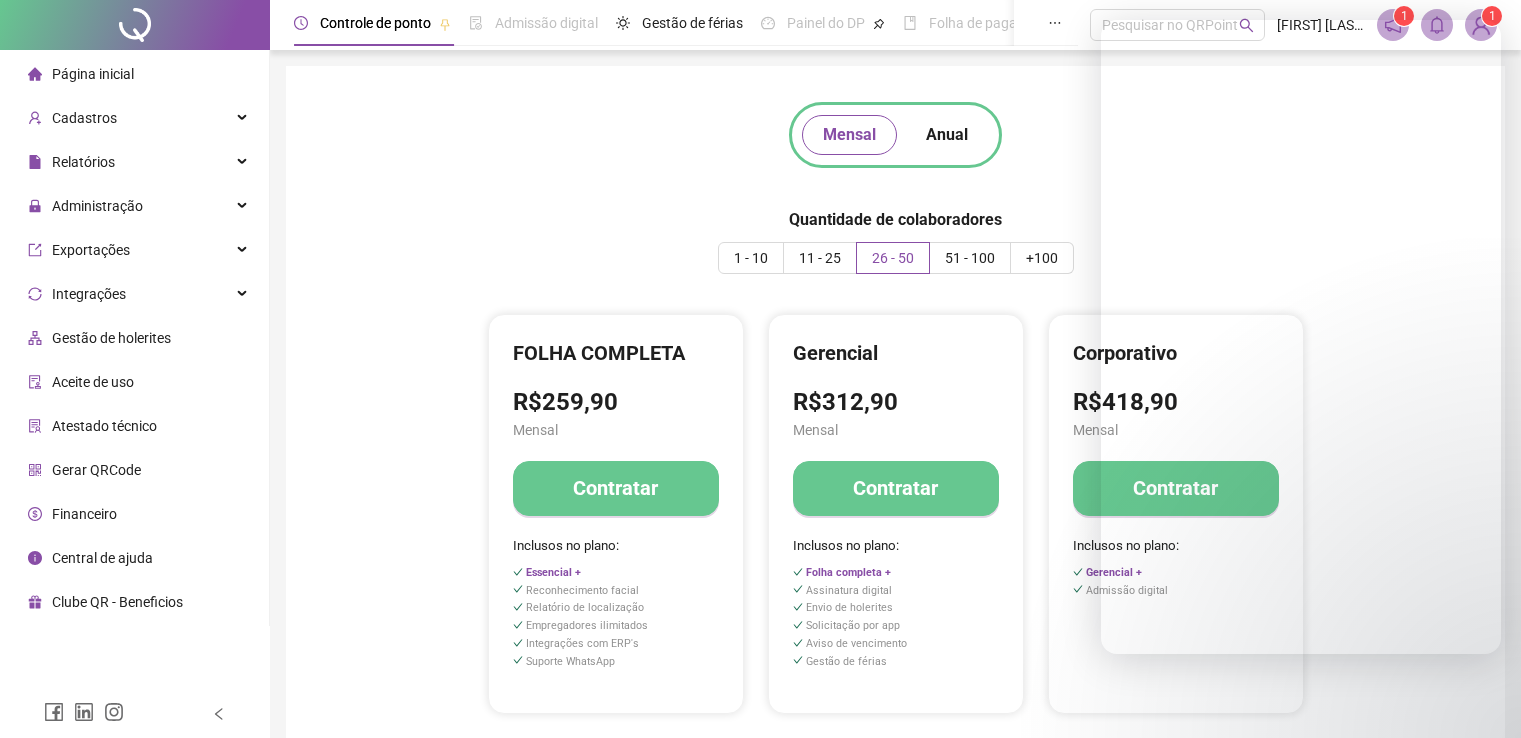 scroll, scrollTop: 0, scrollLeft: 0, axis: both 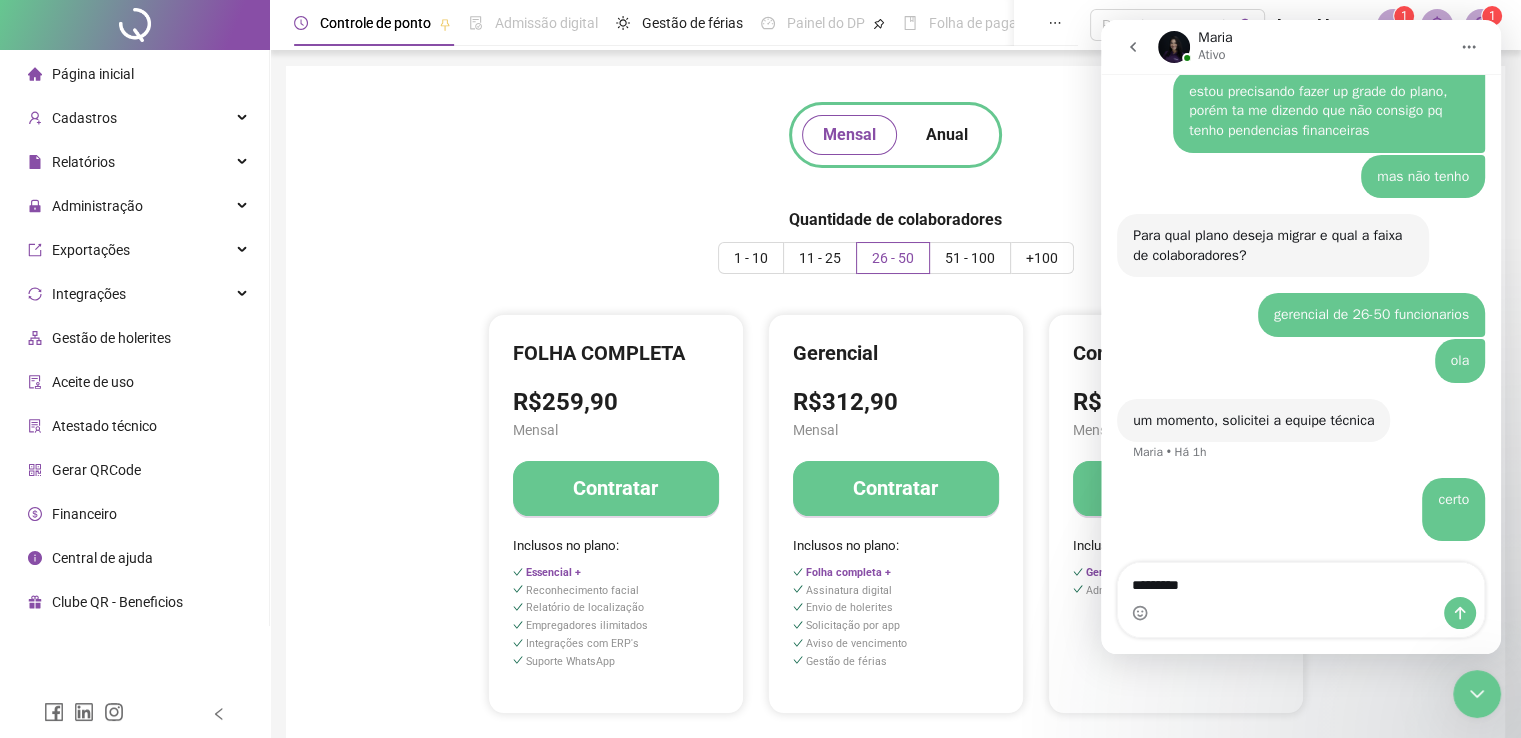 type on "**********" 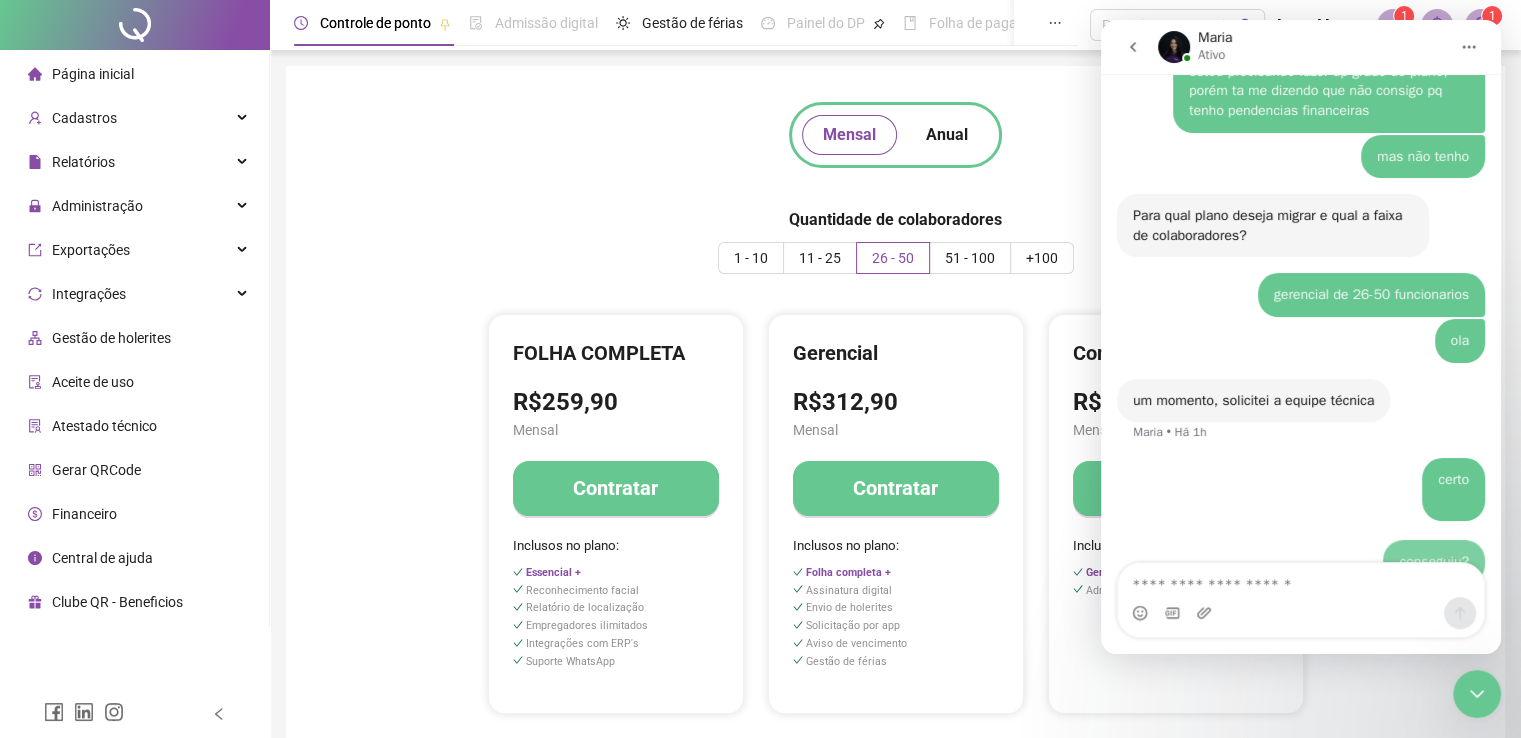 scroll, scrollTop: 1383, scrollLeft: 0, axis: vertical 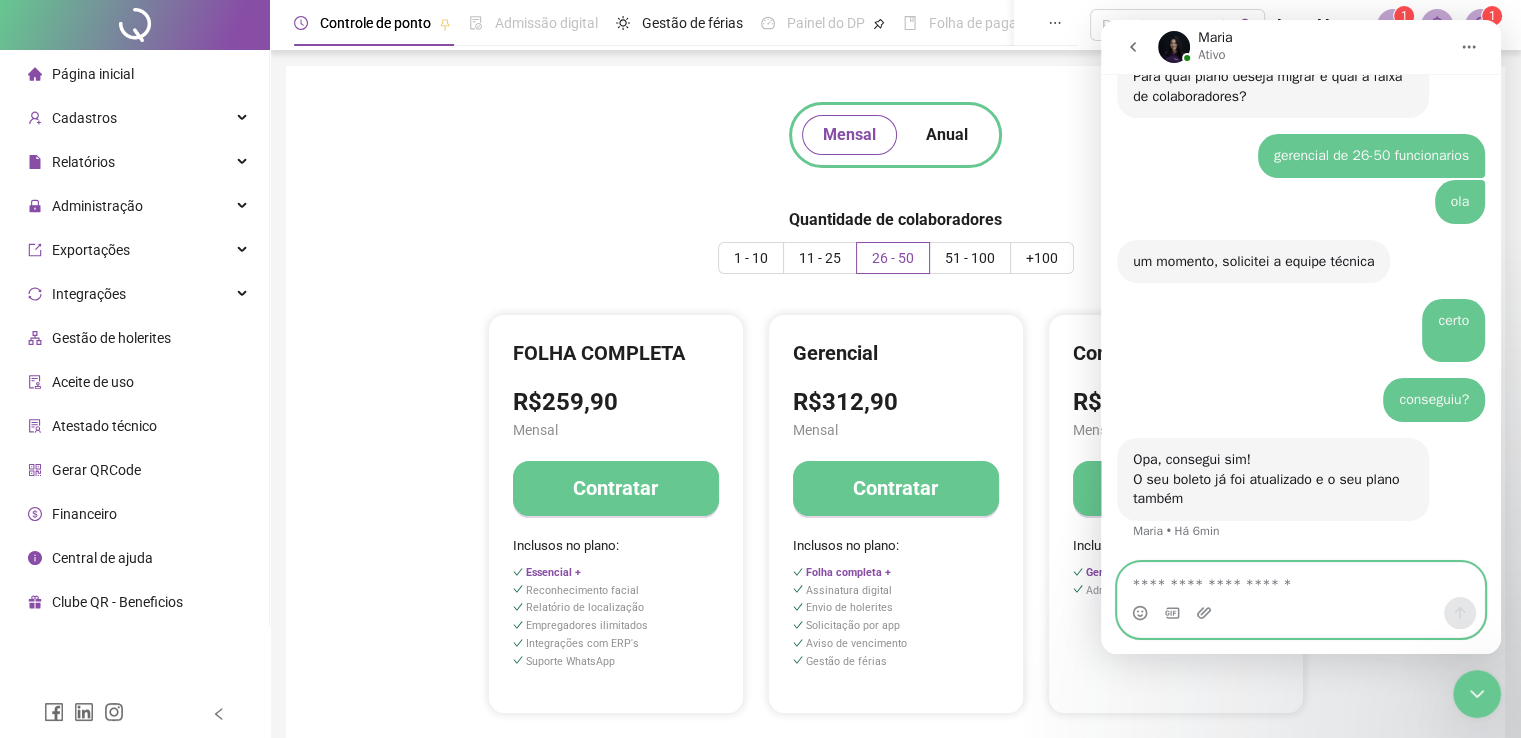 click at bounding box center [1301, 580] 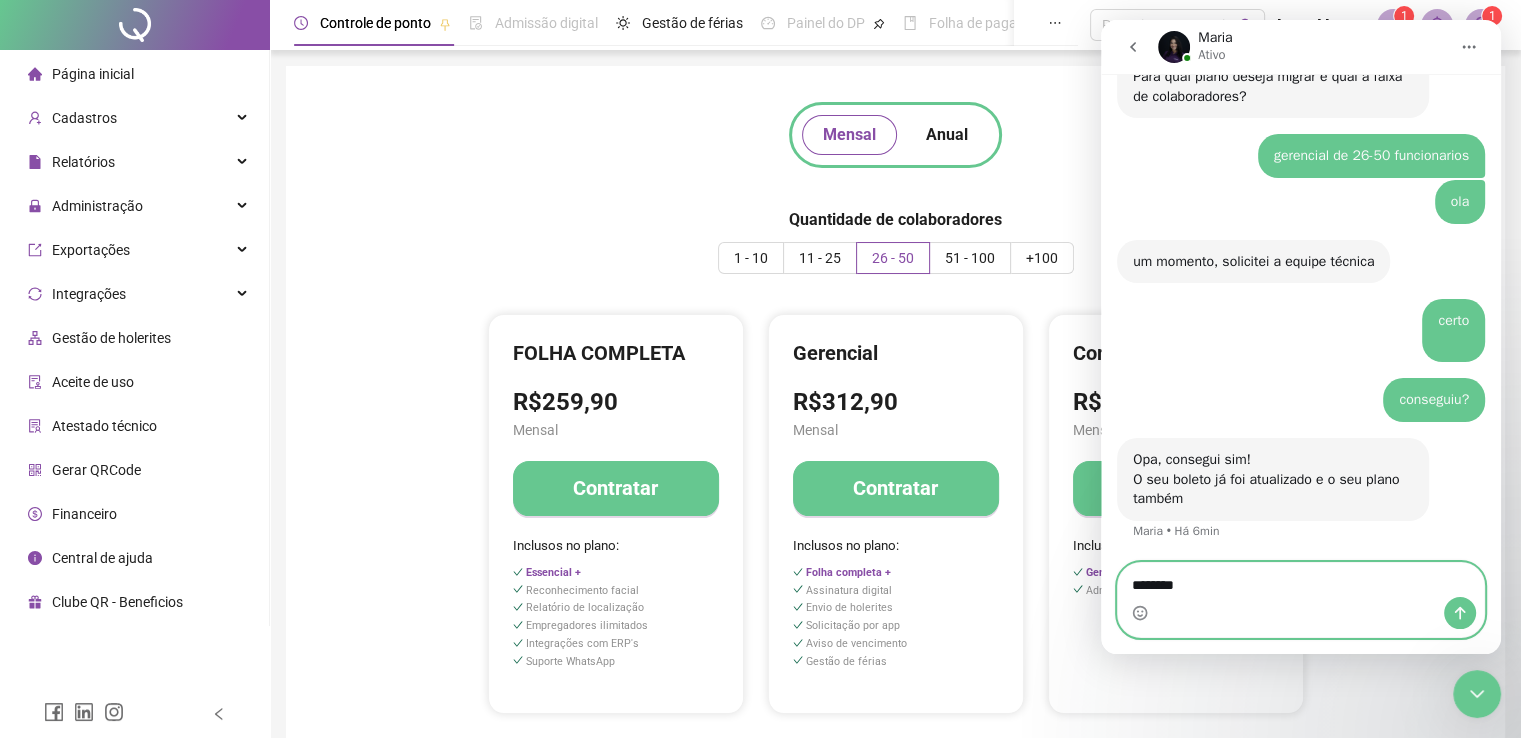 type on "*********" 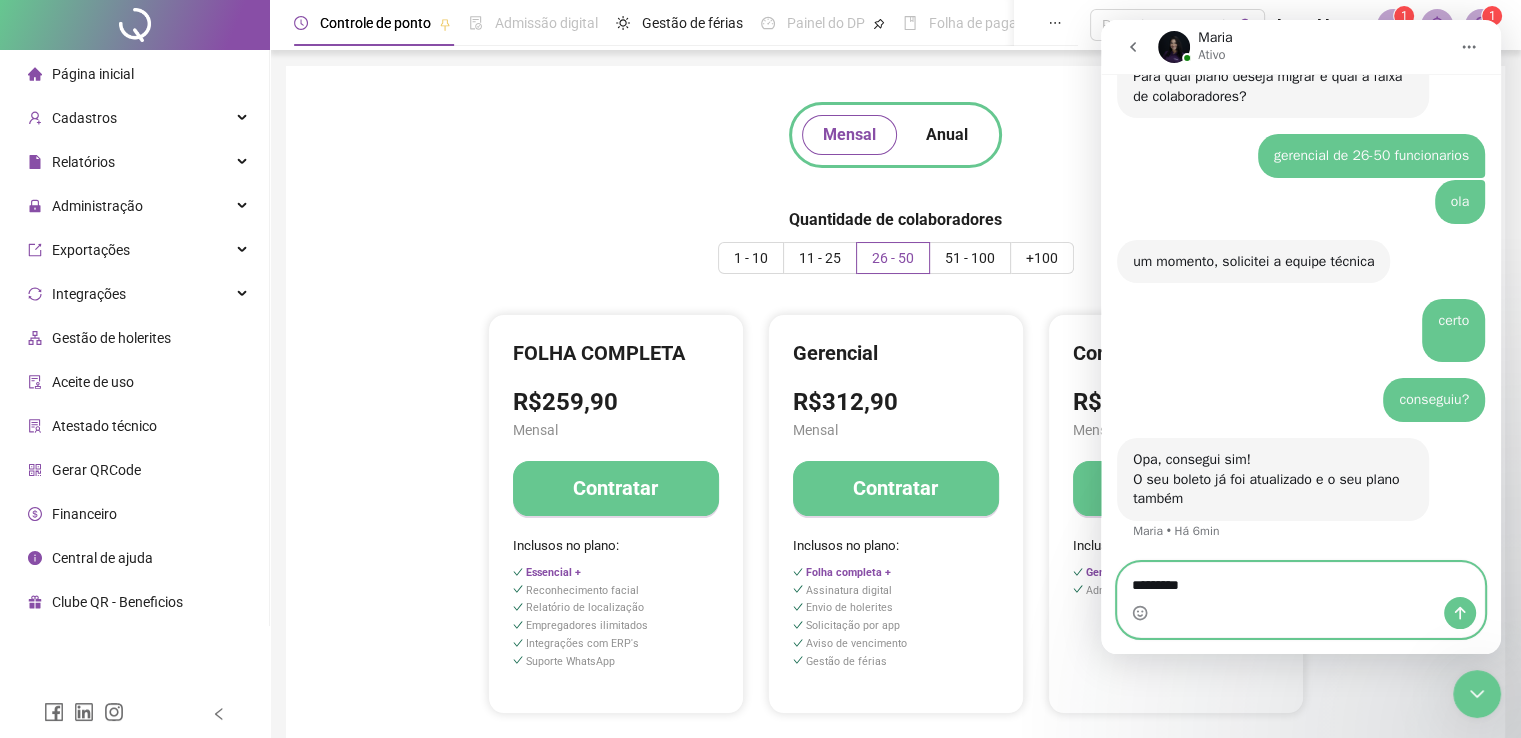 type 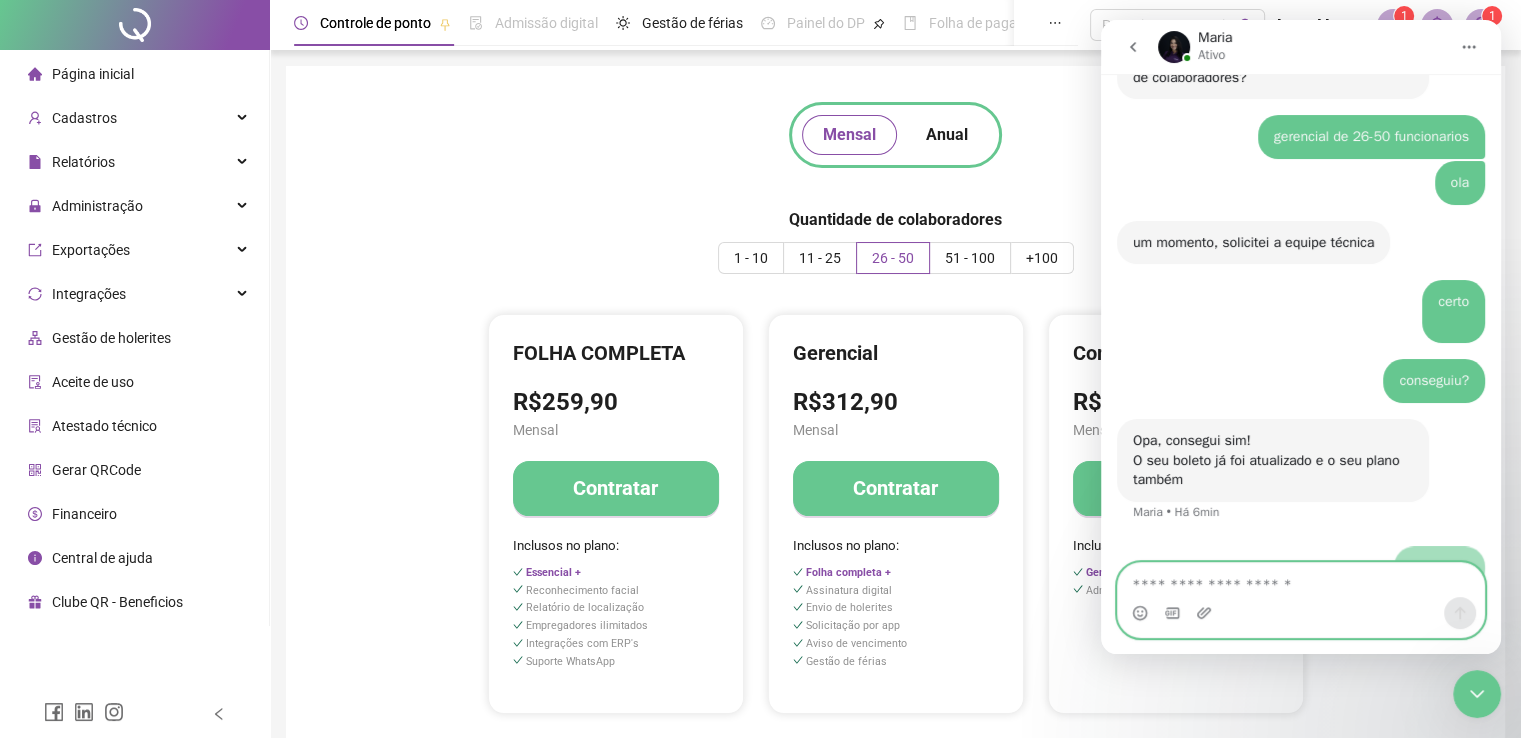 scroll, scrollTop: 1541, scrollLeft: 0, axis: vertical 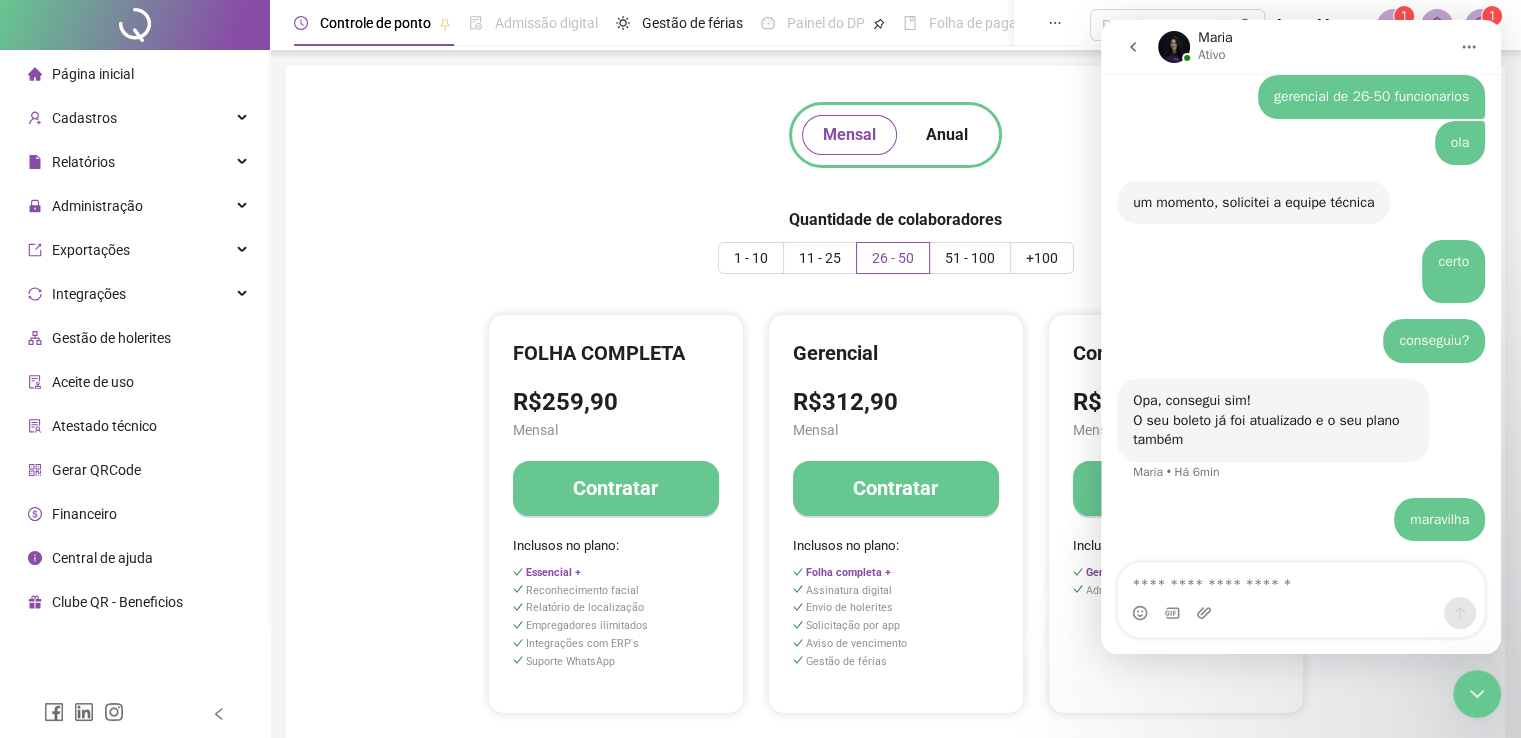 click 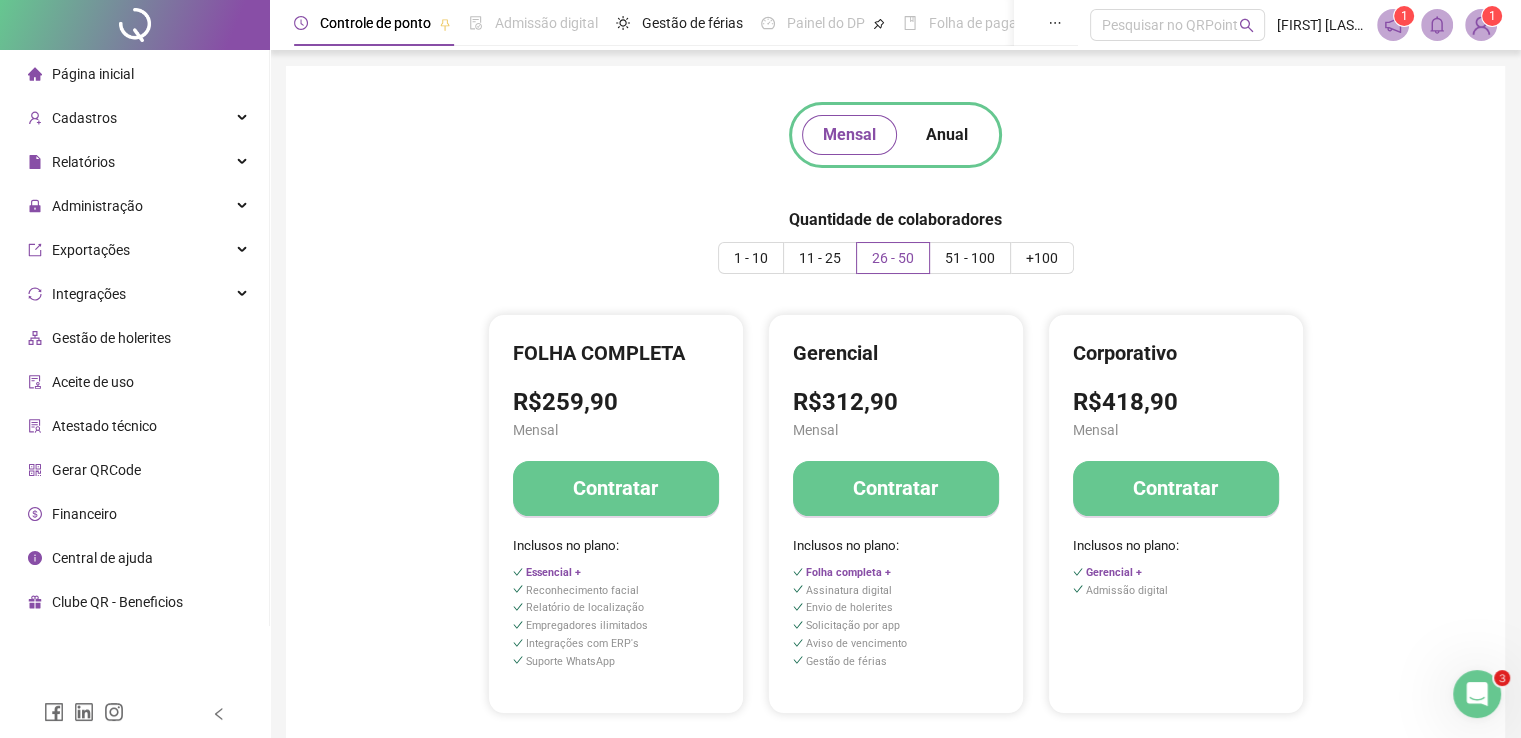 scroll, scrollTop: 0, scrollLeft: 0, axis: both 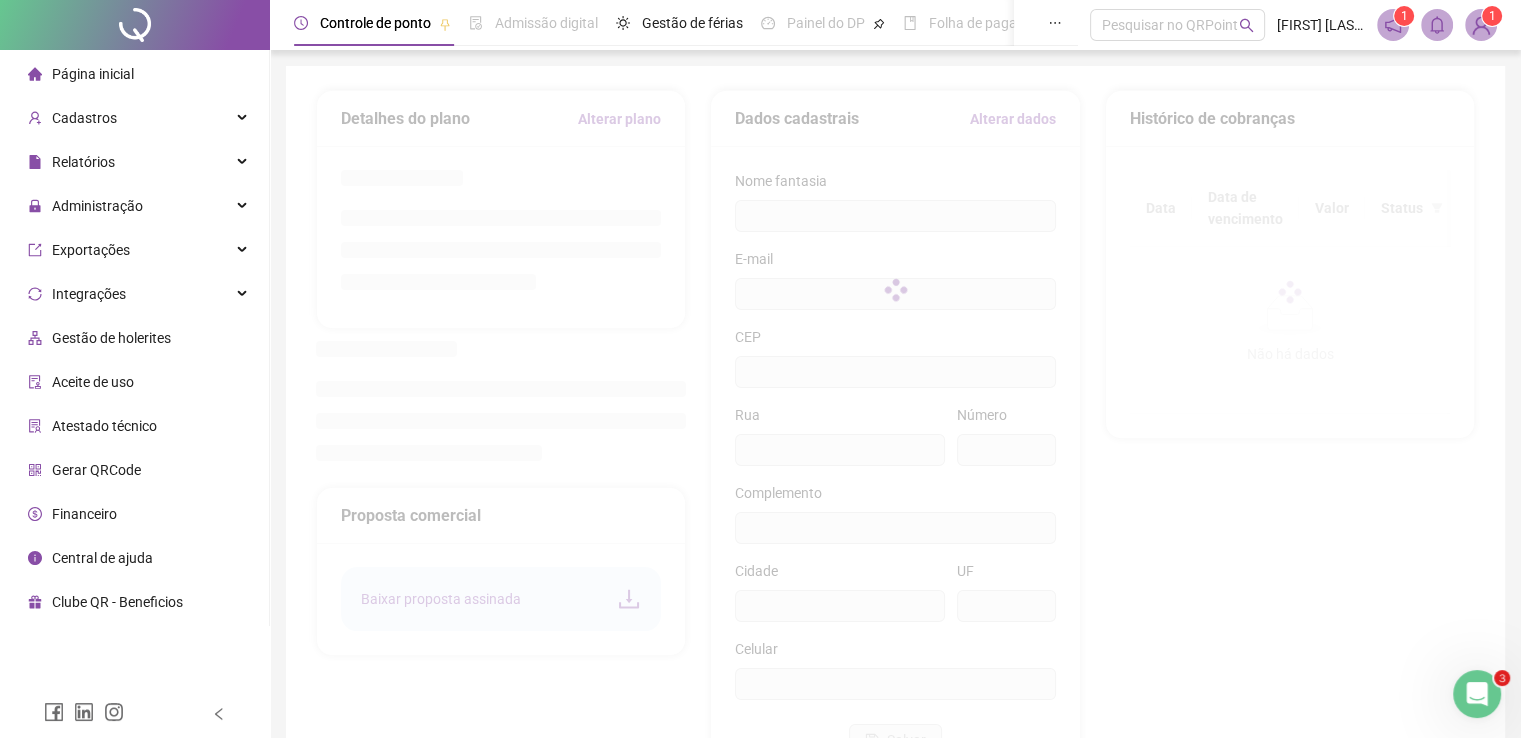 type on "**********" 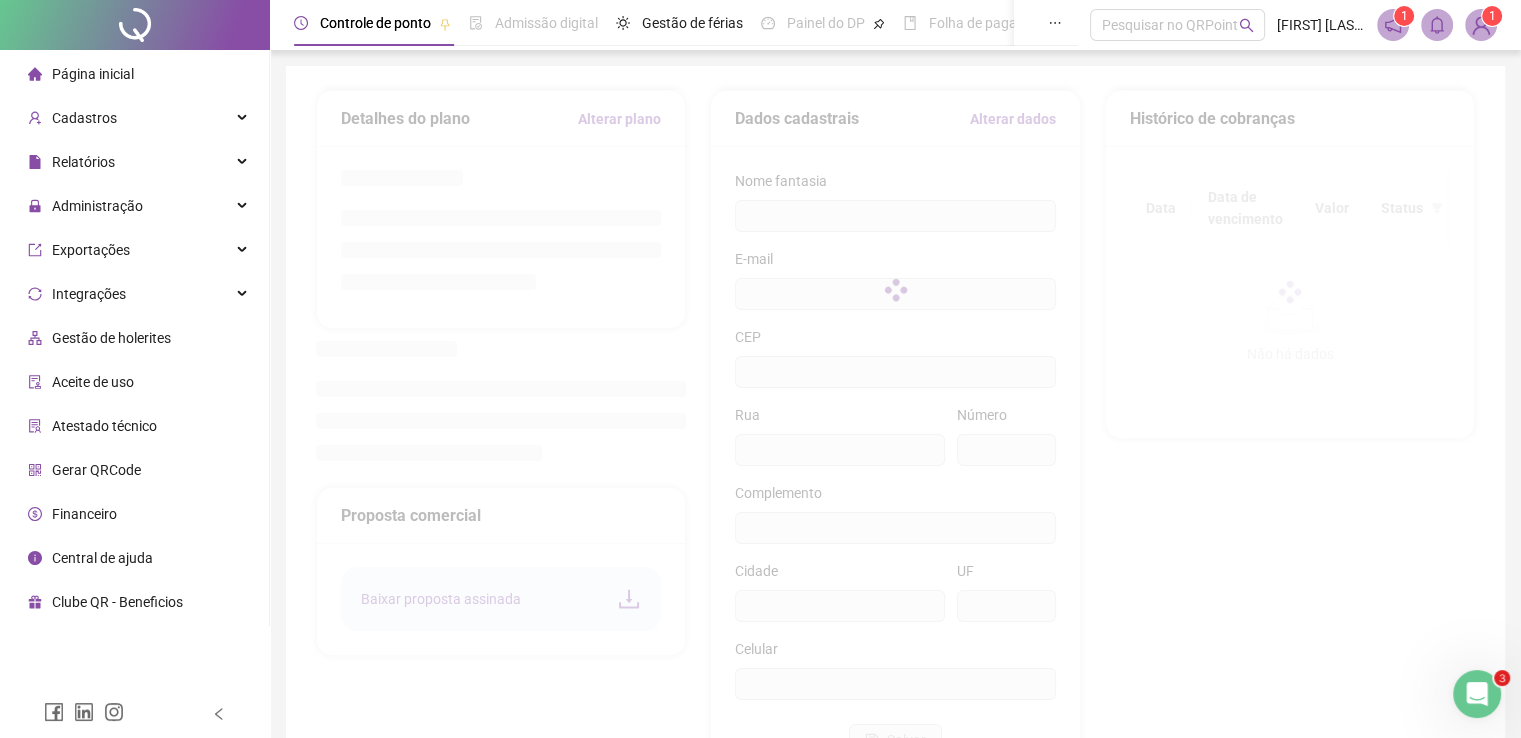type on "**********" 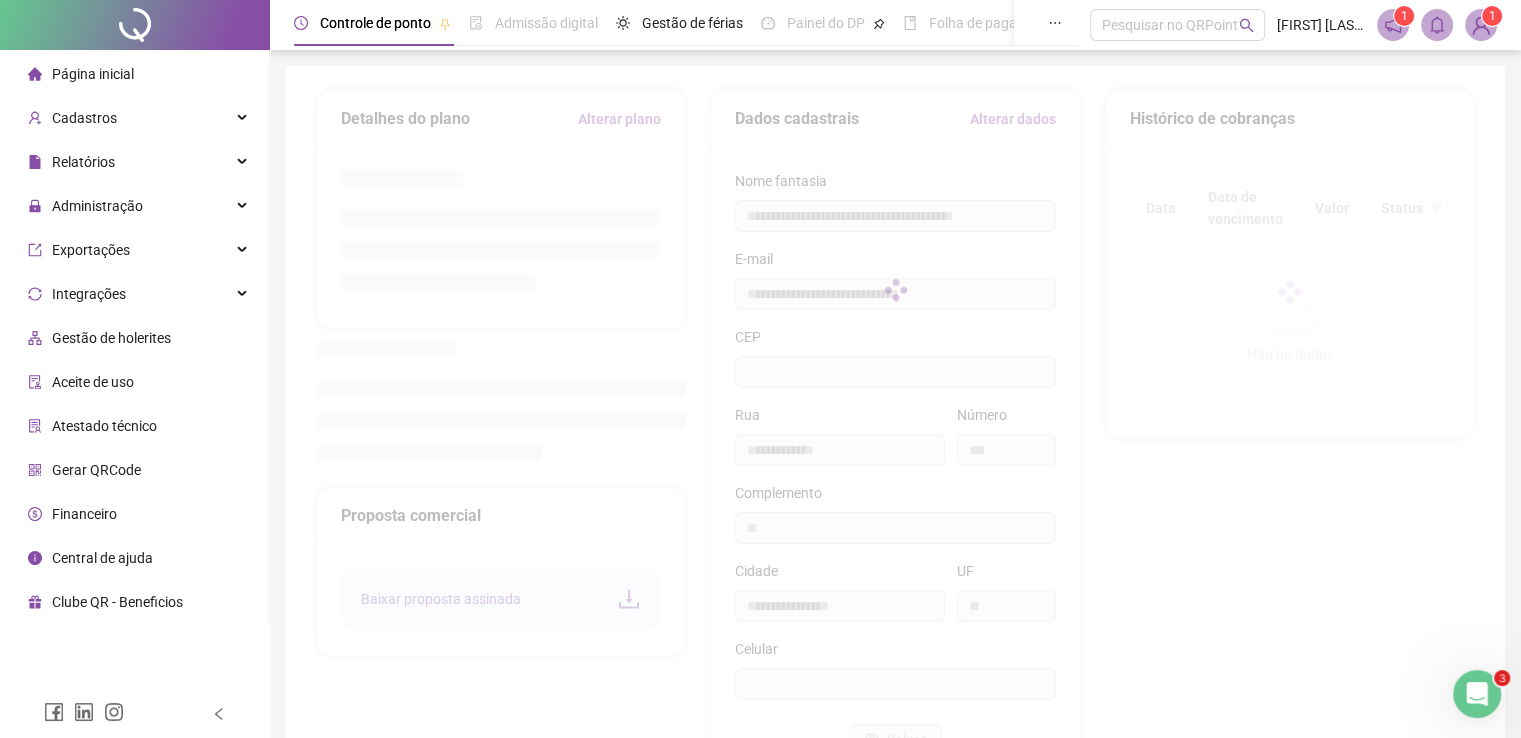 type on "*********" 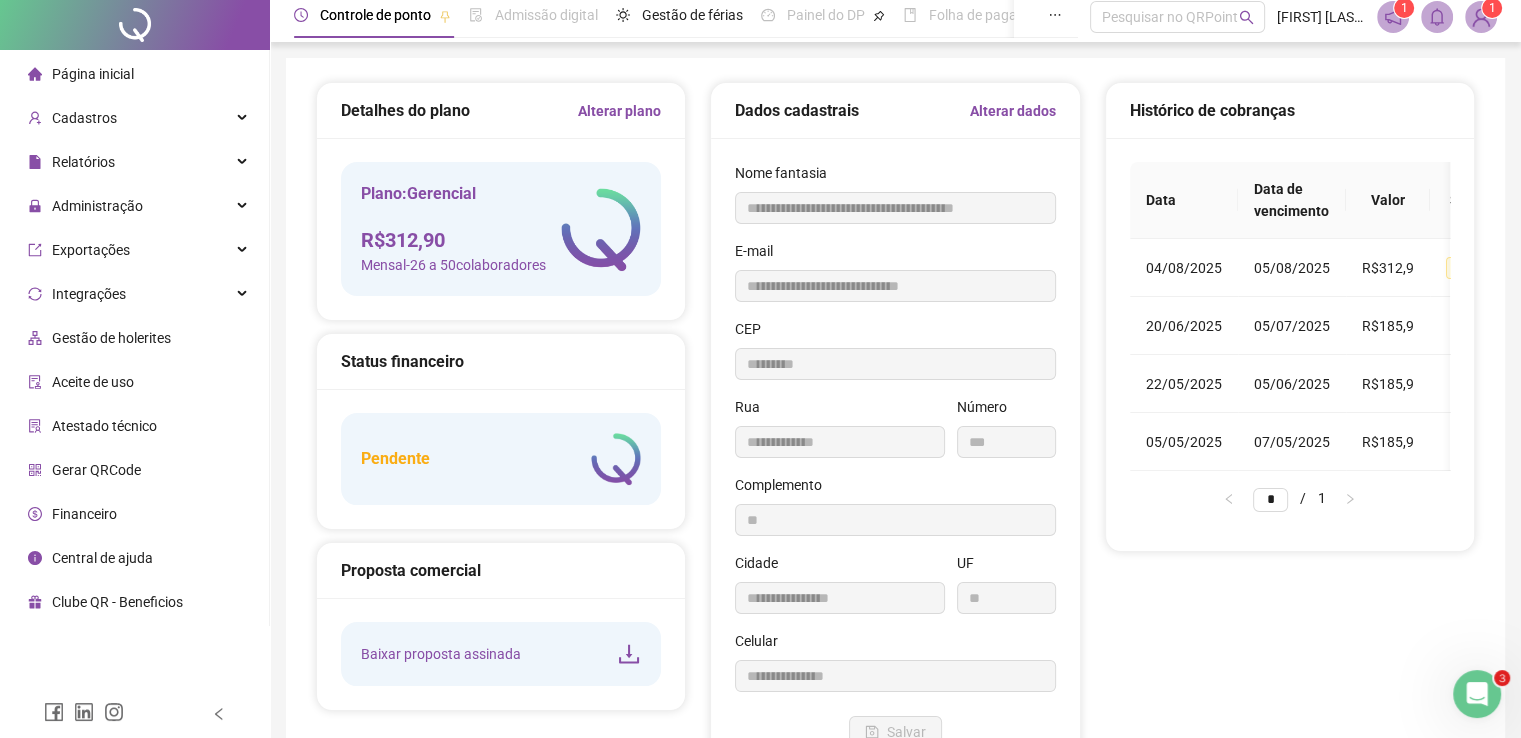 scroll, scrollTop: 0, scrollLeft: 0, axis: both 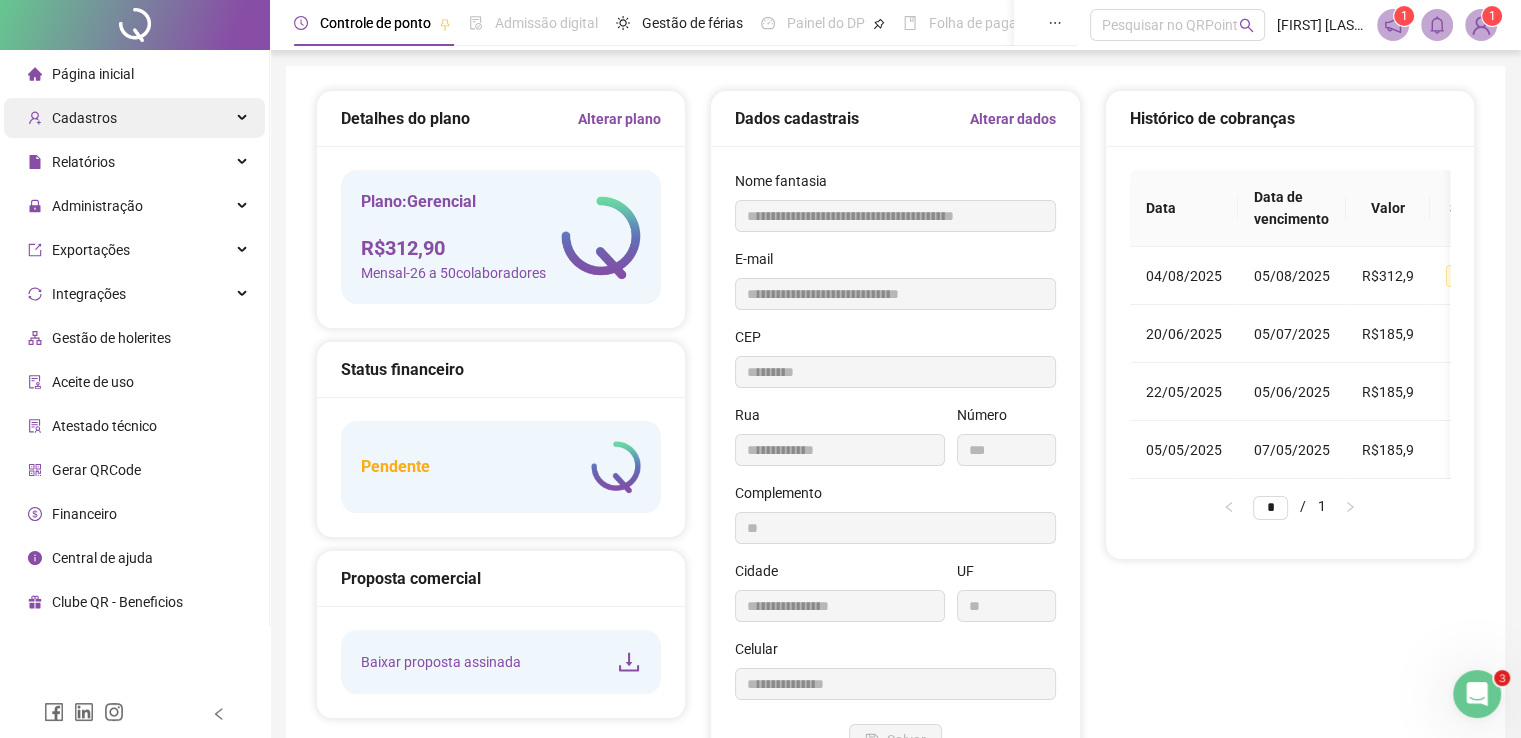 click on "Cadastros" at bounding box center [134, 118] 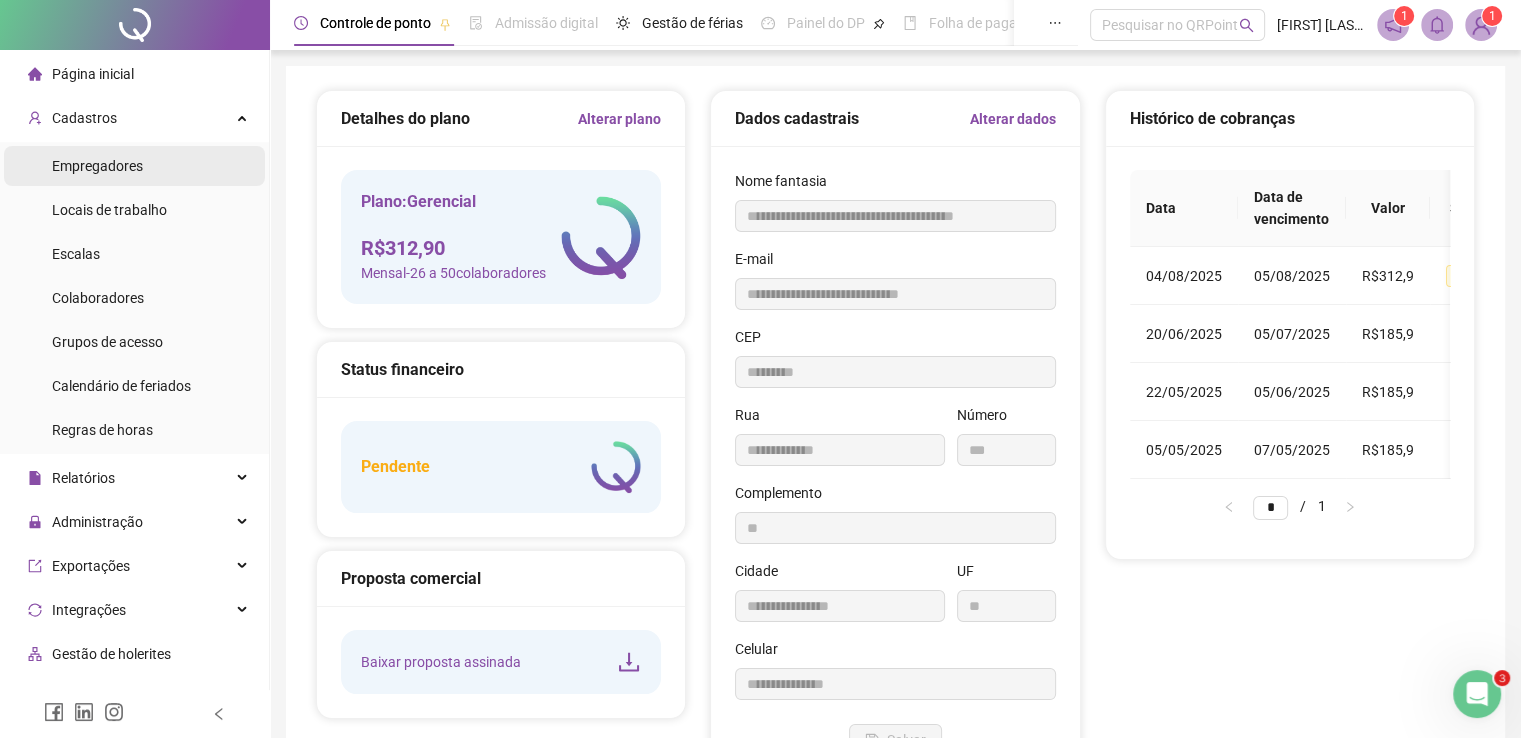 click on "Empregadores" at bounding box center [97, 166] 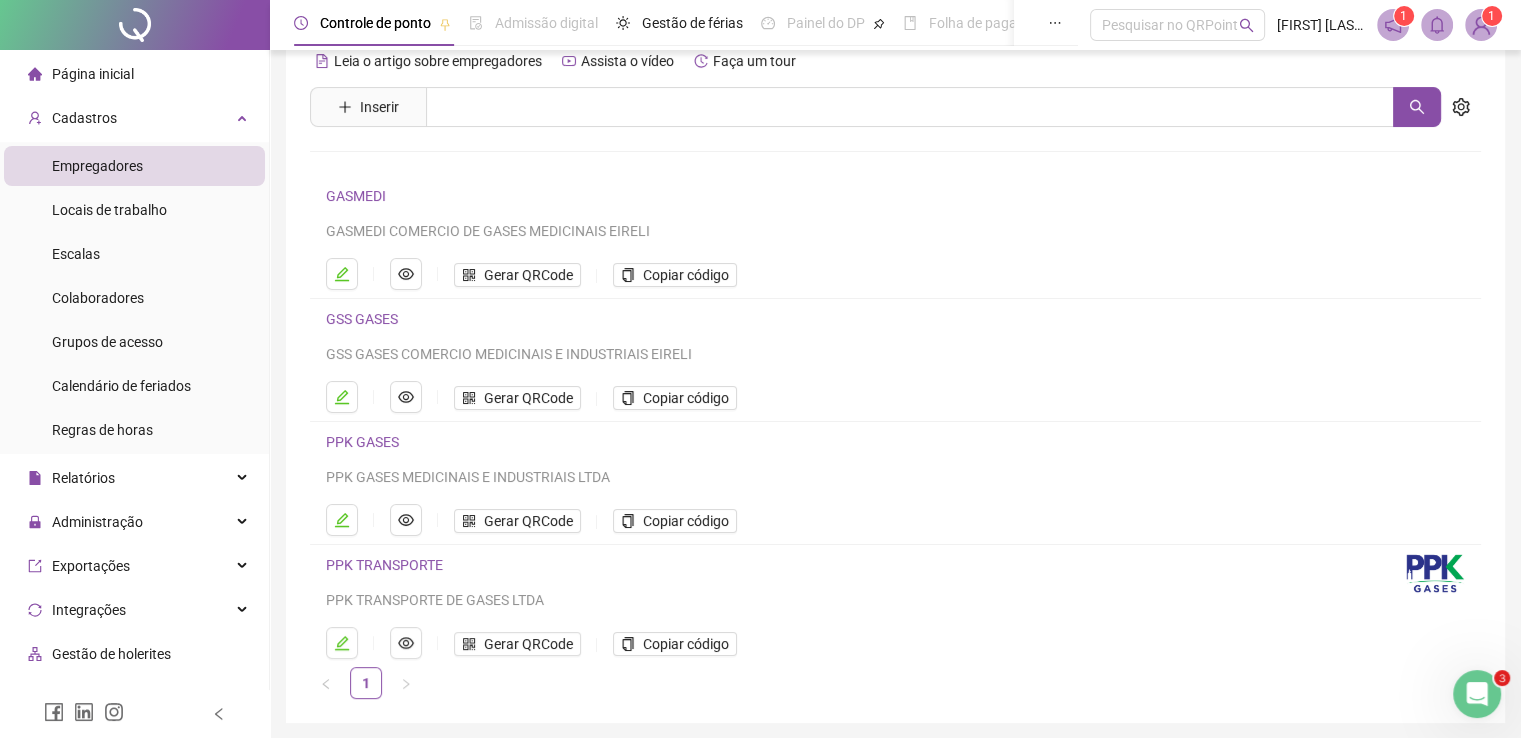 scroll, scrollTop: 0, scrollLeft: 0, axis: both 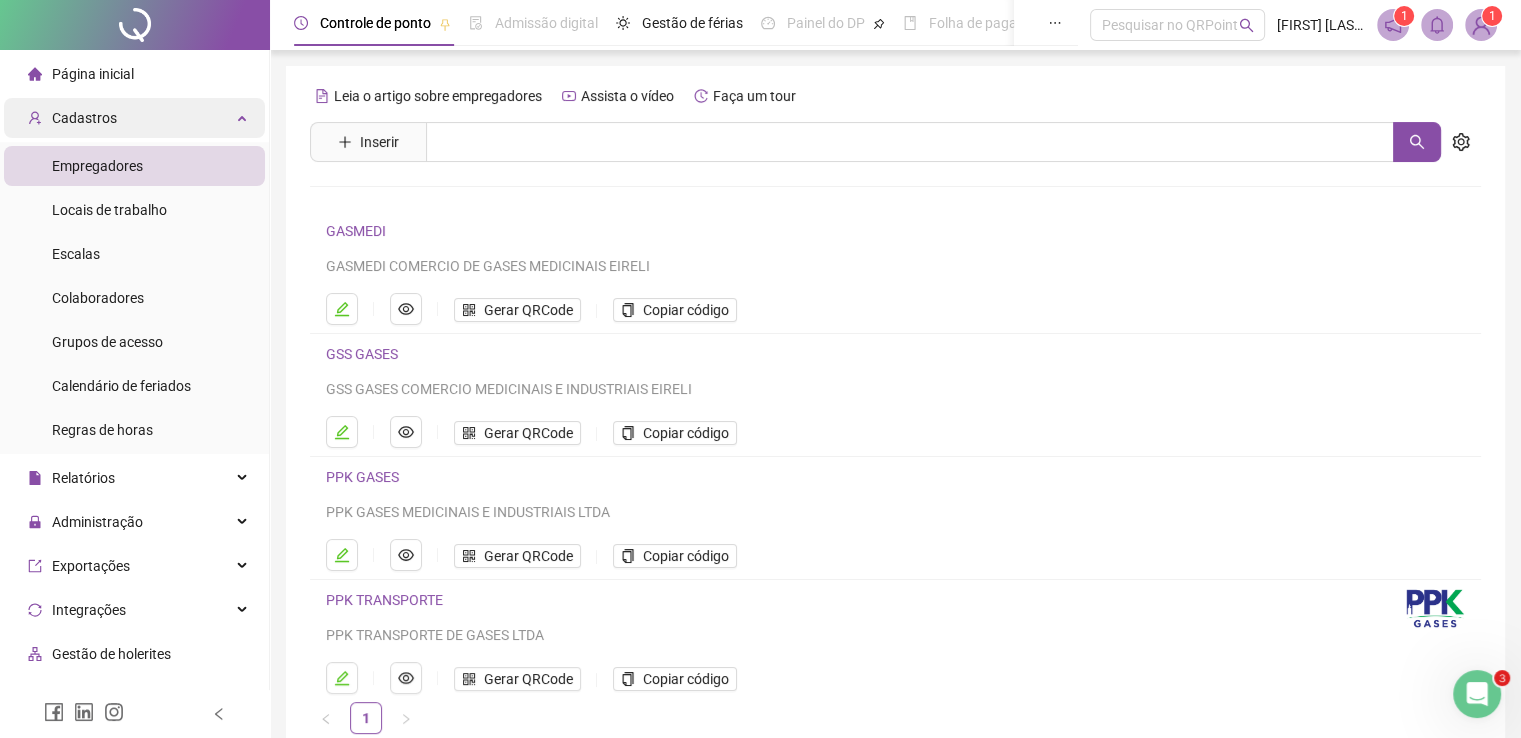 click on "Cadastros" at bounding box center [84, 118] 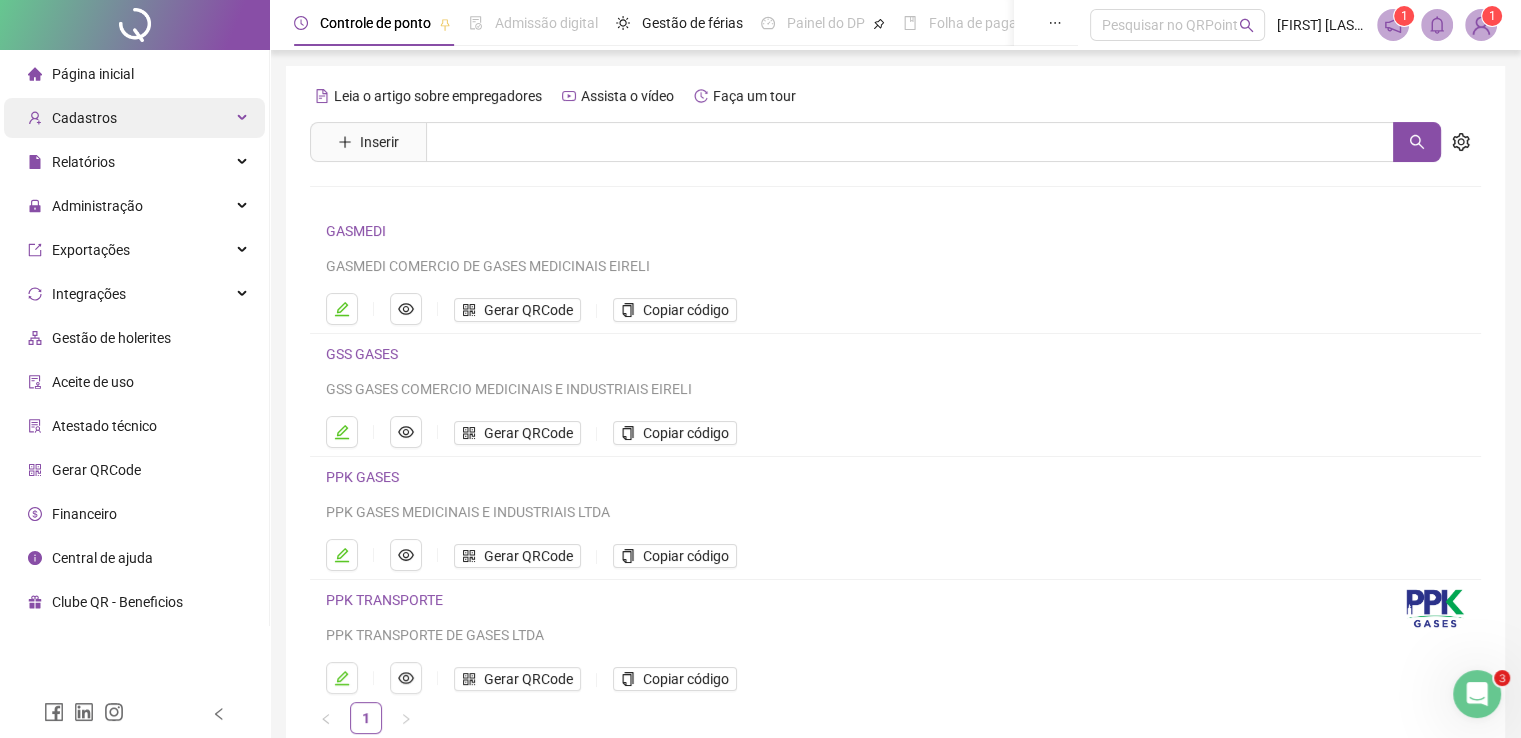 click on "Cadastros" at bounding box center (134, 118) 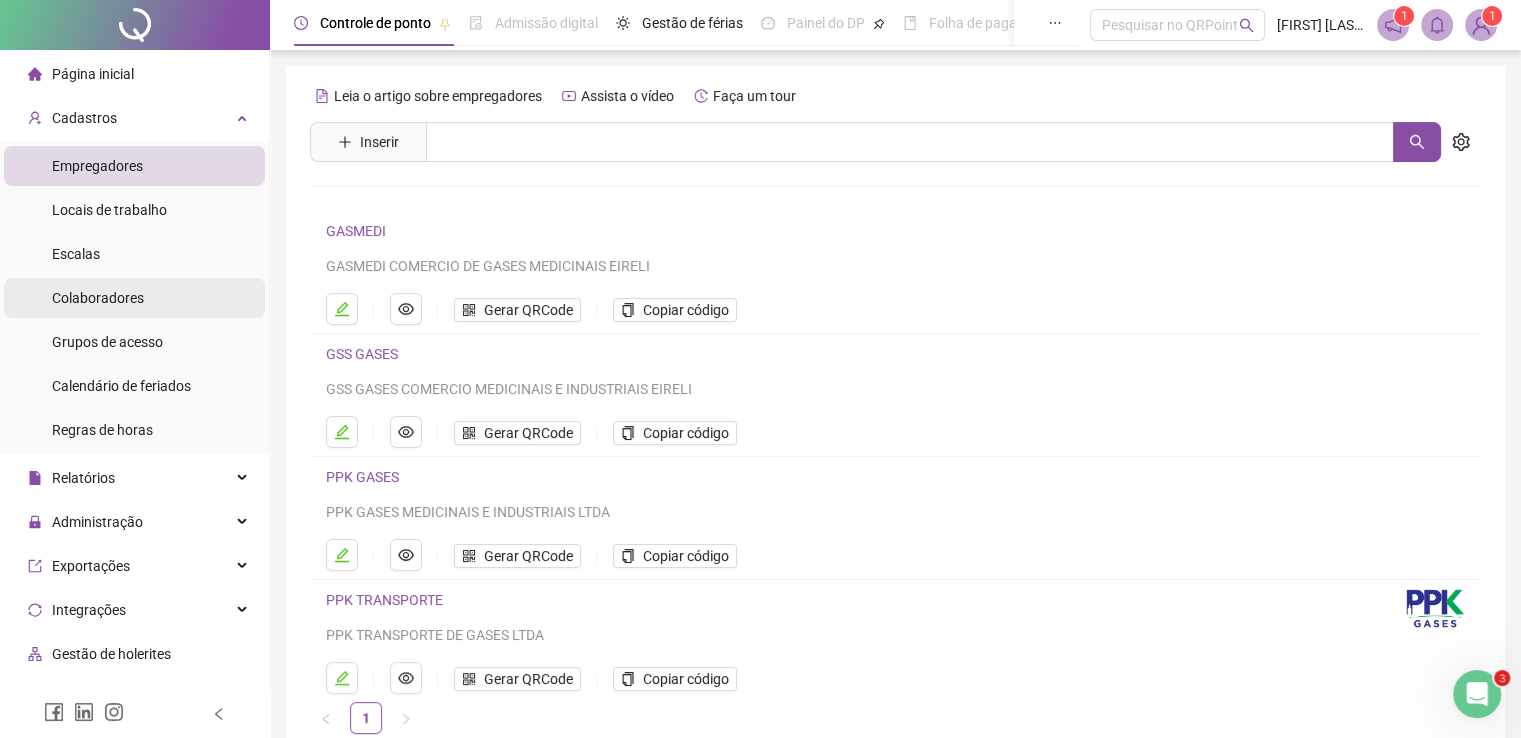 click on "Colaboradores" at bounding box center [98, 298] 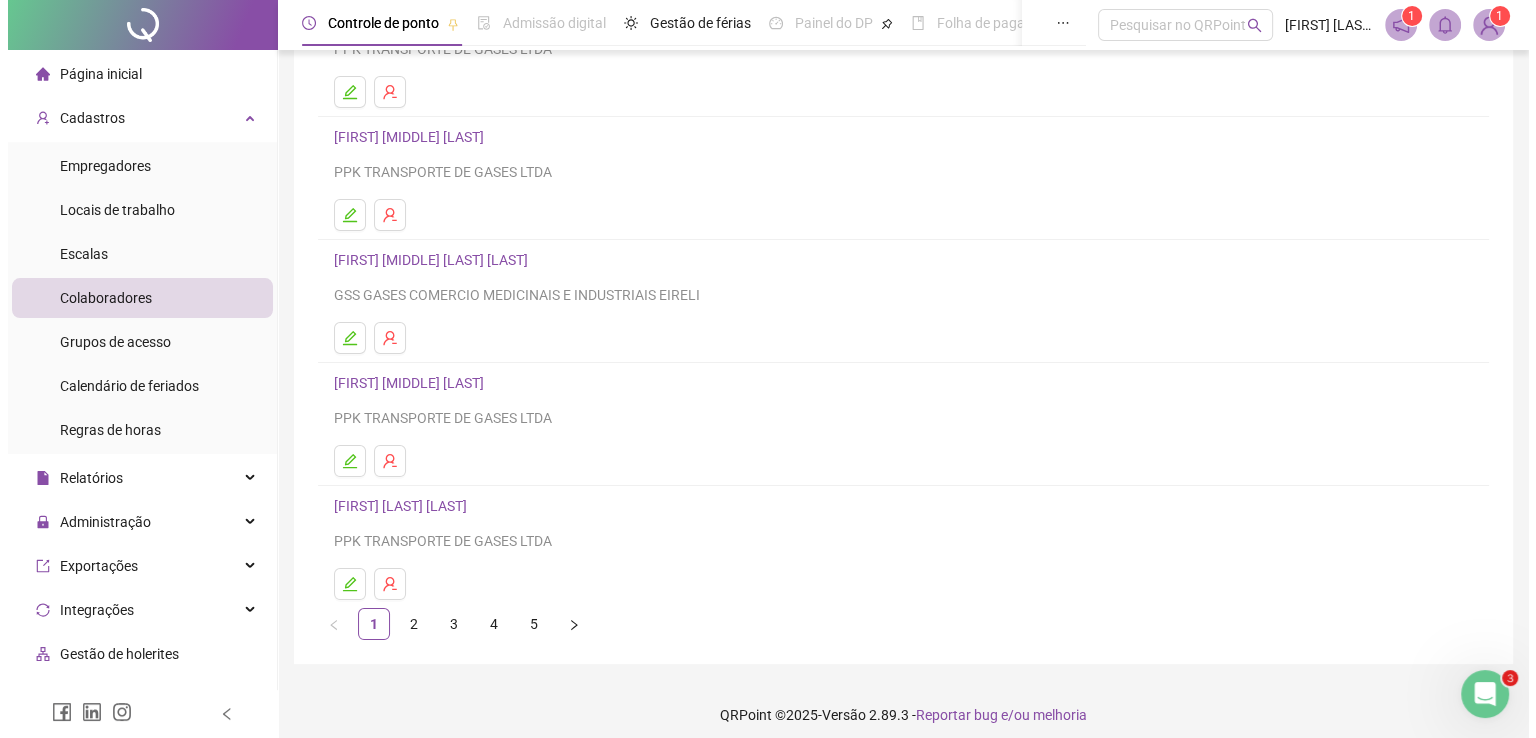 scroll, scrollTop: 228, scrollLeft: 0, axis: vertical 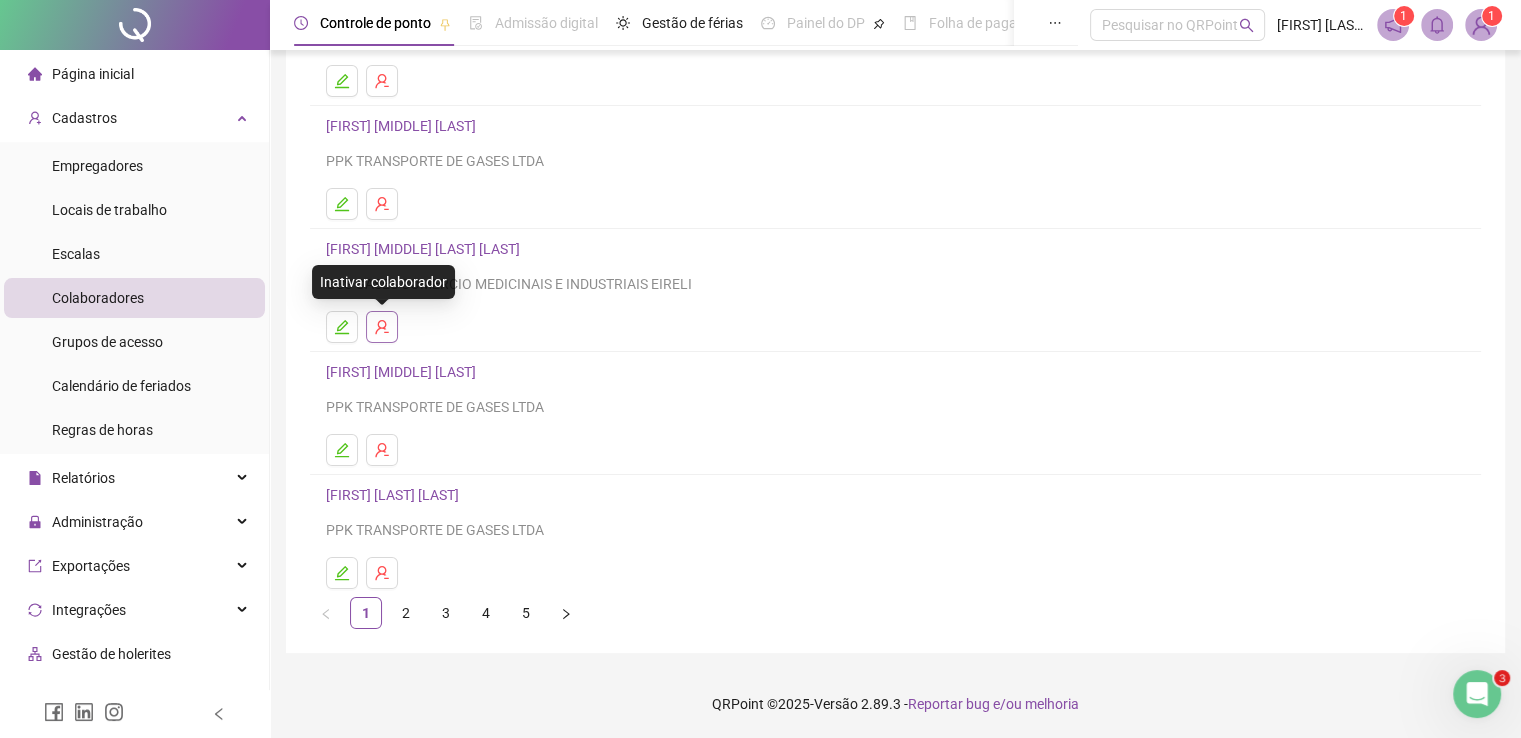 click at bounding box center [382, 327] 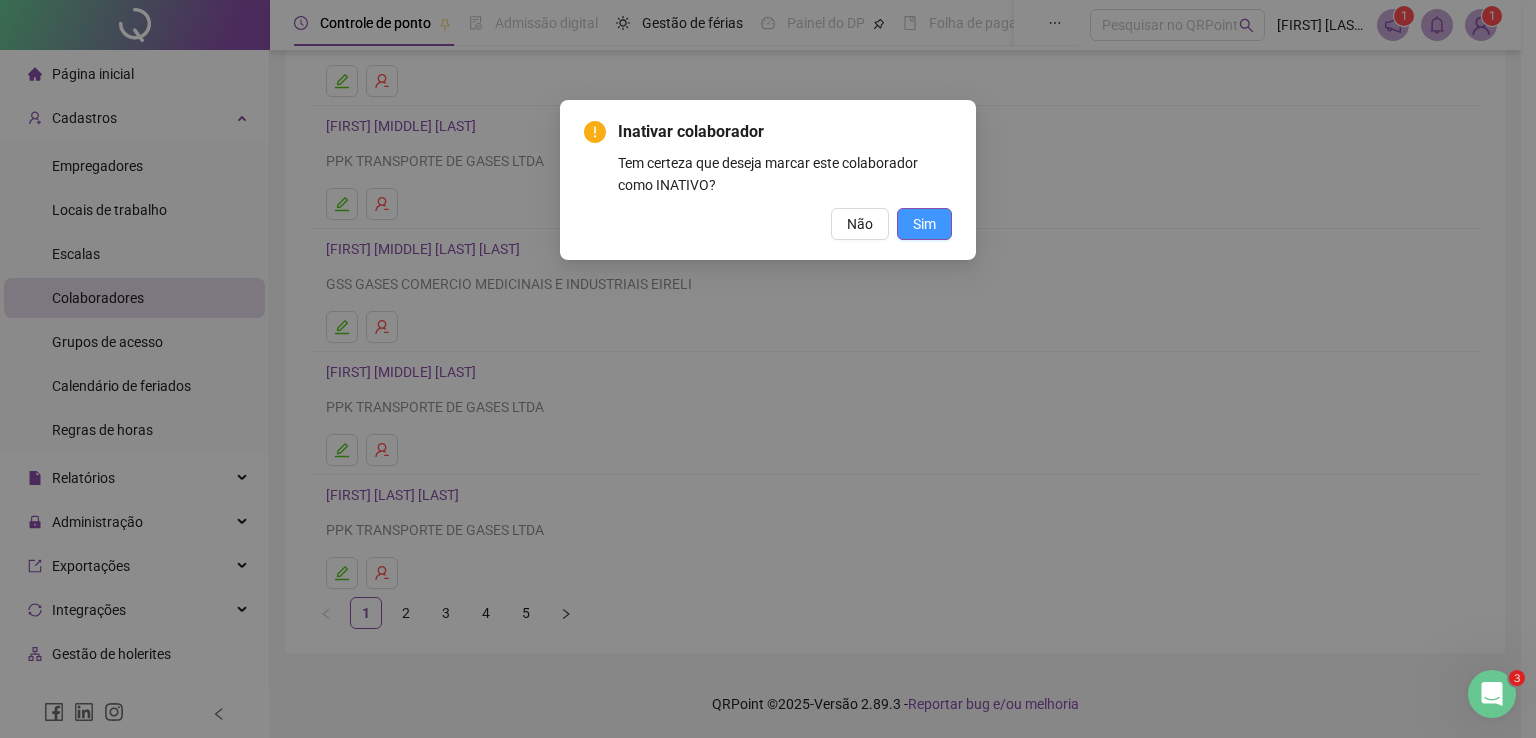 click on "Sim" at bounding box center (924, 224) 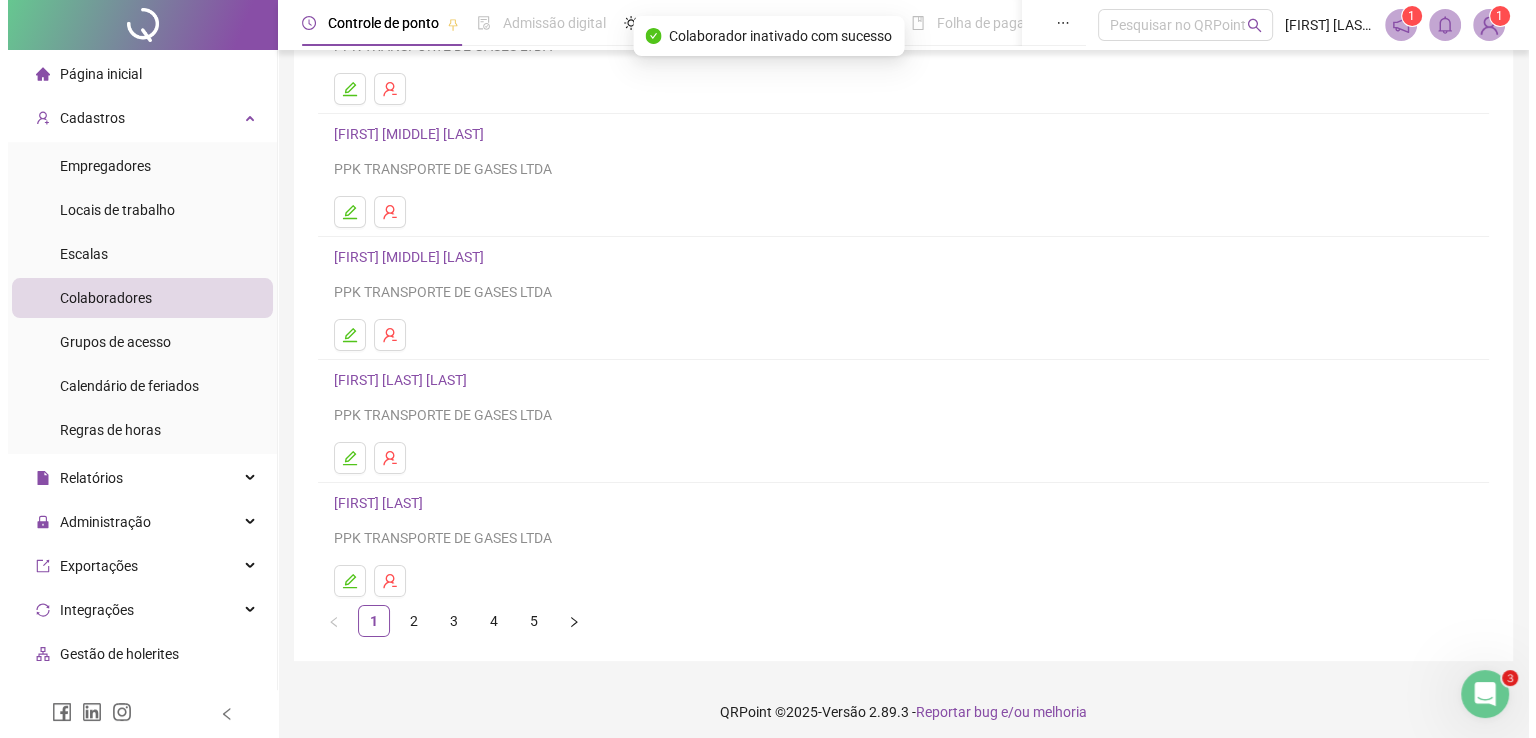 scroll, scrollTop: 228, scrollLeft: 0, axis: vertical 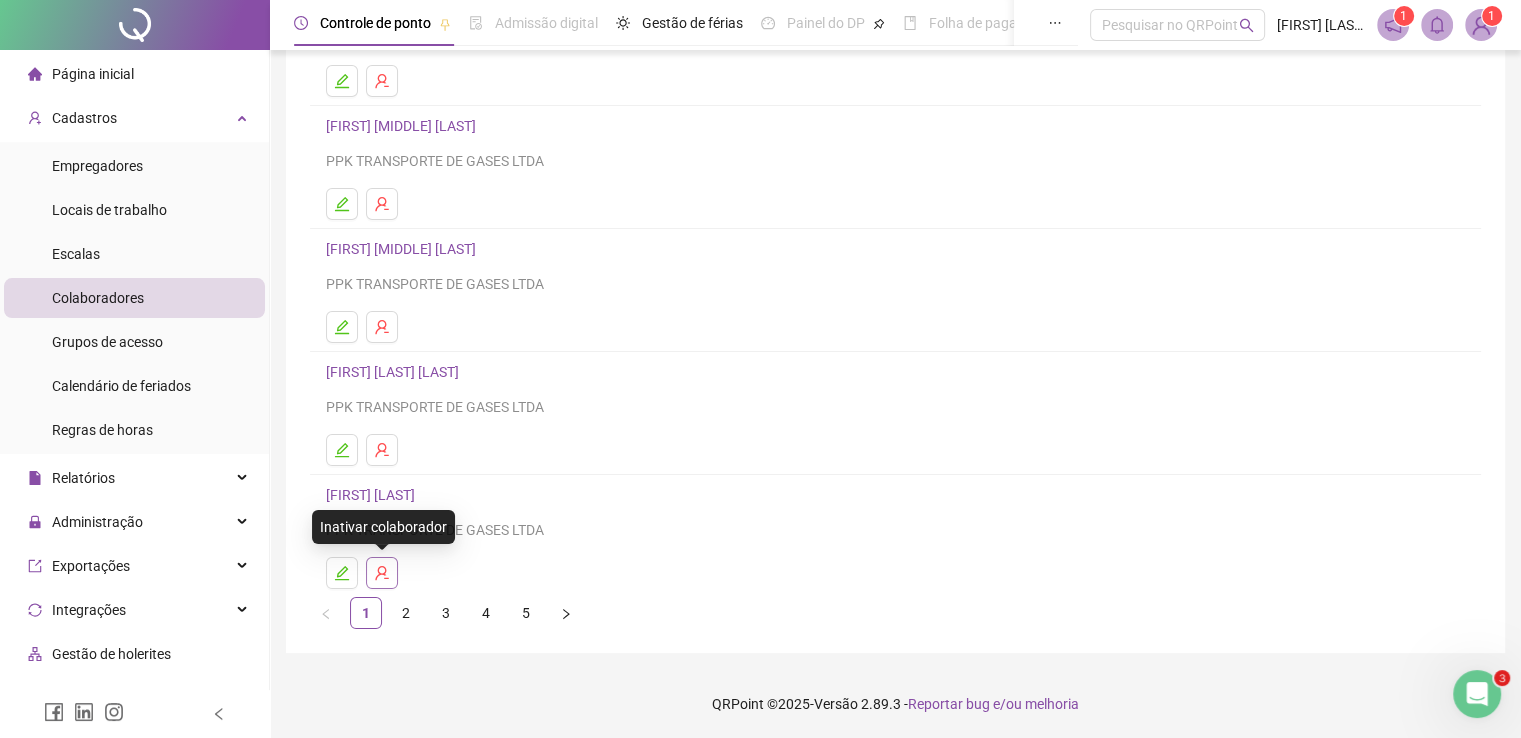 click 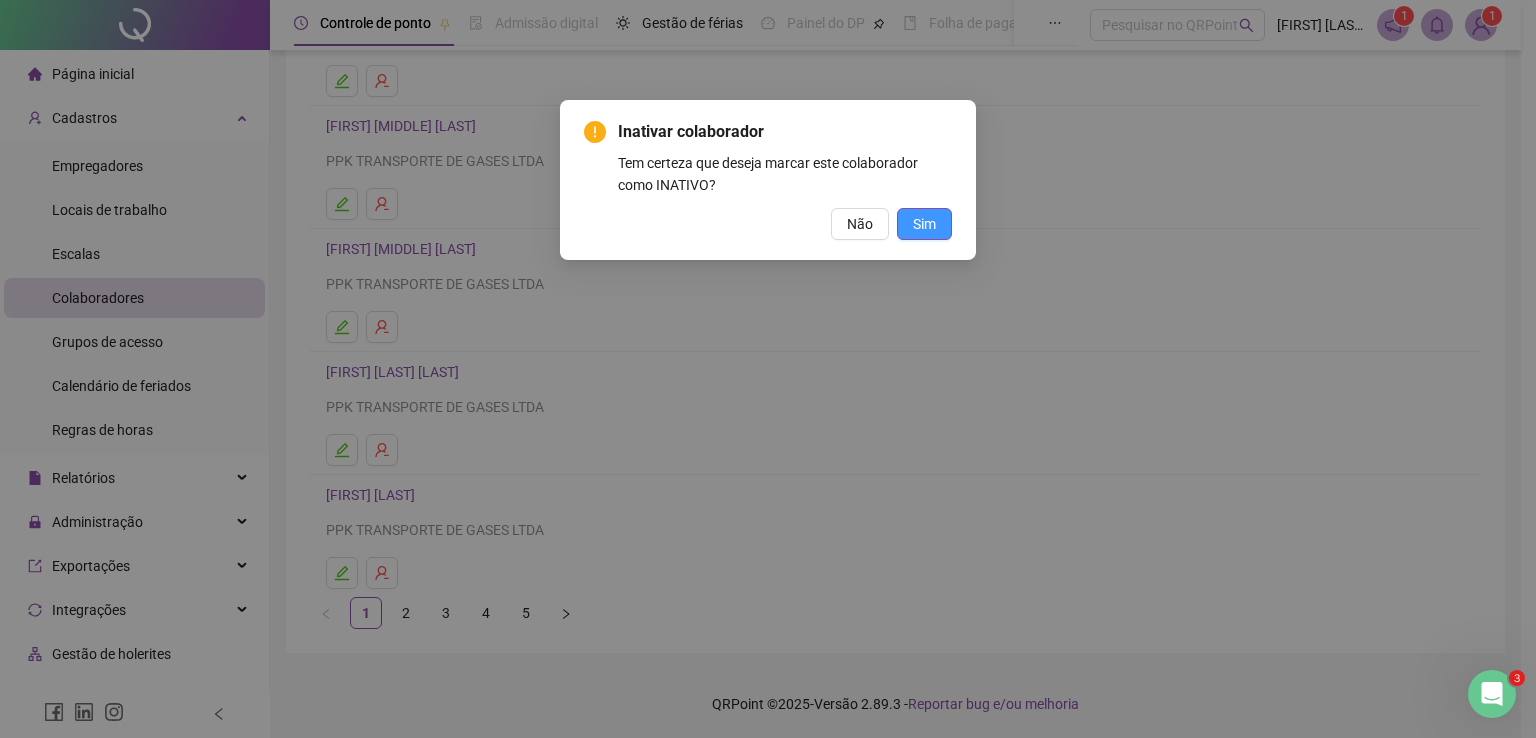 click on "Sim" at bounding box center (924, 224) 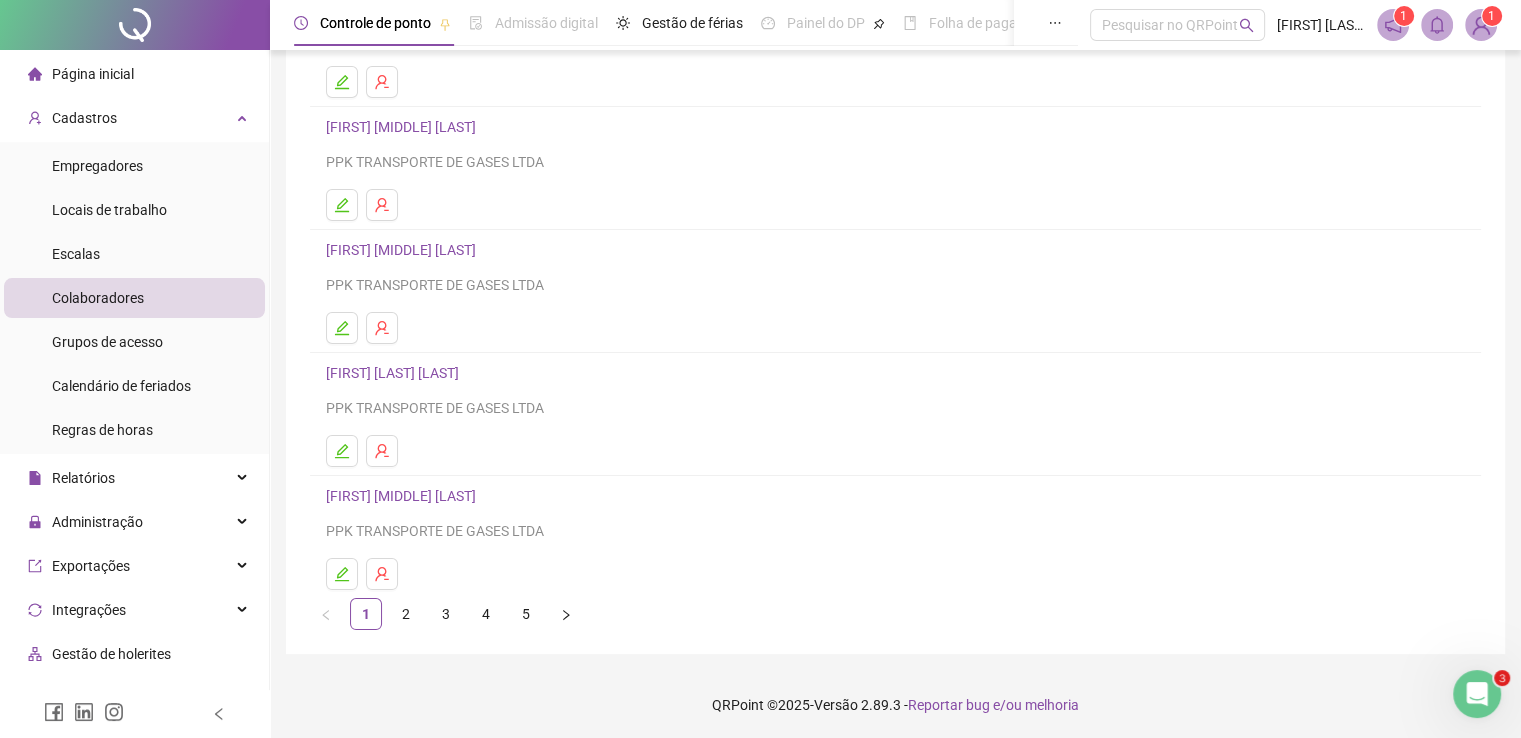 scroll, scrollTop: 228, scrollLeft: 0, axis: vertical 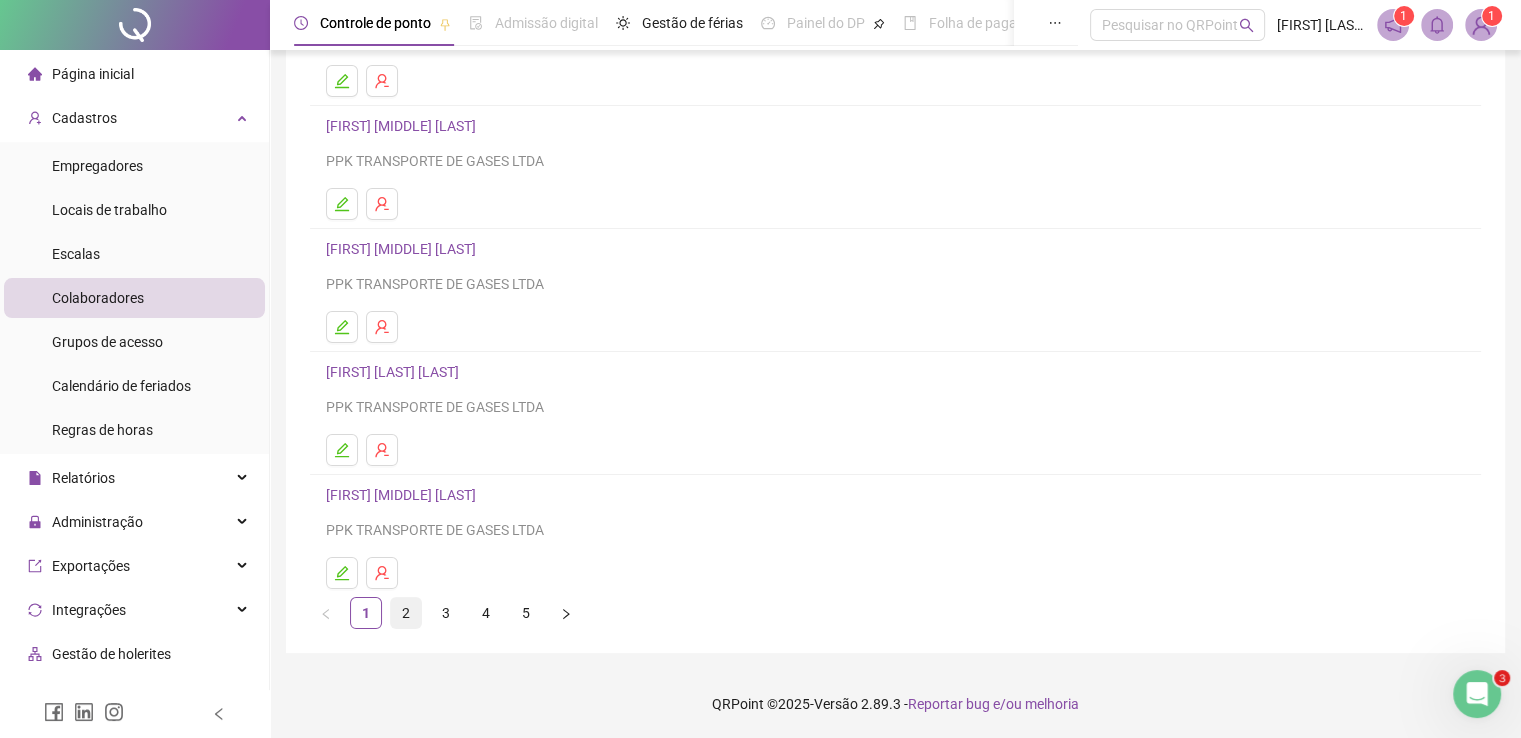 click on "2" at bounding box center [406, 613] 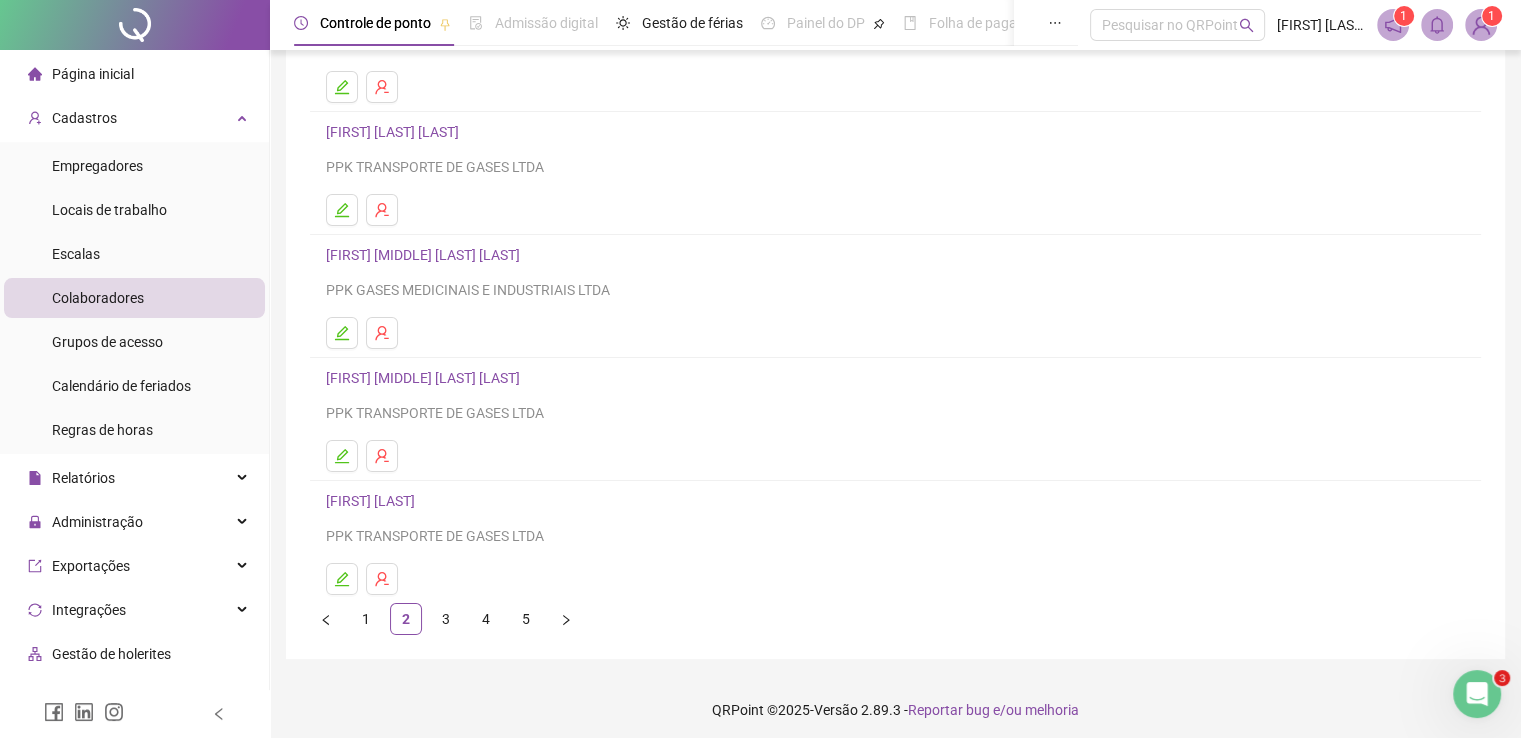 scroll, scrollTop: 228, scrollLeft: 0, axis: vertical 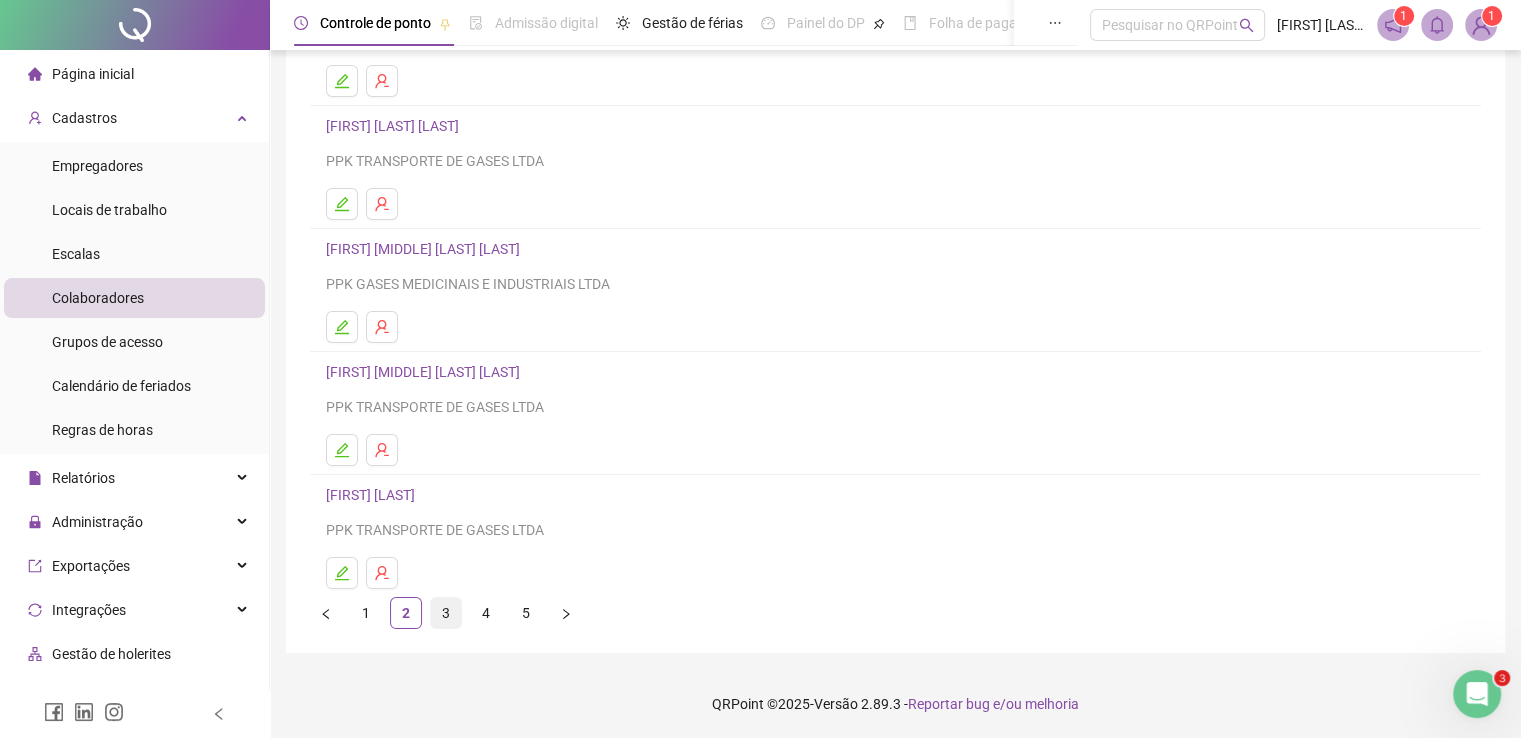 click on "3" at bounding box center [446, 613] 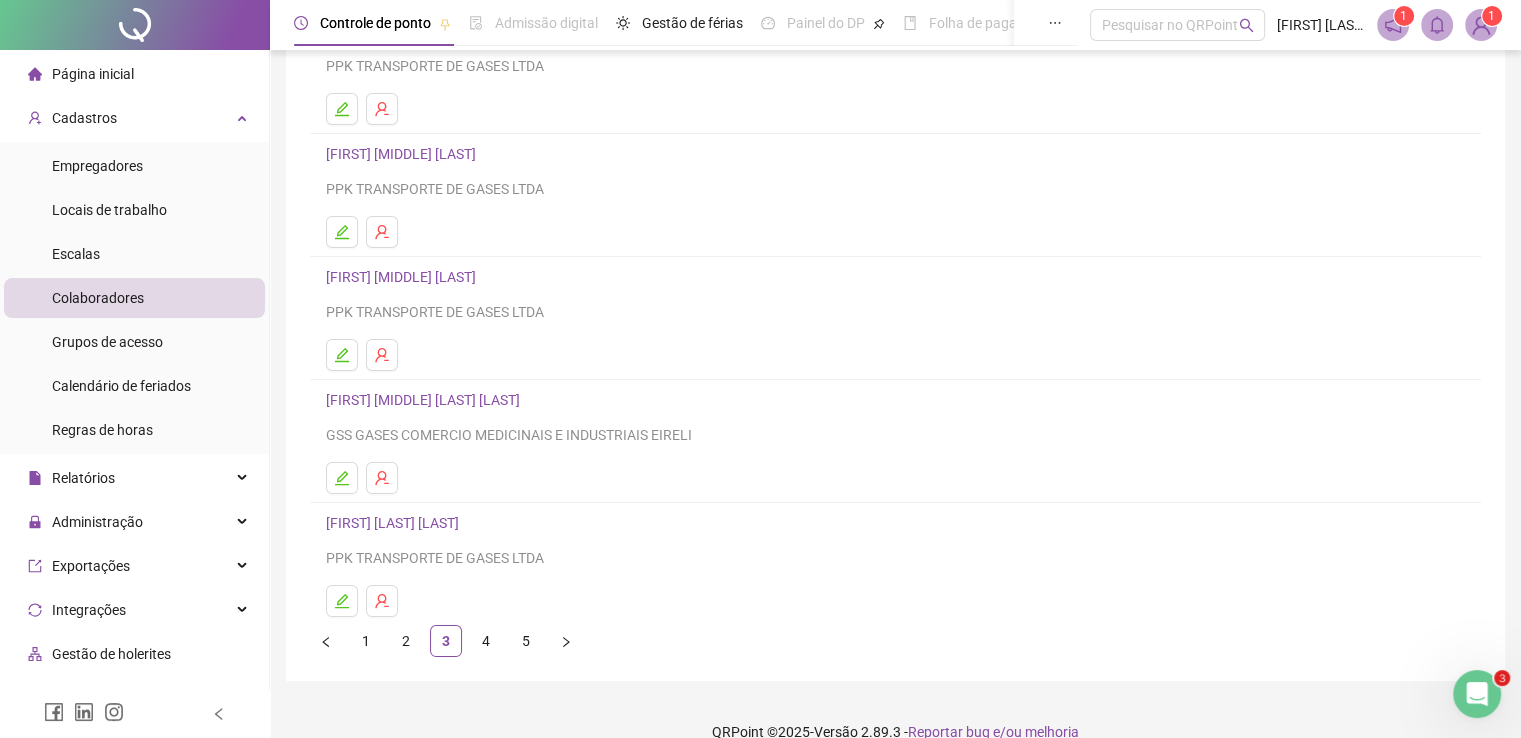 scroll, scrollTop: 228, scrollLeft: 0, axis: vertical 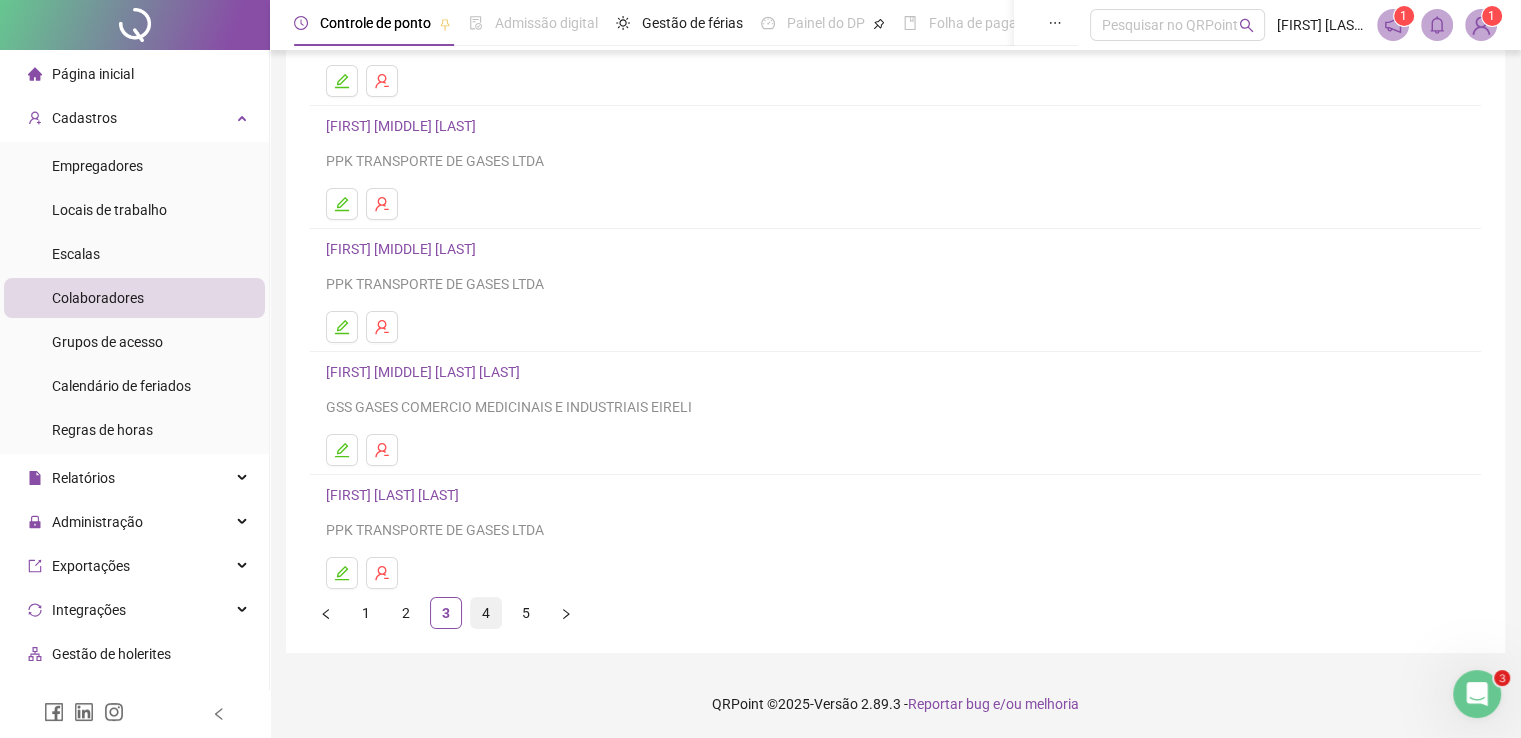 click on "4" at bounding box center (486, 613) 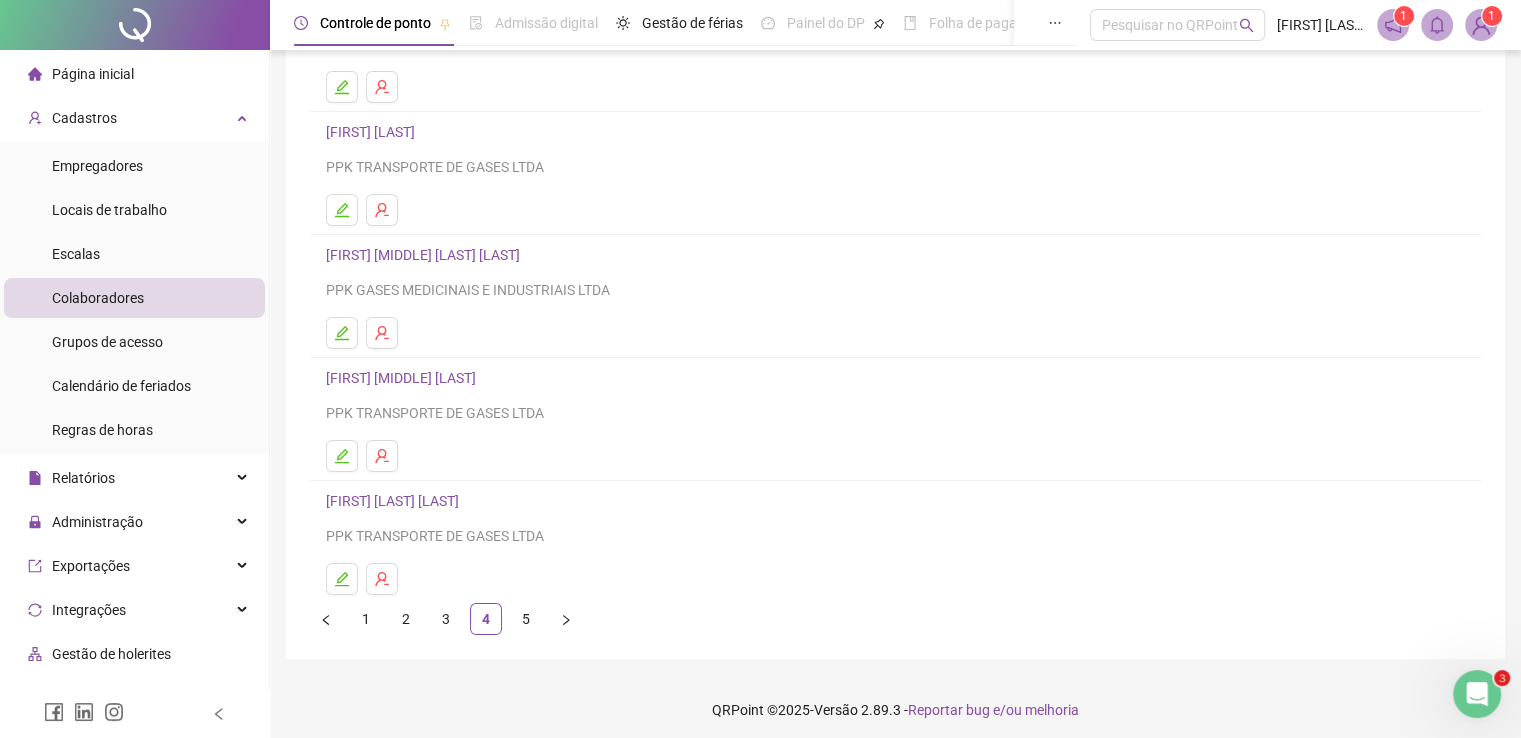 scroll, scrollTop: 228, scrollLeft: 0, axis: vertical 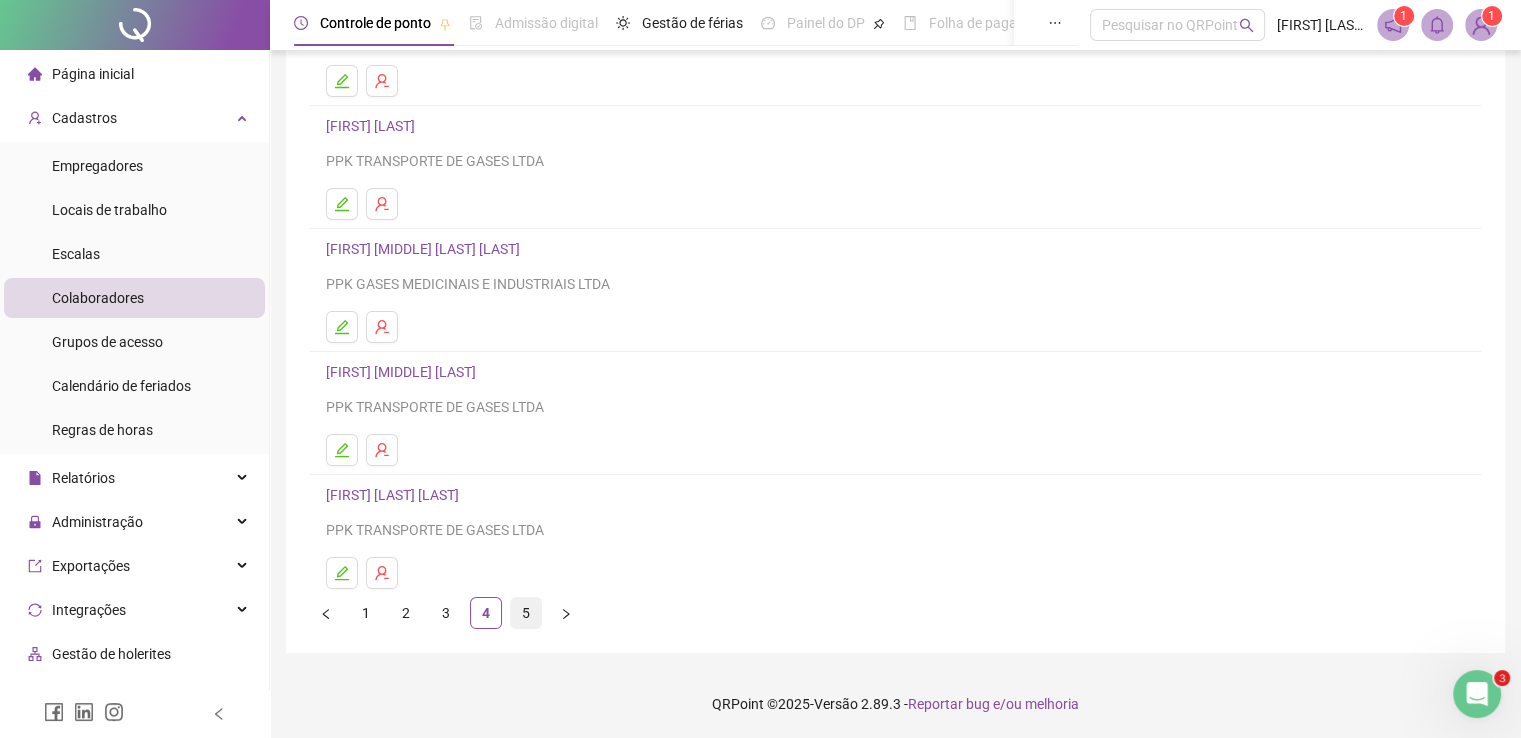 click on "5" at bounding box center (526, 613) 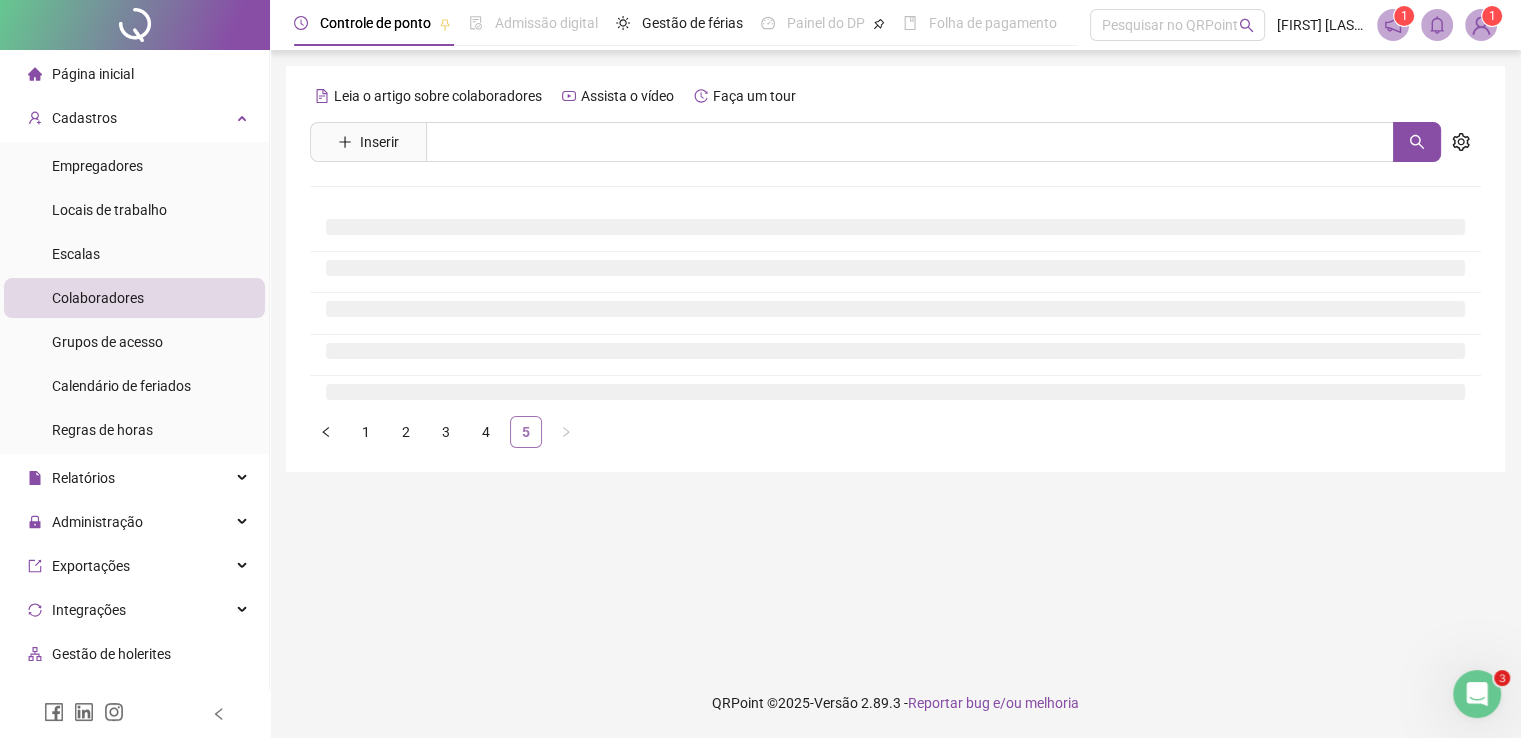 scroll, scrollTop: 0, scrollLeft: 0, axis: both 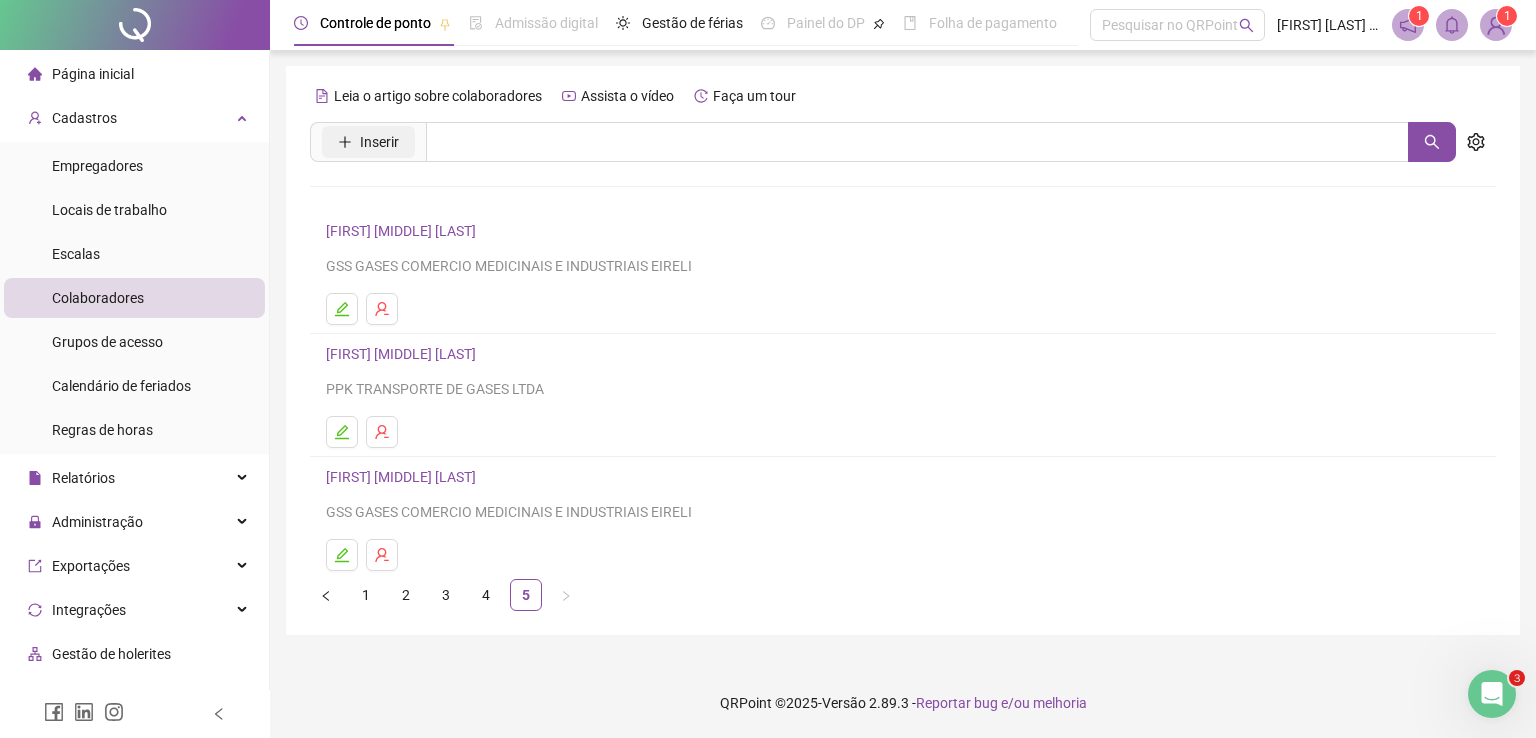 click on "Inserir" at bounding box center (379, 142) 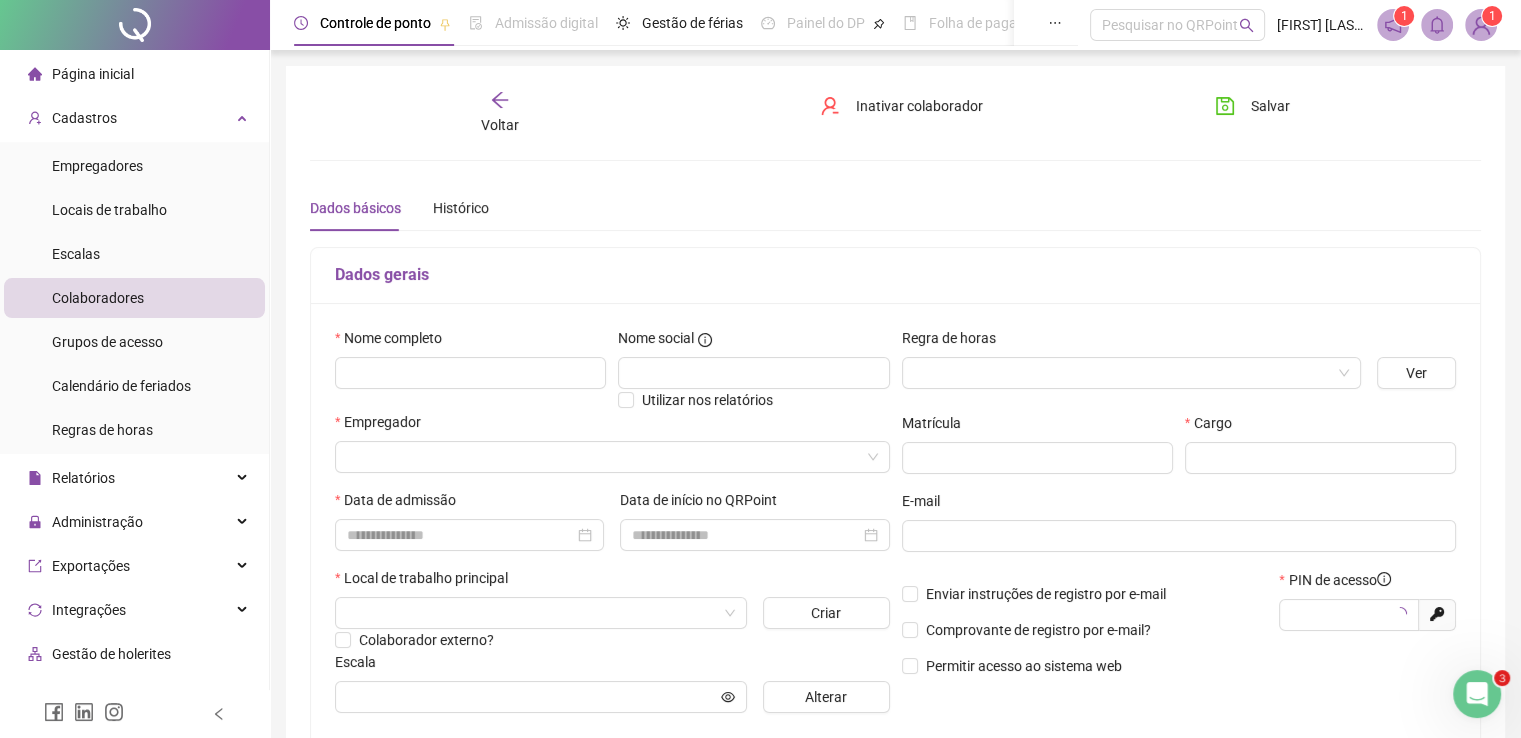 type on "*****" 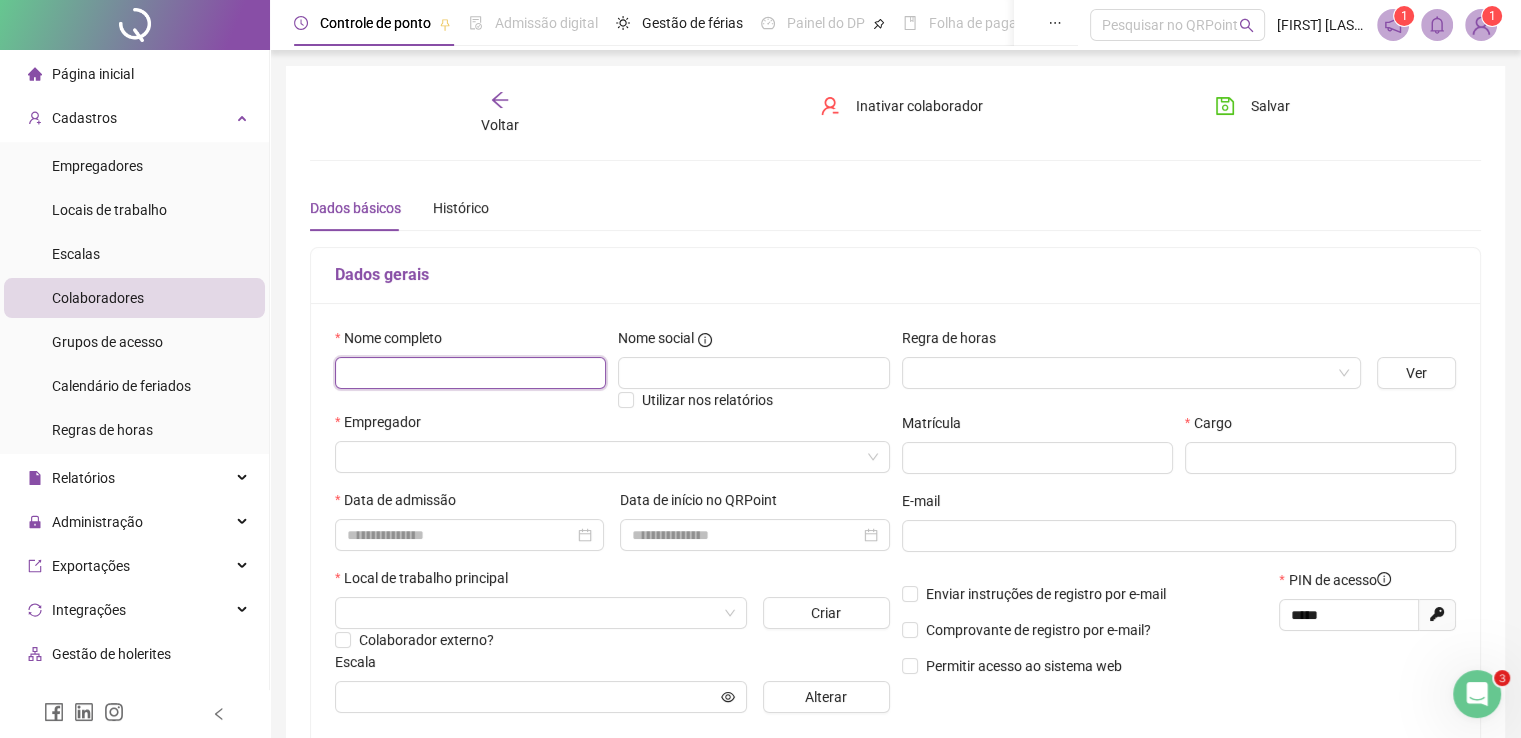 click at bounding box center [470, 373] 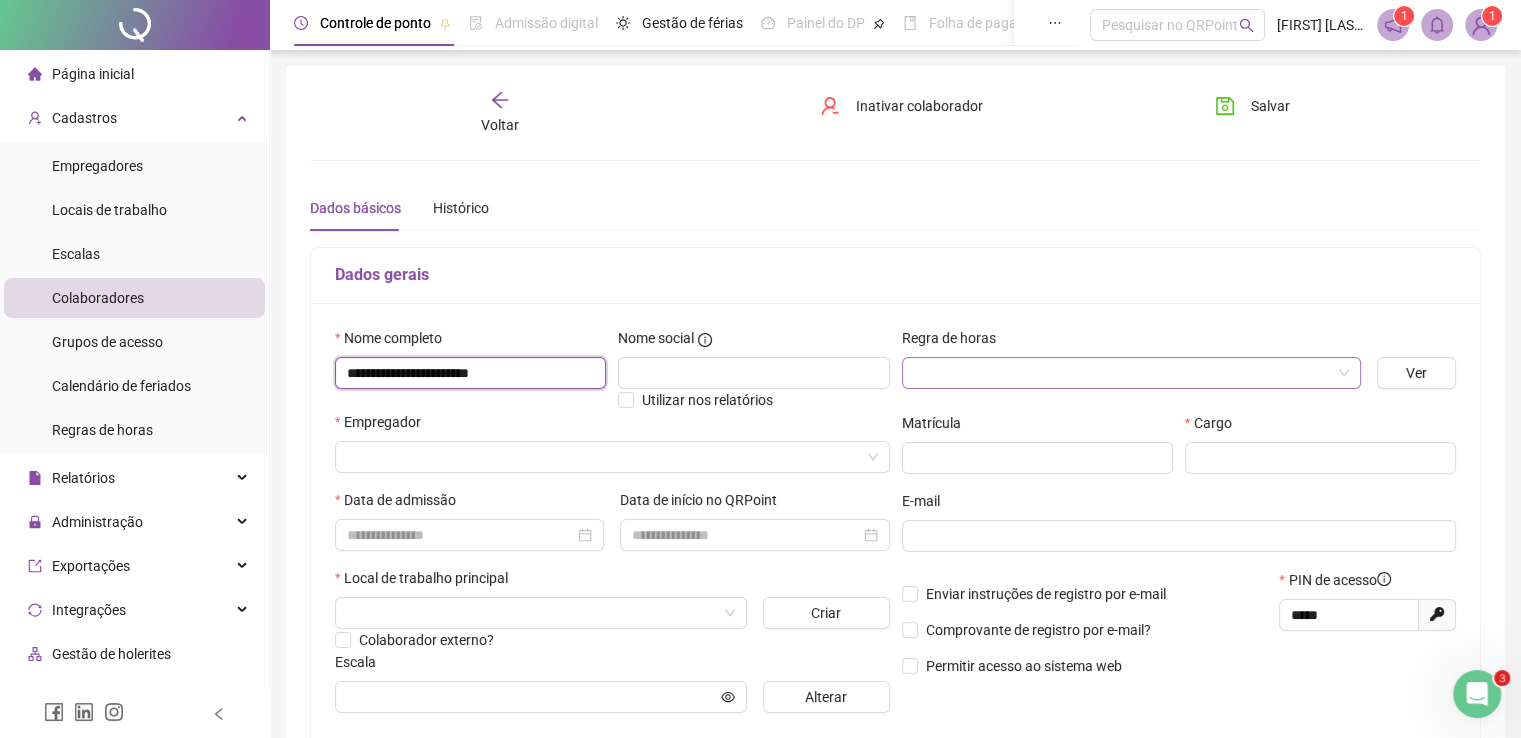 type on "**********" 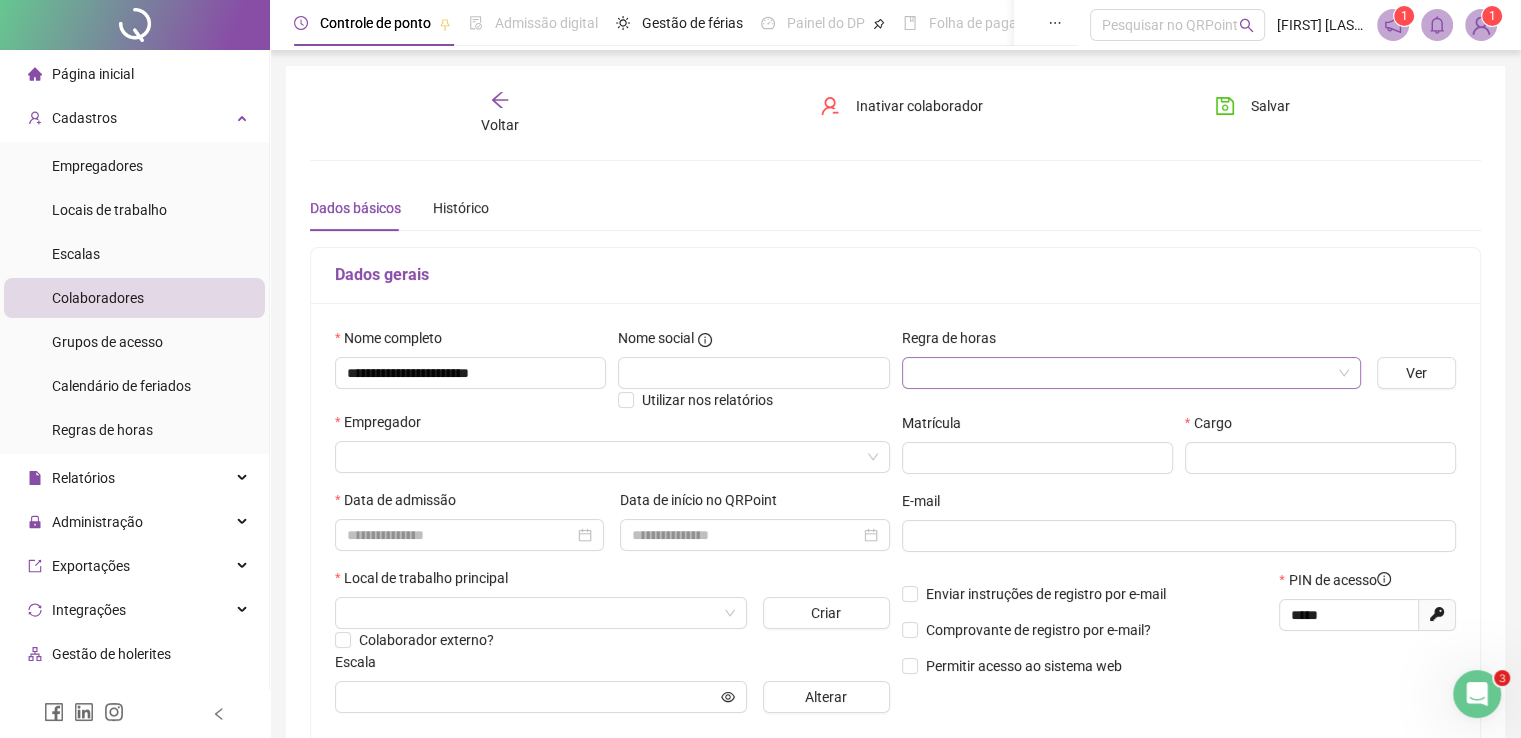 click at bounding box center (1122, 373) 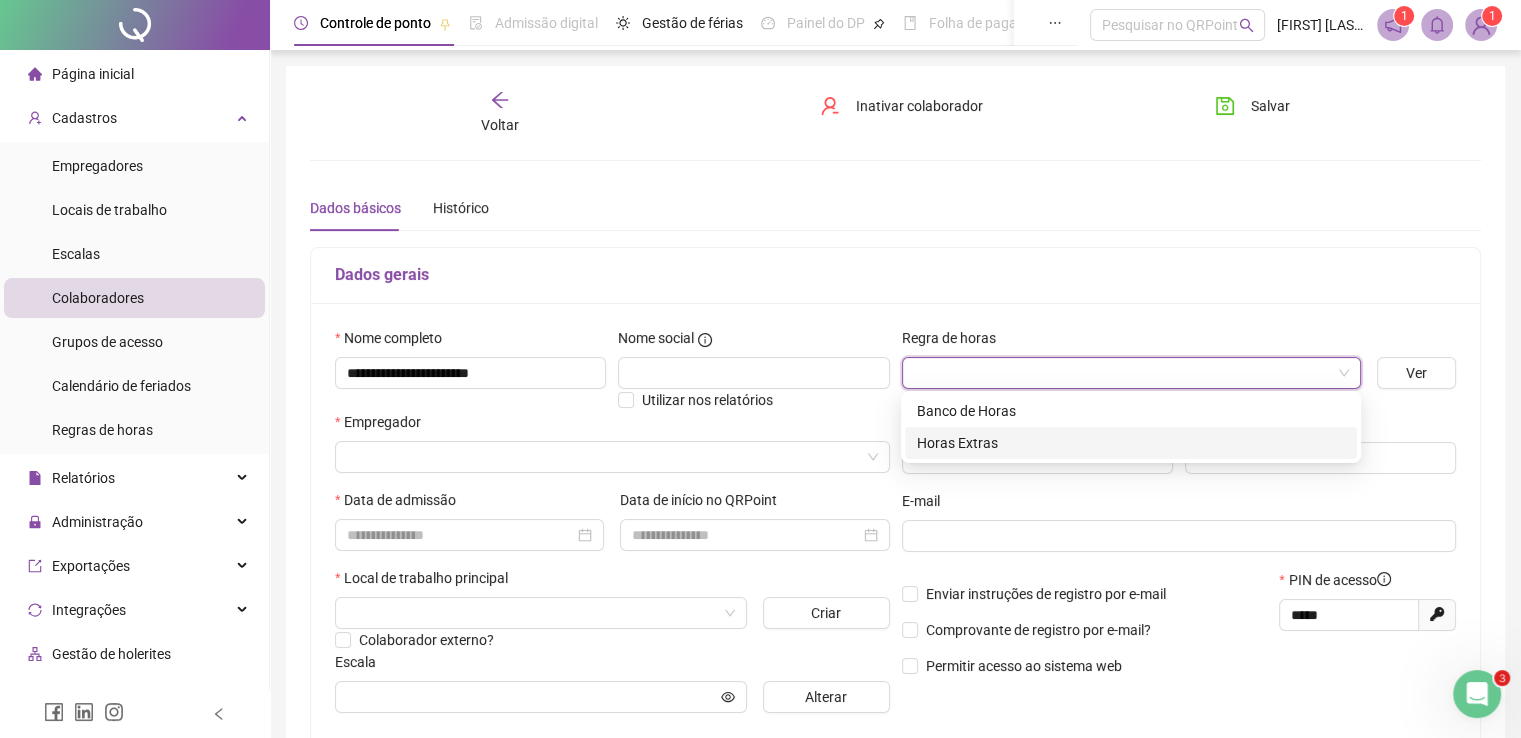 click on "Horas Extras" at bounding box center (1131, 443) 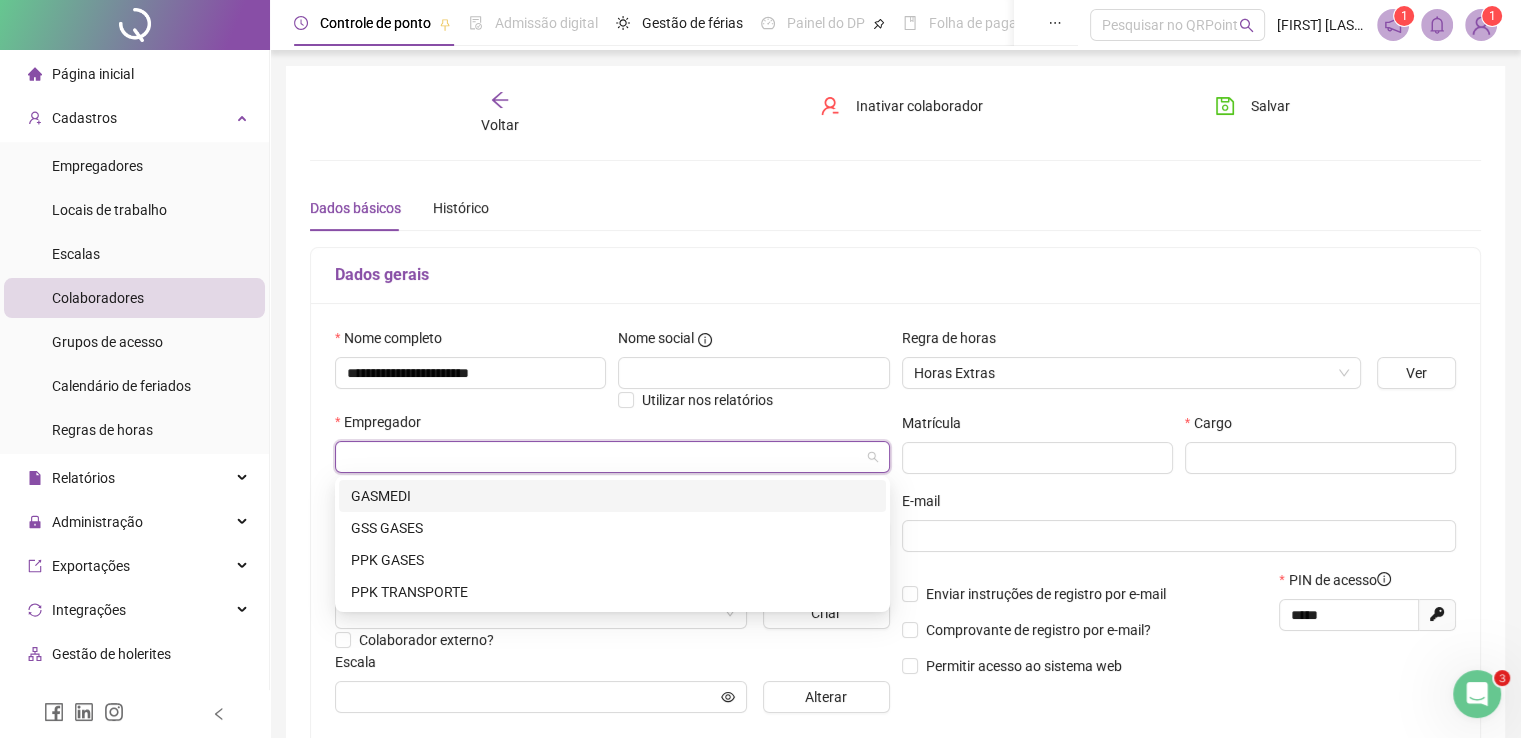 click at bounding box center [603, 457] 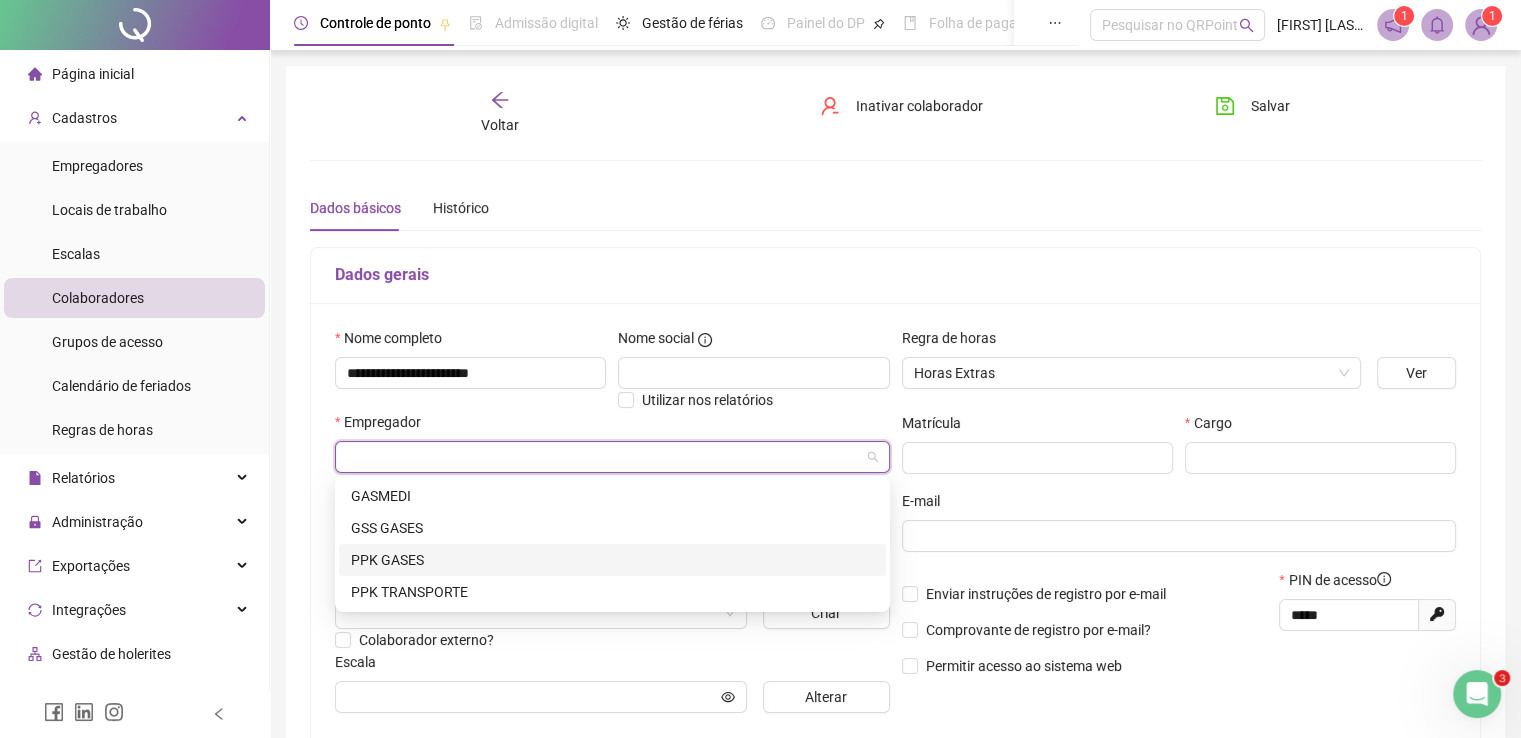click on "PPK GASES" at bounding box center (612, 560) 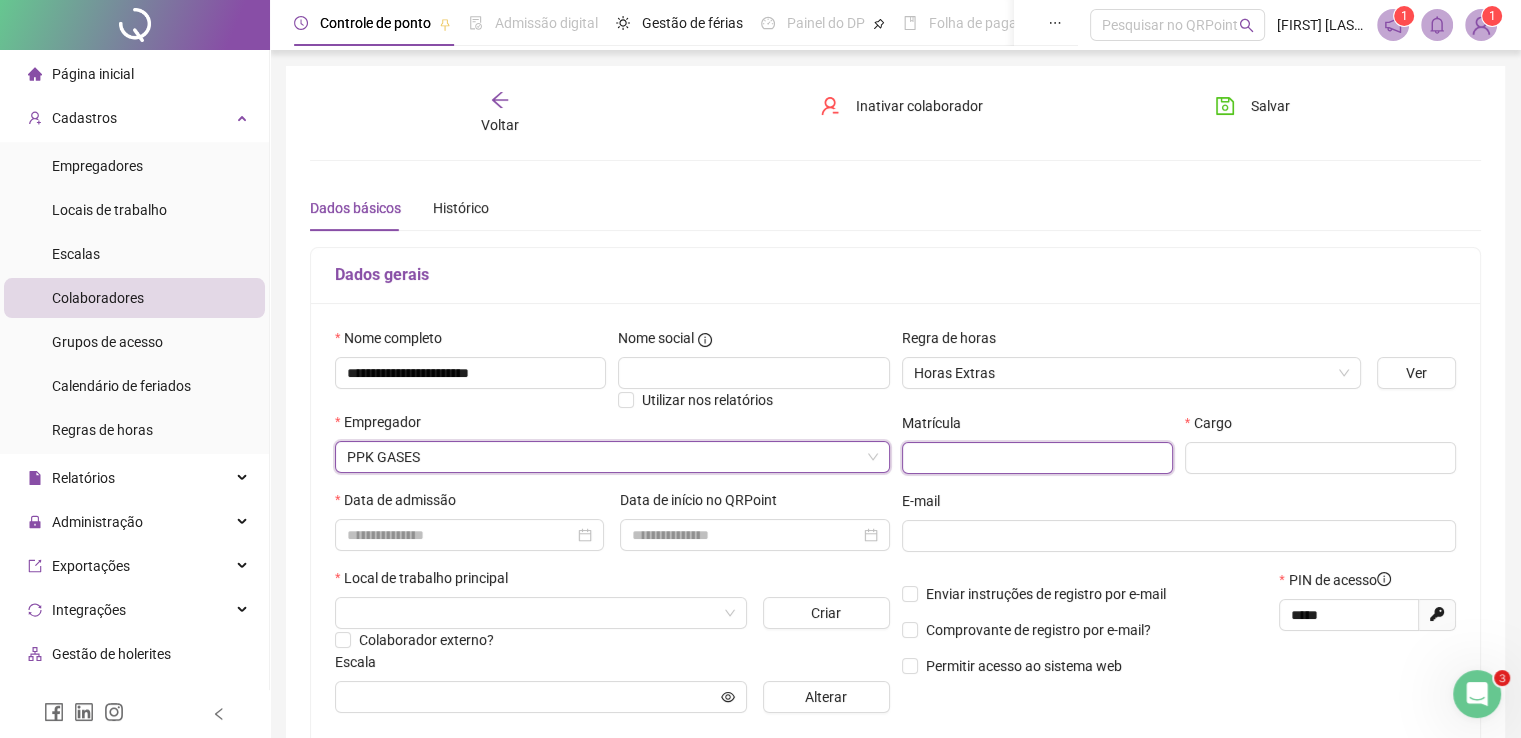 click at bounding box center [1037, 458] 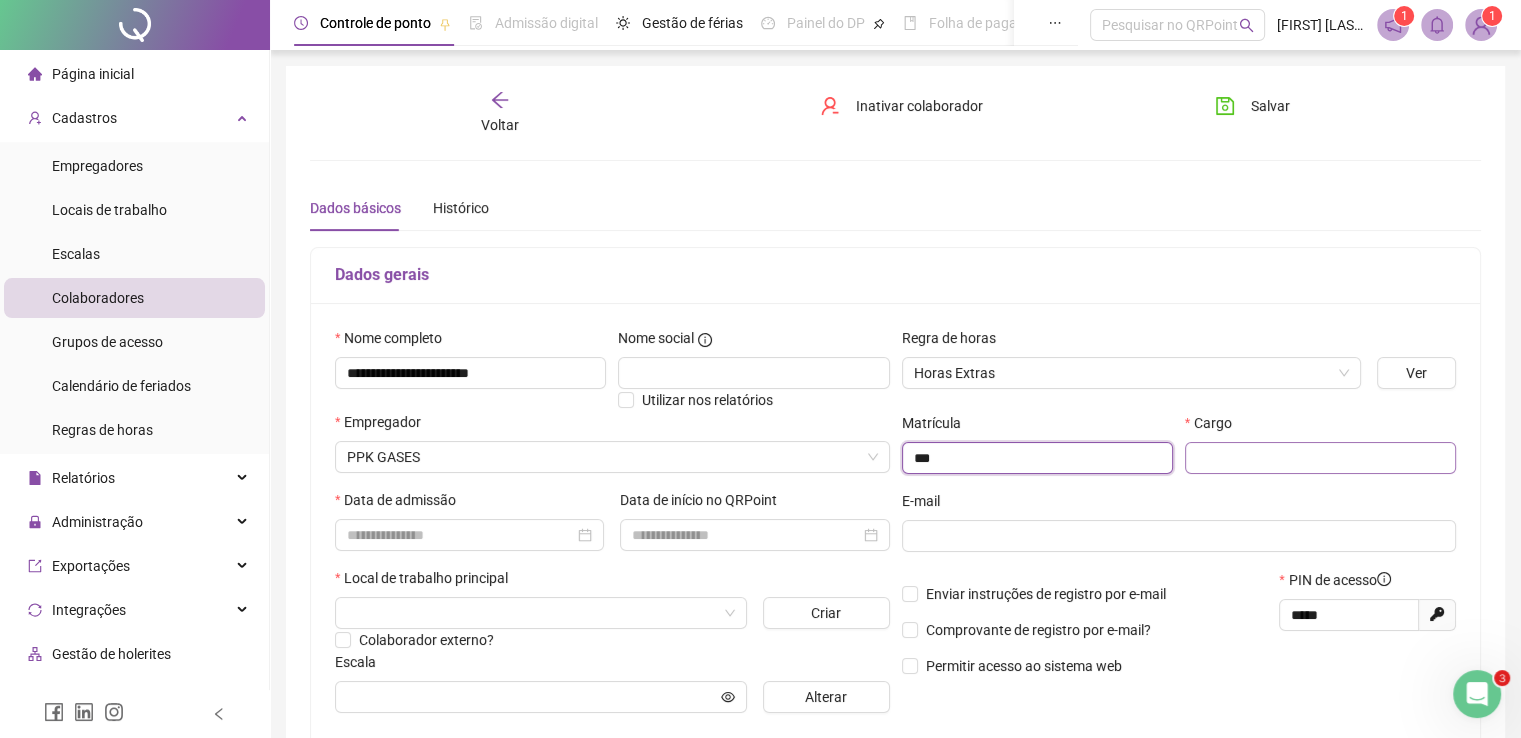 type on "***" 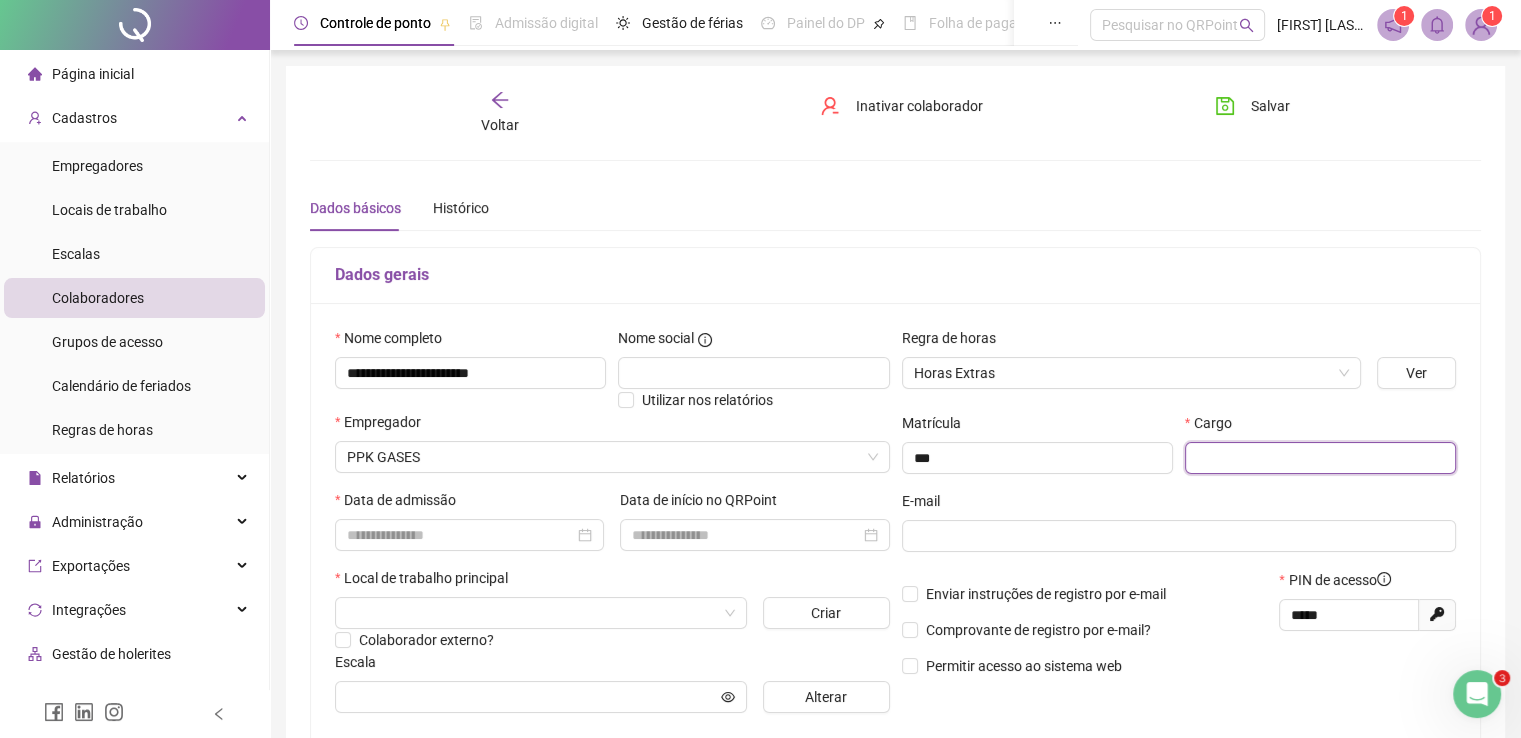 click at bounding box center (1320, 458) 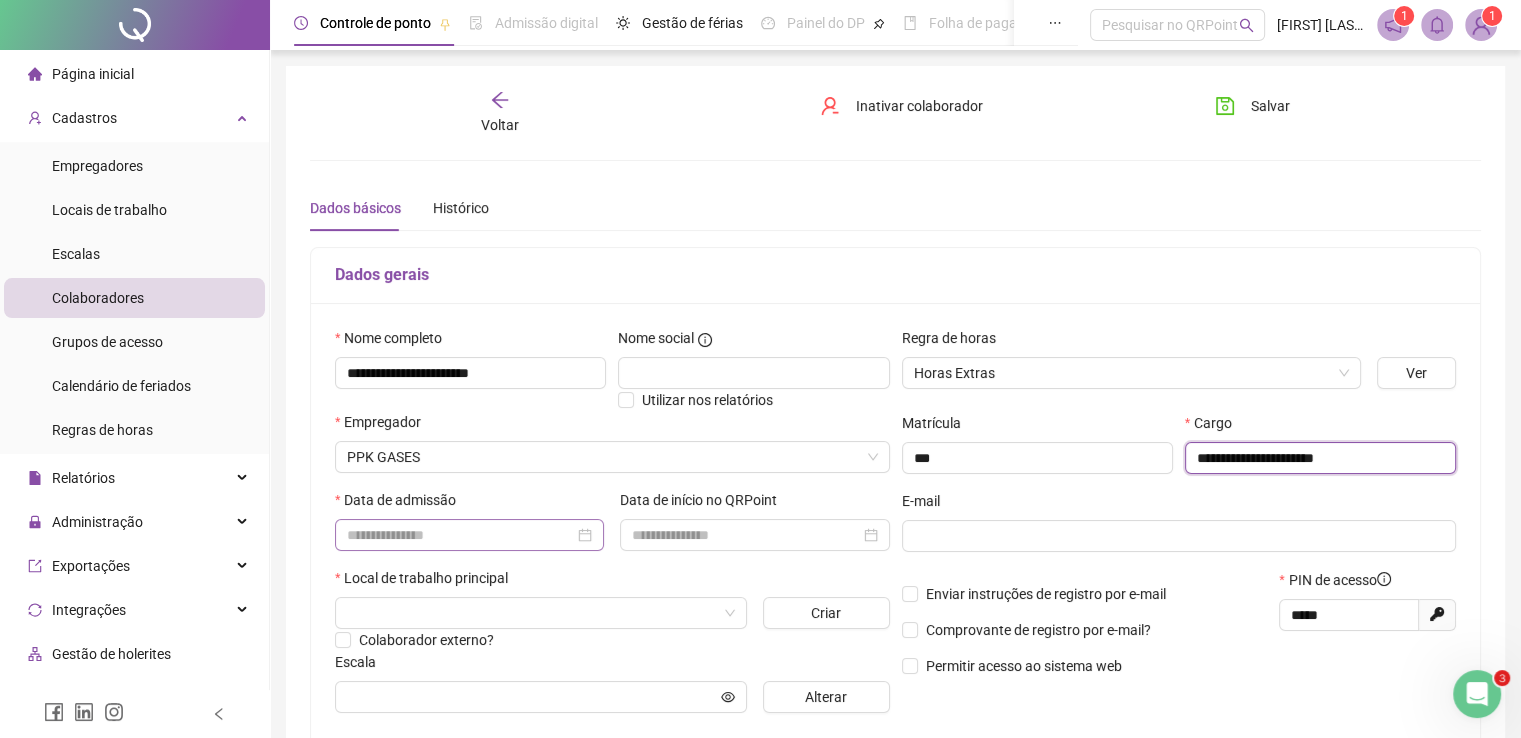click at bounding box center (469, 535) 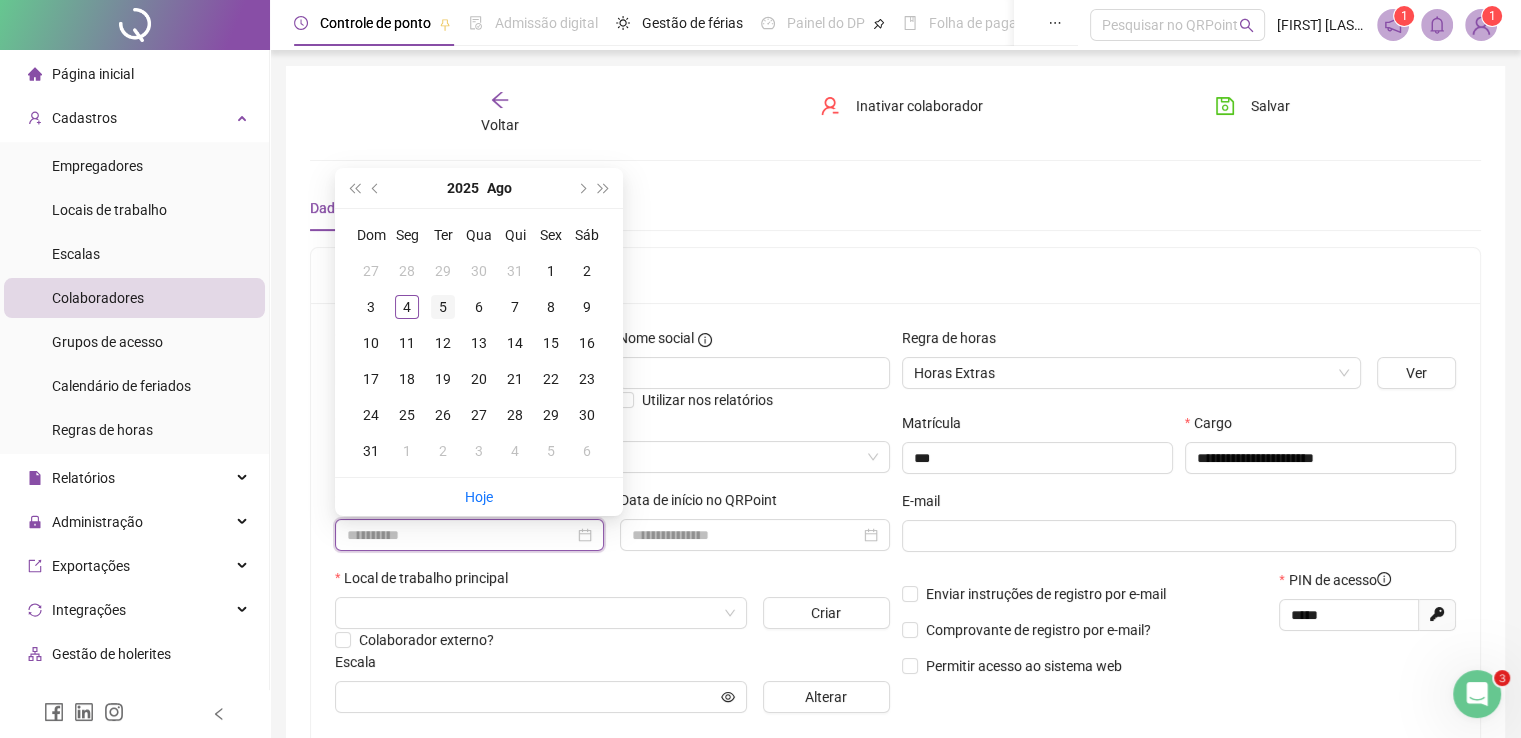 type on "**********" 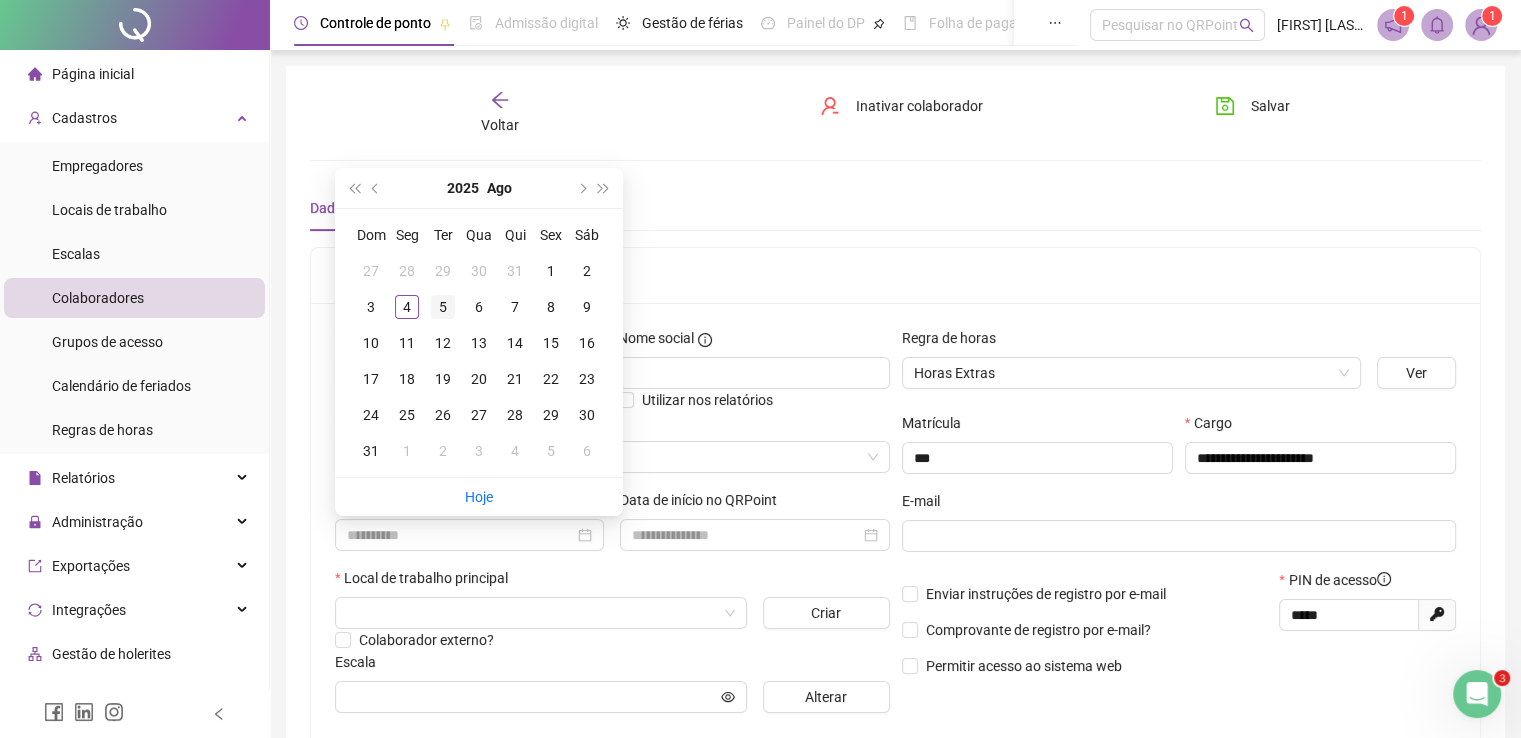 click on "5" at bounding box center (443, 307) 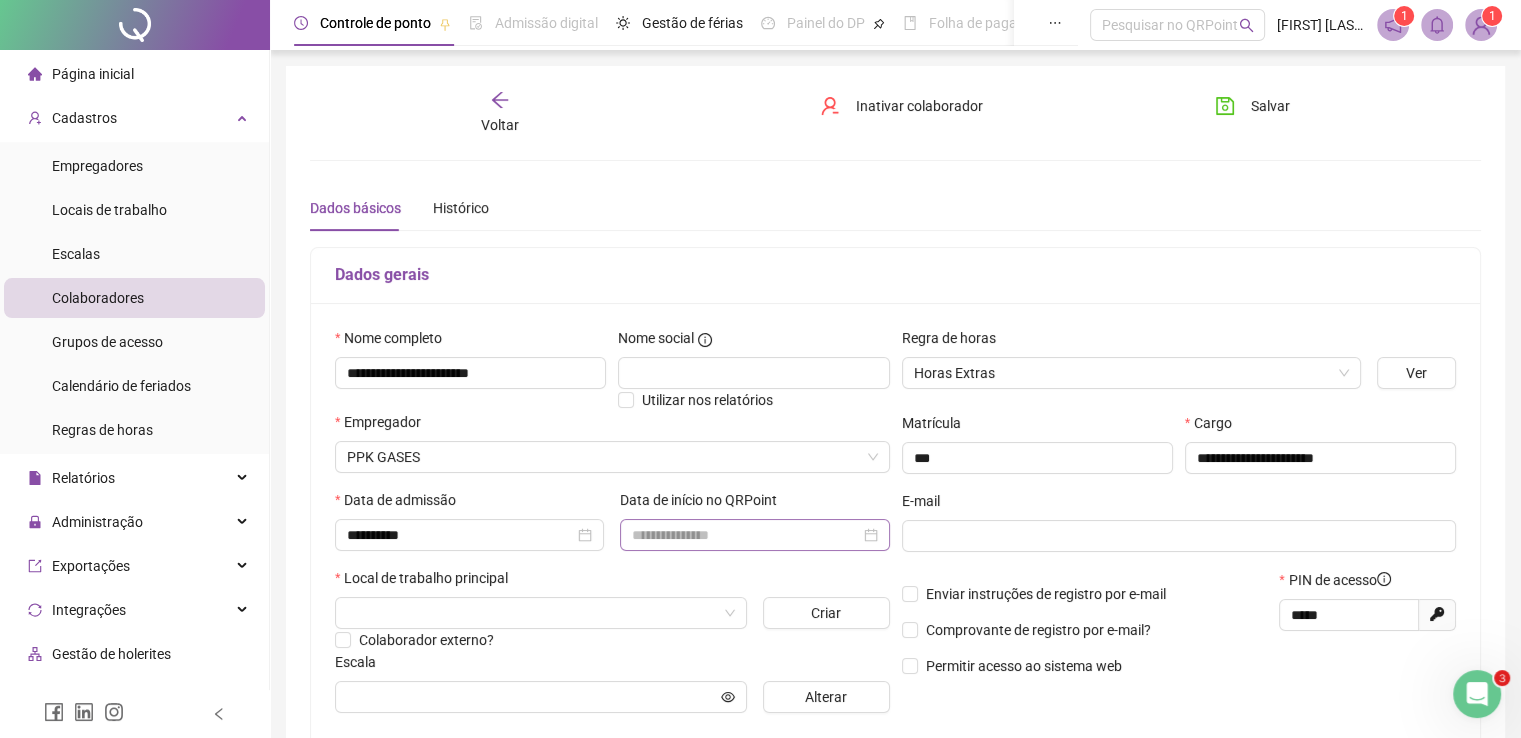 click at bounding box center (754, 535) 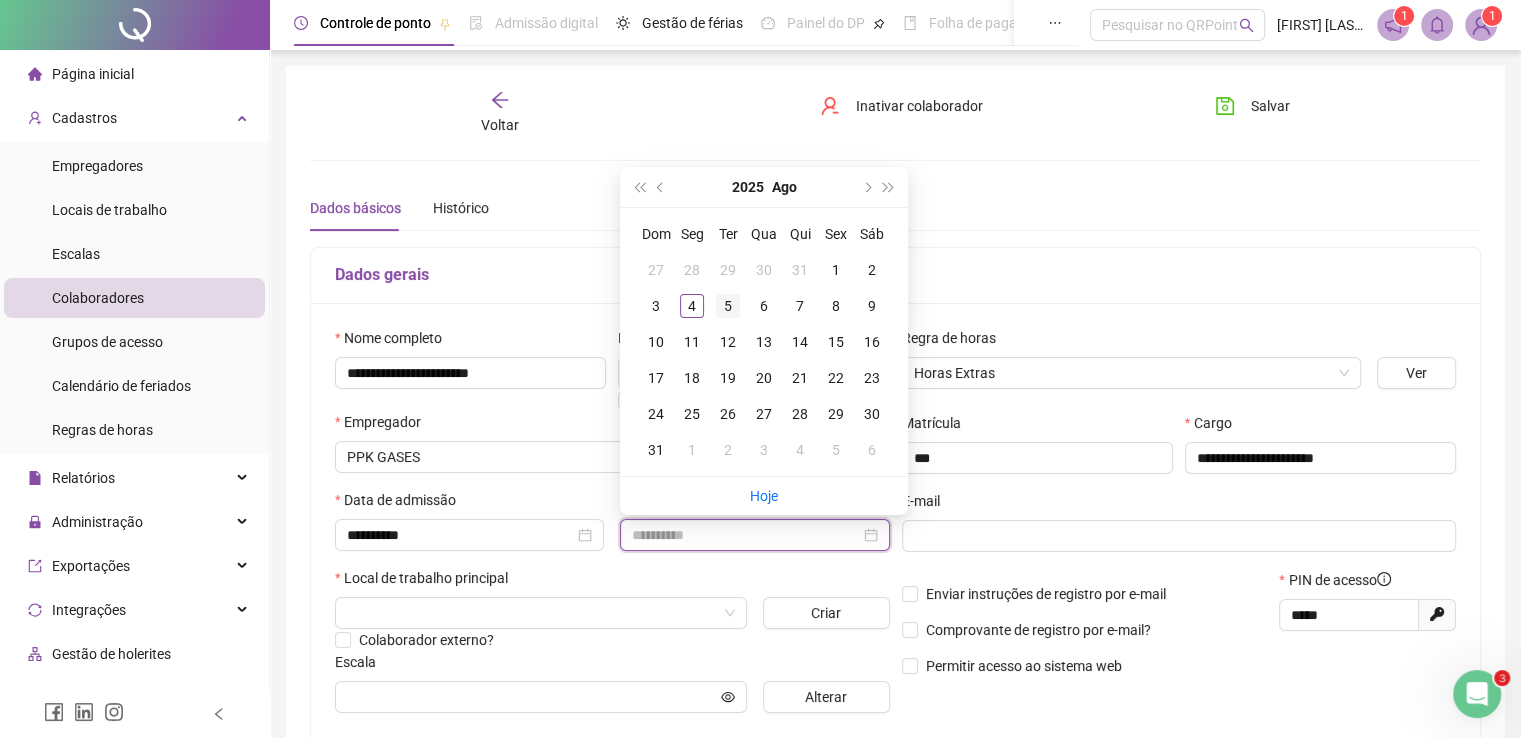 type on "**********" 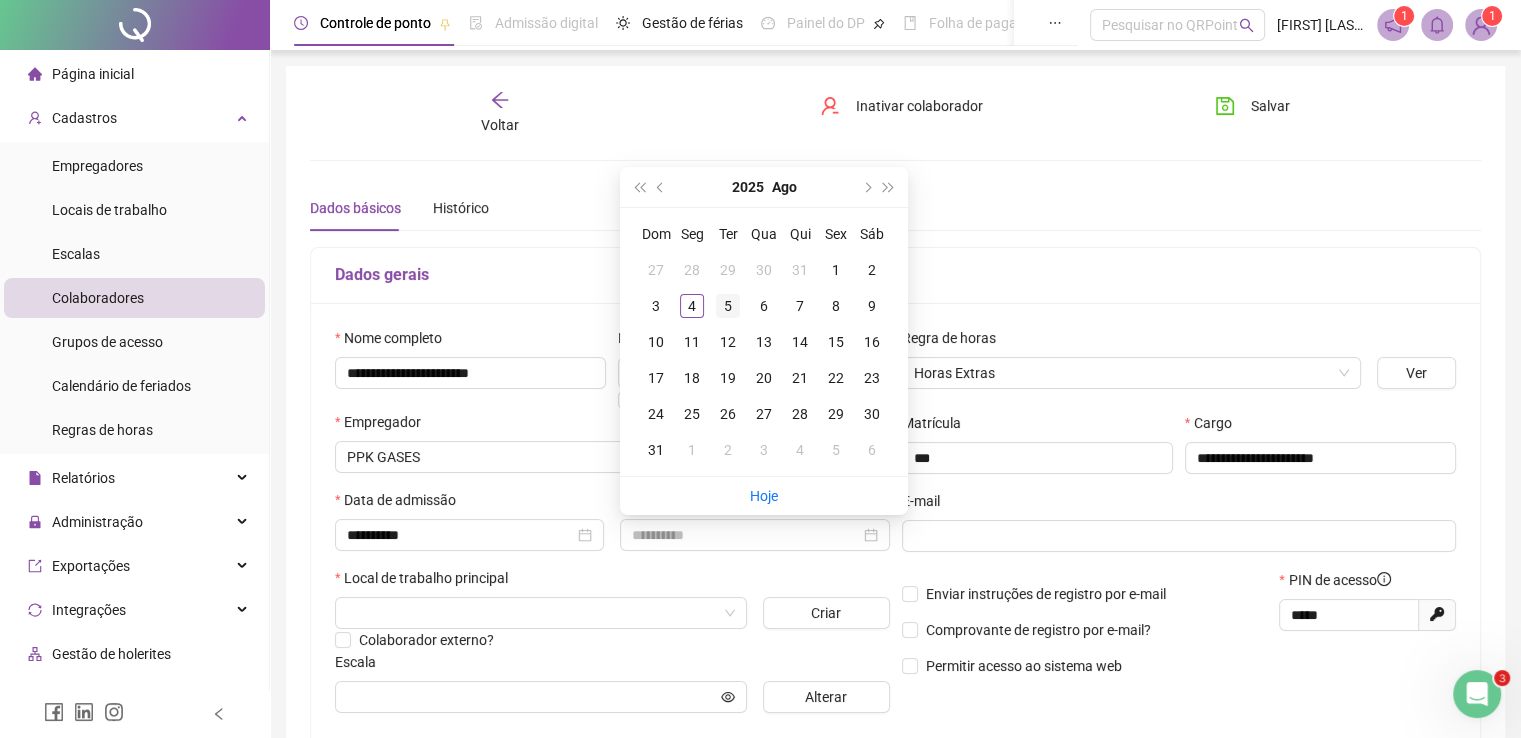 click on "5" at bounding box center (728, 306) 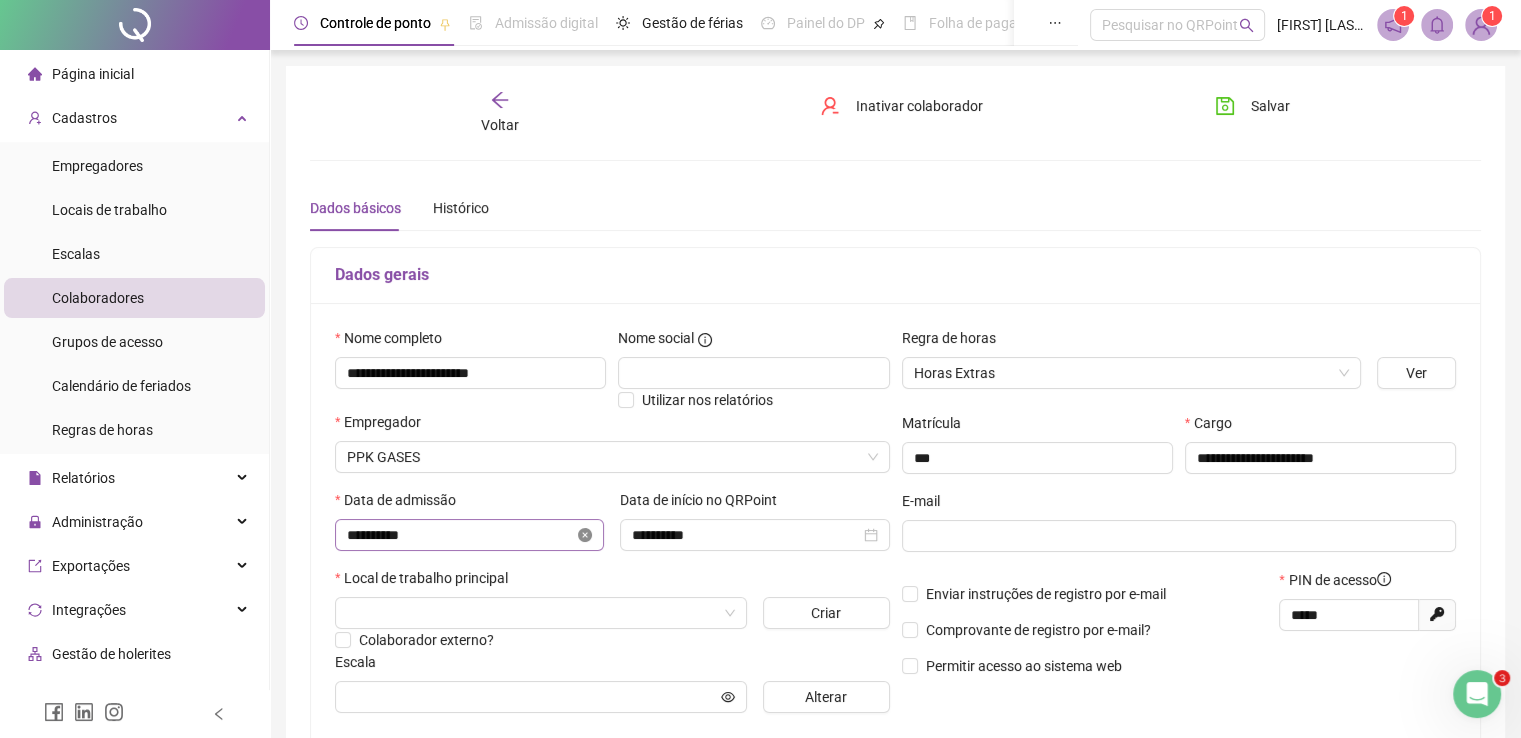 click 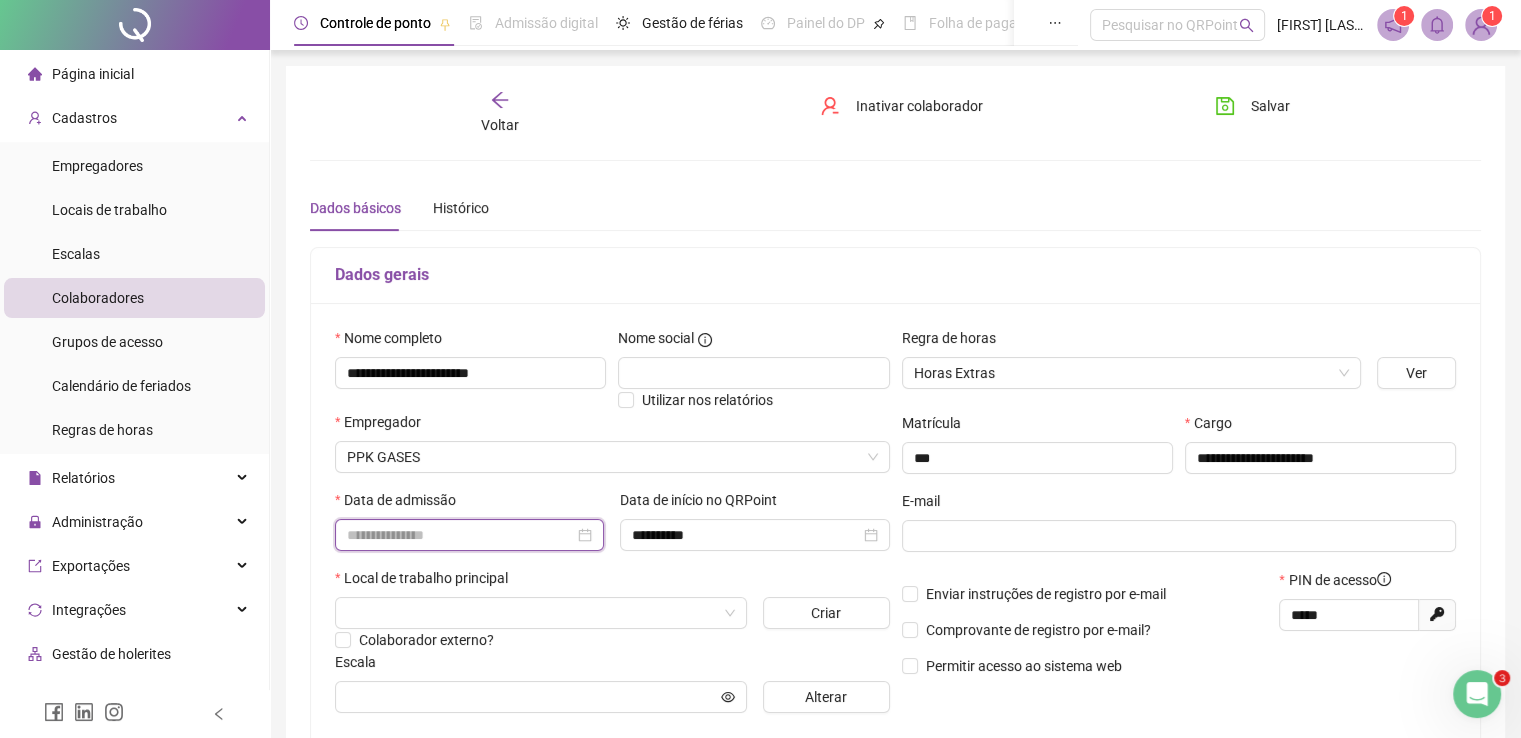 click at bounding box center [460, 535] 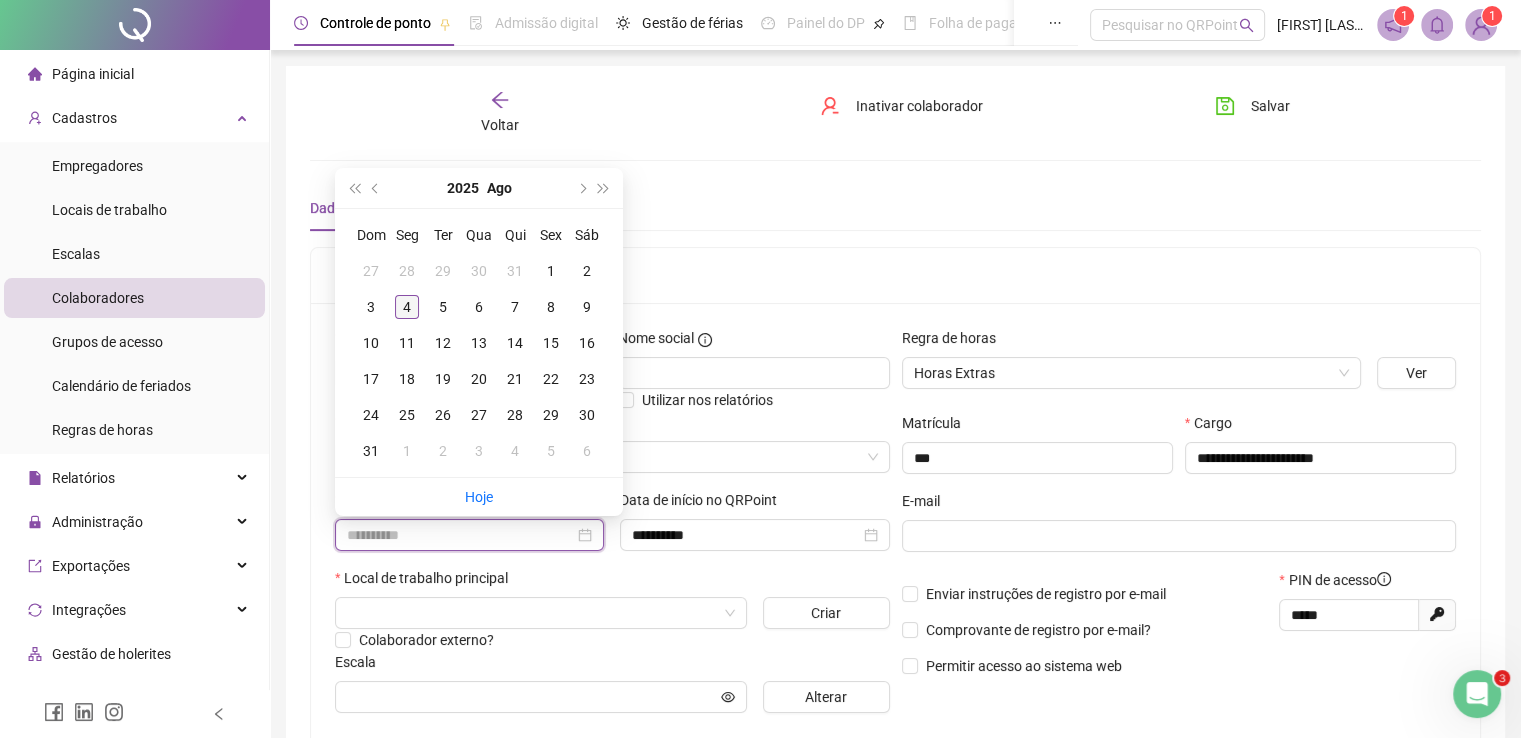 type on "**********" 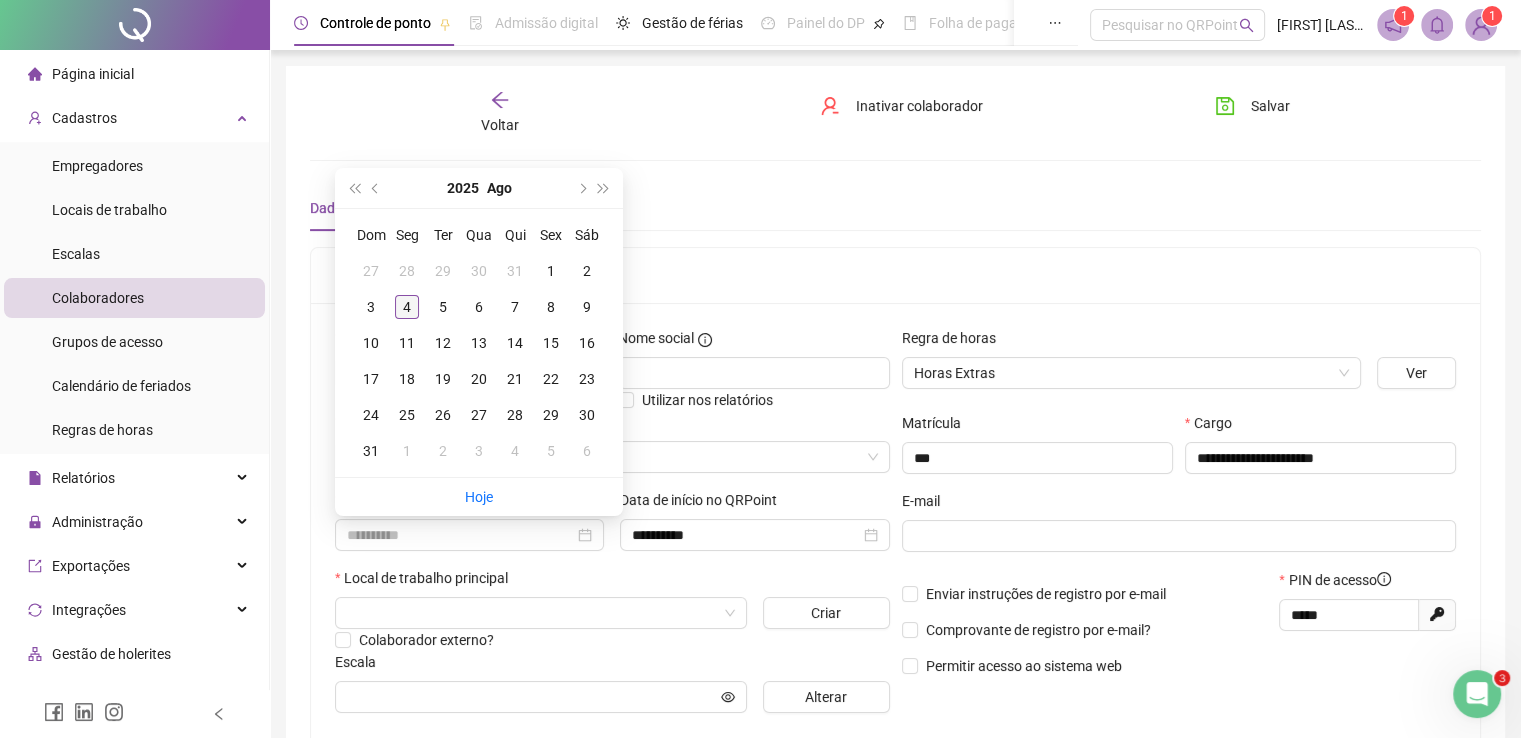 click on "4" at bounding box center (407, 307) 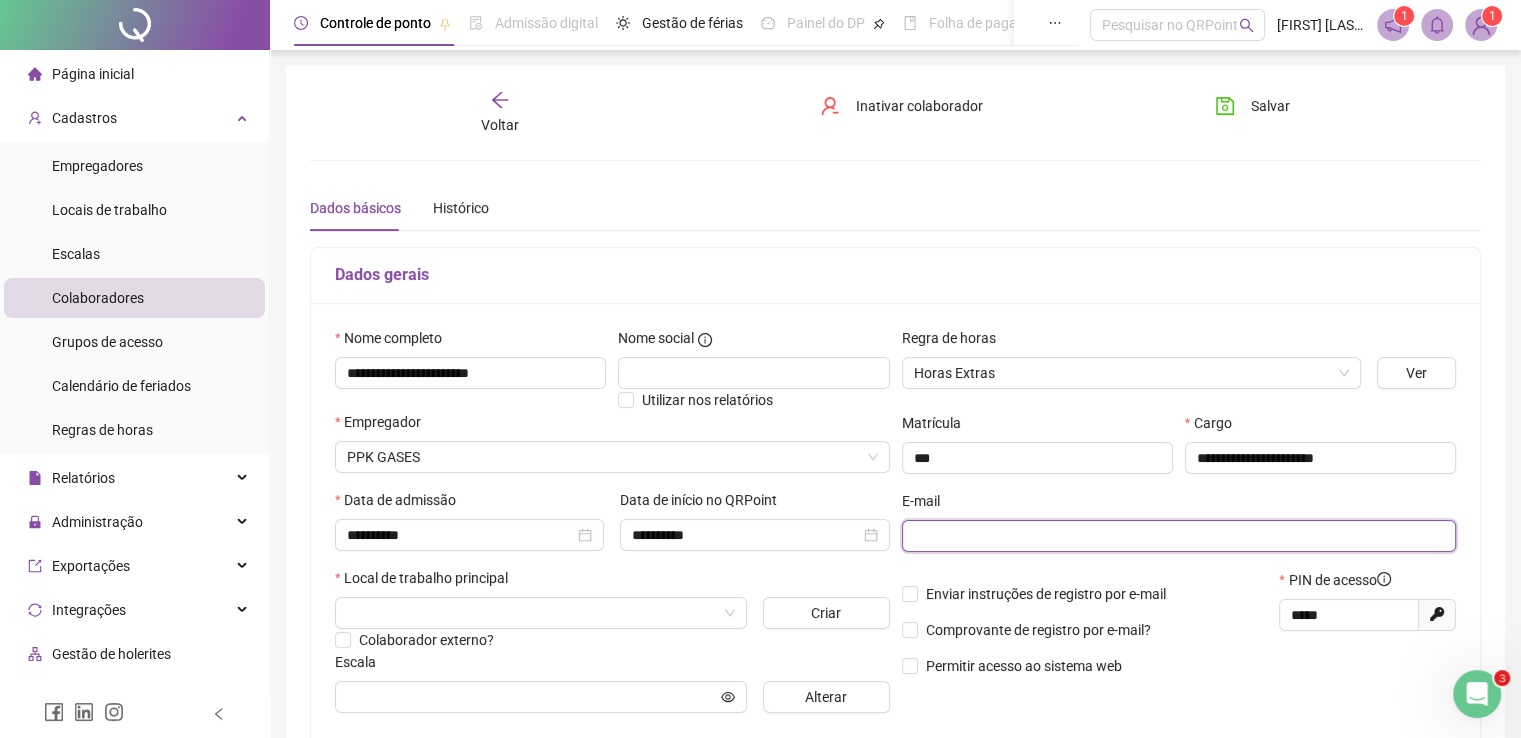 click at bounding box center [1177, 536] 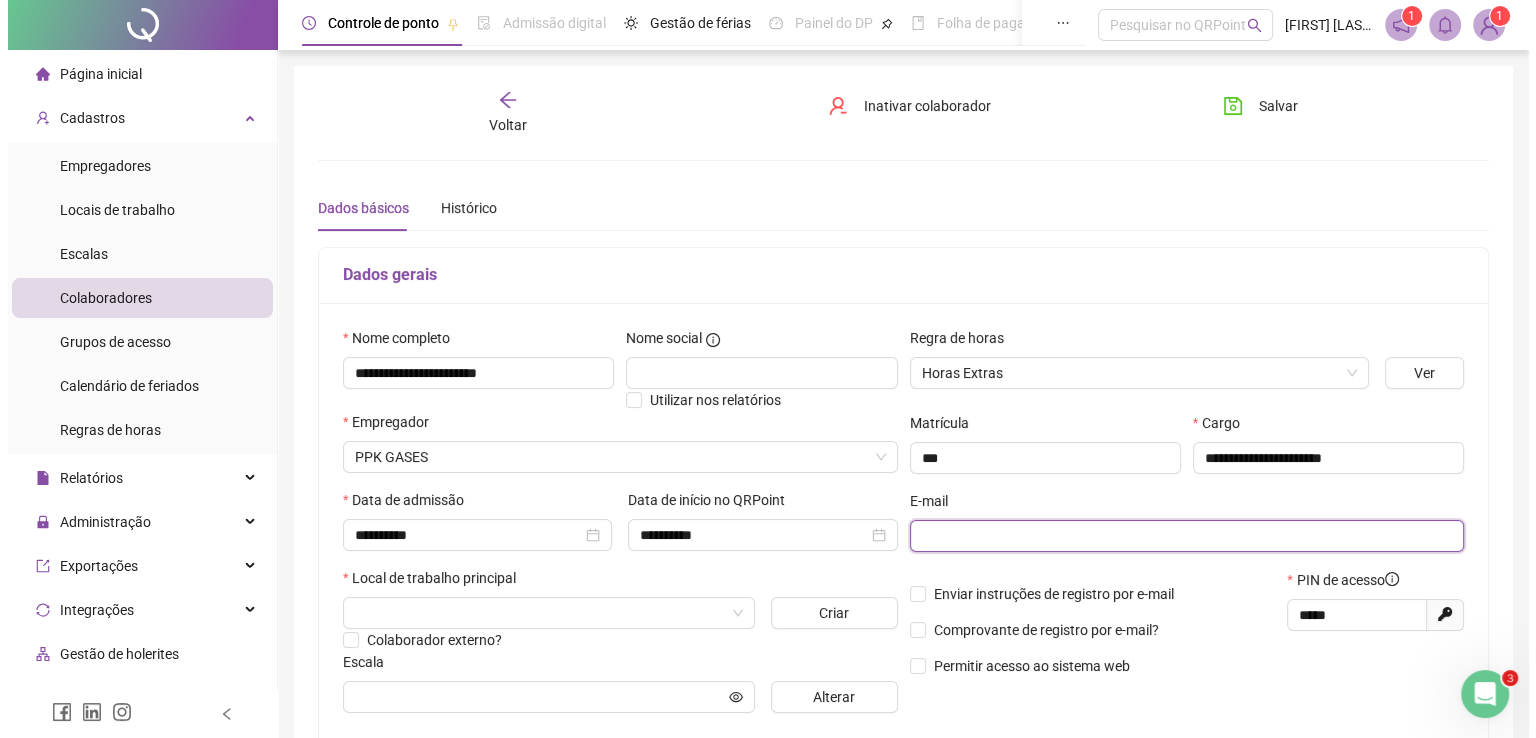 scroll, scrollTop: 200, scrollLeft: 0, axis: vertical 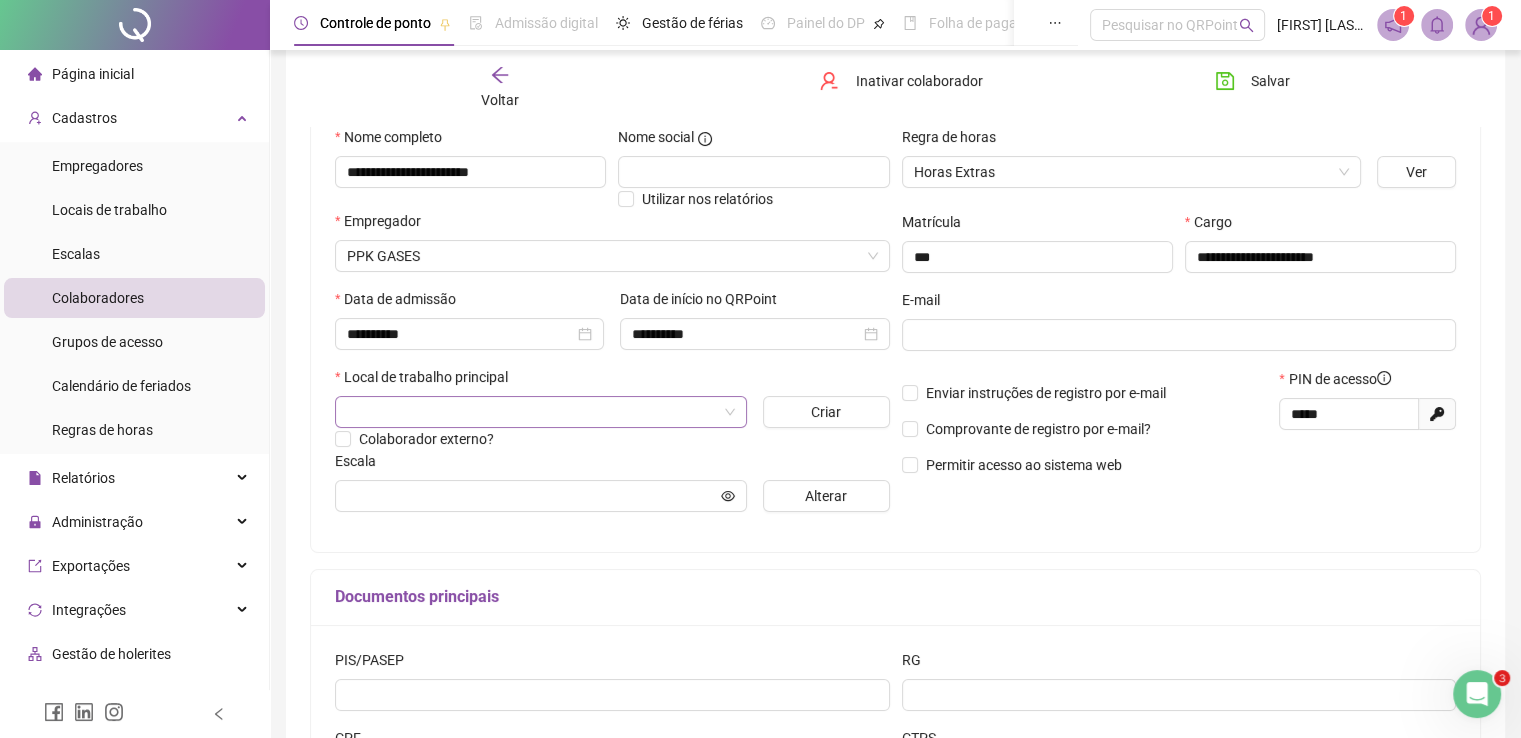 click at bounding box center [532, 412] 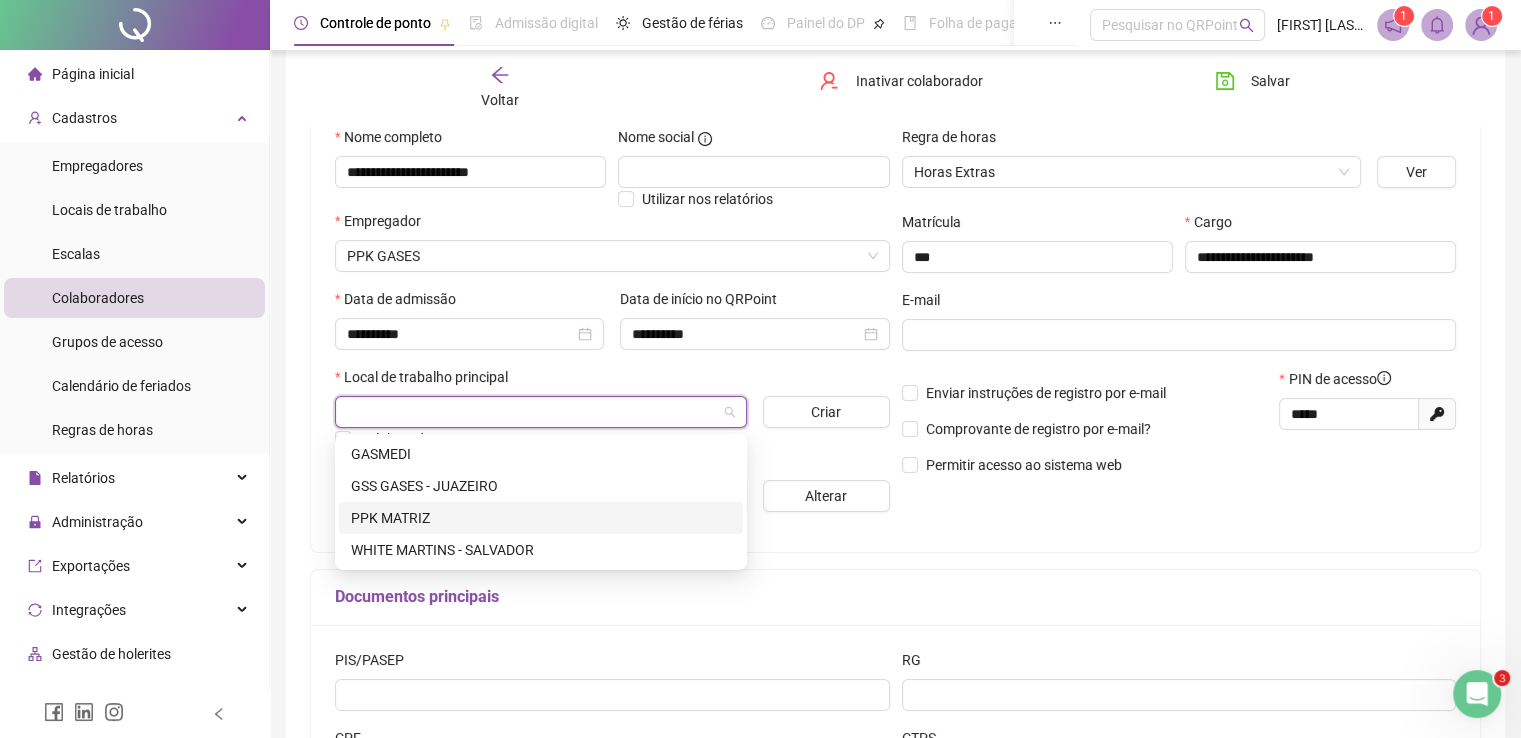 click on "PPK MATRIZ" at bounding box center (541, 518) 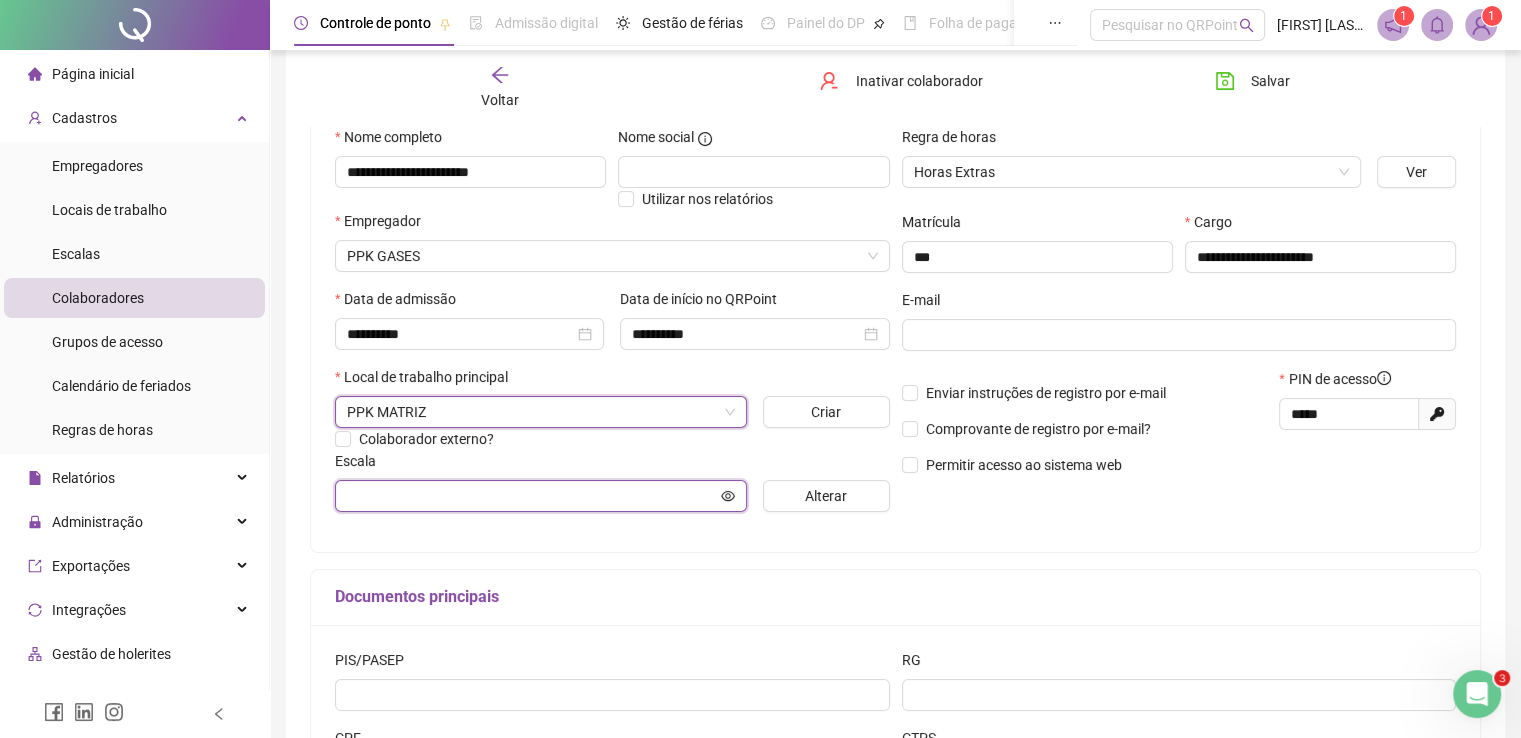 click at bounding box center [532, 496] 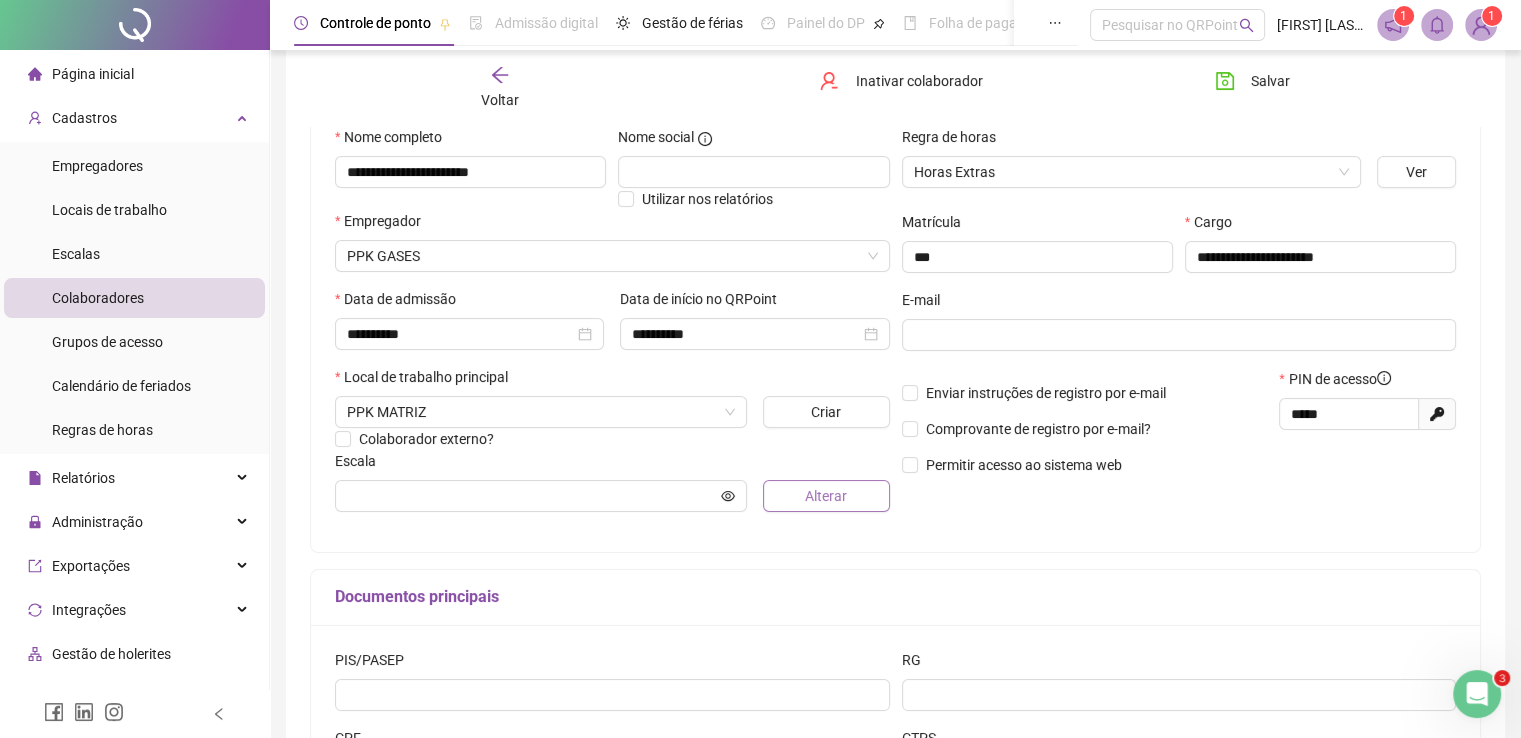 click on "Alterar" at bounding box center [826, 496] 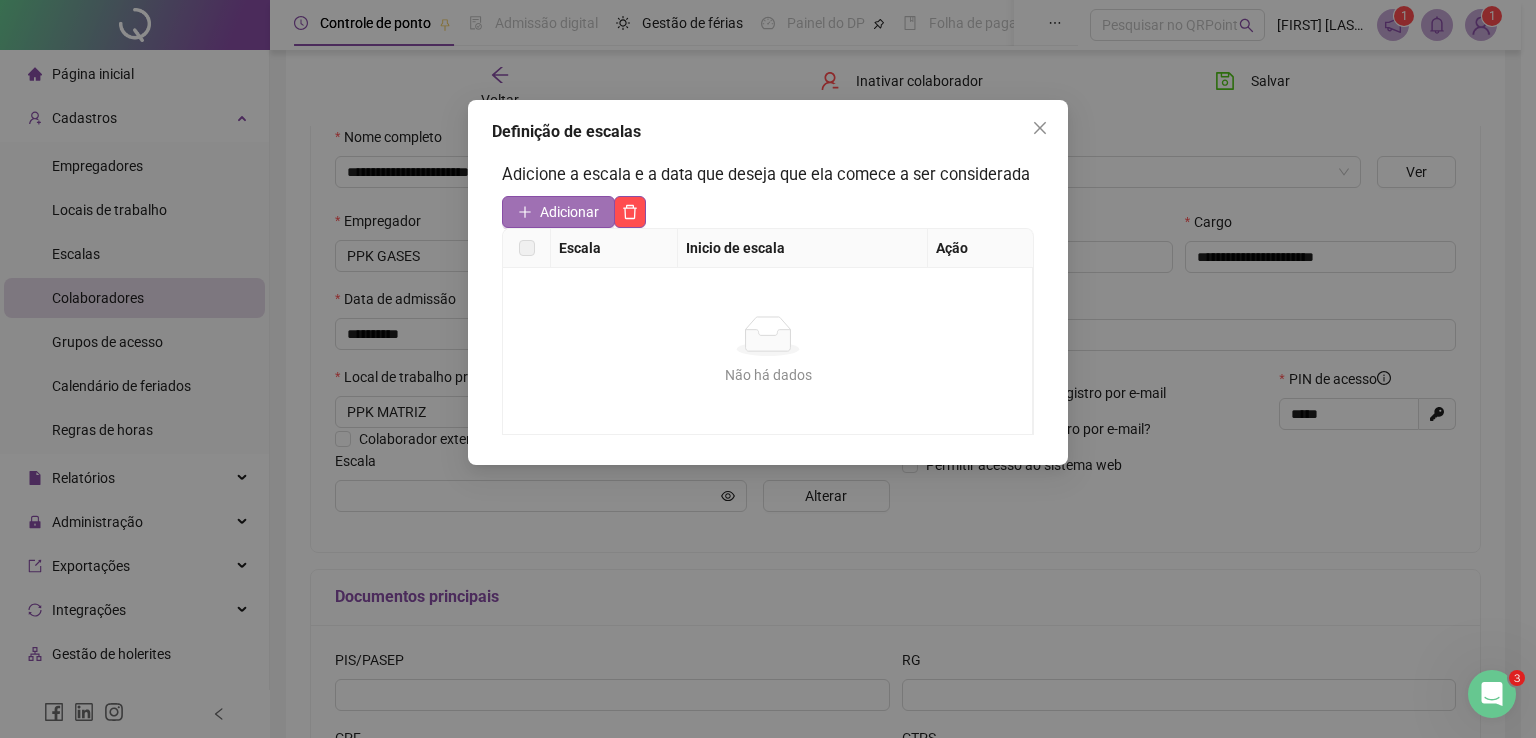 click on "Adicionar" at bounding box center [569, 212] 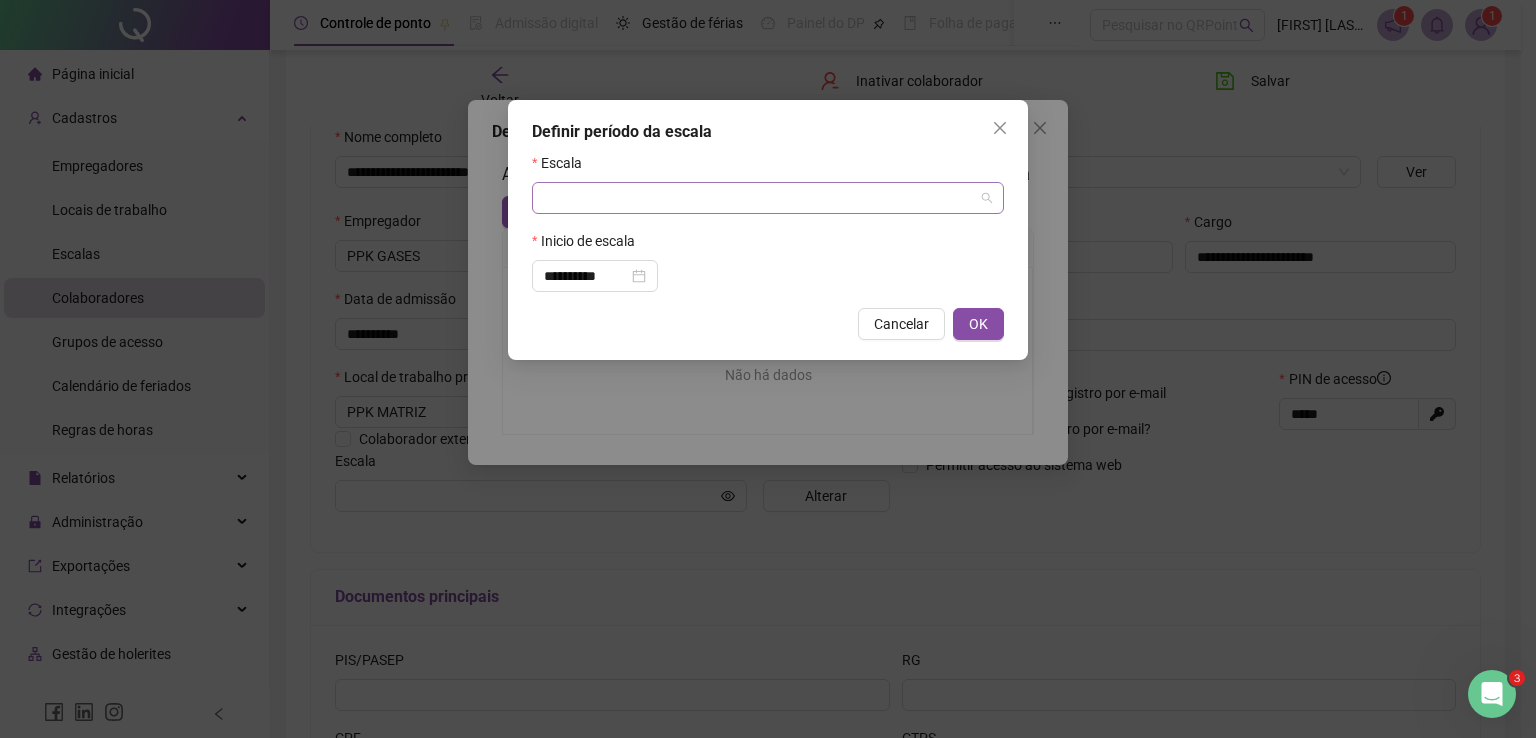 click at bounding box center (759, 198) 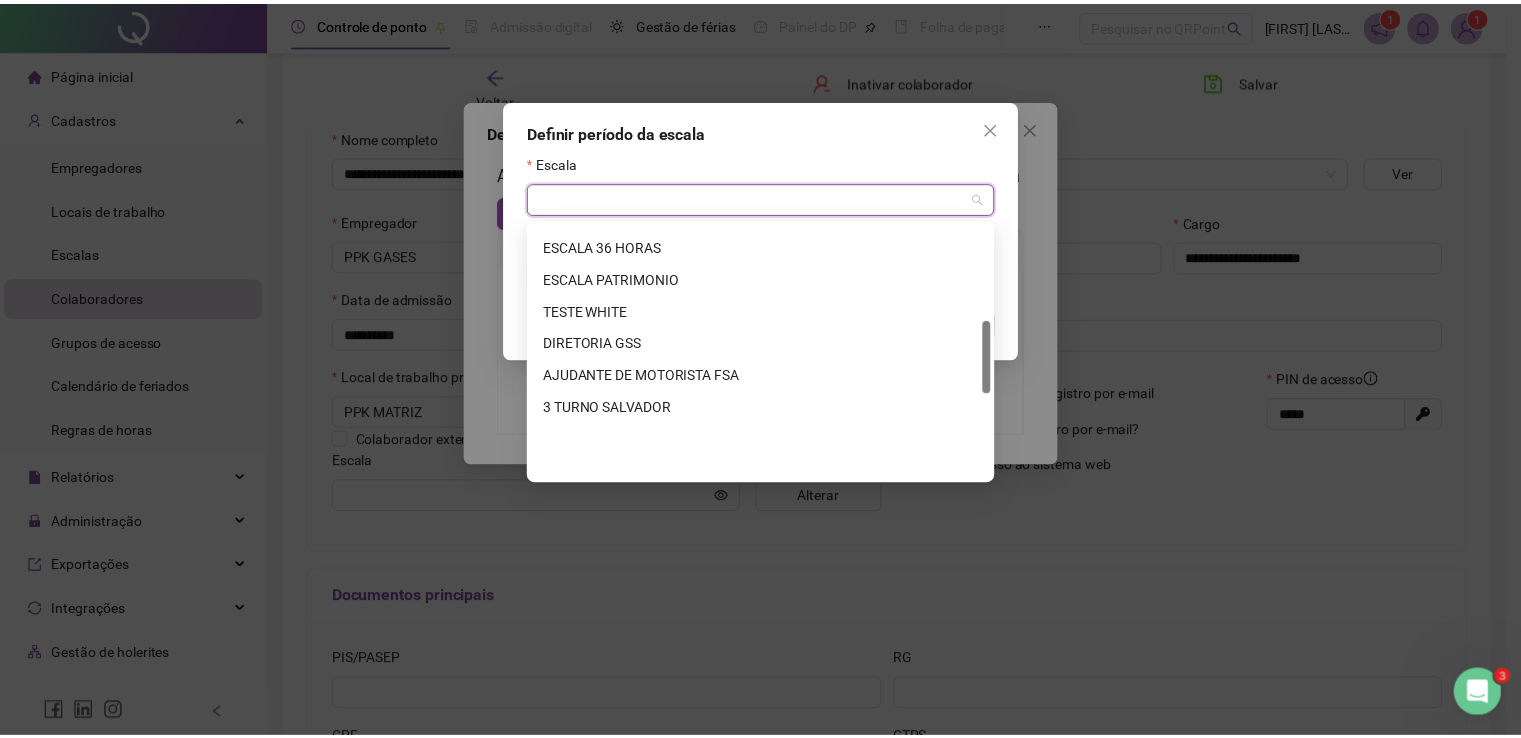 scroll, scrollTop: 340, scrollLeft: 0, axis: vertical 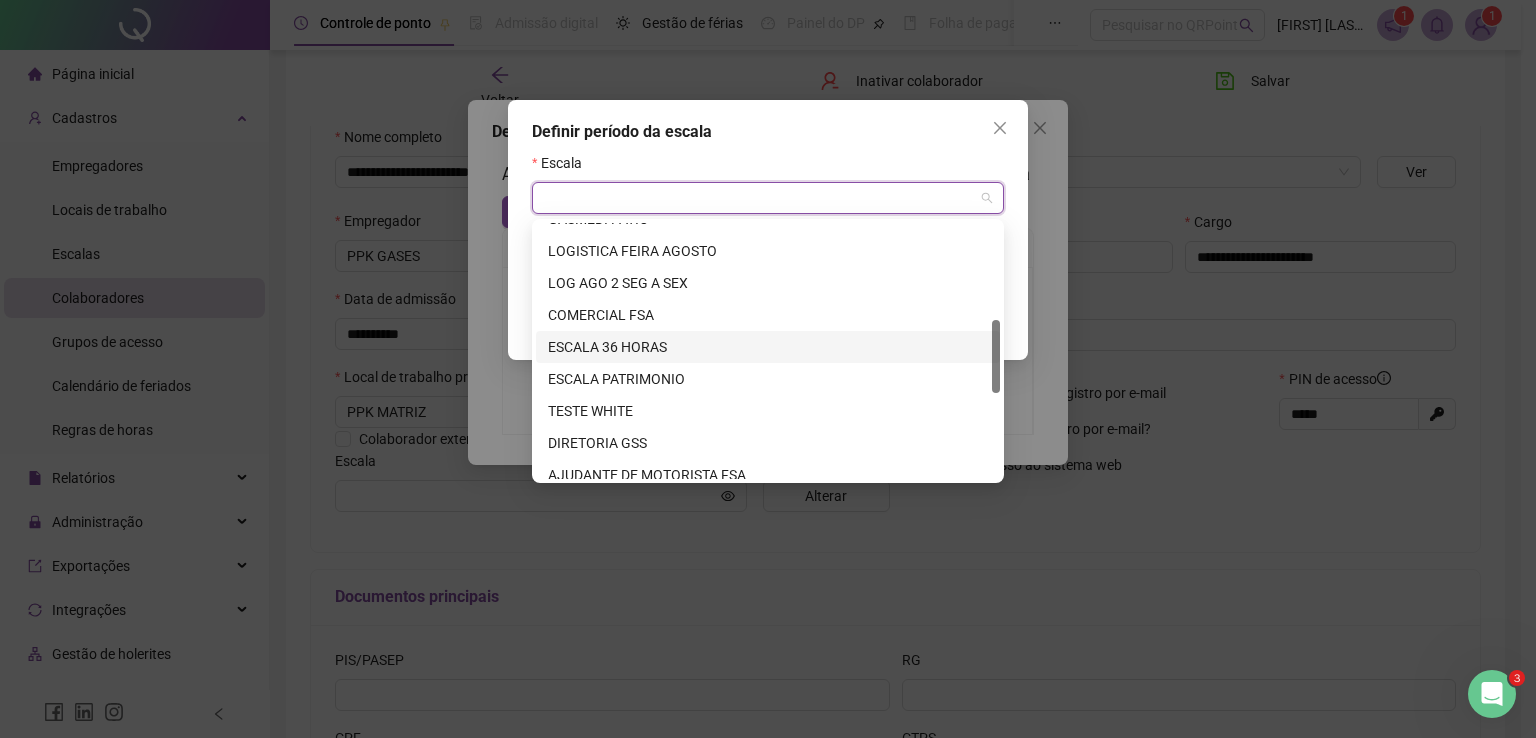 click on "ESCALA 36 HORAS" at bounding box center (768, 347) 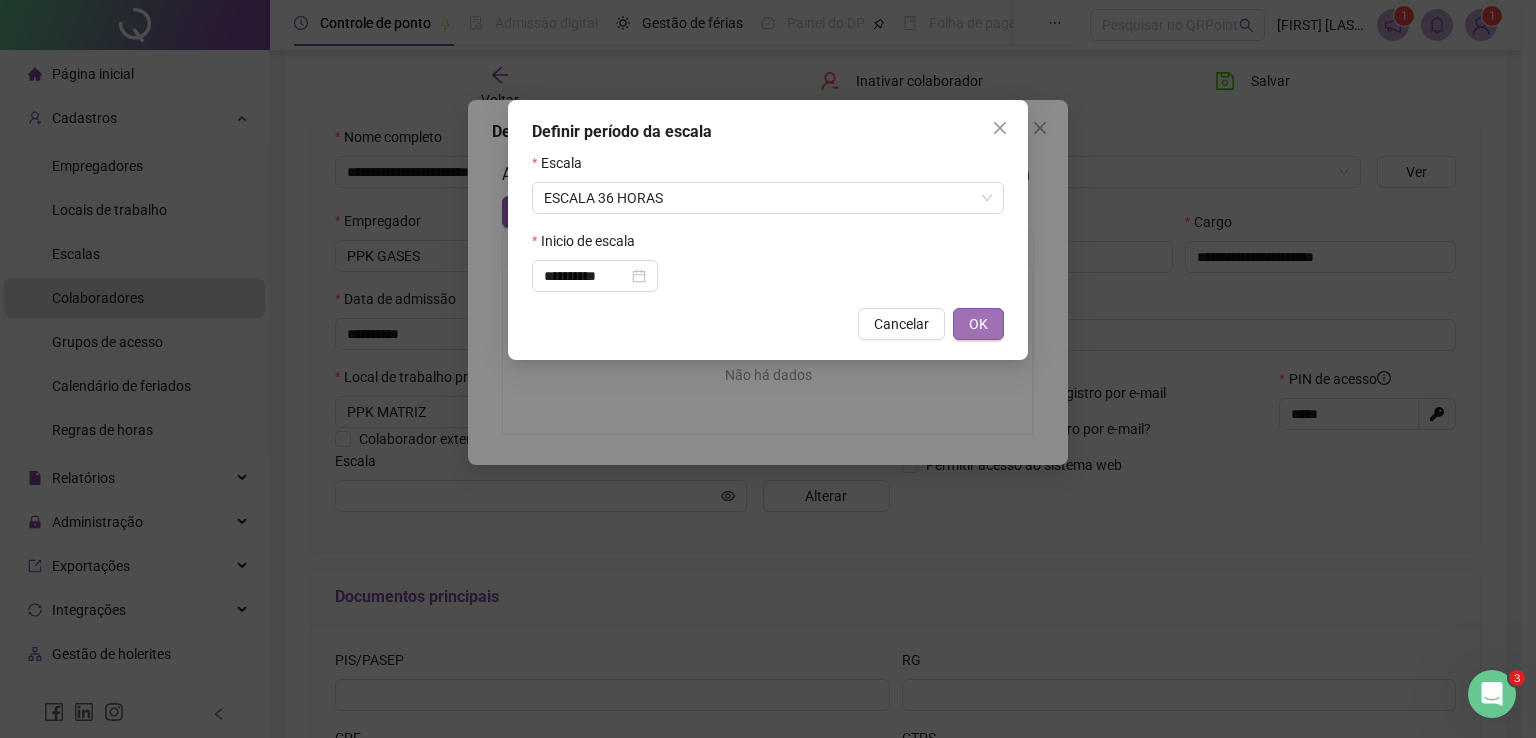 click on "OK" at bounding box center [978, 324] 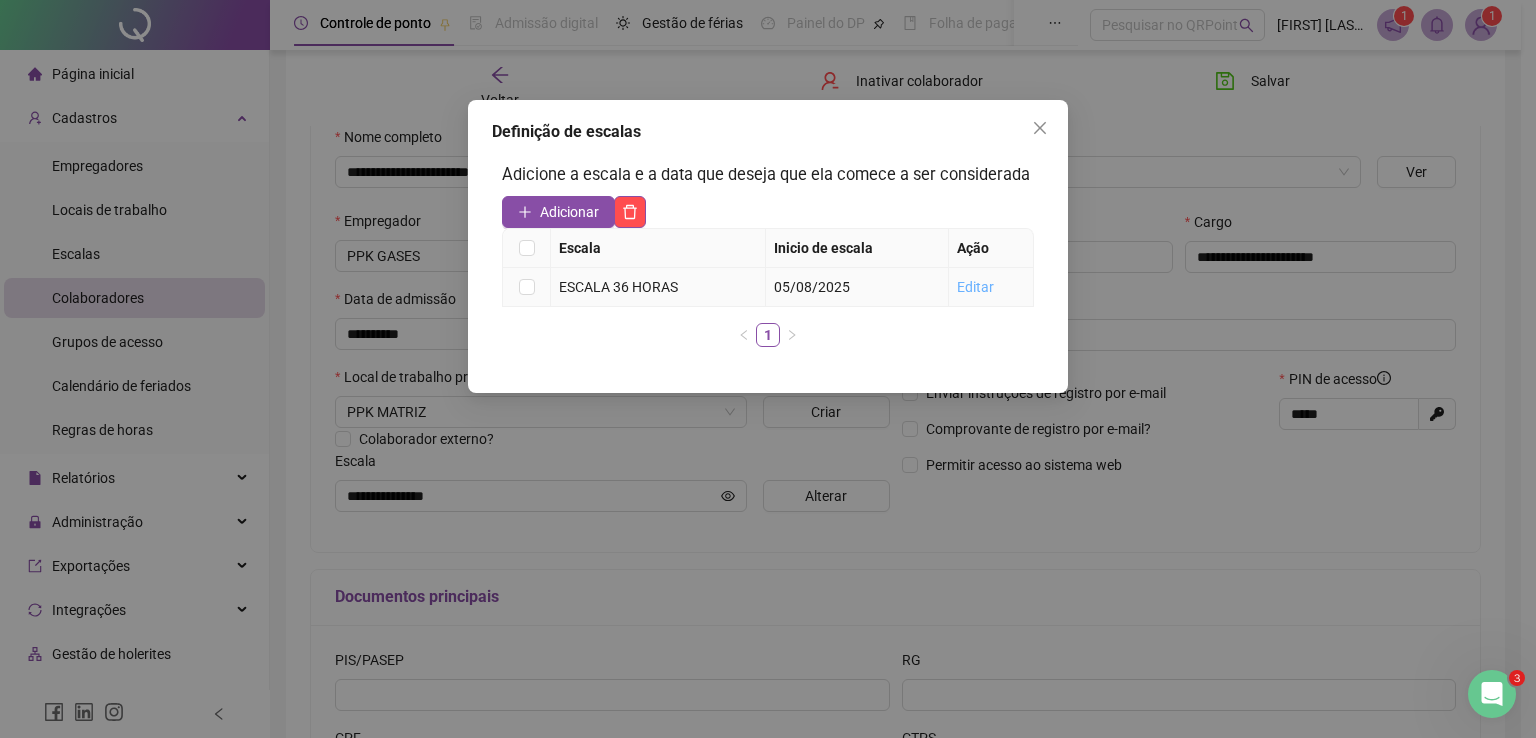 click on "Editar" at bounding box center [975, 287] 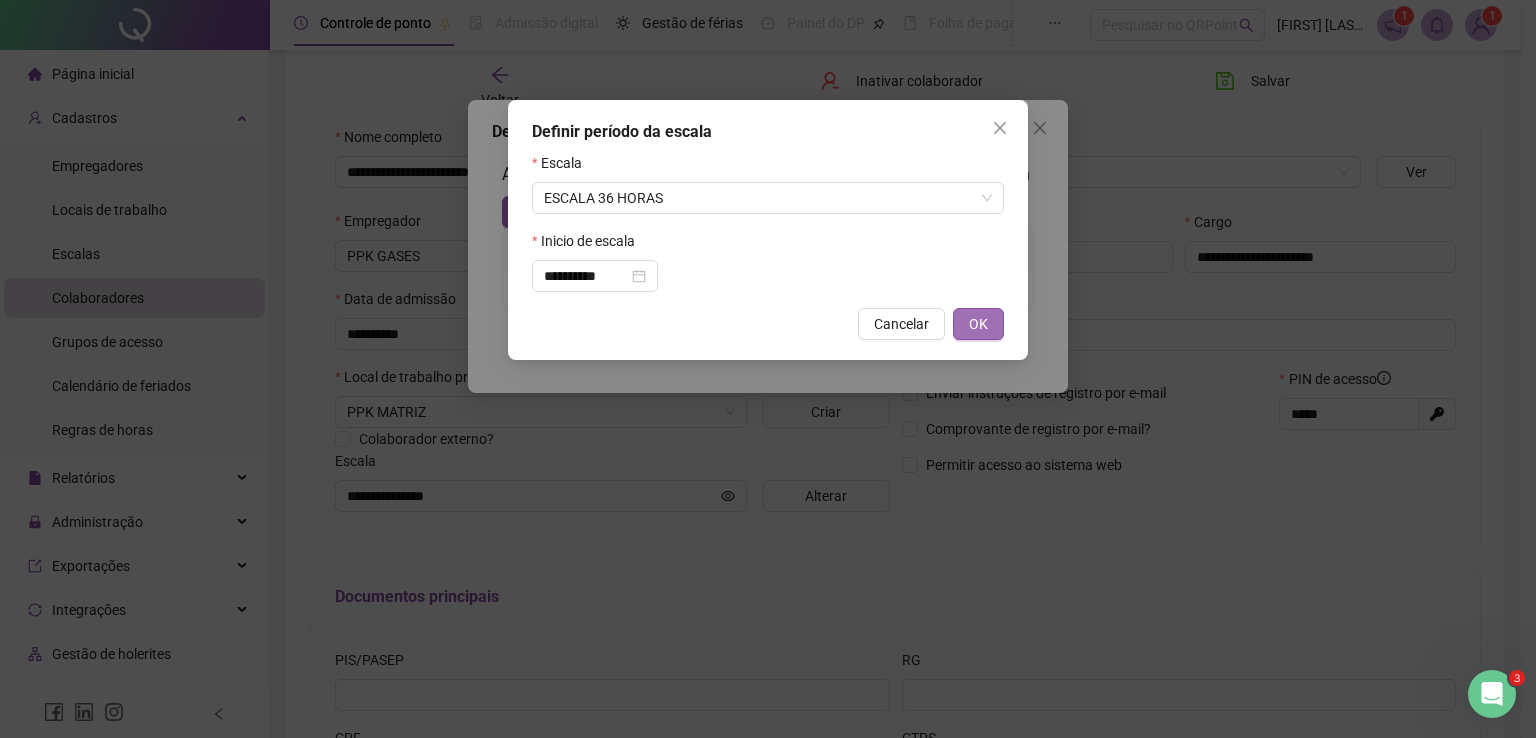 click on "OK" at bounding box center [978, 324] 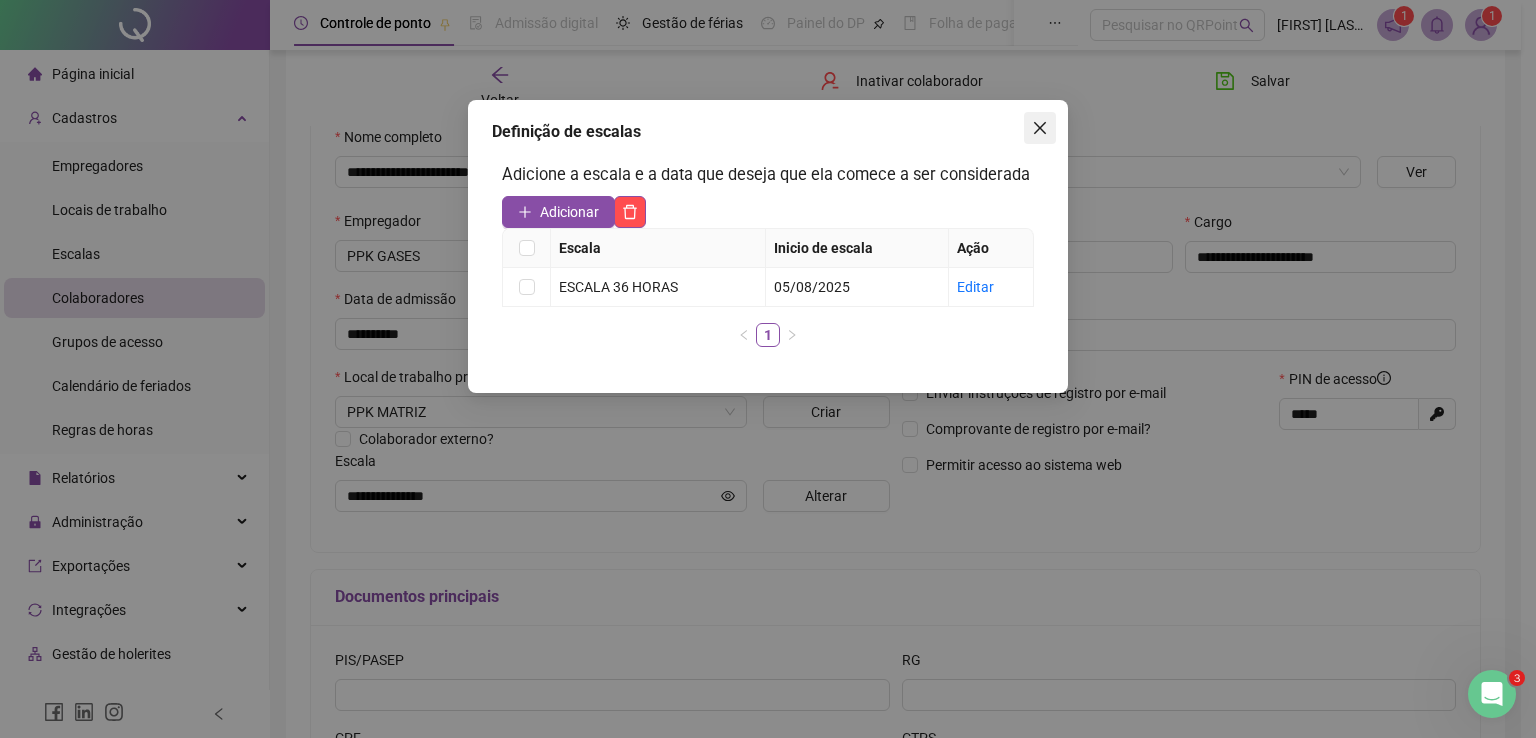 click at bounding box center (1040, 128) 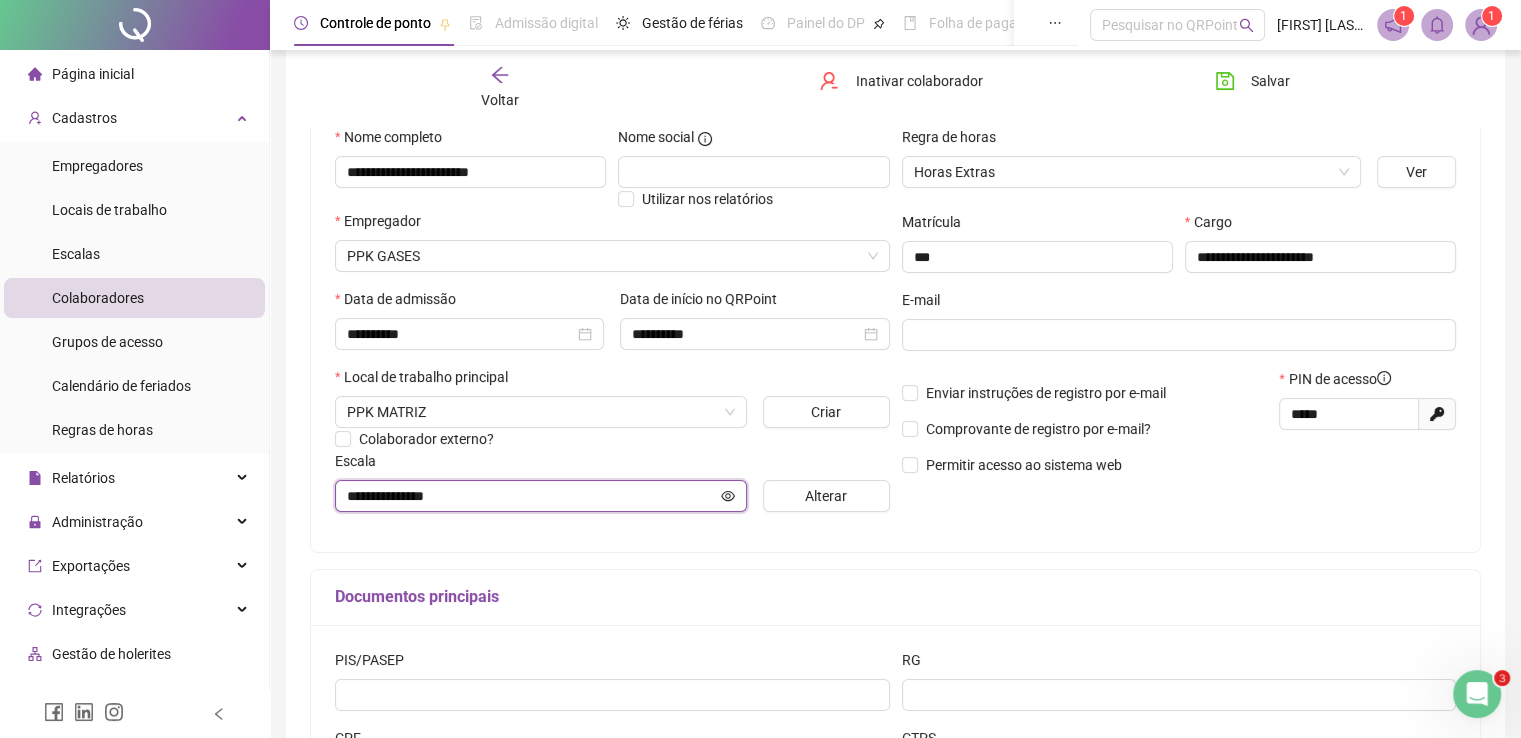 click 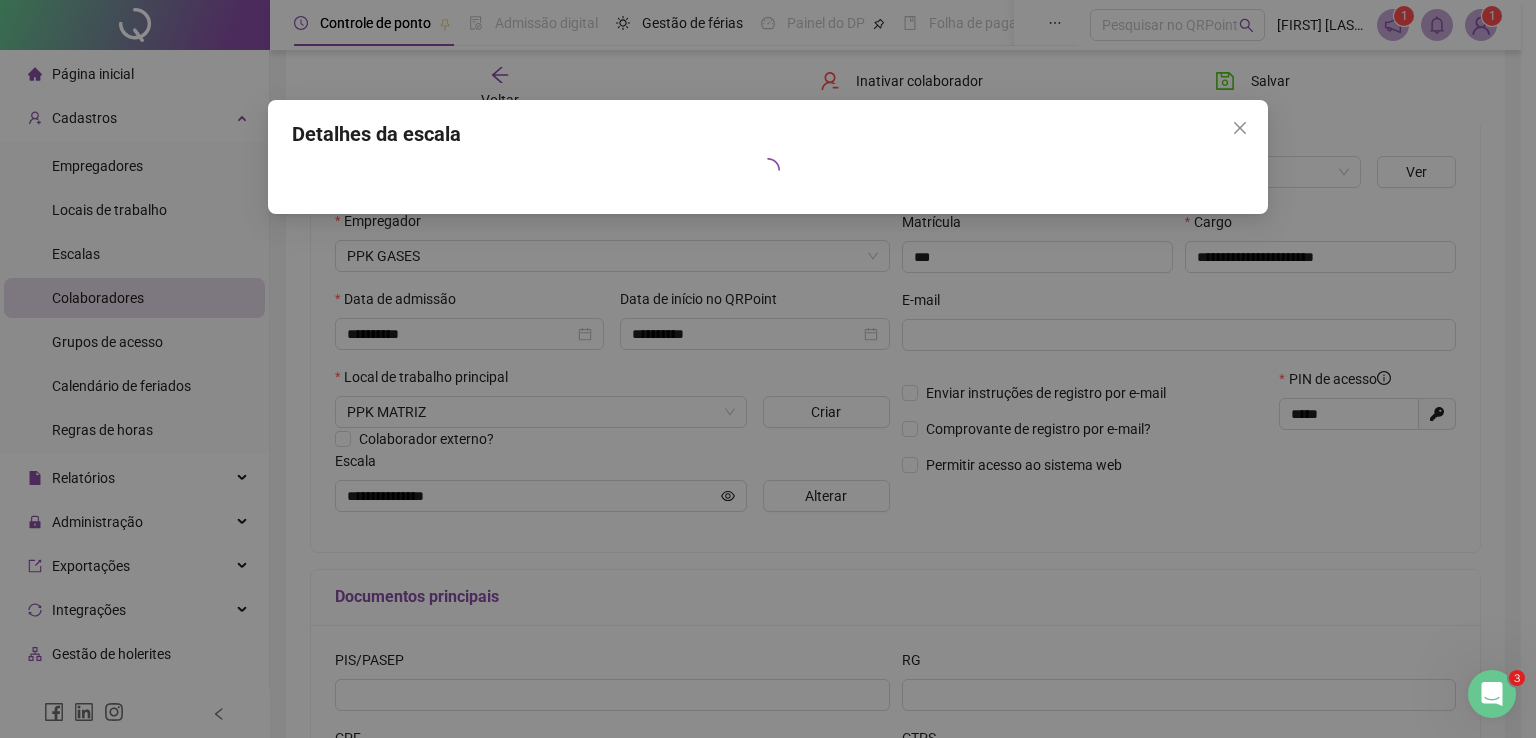 click 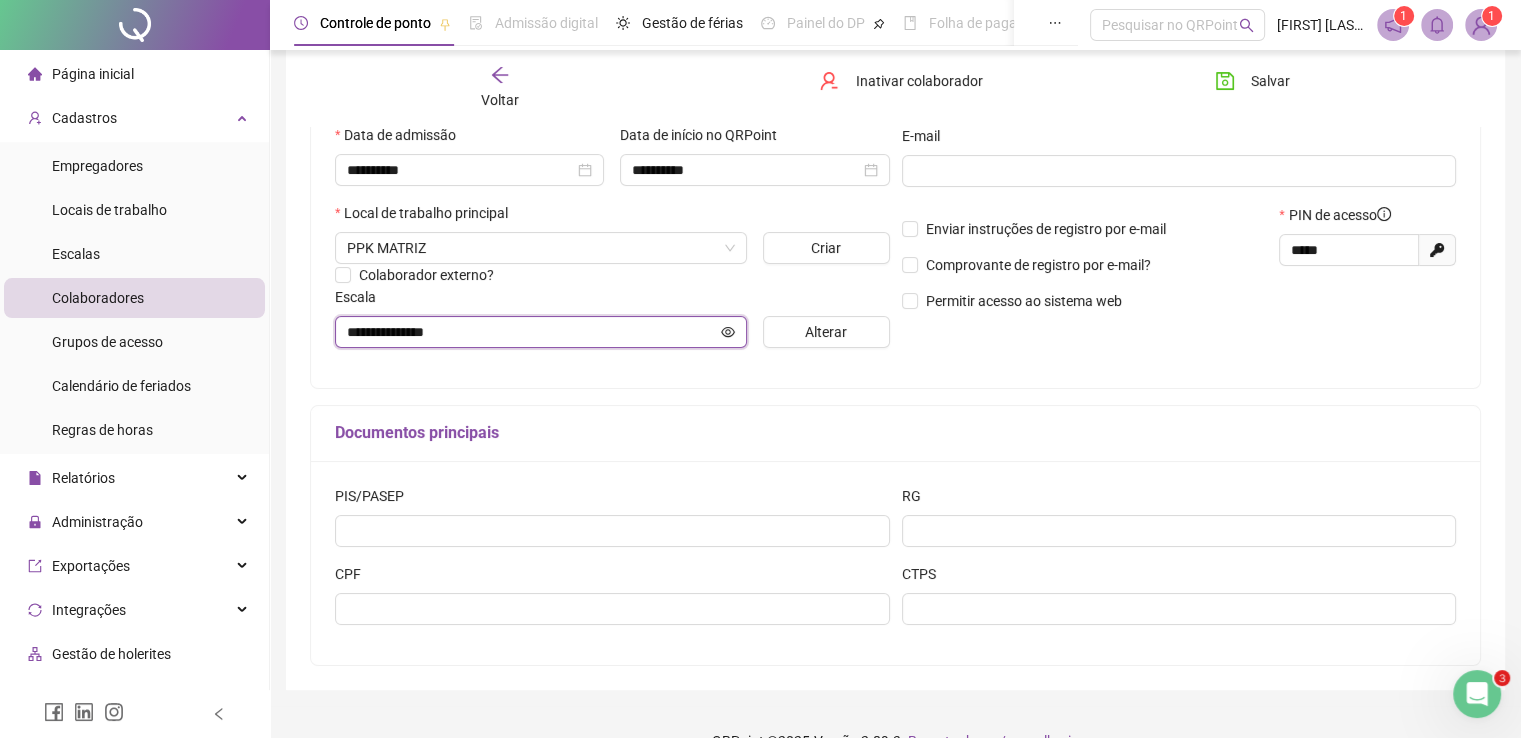 scroll, scrollTop: 400, scrollLeft: 0, axis: vertical 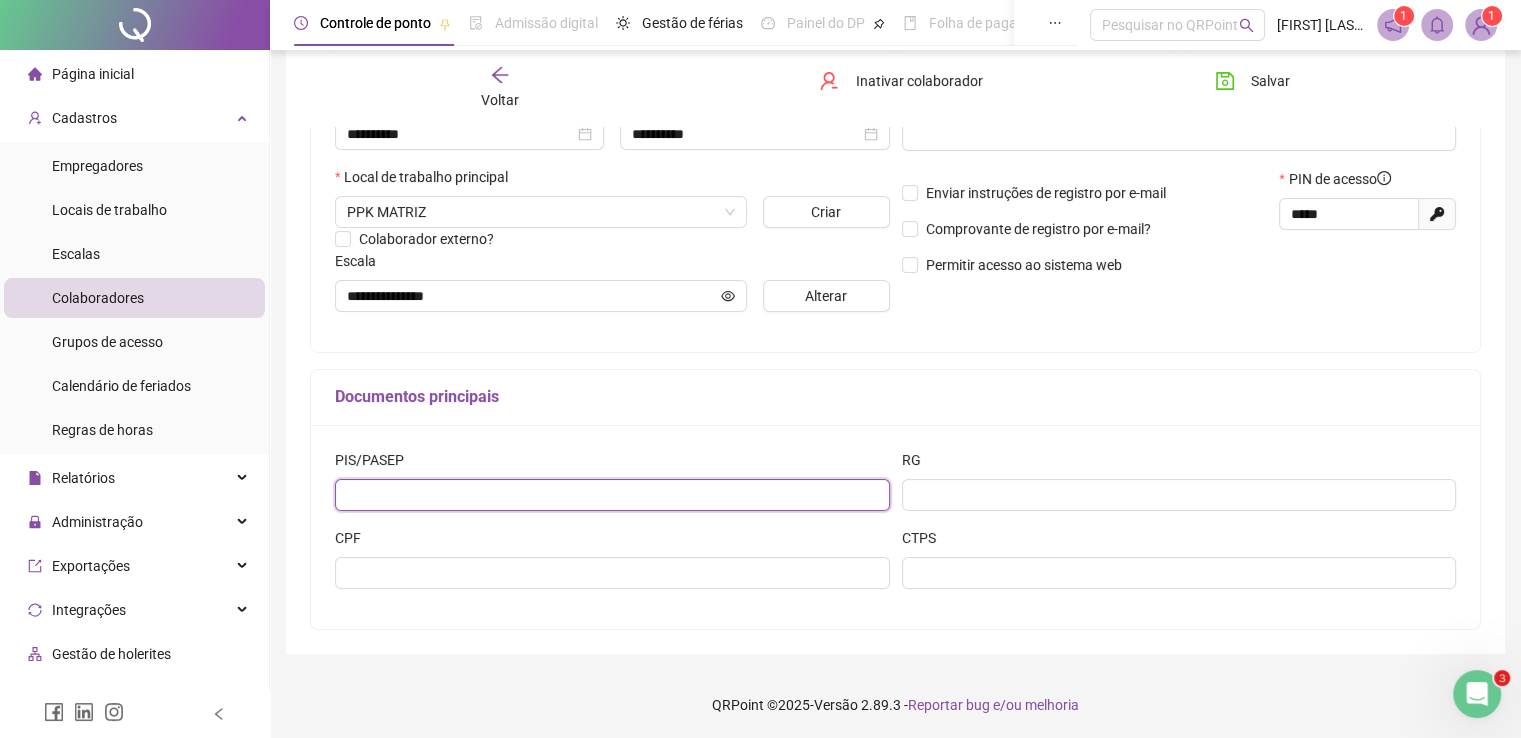 click at bounding box center [612, 495] 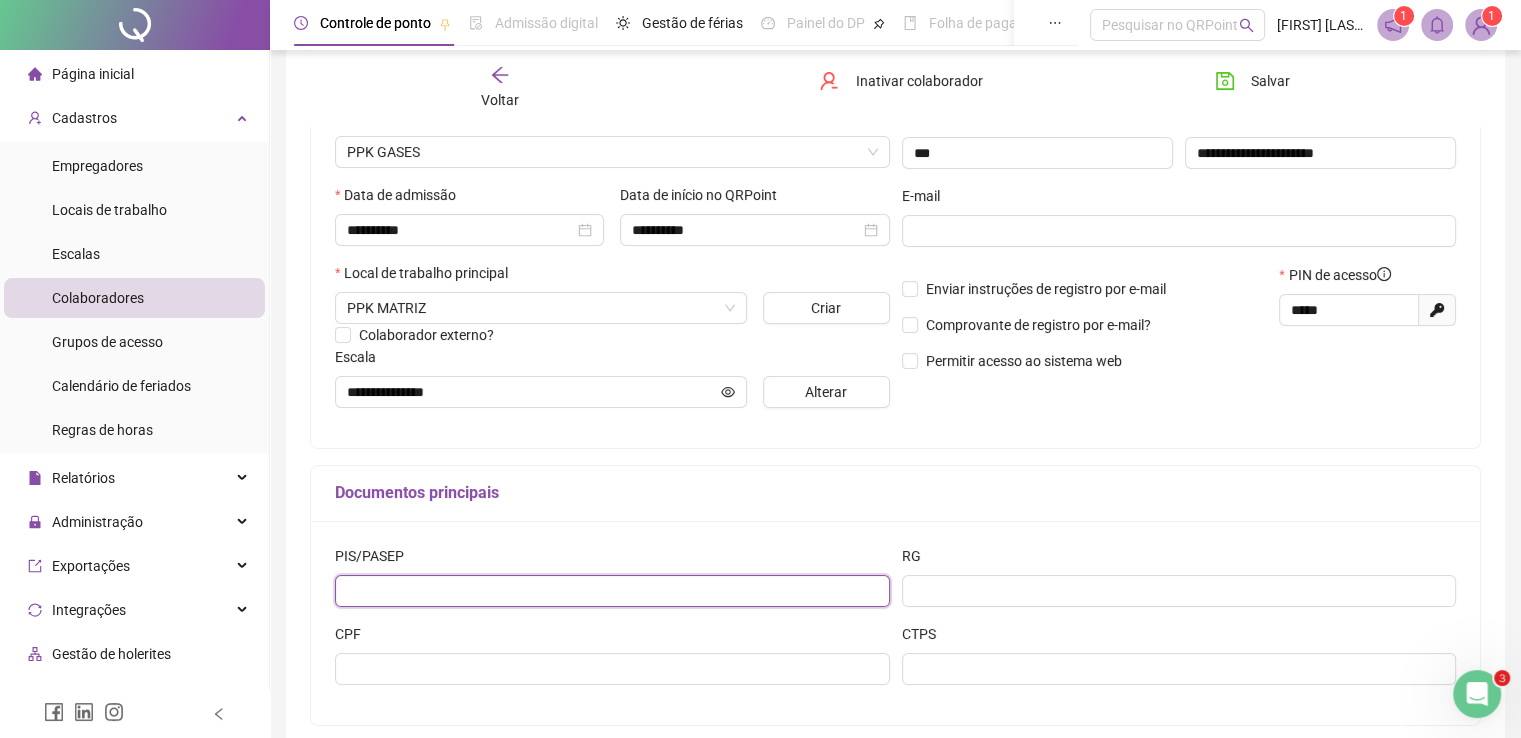 scroll, scrollTop: 100, scrollLeft: 0, axis: vertical 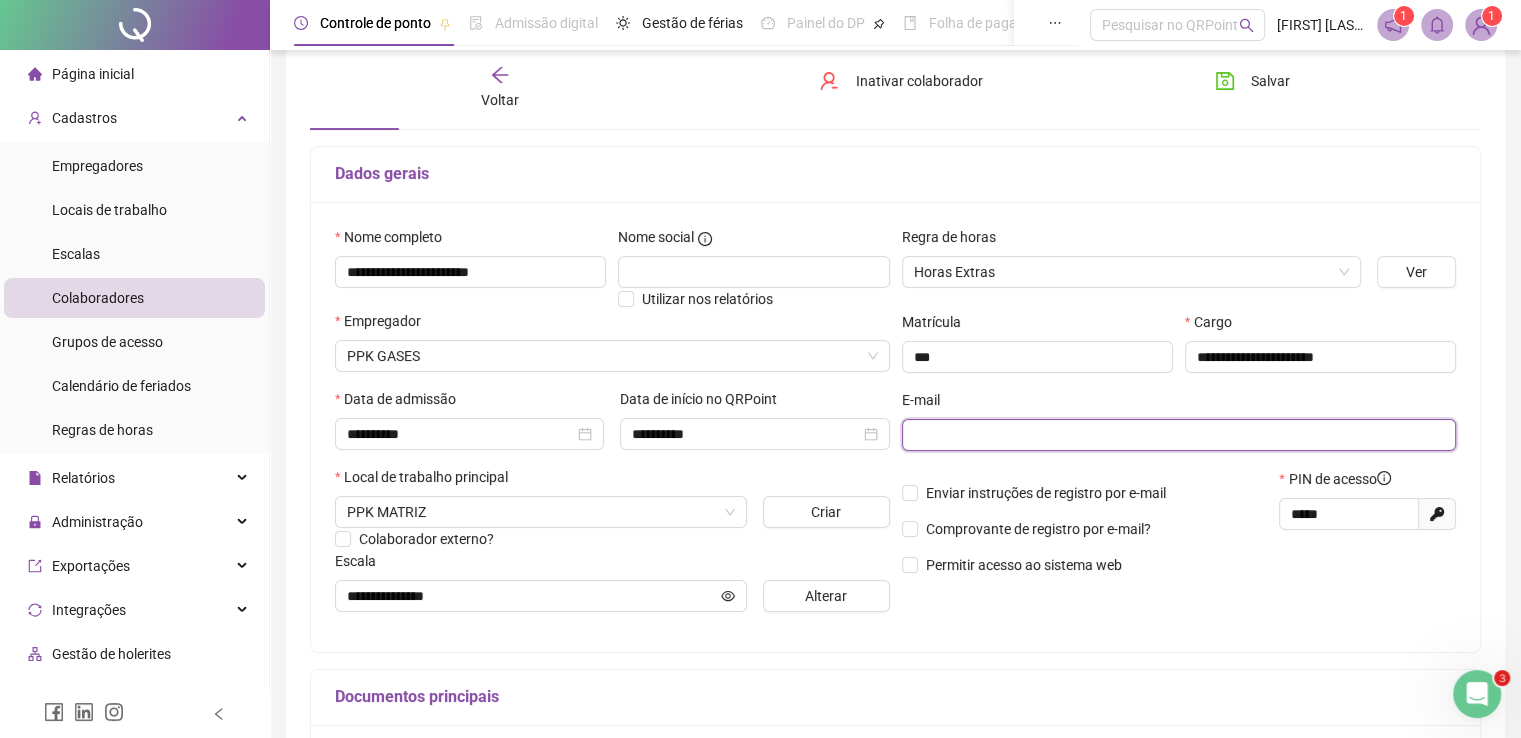 click at bounding box center [1177, 435] 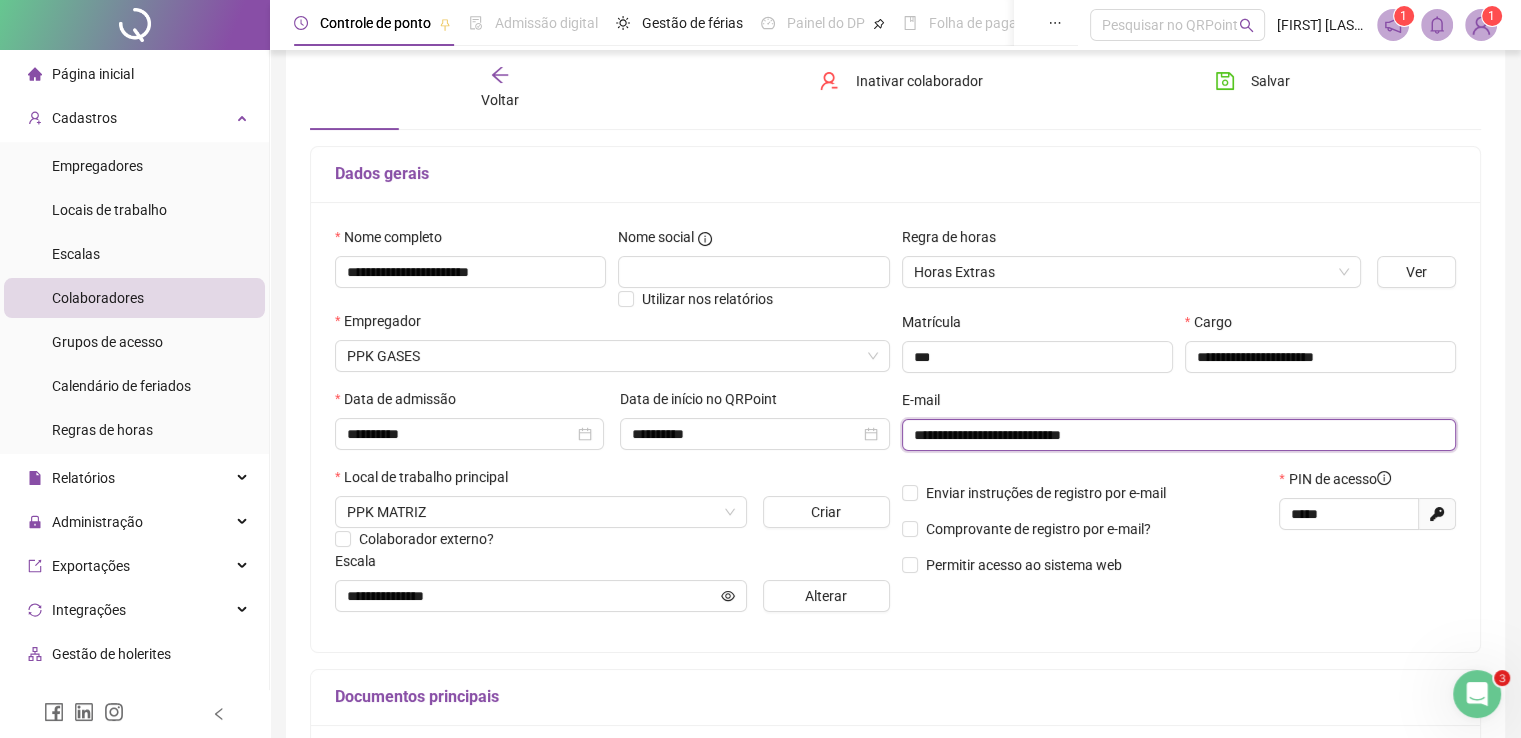 click on "**********" at bounding box center [1177, 435] 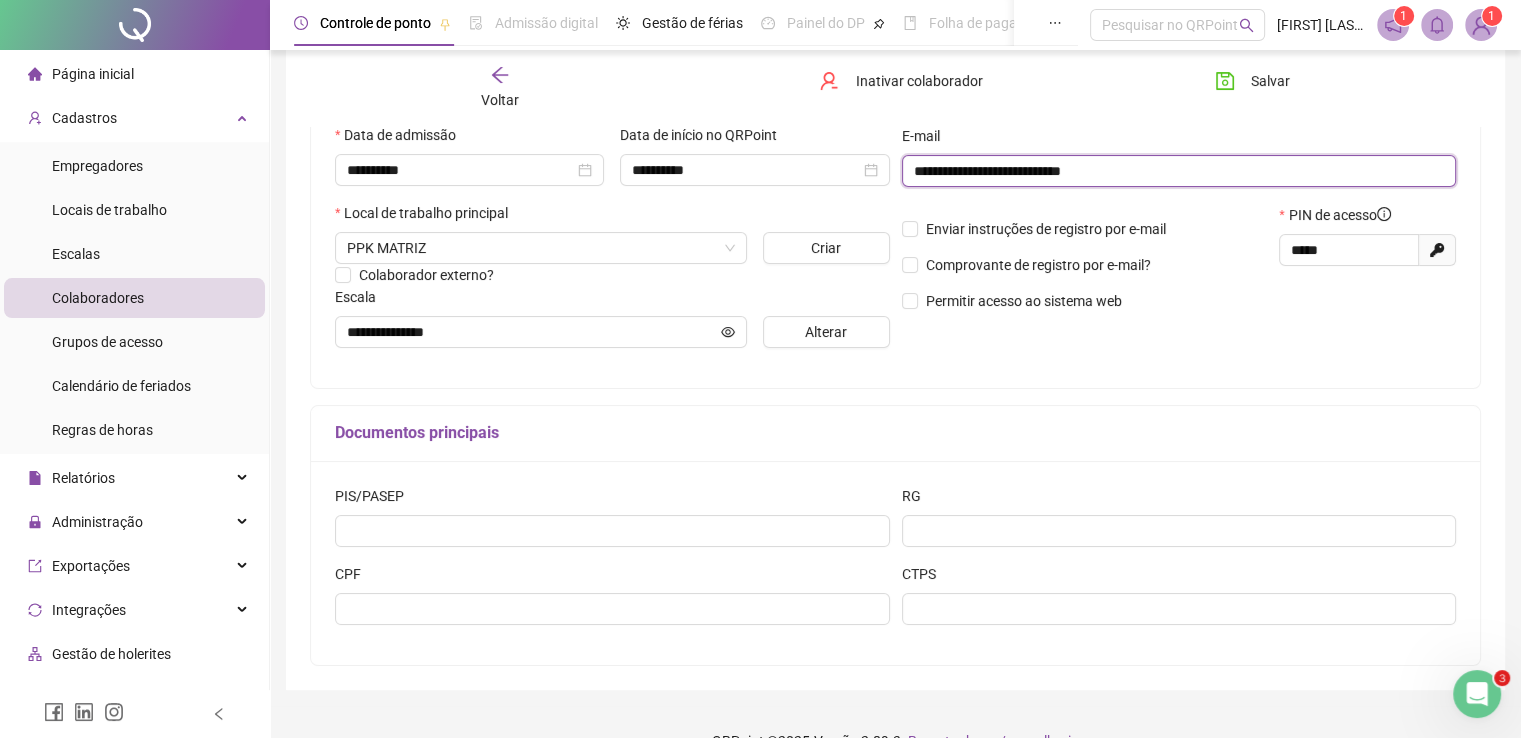 scroll, scrollTop: 403, scrollLeft: 0, axis: vertical 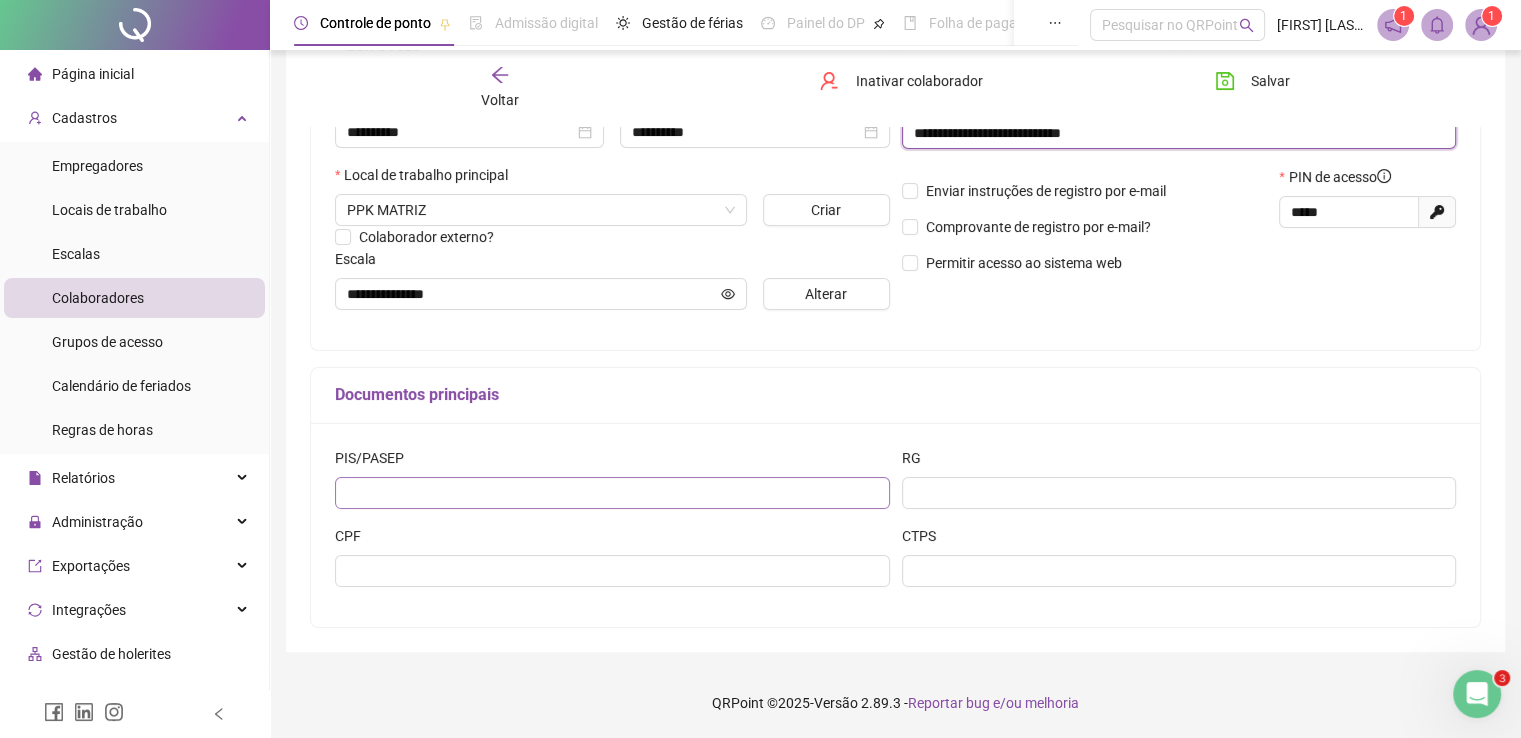 type on "**********" 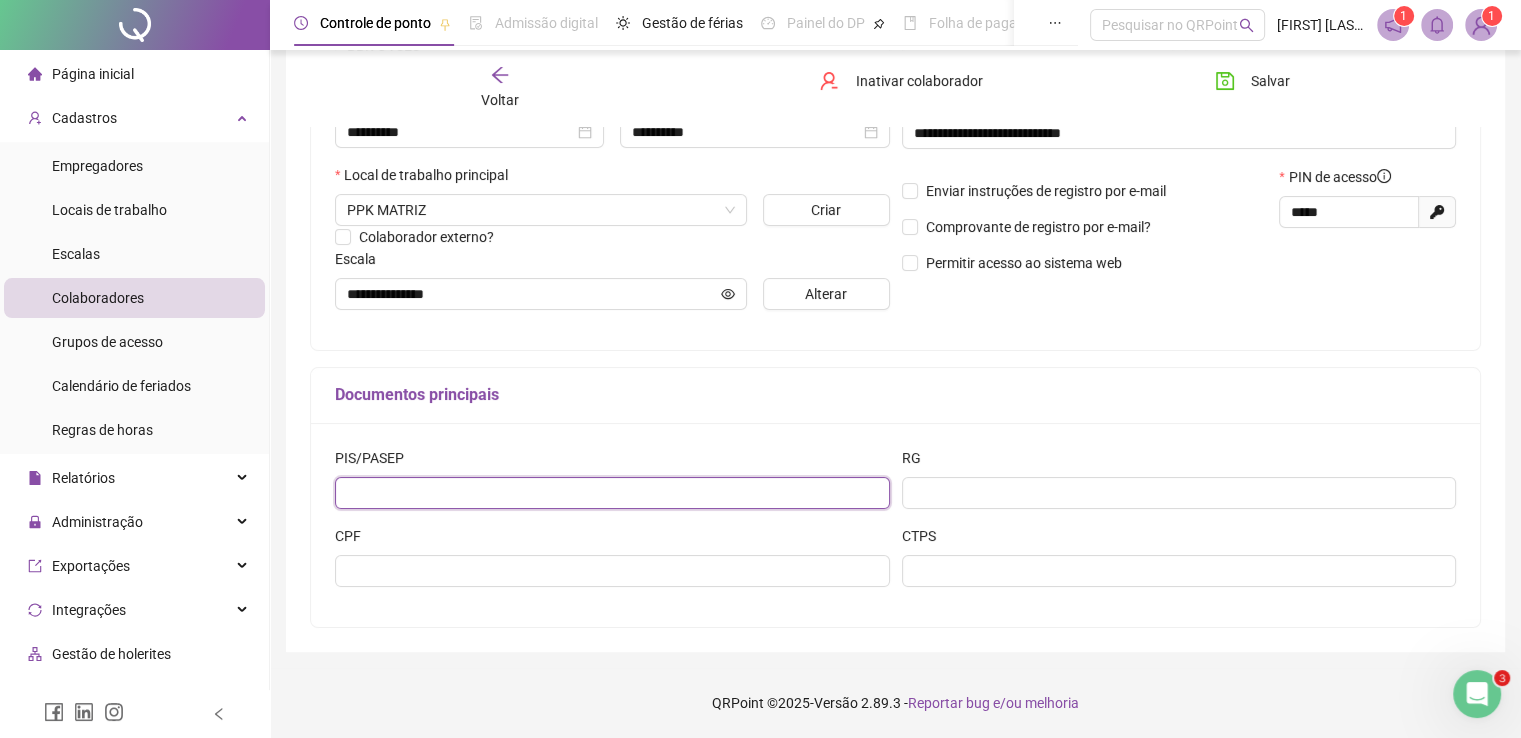 click at bounding box center (612, 493) 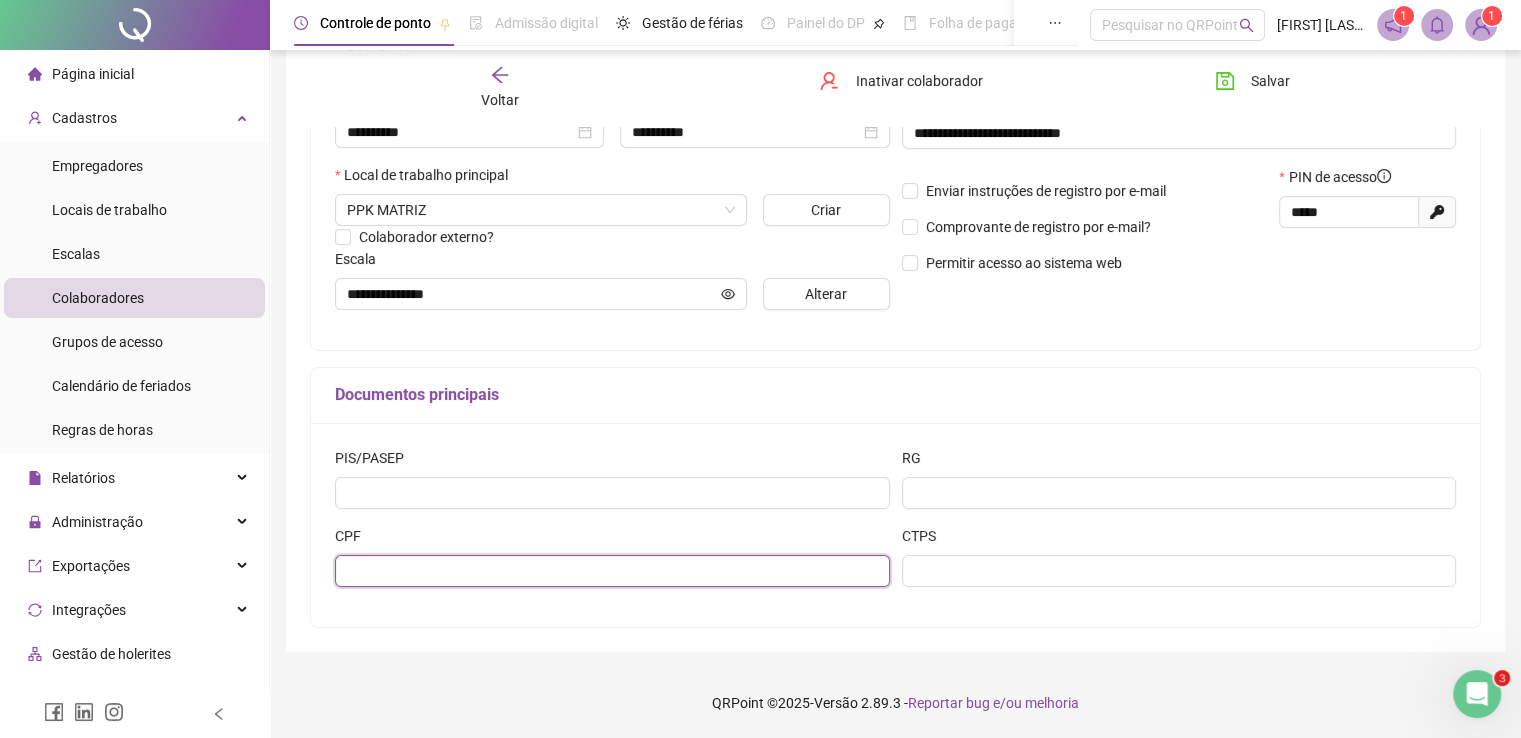 click at bounding box center [612, 571] 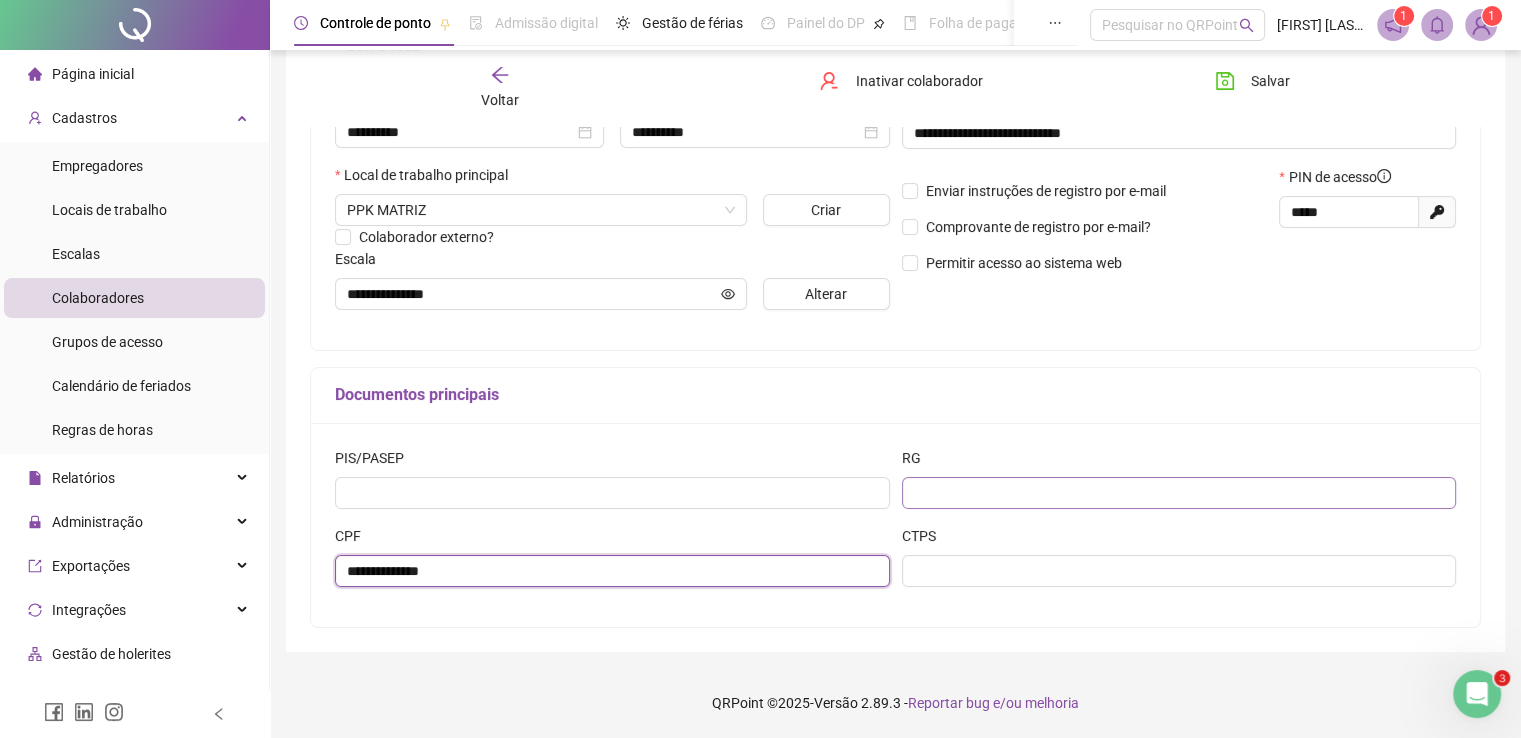type on "**********" 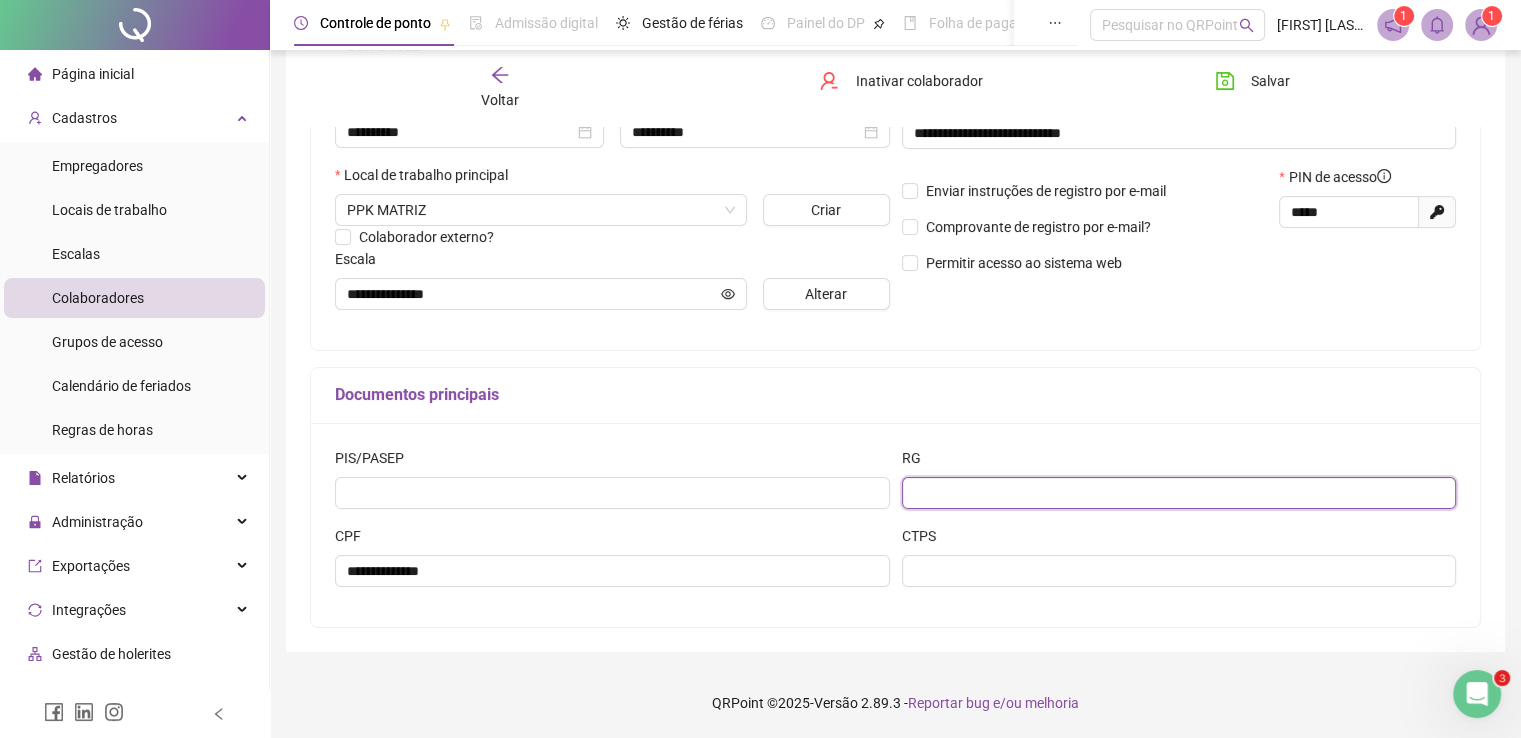 click at bounding box center (1179, 493) 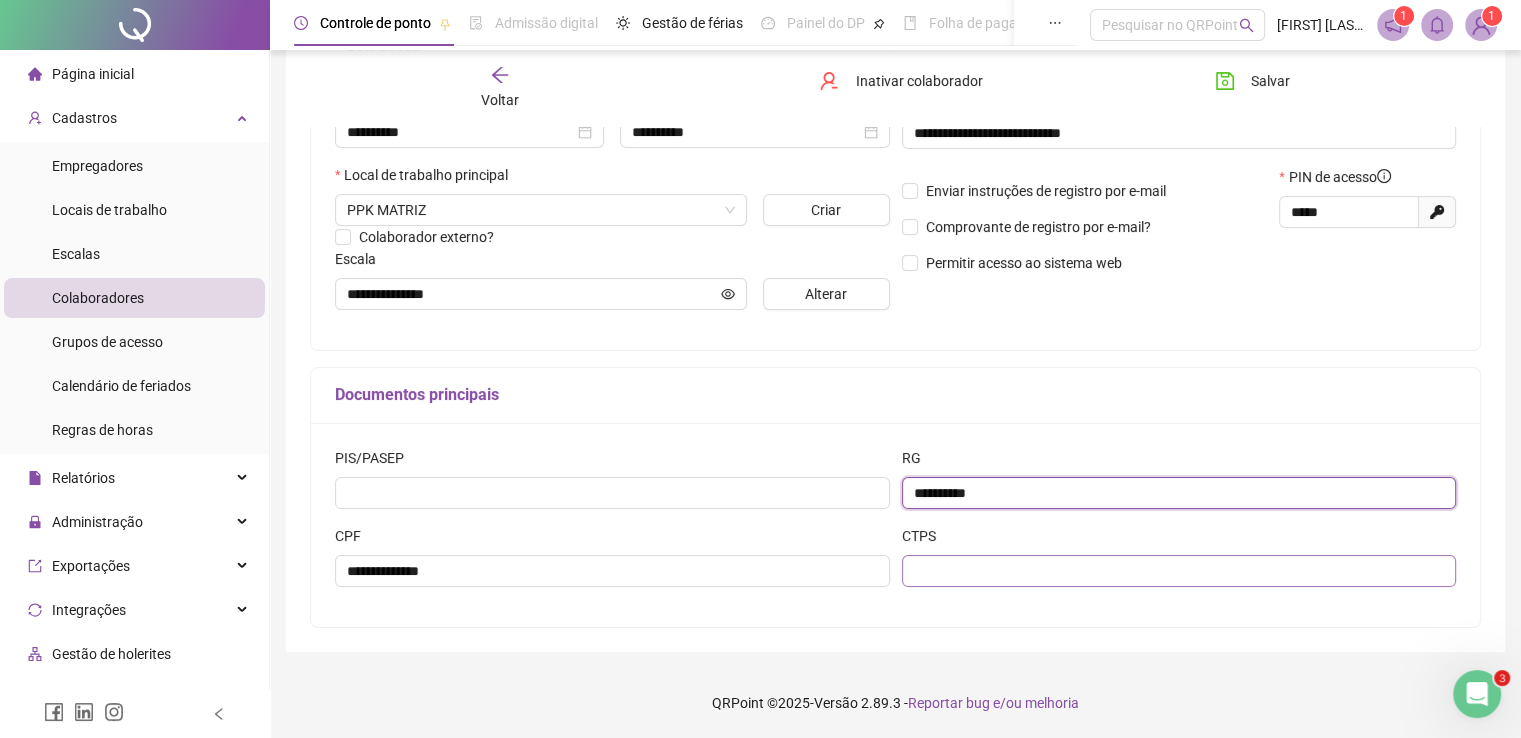 type on "**********" 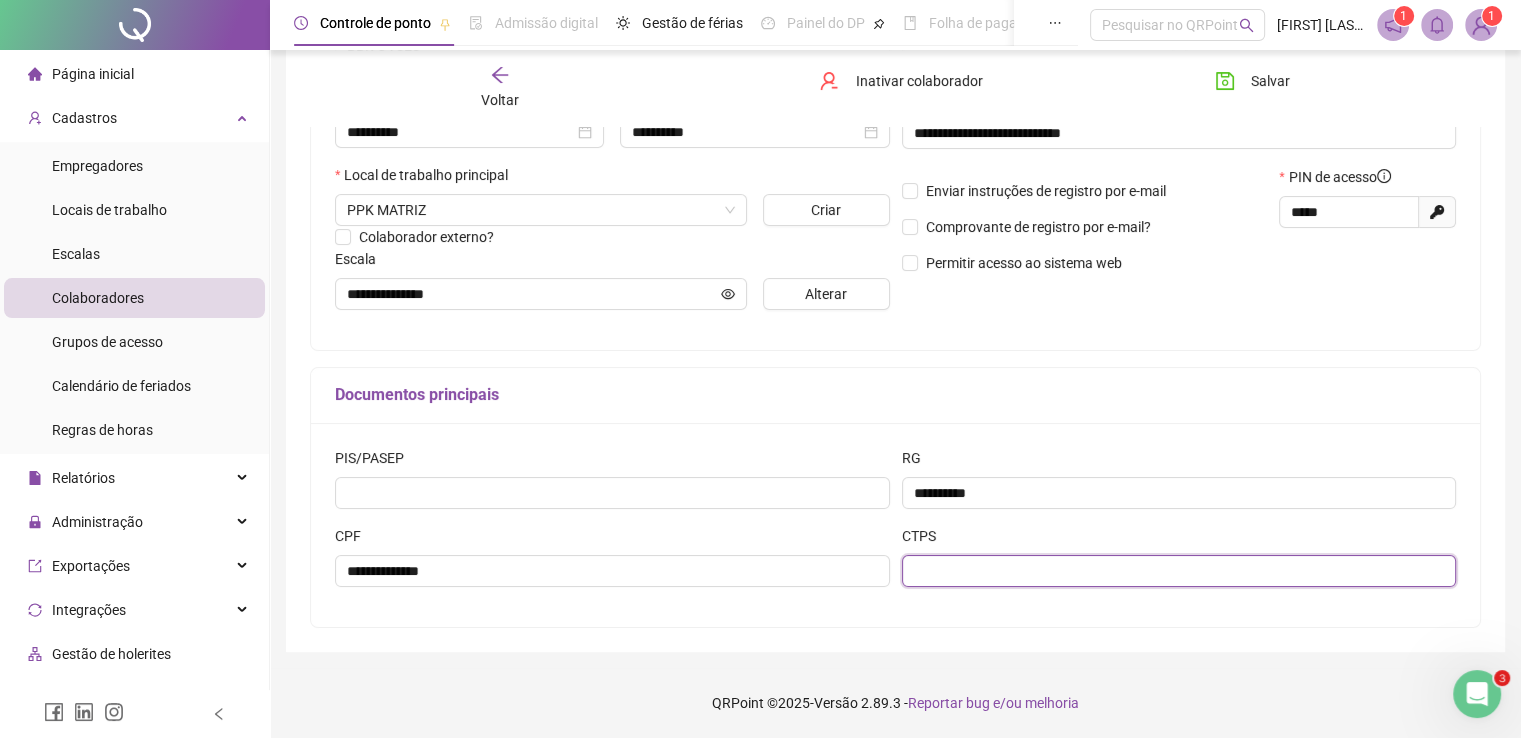 click at bounding box center [1179, 571] 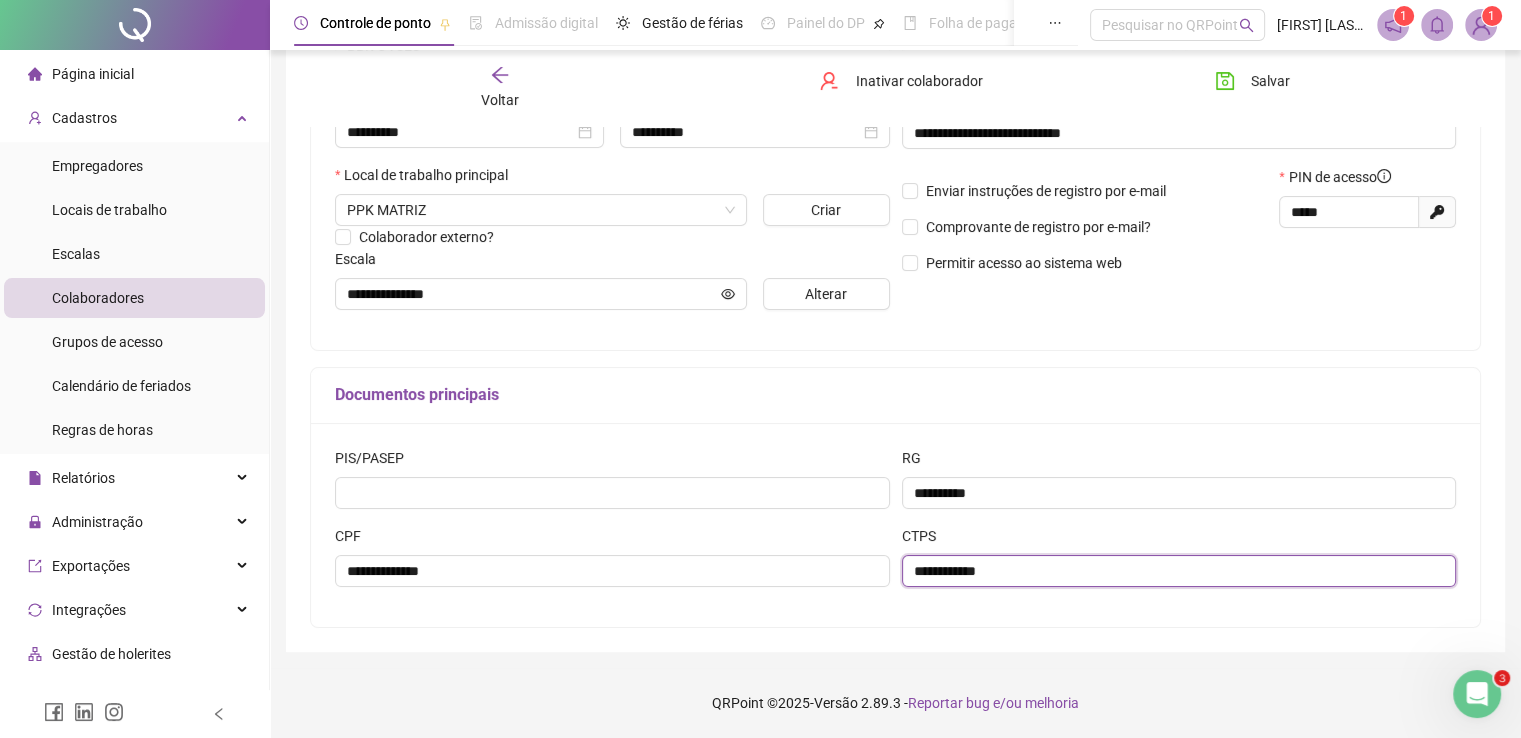 type on "**********" 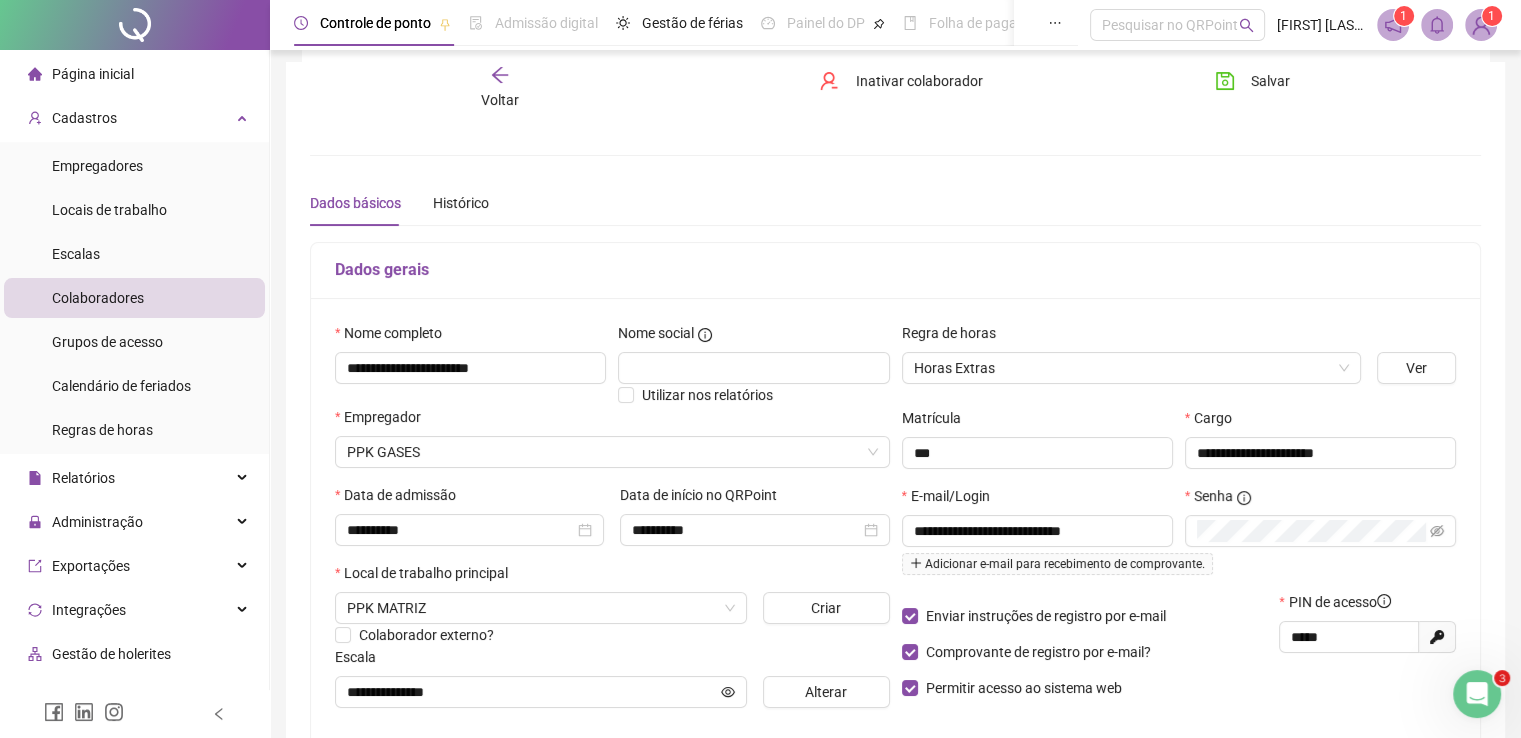 scroll, scrollTop: 0, scrollLeft: 0, axis: both 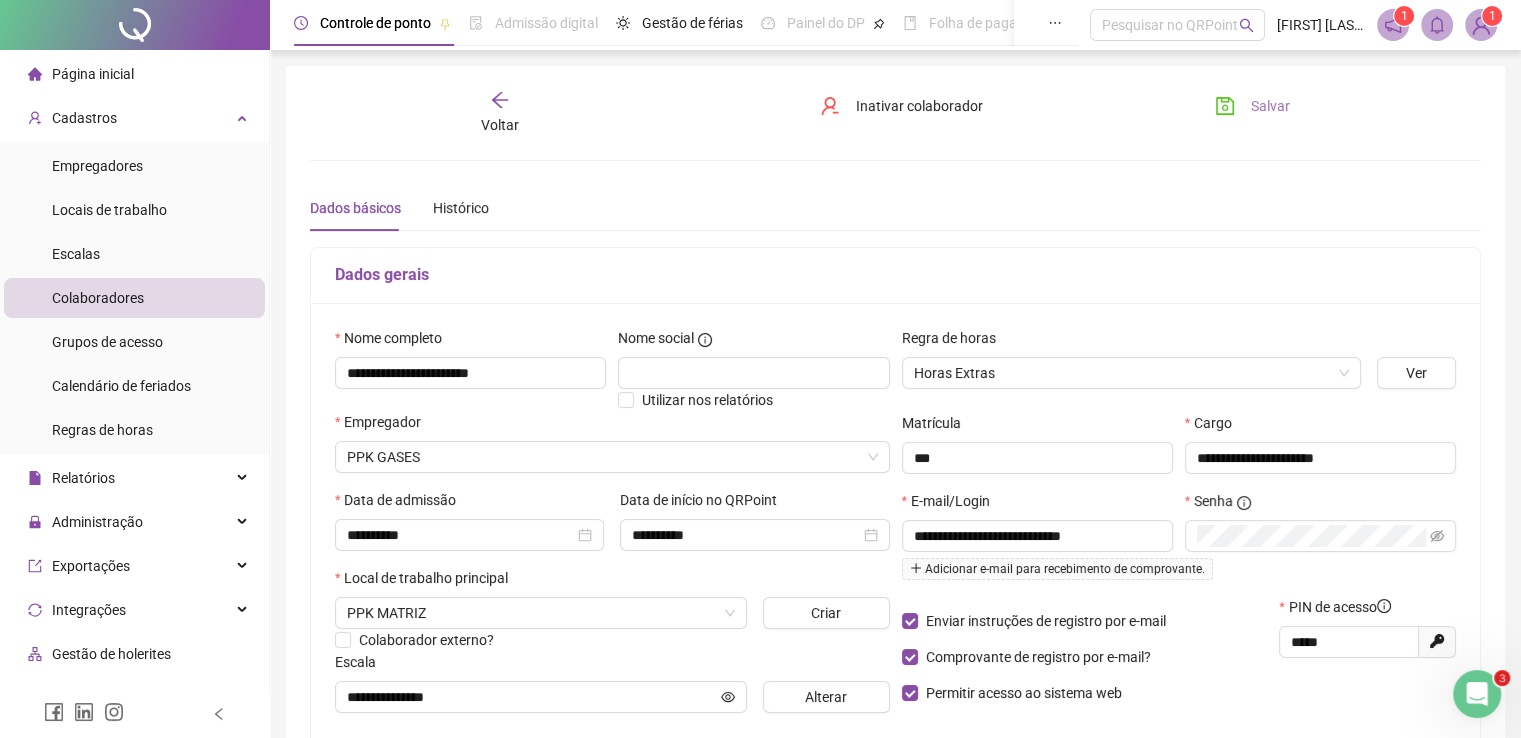 click on "Salvar" at bounding box center [1270, 106] 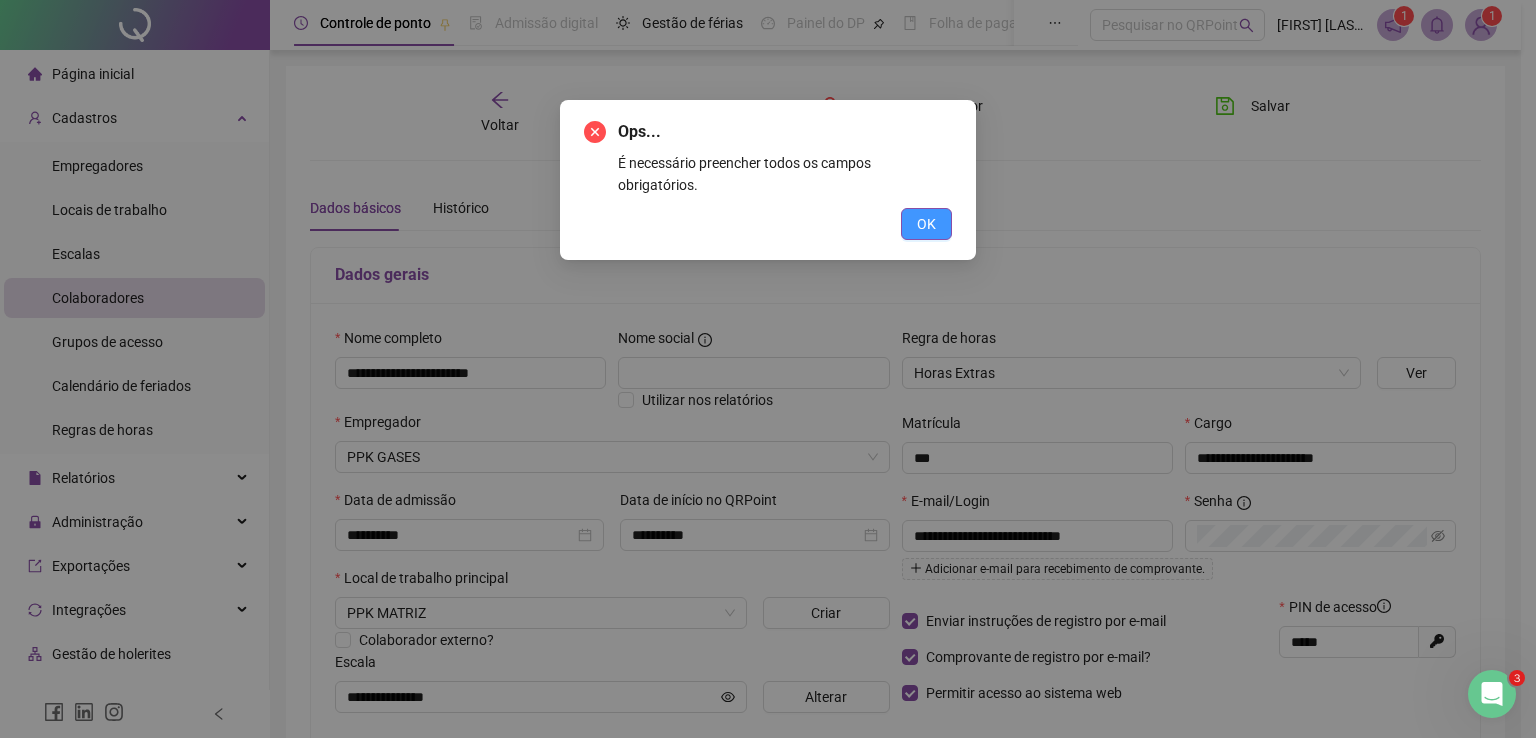 click on "OK" at bounding box center (926, 224) 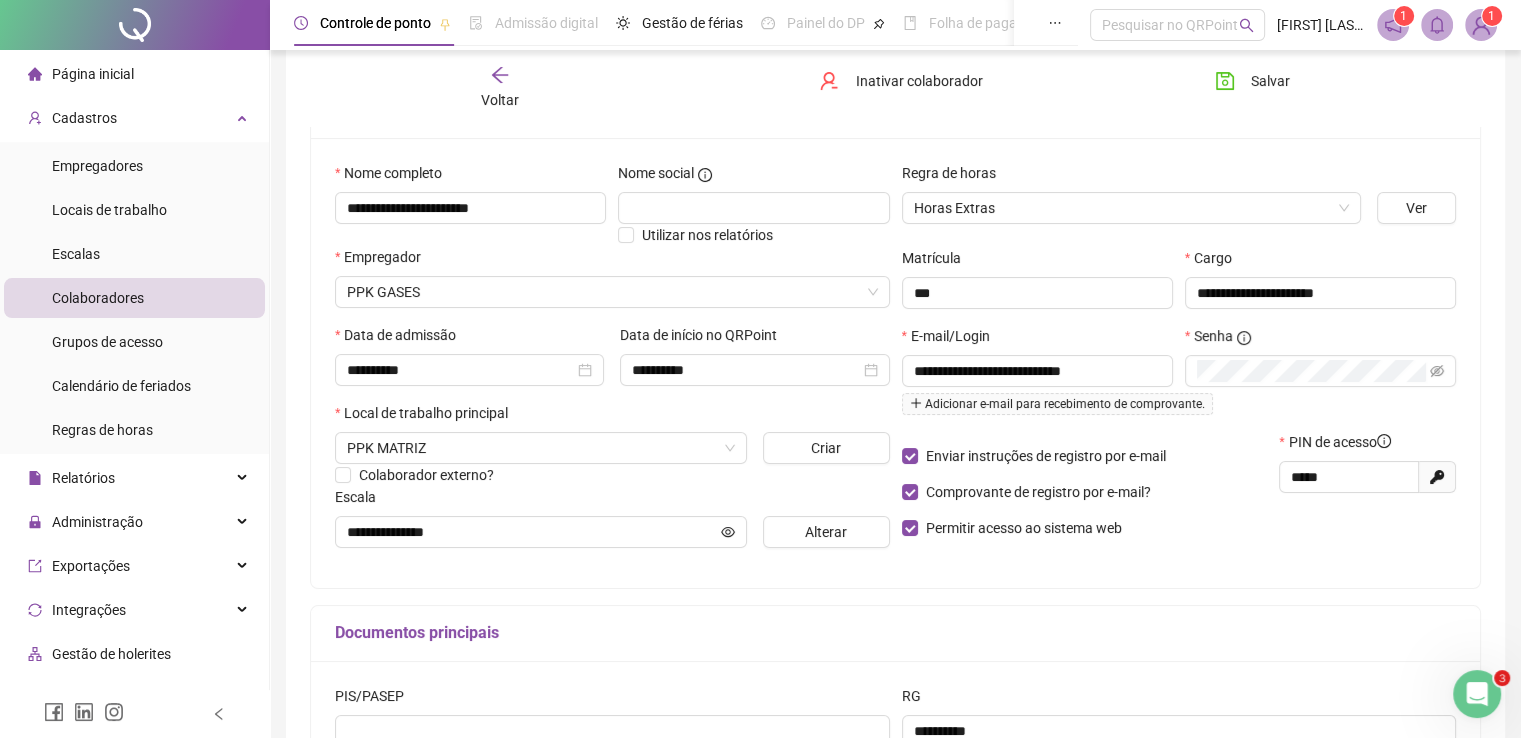 scroll, scrollTop: 3, scrollLeft: 0, axis: vertical 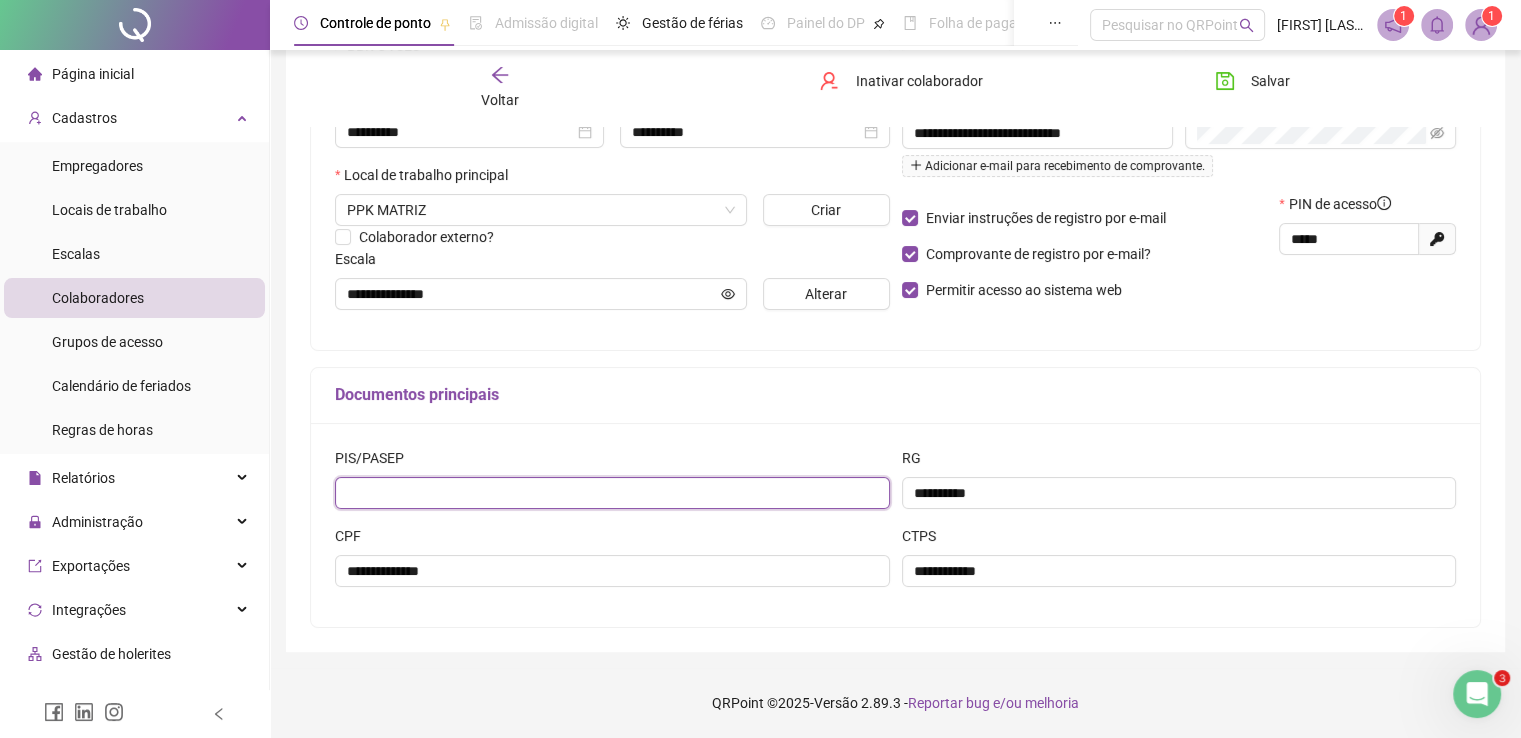 click at bounding box center (612, 493) 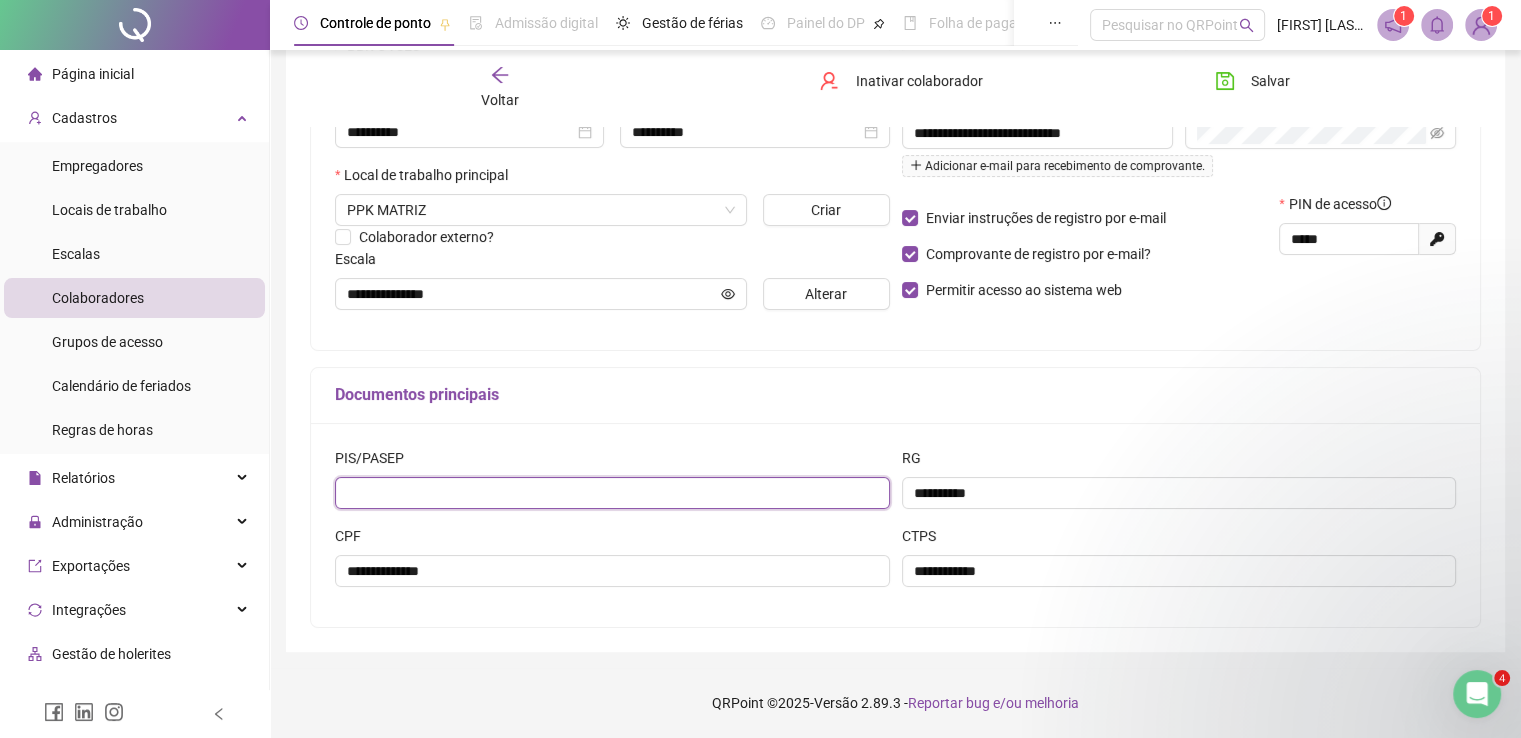 scroll, scrollTop: 1677, scrollLeft: 0, axis: vertical 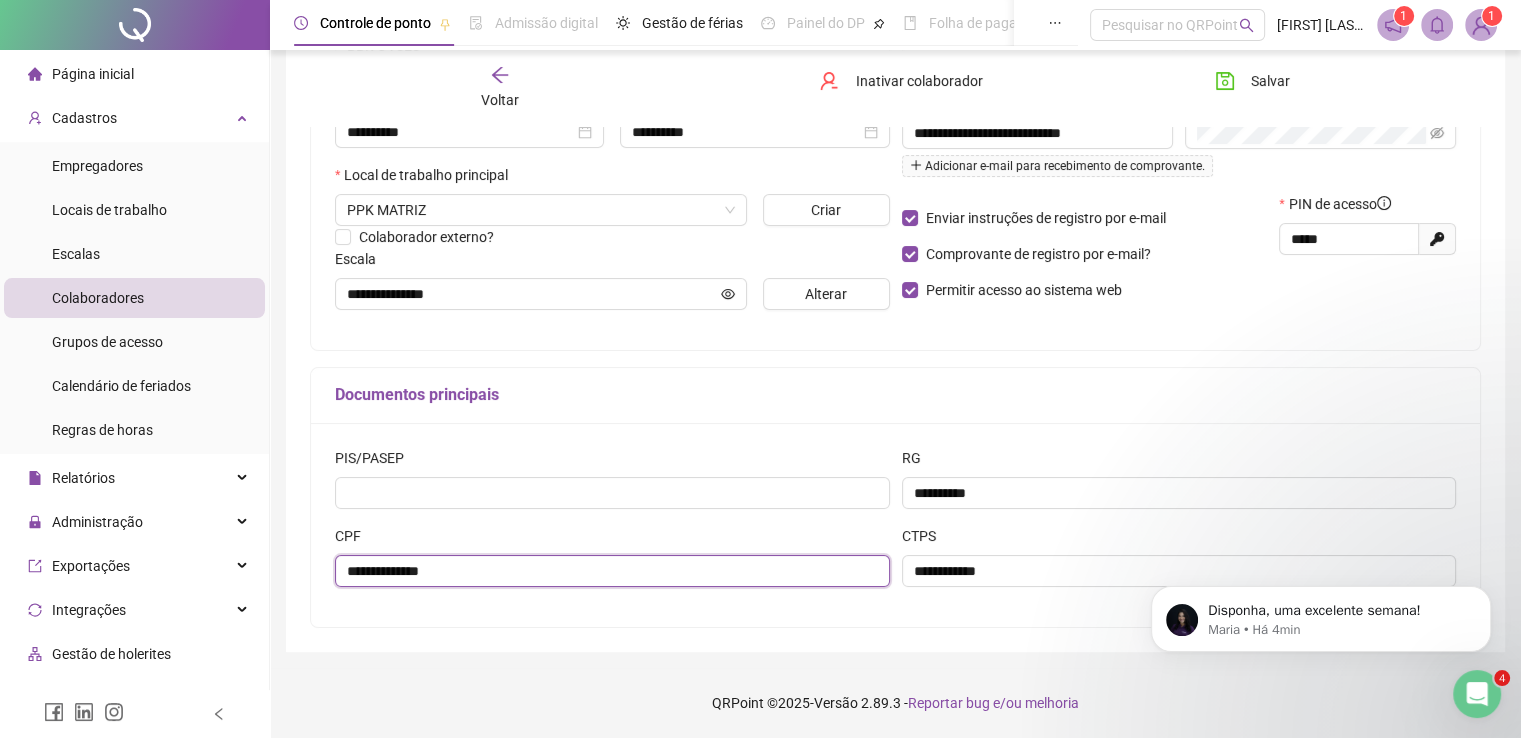 drag, startPoint x: 450, startPoint y: 567, endPoint x: 250, endPoint y: 569, distance: 200.01 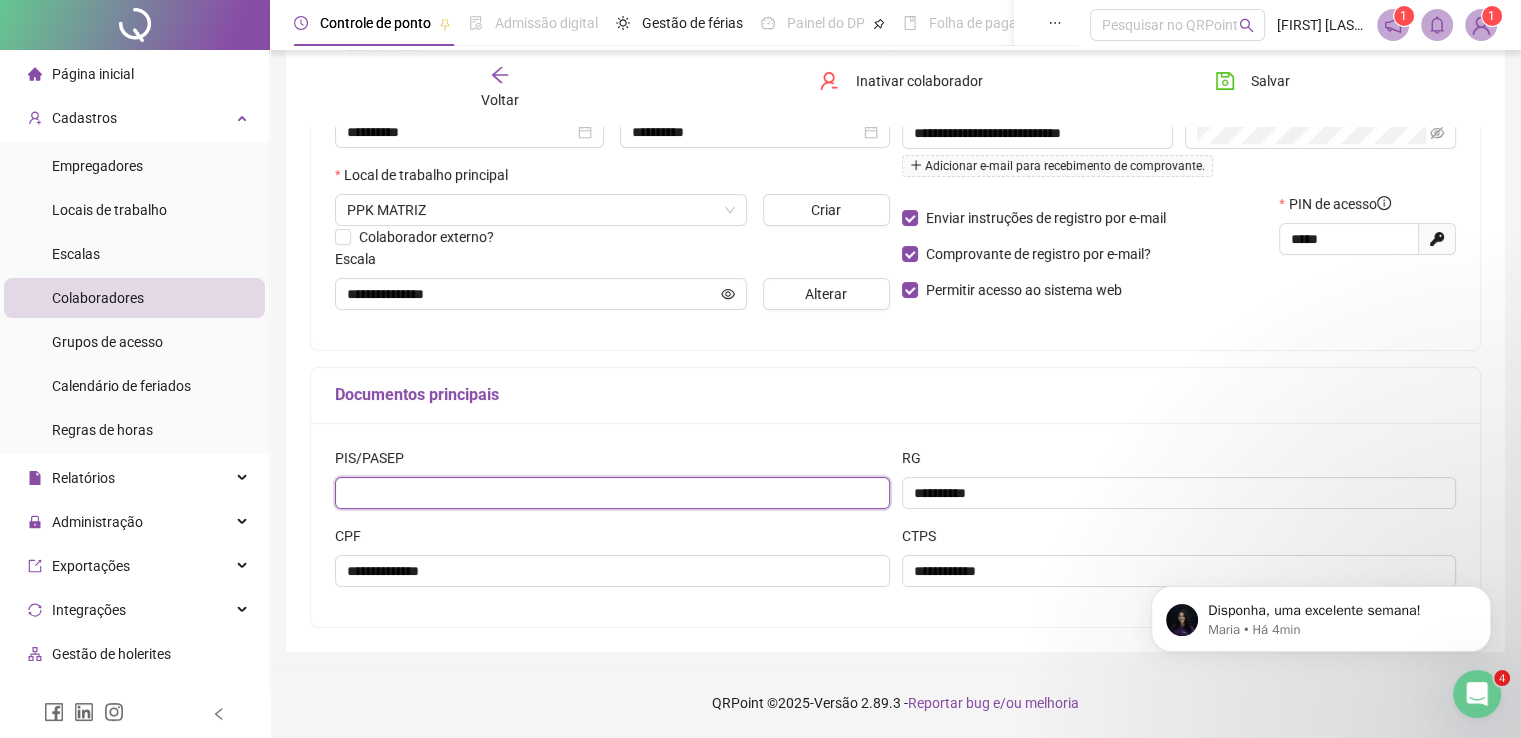 click at bounding box center (612, 493) 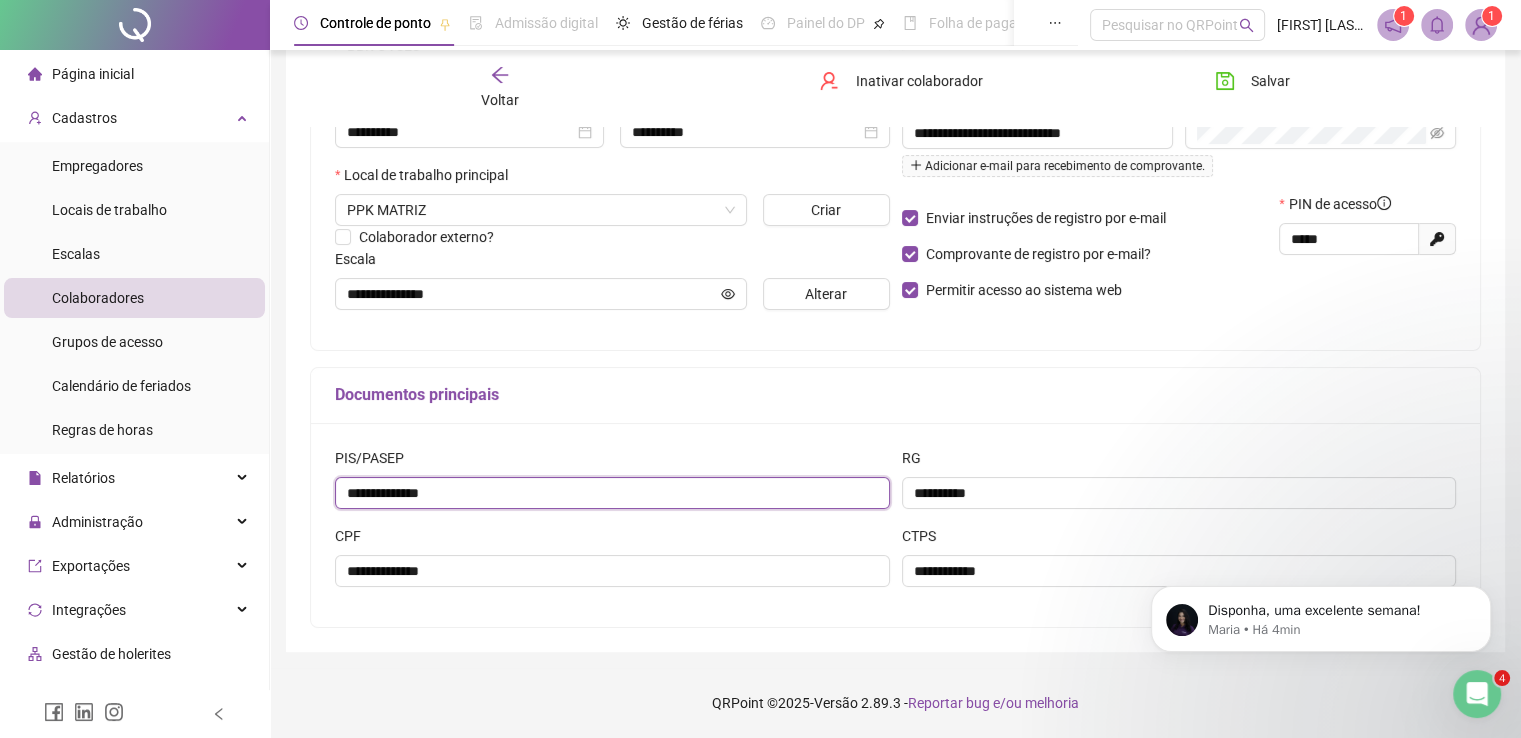 scroll, scrollTop: 1588, scrollLeft: 0, axis: vertical 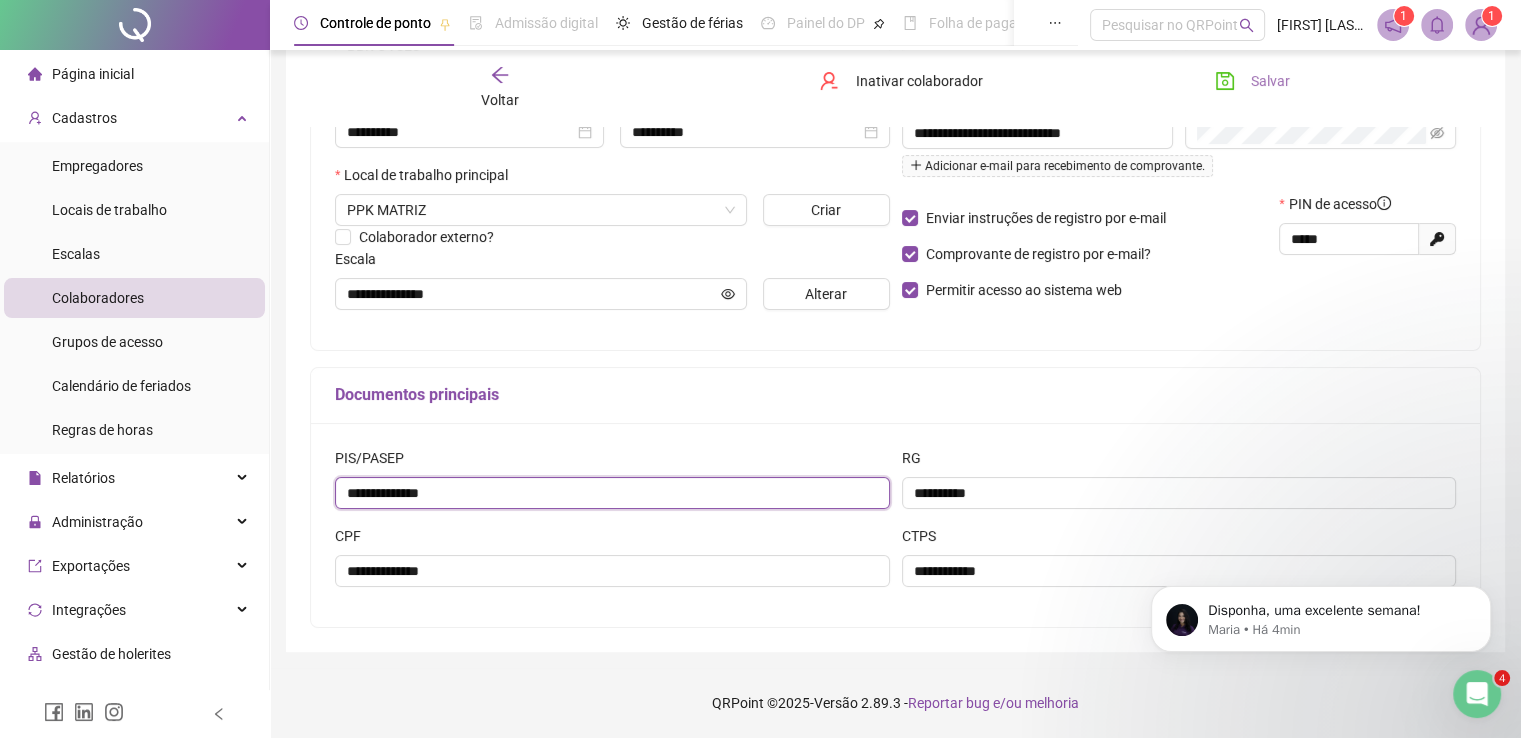 type on "**********" 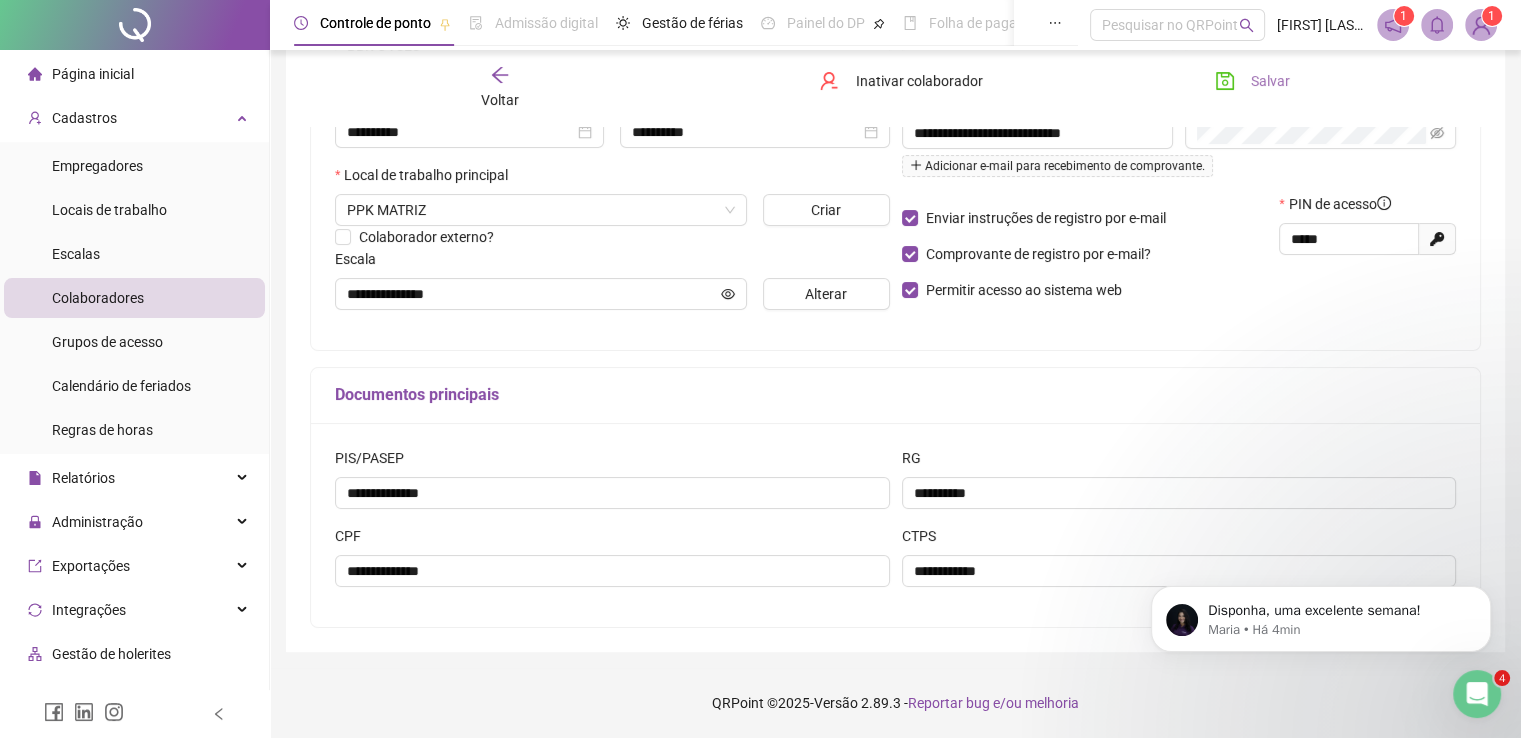 click on "Salvar" at bounding box center [1270, 81] 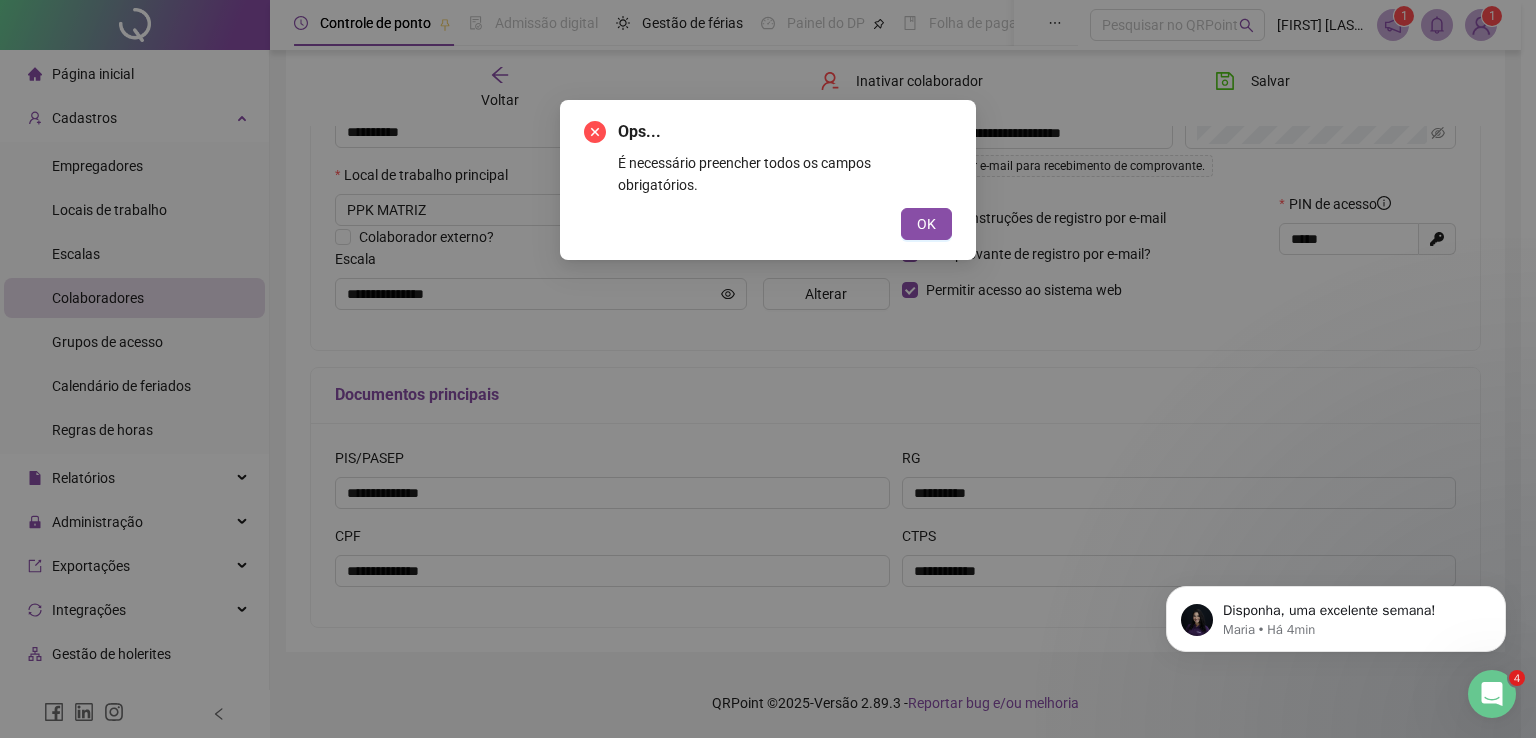 click on "Ops... É necessário preencher todos os campos obrigatórios. OK" at bounding box center (768, 369) 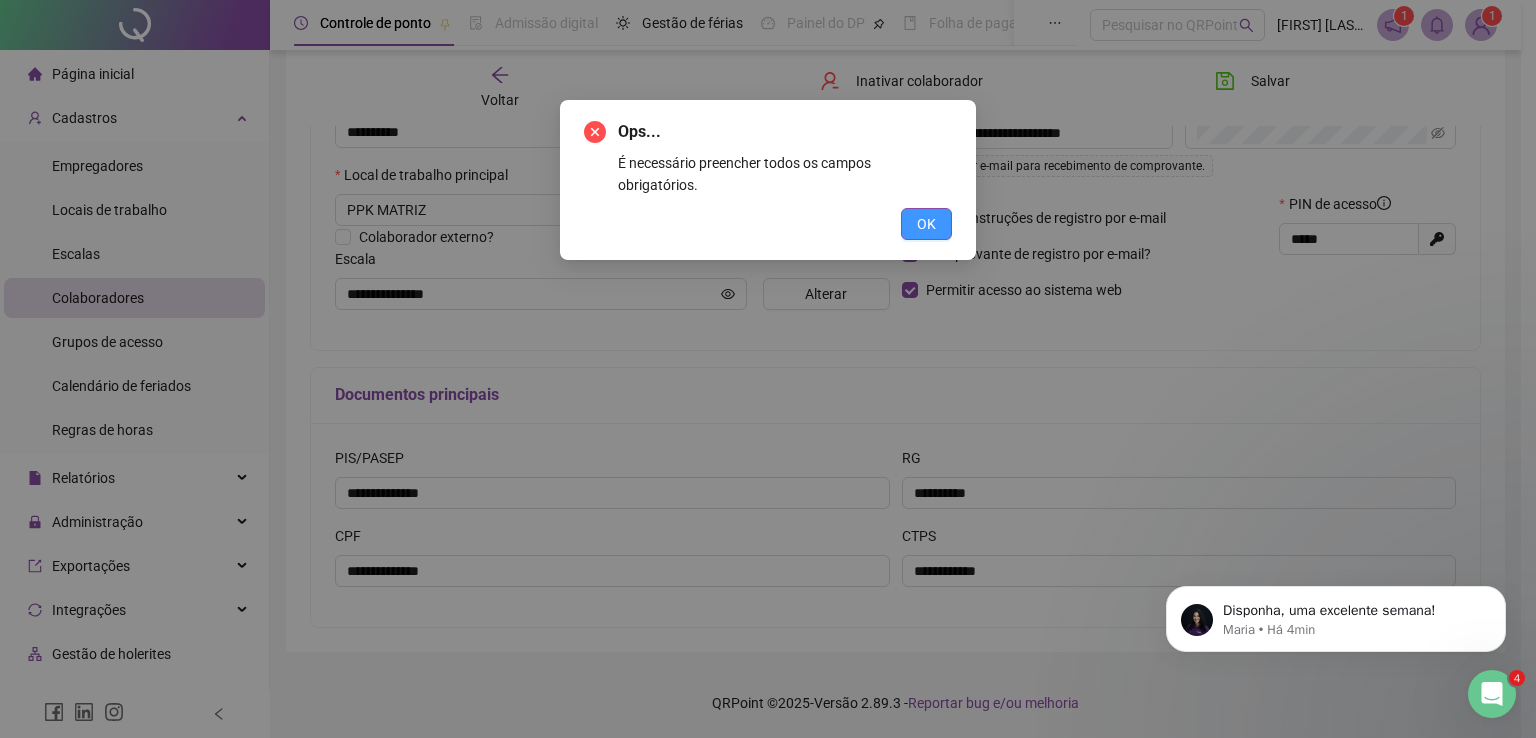 click on "OK" at bounding box center [926, 224] 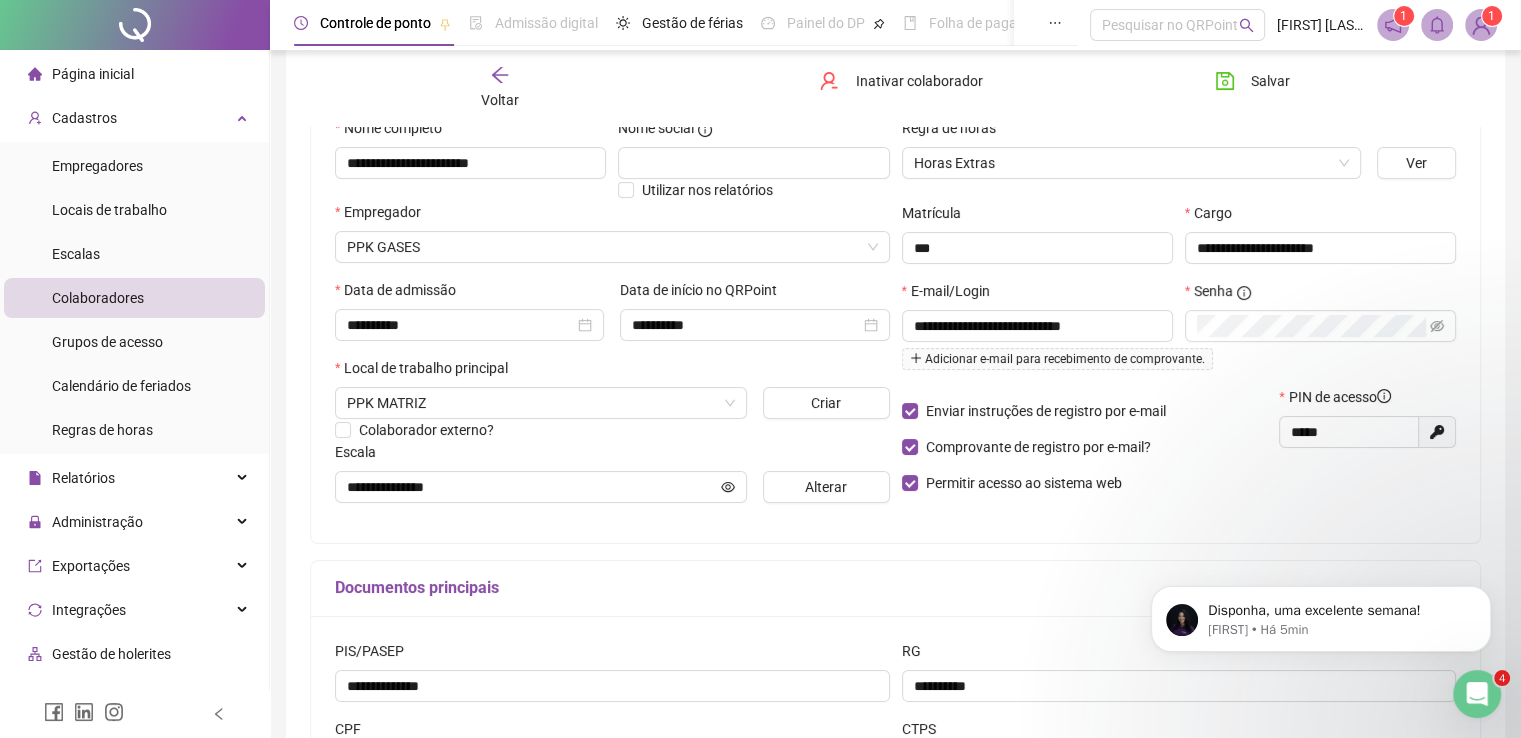 scroll, scrollTop: 103, scrollLeft: 0, axis: vertical 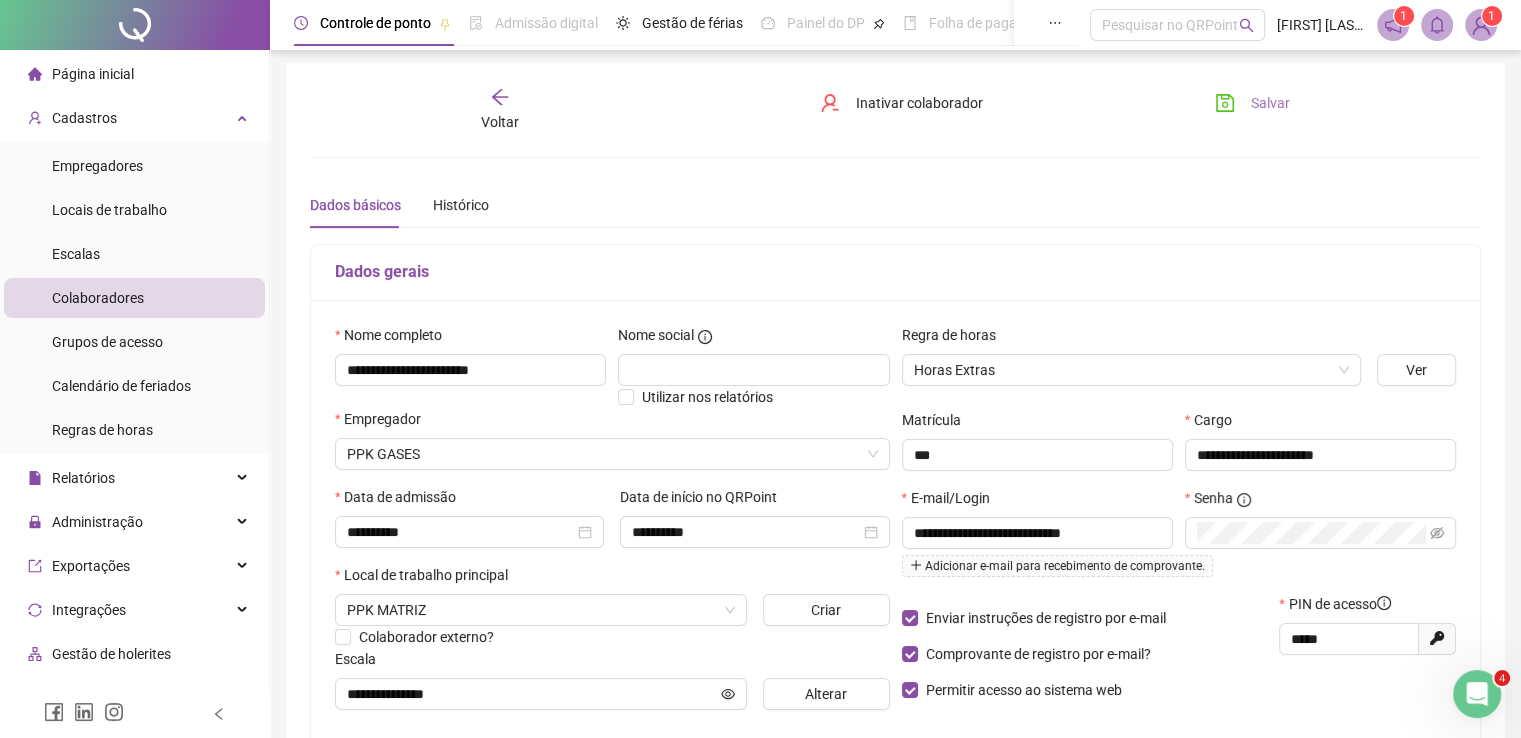 click on "Salvar" at bounding box center (1270, 103) 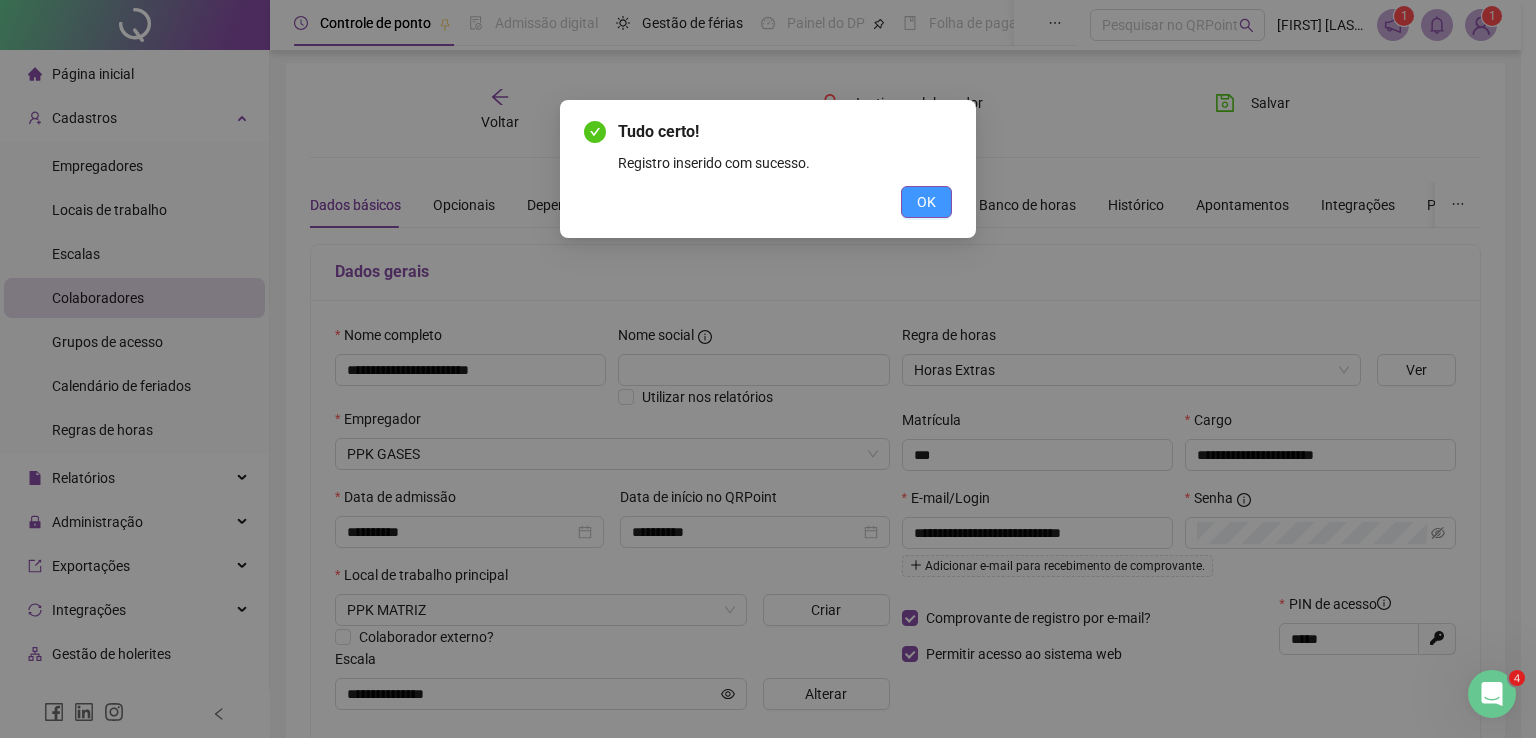 click on "OK" at bounding box center [926, 202] 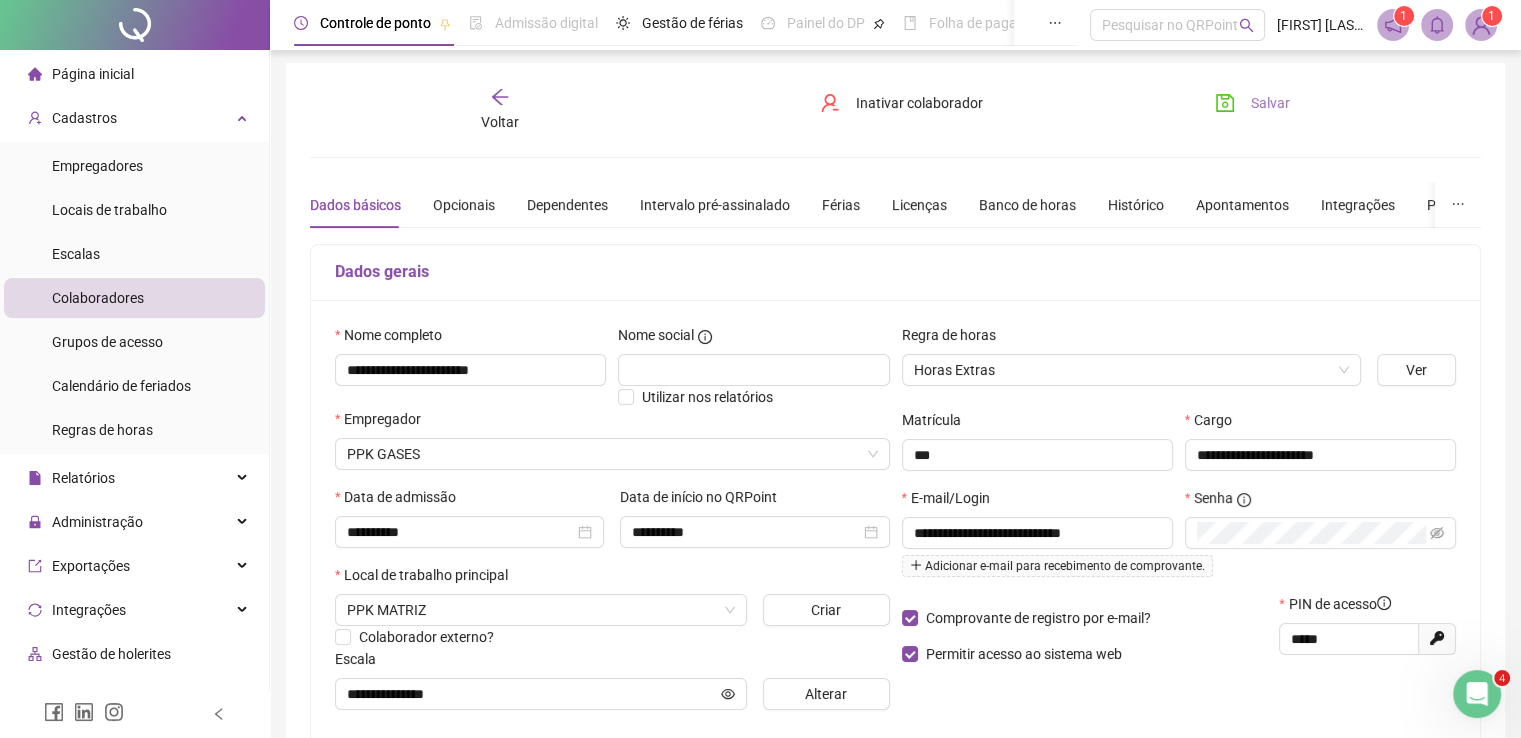 click on "Salvar" at bounding box center [1270, 103] 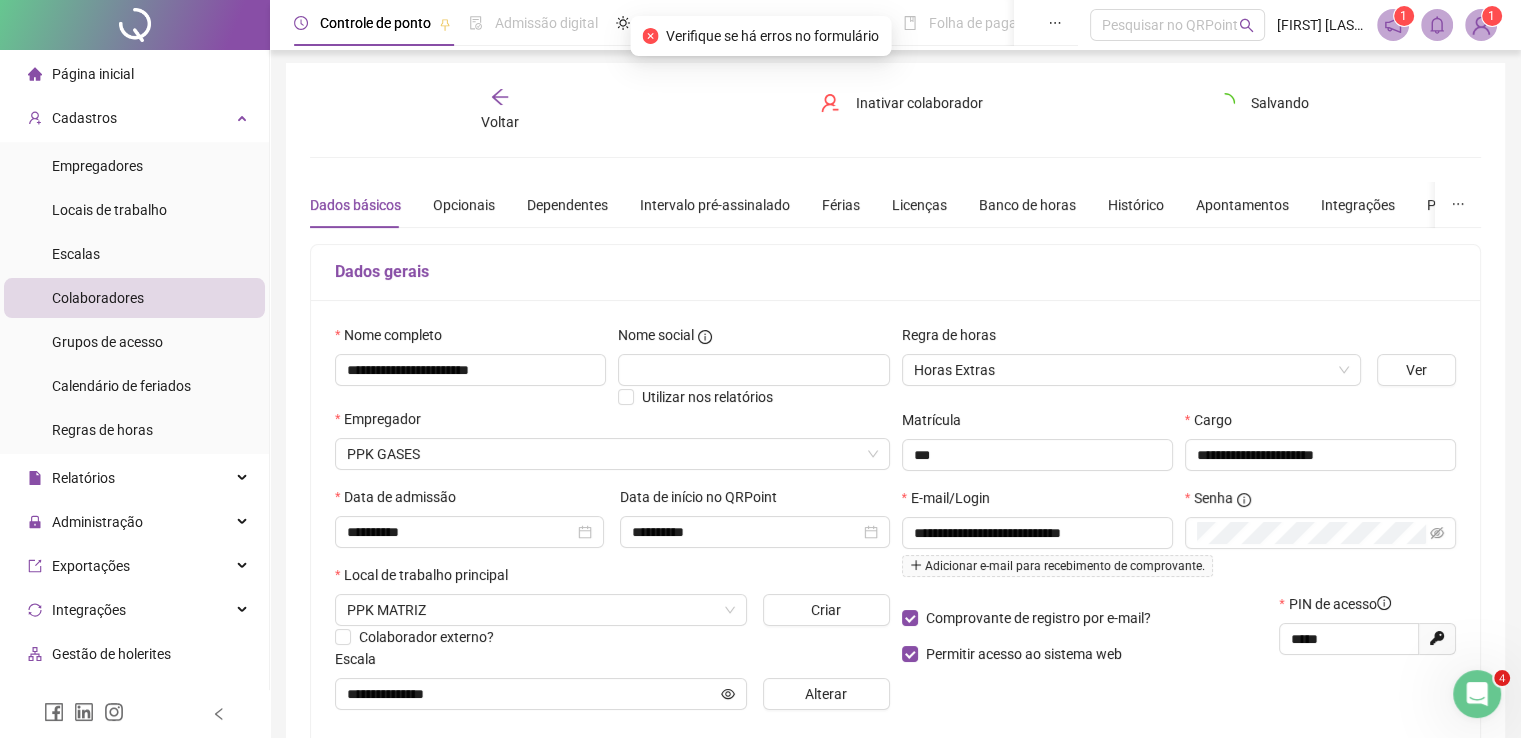 click on "Página inicial" at bounding box center [93, 74] 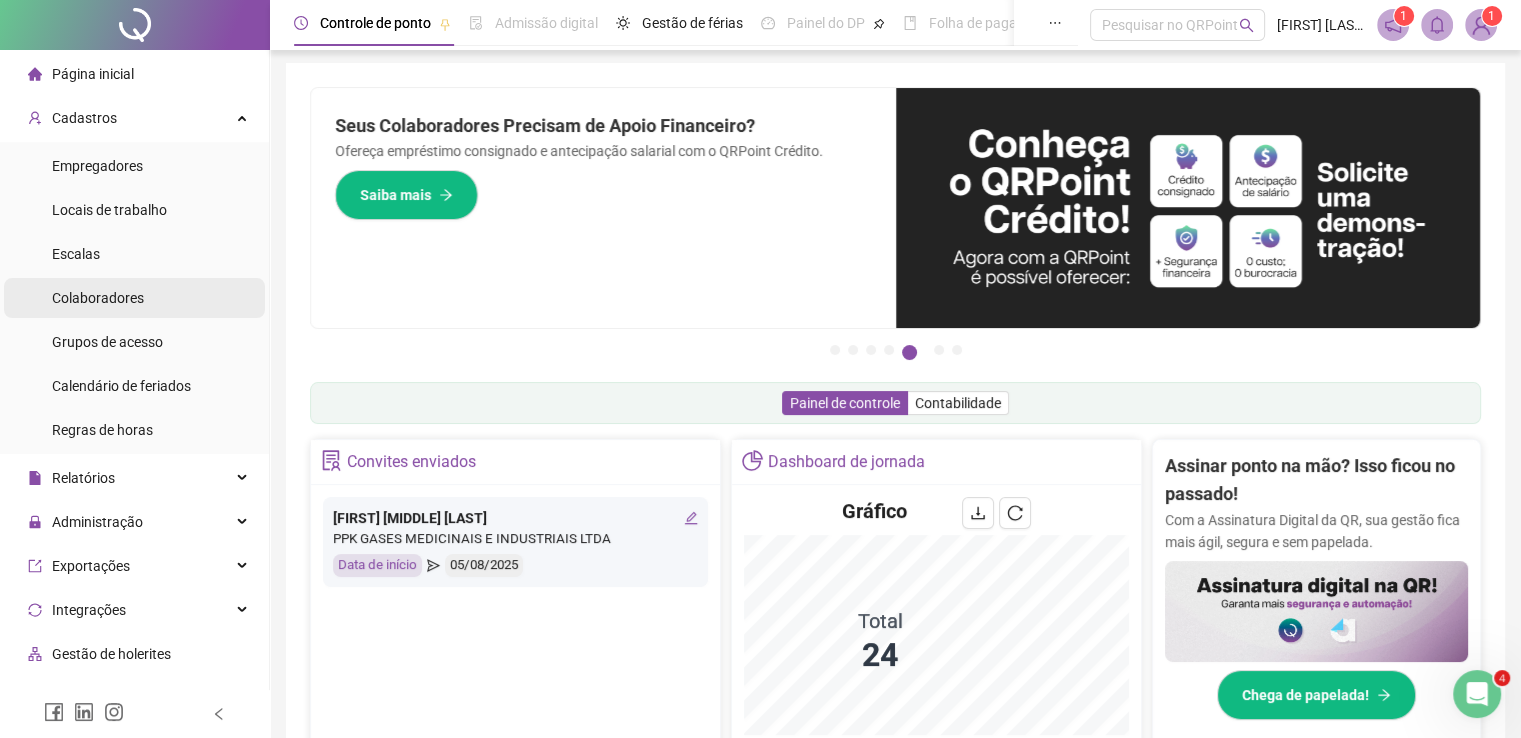 click on "Colaboradores" at bounding box center [98, 298] 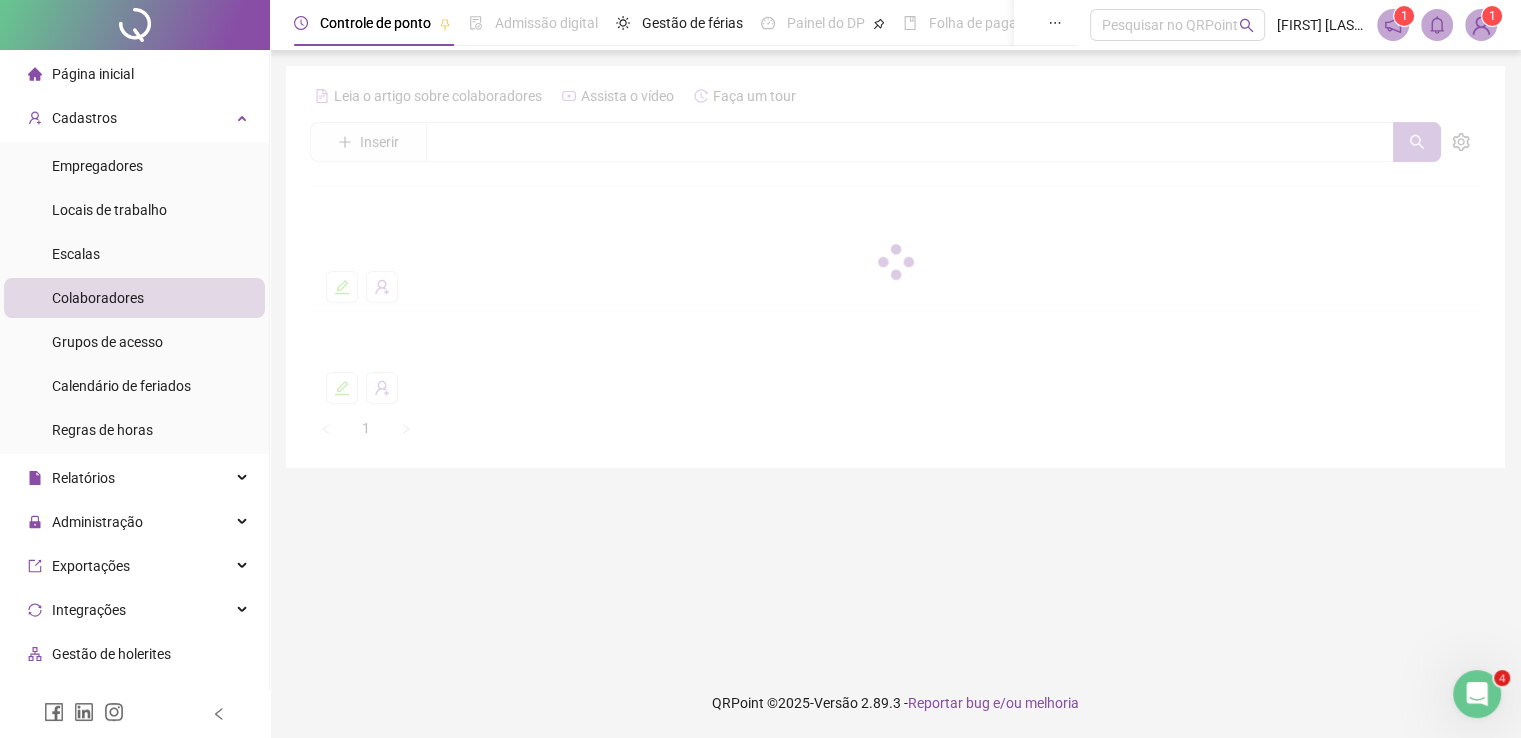 scroll, scrollTop: 0, scrollLeft: 0, axis: both 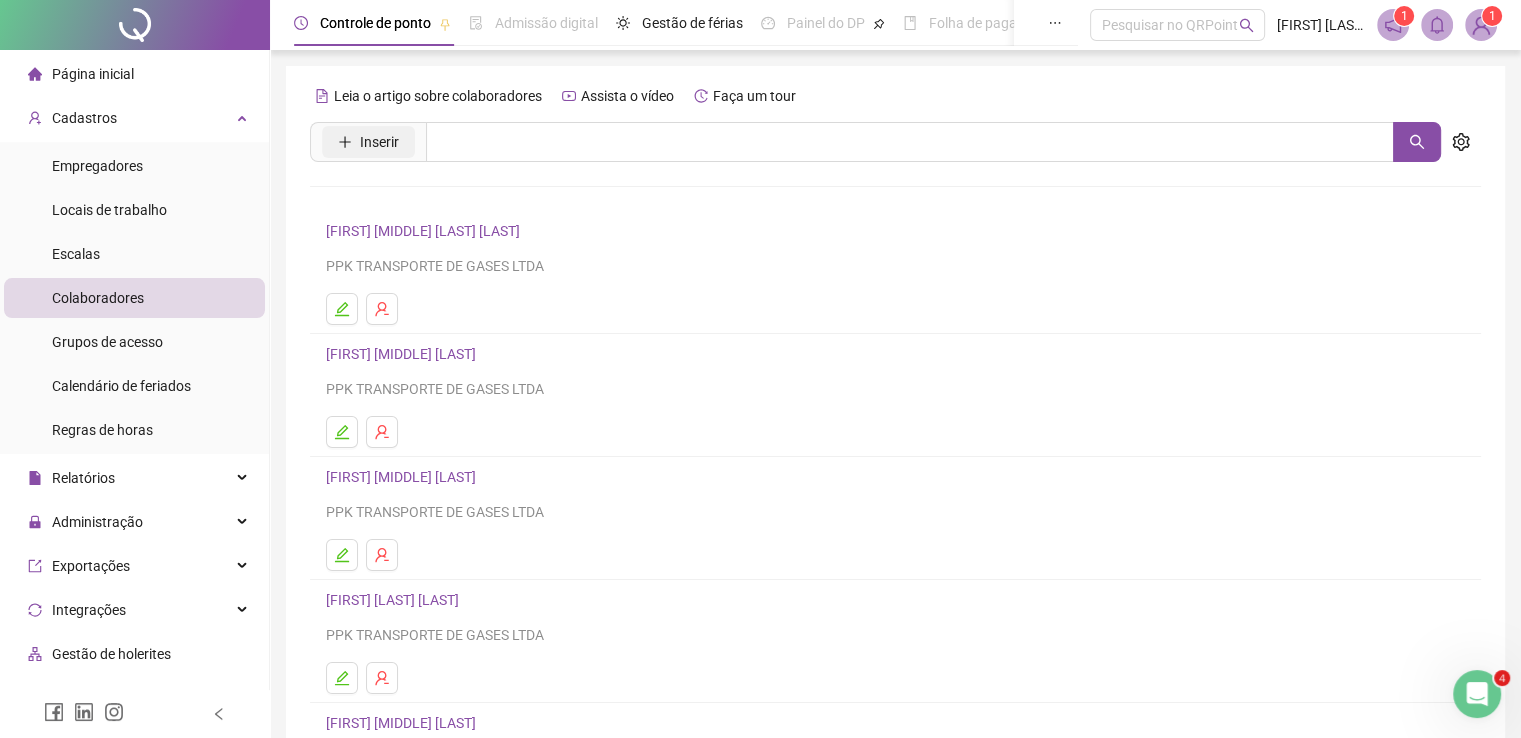 click on "Inserir" at bounding box center [379, 142] 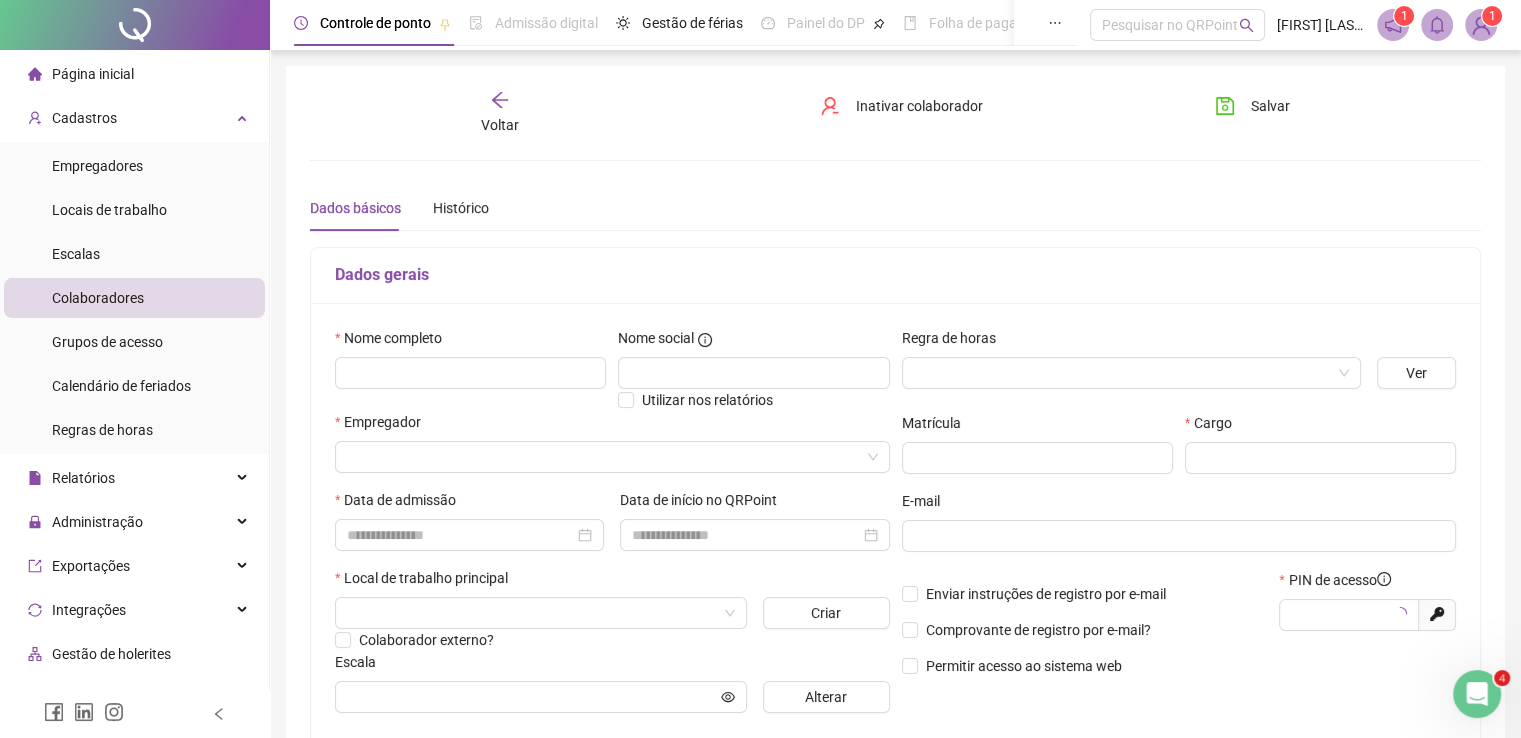 type on "*****" 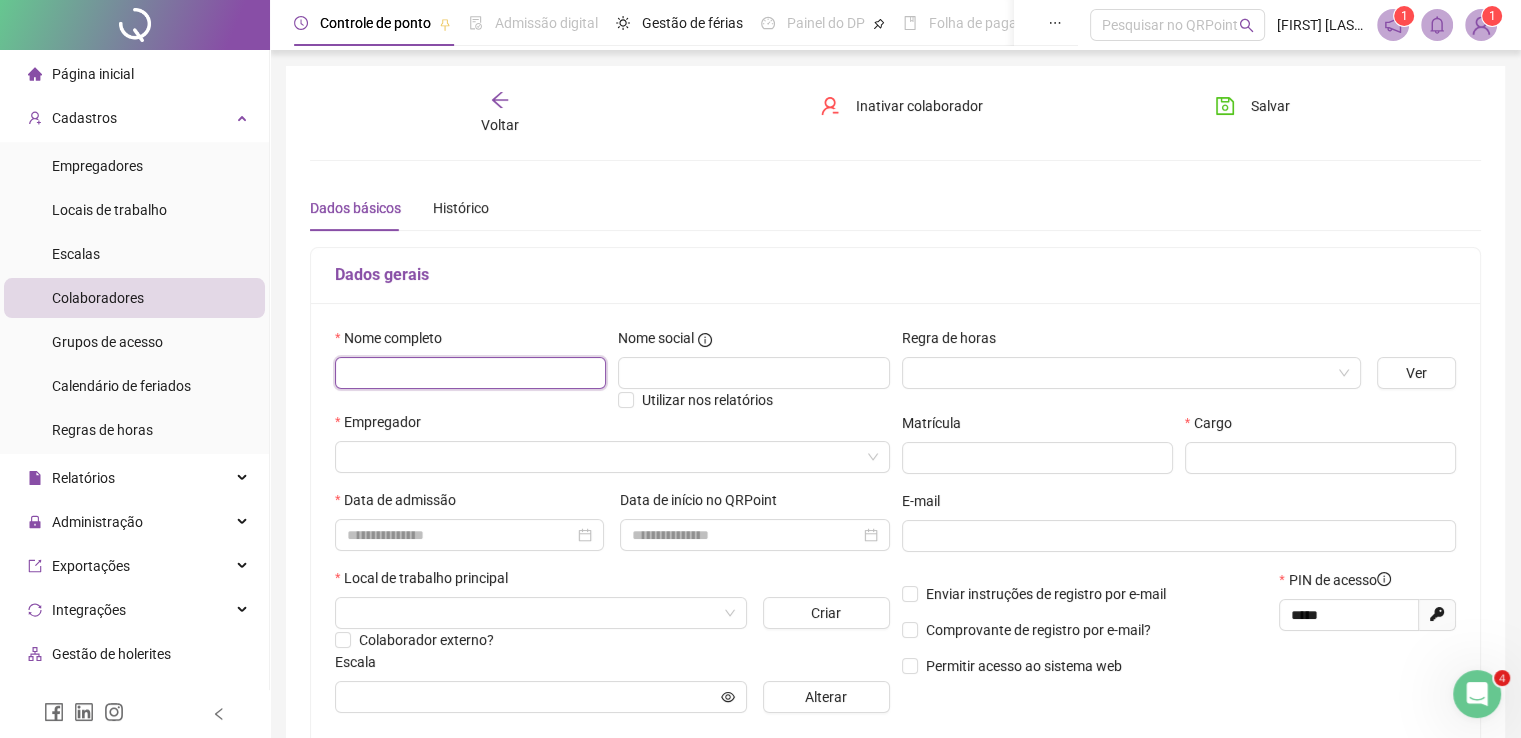 click at bounding box center (470, 373) 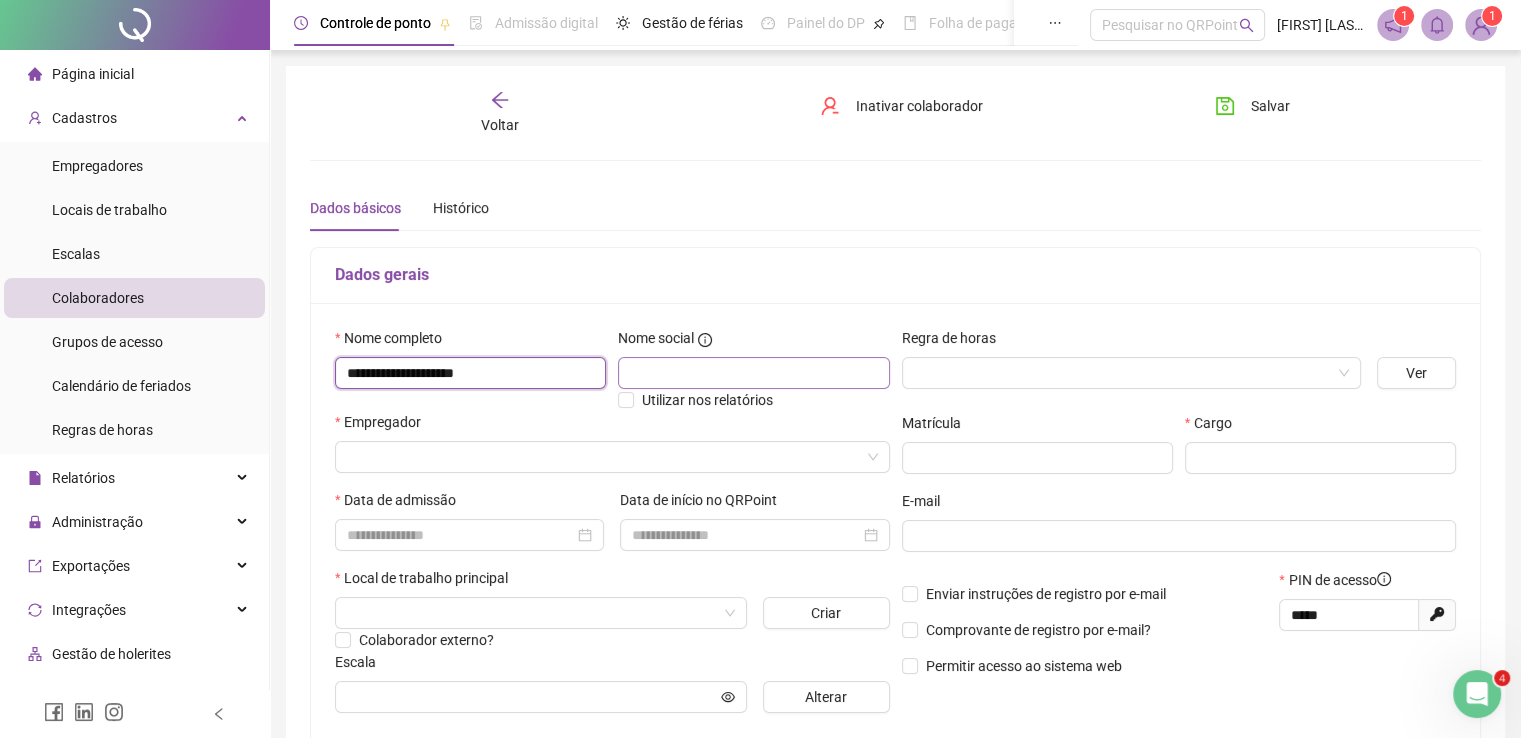 type on "**********" 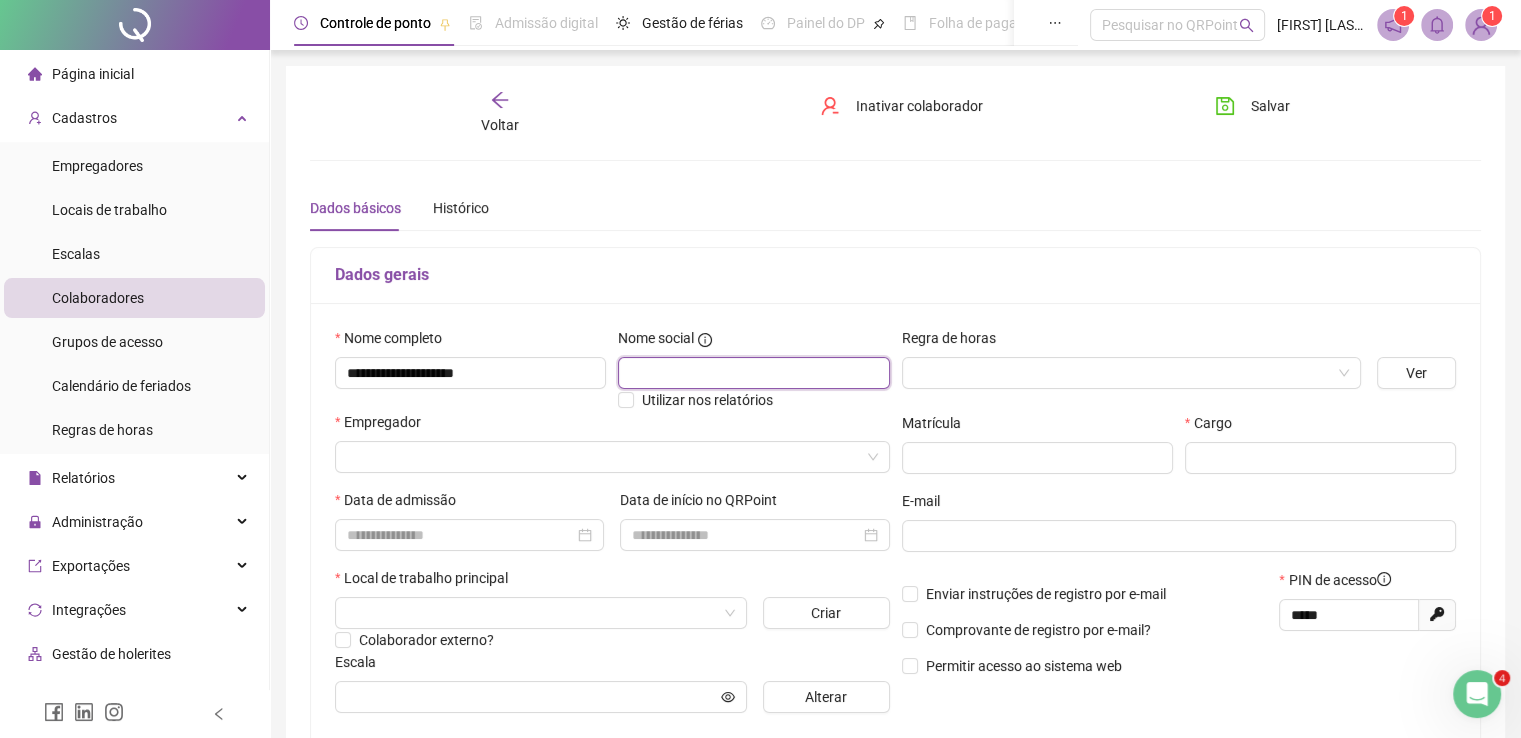 click at bounding box center [753, 373] 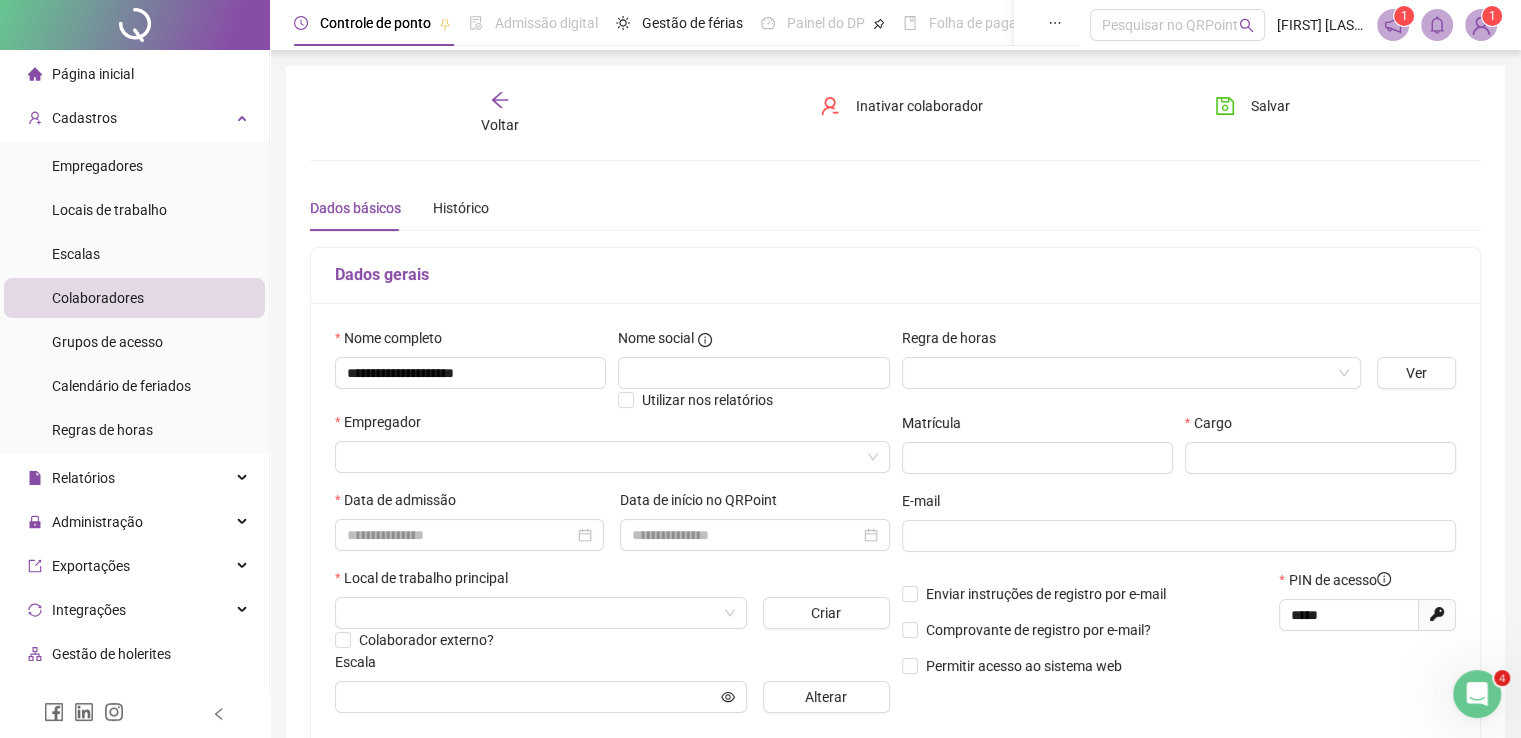 click on "Regra de horas" at bounding box center (1131, 342) 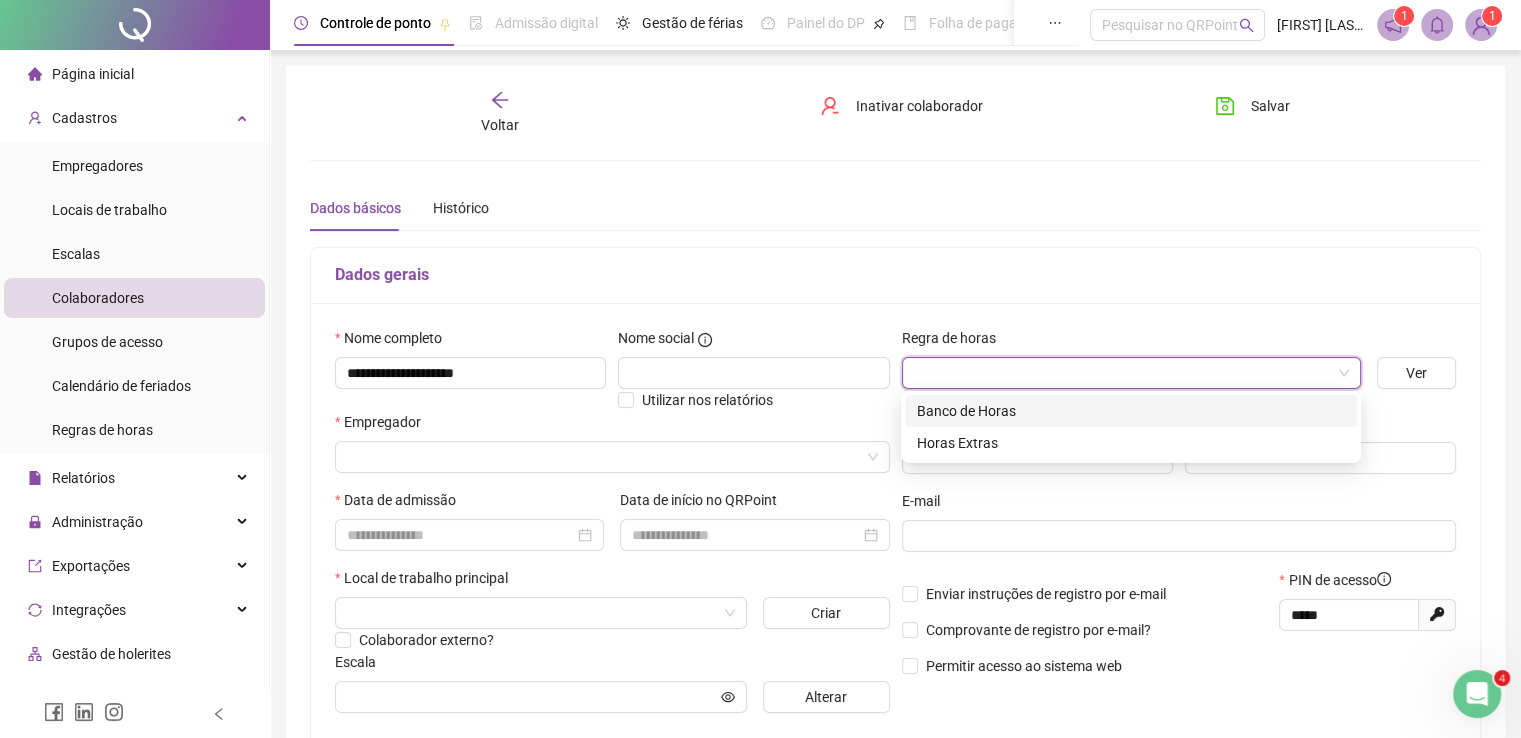 click at bounding box center [1122, 373] 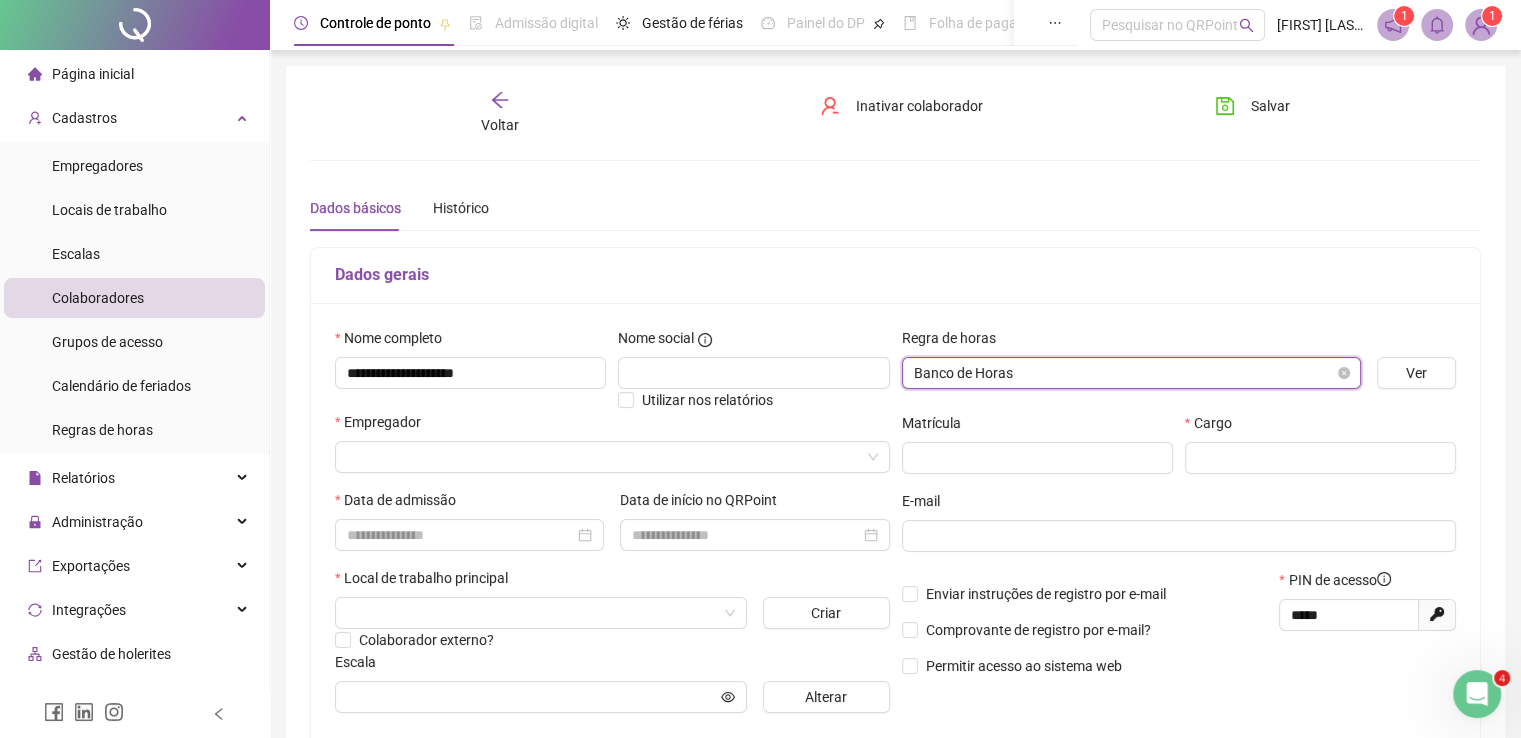 click on "Banco de Horas" at bounding box center (1131, 373) 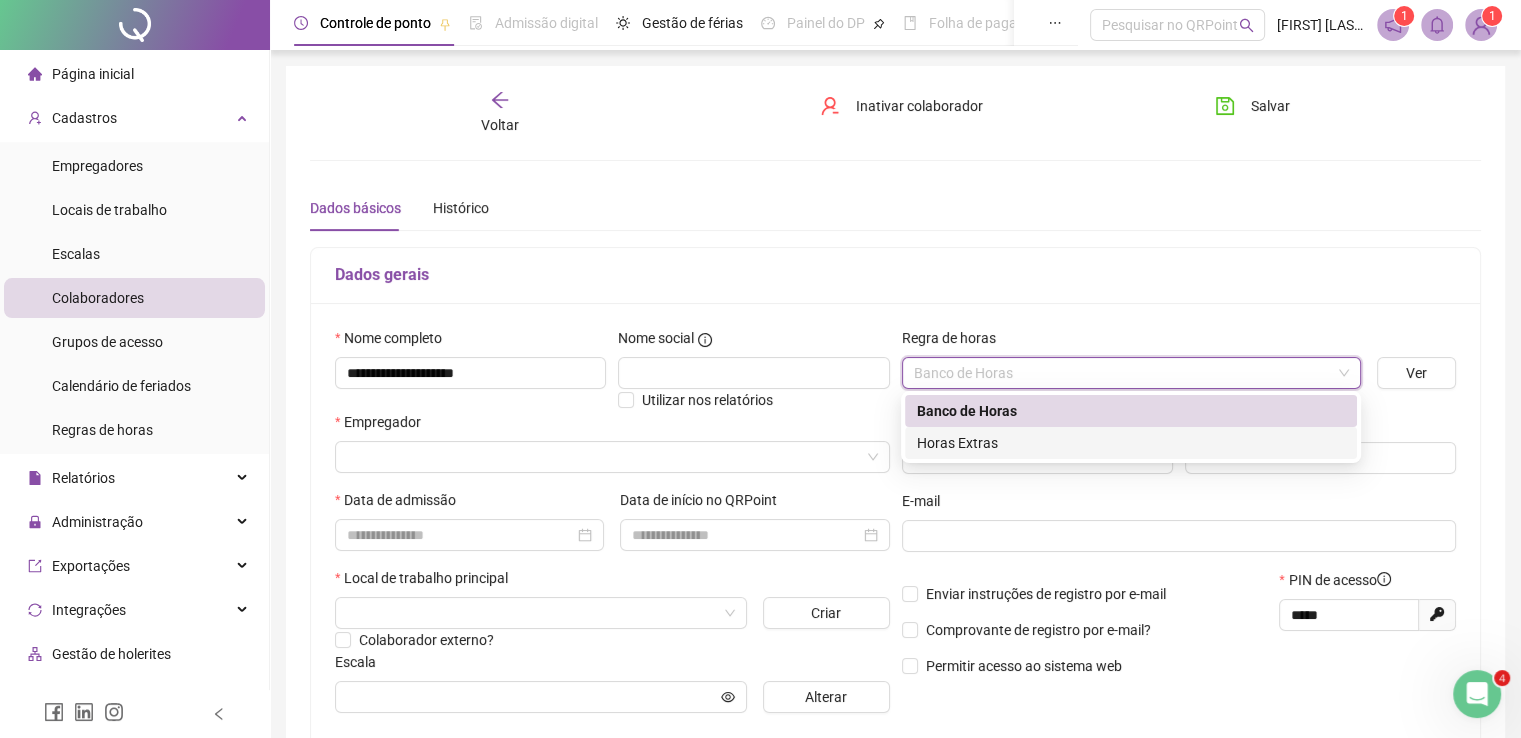 click on "Horas Extras" at bounding box center (1131, 443) 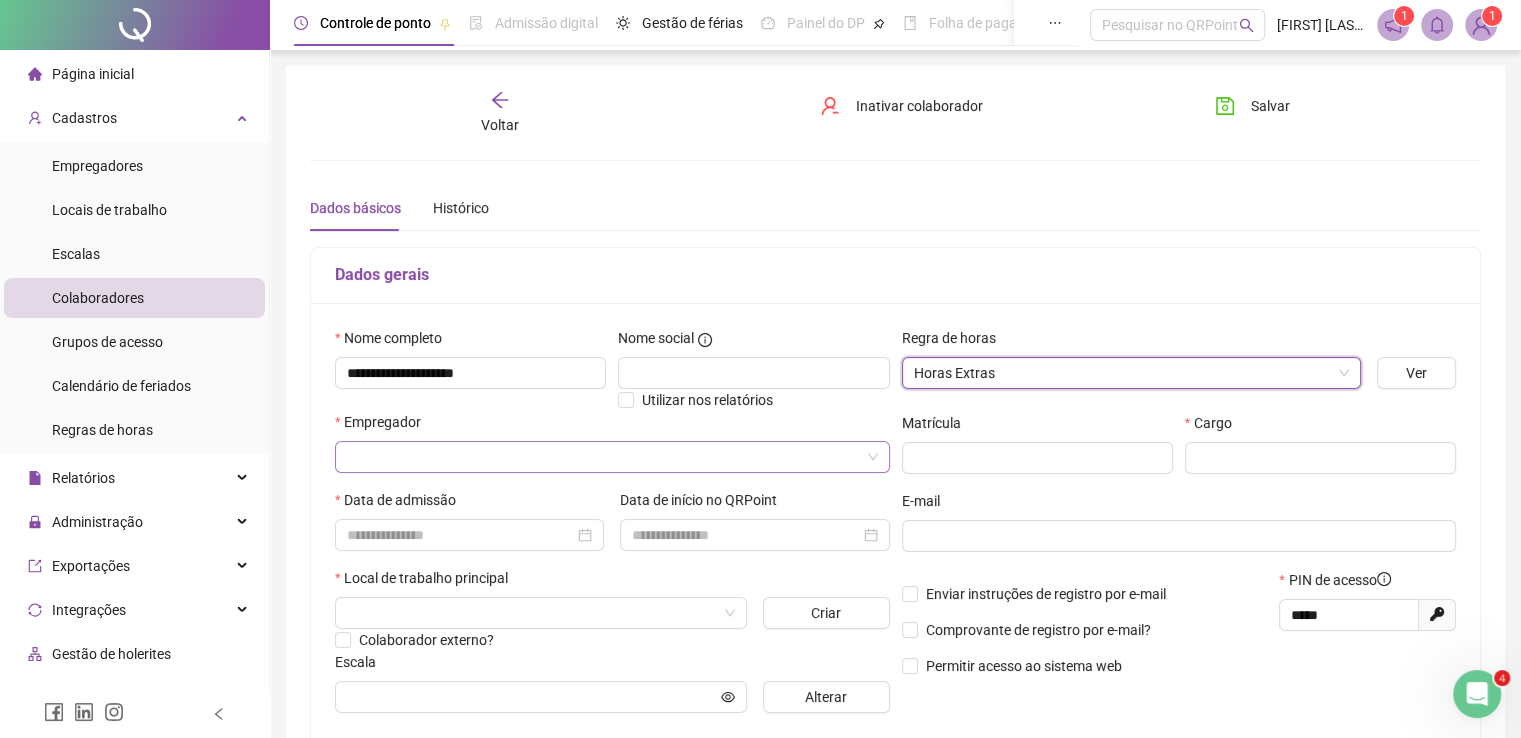 click at bounding box center (603, 457) 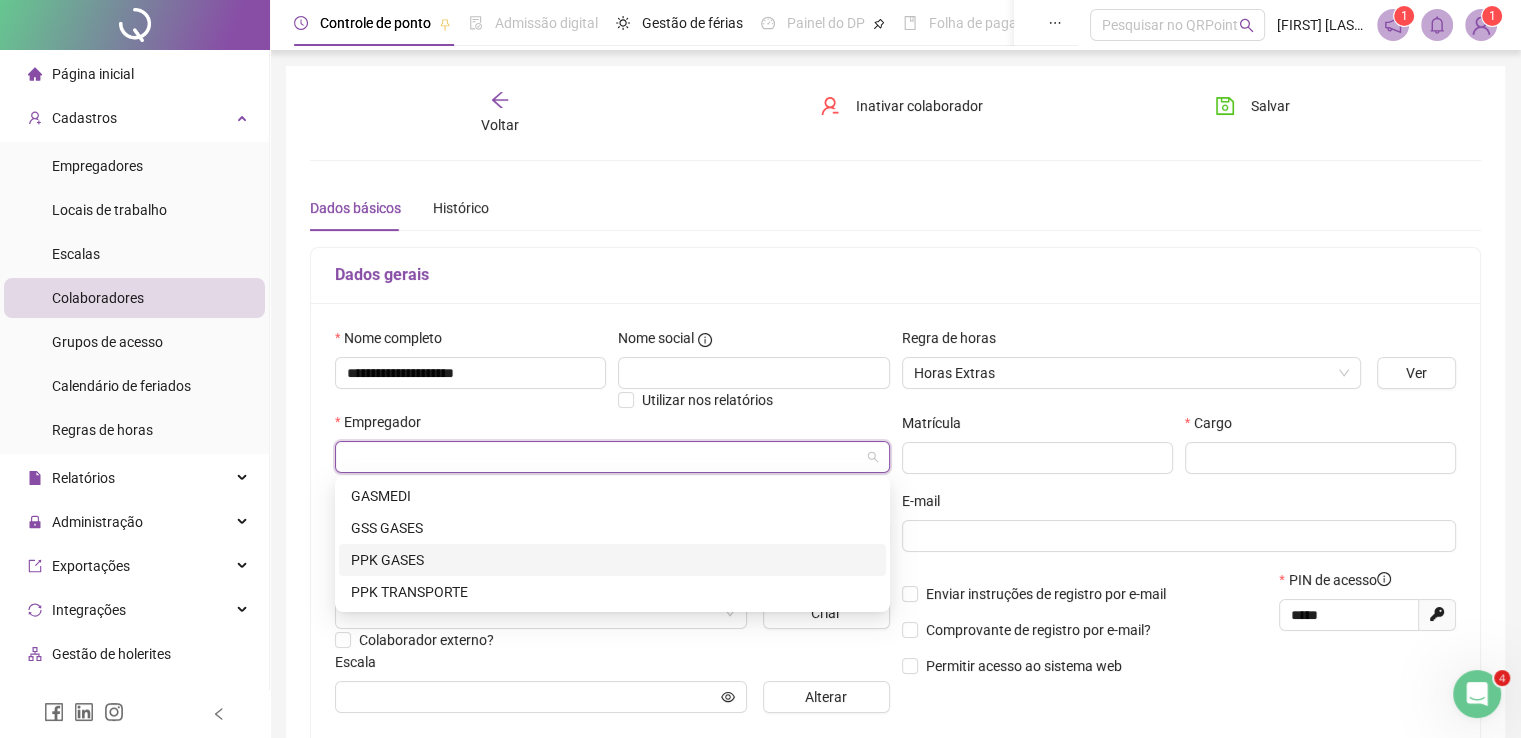 click on "PPK GASES" at bounding box center [612, 560] 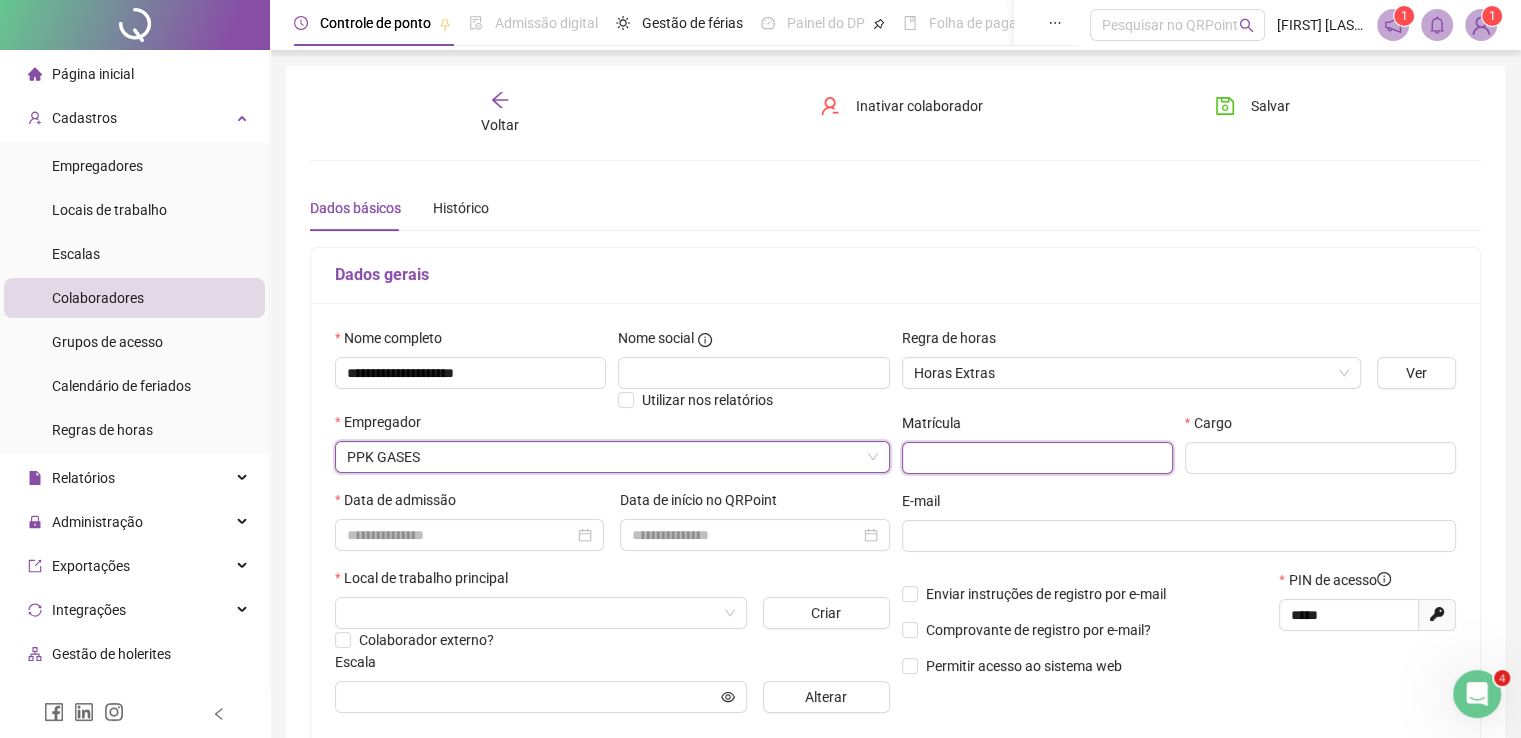 click at bounding box center [1037, 458] 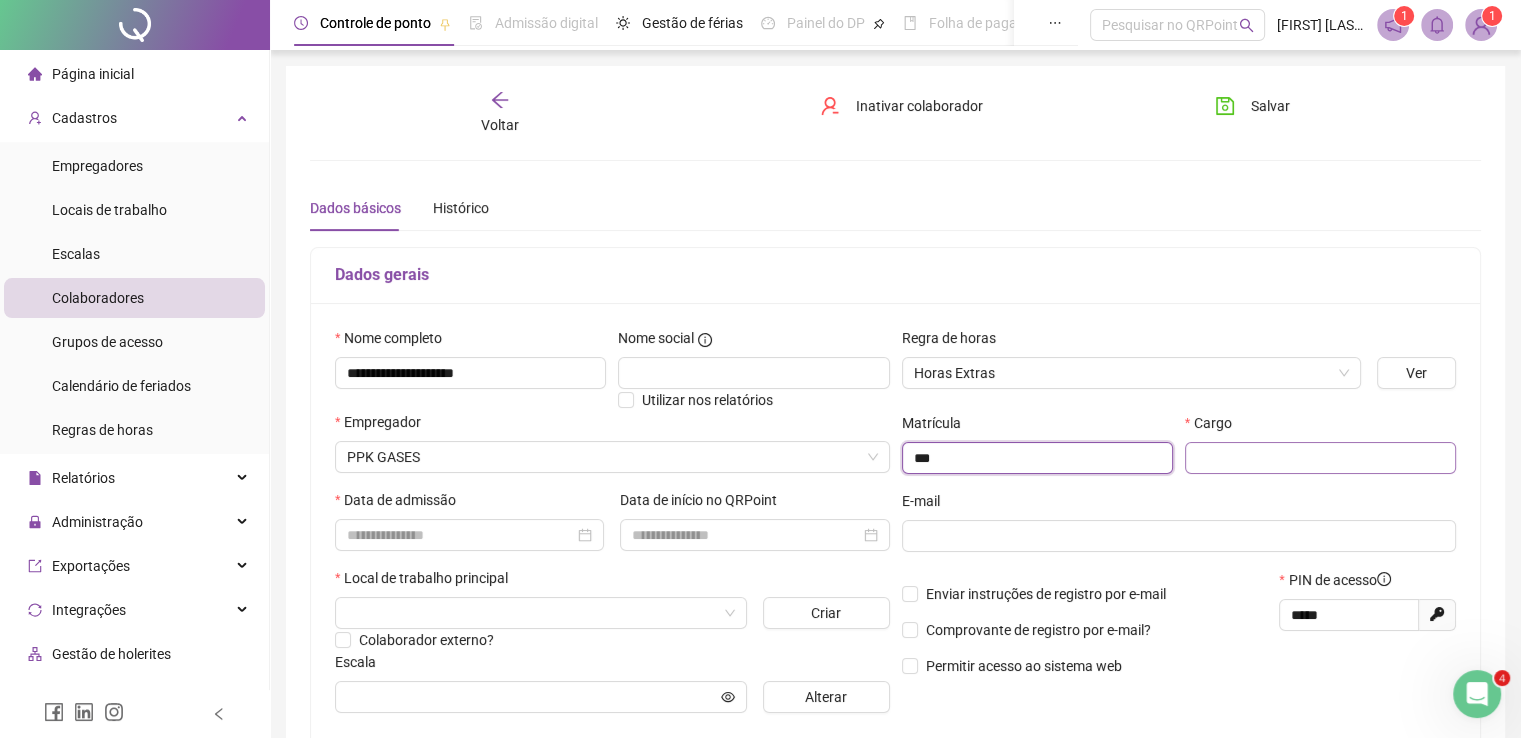 type on "***" 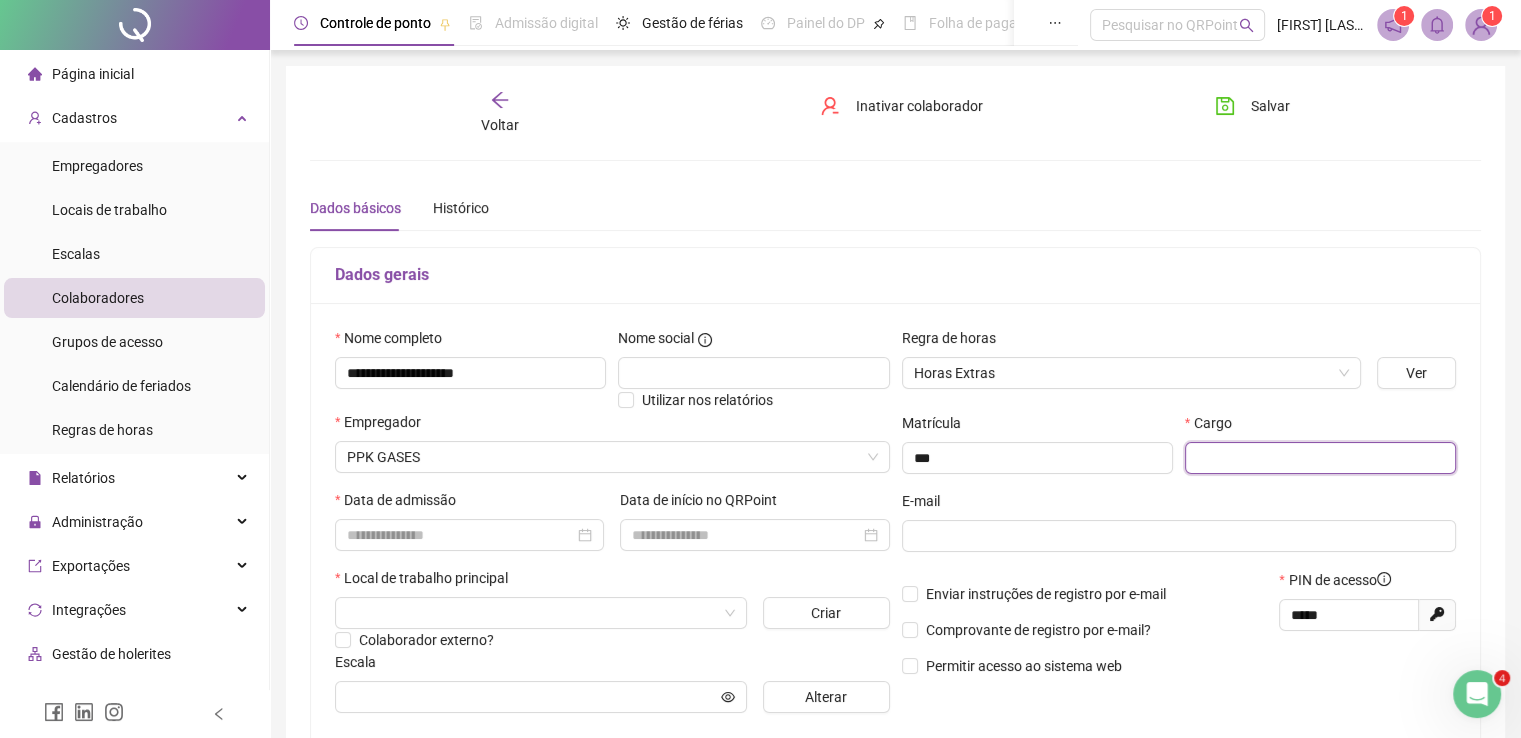 click at bounding box center (1320, 458) 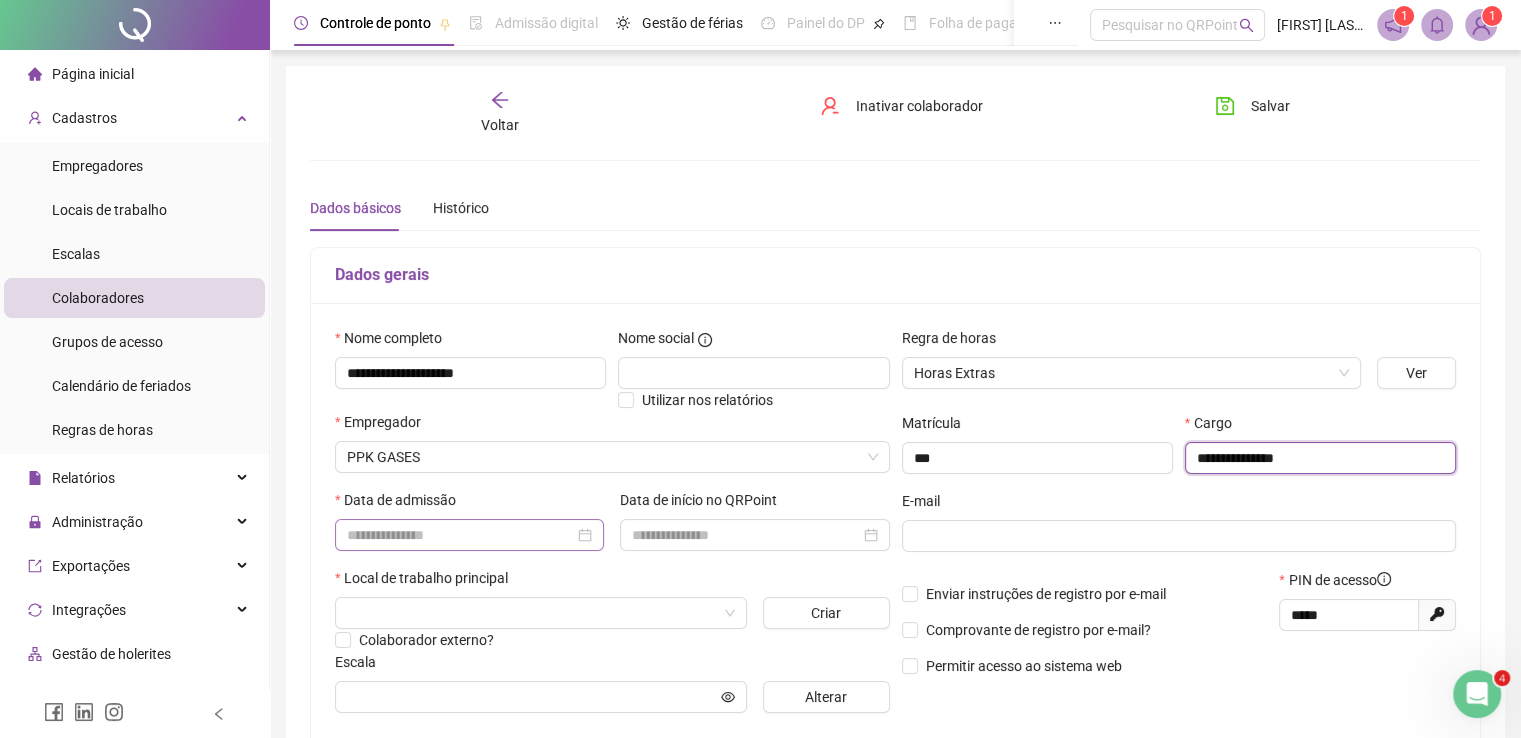 click at bounding box center (469, 535) 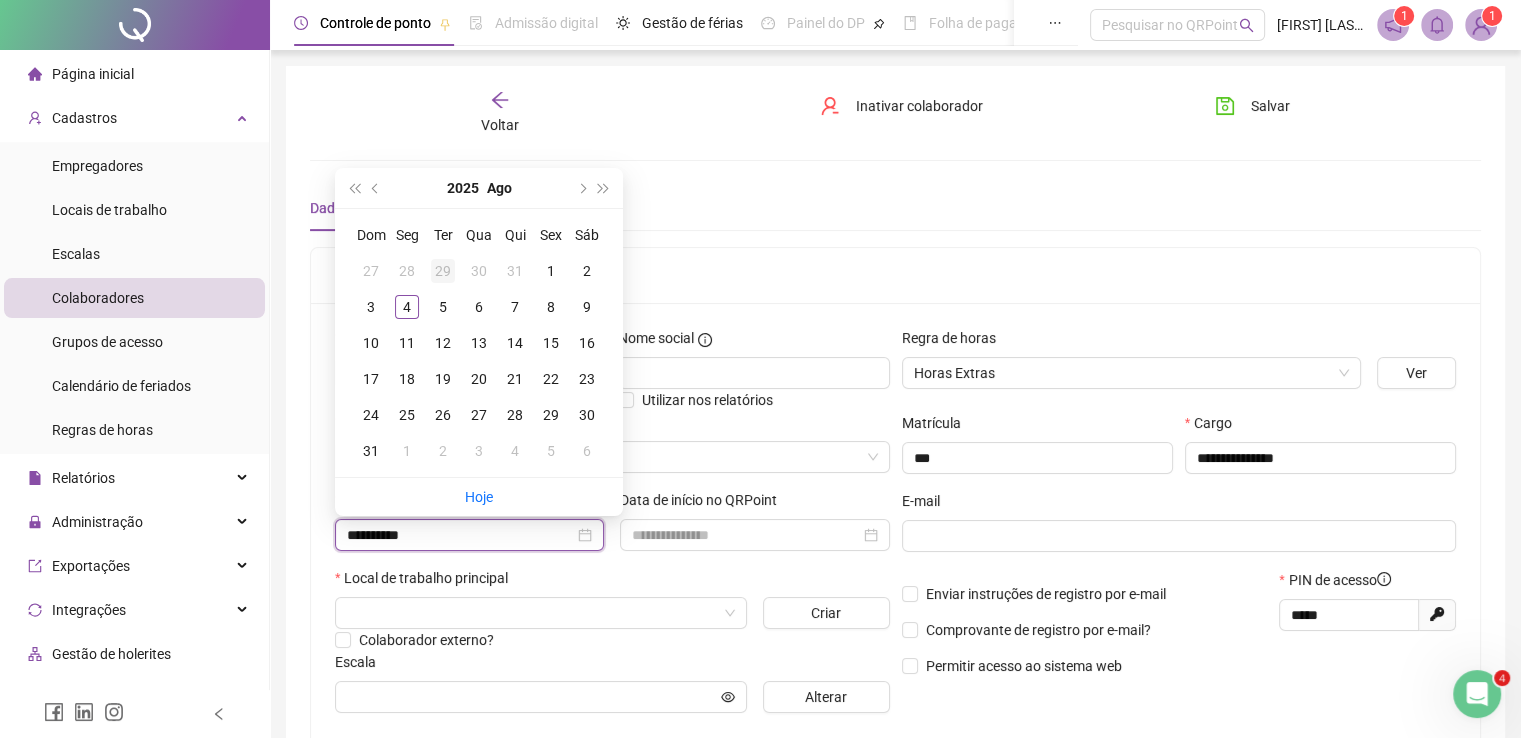 type on "**********" 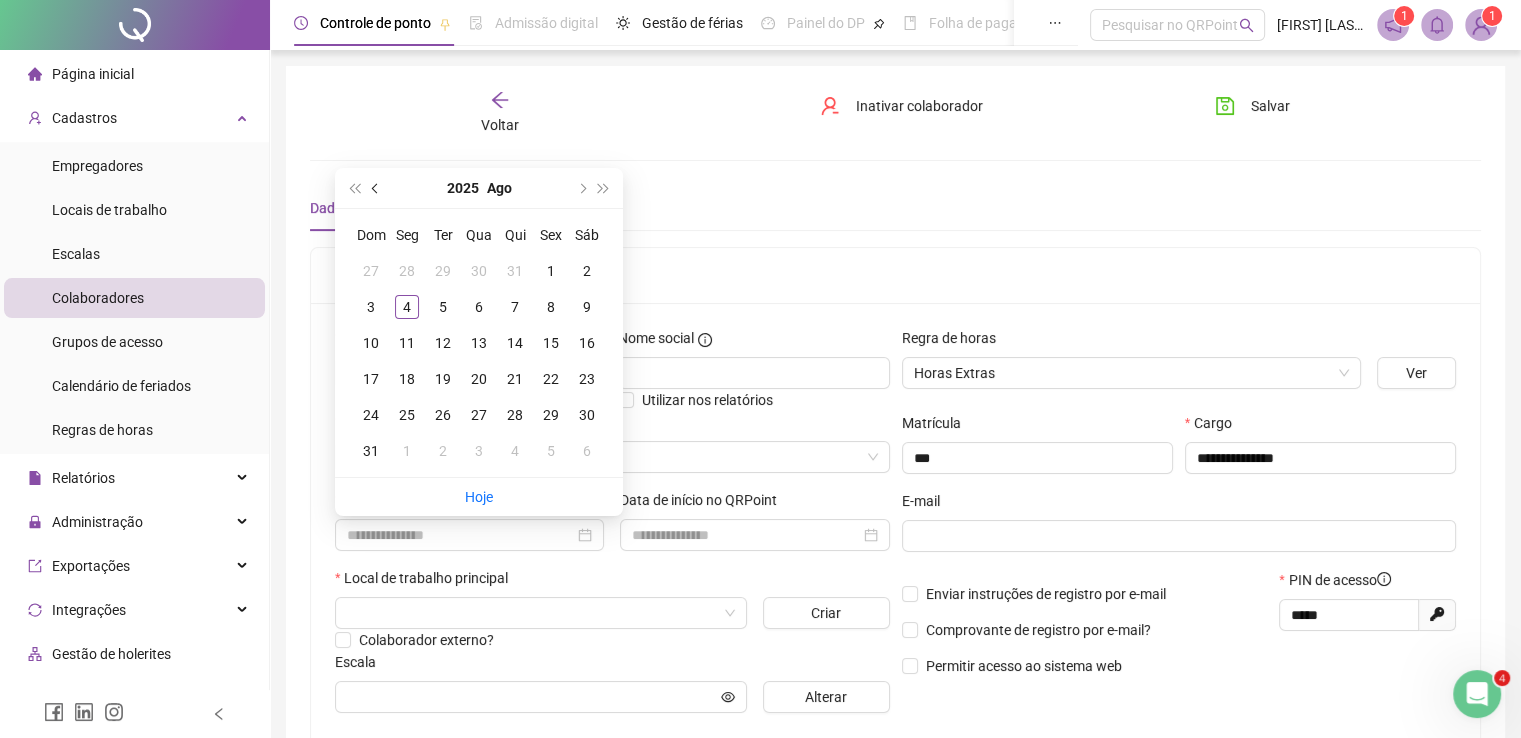 click at bounding box center (377, 188) 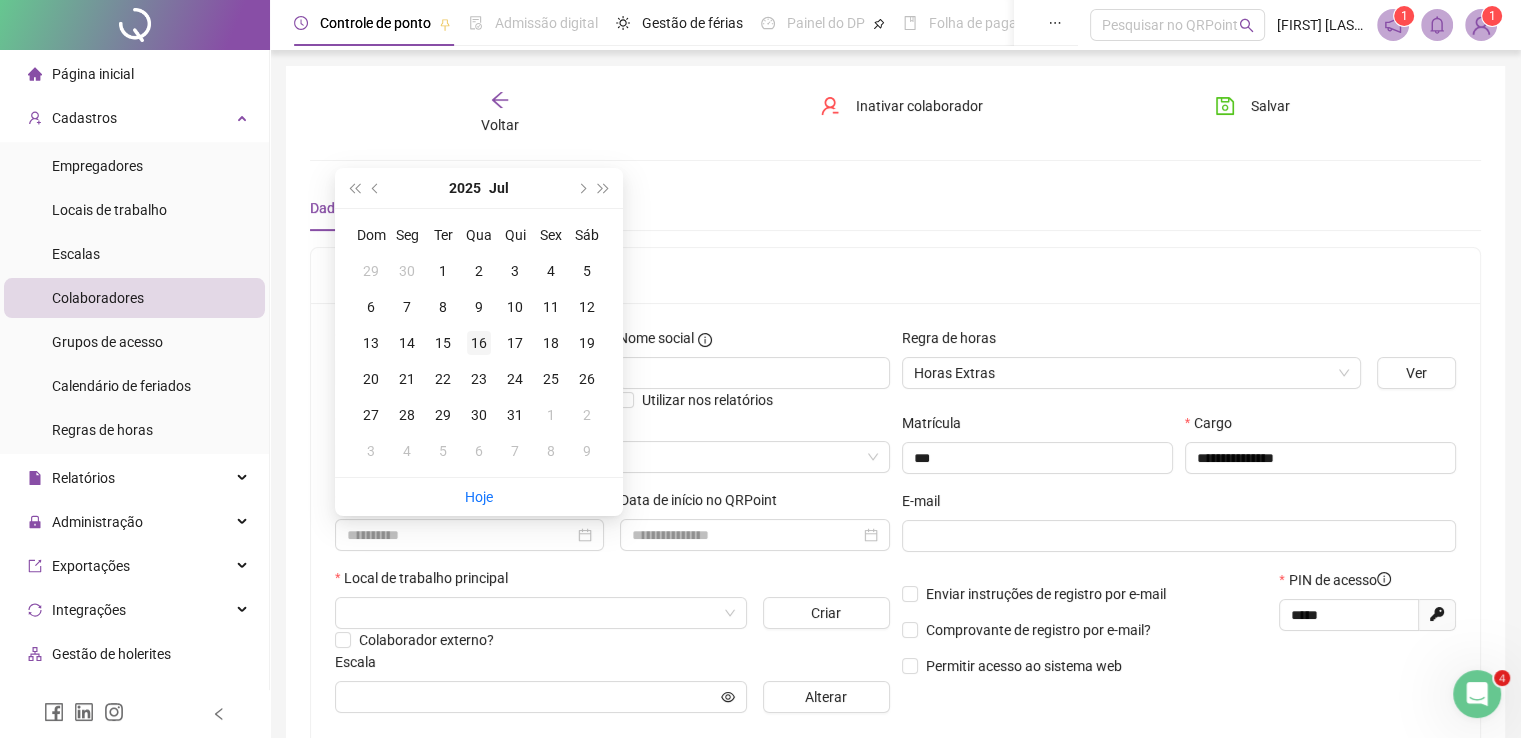 type on "**********" 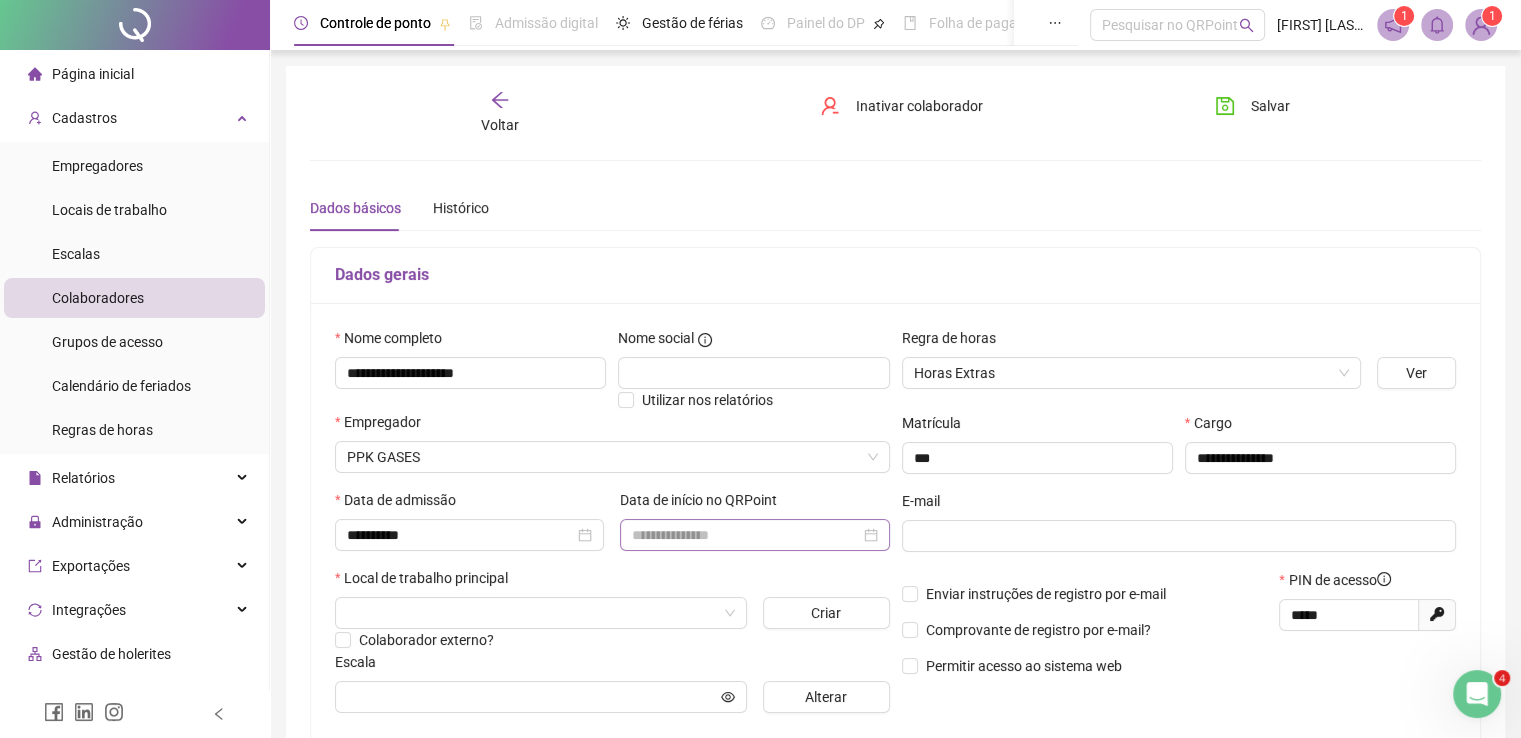 click at bounding box center (754, 535) 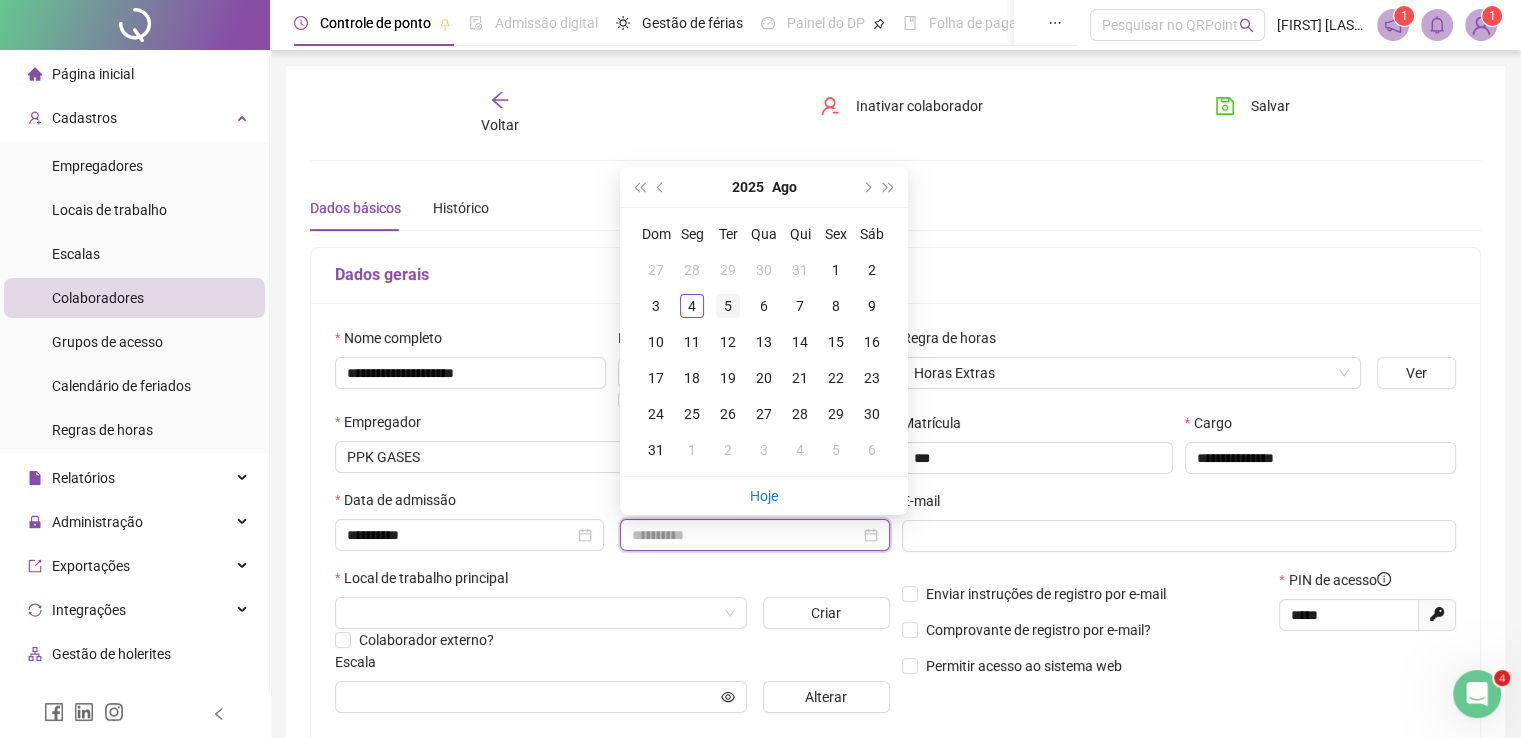 type on "**********" 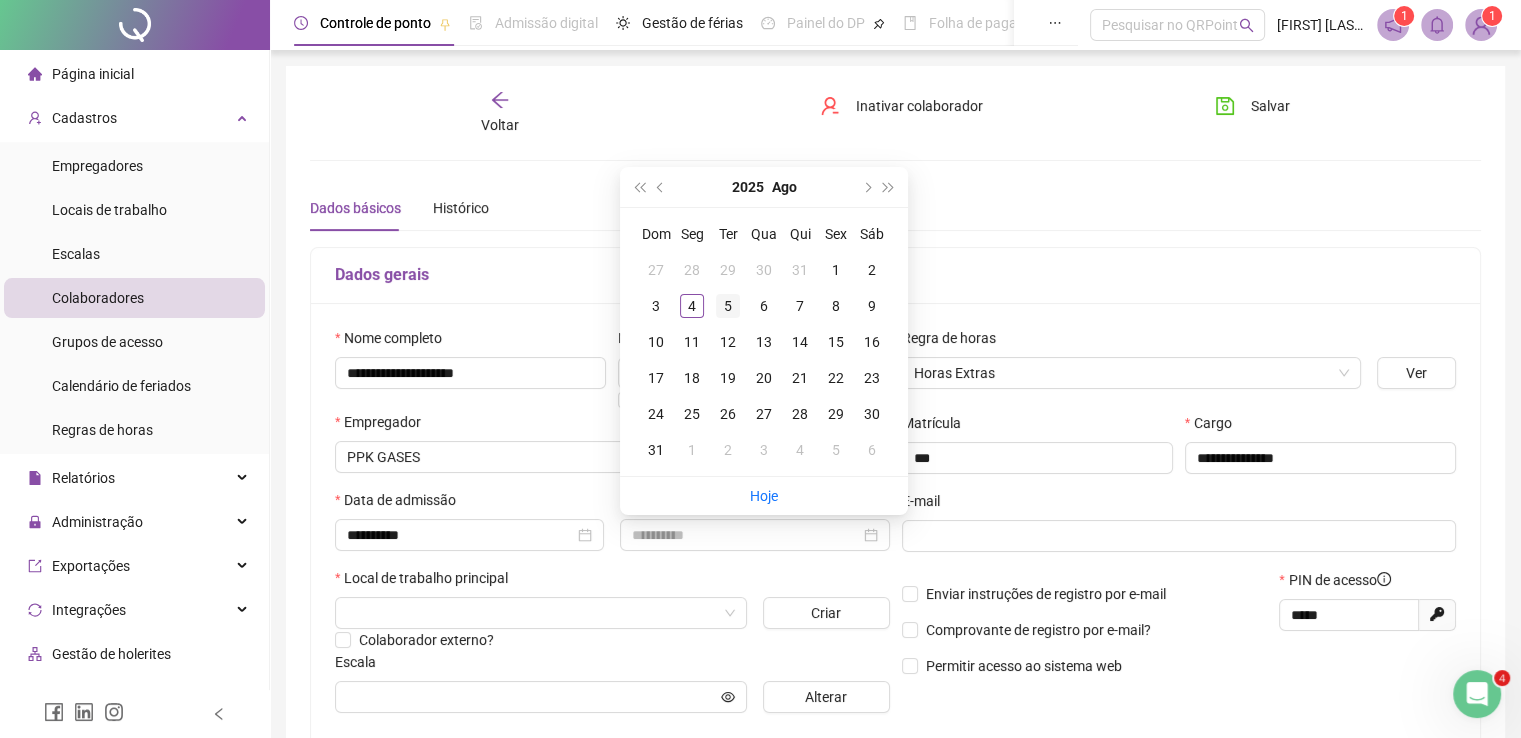 click on "5" at bounding box center [728, 306] 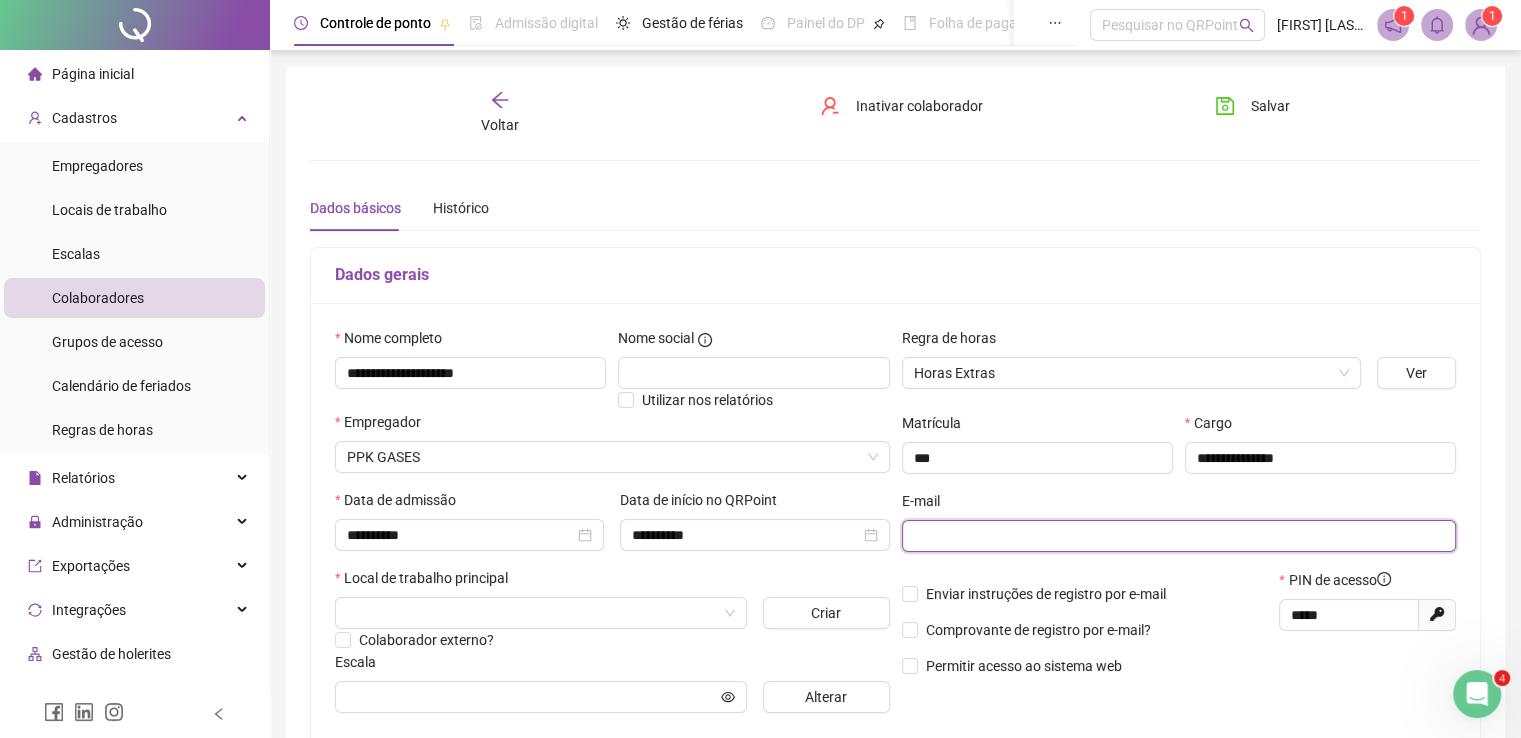 click at bounding box center (1177, 536) 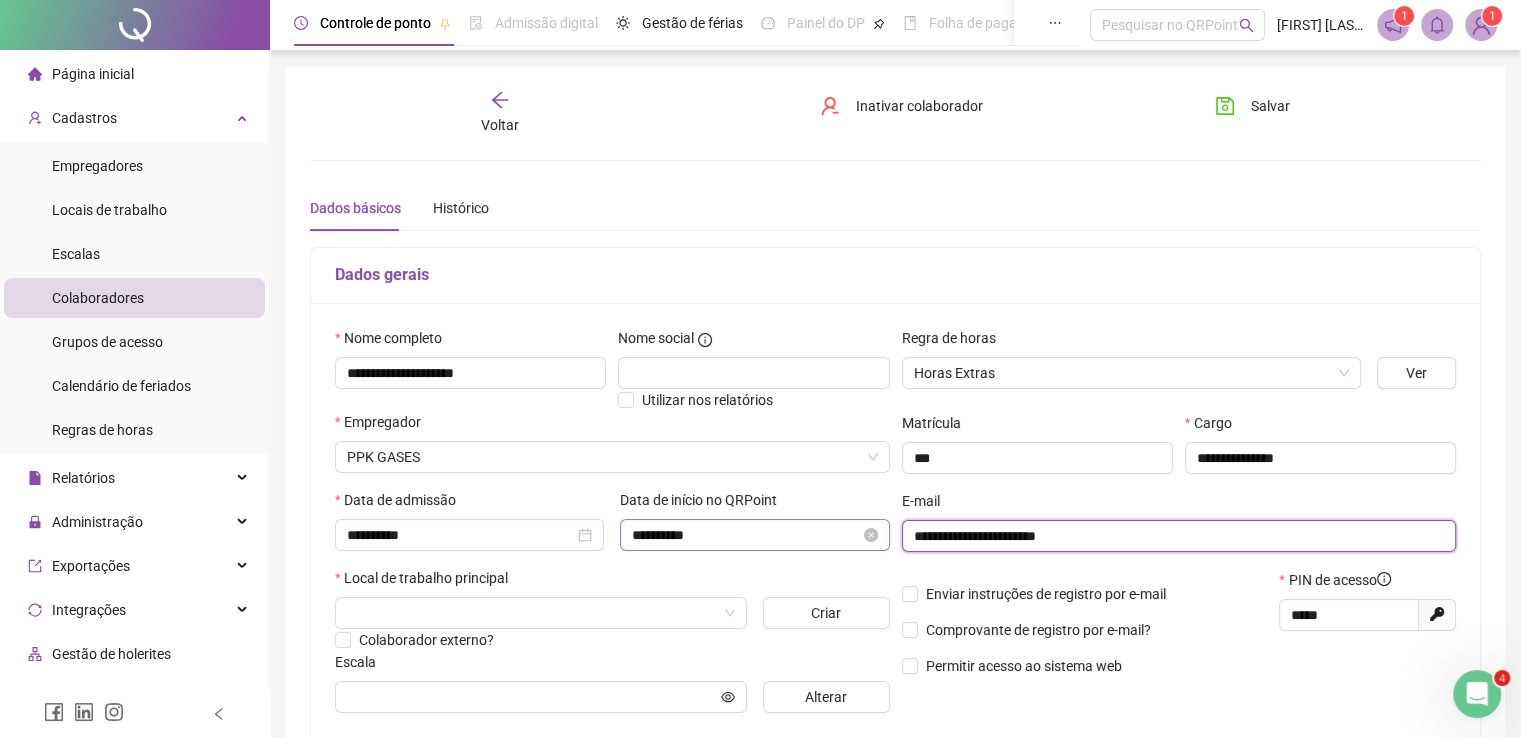 drag, startPoint x: 1102, startPoint y: 539, endPoint x: 876, endPoint y: 518, distance: 226.97357 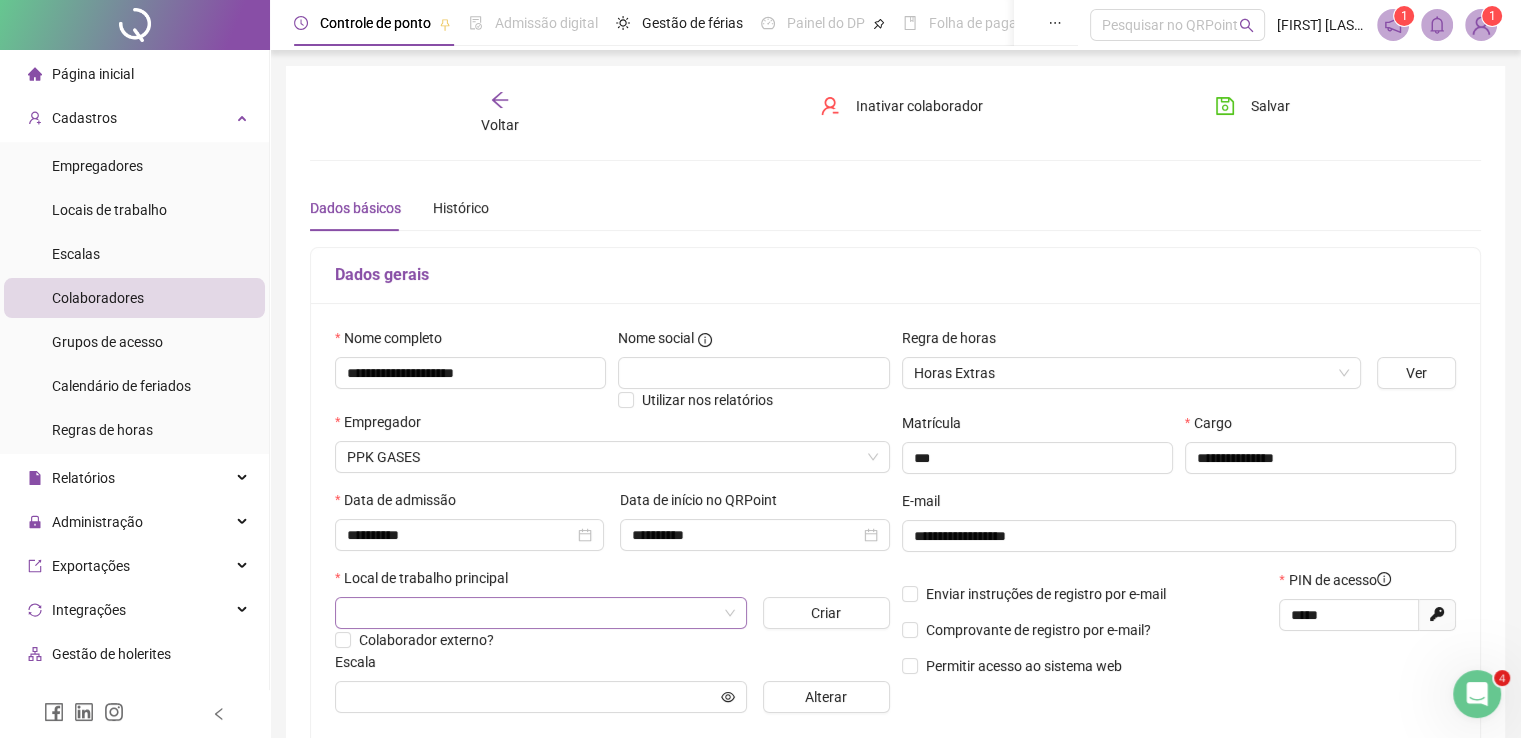 click at bounding box center (532, 613) 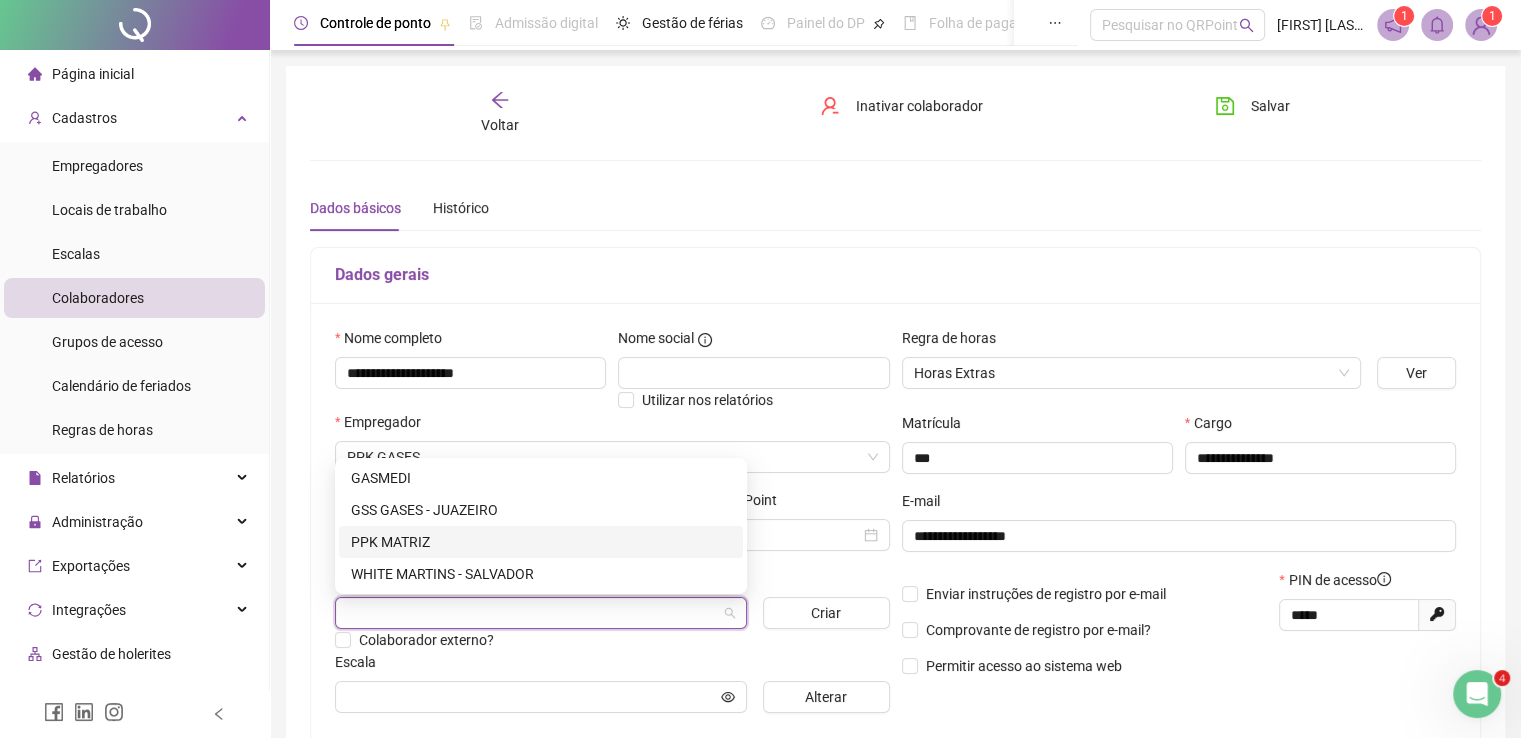 click on "PPK MATRIZ" at bounding box center (541, 542) 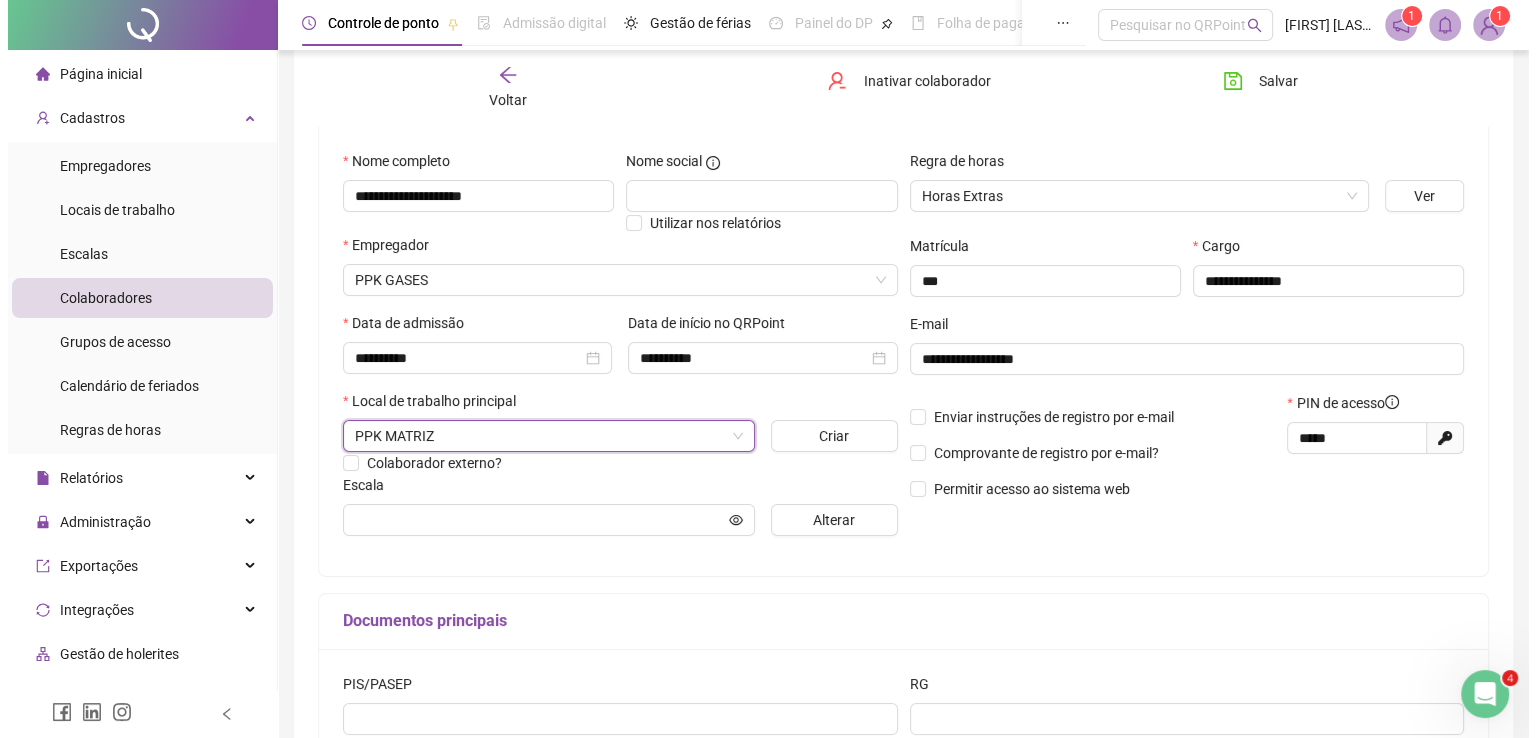 scroll, scrollTop: 200, scrollLeft: 0, axis: vertical 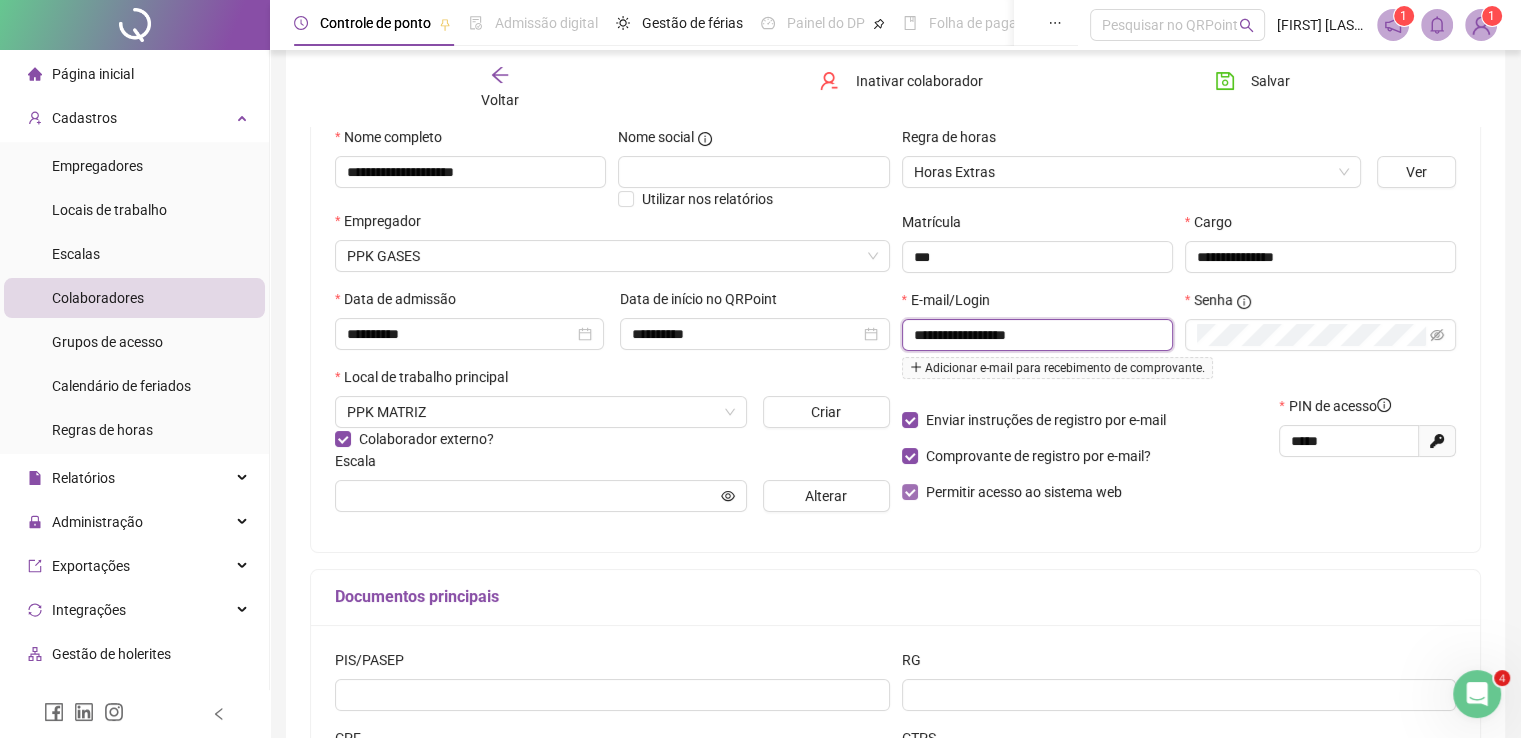 type on "**********" 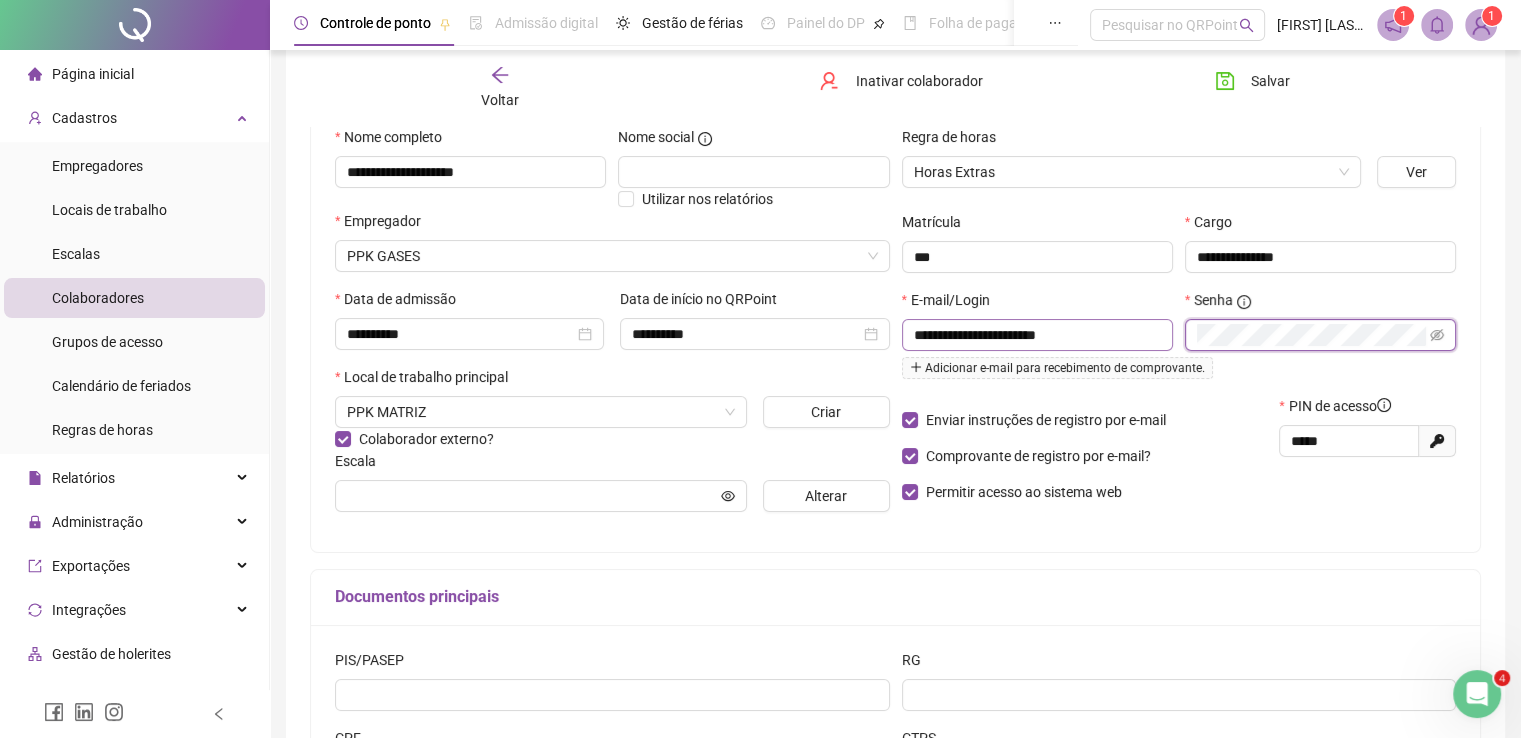 click on "**********" at bounding box center [1179, 342] 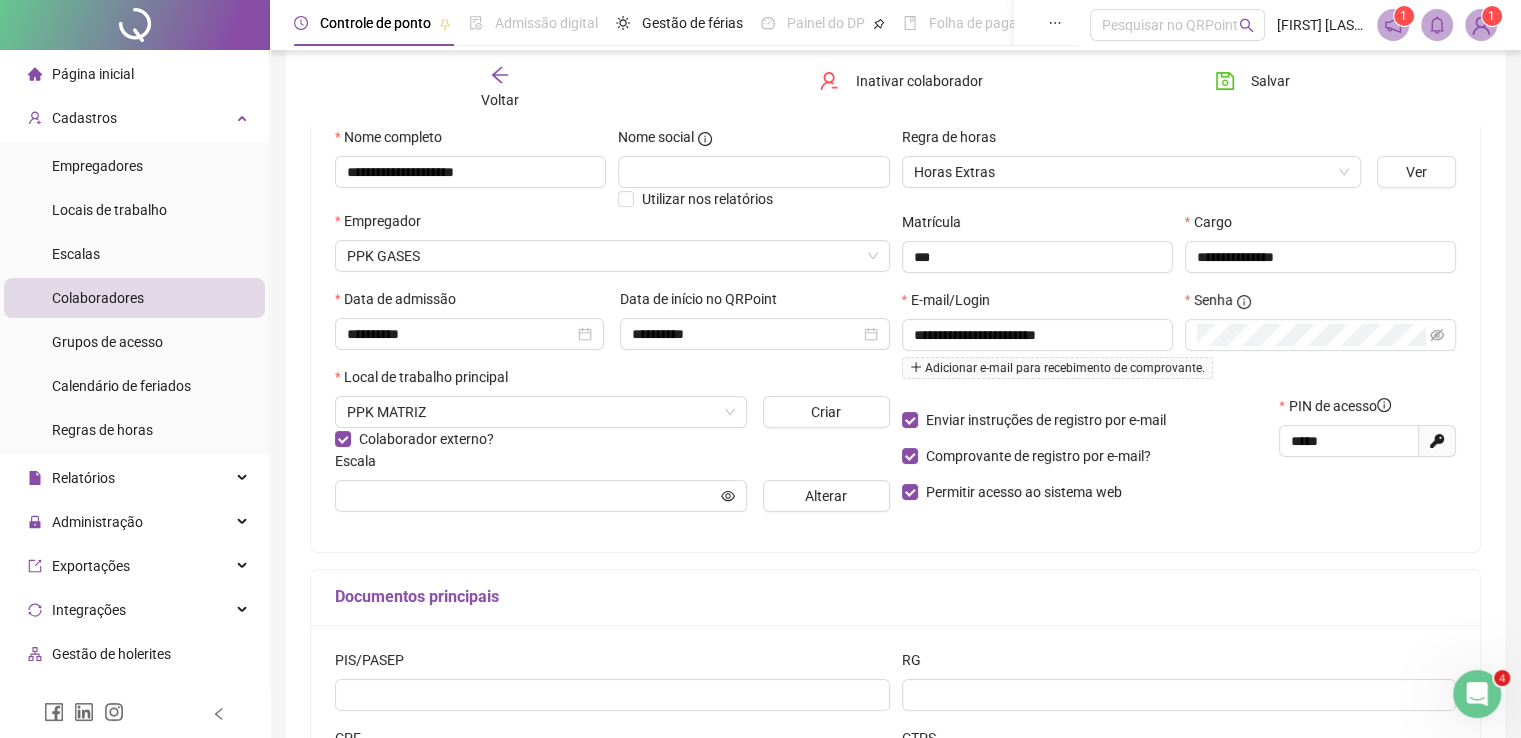 click on "Documentos principais" at bounding box center (895, 597) 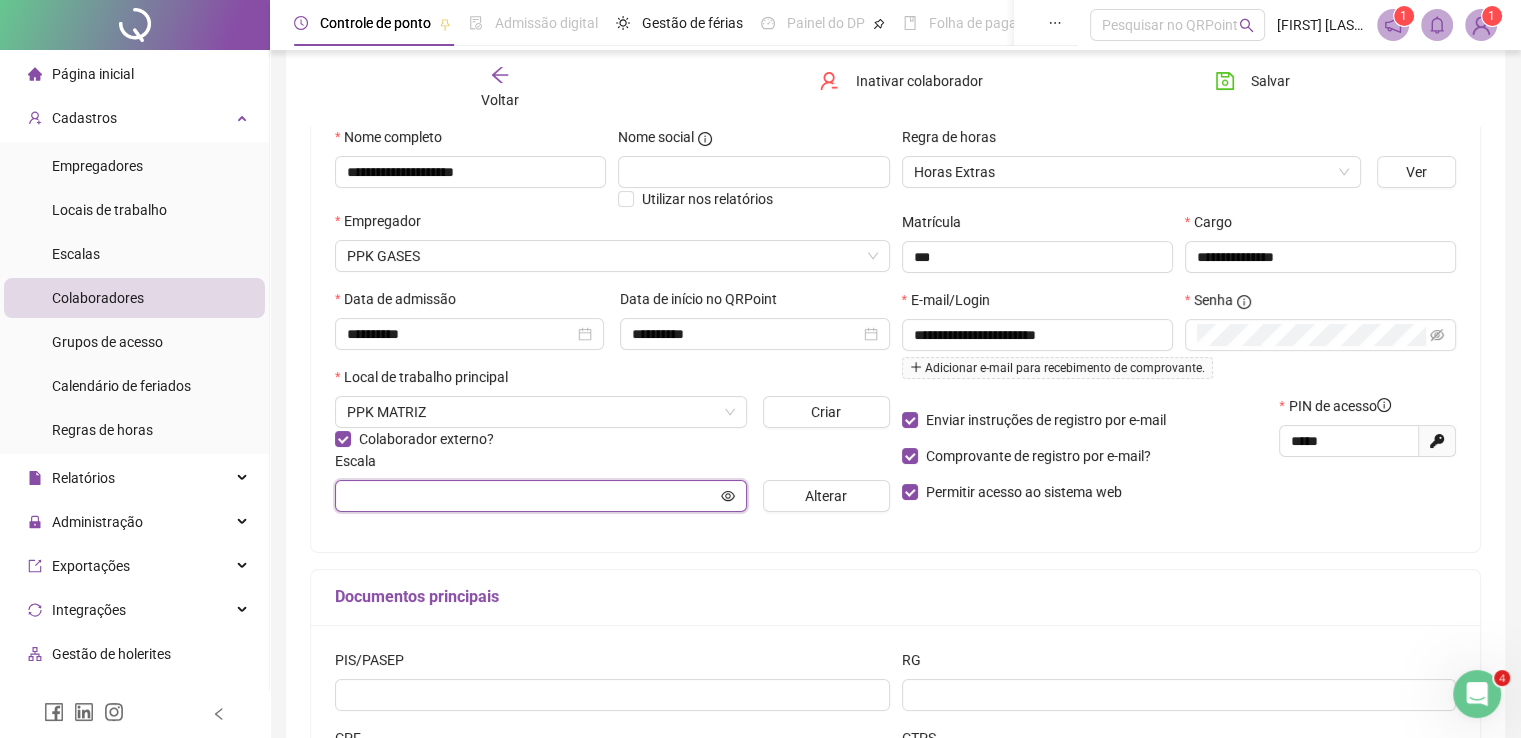 click at bounding box center (532, 496) 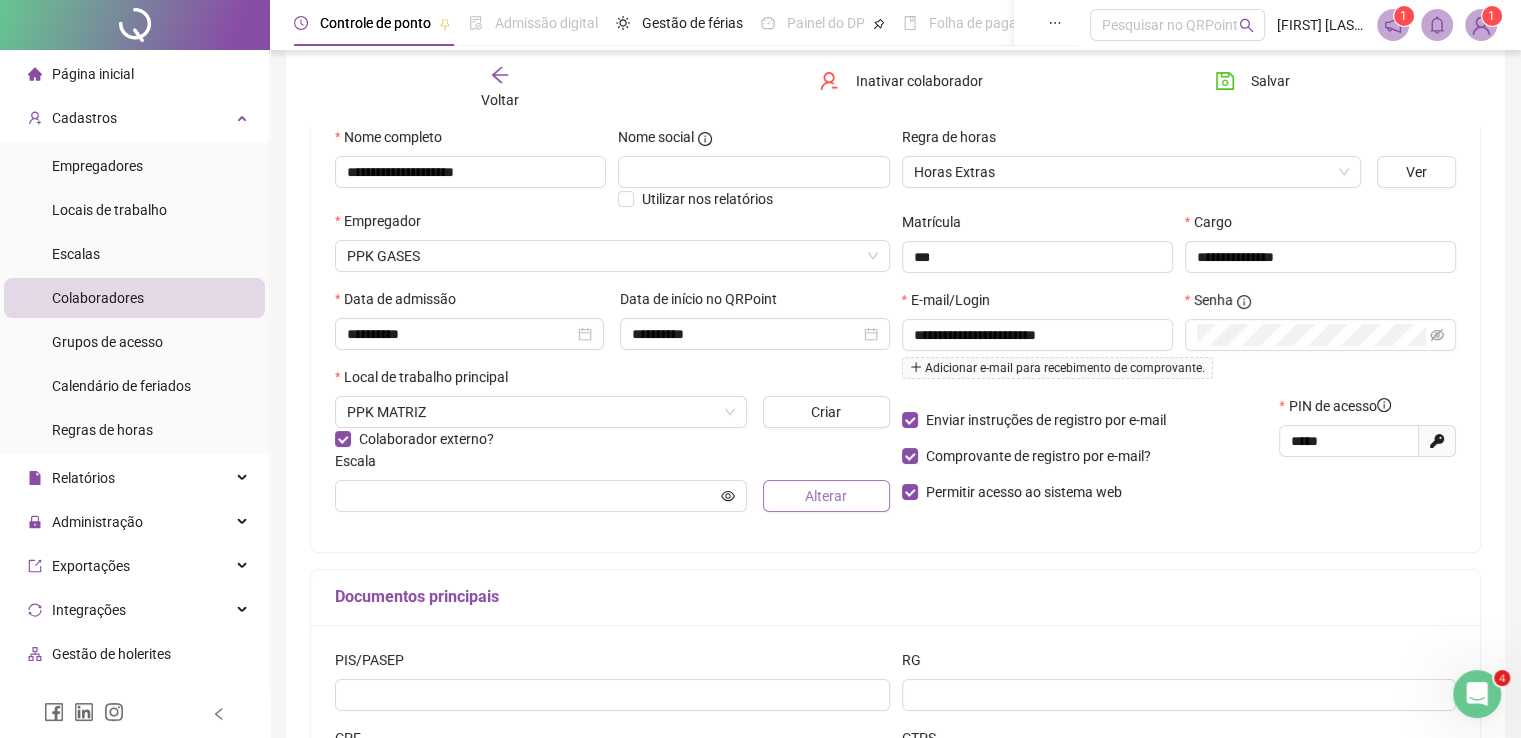 click on "Alterar" at bounding box center [826, 496] 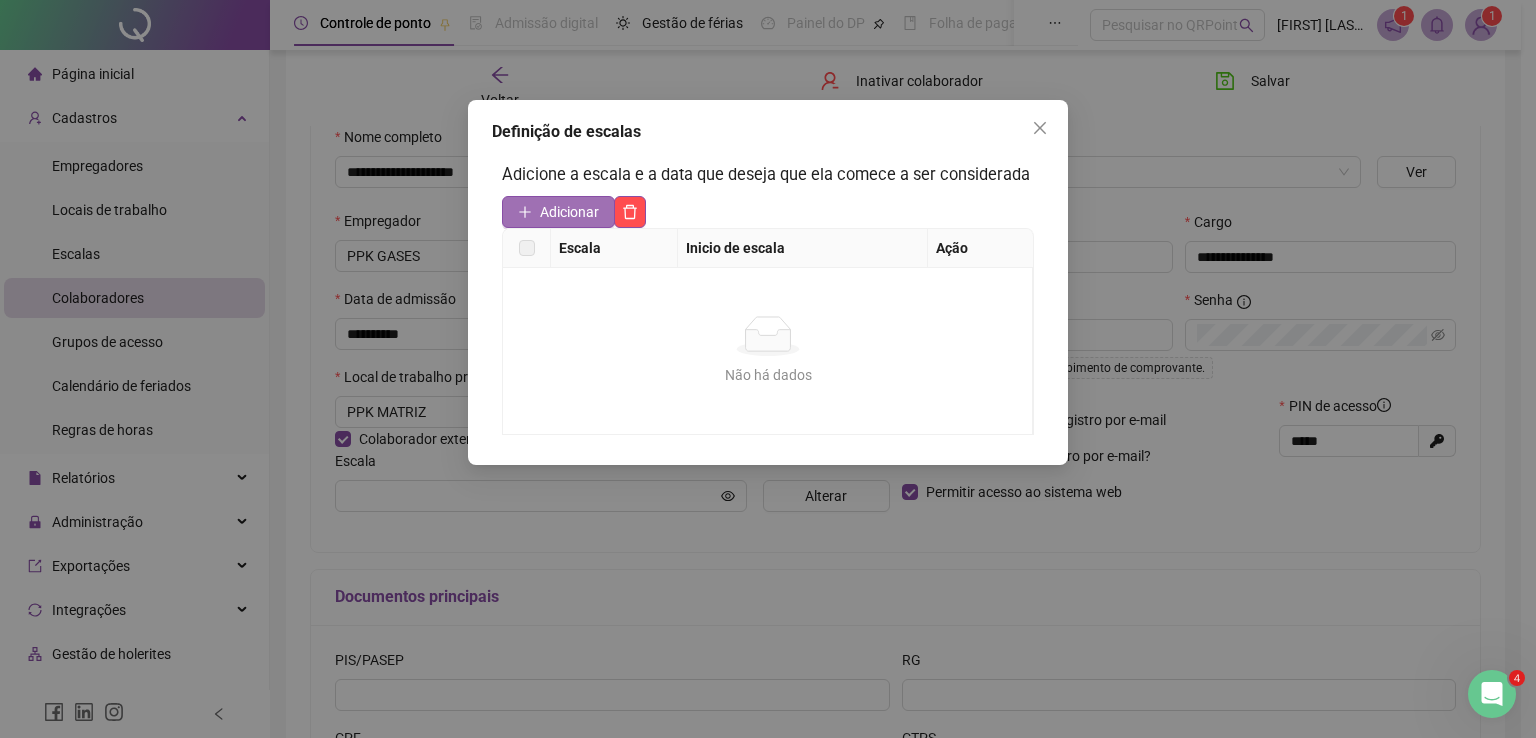 click on "Adicionar" at bounding box center [569, 212] 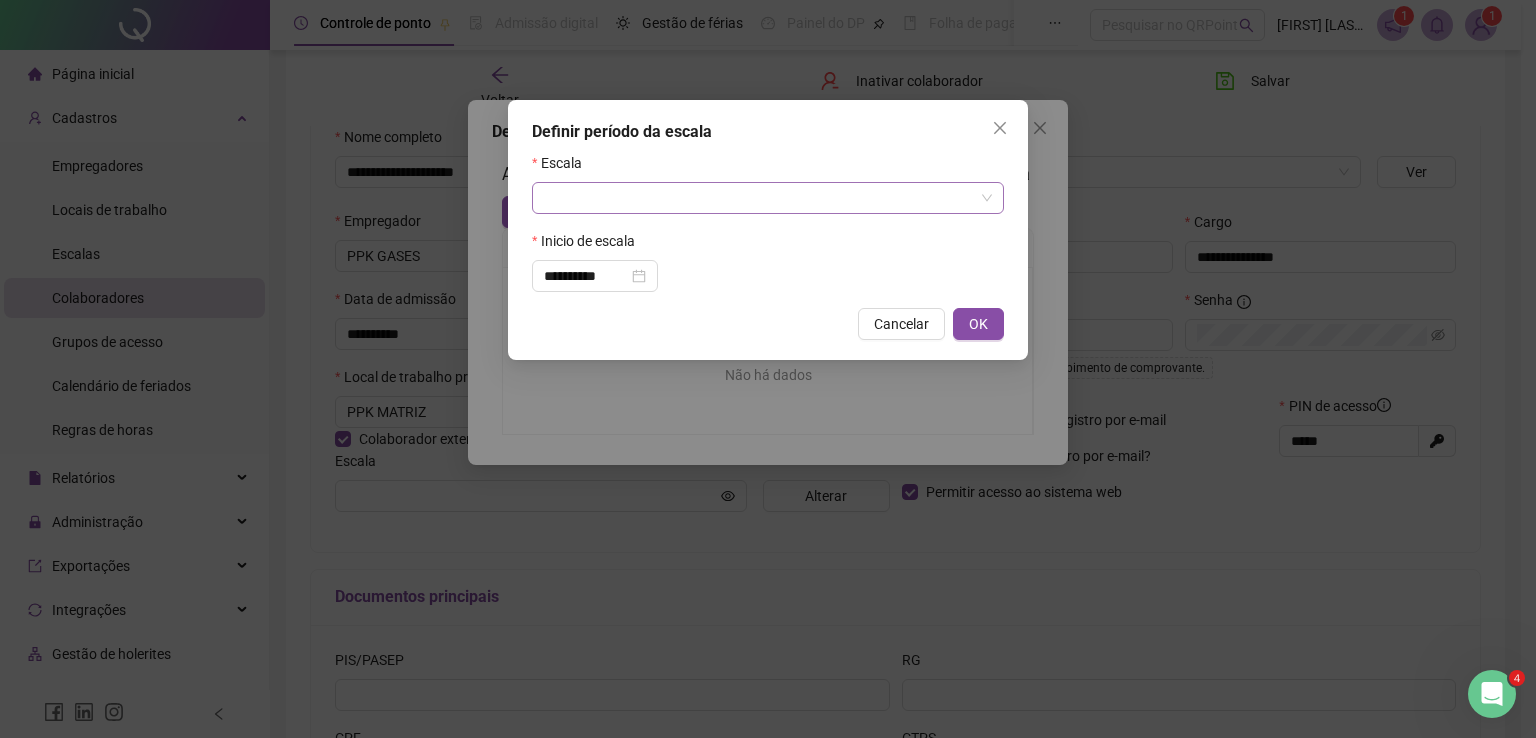 click at bounding box center (759, 198) 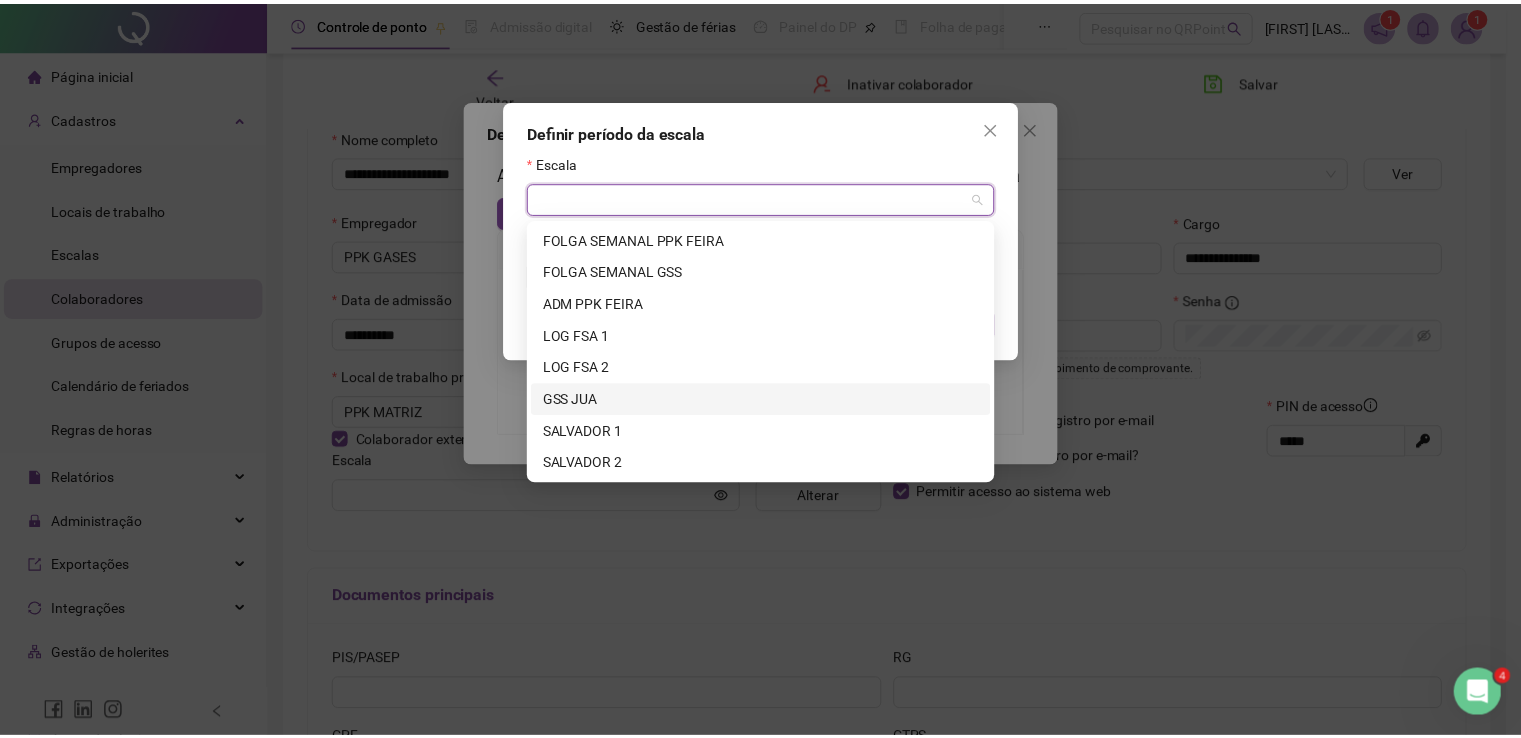 scroll, scrollTop: 300, scrollLeft: 0, axis: vertical 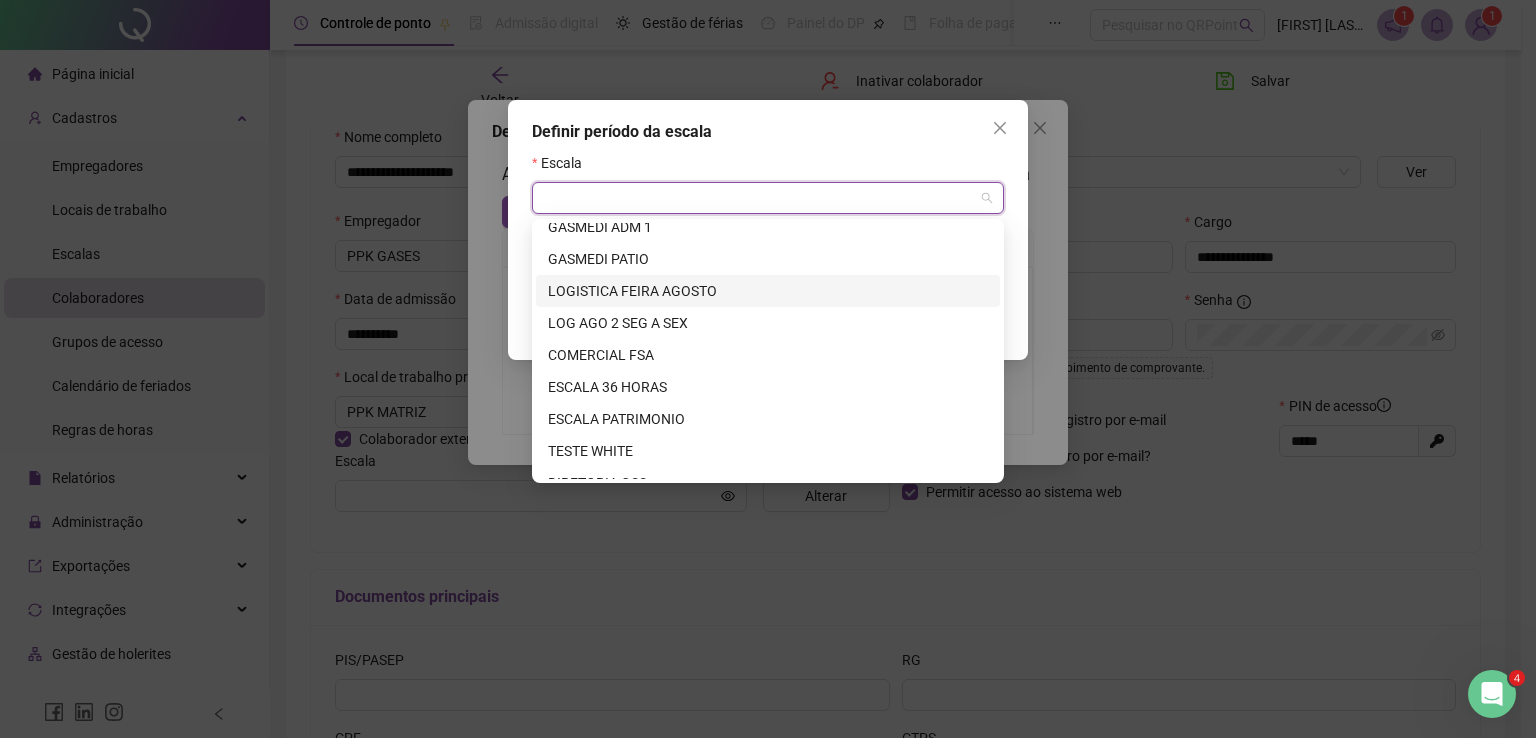 click on "LOGISTICA FEIRA AGOSTO" at bounding box center (768, 291) 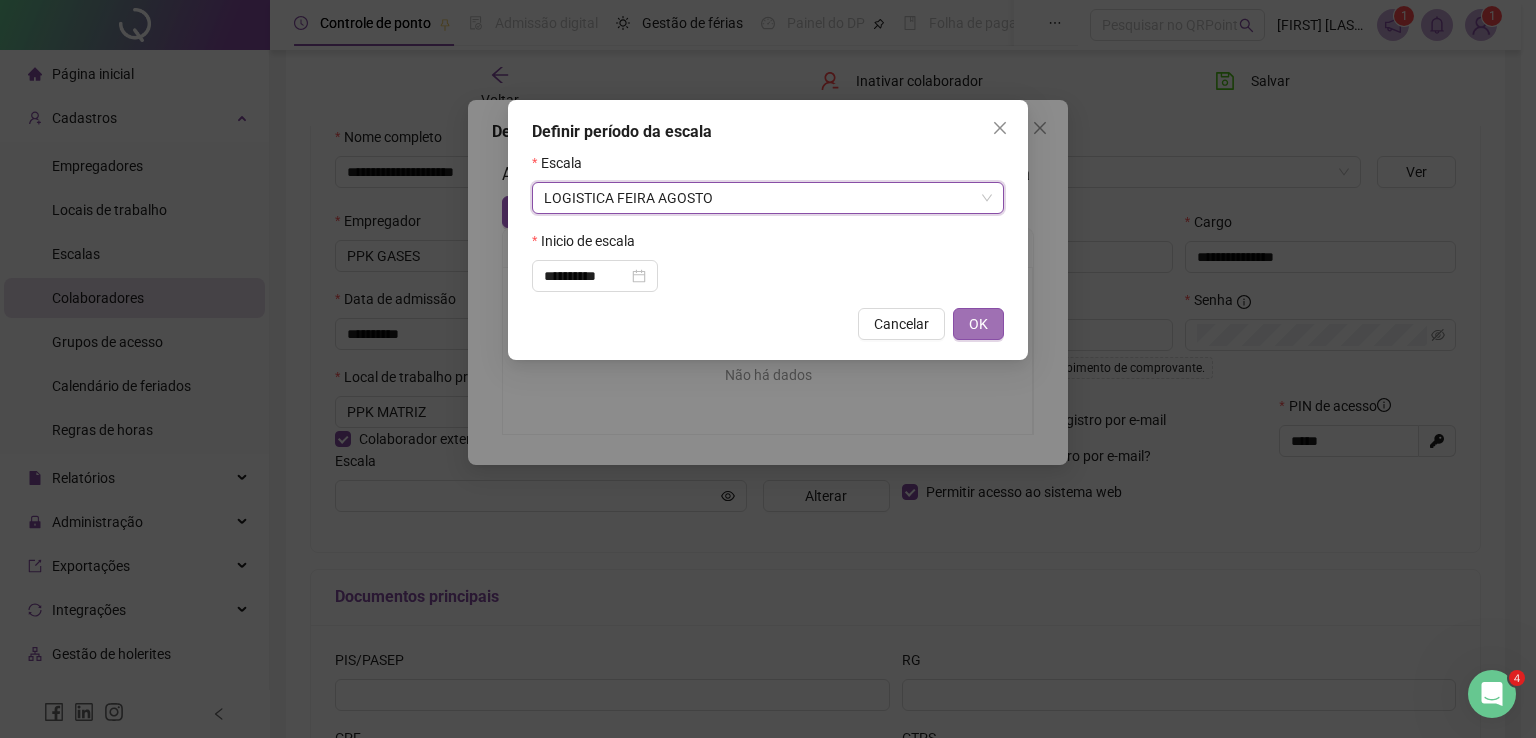 click on "OK" at bounding box center (978, 324) 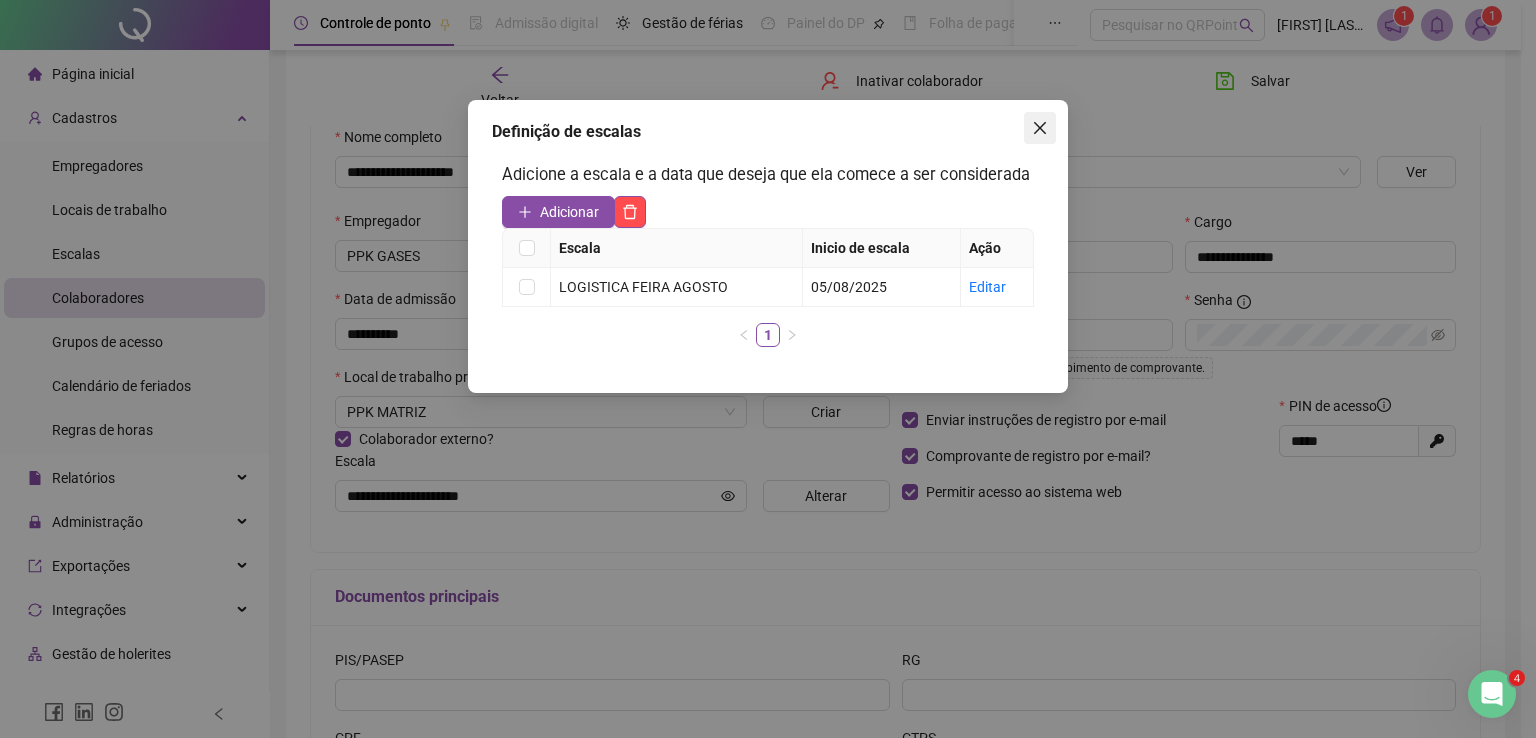 click 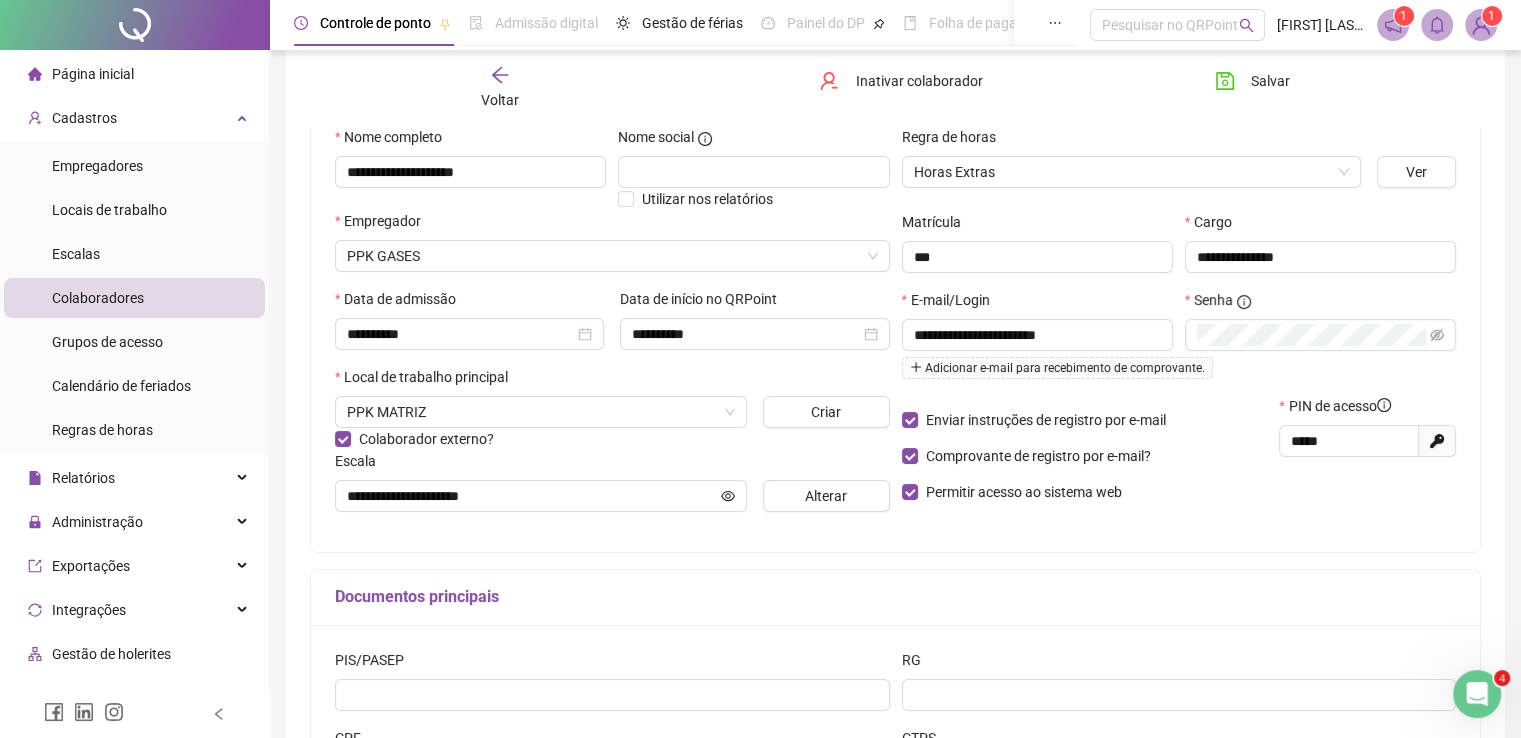 scroll, scrollTop: 403, scrollLeft: 0, axis: vertical 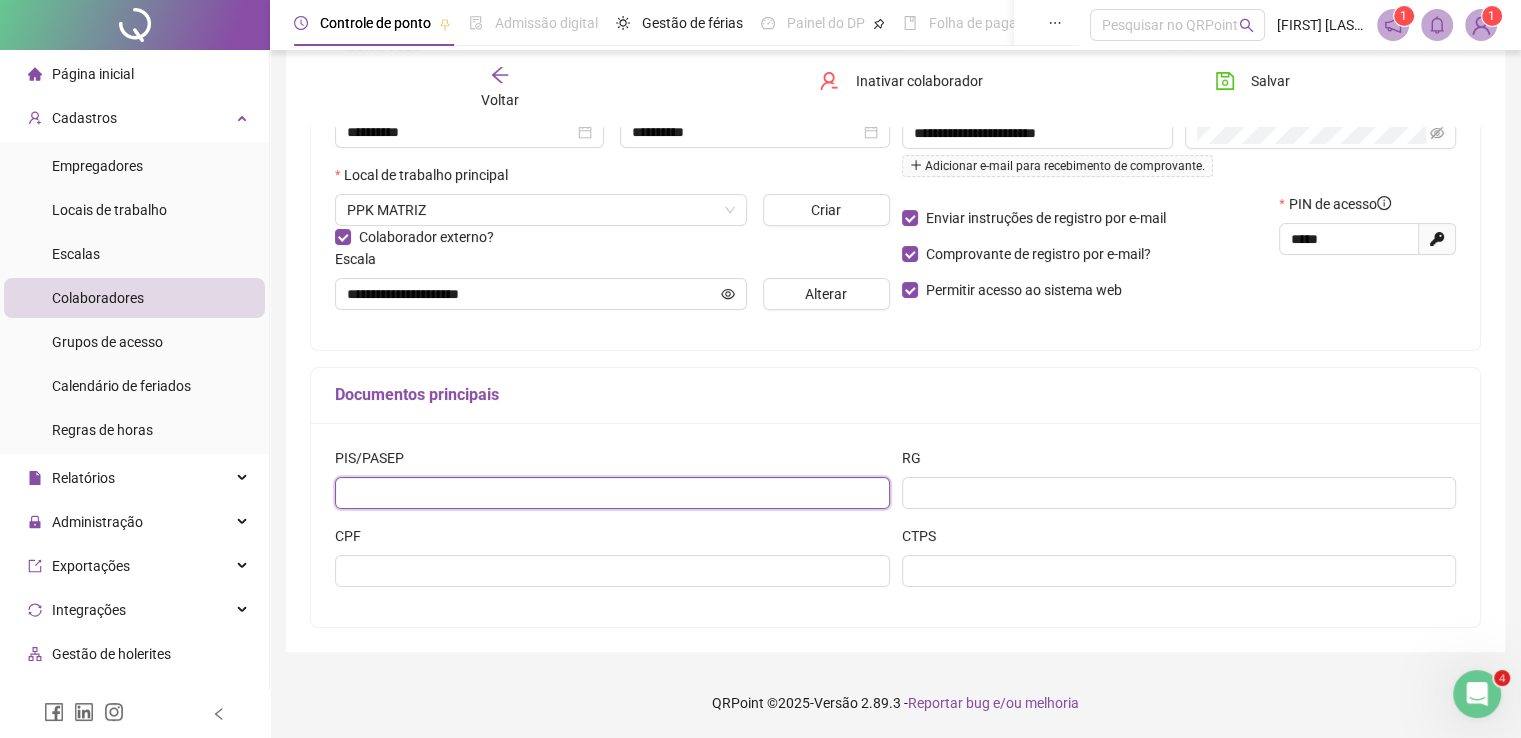 click at bounding box center [612, 493] 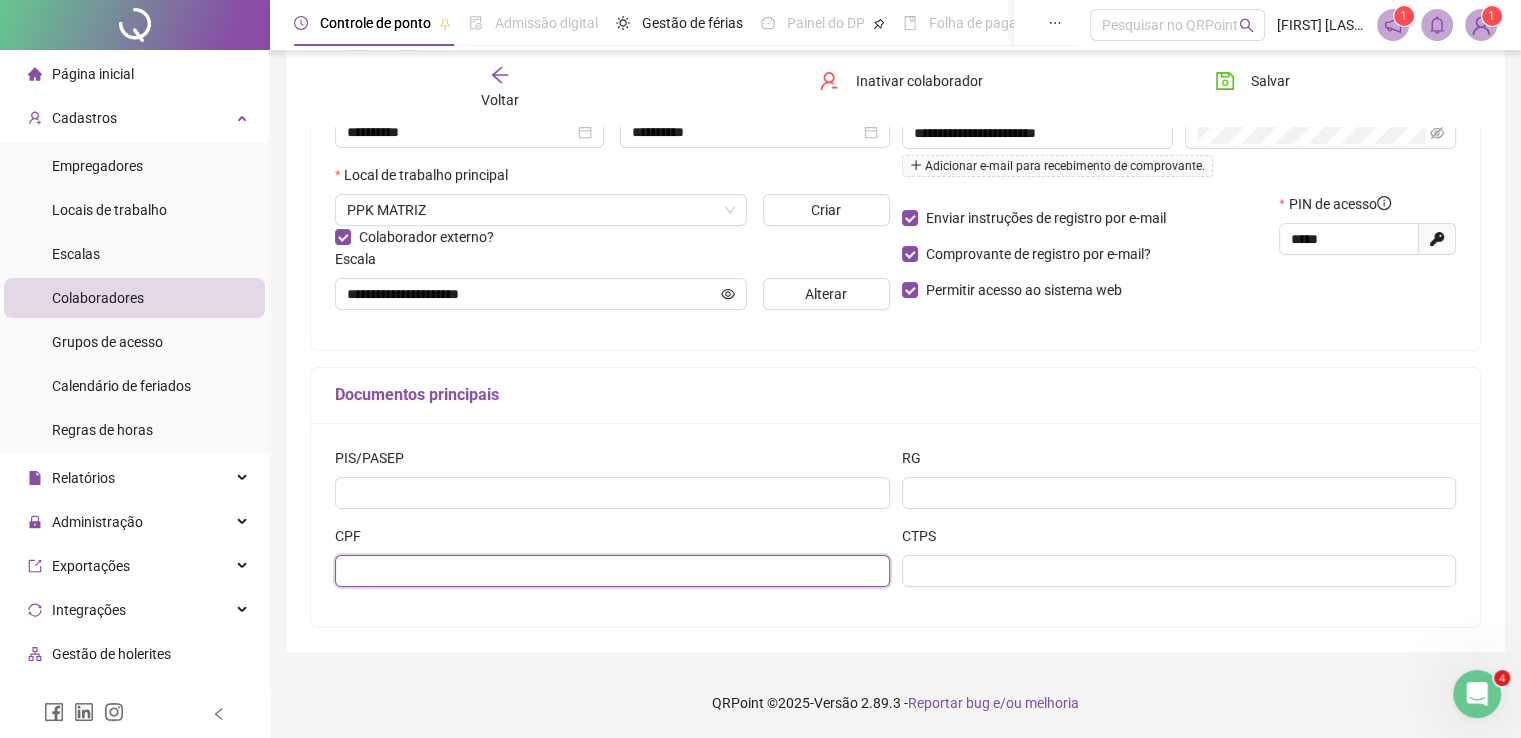 click at bounding box center (612, 571) 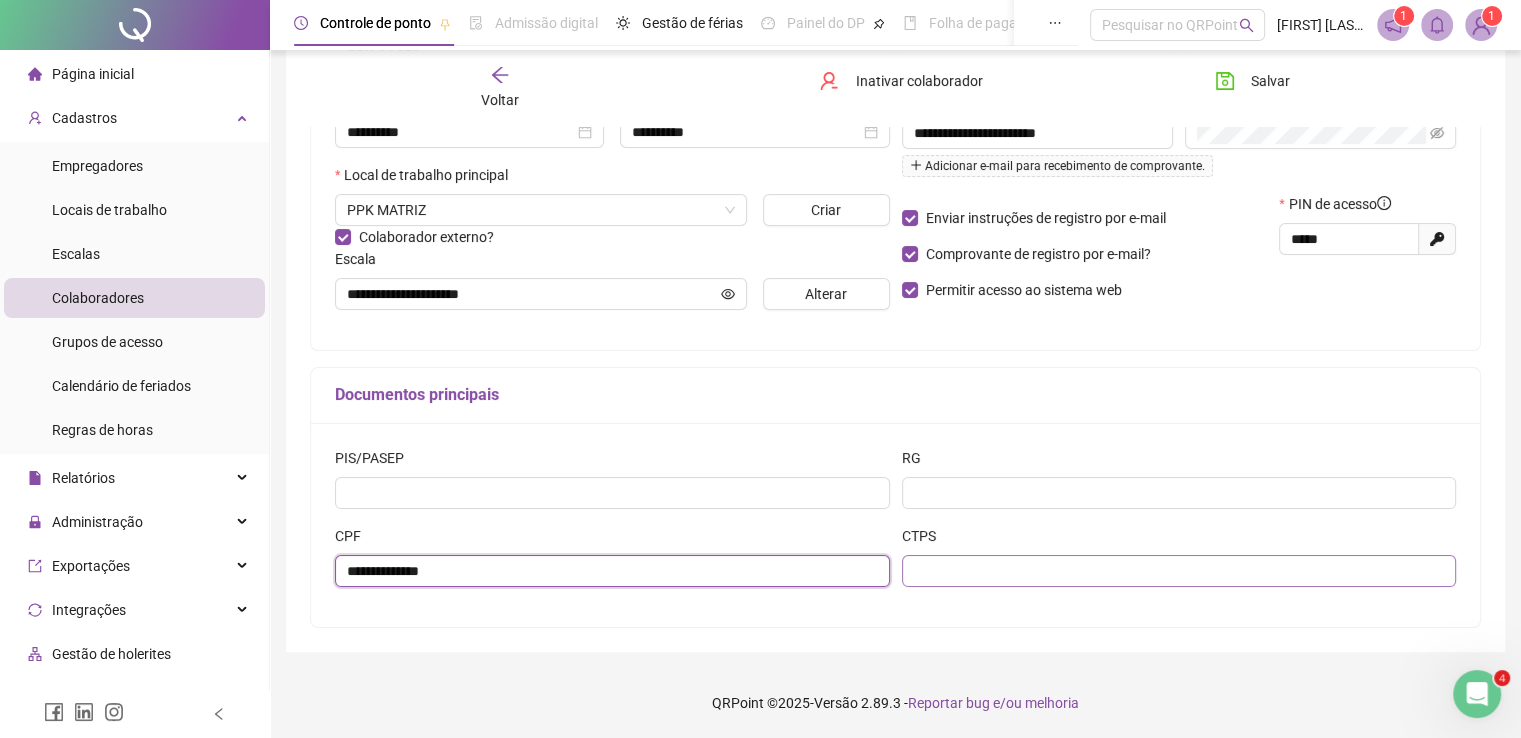 type on "**********" 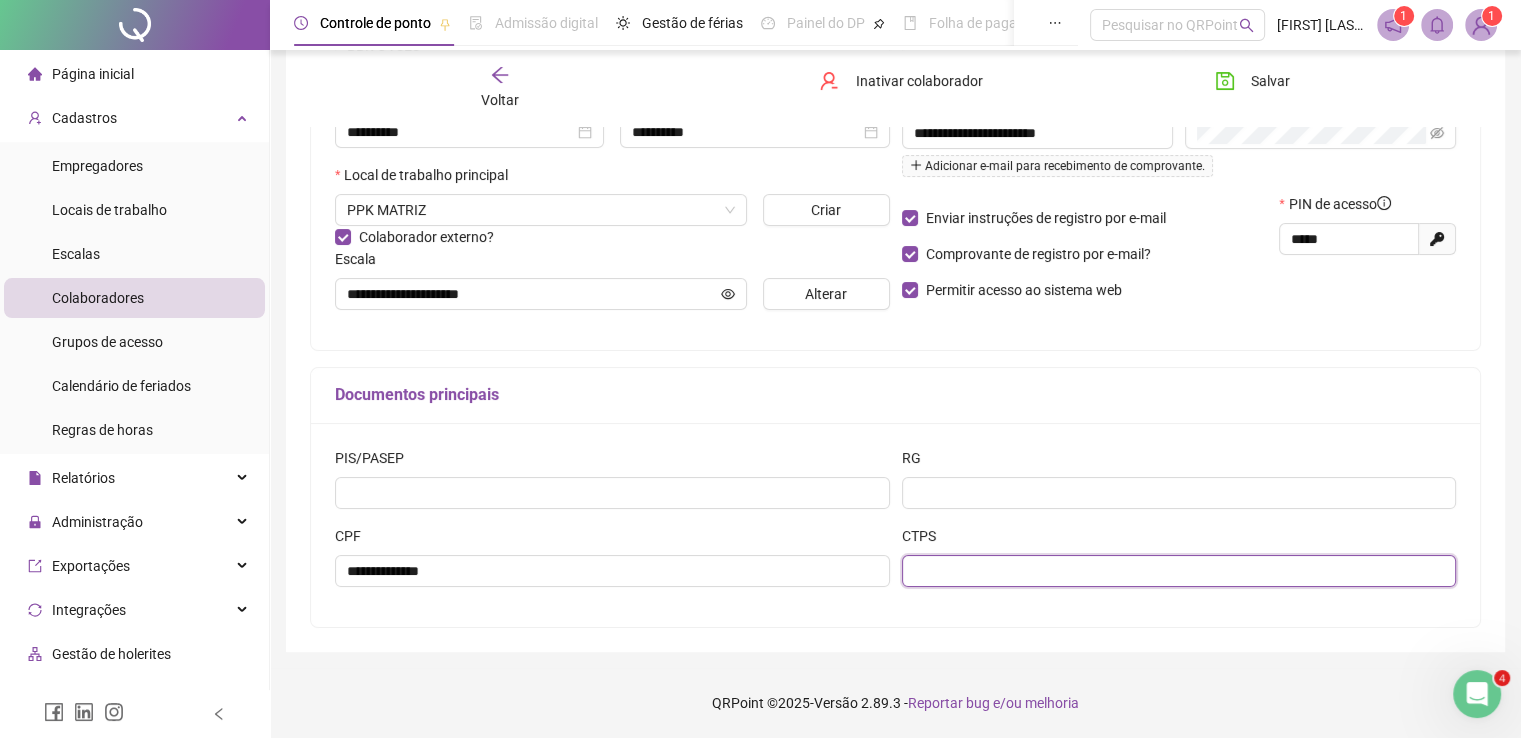 click at bounding box center [1179, 571] 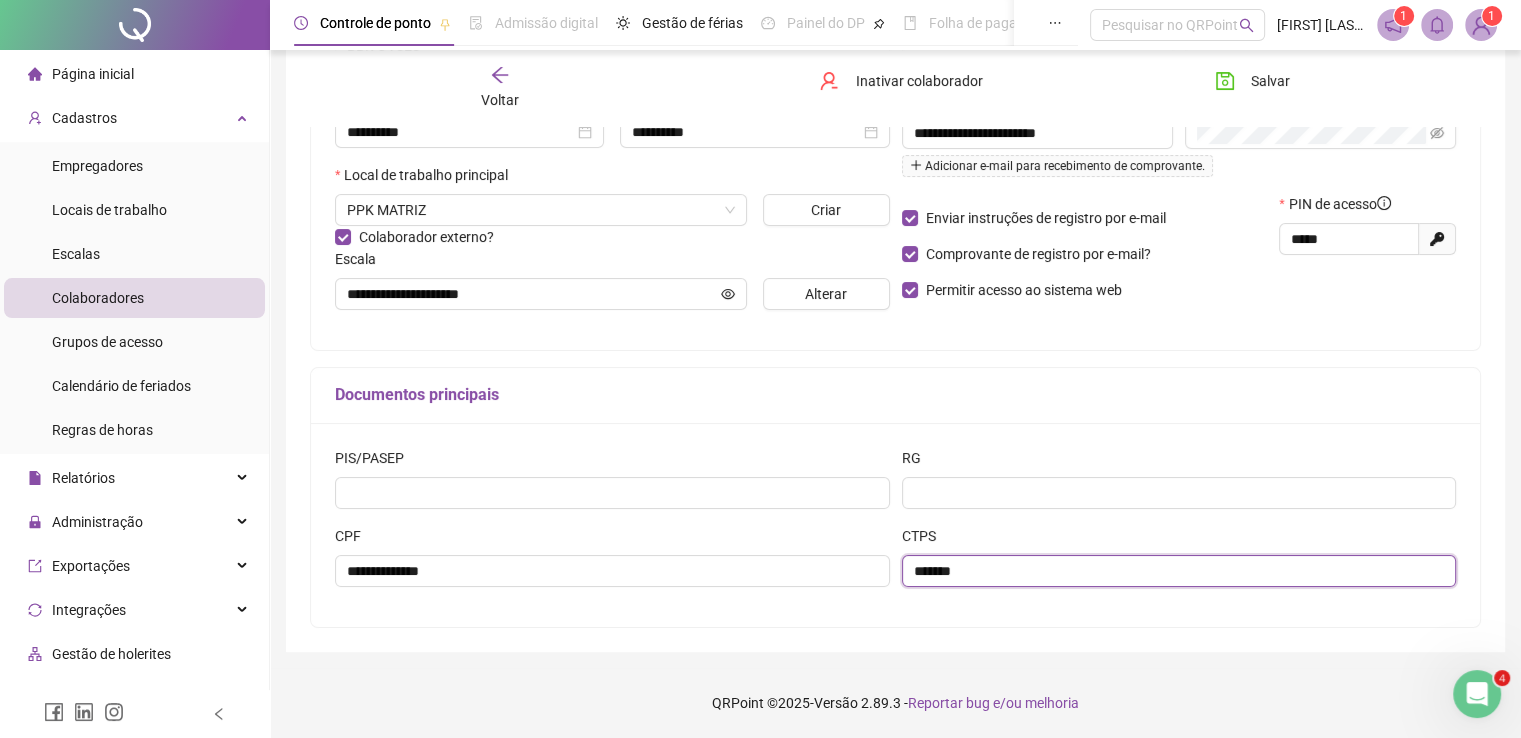 click on "*******" at bounding box center (1179, 571) 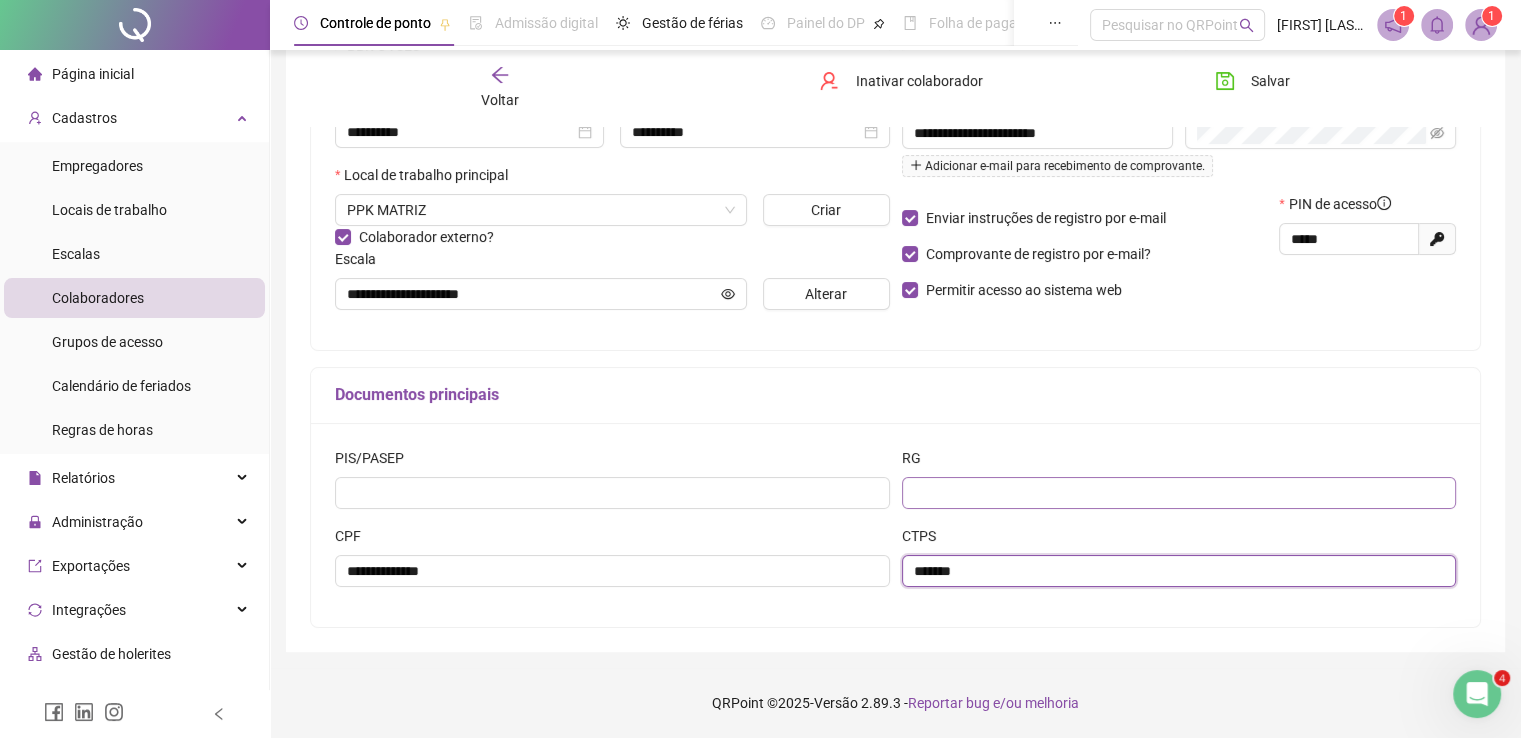 type on "*******" 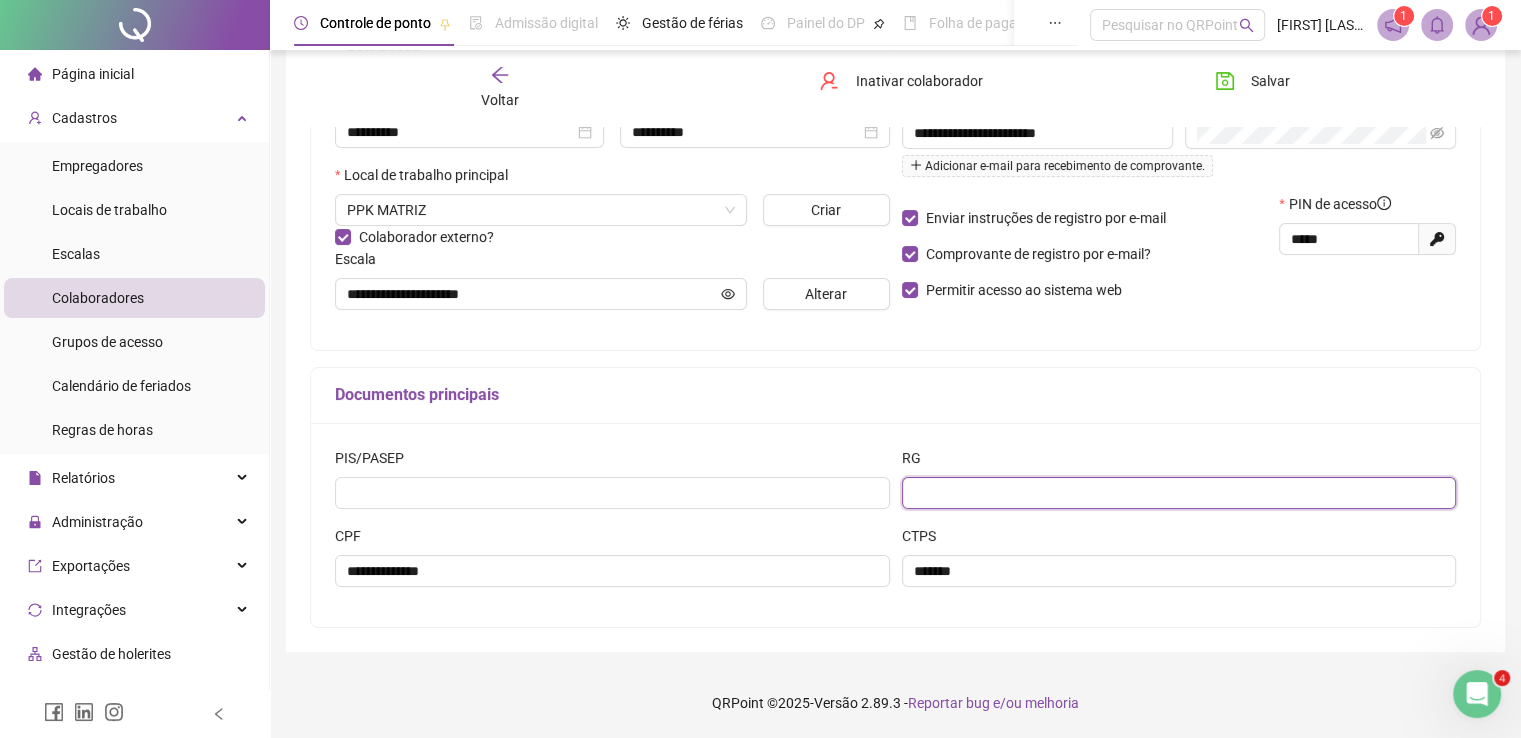 click at bounding box center [1179, 493] 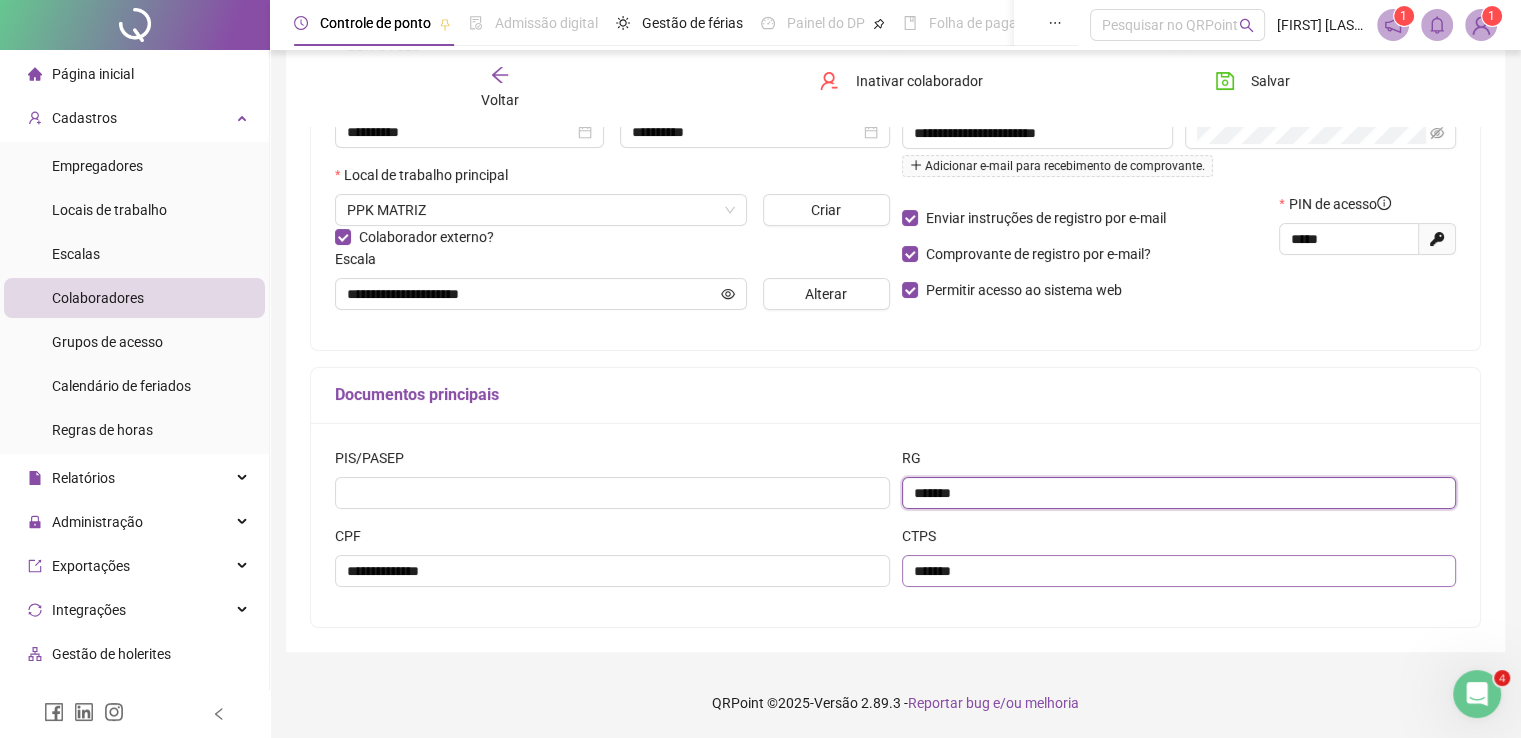type on "*******" 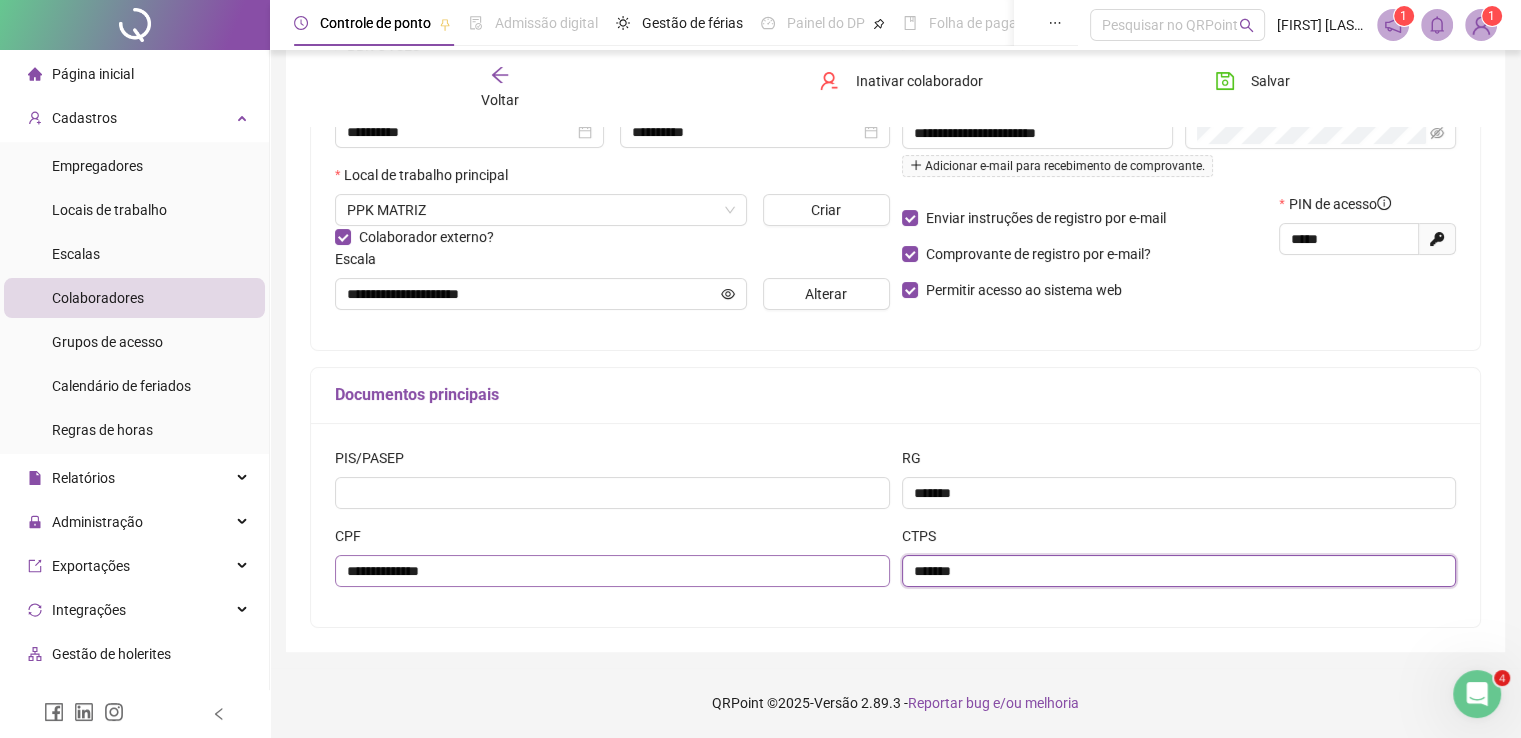 drag, startPoint x: 1012, startPoint y: 574, endPoint x: 870, endPoint y: 575, distance: 142.00352 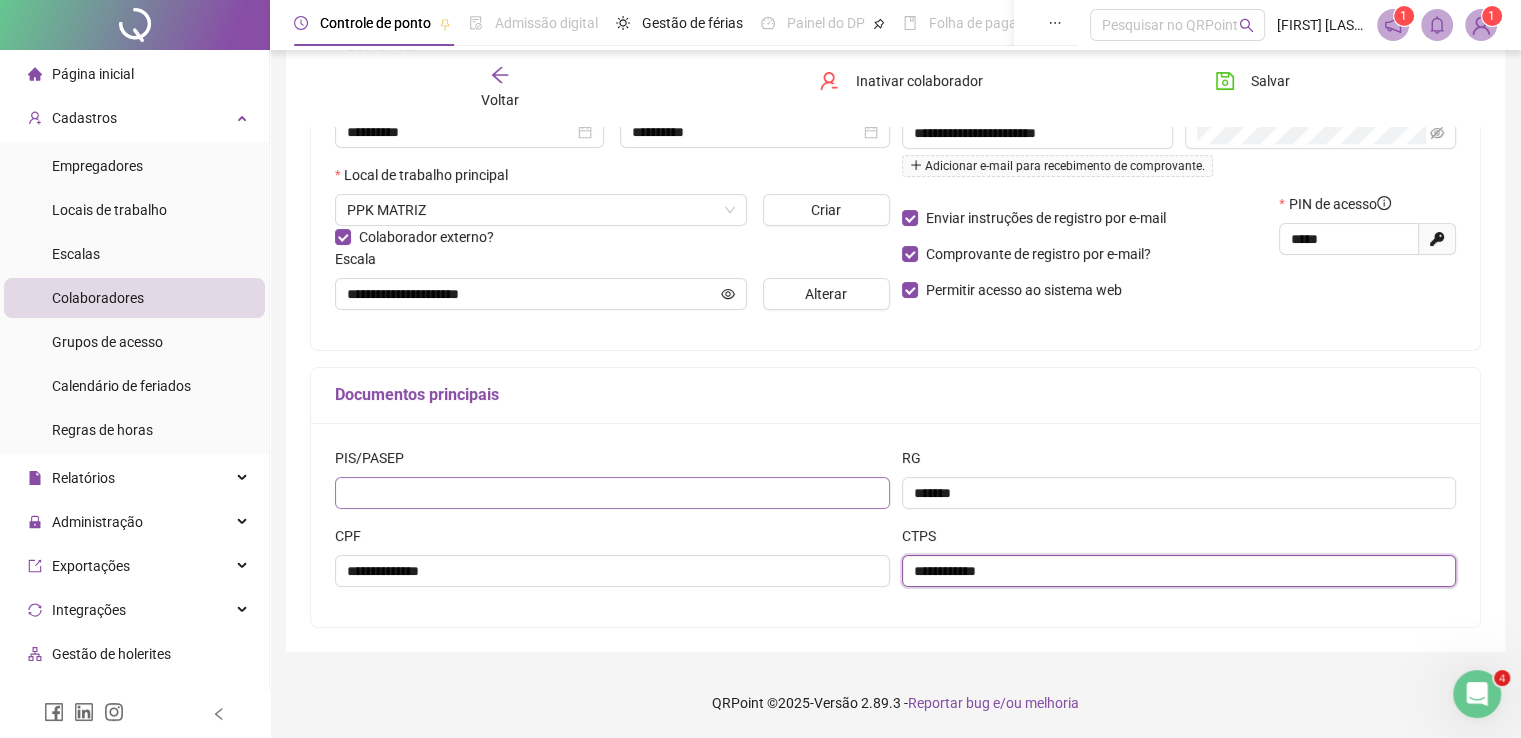 type on "**********" 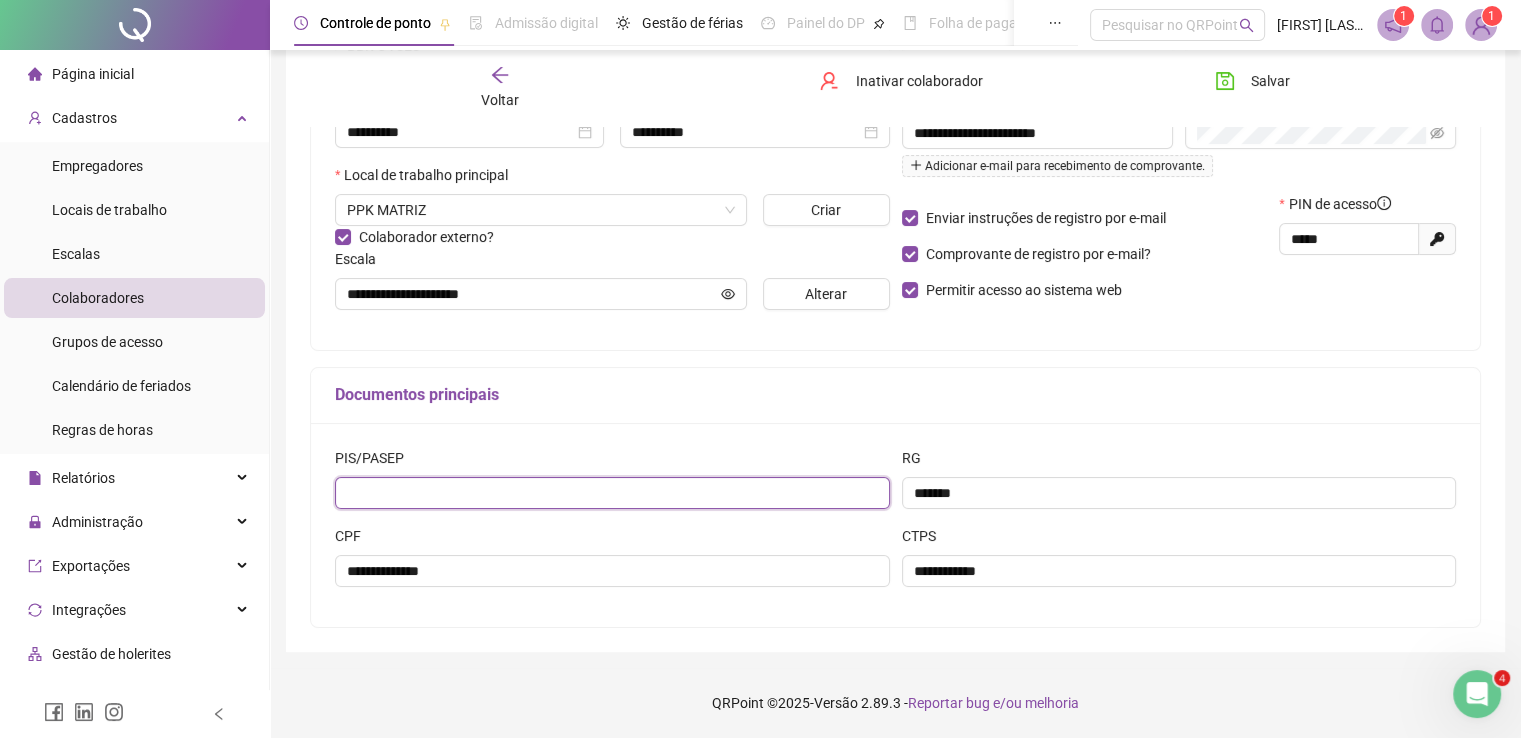 click at bounding box center [612, 493] 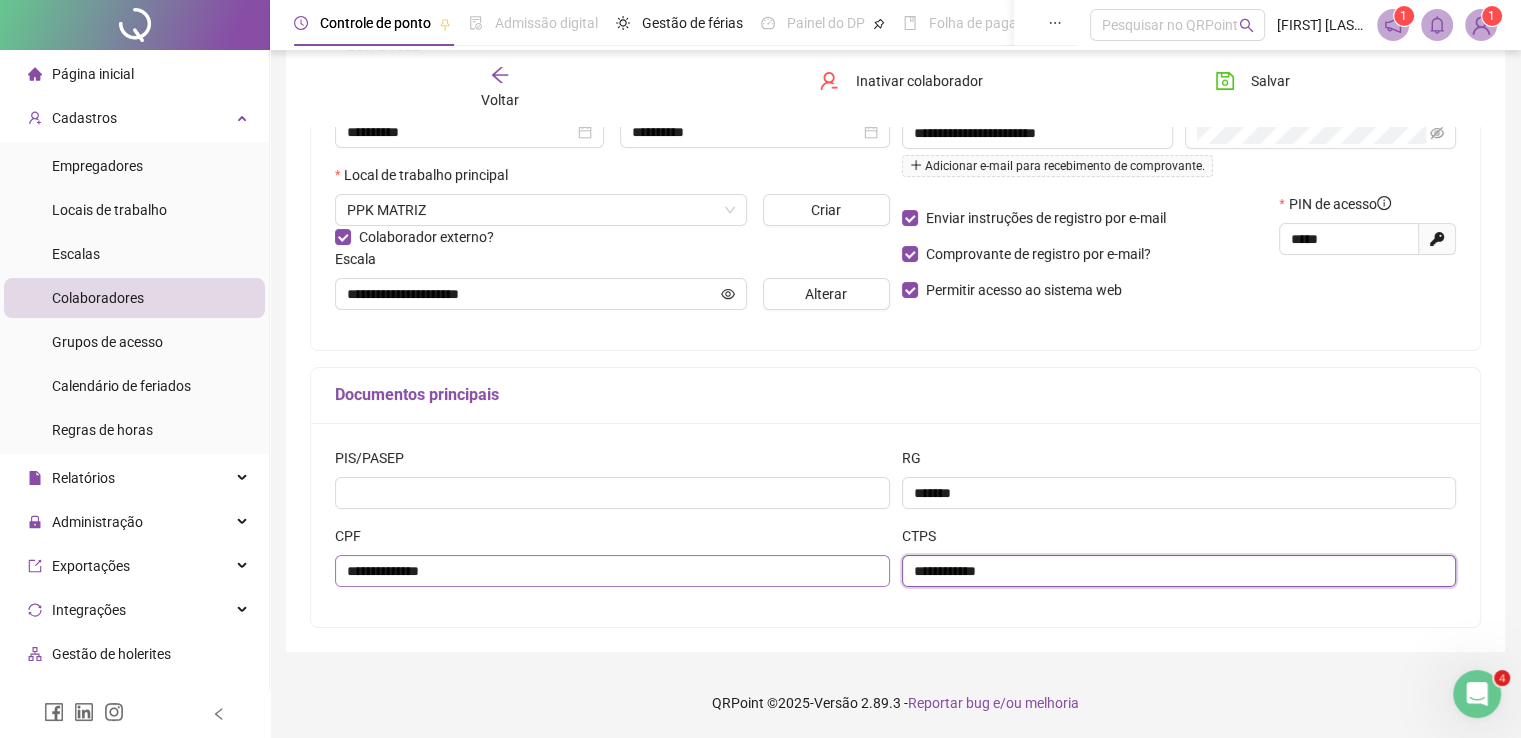 drag, startPoint x: 1023, startPoint y: 567, endPoint x: 870, endPoint y: 569, distance: 153.01308 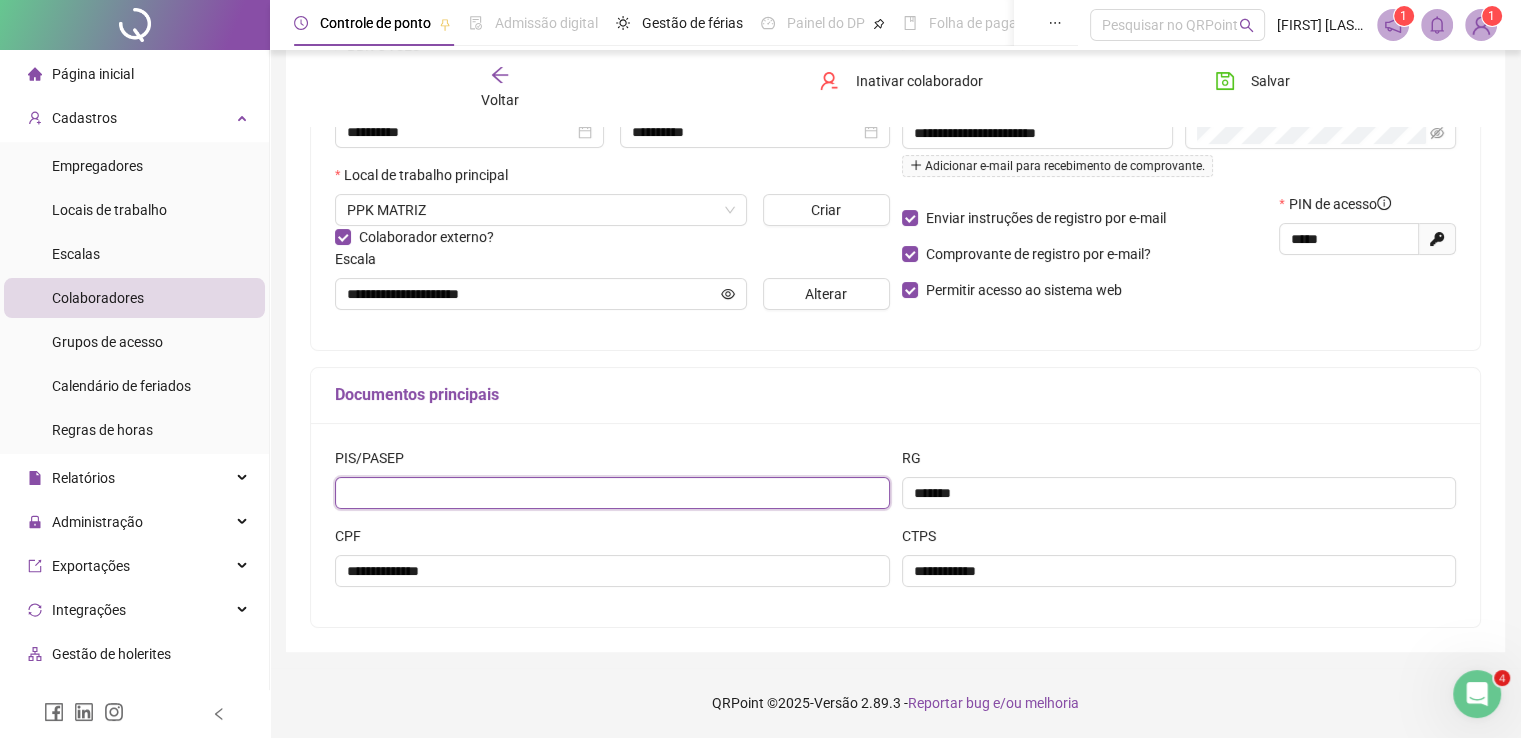 click at bounding box center (612, 493) 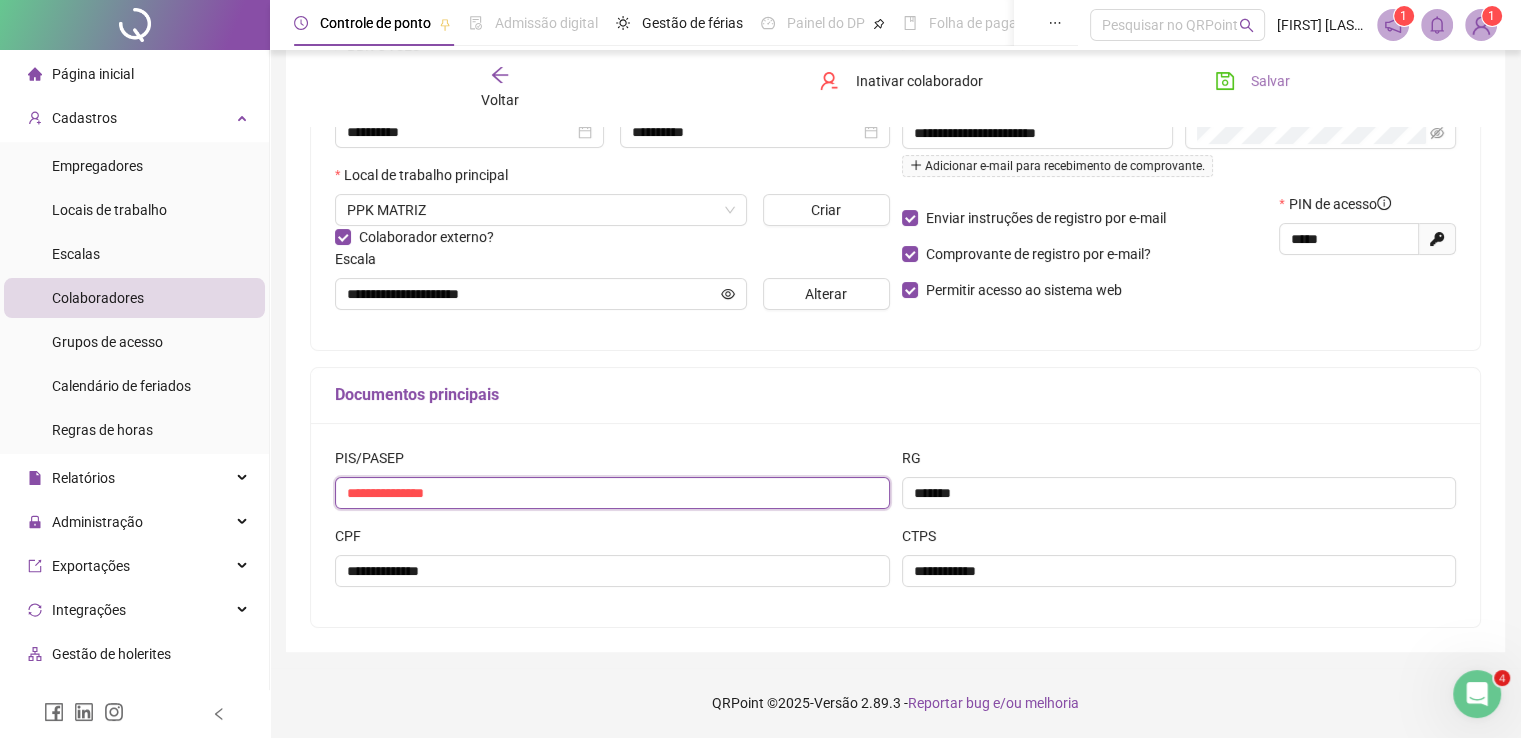 type on "**********" 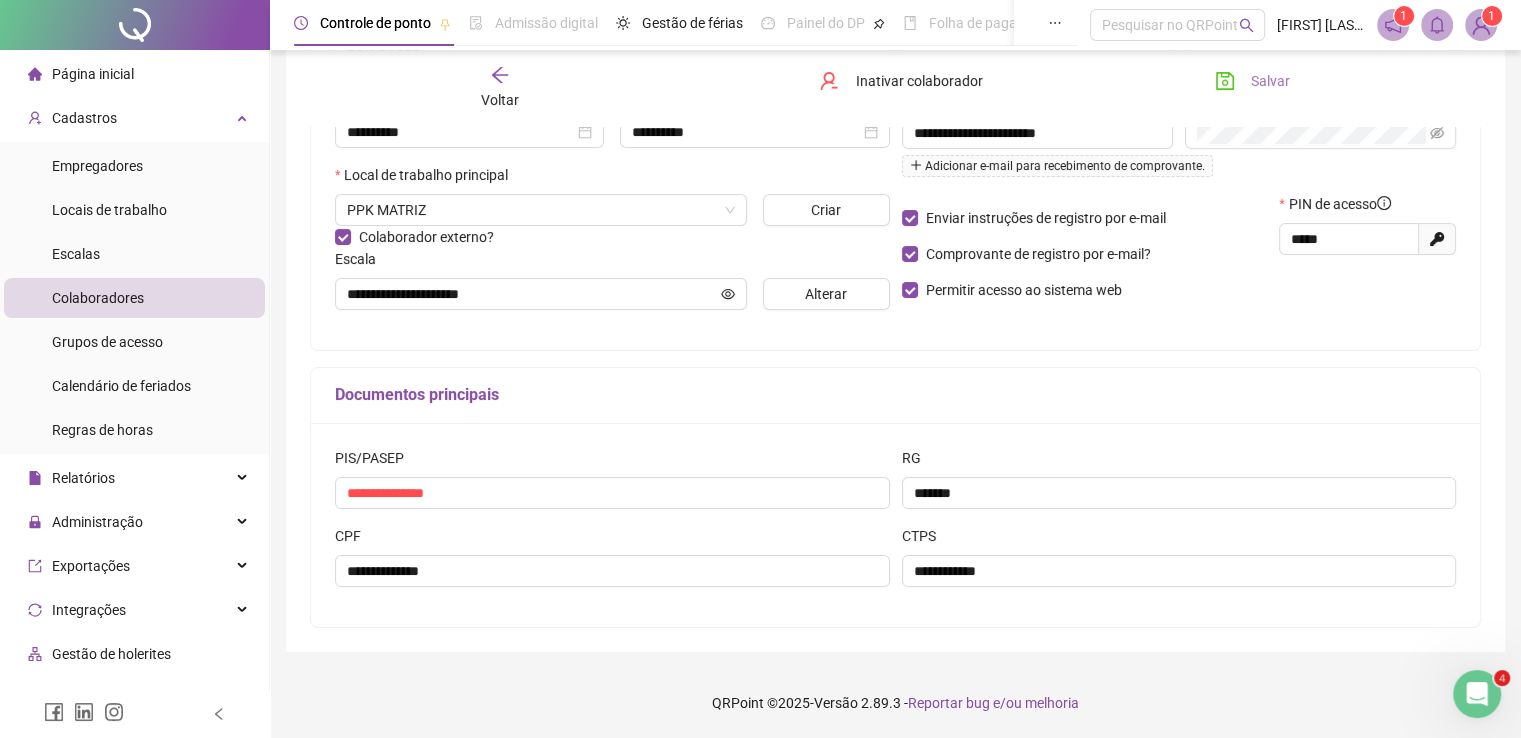 click on "Salvar" at bounding box center [1270, 81] 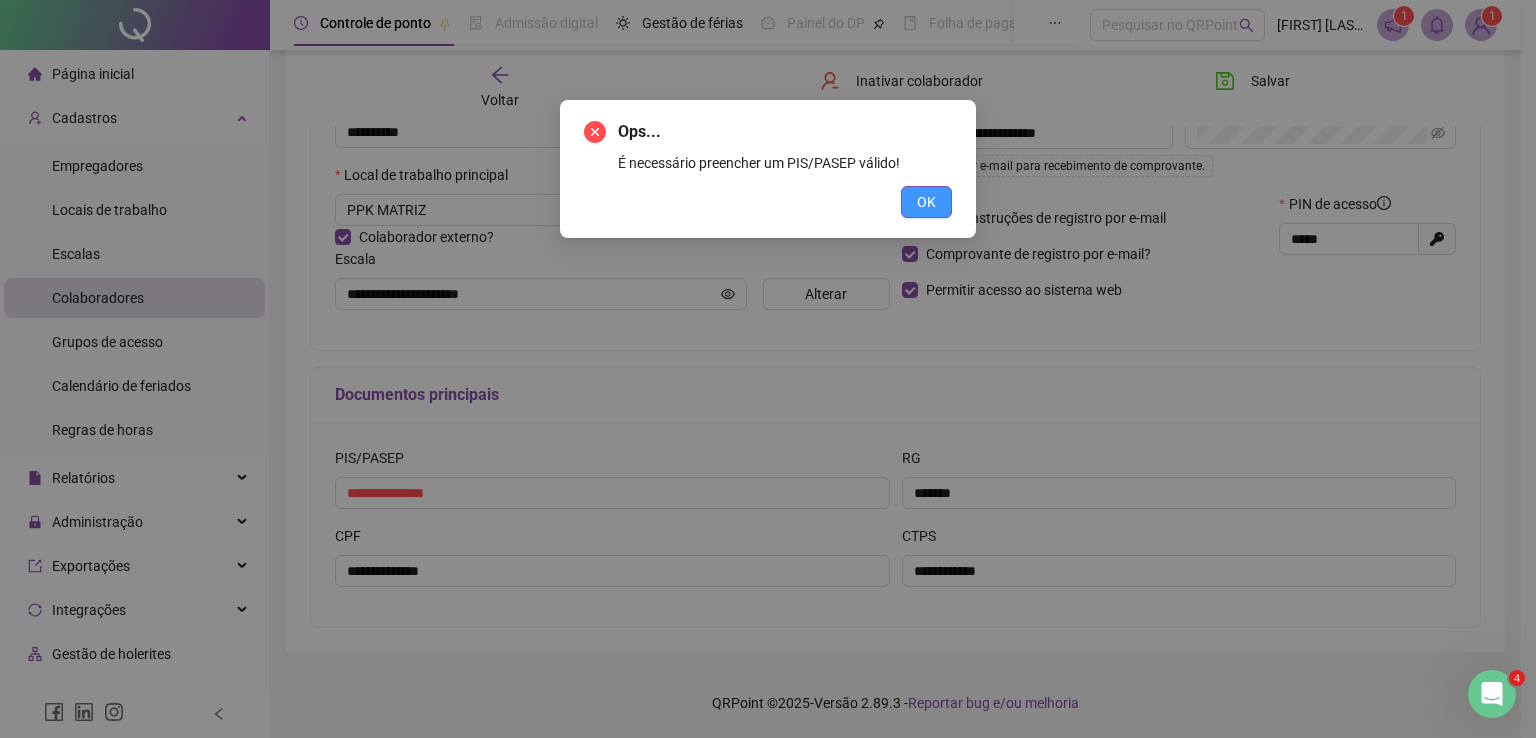 click on "OK" at bounding box center [926, 202] 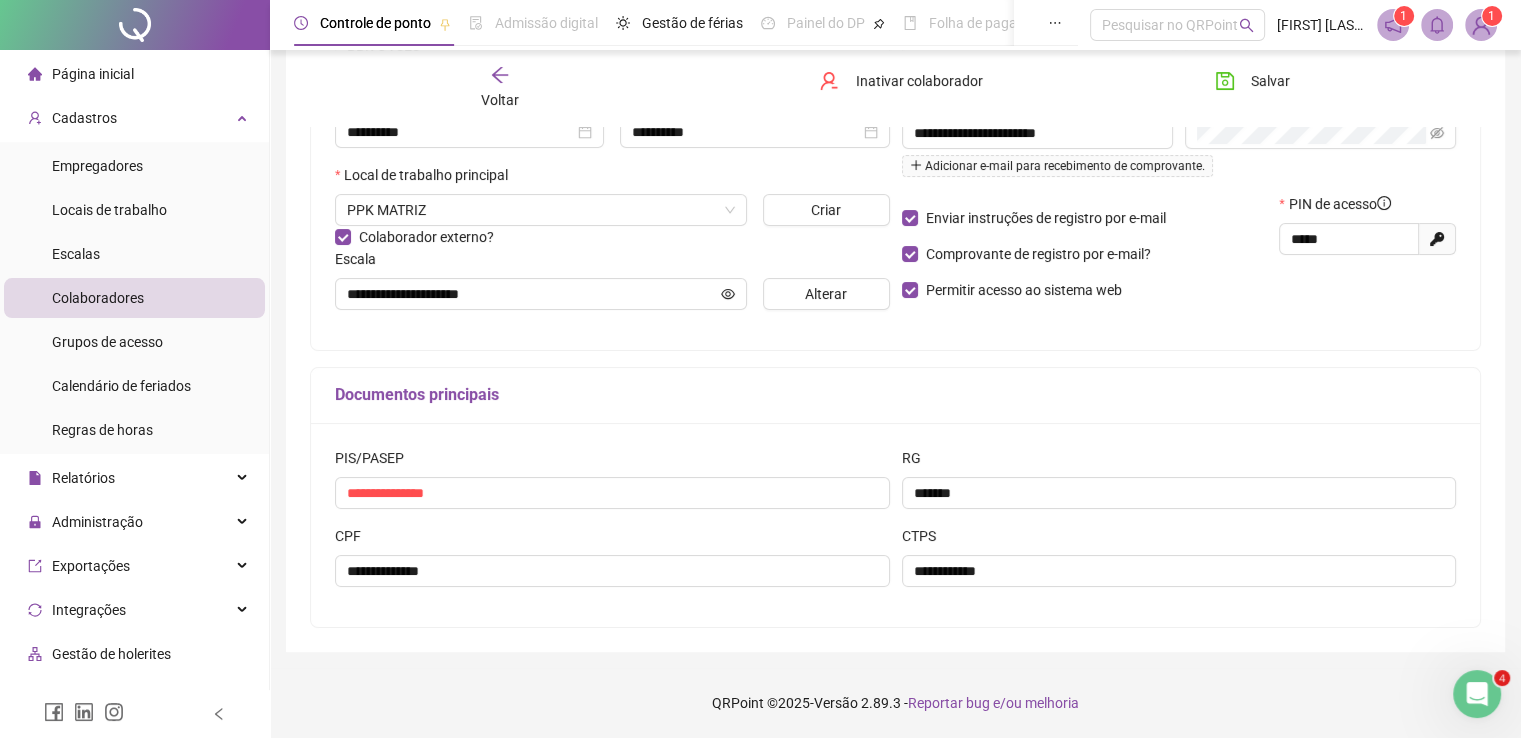 scroll, scrollTop: 203, scrollLeft: 0, axis: vertical 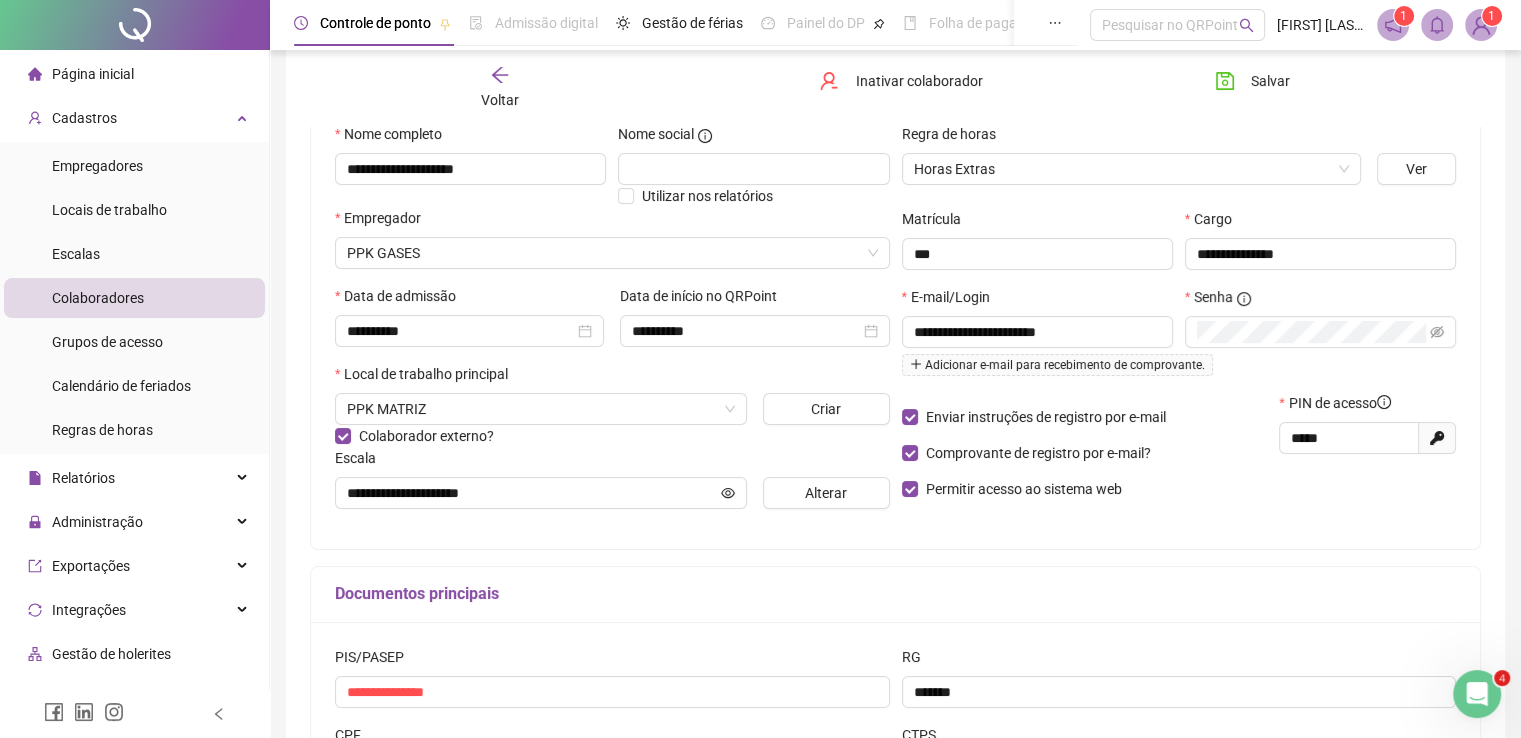 click on "Empregador" at bounding box center (612, 222) 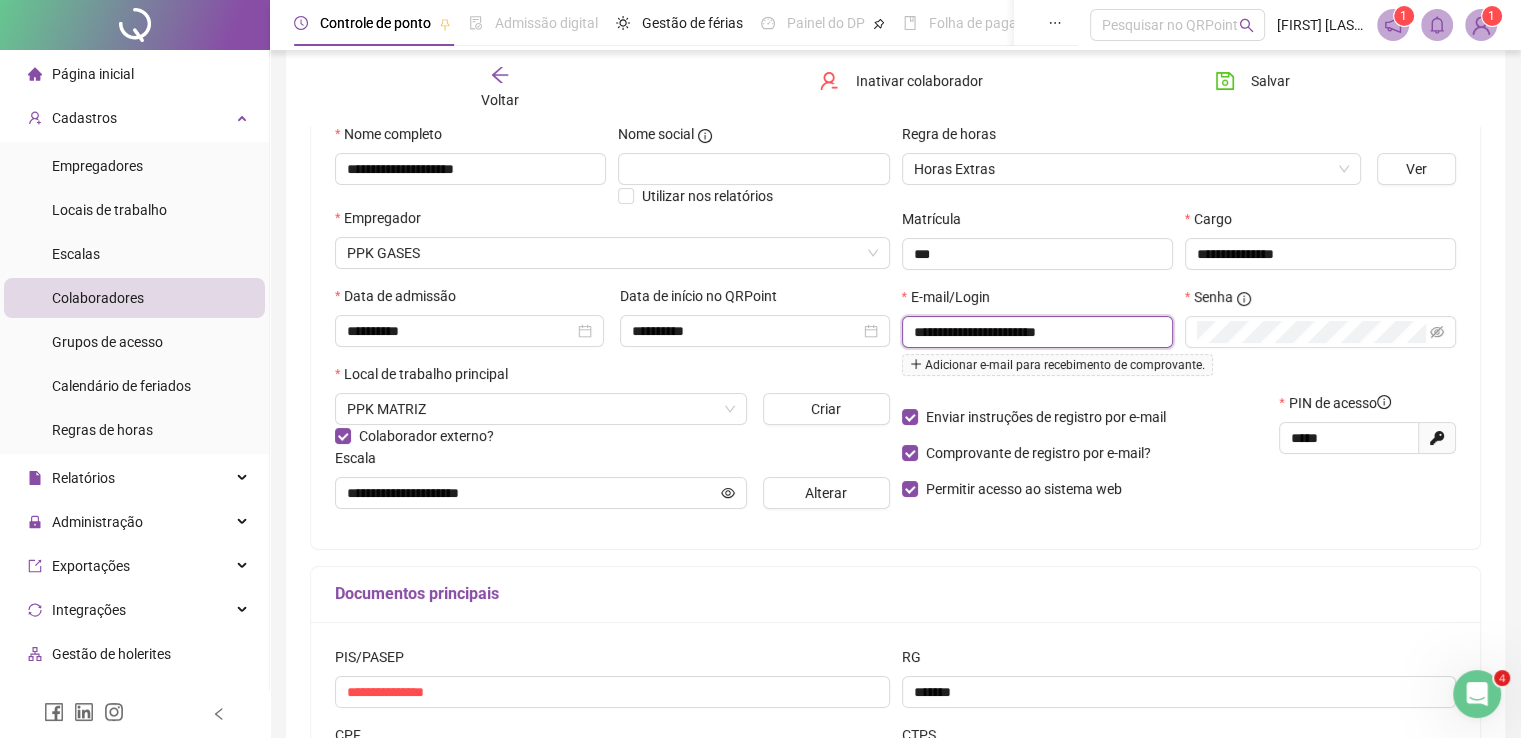 click on "**********" at bounding box center [1035, 332] 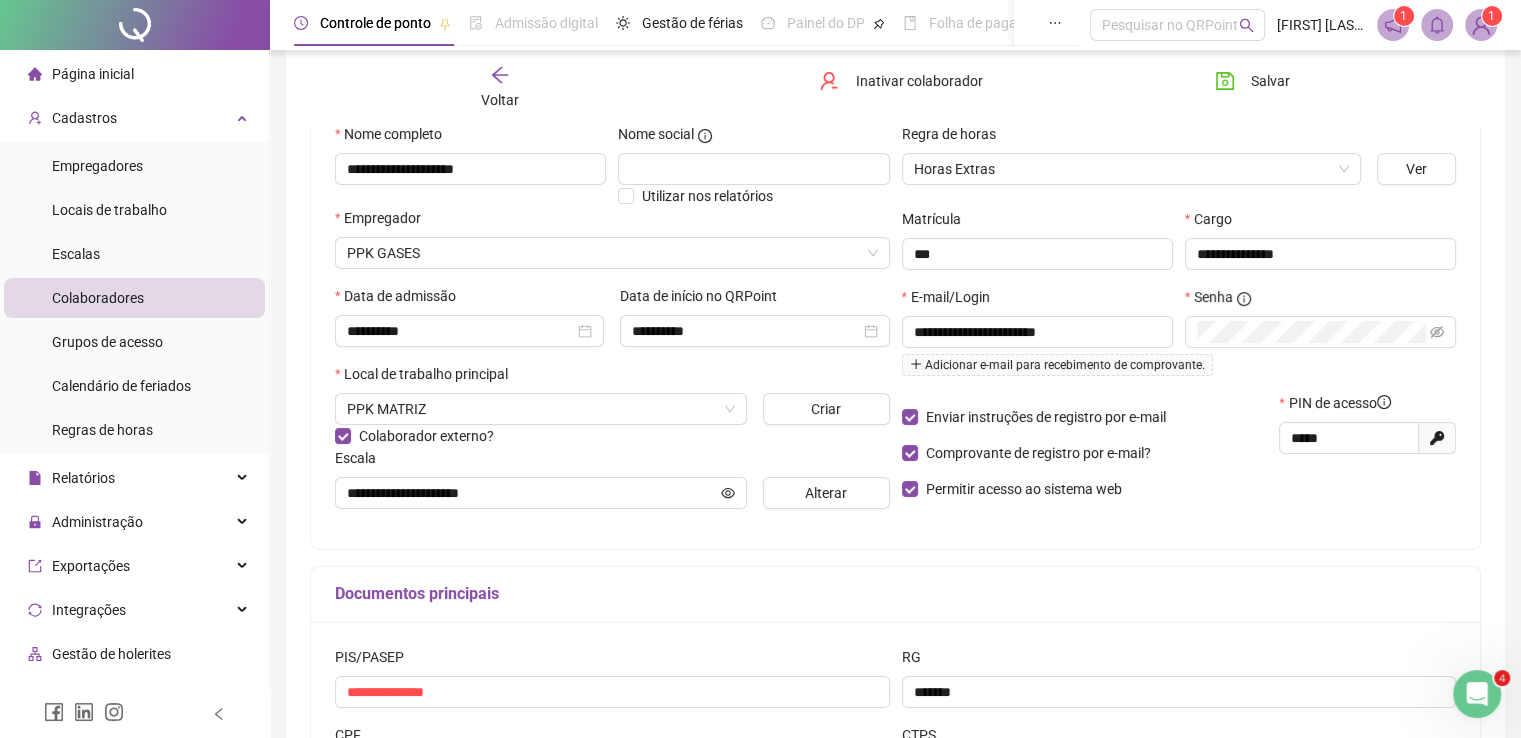 scroll, scrollTop: 403, scrollLeft: 0, axis: vertical 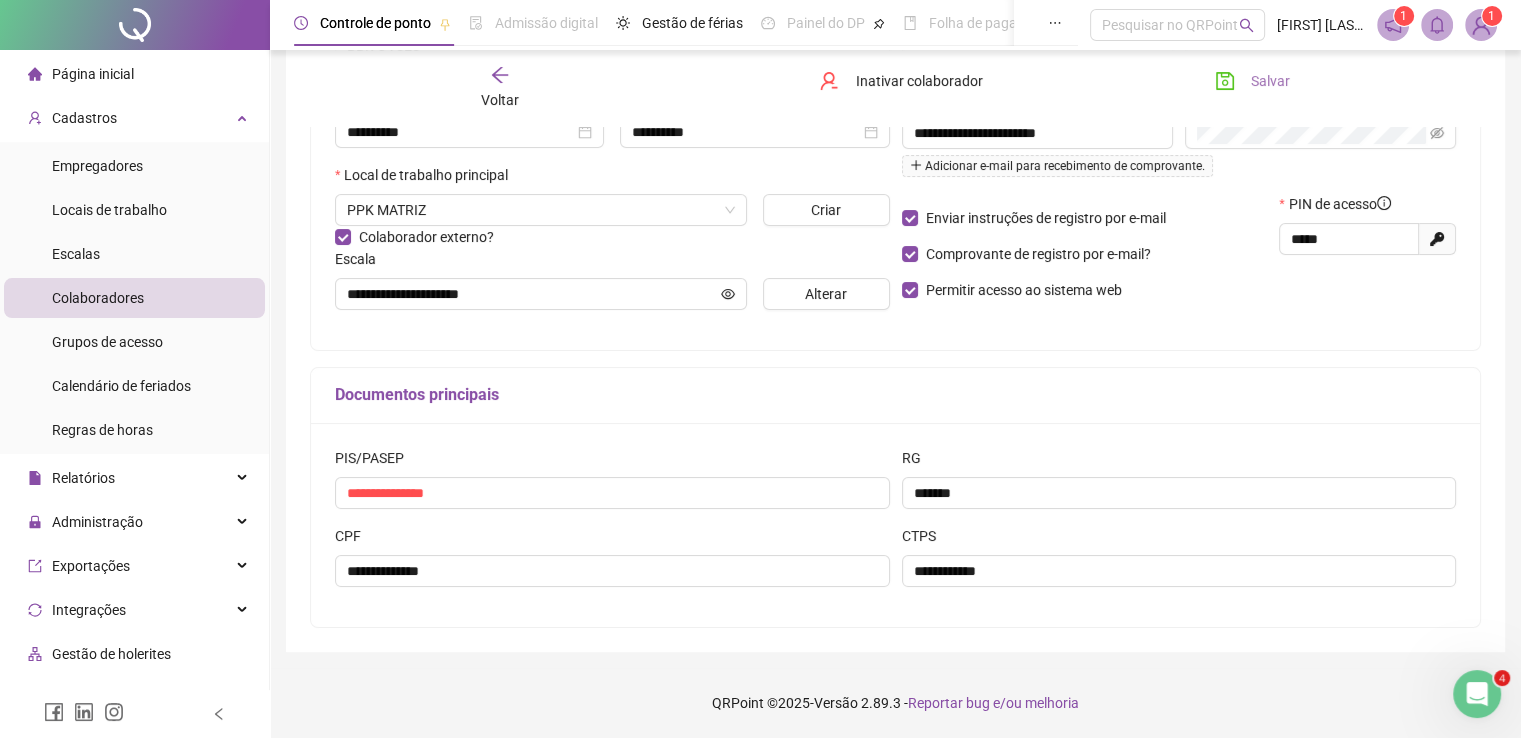 click on "Salvar" at bounding box center (1270, 81) 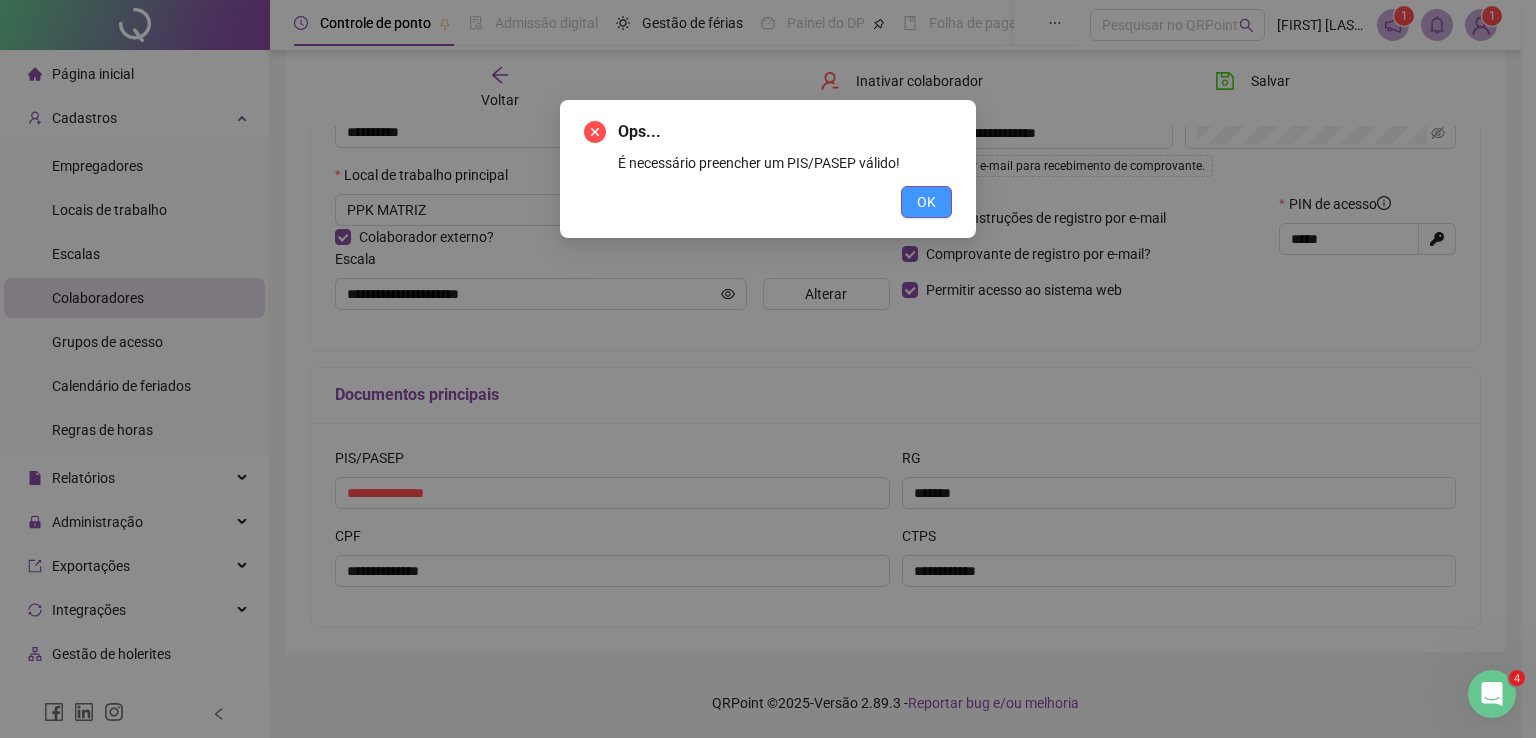 click on "OK" at bounding box center (926, 202) 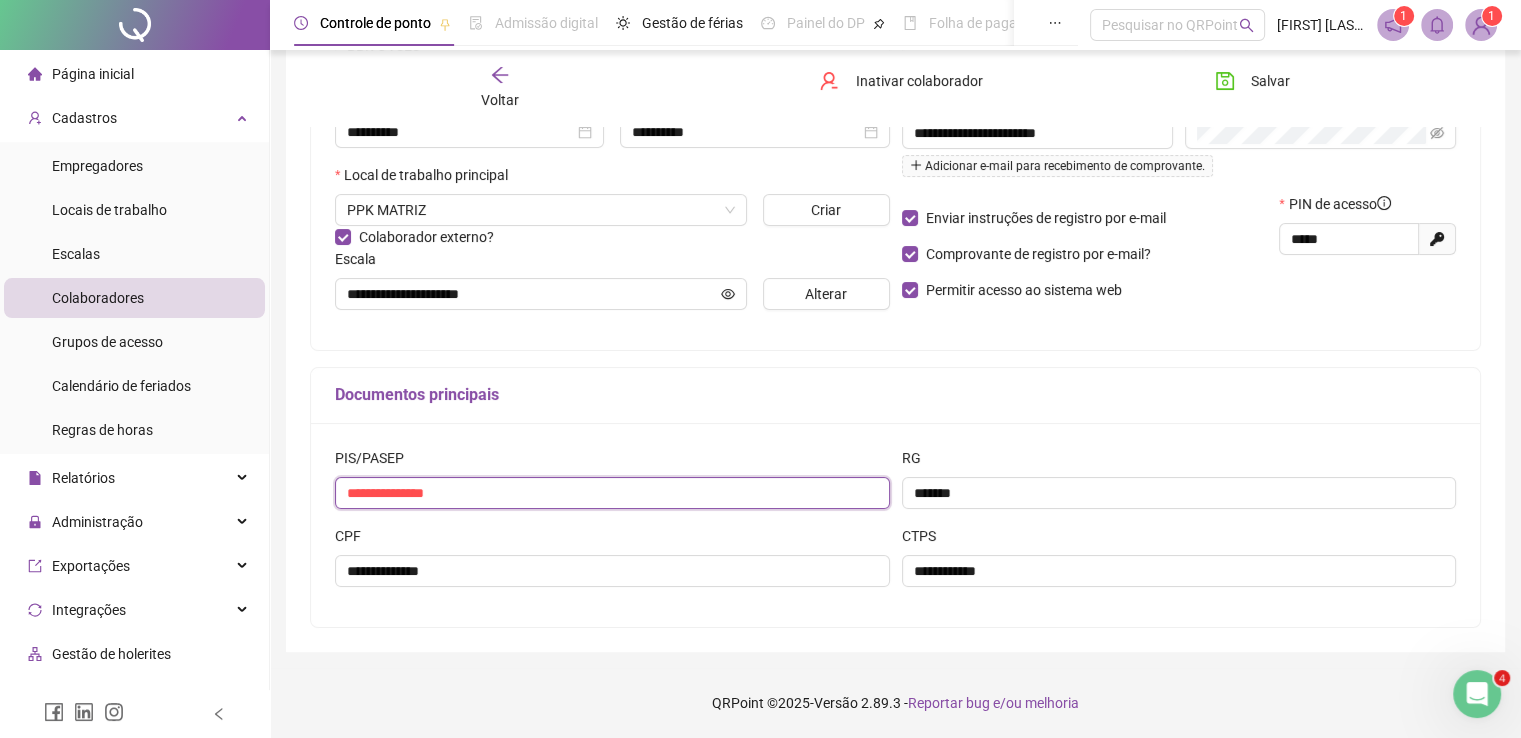 click on "**********" at bounding box center [612, 493] 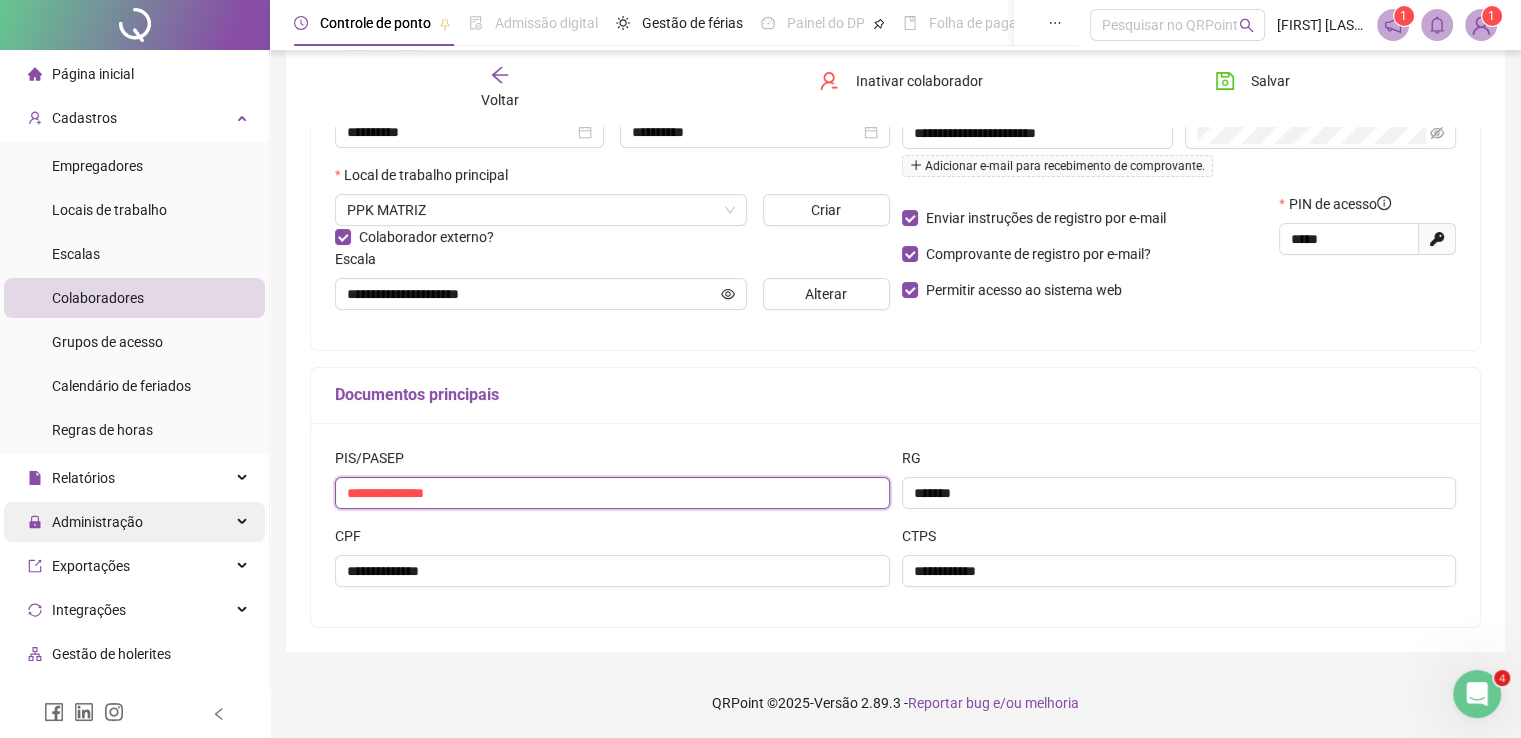 drag, startPoint x: 539, startPoint y: 496, endPoint x: 65, endPoint y: 508, distance: 474.1519 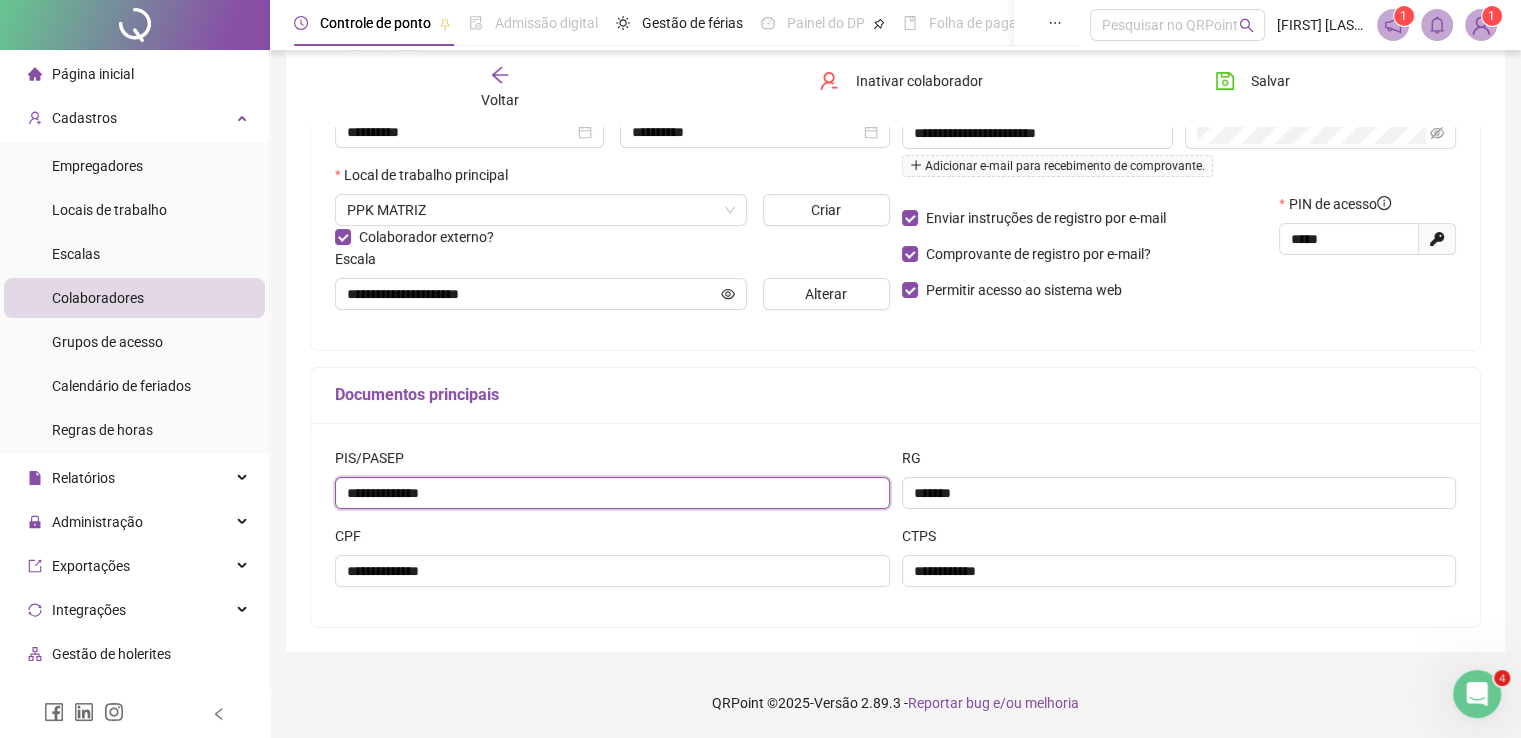 type on "**********" 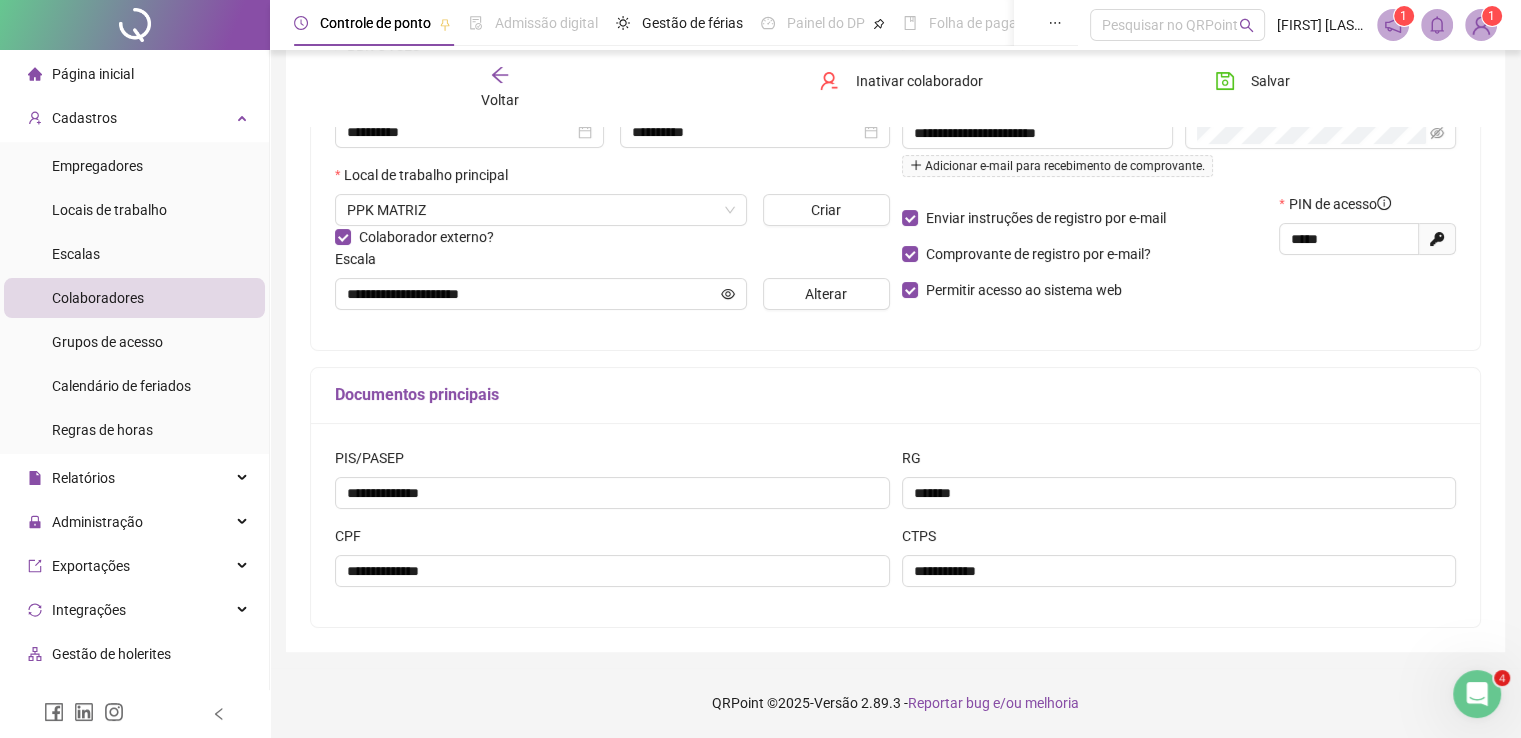 click on "Documentos principais" at bounding box center (895, 396) 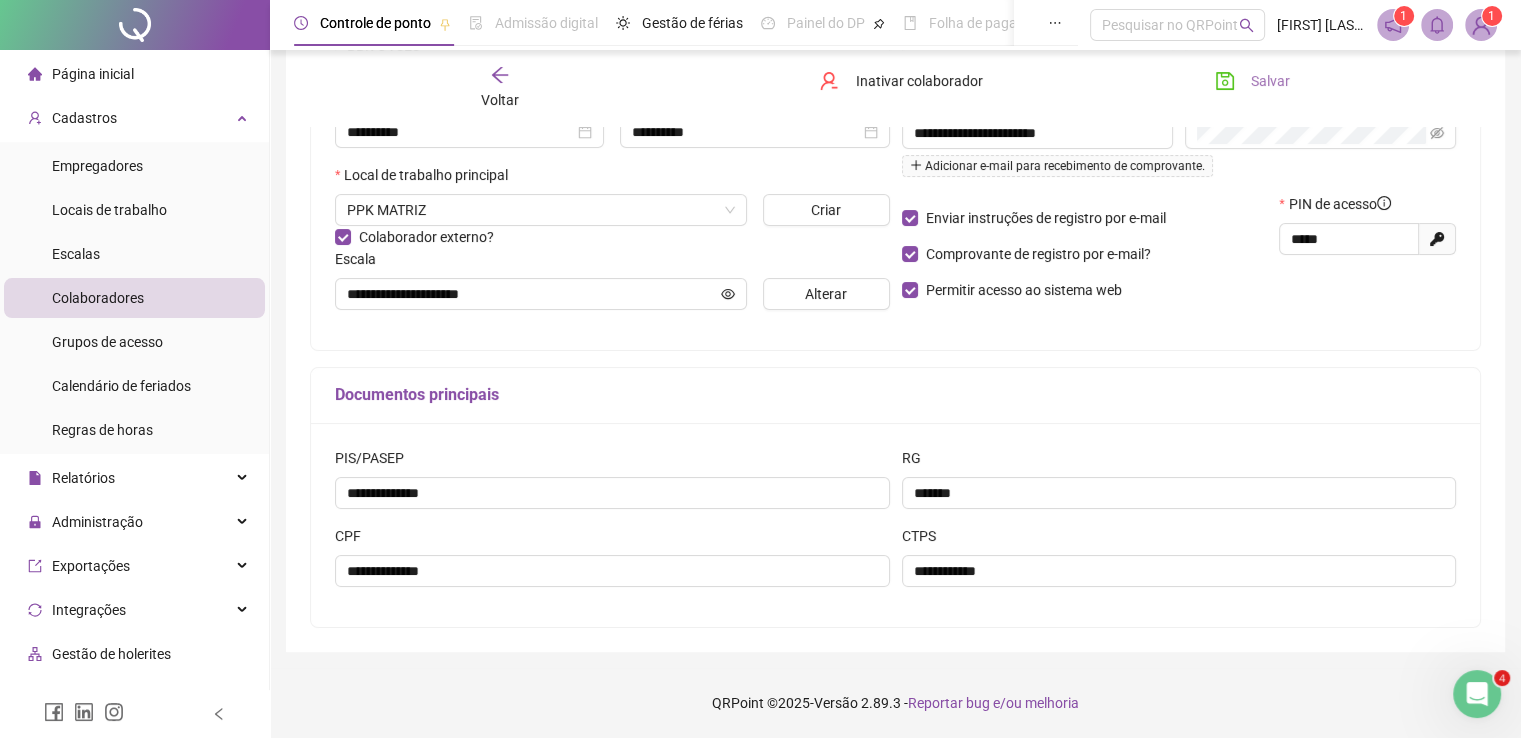 click on "Salvar" at bounding box center [1270, 81] 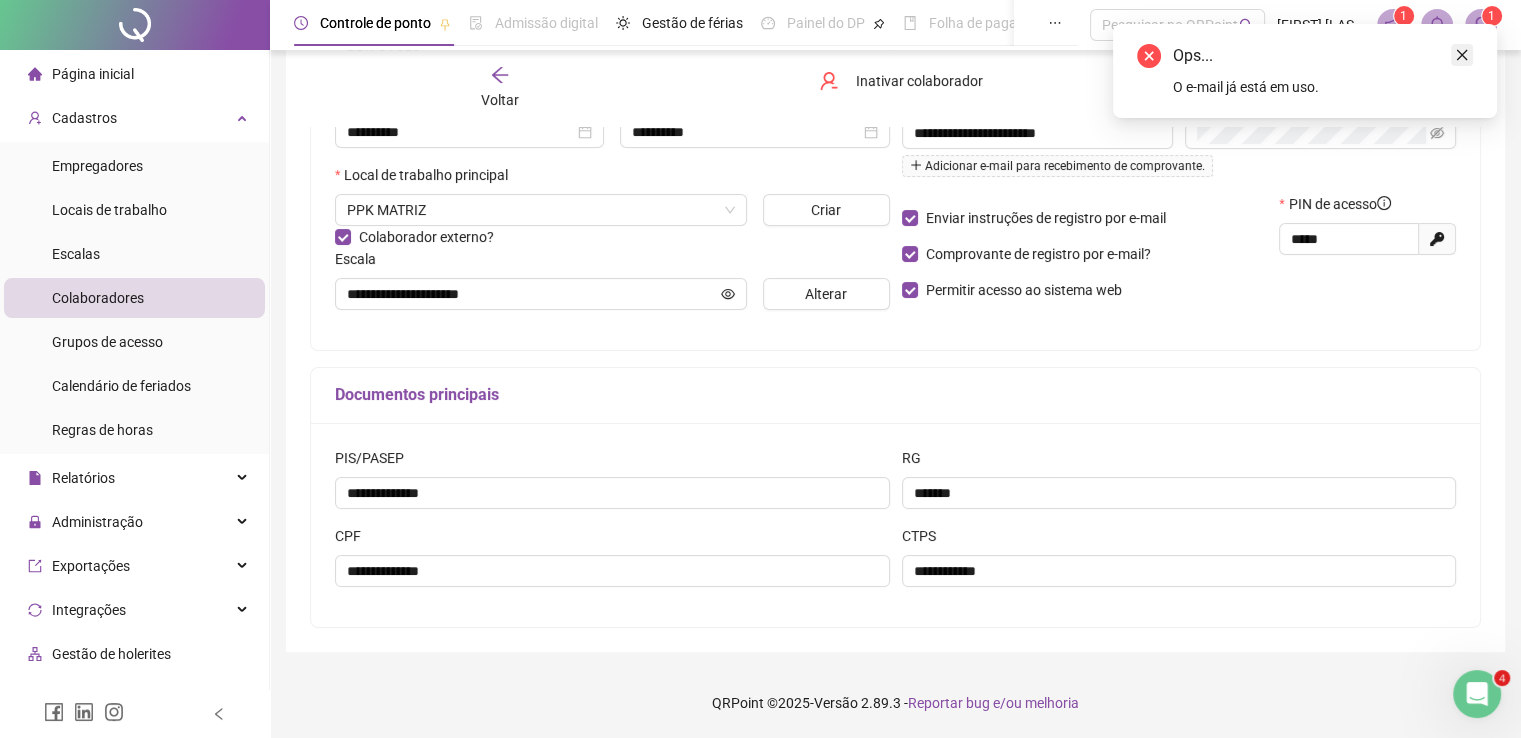 click 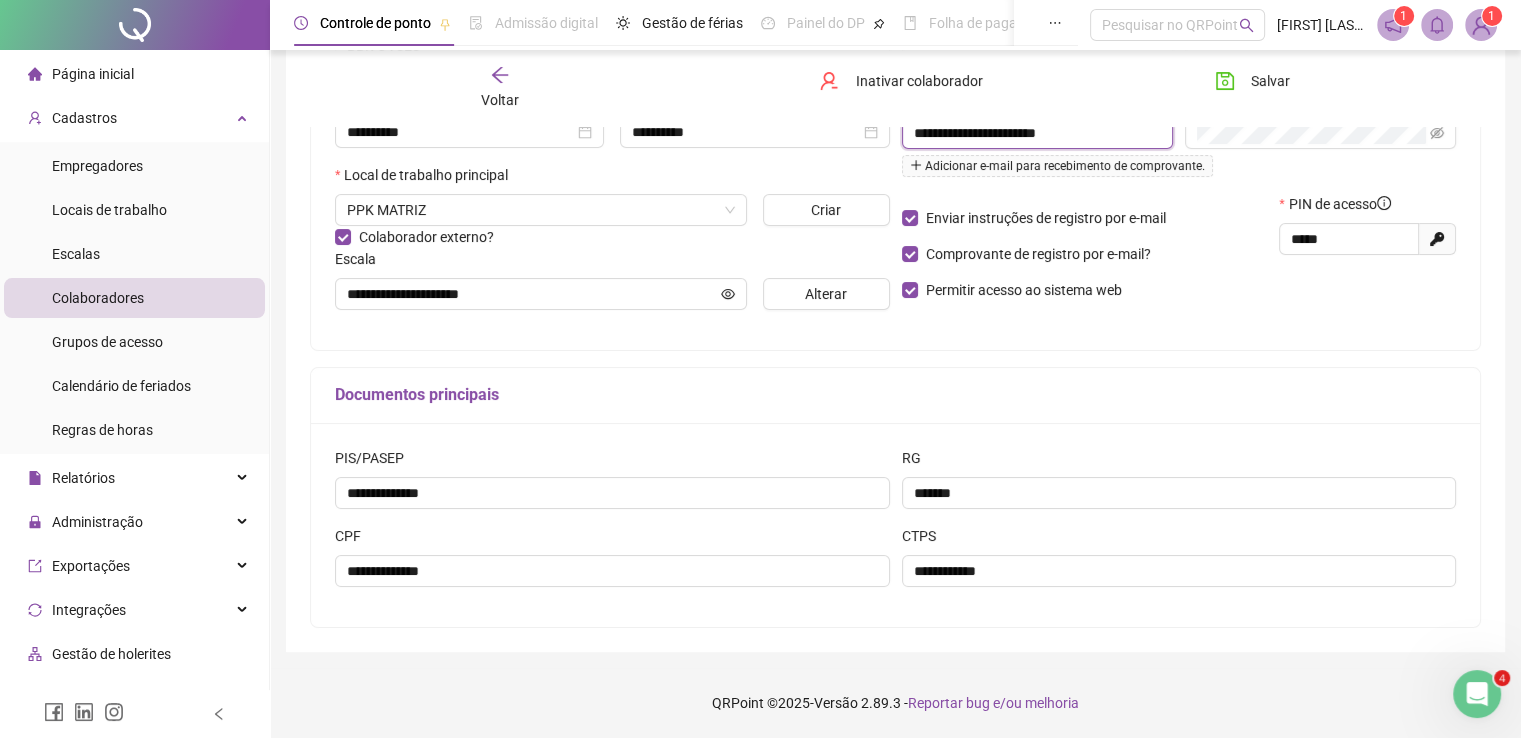 click on "**********" at bounding box center (1035, 133) 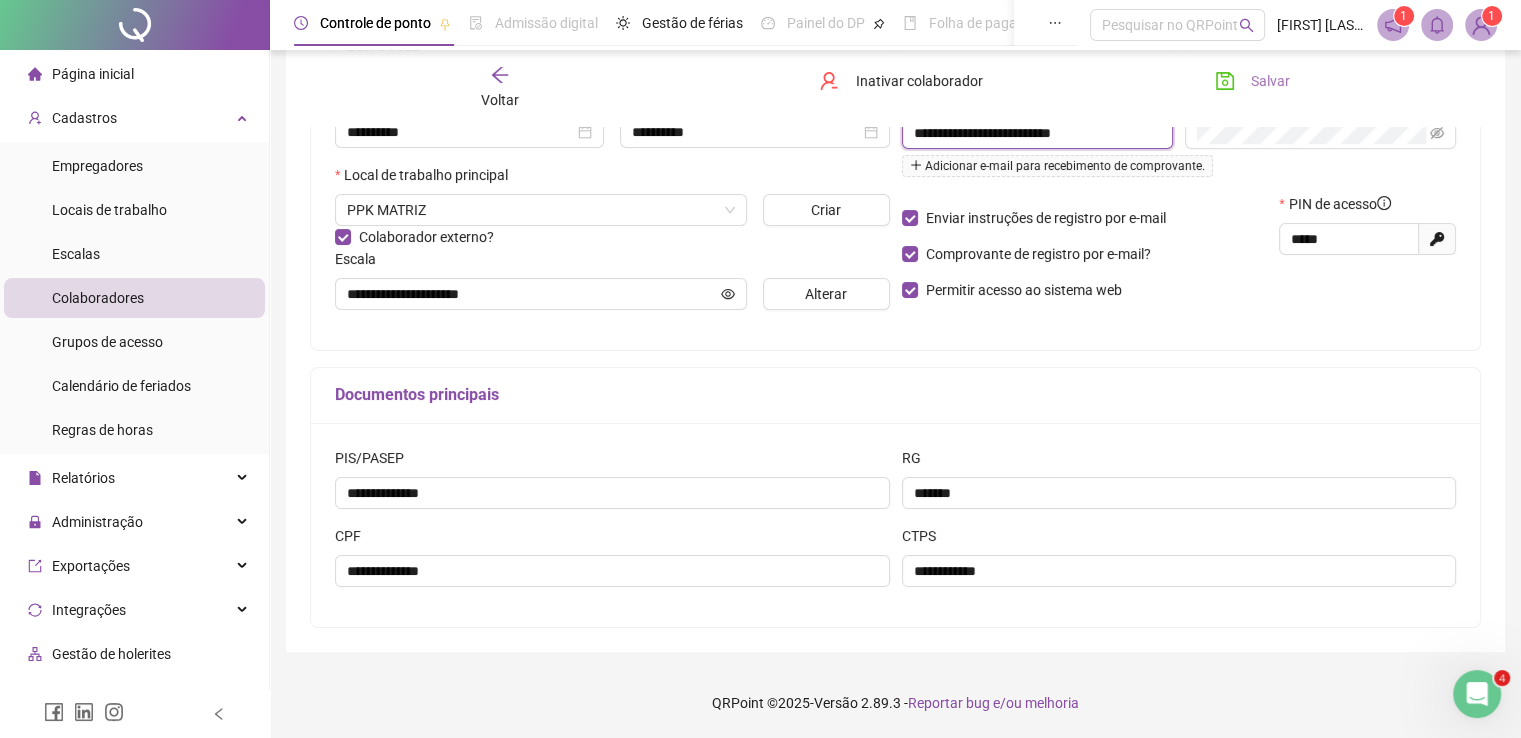 type on "**********" 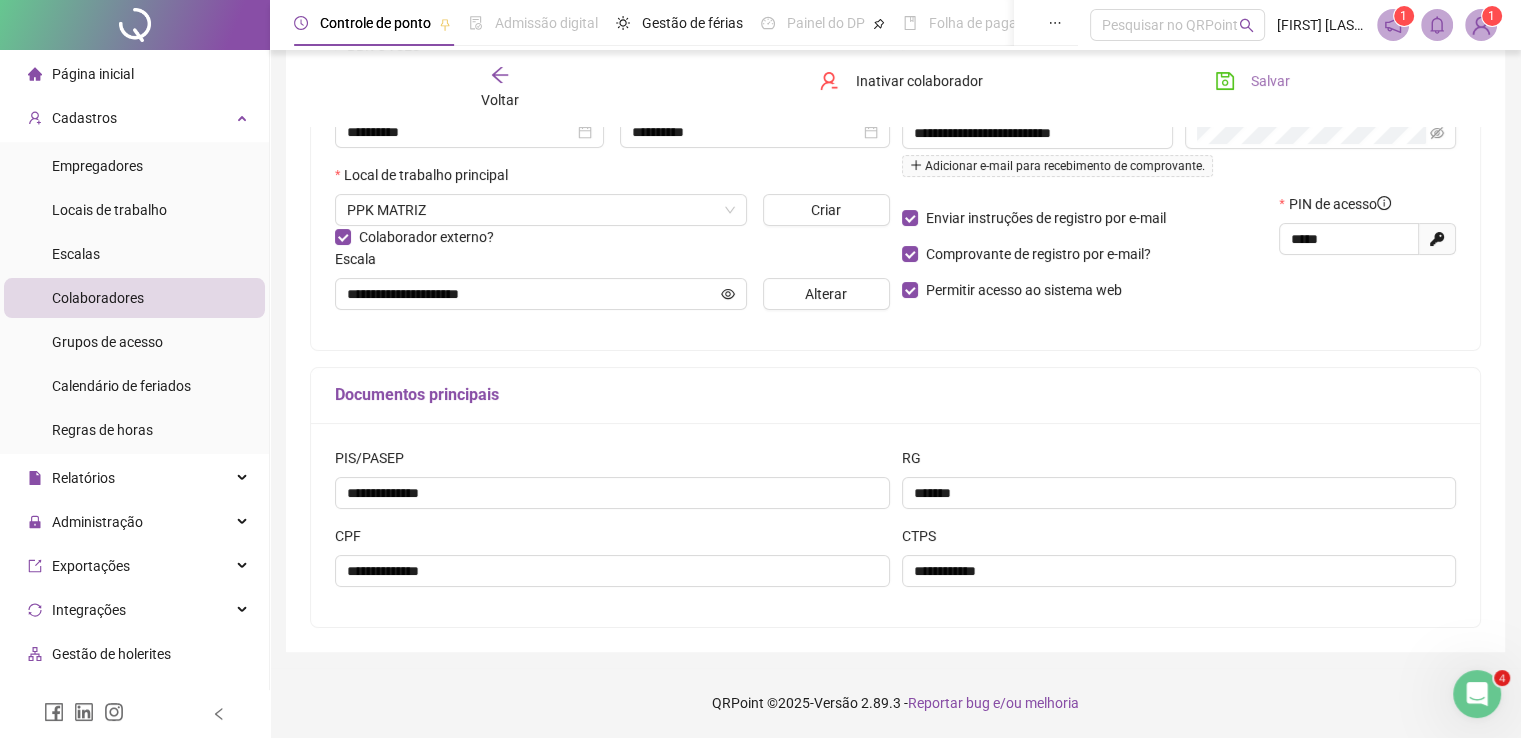 click on "Salvar" at bounding box center [1270, 81] 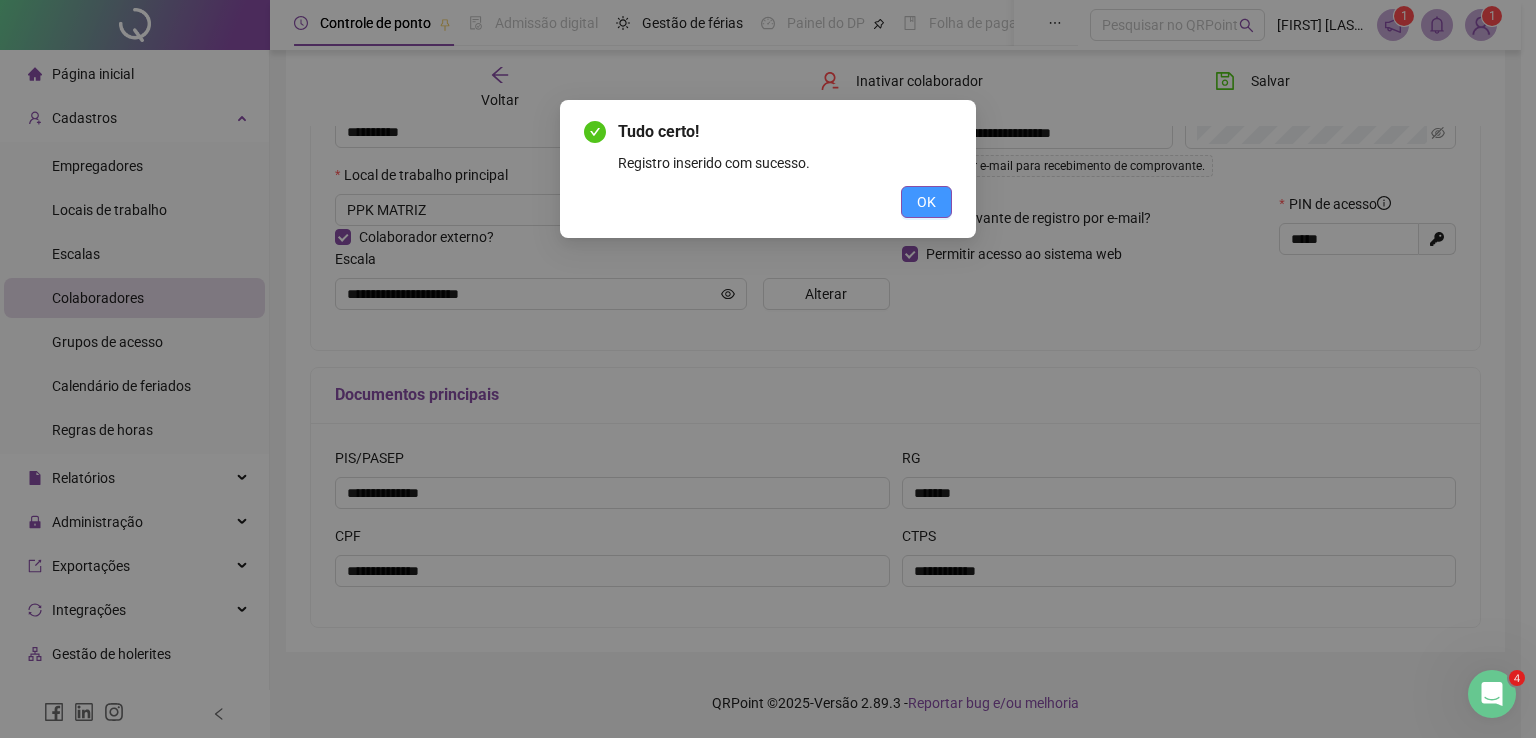 click on "OK" at bounding box center (926, 202) 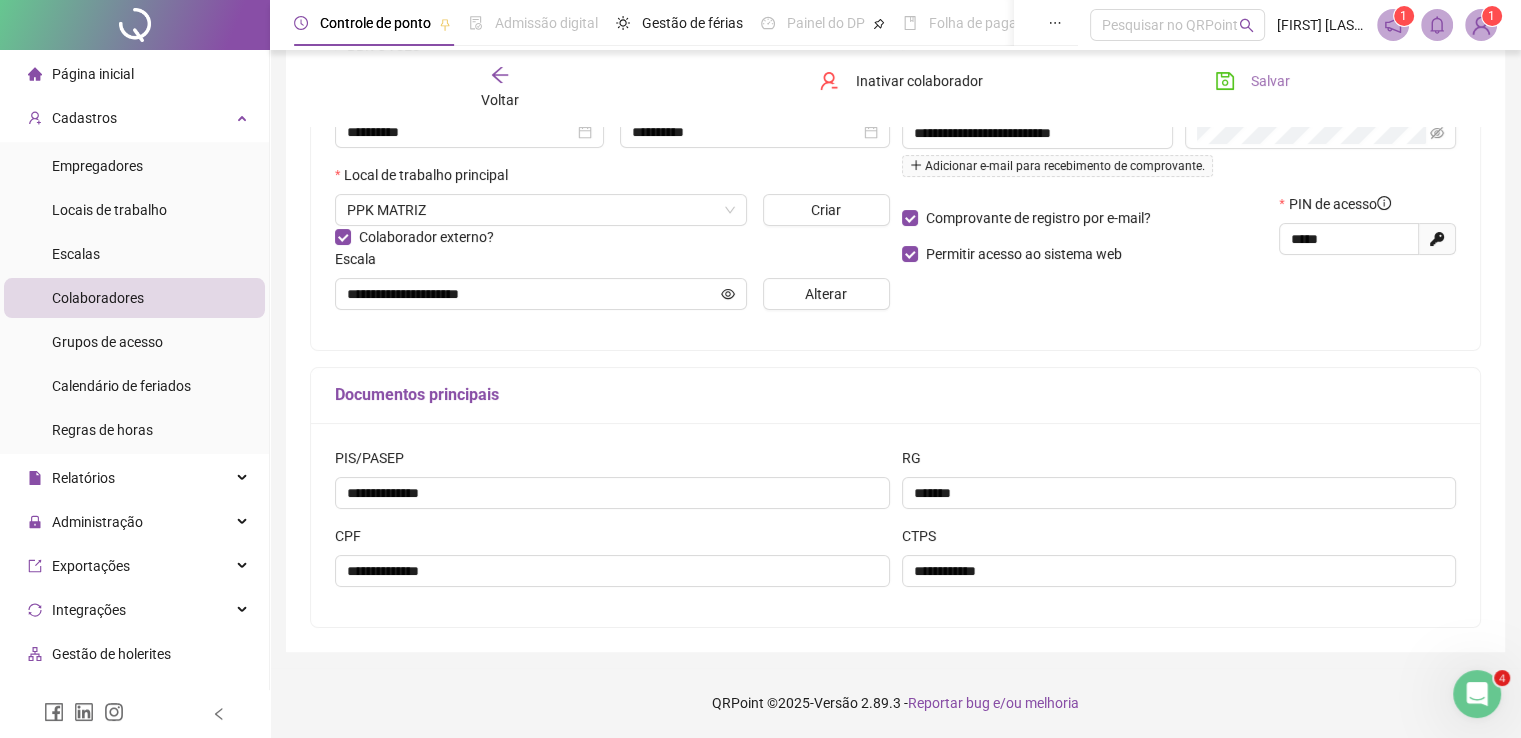 click on "Salvar" at bounding box center [1252, 81] 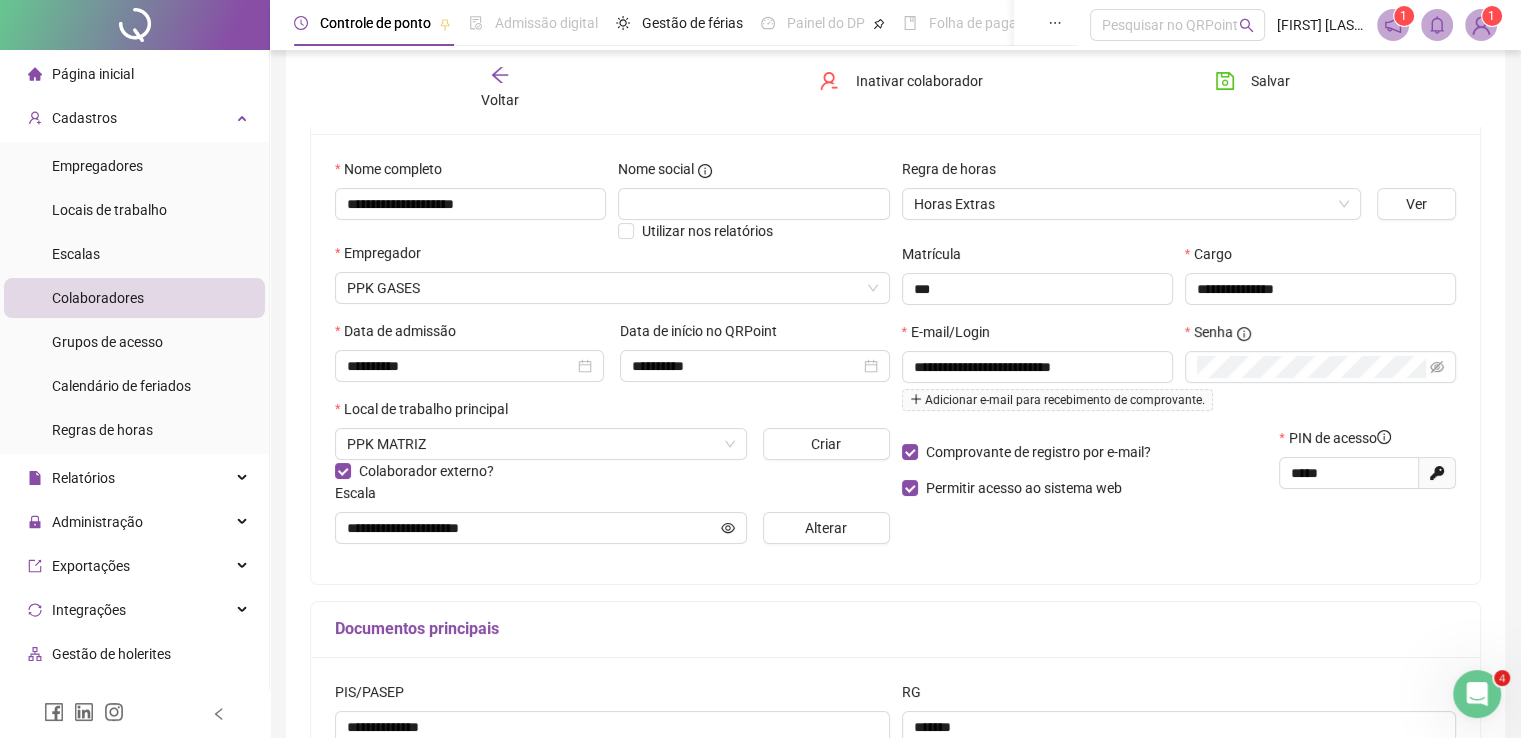 scroll, scrollTop: 203, scrollLeft: 0, axis: vertical 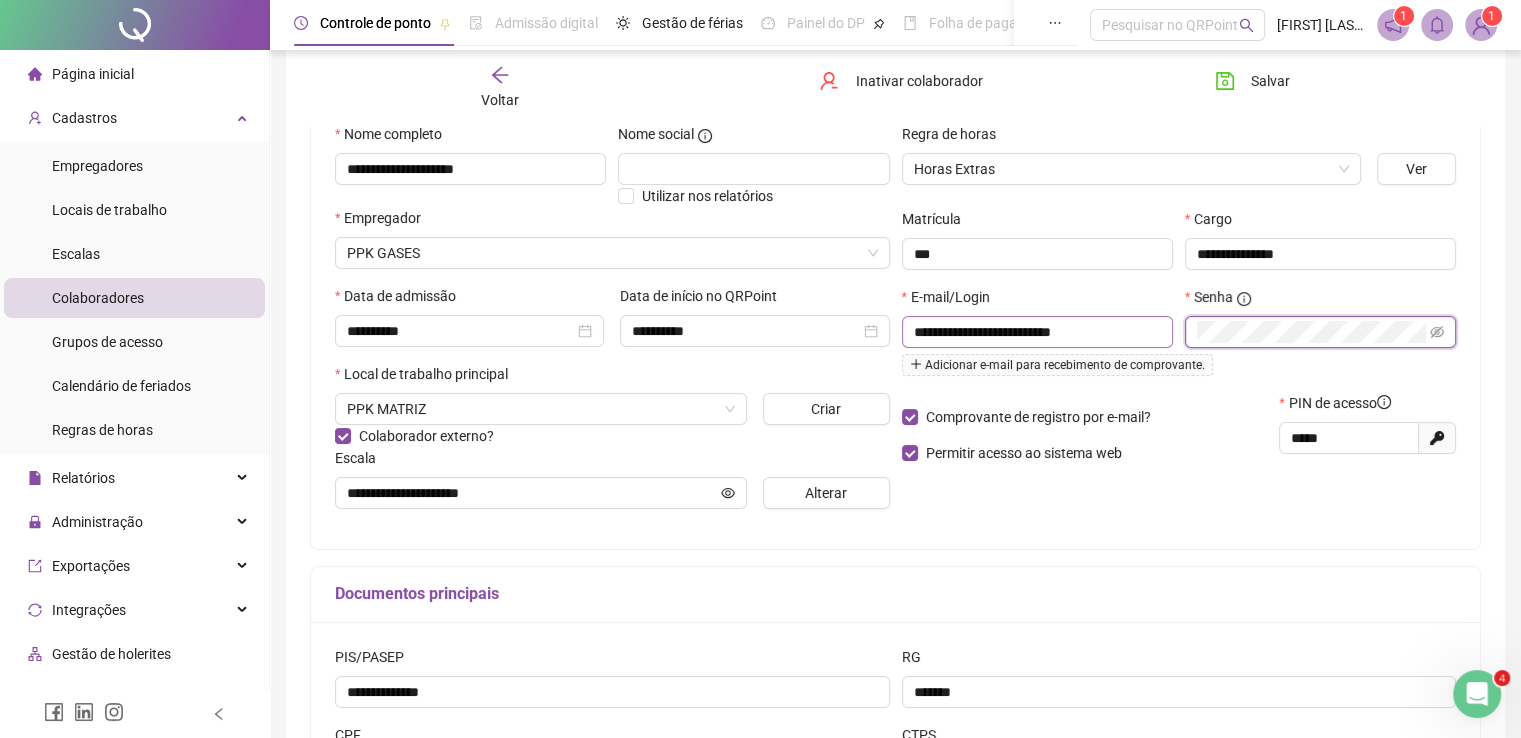 click on "**********" at bounding box center [1179, 339] 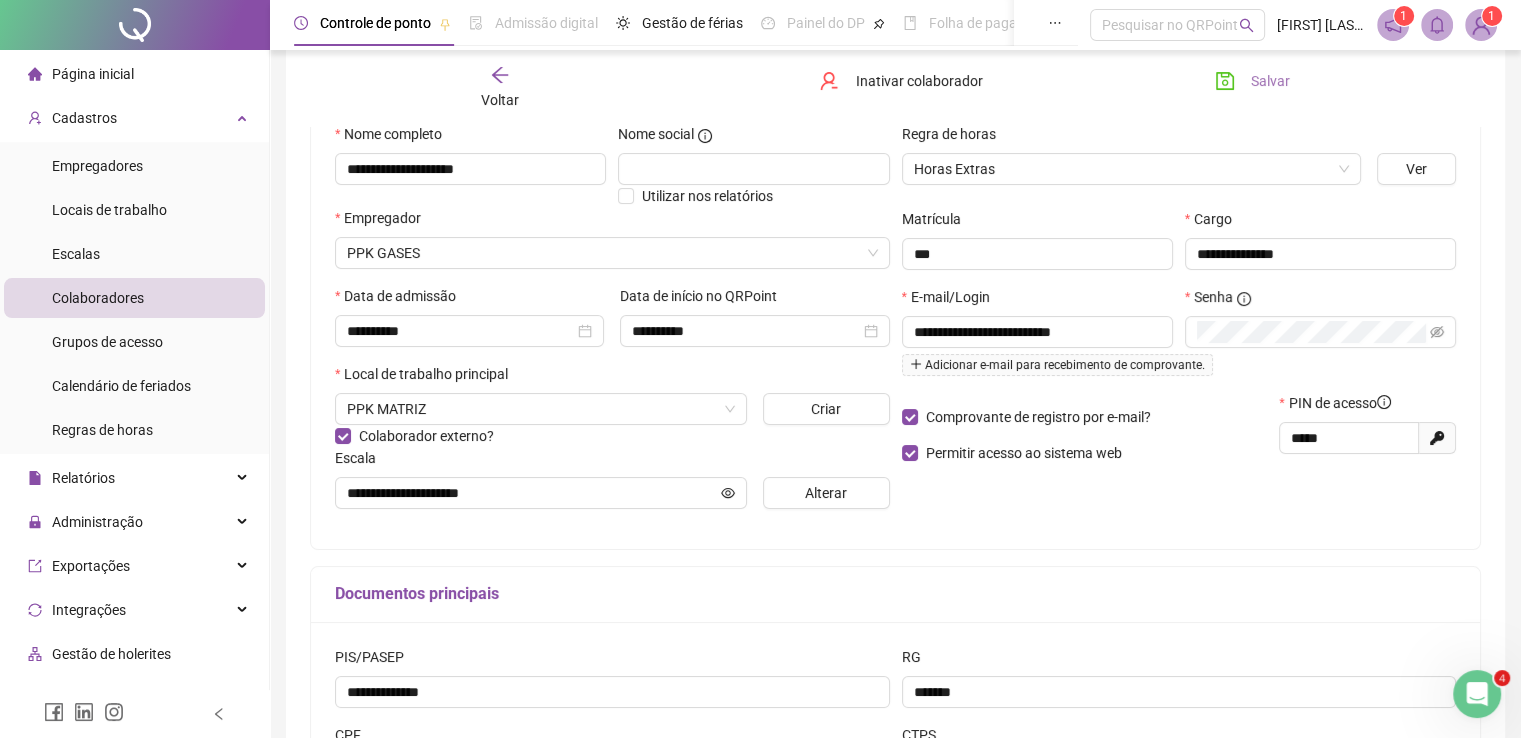 click on "Salvar" at bounding box center [1270, 81] 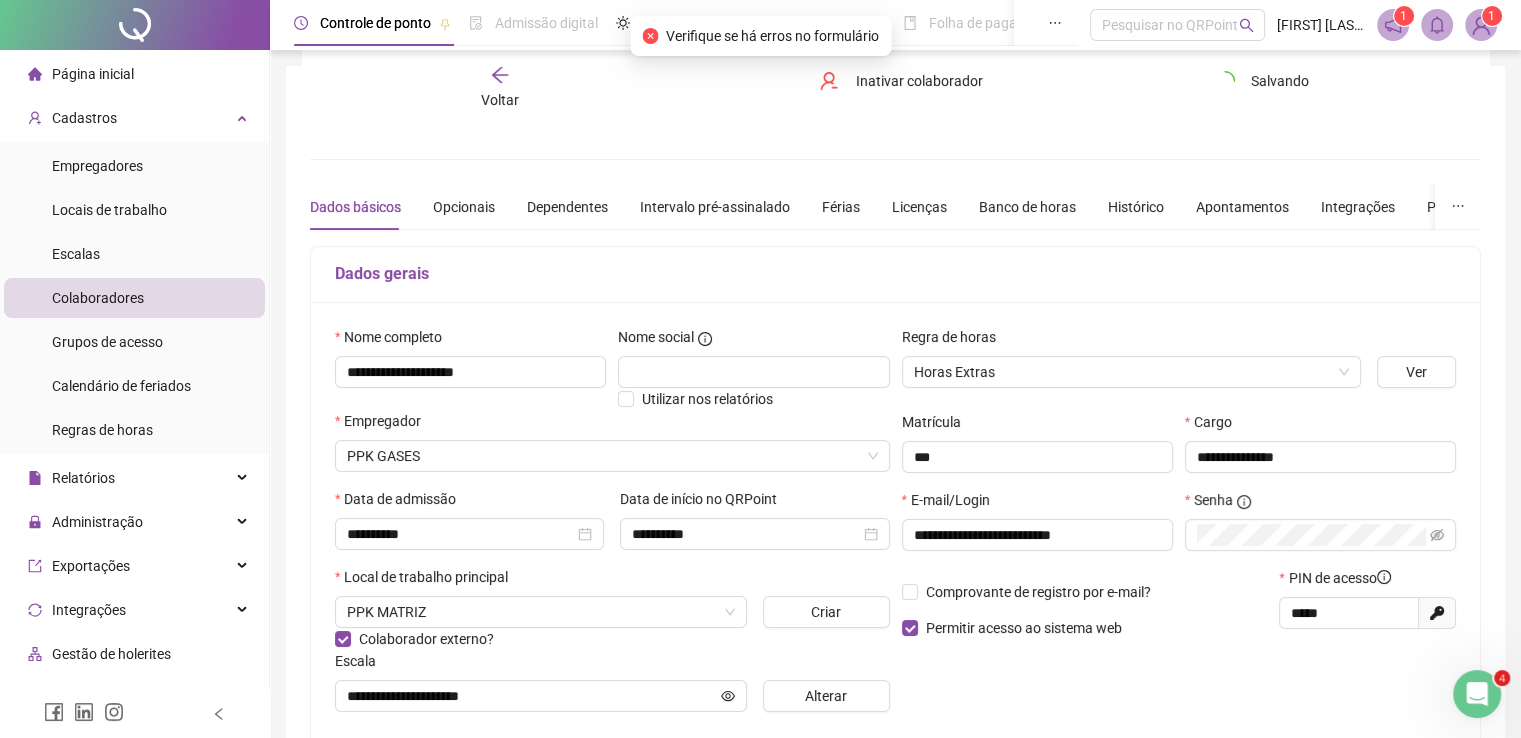 scroll, scrollTop: 0, scrollLeft: 0, axis: both 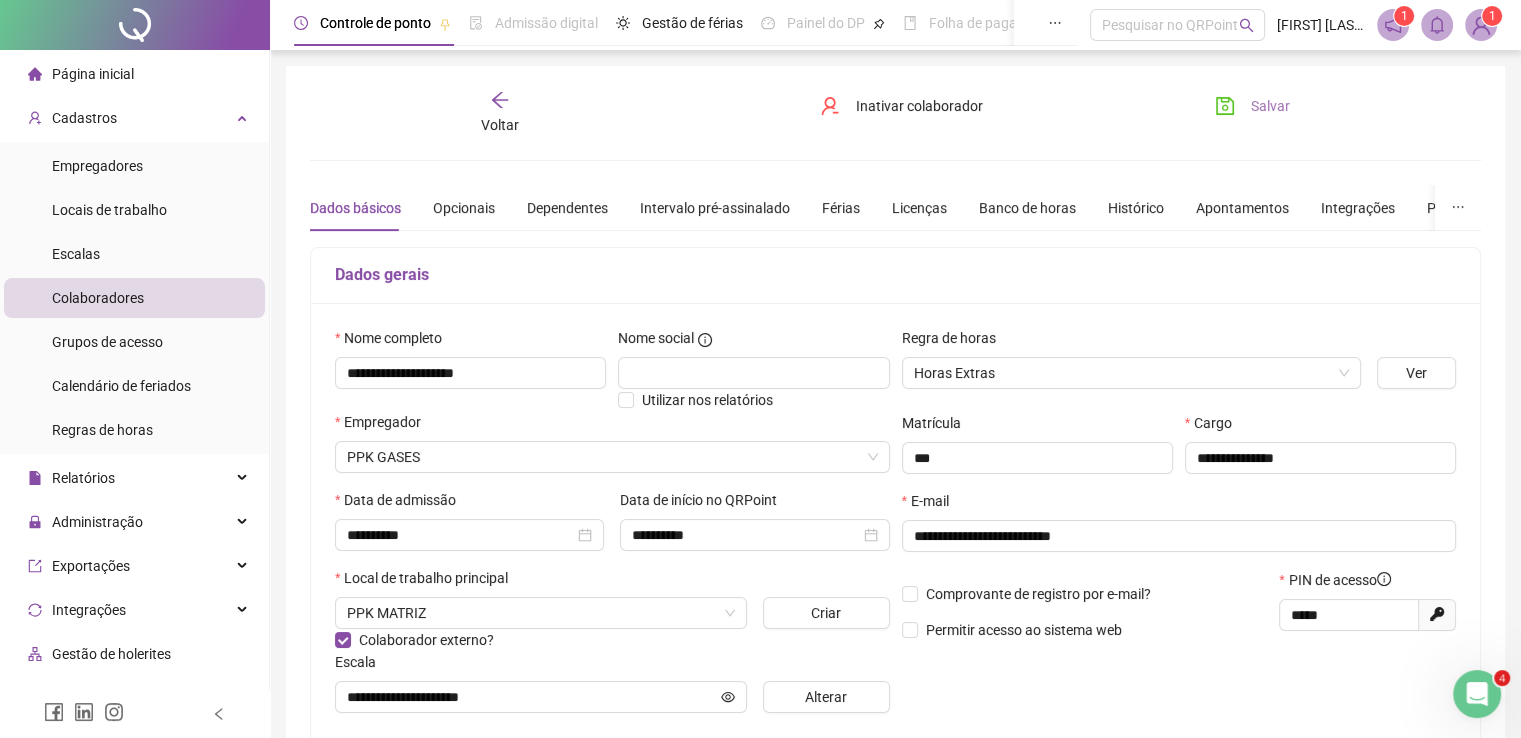 click on "Salvar" at bounding box center [1270, 106] 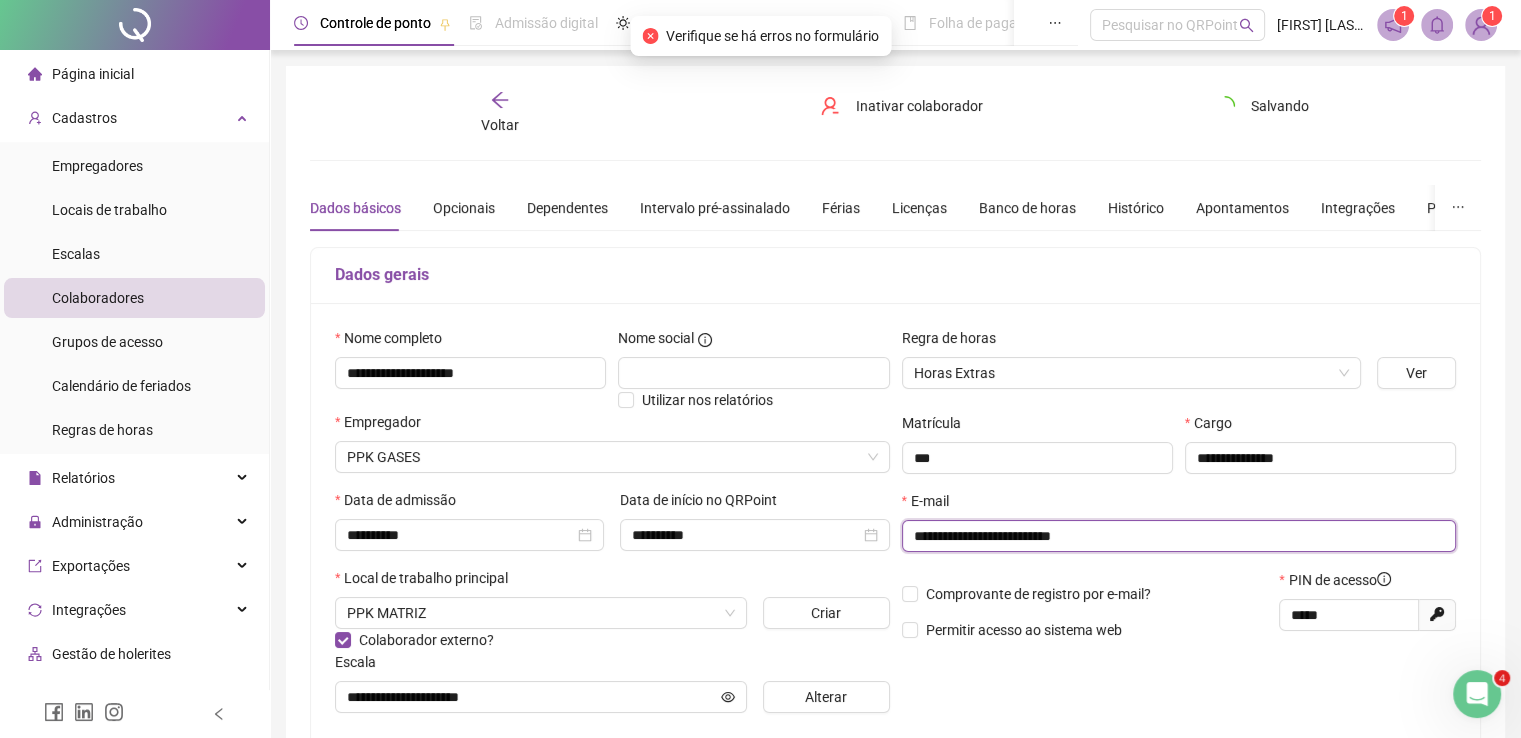 drag, startPoint x: 1143, startPoint y: 528, endPoint x: 910, endPoint y: 534, distance: 233.07724 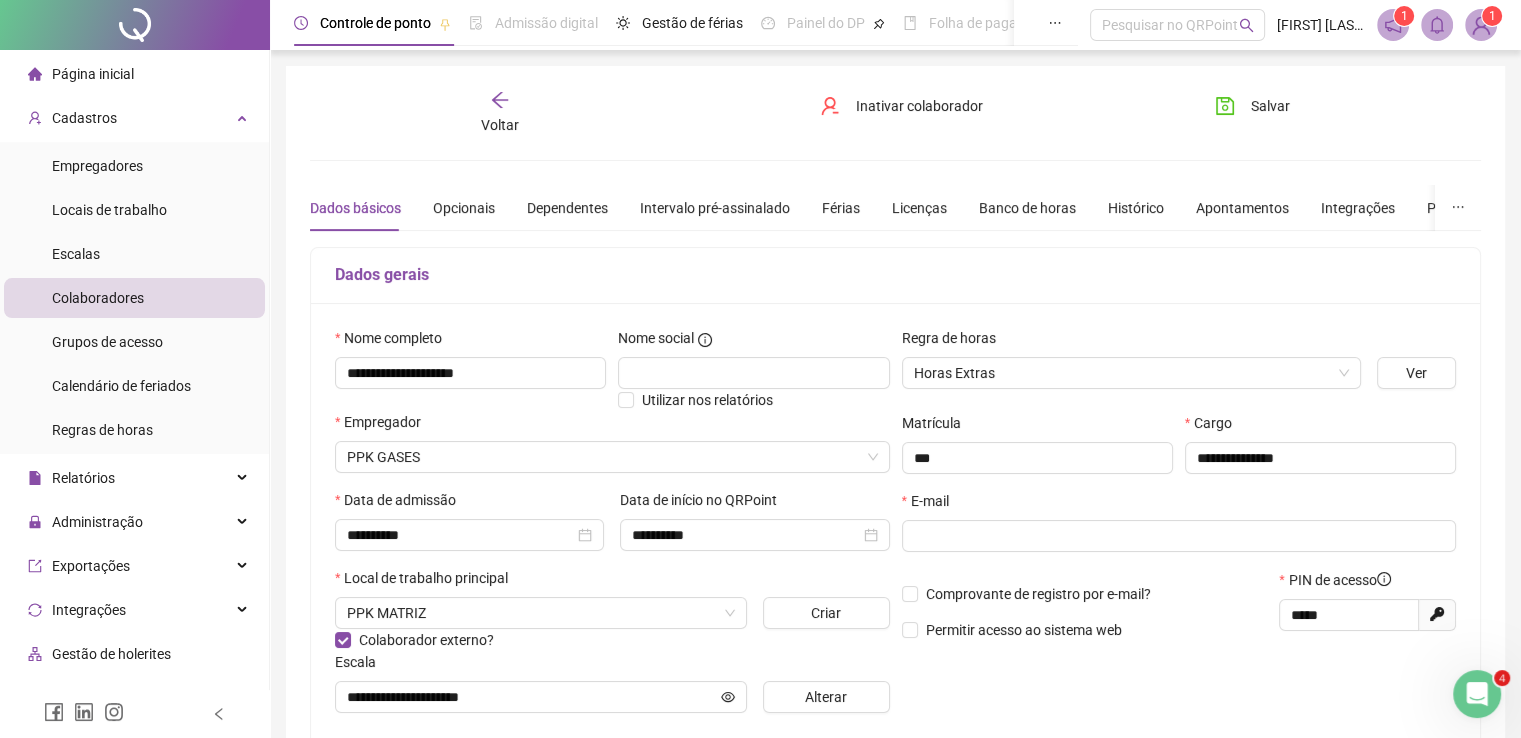 click on "Dados gerais" at bounding box center (895, 275) 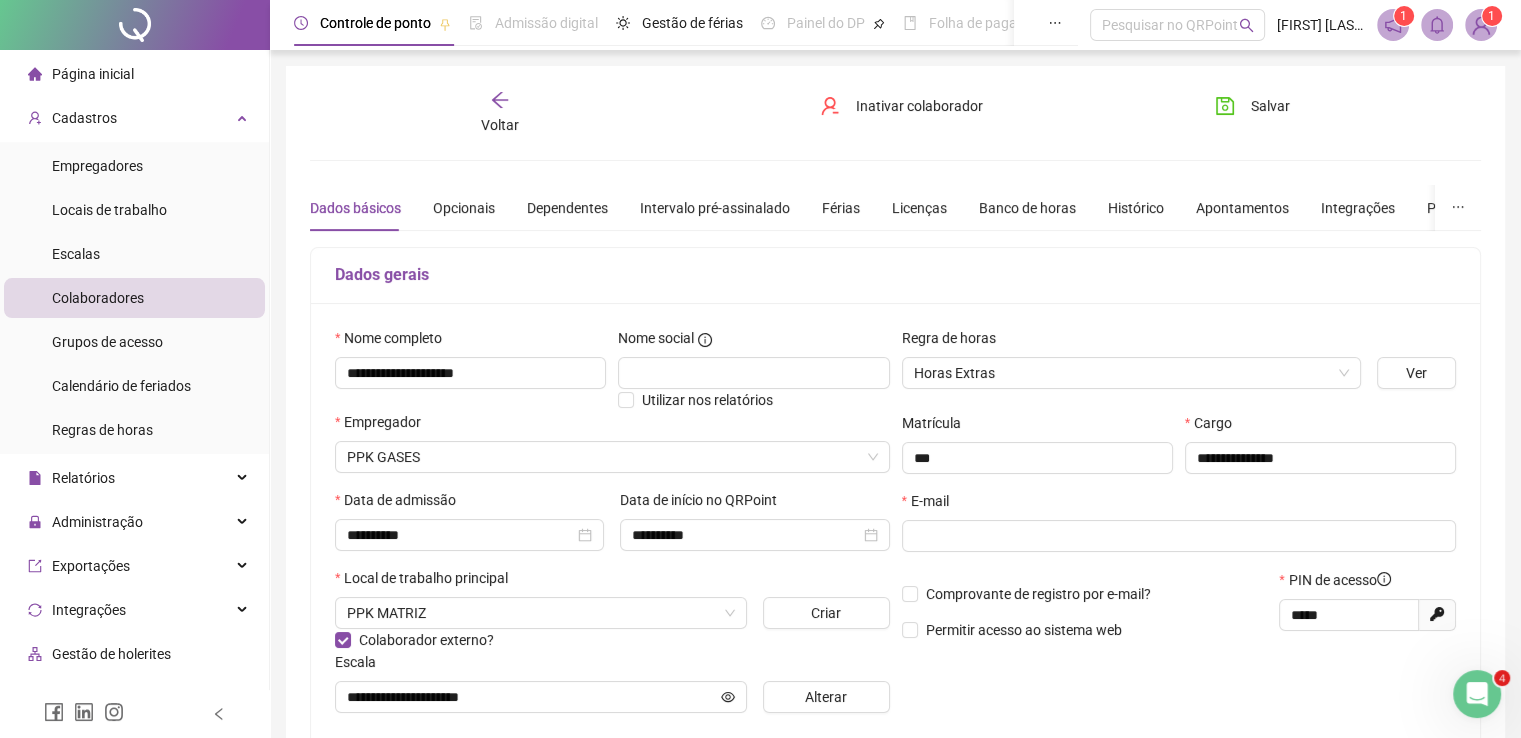 scroll, scrollTop: 0, scrollLeft: 0, axis: both 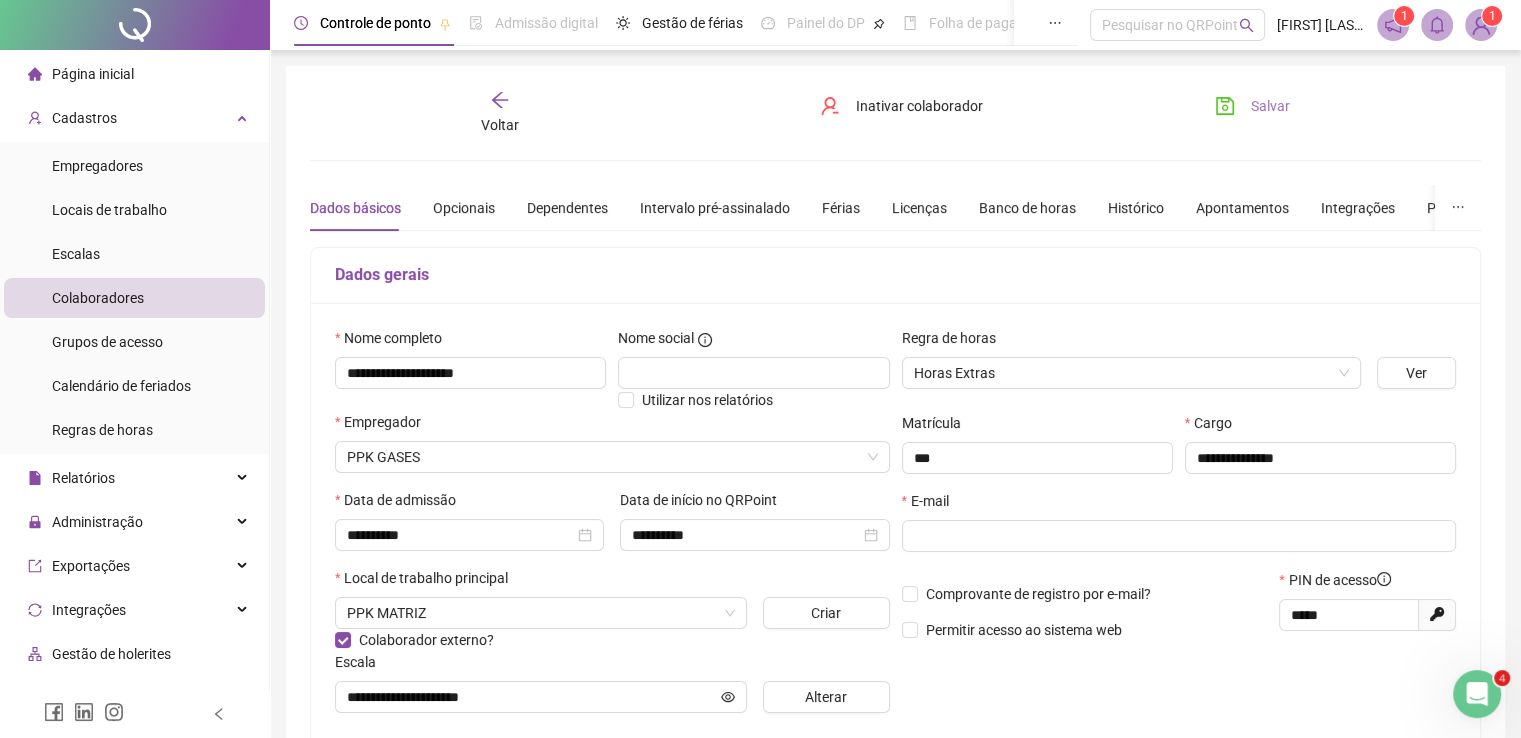 click on "Salvar" at bounding box center (1252, 106) 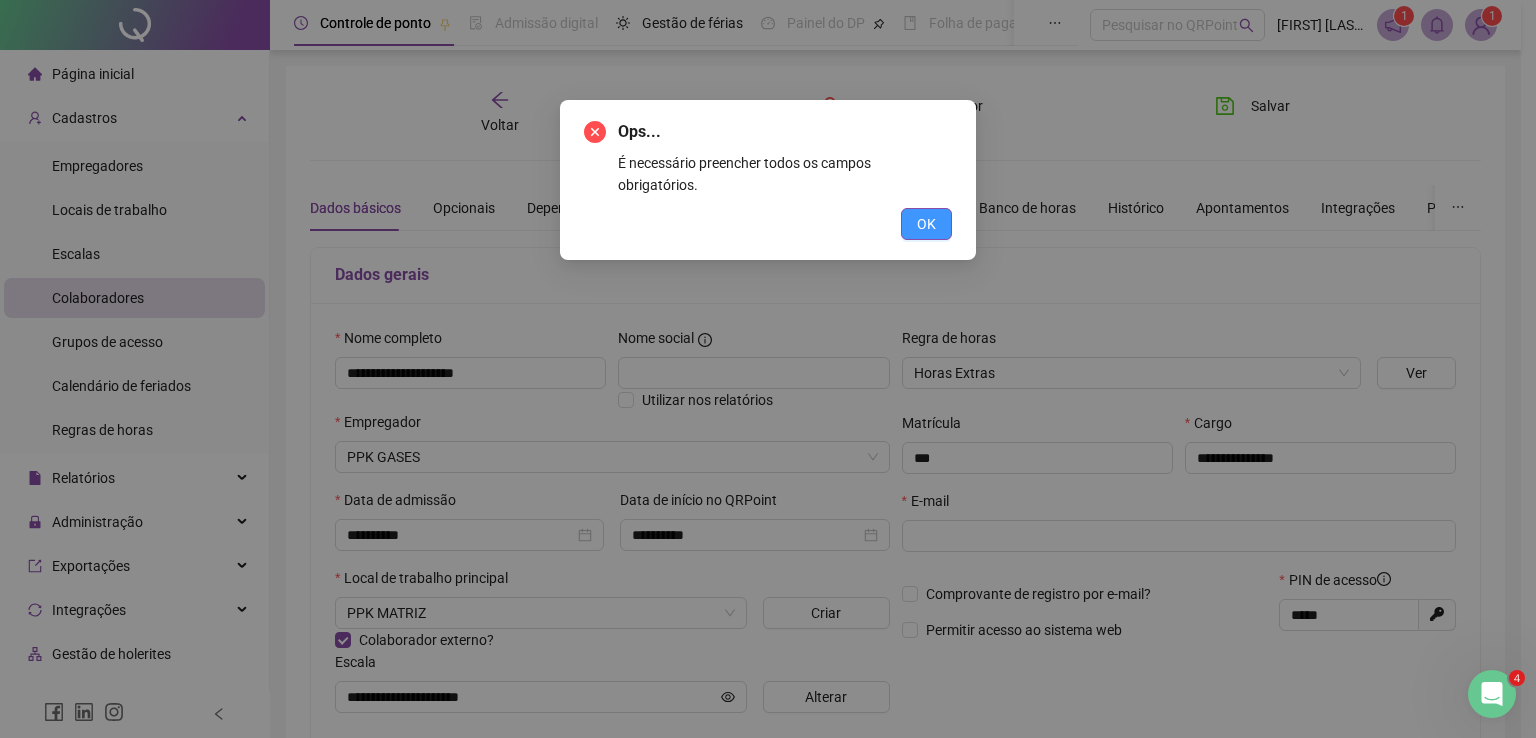click on "OK" at bounding box center [926, 224] 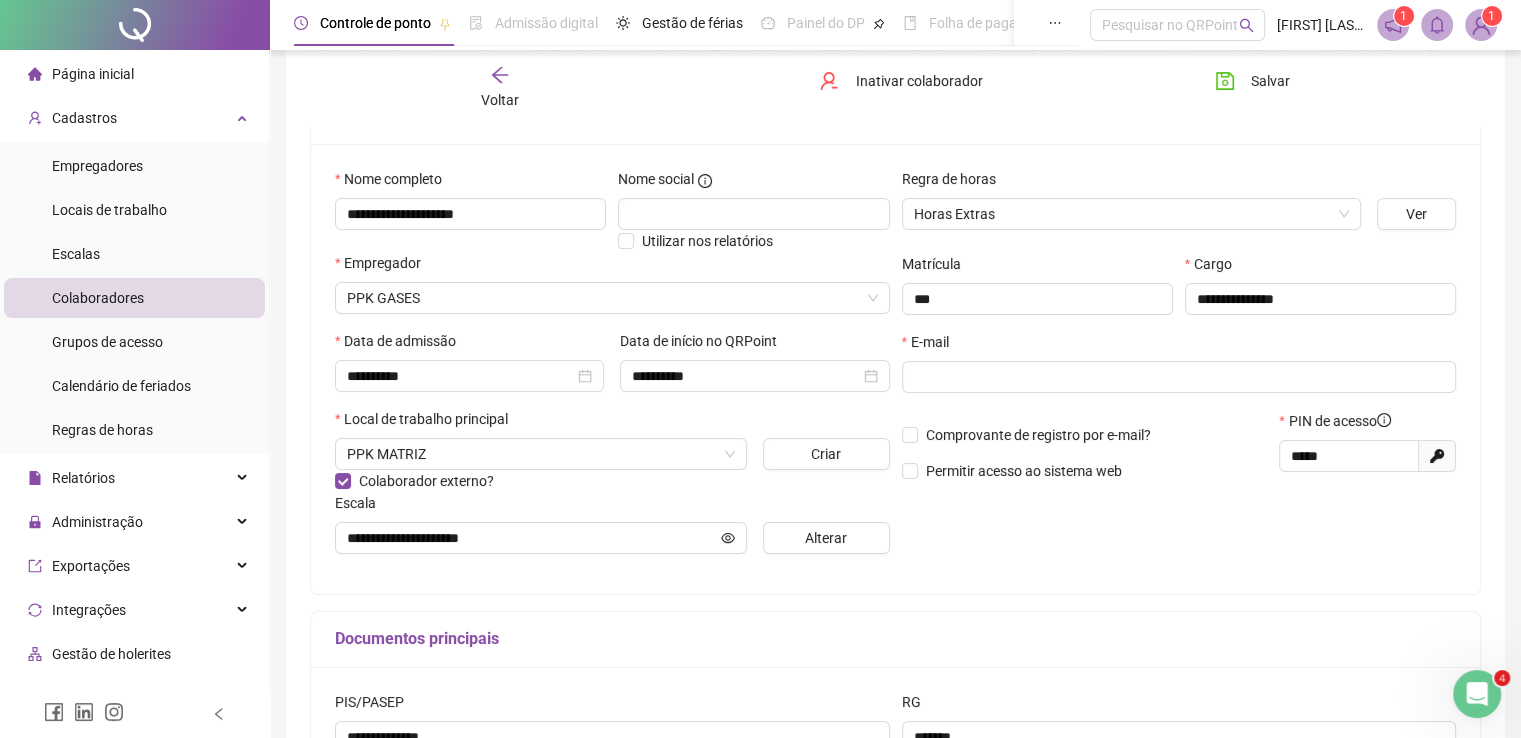 scroll, scrollTop: 200, scrollLeft: 0, axis: vertical 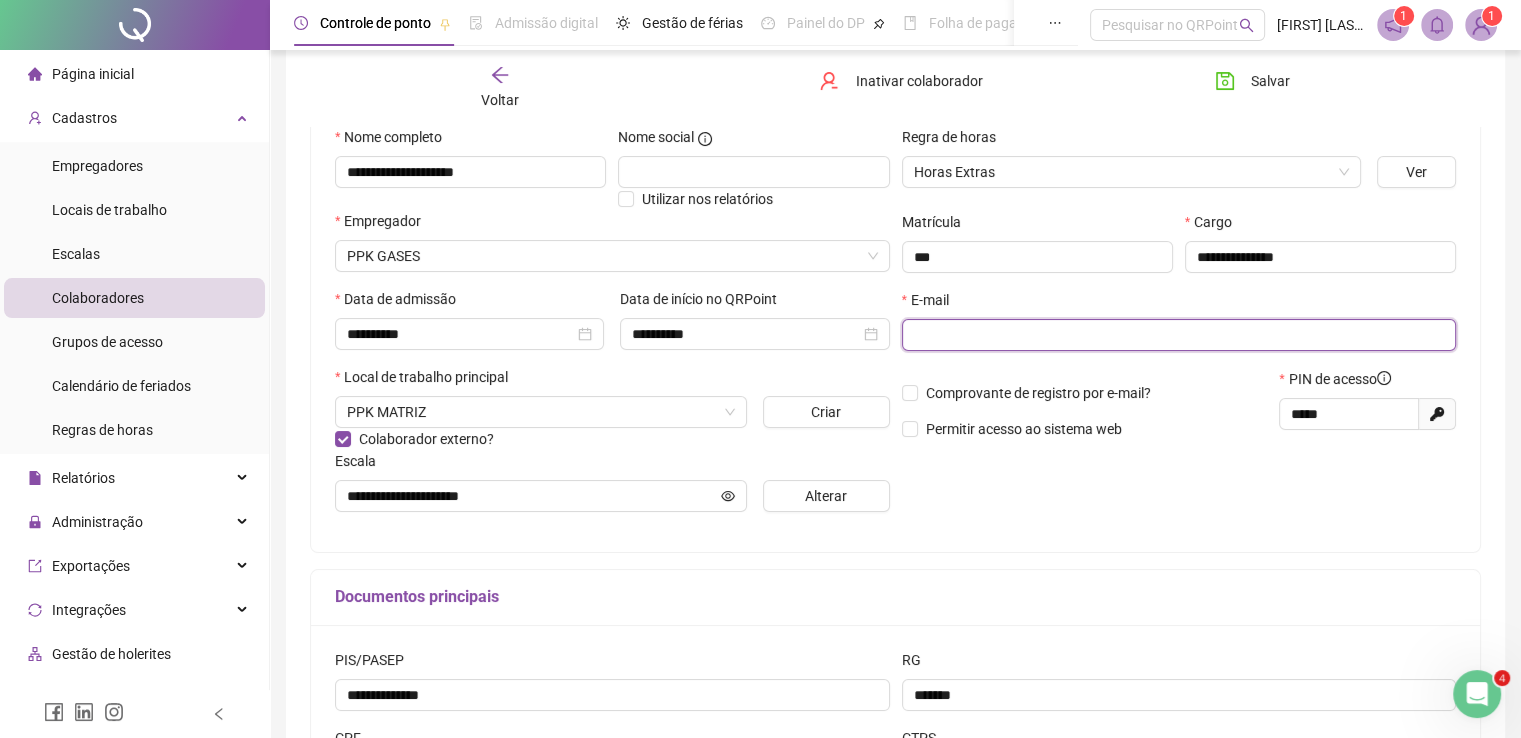 click at bounding box center (1177, 335) 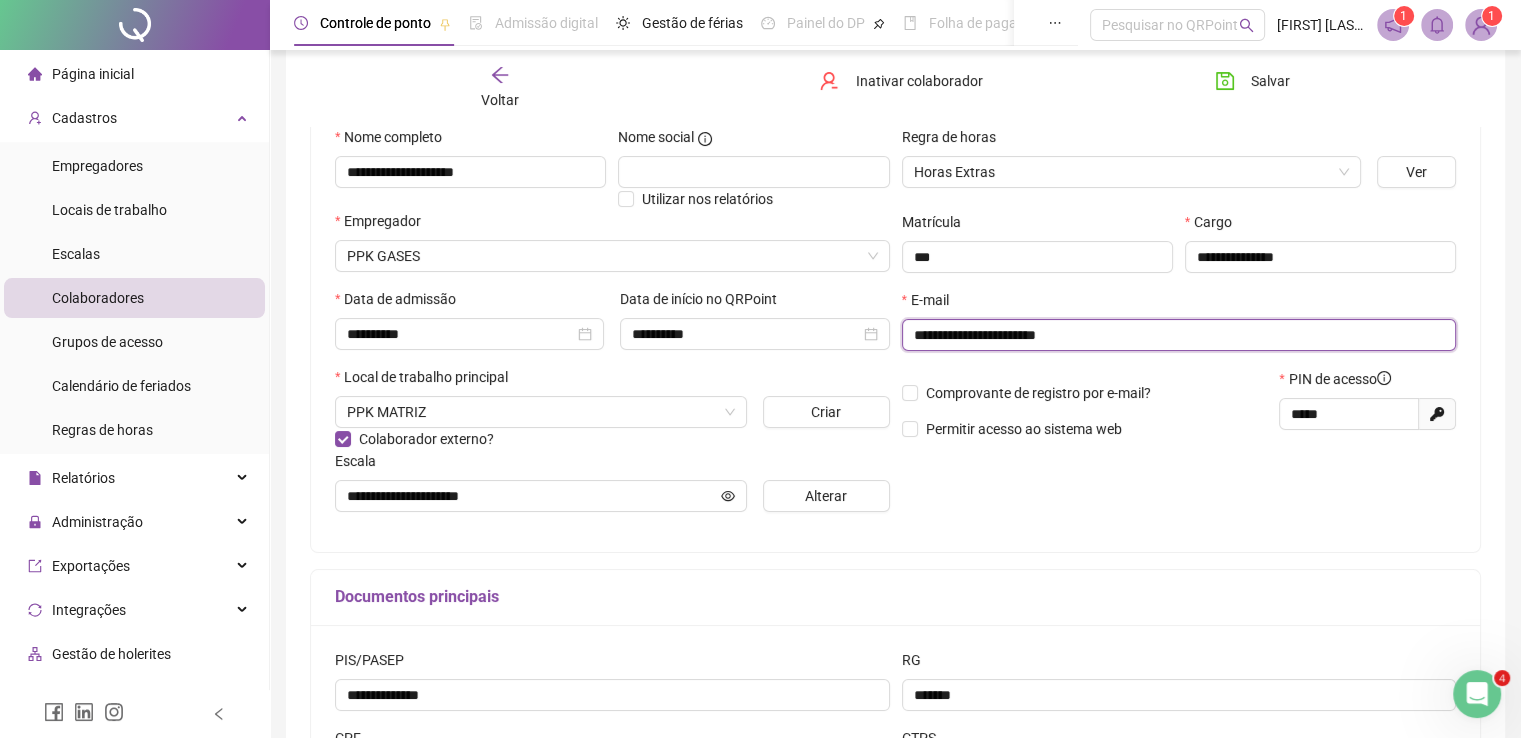 click on "**********" at bounding box center (1177, 335) 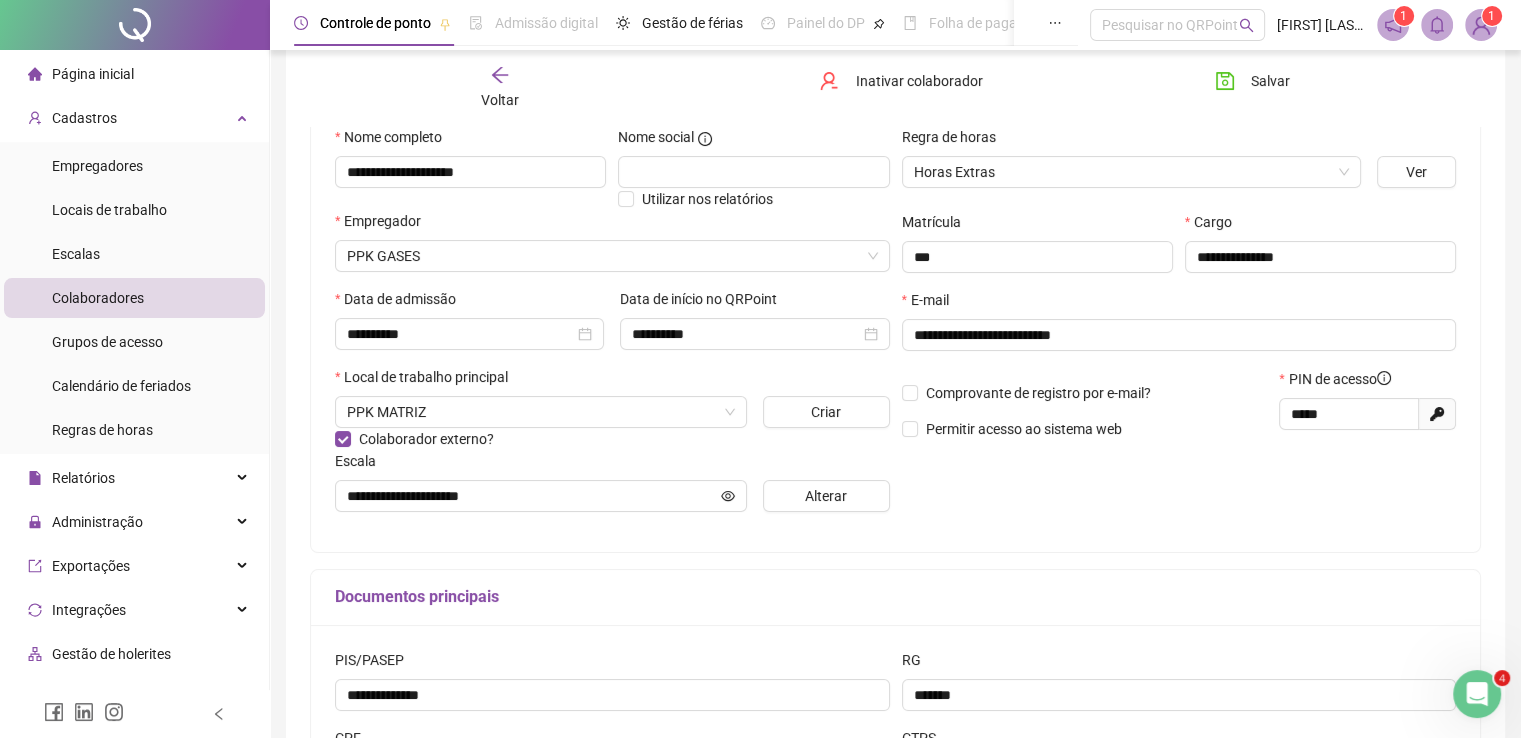 click on "**********" at bounding box center [1179, 327] 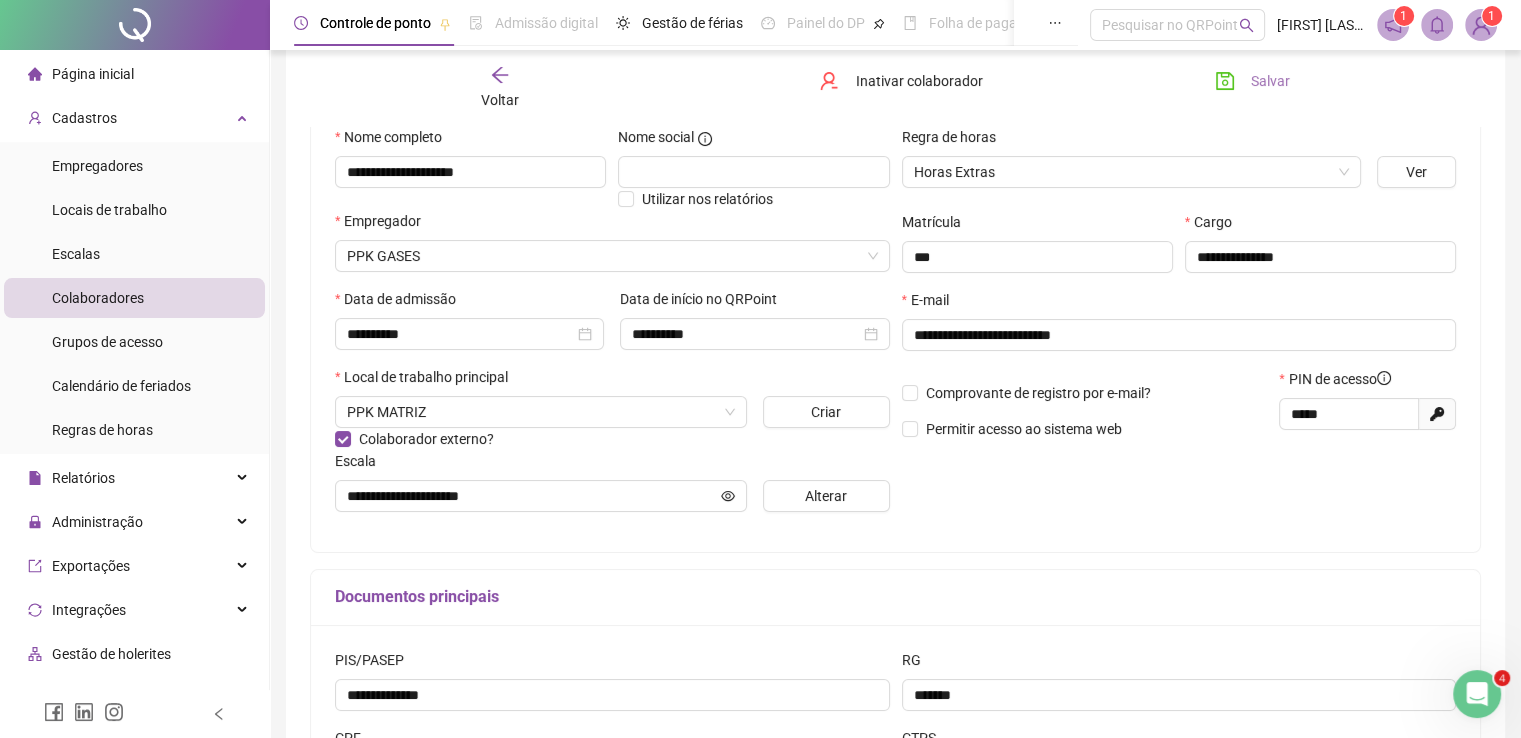 click on "Salvar" at bounding box center (1270, 81) 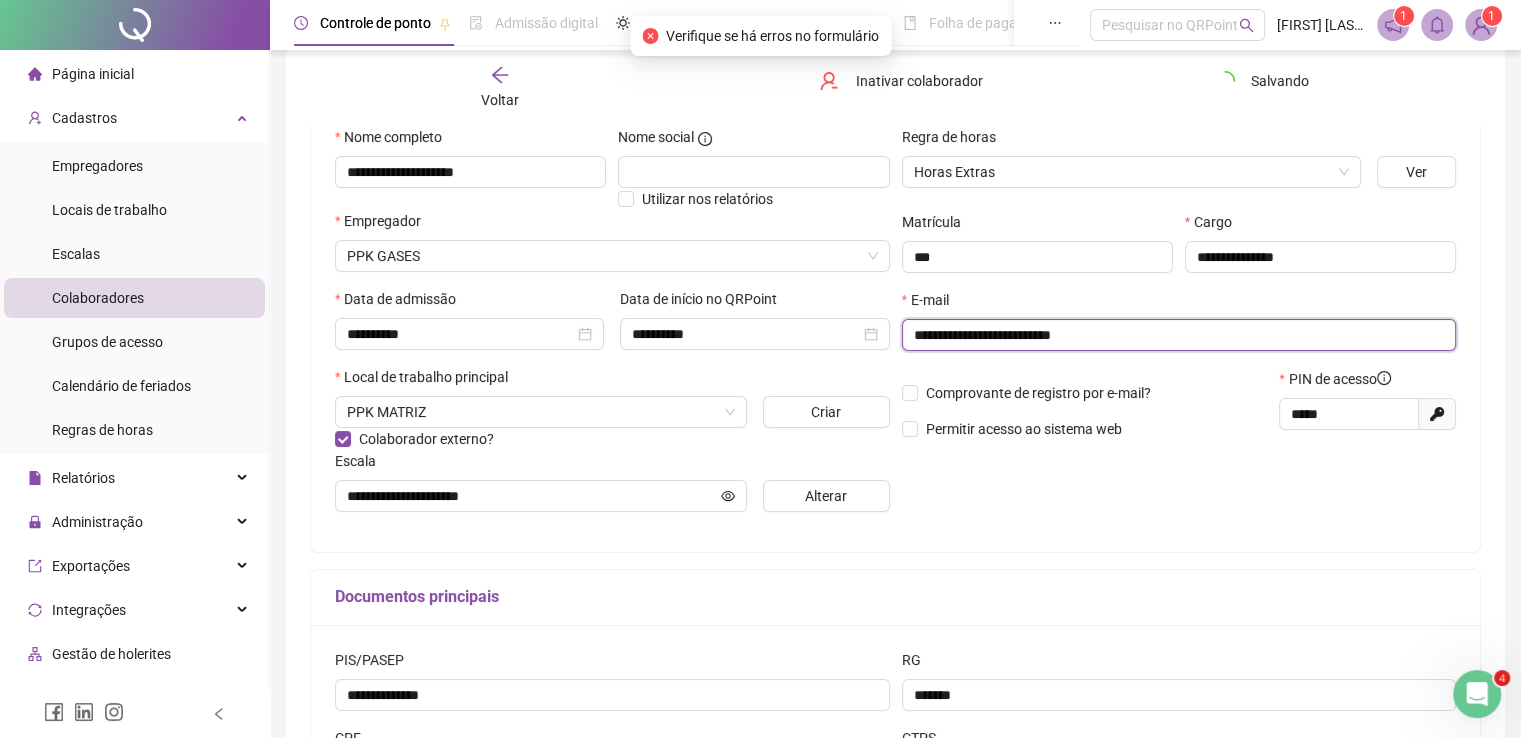click on "**********" at bounding box center [1177, 335] 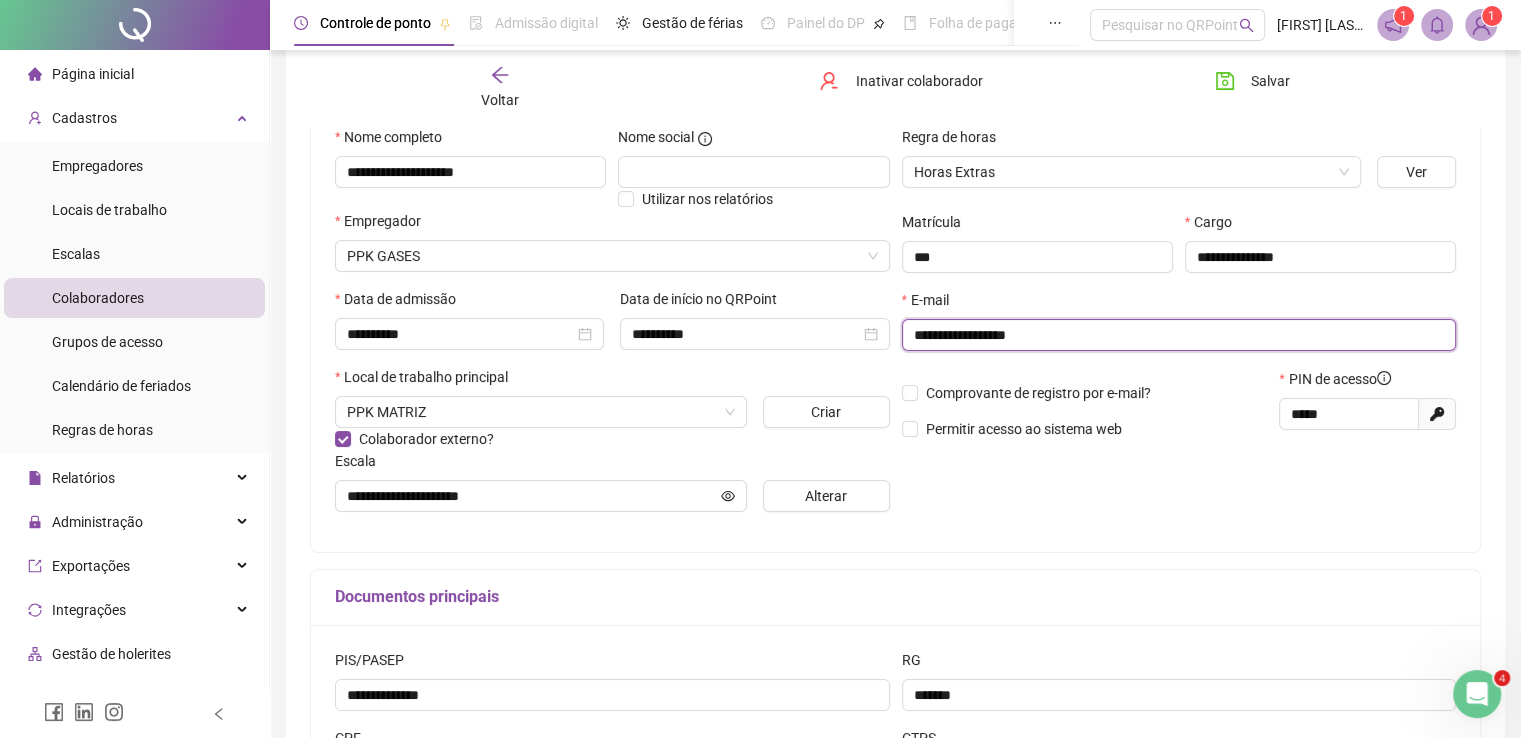 drag, startPoint x: 990, startPoint y: 340, endPoint x: 1064, endPoint y: 333, distance: 74.330345 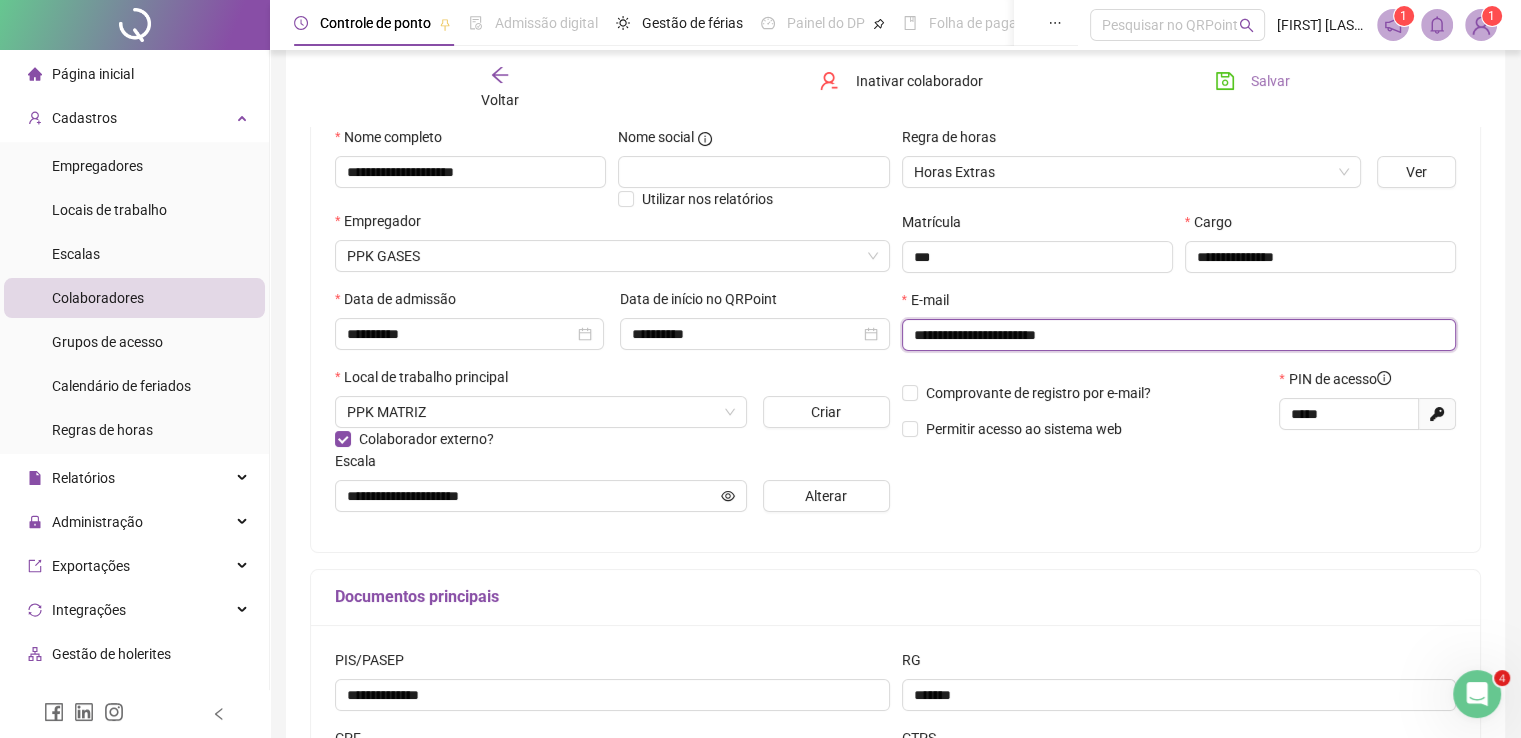 type on "**********" 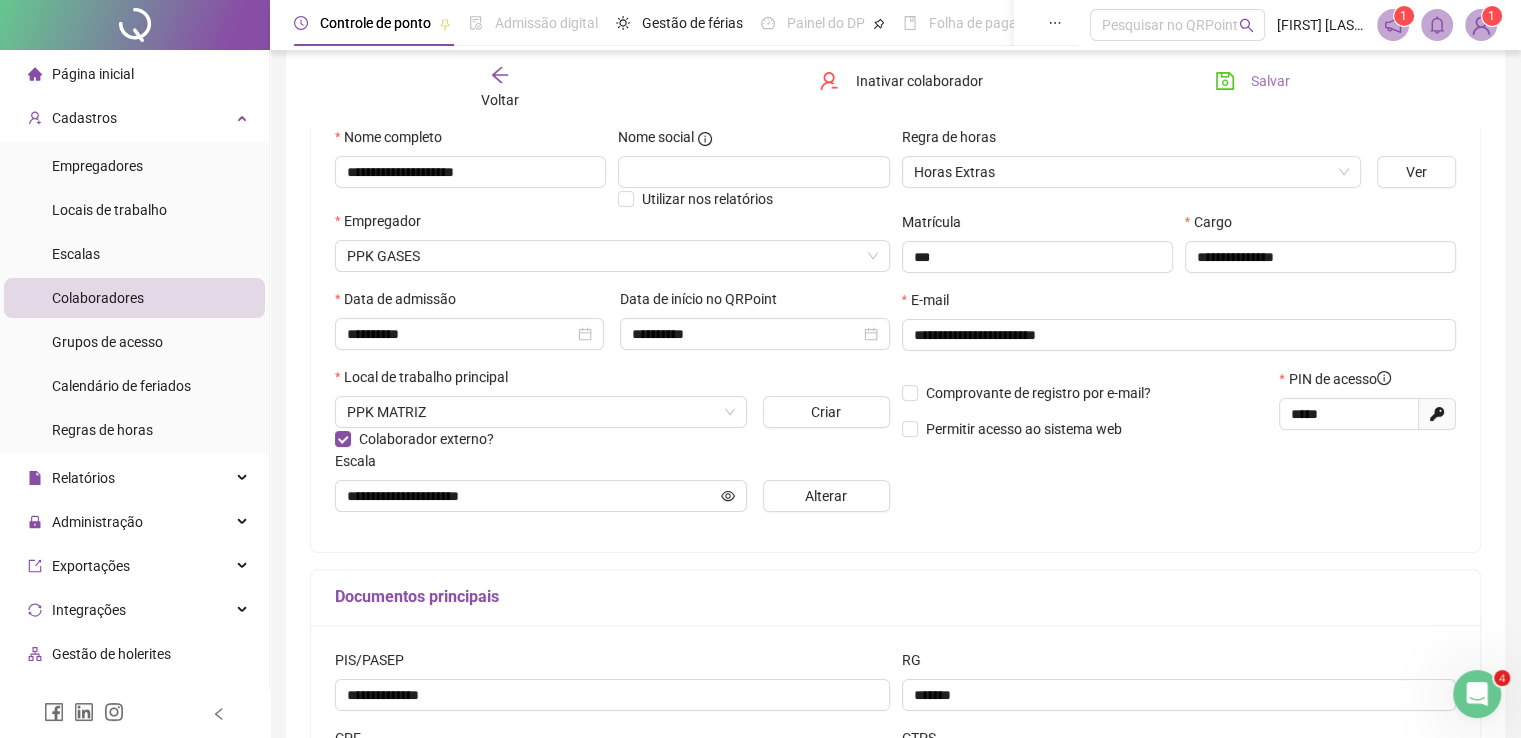 click on "Salvar" at bounding box center [1252, 81] 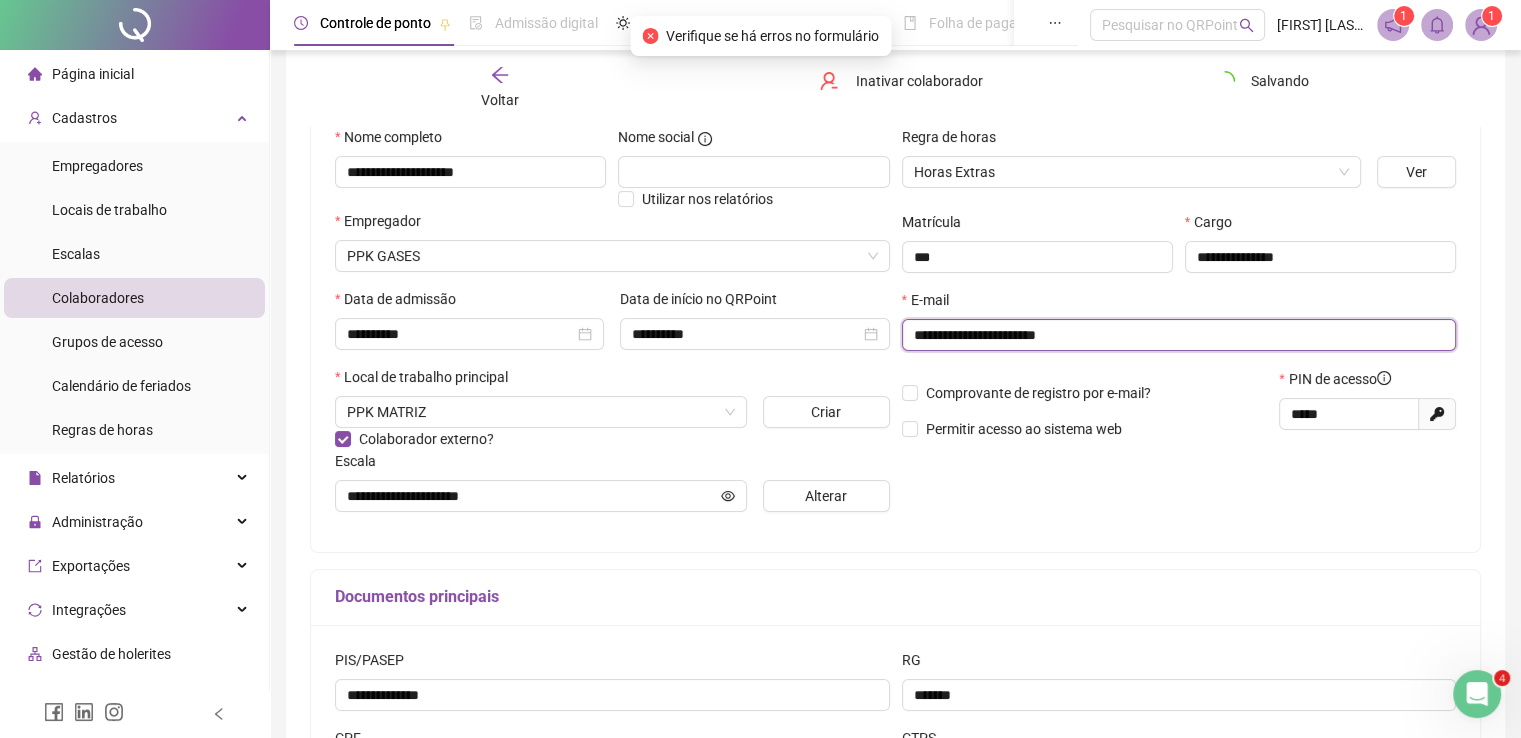 click on "**********" at bounding box center (1177, 335) 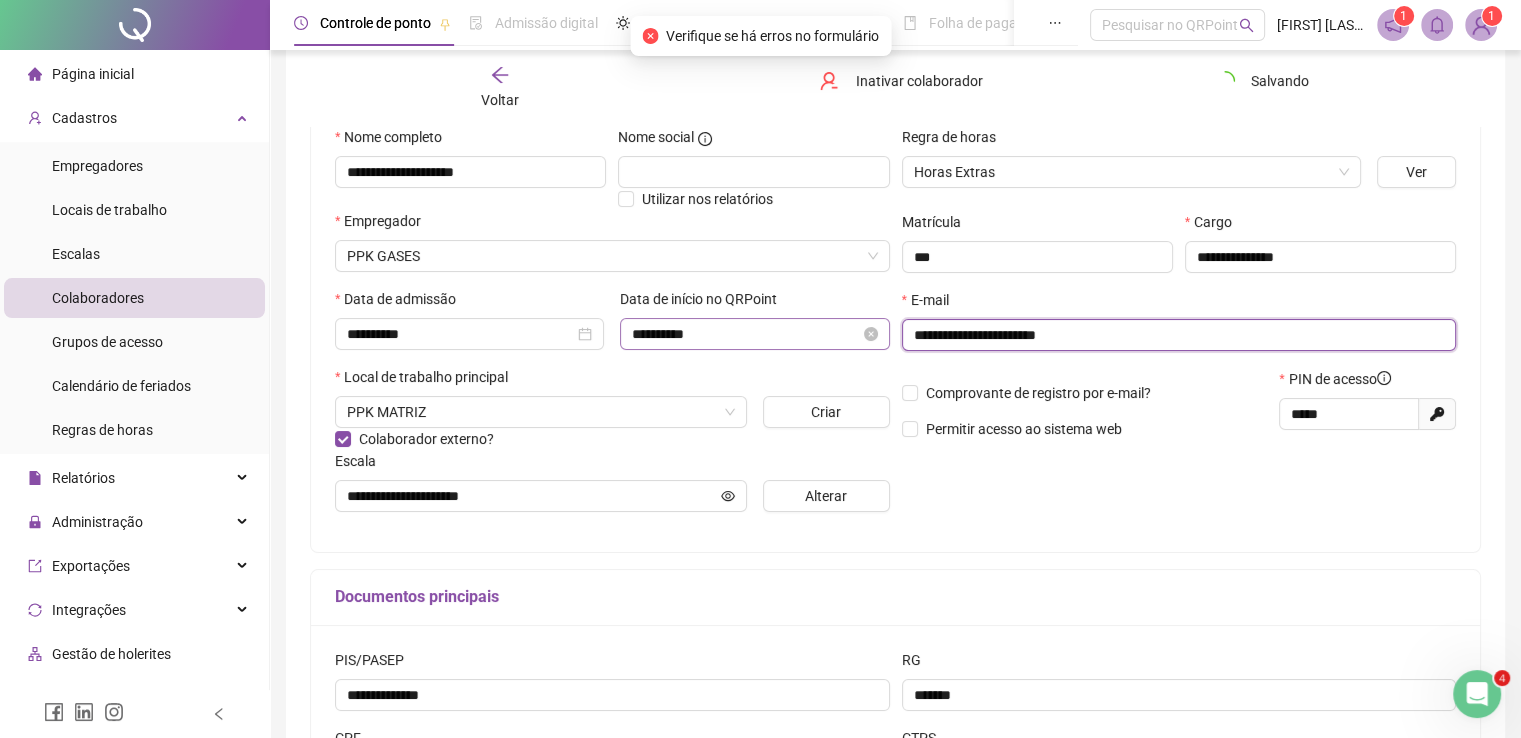 drag, startPoint x: 1144, startPoint y: 327, endPoint x: 830, endPoint y: 332, distance: 314.0398 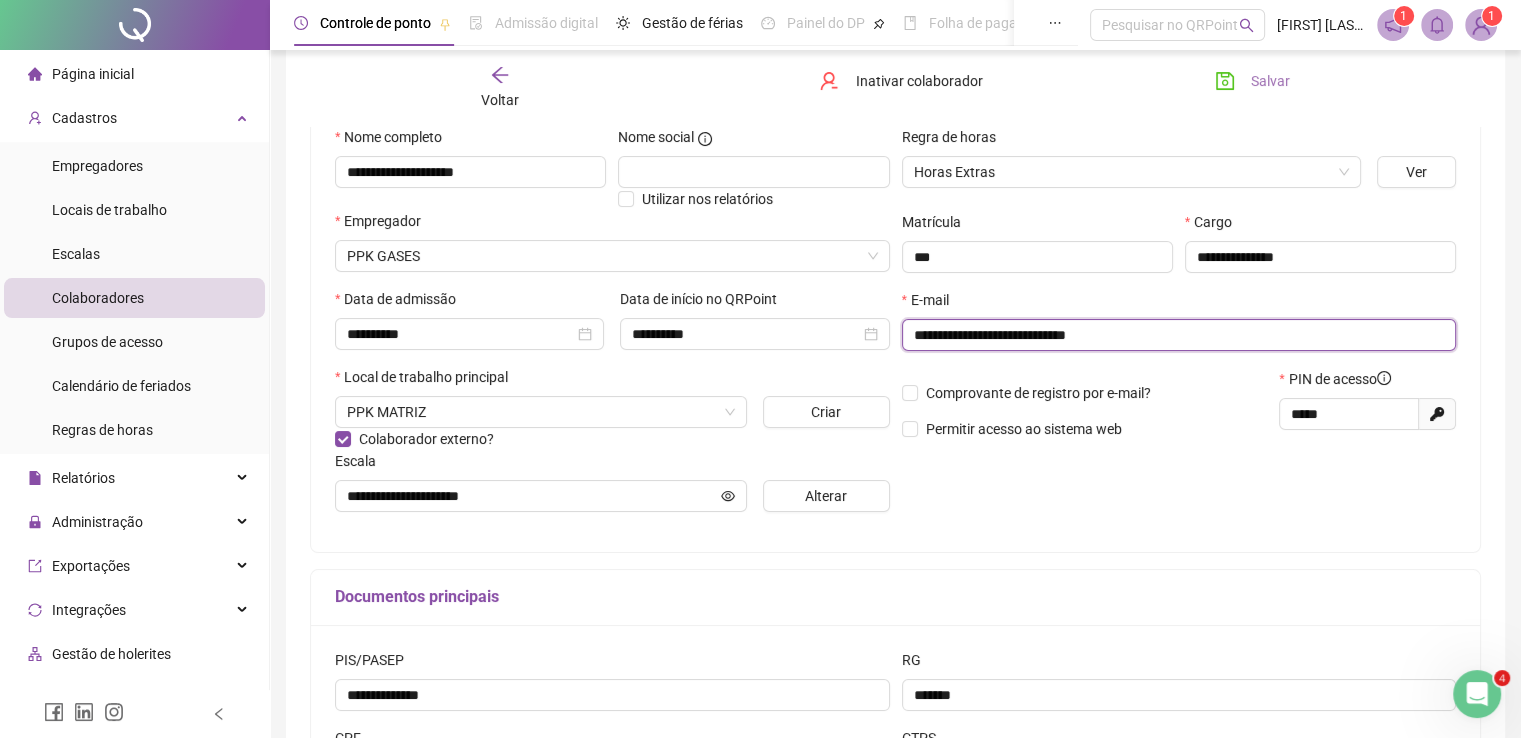 type on "**********" 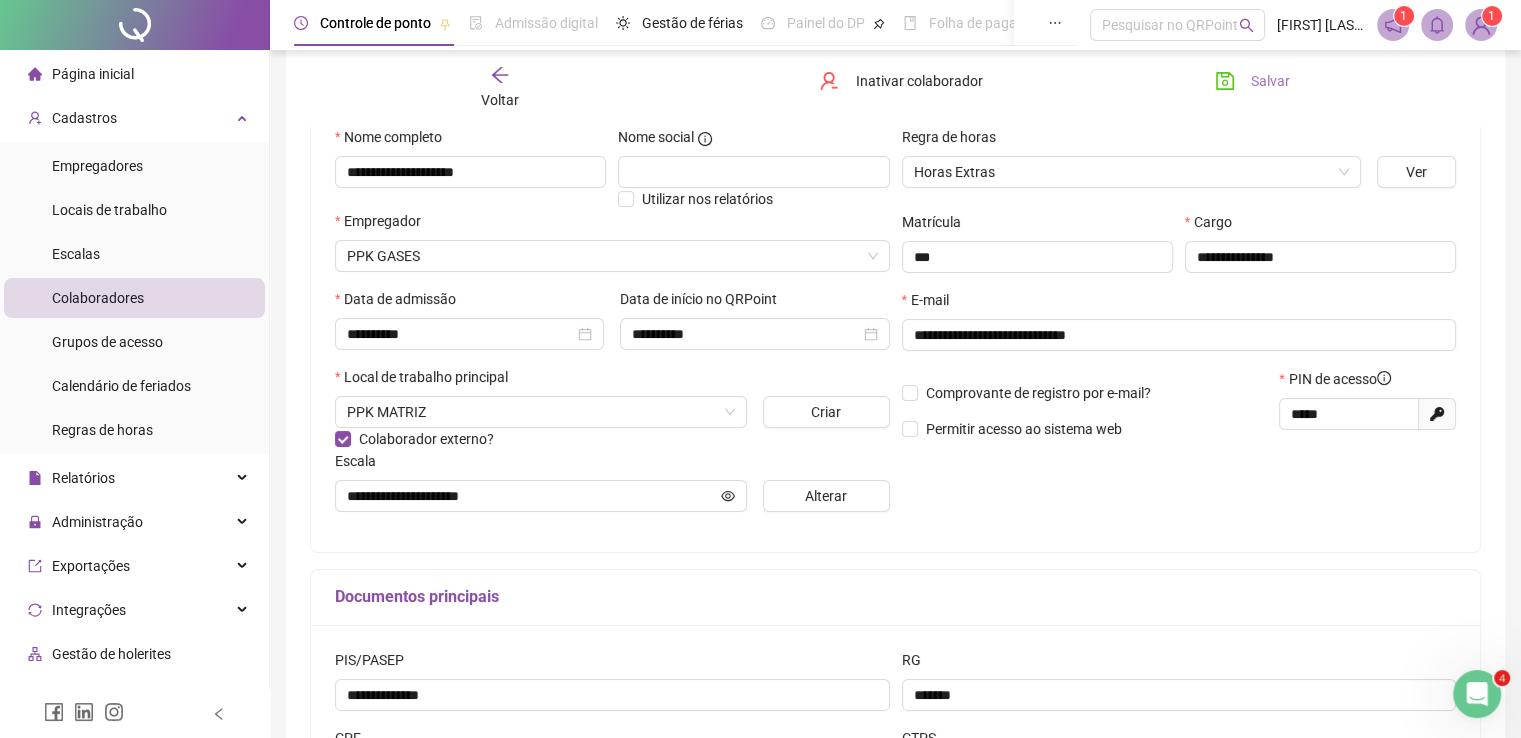 click on "Salvar" at bounding box center (1270, 81) 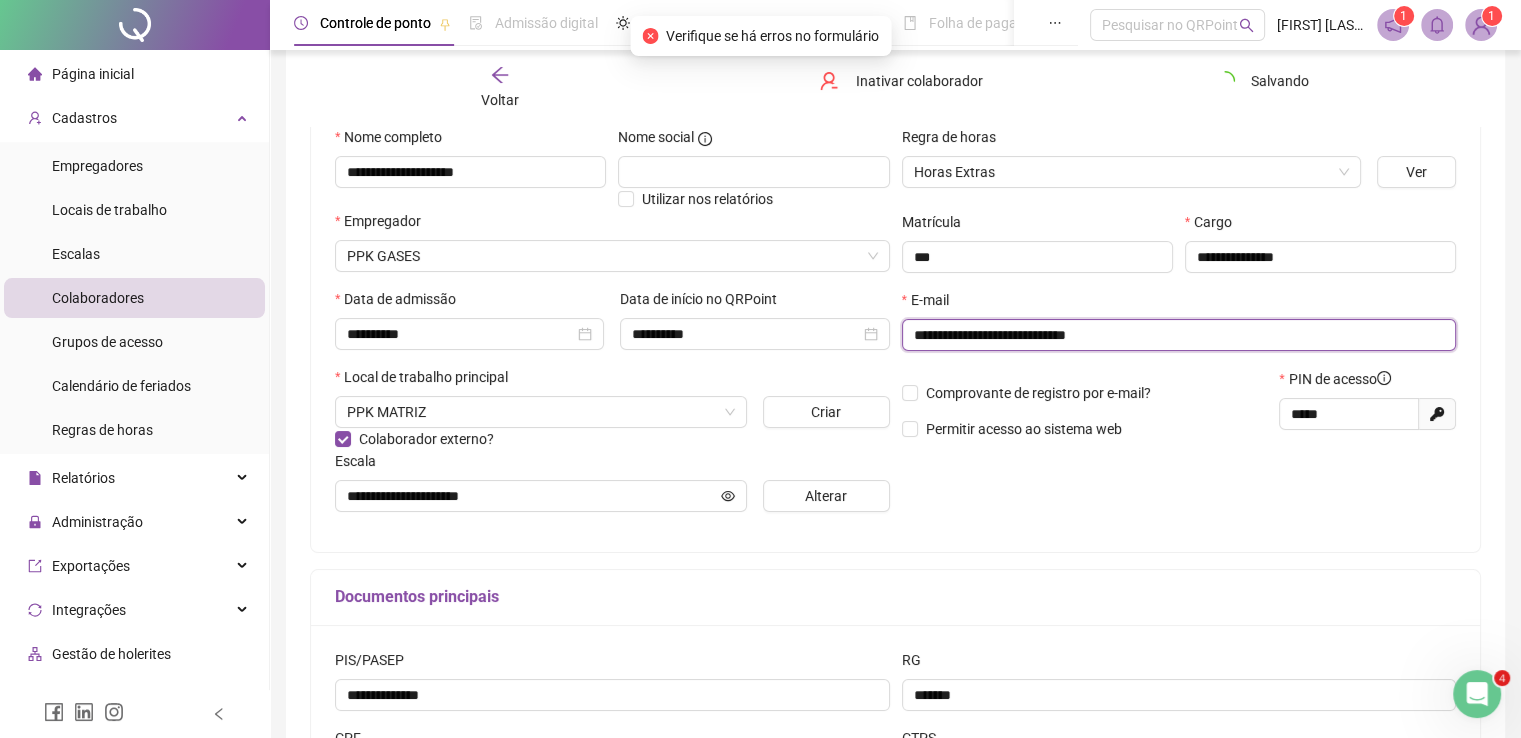 click on "**********" at bounding box center [1177, 335] 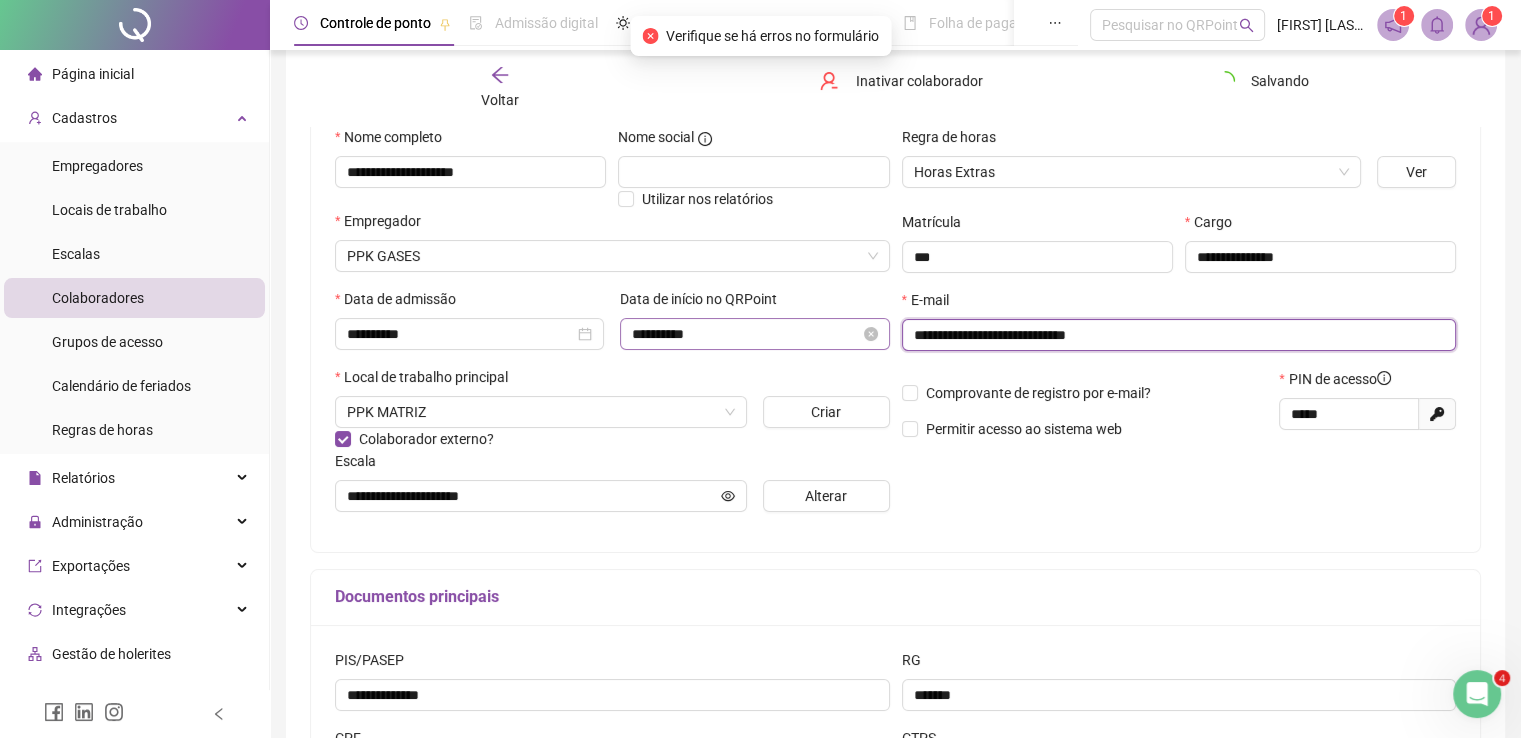 drag, startPoint x: 1176, startPoint y: 340, endPoint x: 831, endPoint y: 342, distance: 345.0058 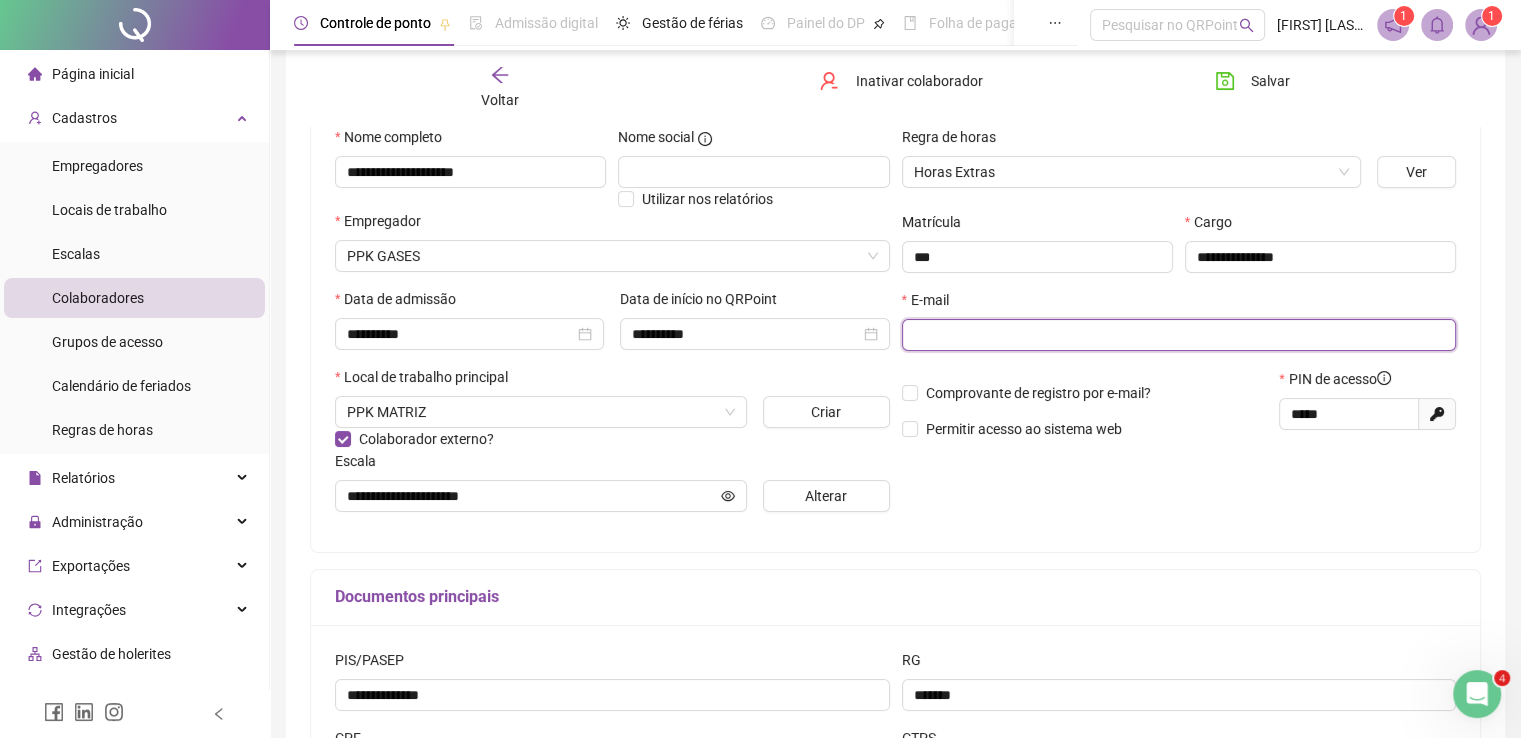 type 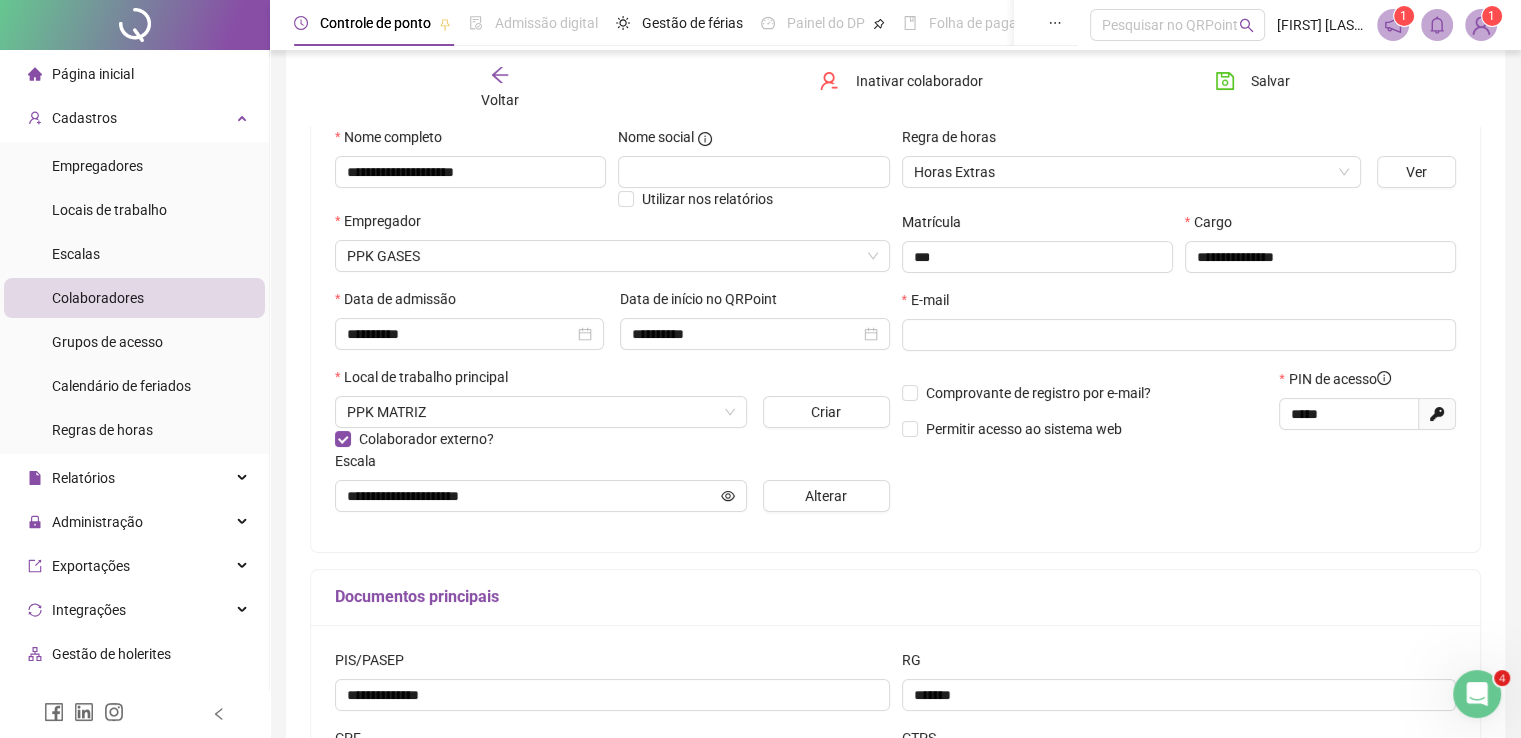 click on "**********" at bounding box center (895, 438) 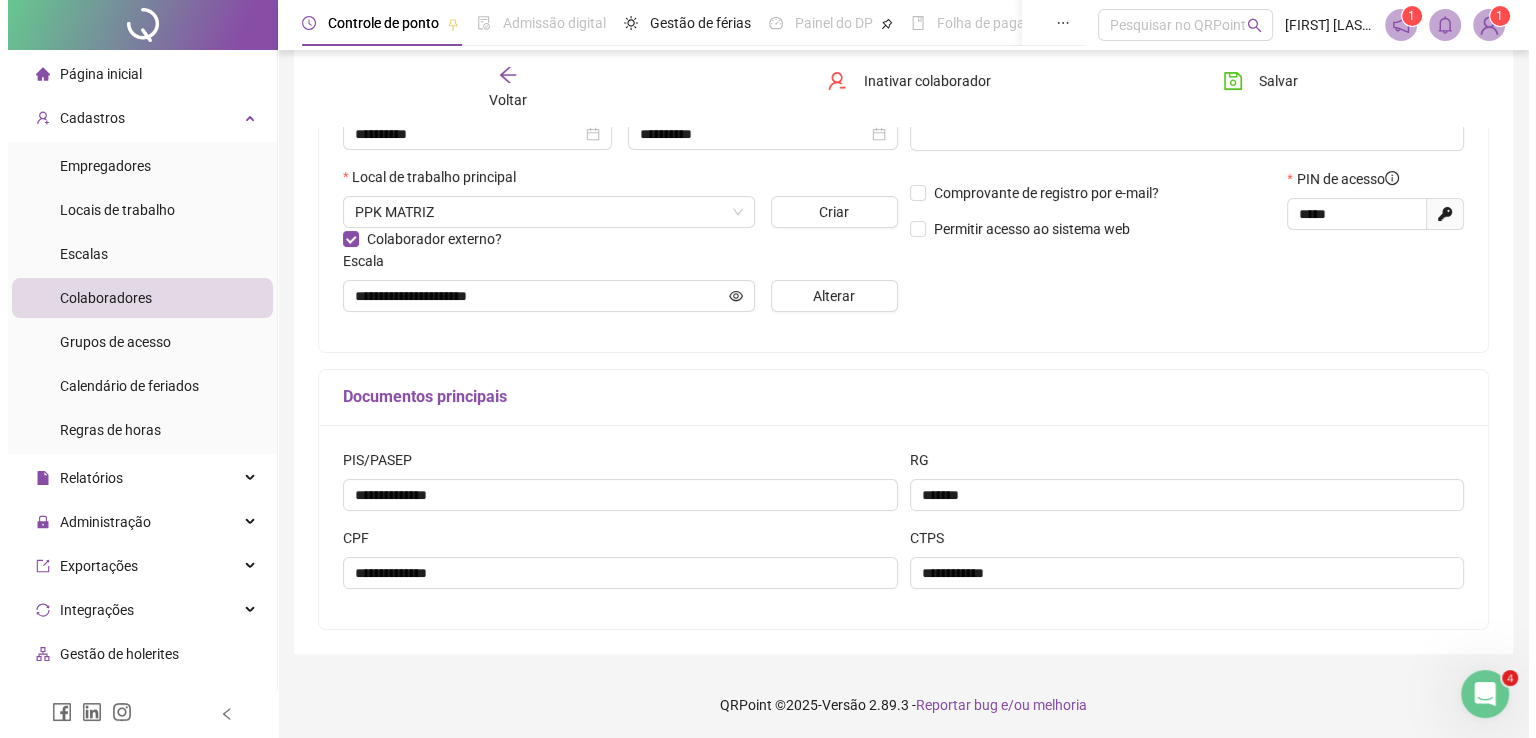 scroll, scrollTop: 403, scrollLeft: 0, axis: vertical 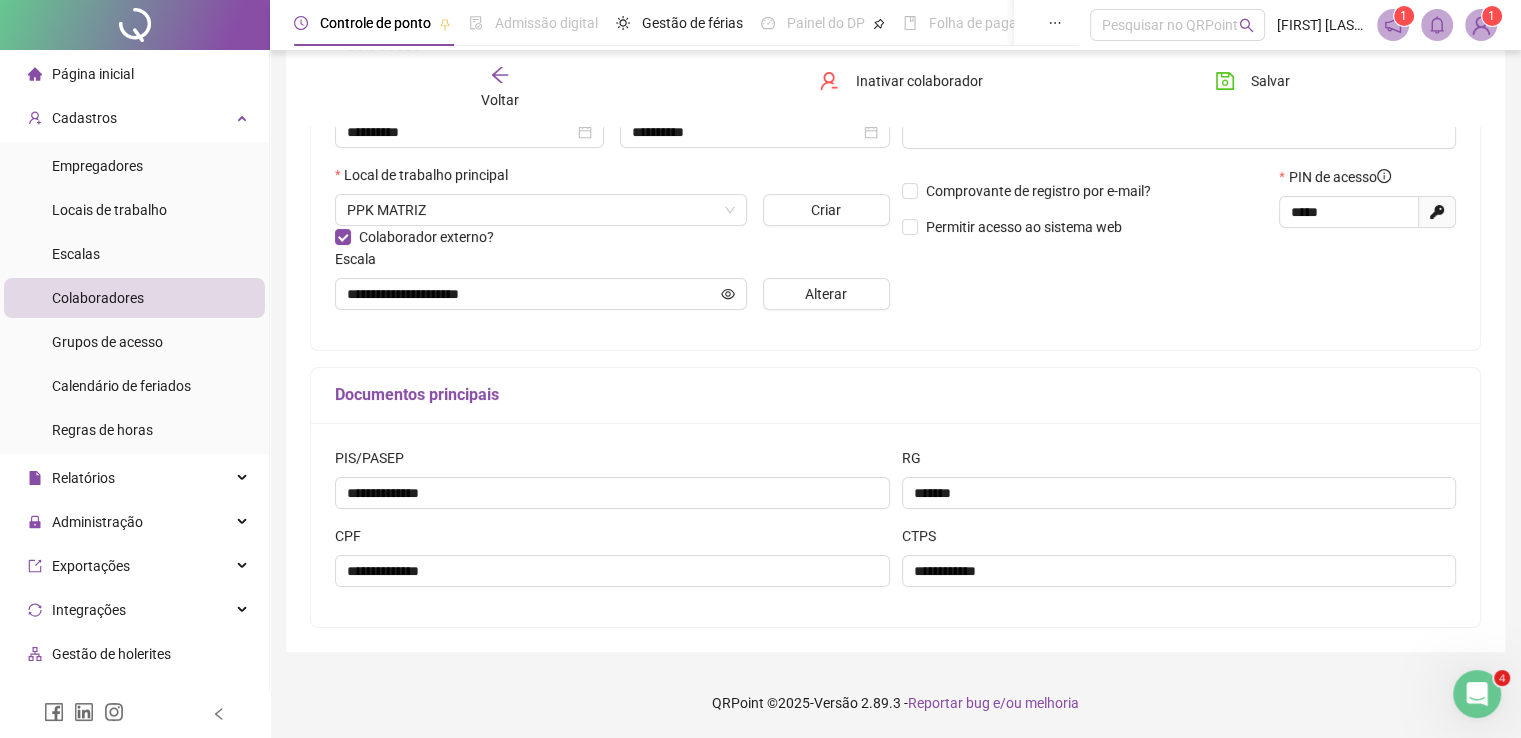 click on "Colaboradores" at bounding box center [98, 298] 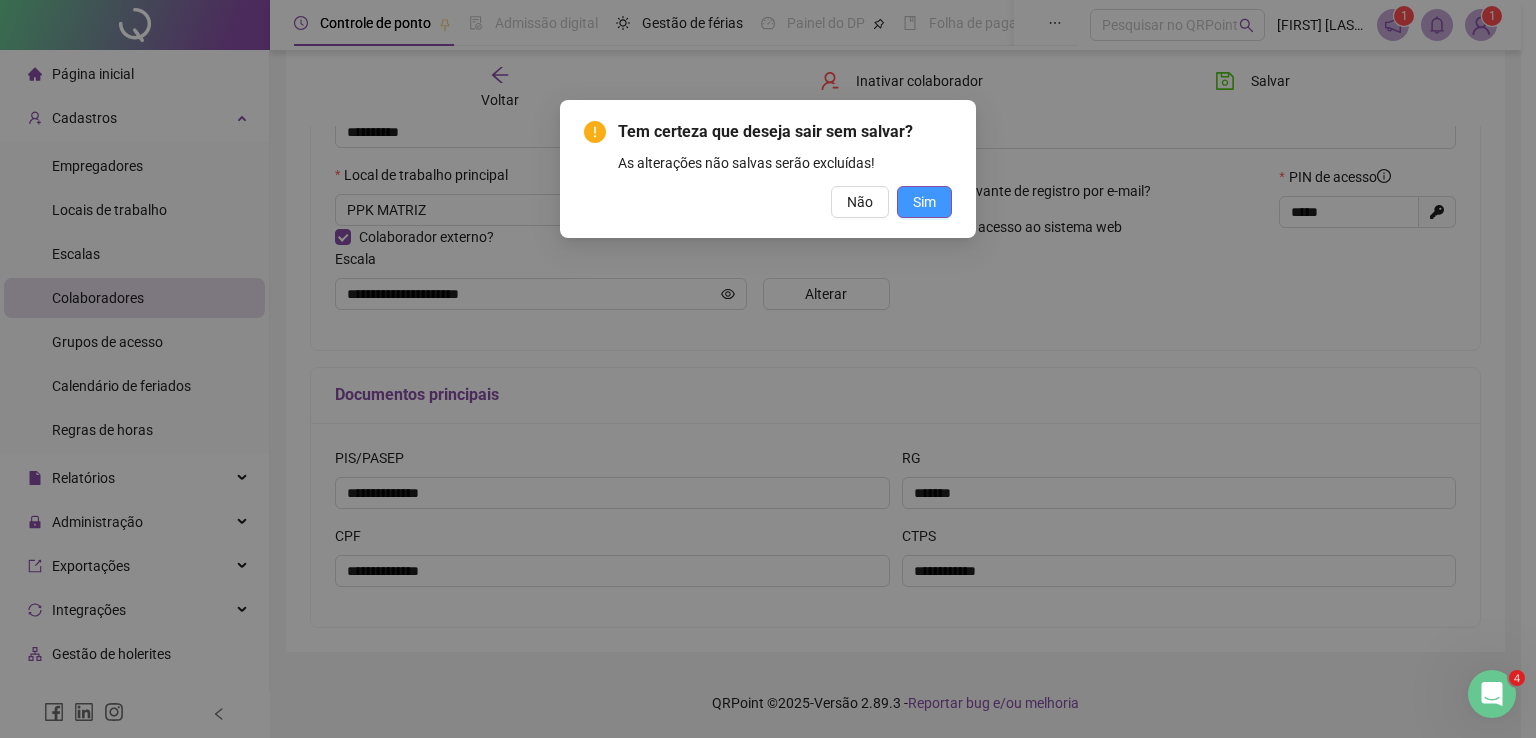 click on "Sim" at bounding box center (924, 202) 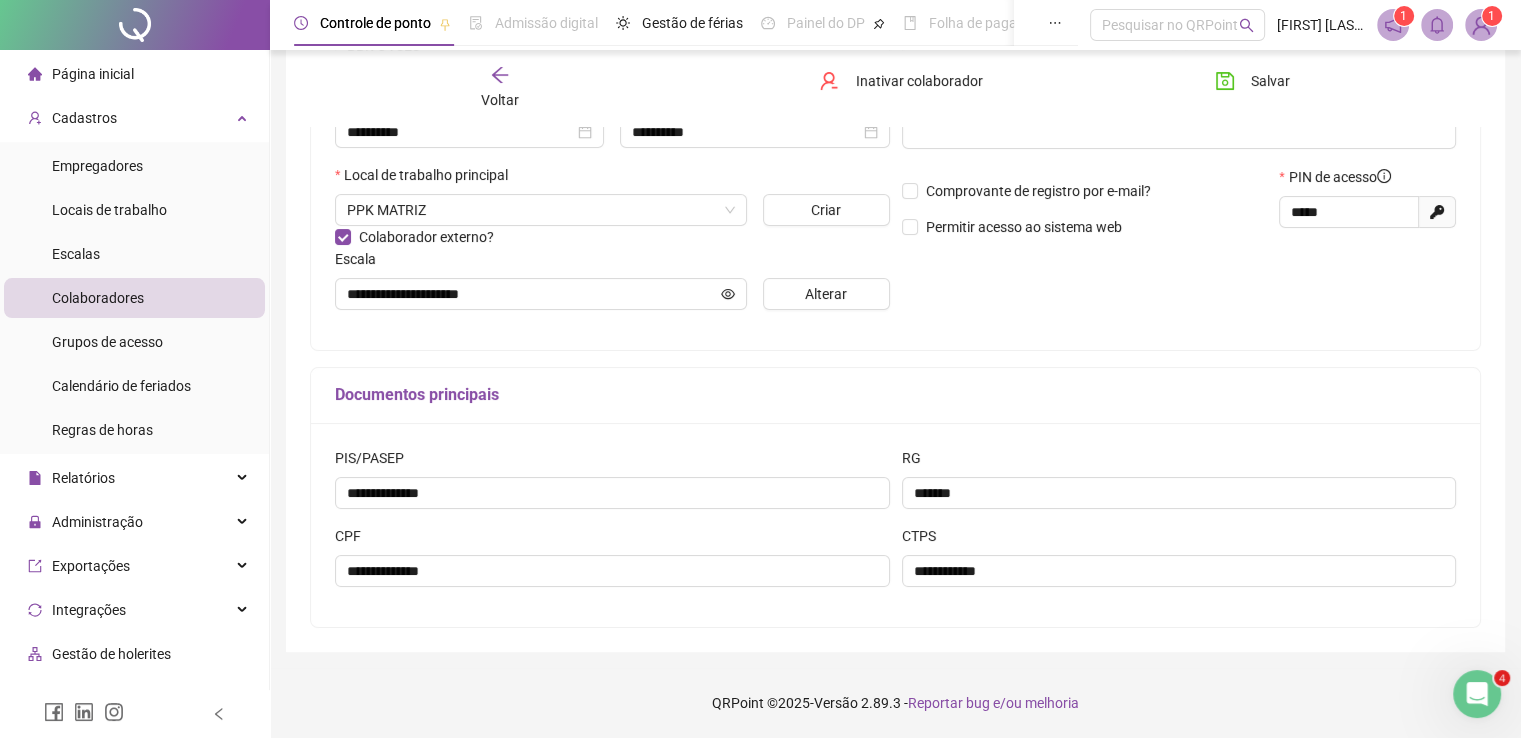 click 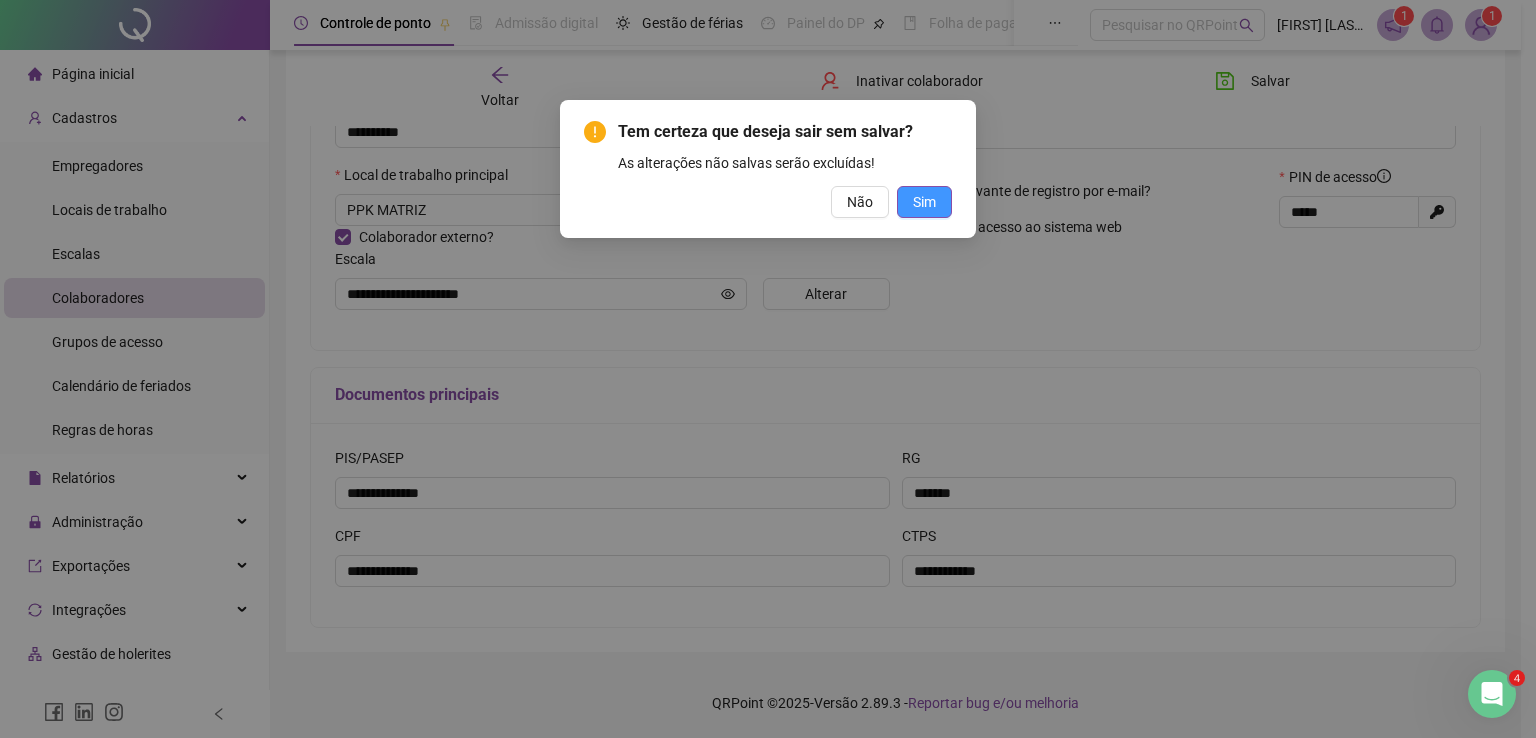 click on "Sim" at bounding box center [924, 202] 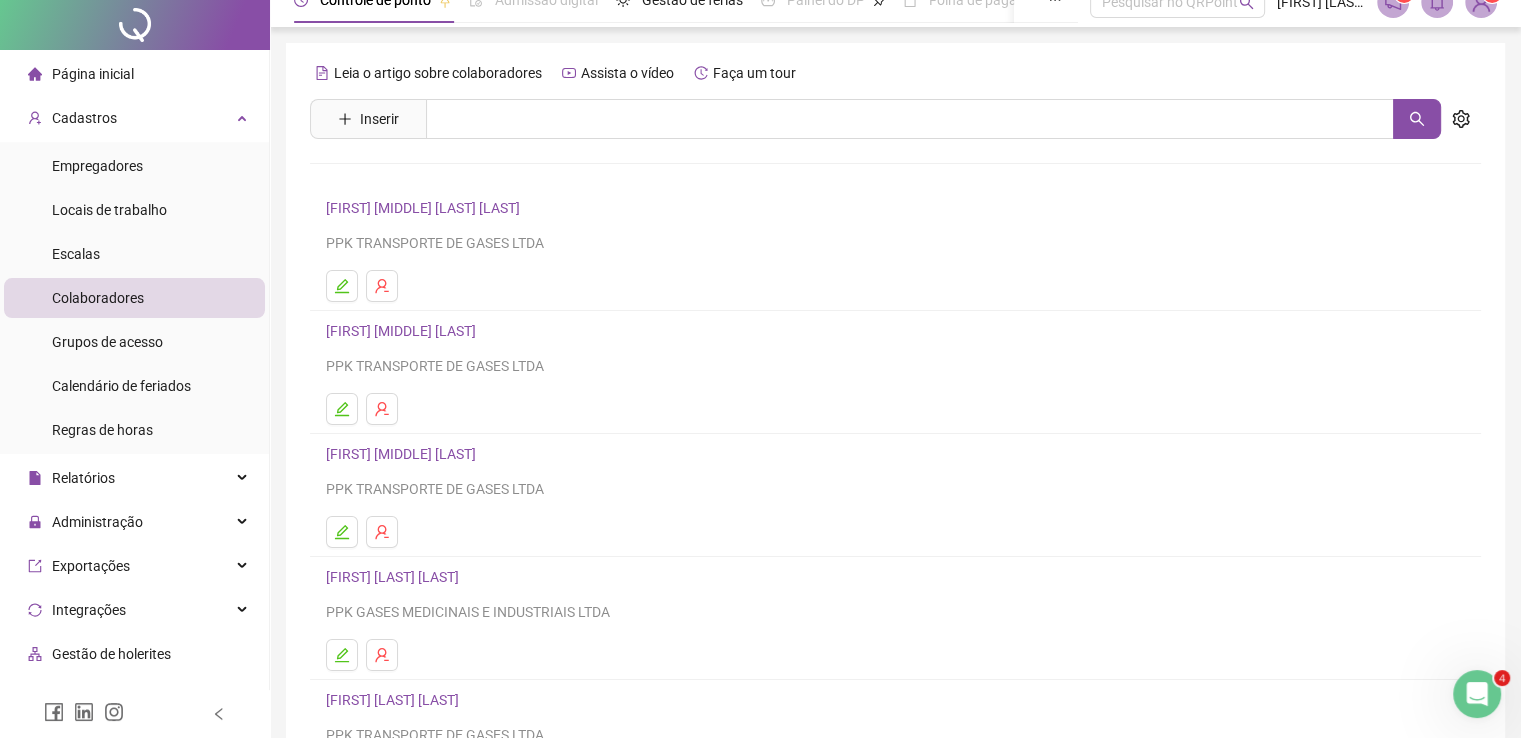 scroll, scrollTop: 228, scrollLeft: 0, axis: vertical 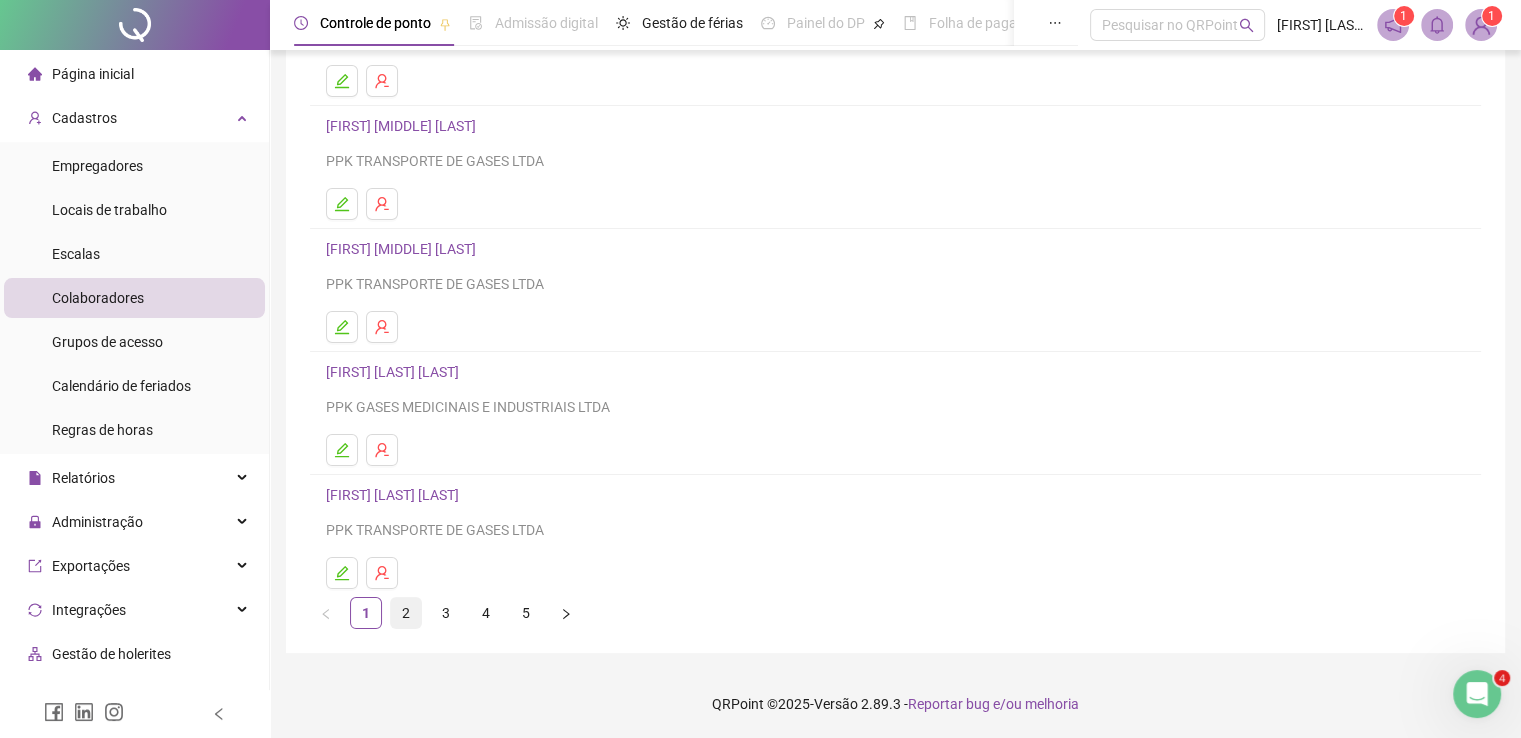click on "2" at bounding box center (406, 613) 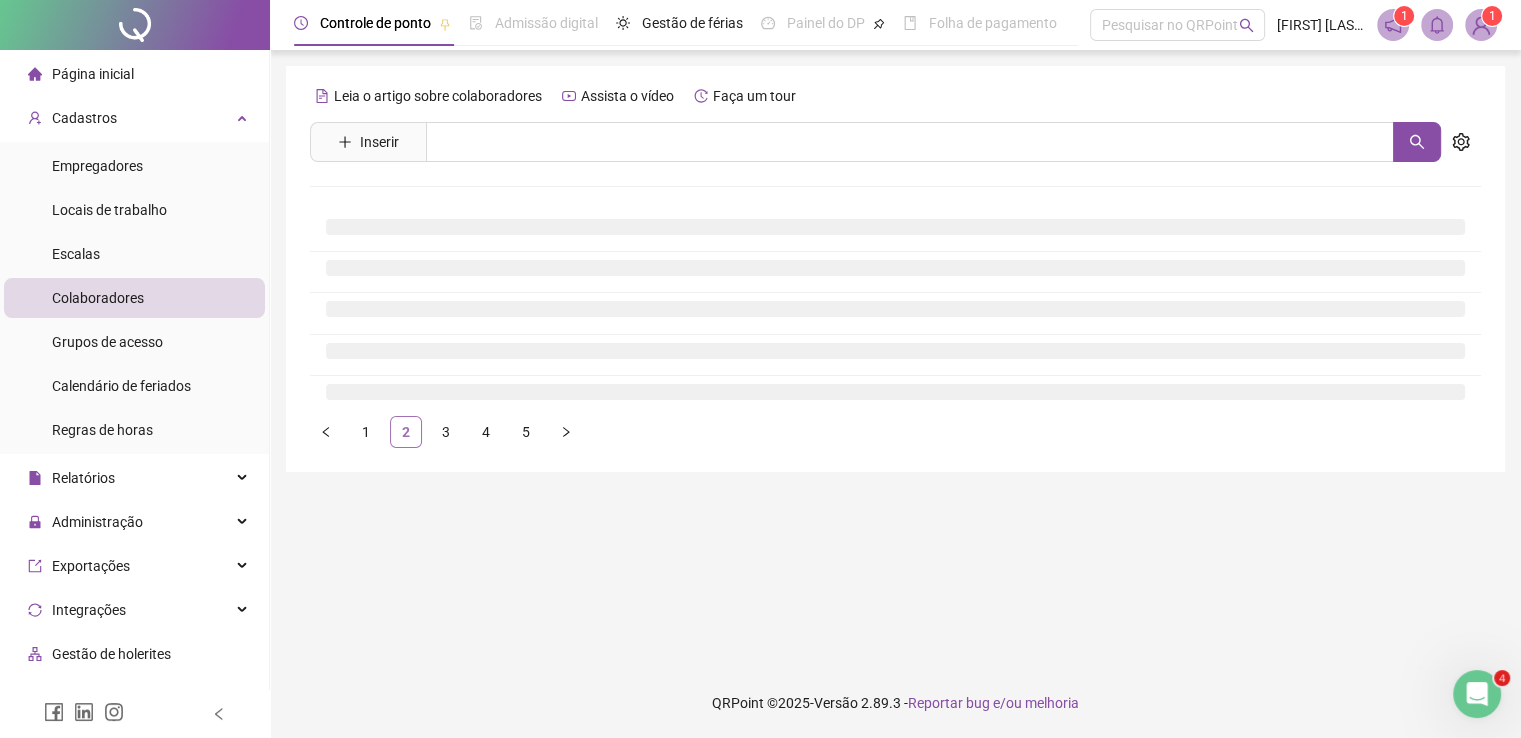 scroll, scrollTop: 0, scrollLeft: 0, axis: both 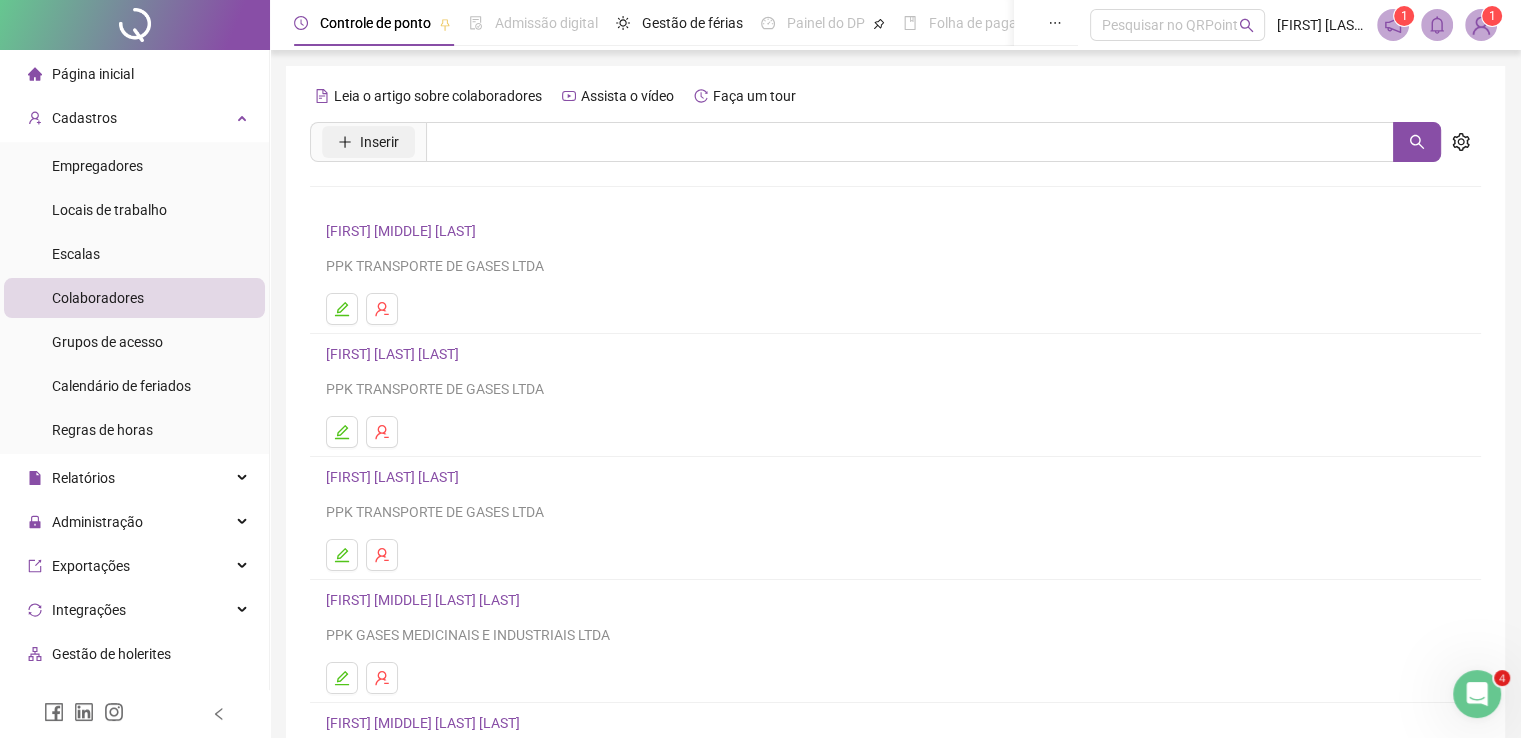 click on "Inserir" at bounding box center [379, 142] 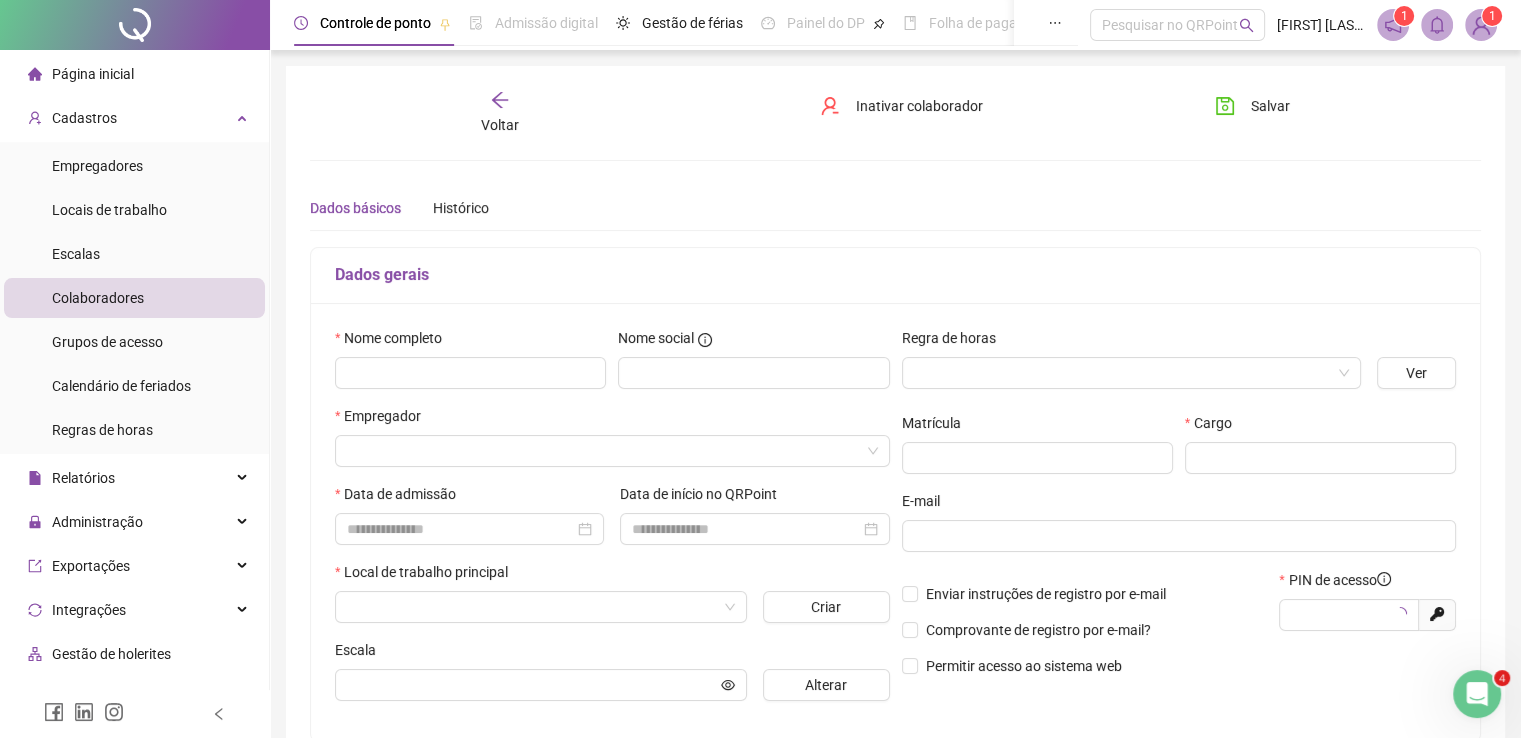 type on "*****" 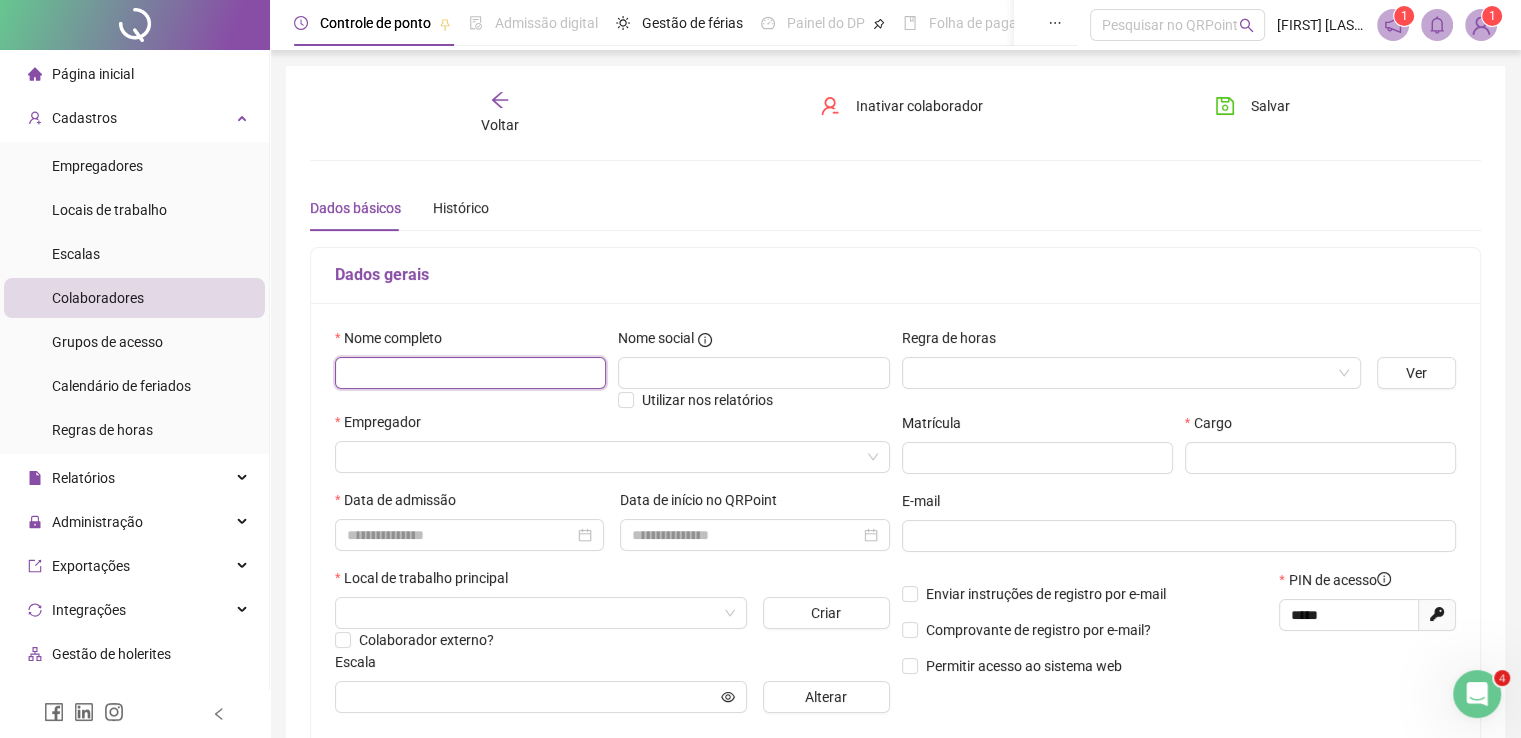 click at bounding box center (470, 373) 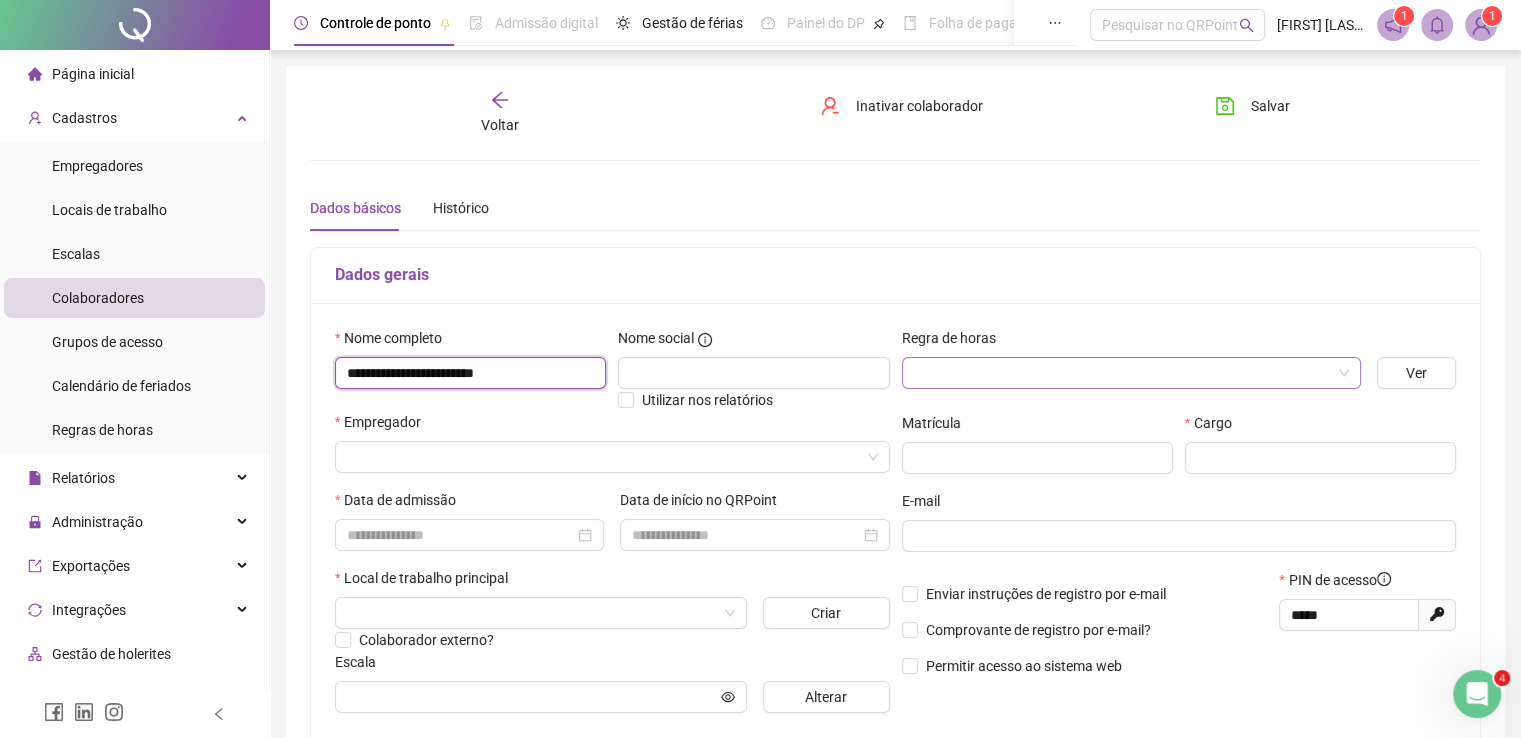 type on "**********" 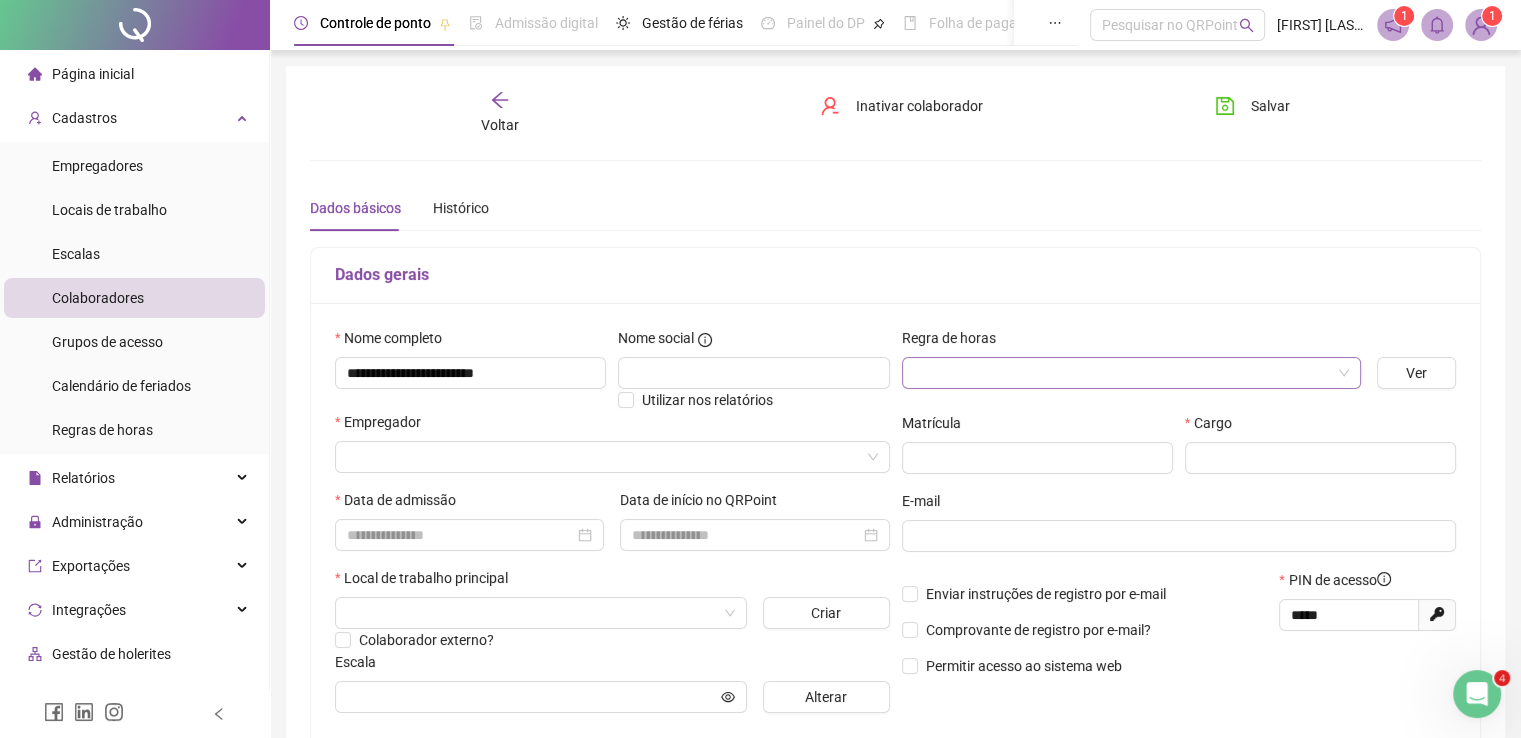 click at bounding box center [1122, 373] 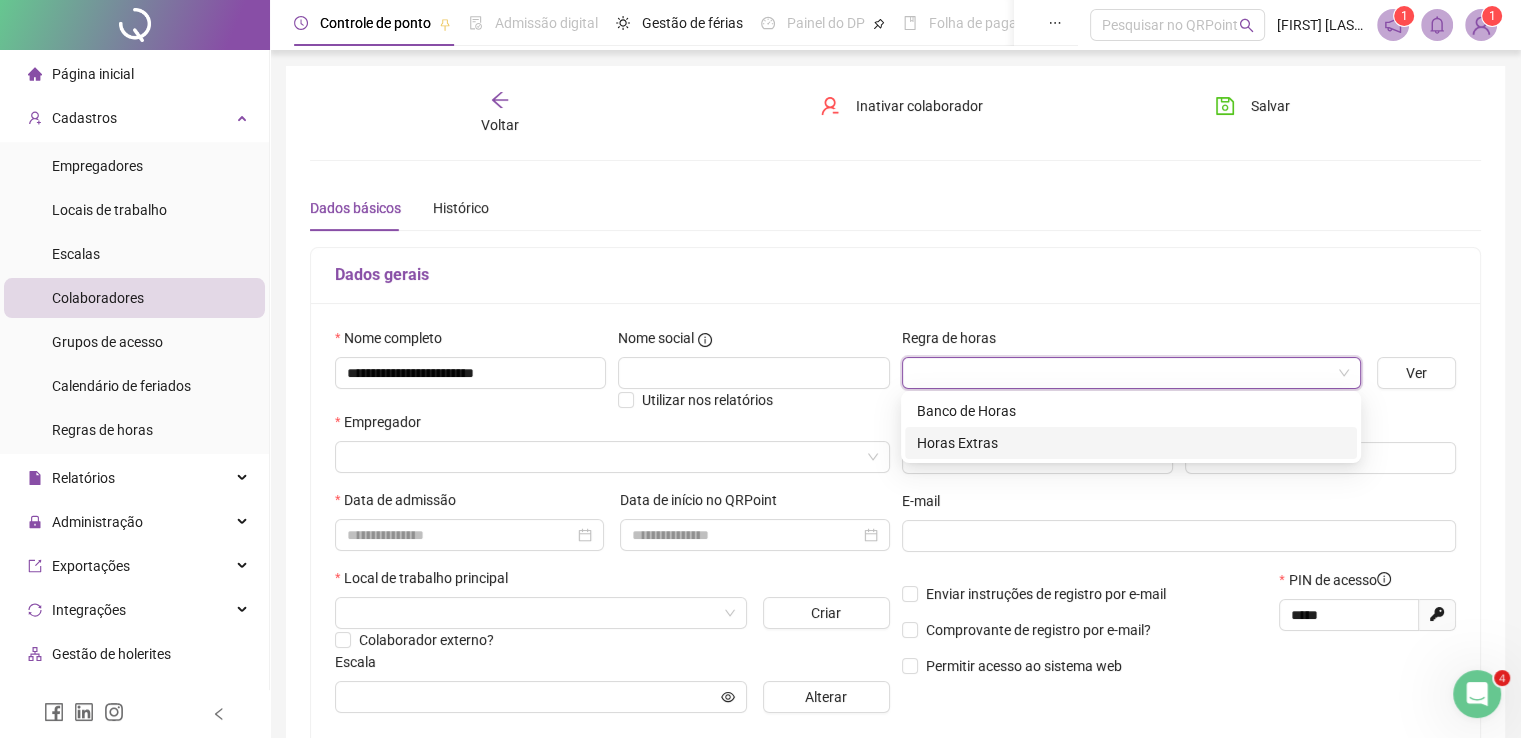 click on "Horas Extras" at bounding box center (1131, 443) 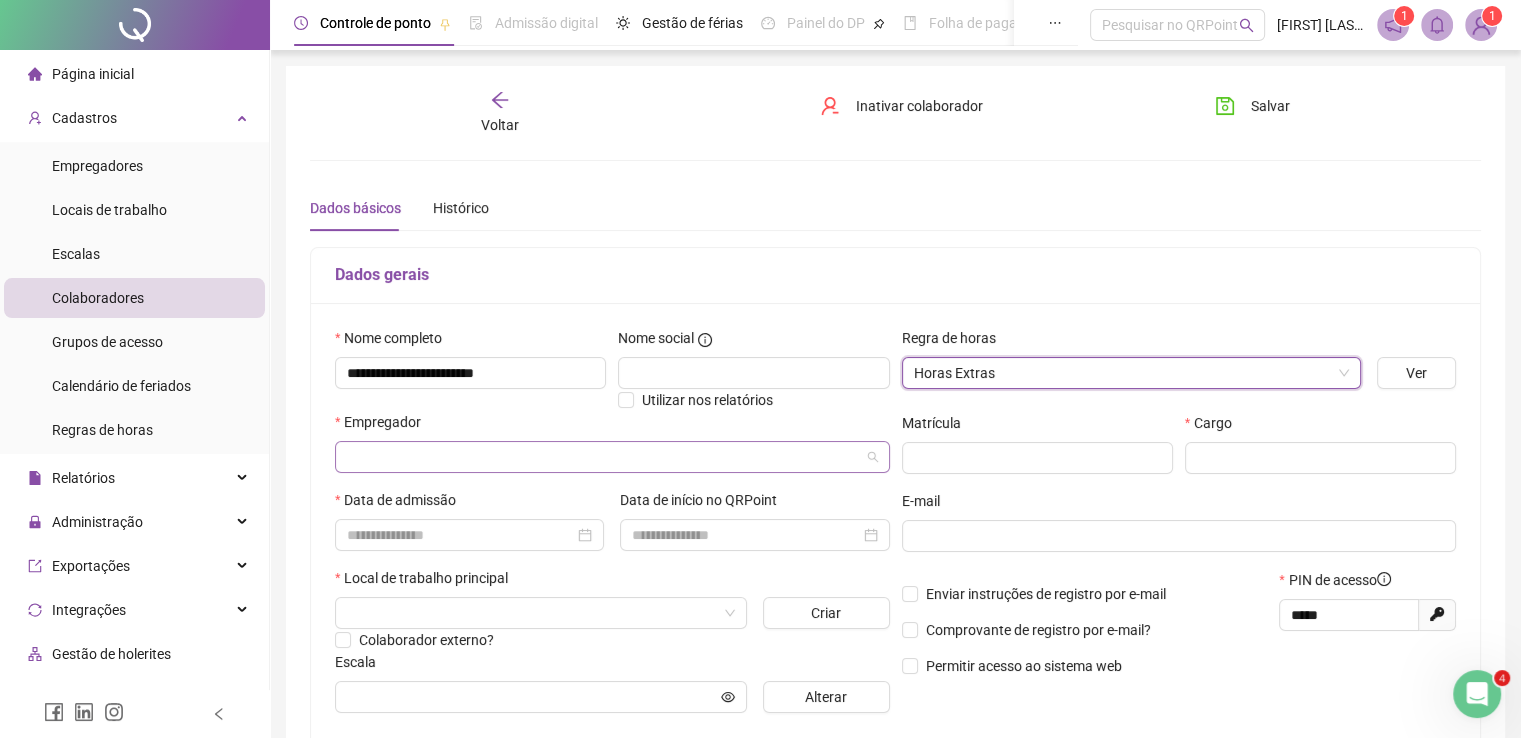 click at bounding box center (603, 457) 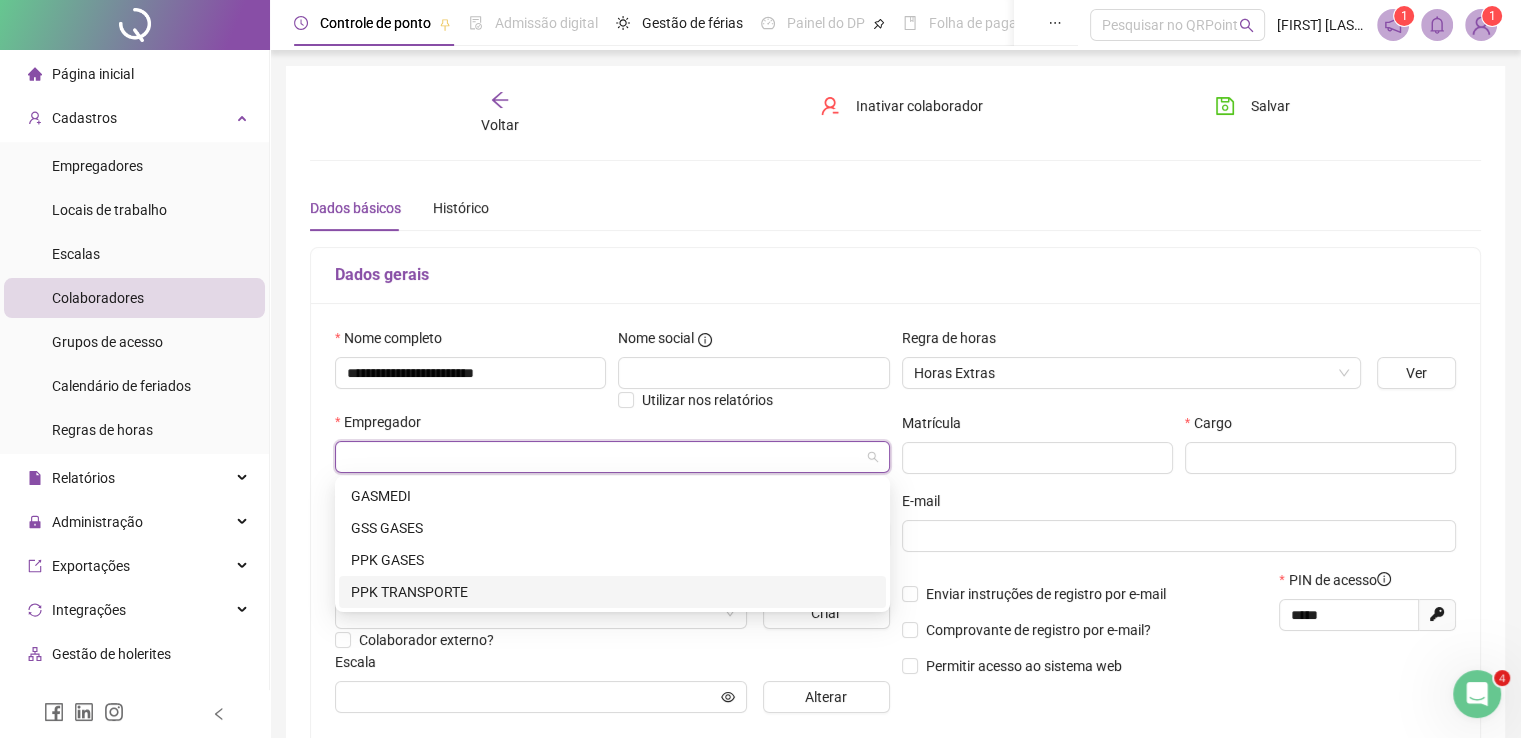 click on "PPK TRANSPORTE" at bounding box center (612, 592) 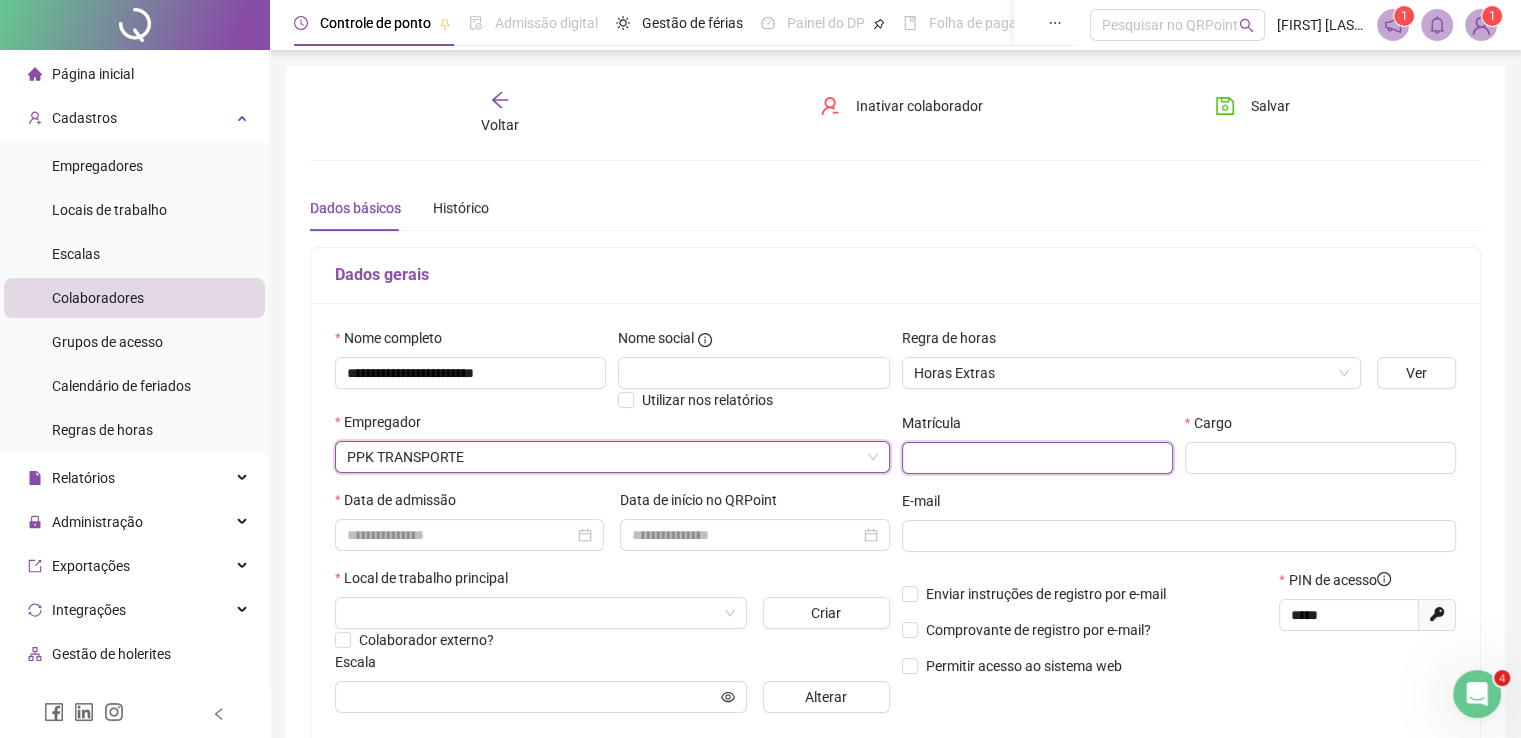 click at bounding box center (1037, 458) 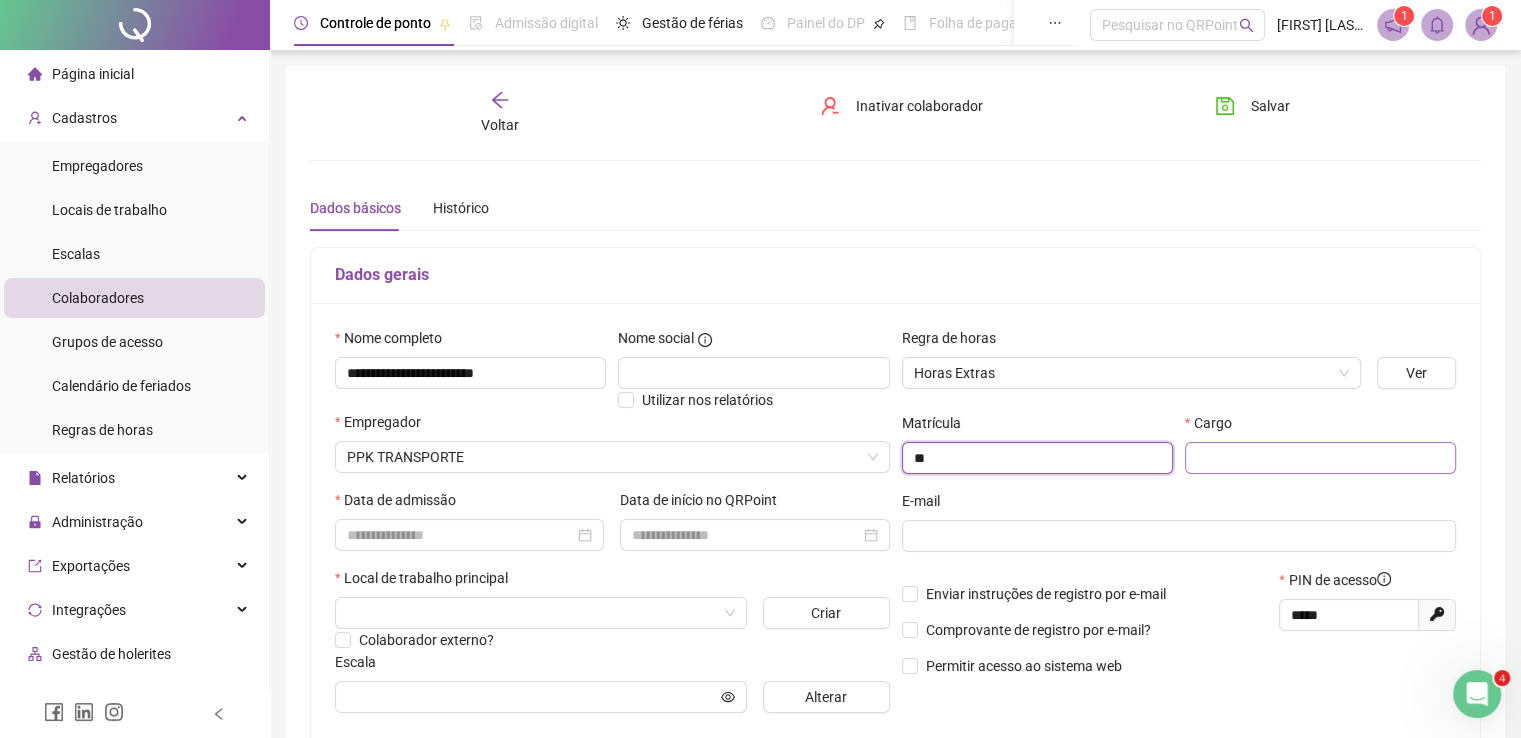 type on "**" 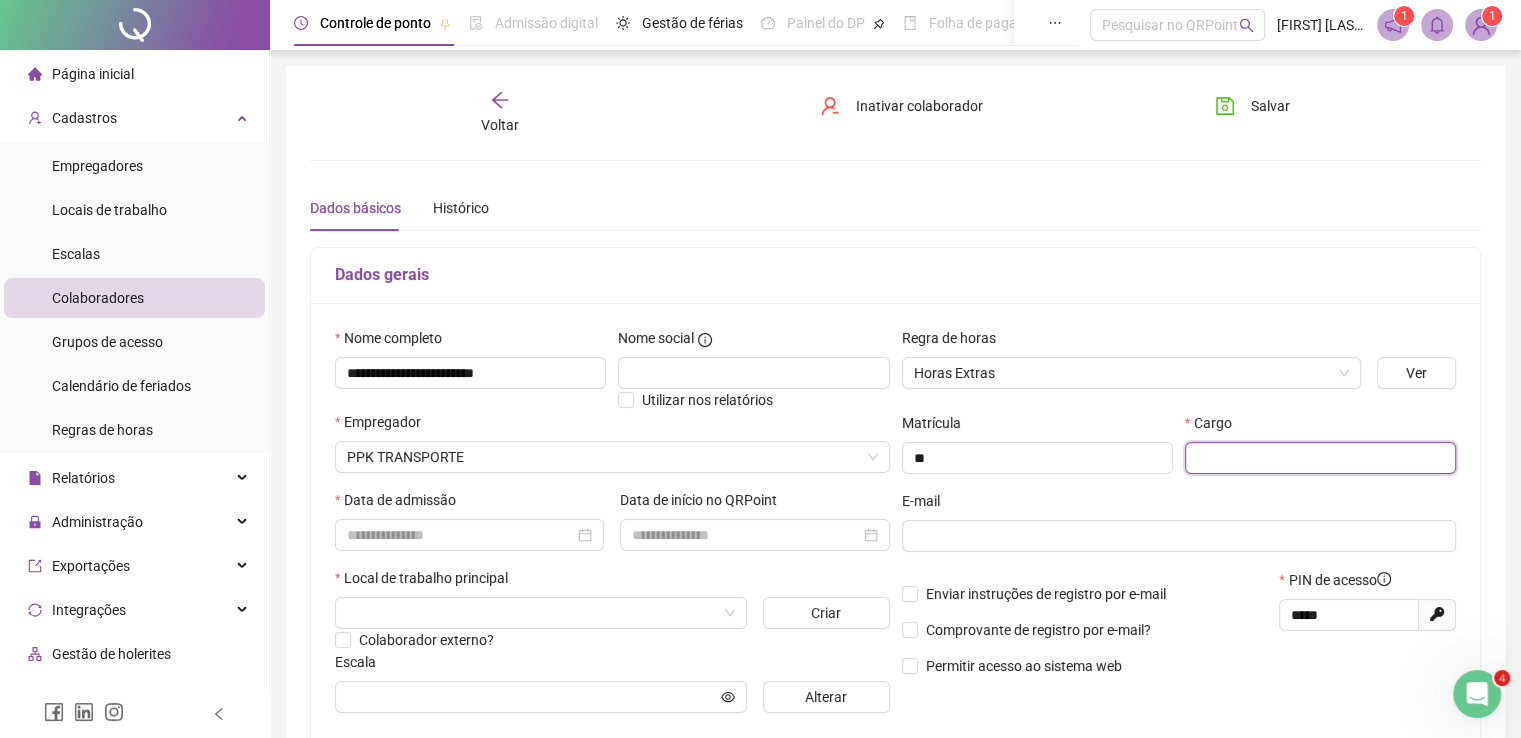 click at bounding box center (1320, 458) 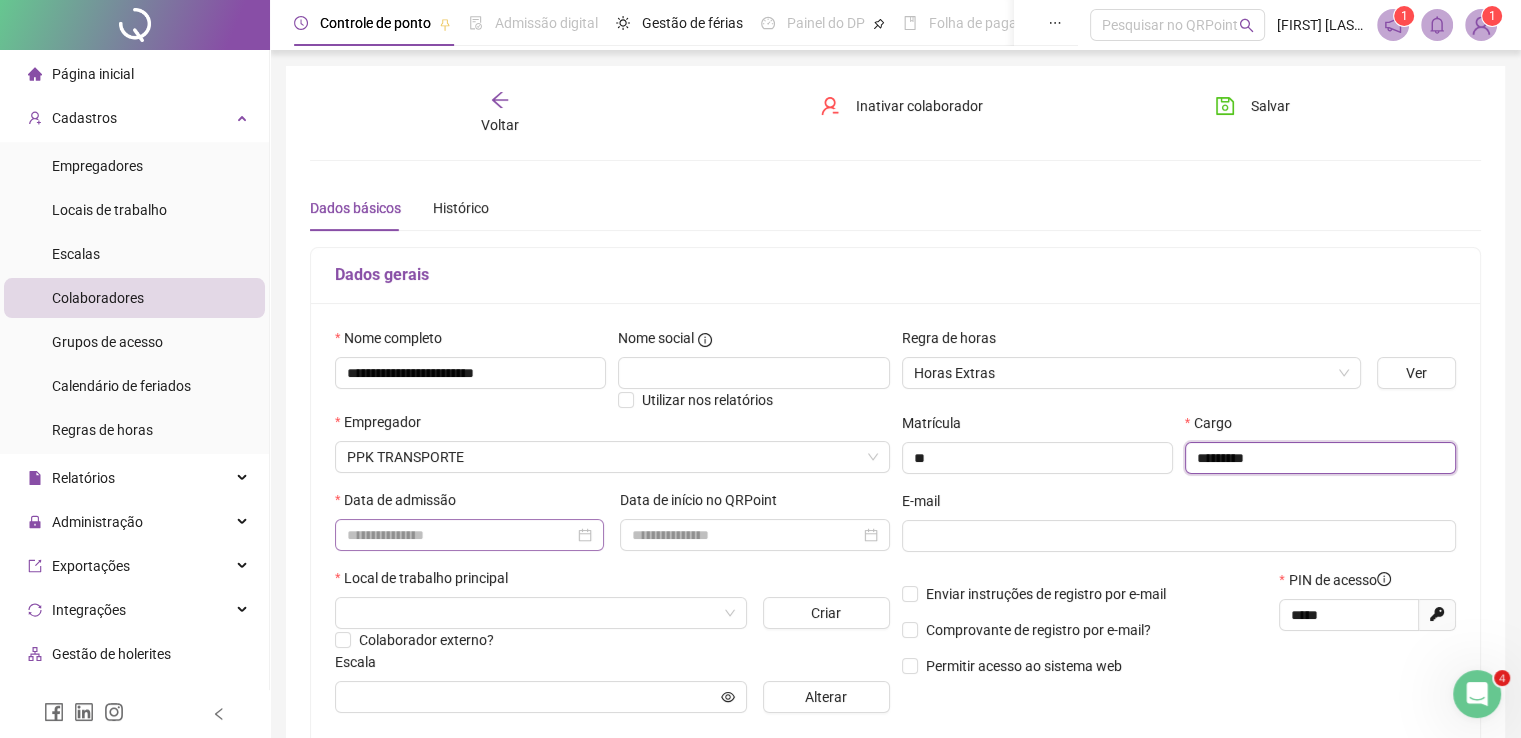 click at bounding box center [469, 535] 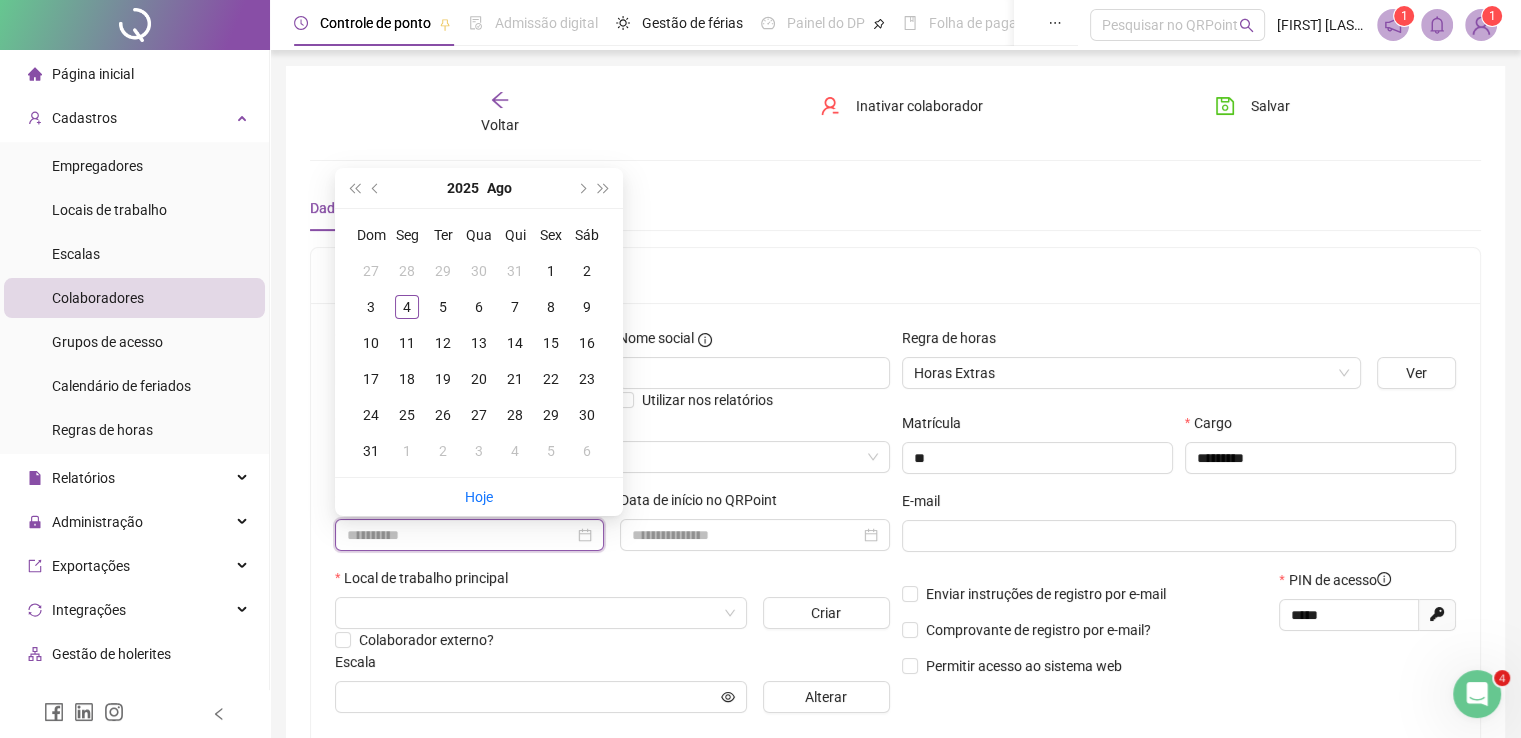 type on "**********" 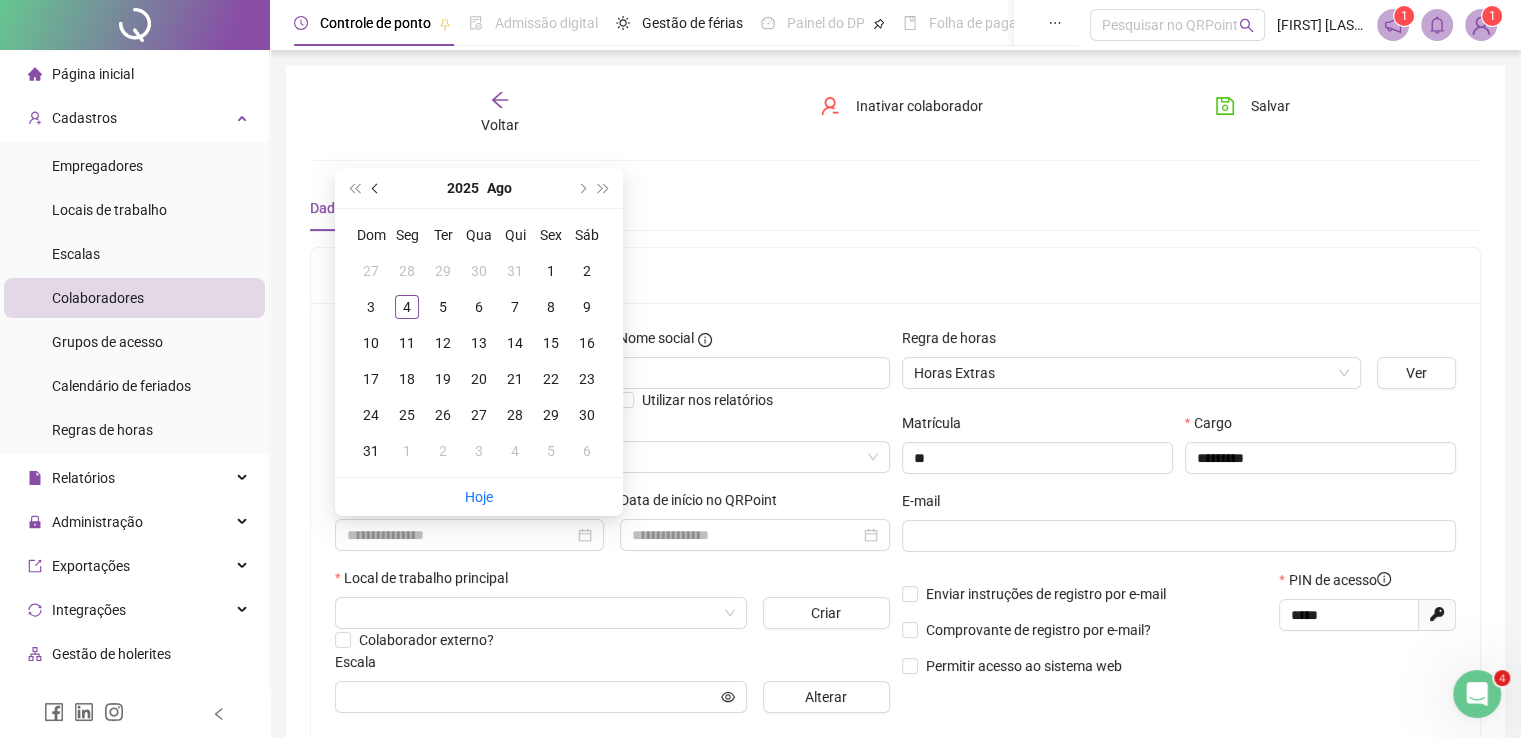 click at bounding box center (377, 188) 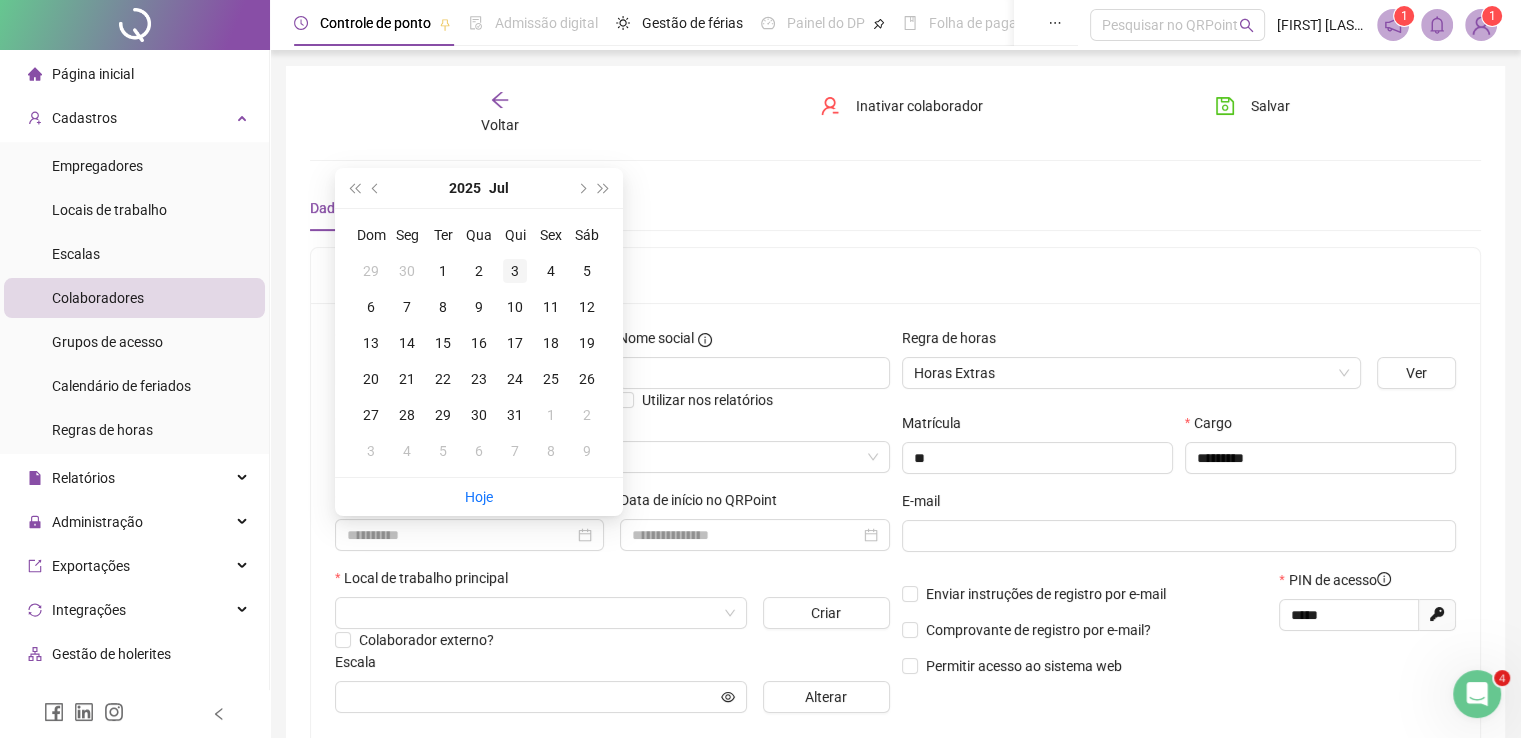 type on "**********" 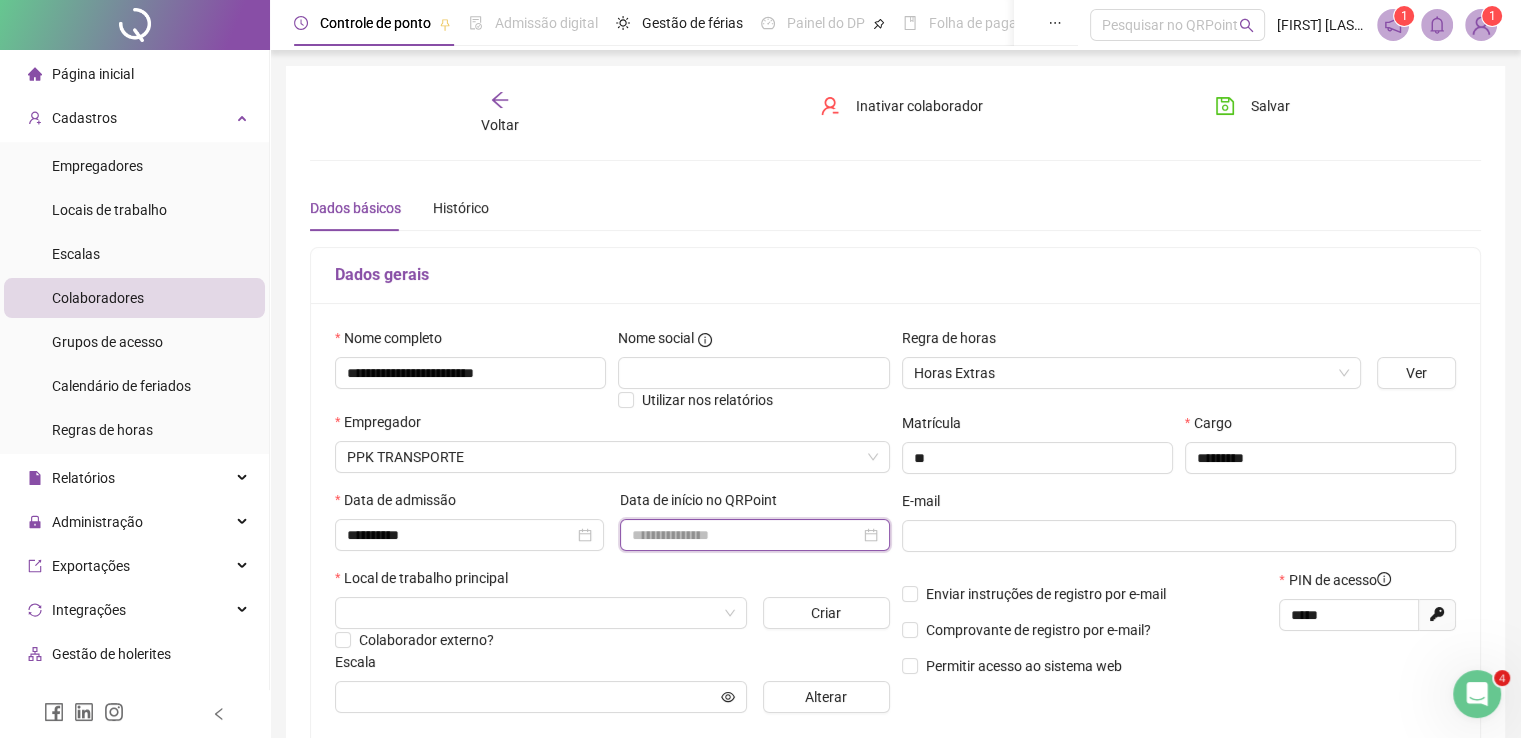 click at bounding box center (745, 535) 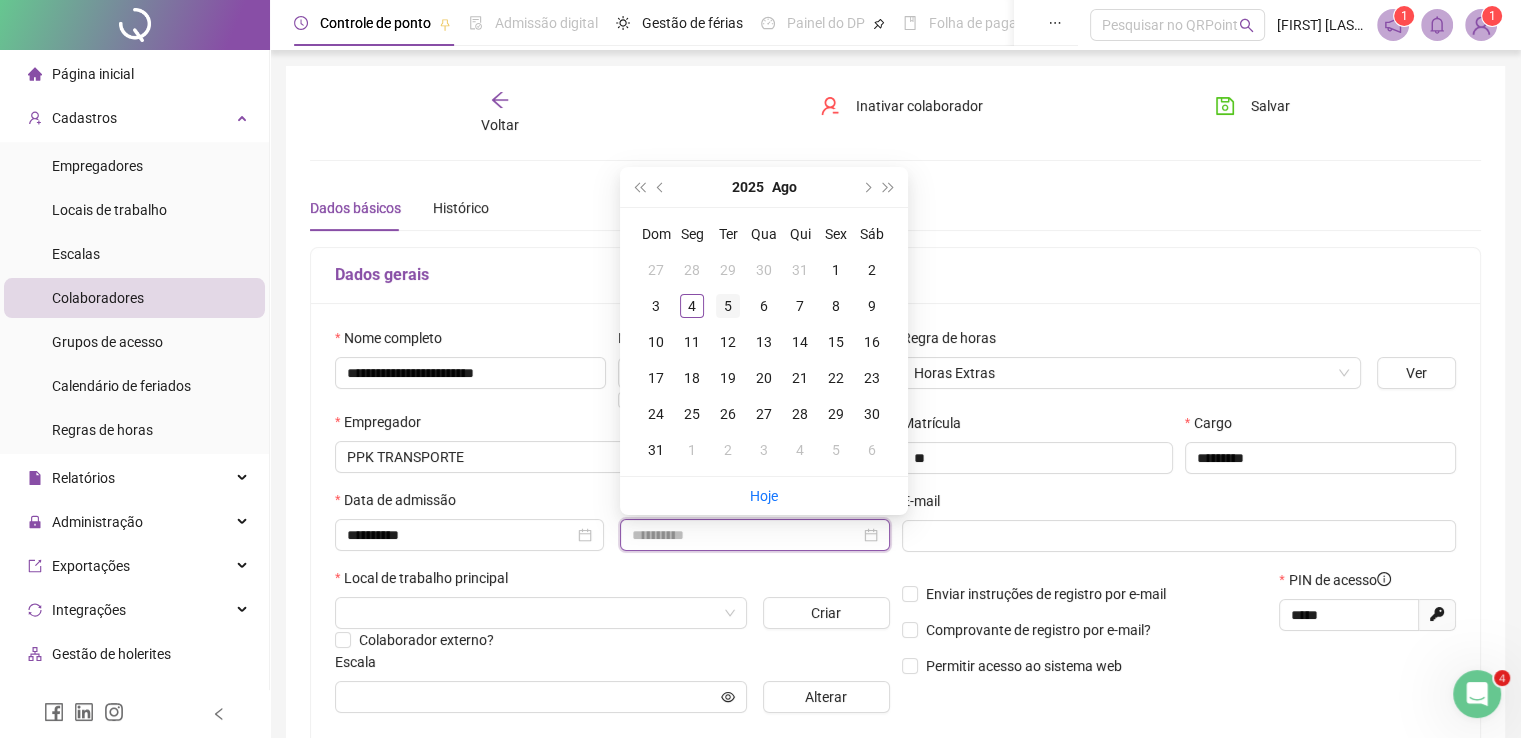 type on "**********" 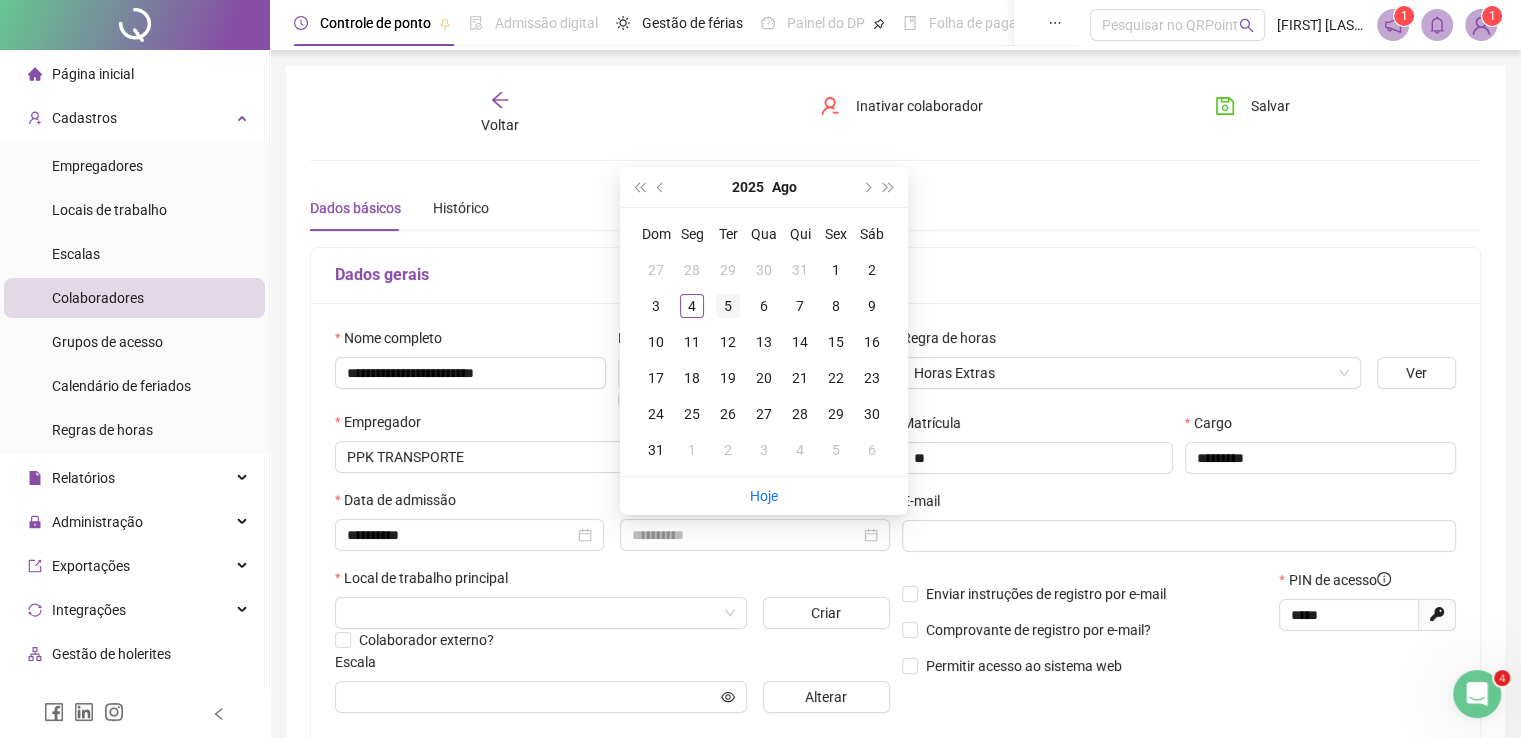 click on "5" at bounding box center (728, 306) 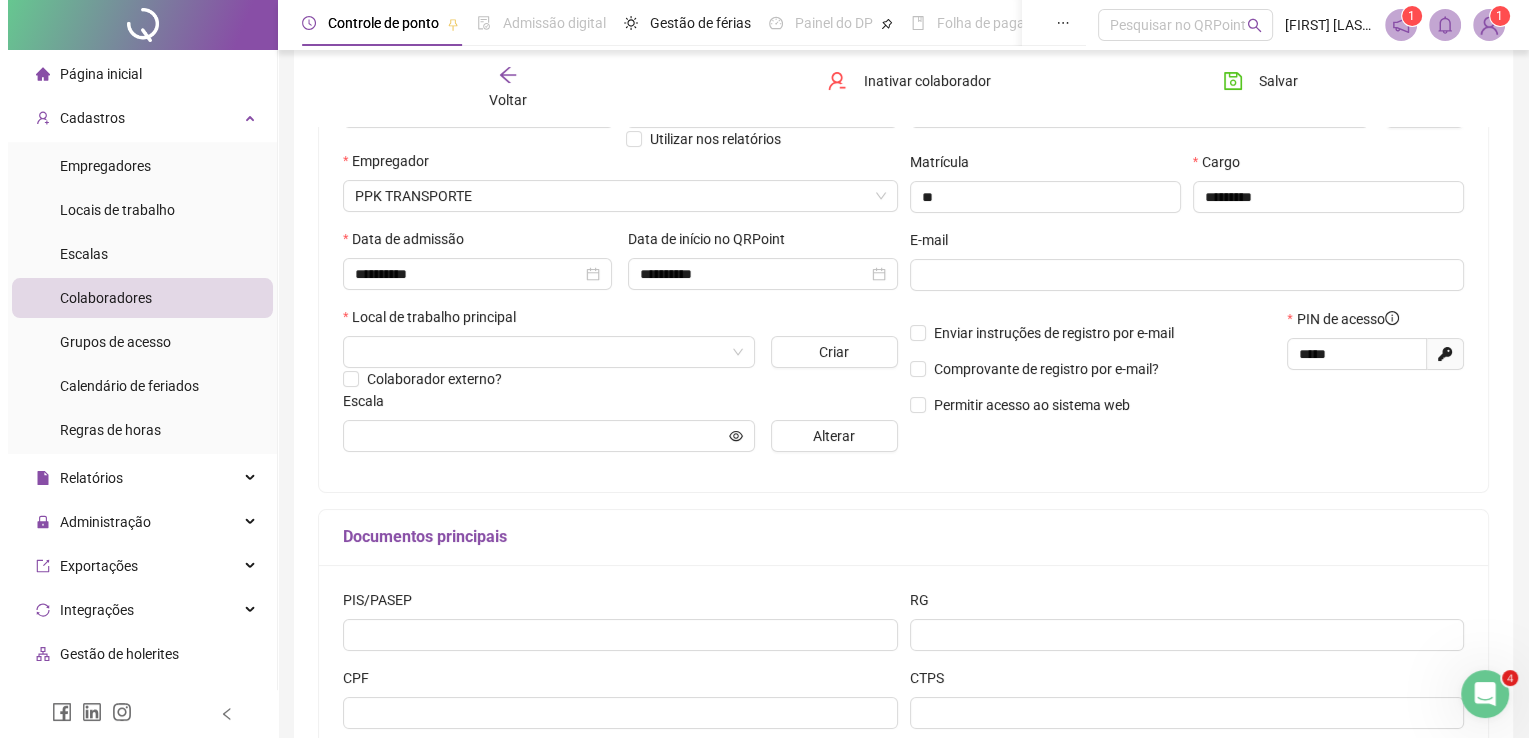scroll, scrollTop: 300, scrollLeft: 0, axis: vertical 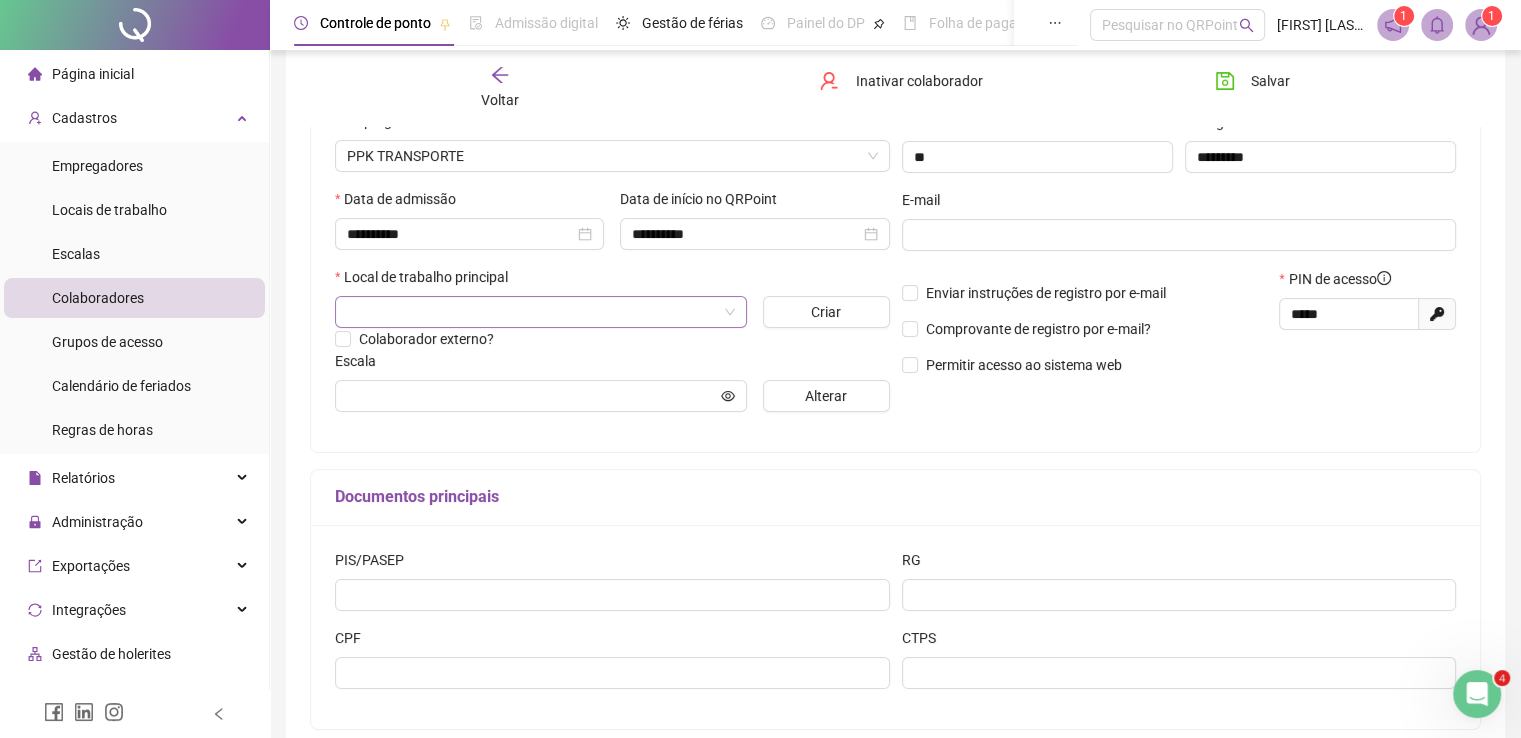 click at bounding box center (532, 312) 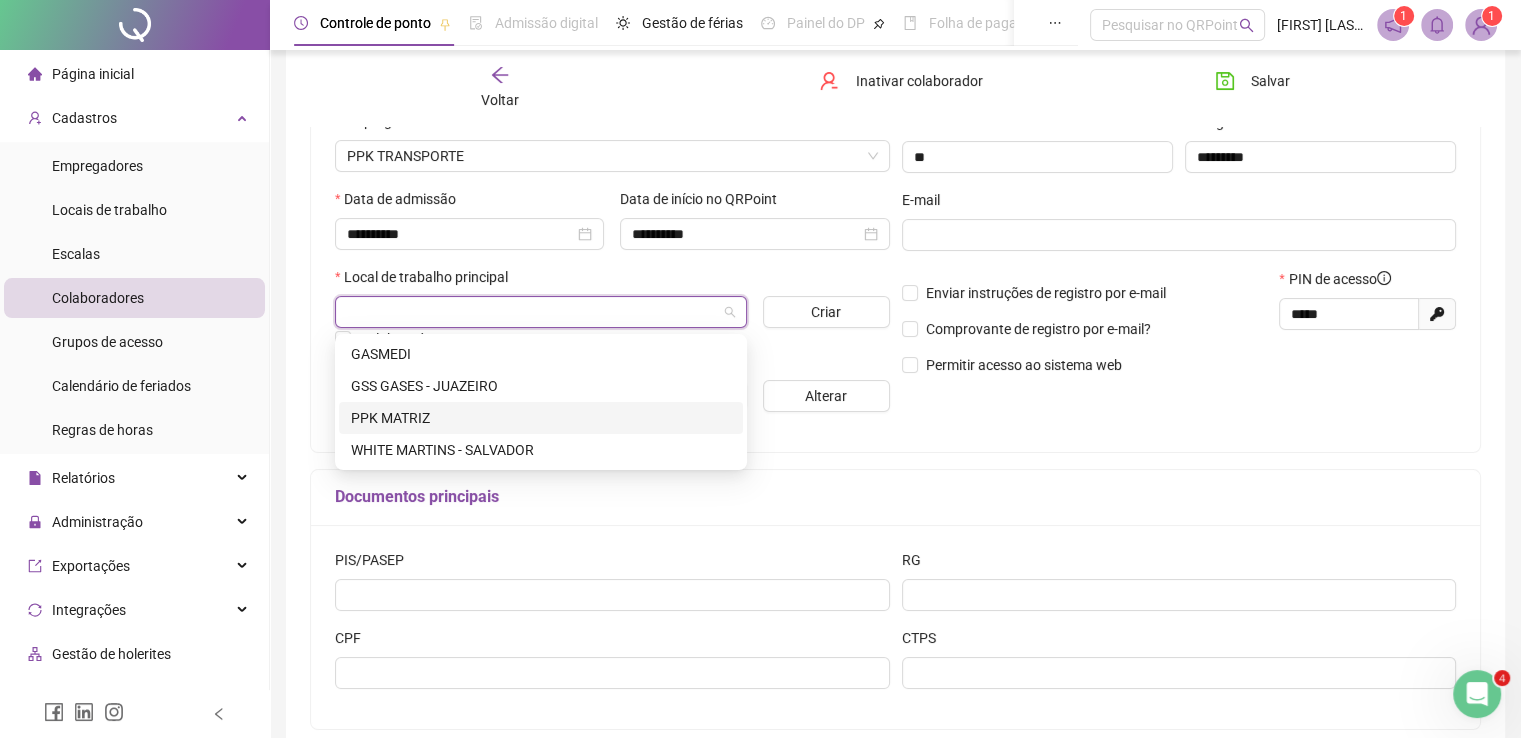 click on "PPK MATRIZ" at bounding box center [541, 418] 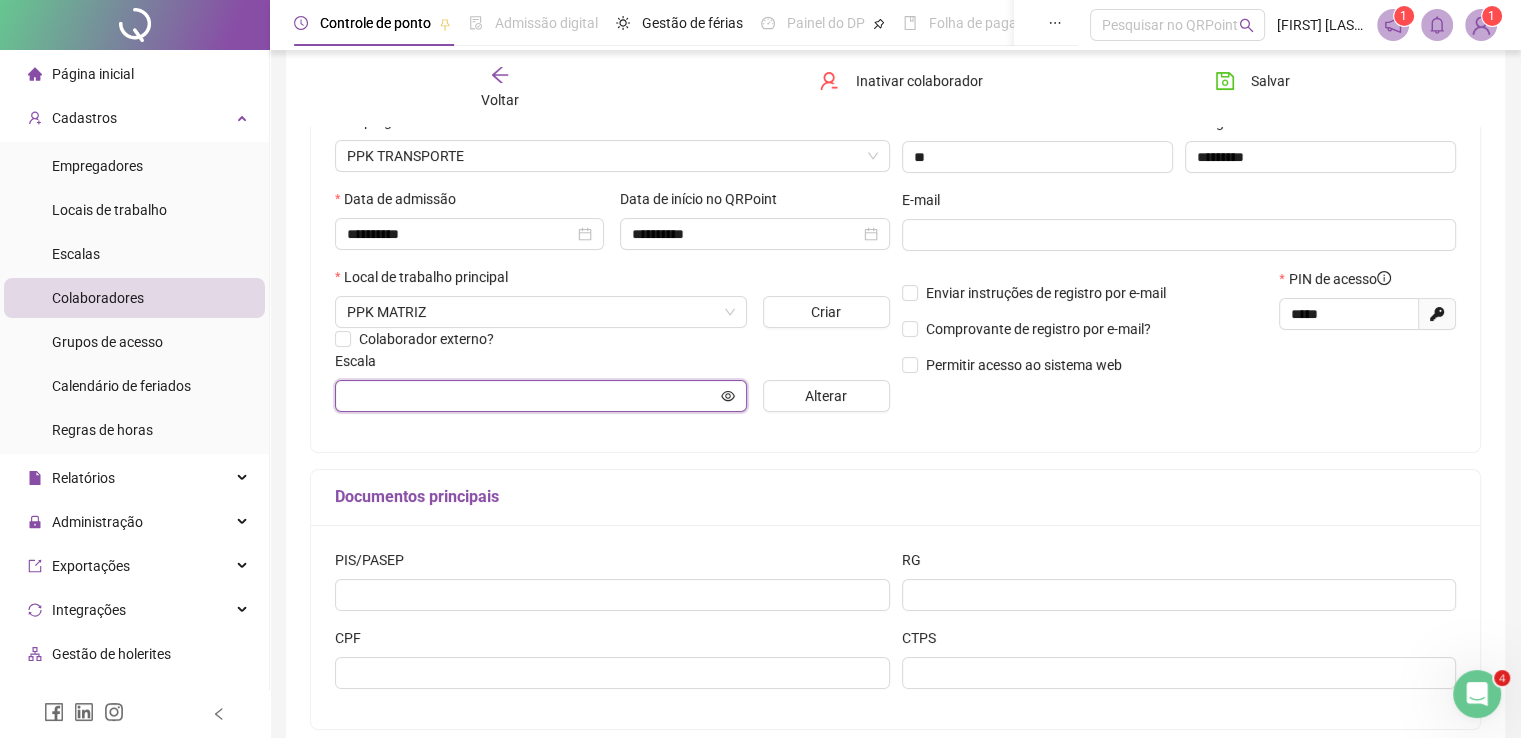 click at bounding box center [532, 396] 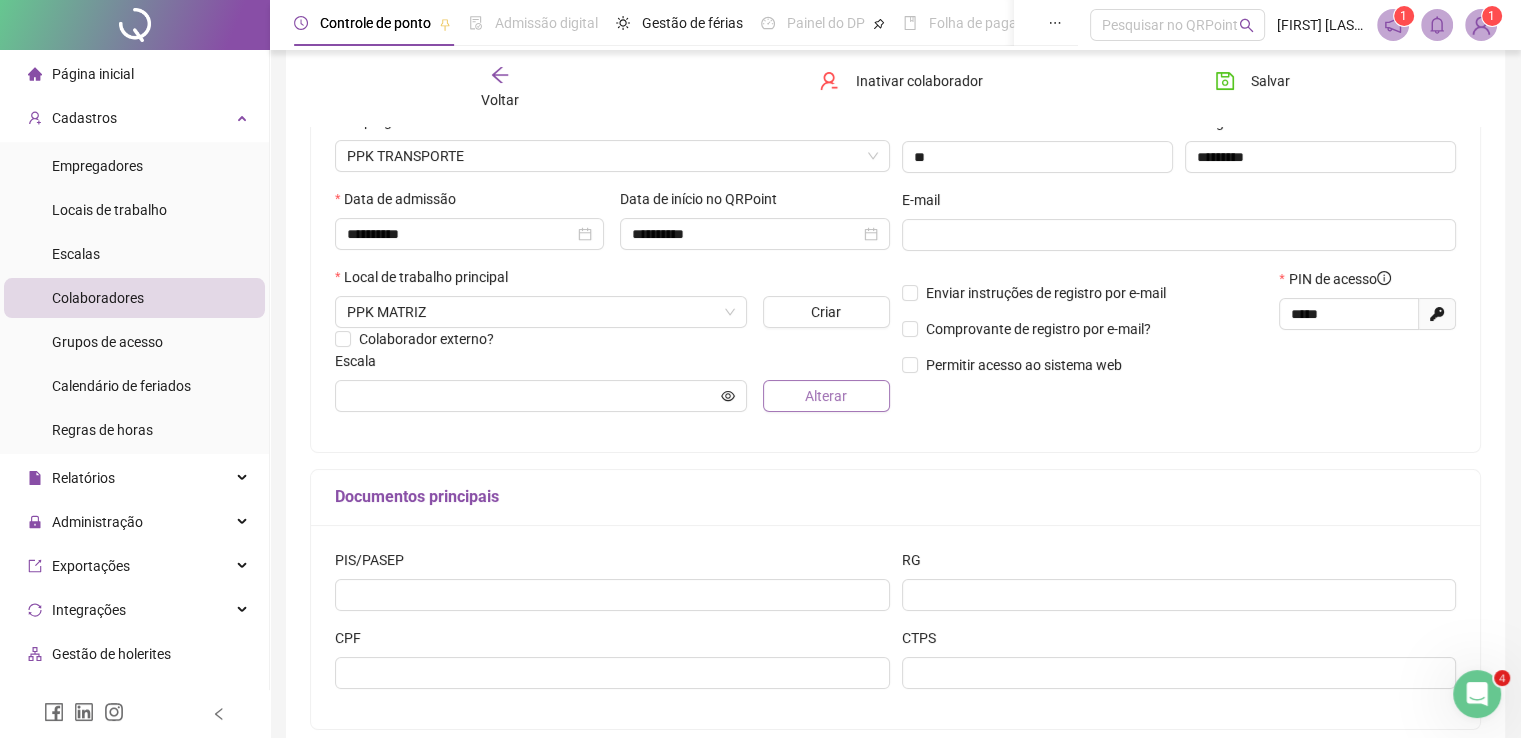 click on "Alterar" at bounding box center (826, 396) 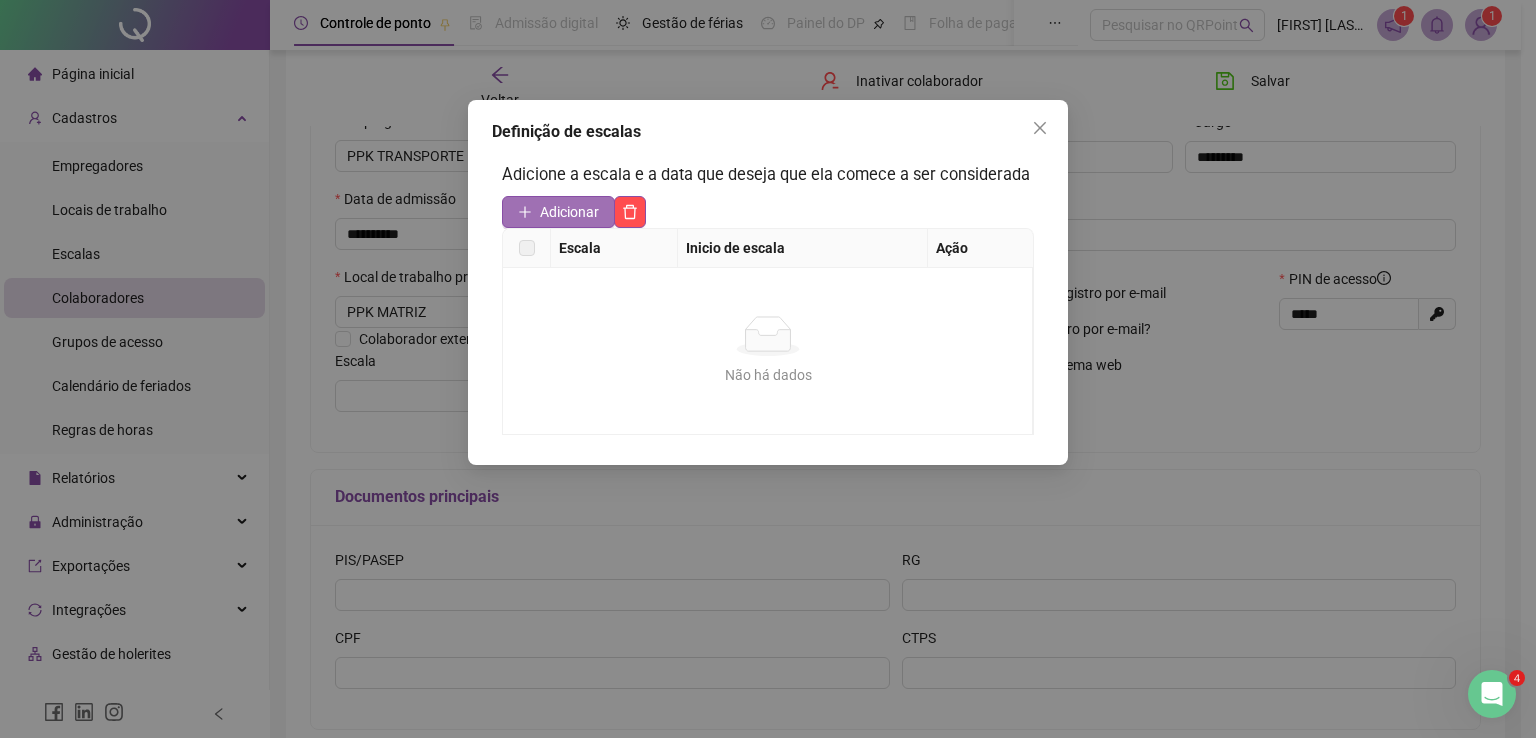 click on "Adicionar" at bounding box center [558, 212] 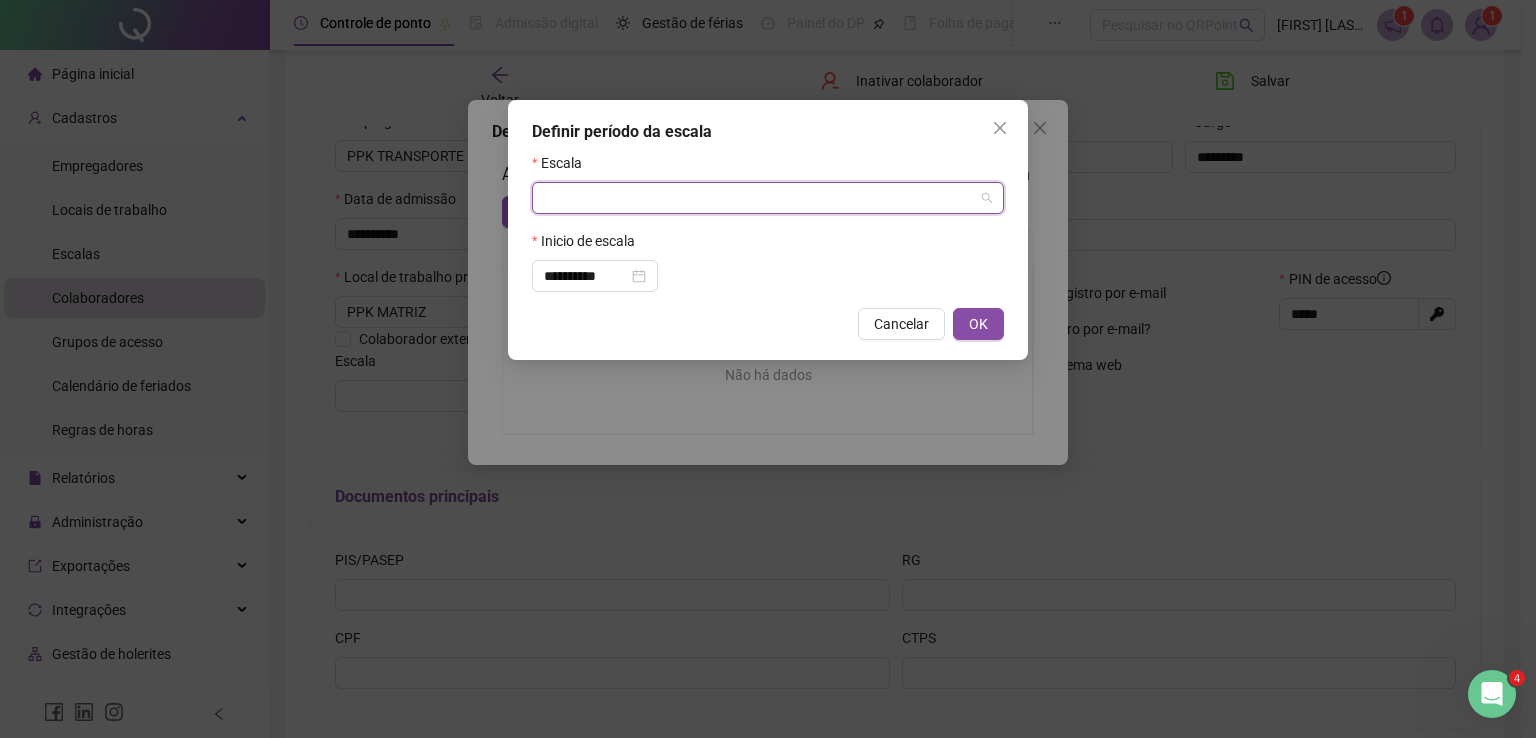 click at bounding box center [759, 198] 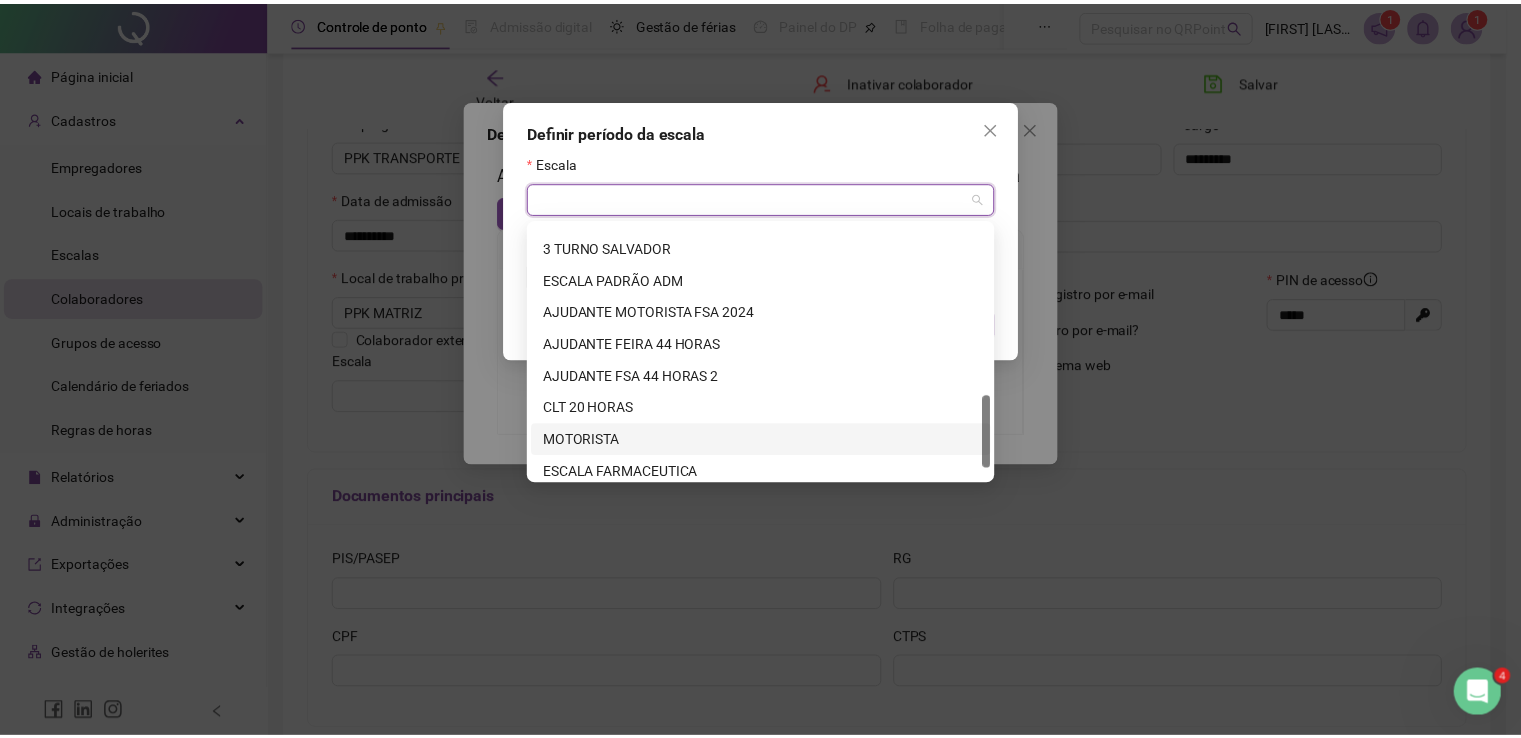 scroll, scrollTop: 640, scrollLeft: 0, axis: vertical 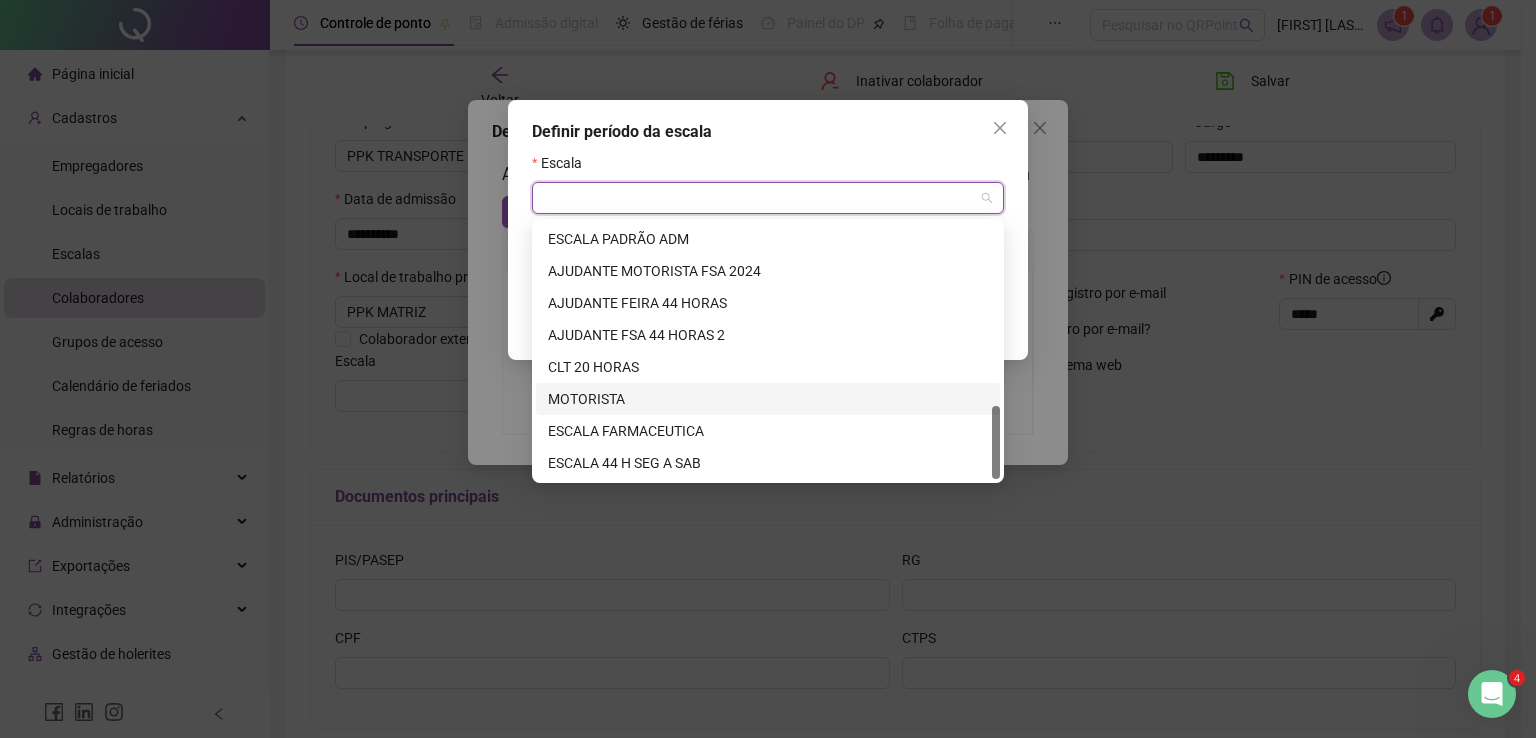 click on "MOTORISTA" at bounding box center [768, 399] 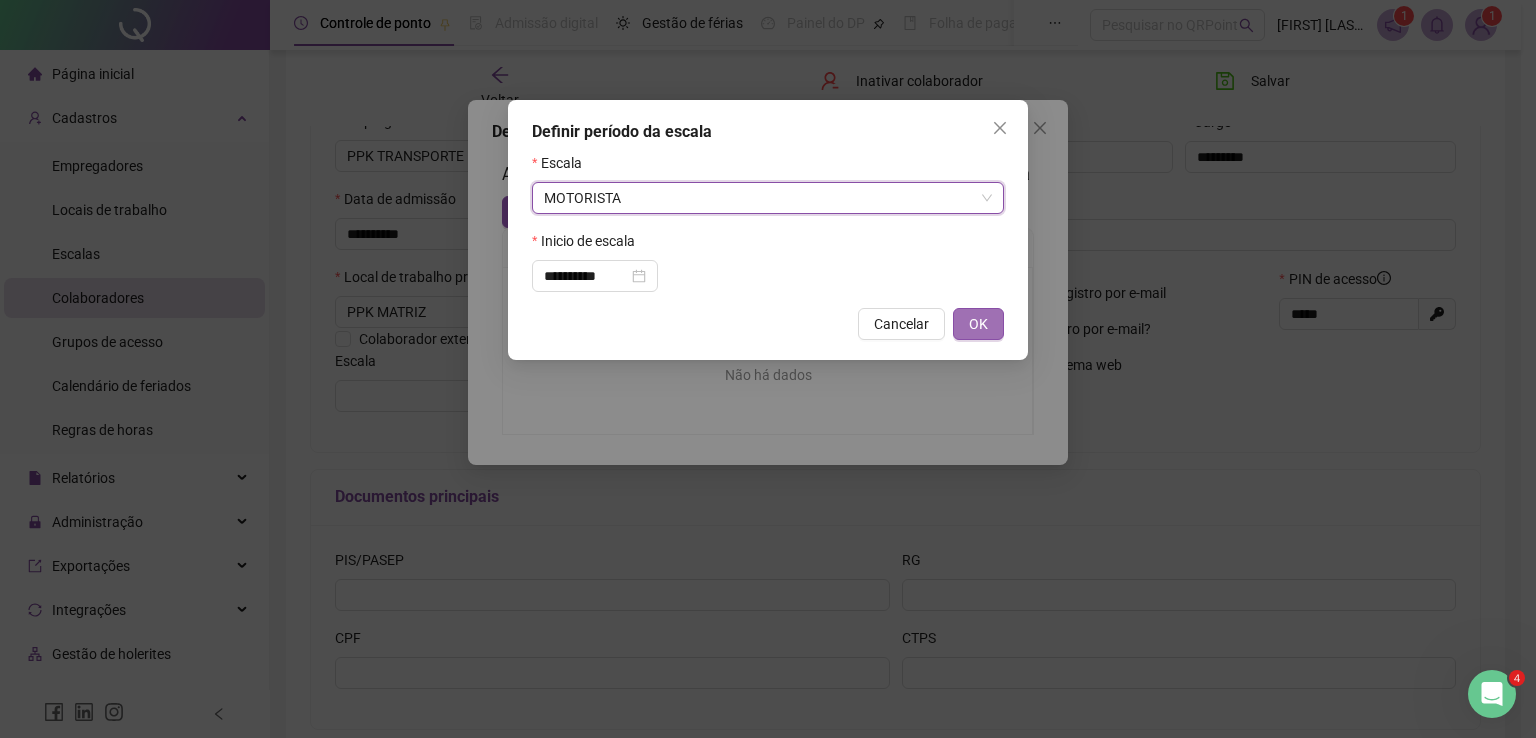 click on "OK" at bounding box center [978, 324] 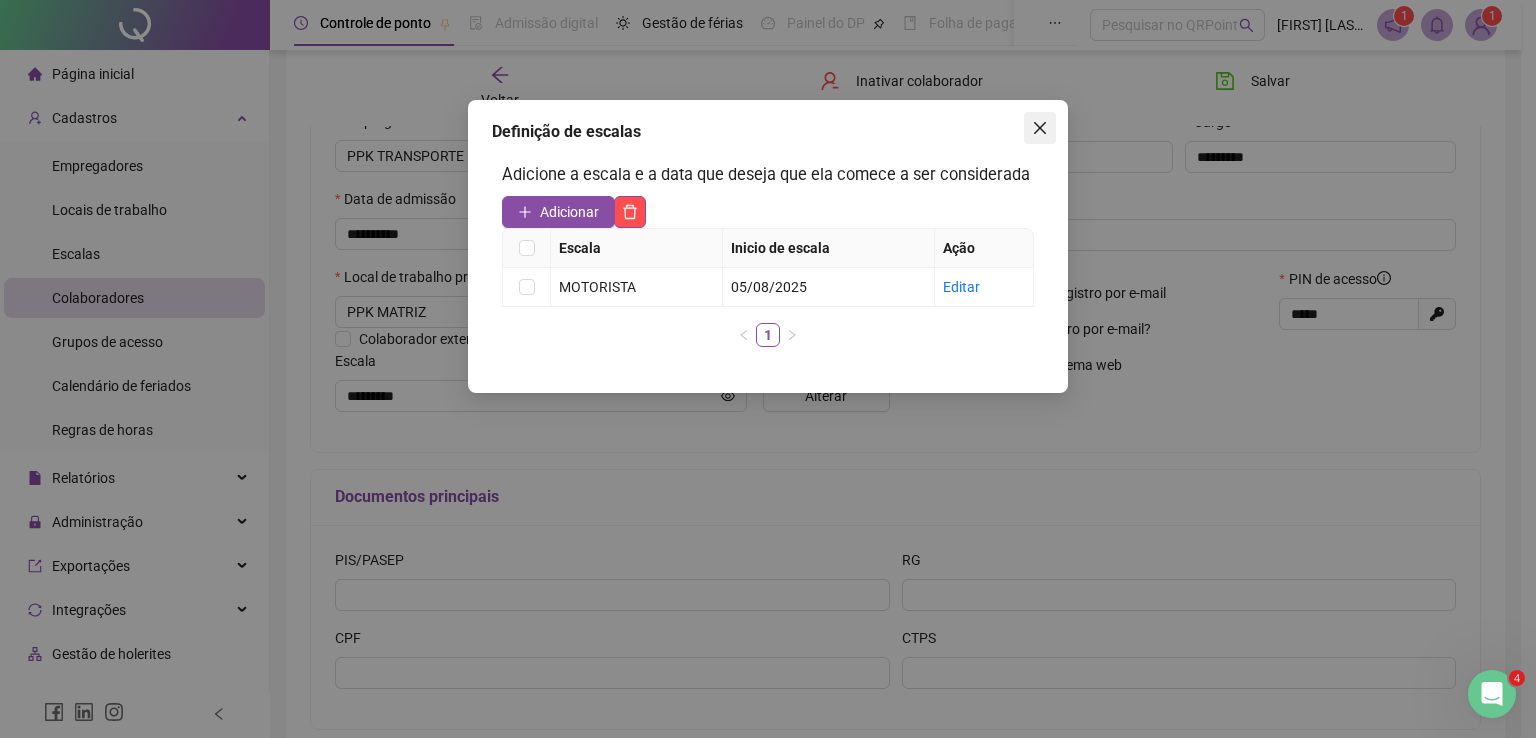 click 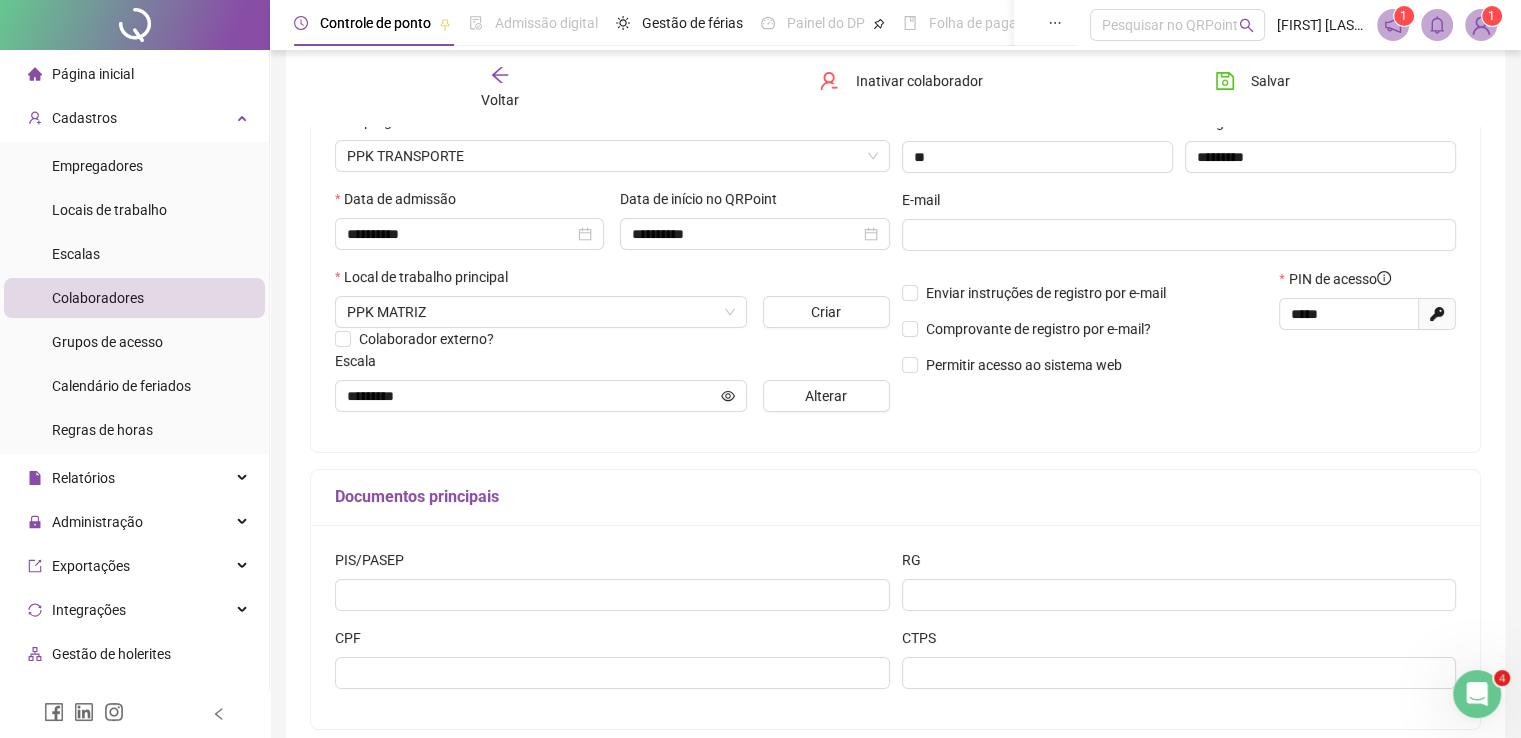 scroll, scrollTop: 400, scrollLeft: 0, axis: vertical 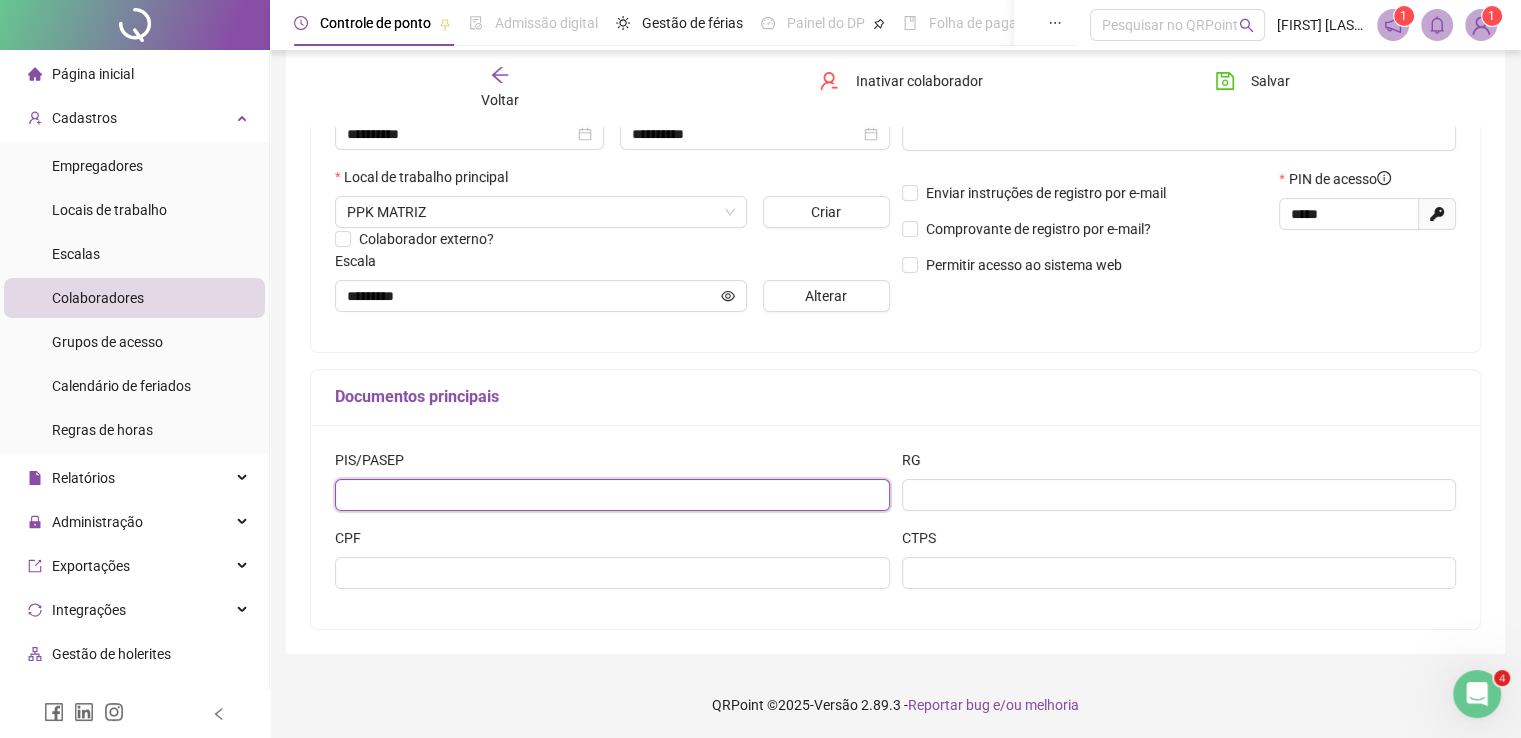 click at bounding box center [612, 495] 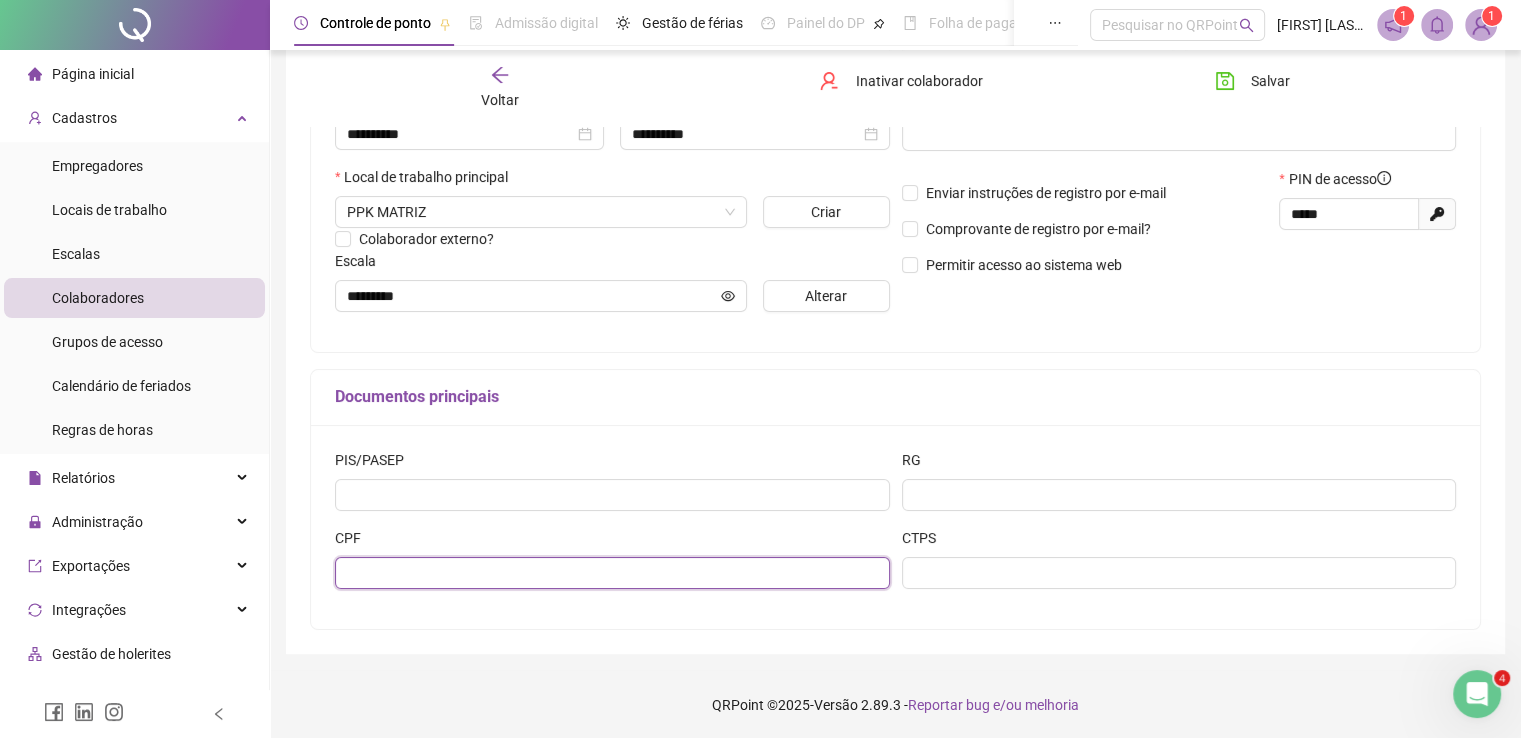 click at bounding box center [612, 573] 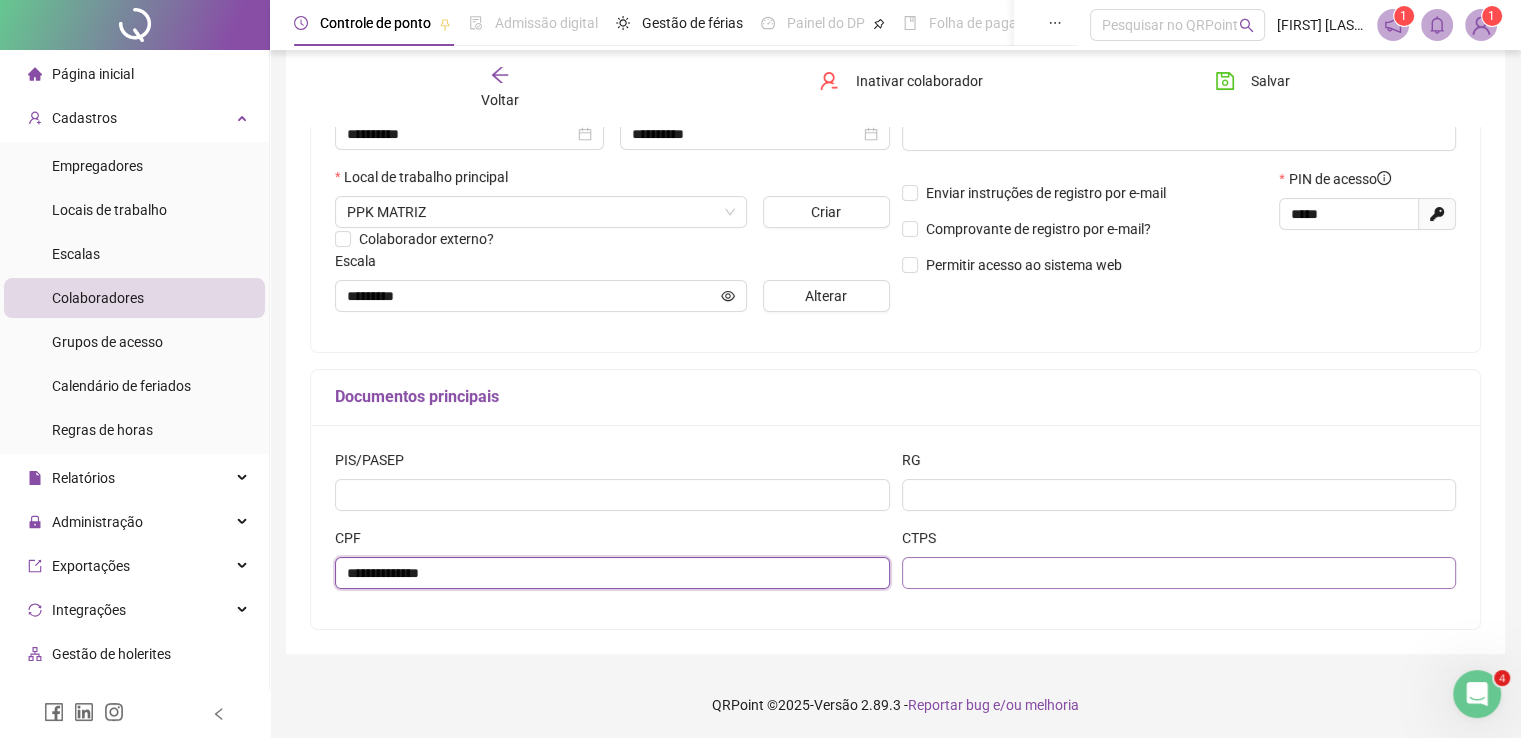type on "**********" 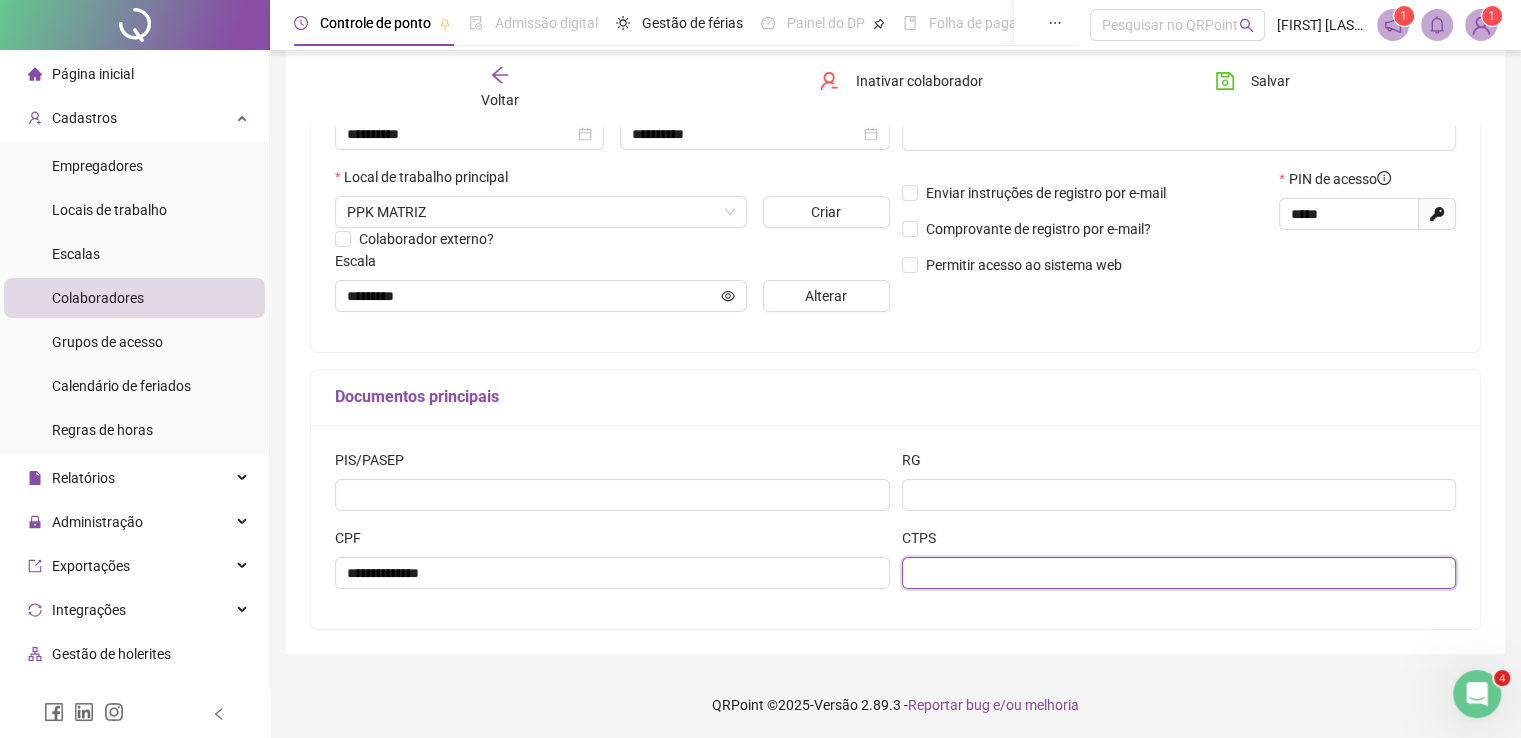 click at bounding box center [1179, 573] 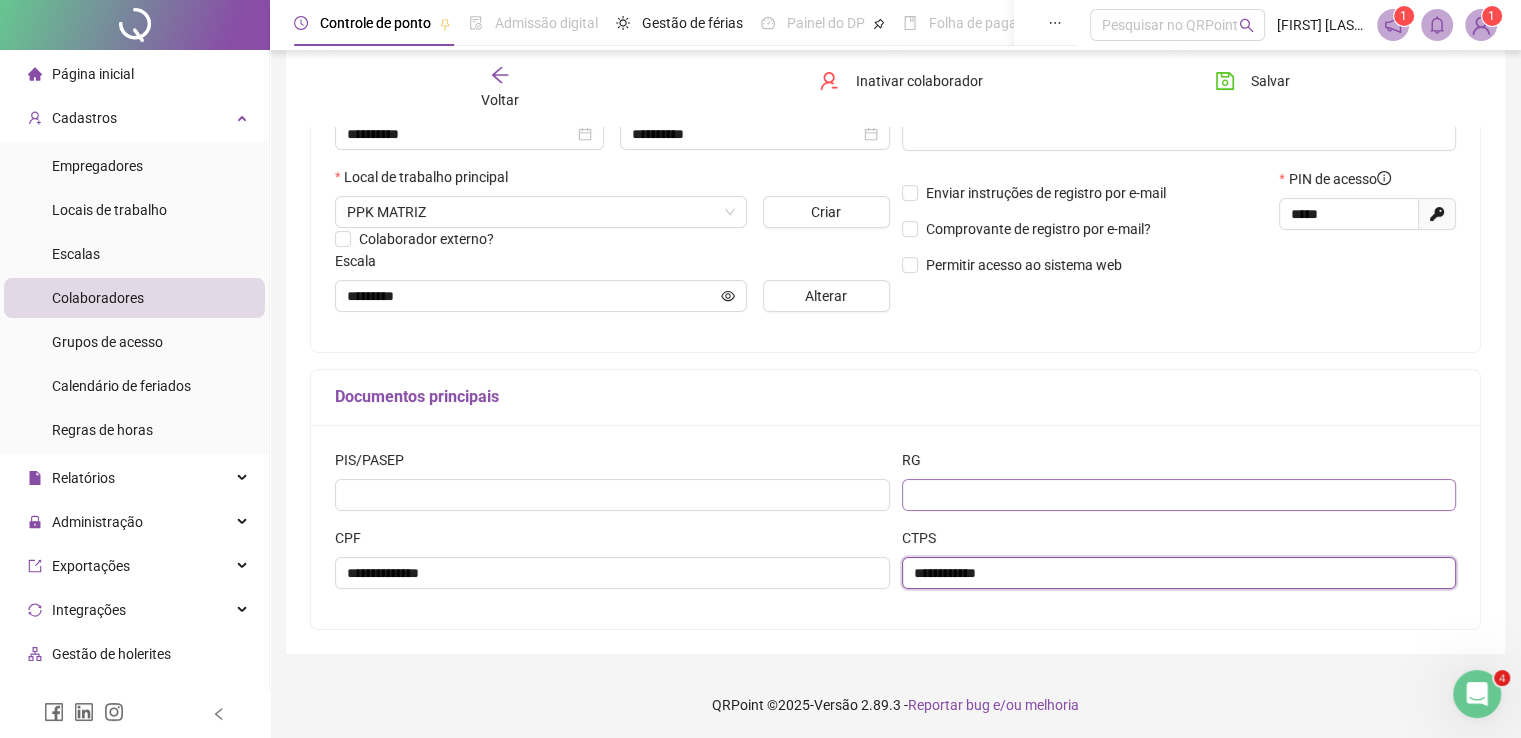 type on "**********" 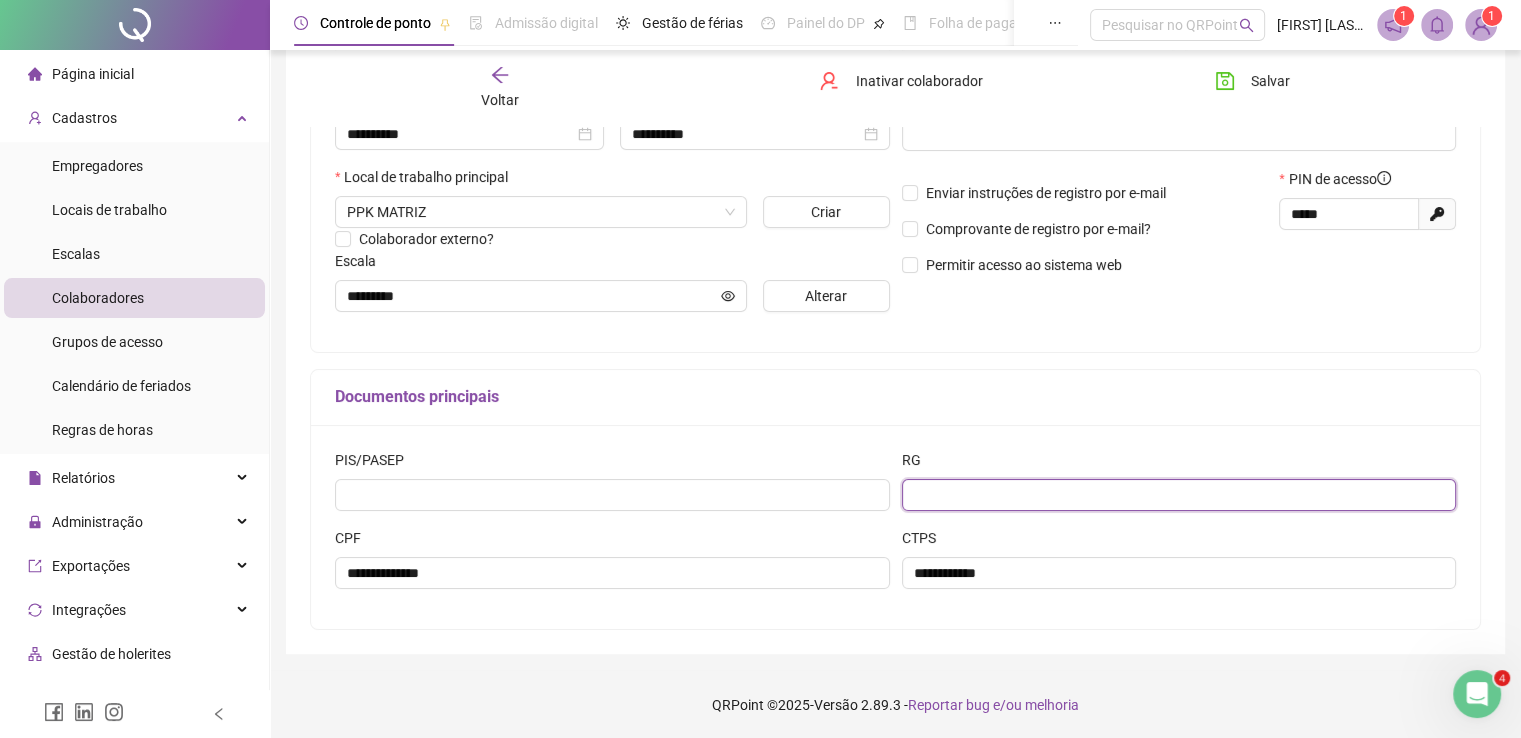 click at bounding box center (1179, 495) 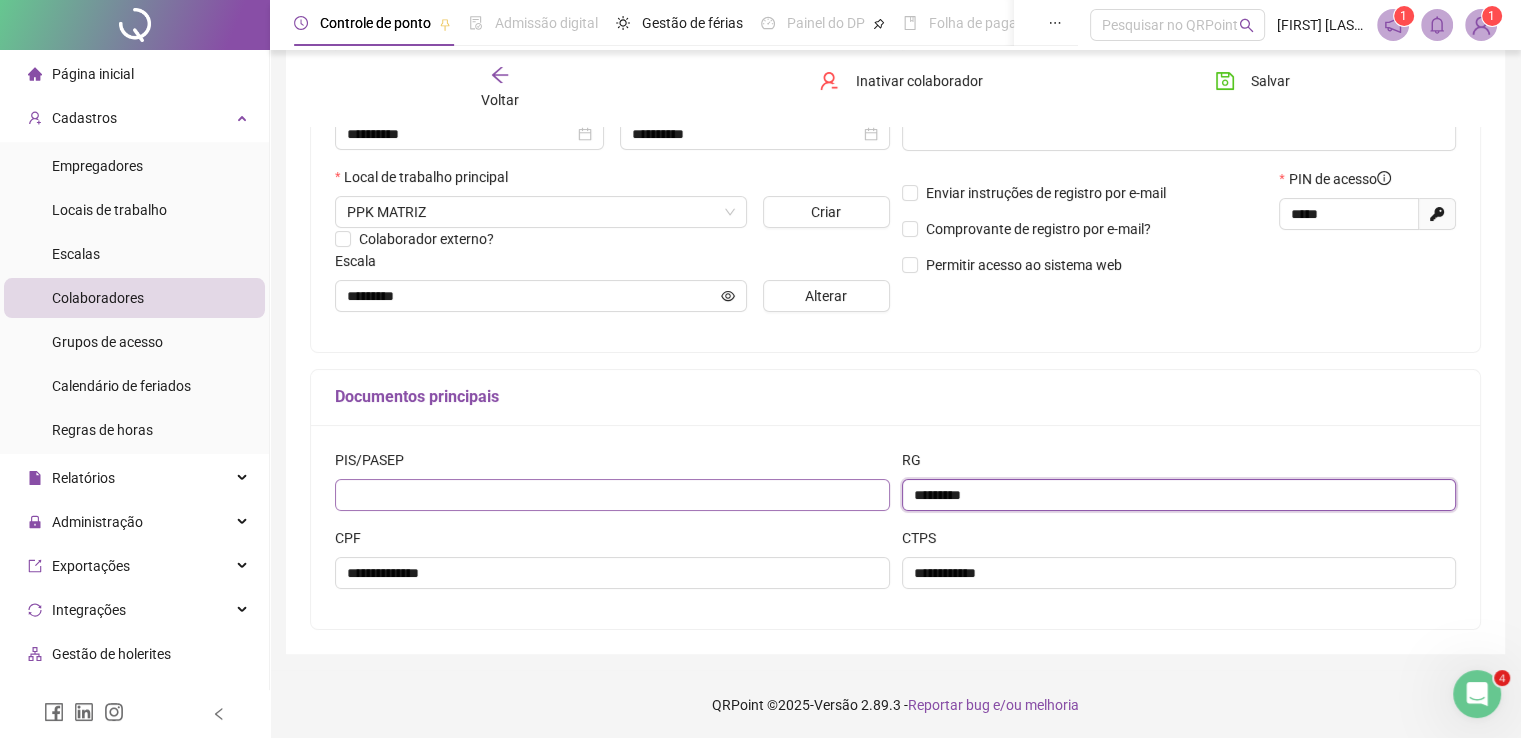 type on "*********" 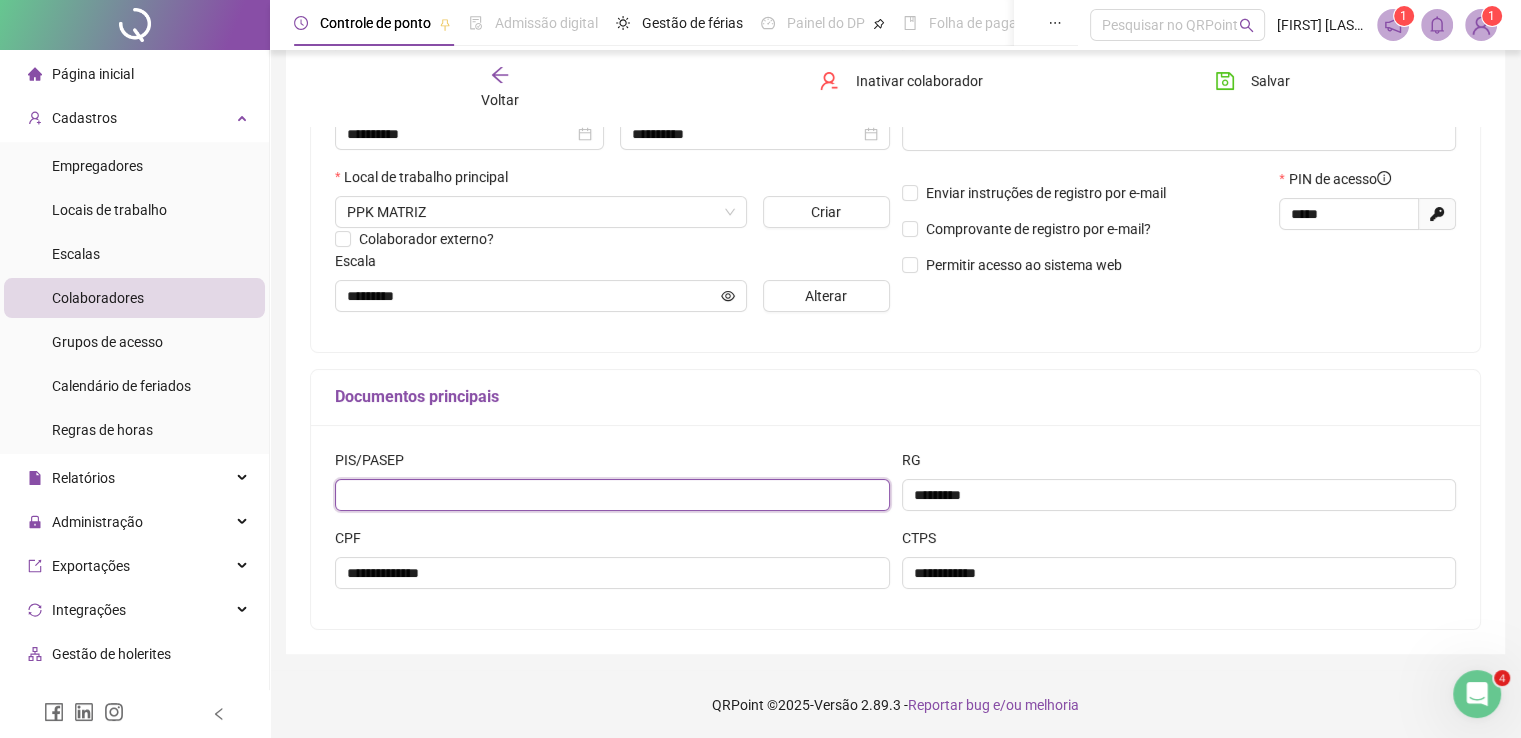 click at bounding box center [612, 495] 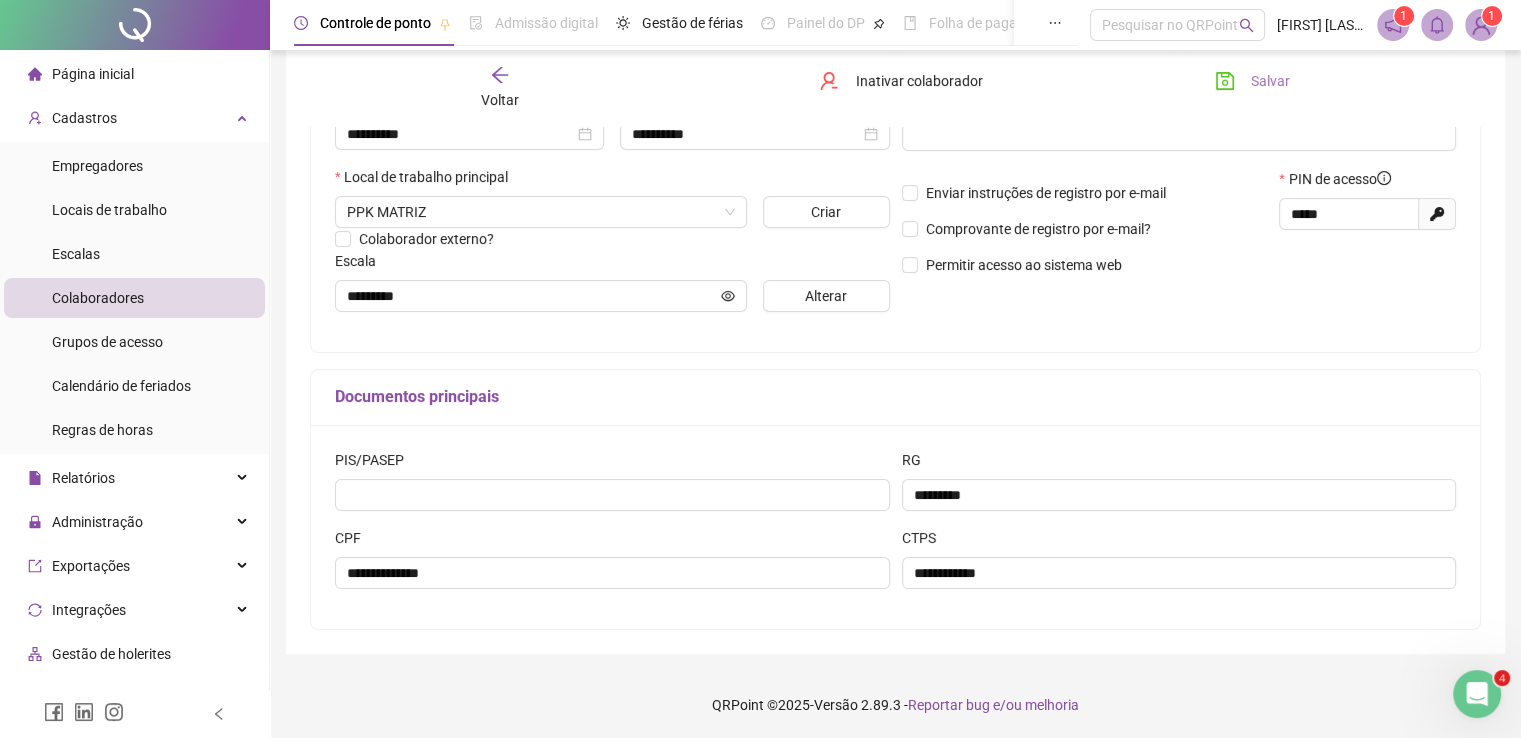 click on "Salvar" at bounding box center [1270, 81] 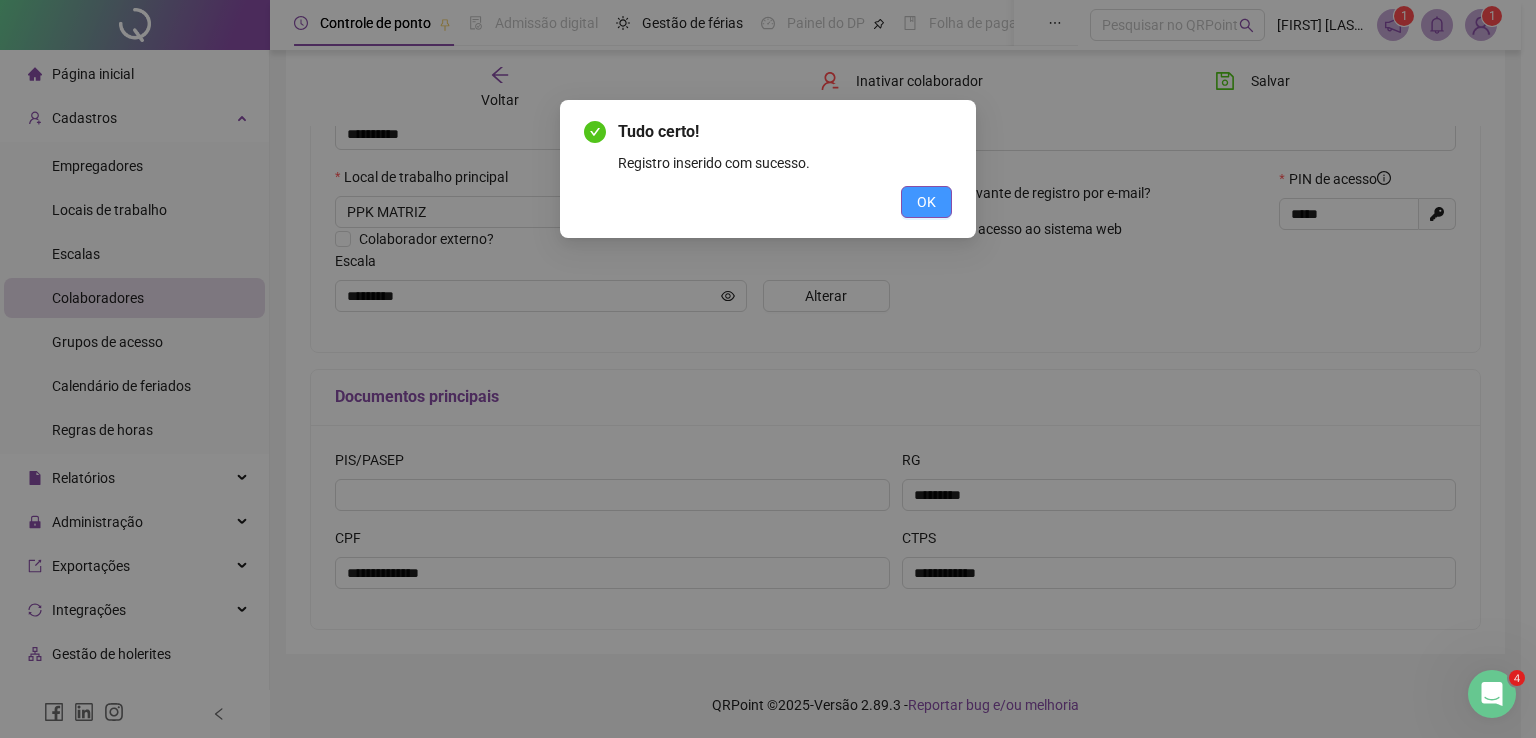 click on "OK" at bounding box center (926, 202) 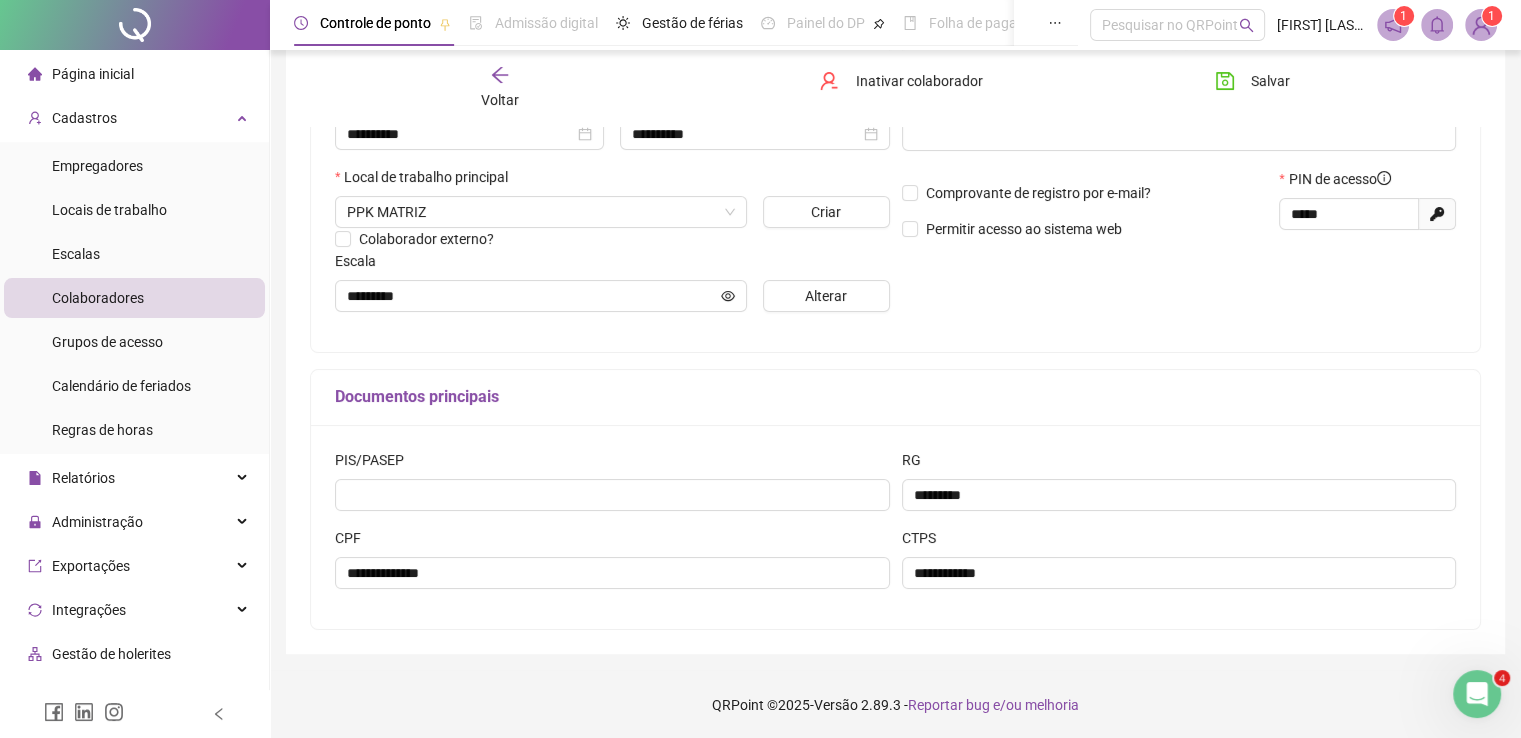 click on "Colaboradores" at bounding box center (98, 298) 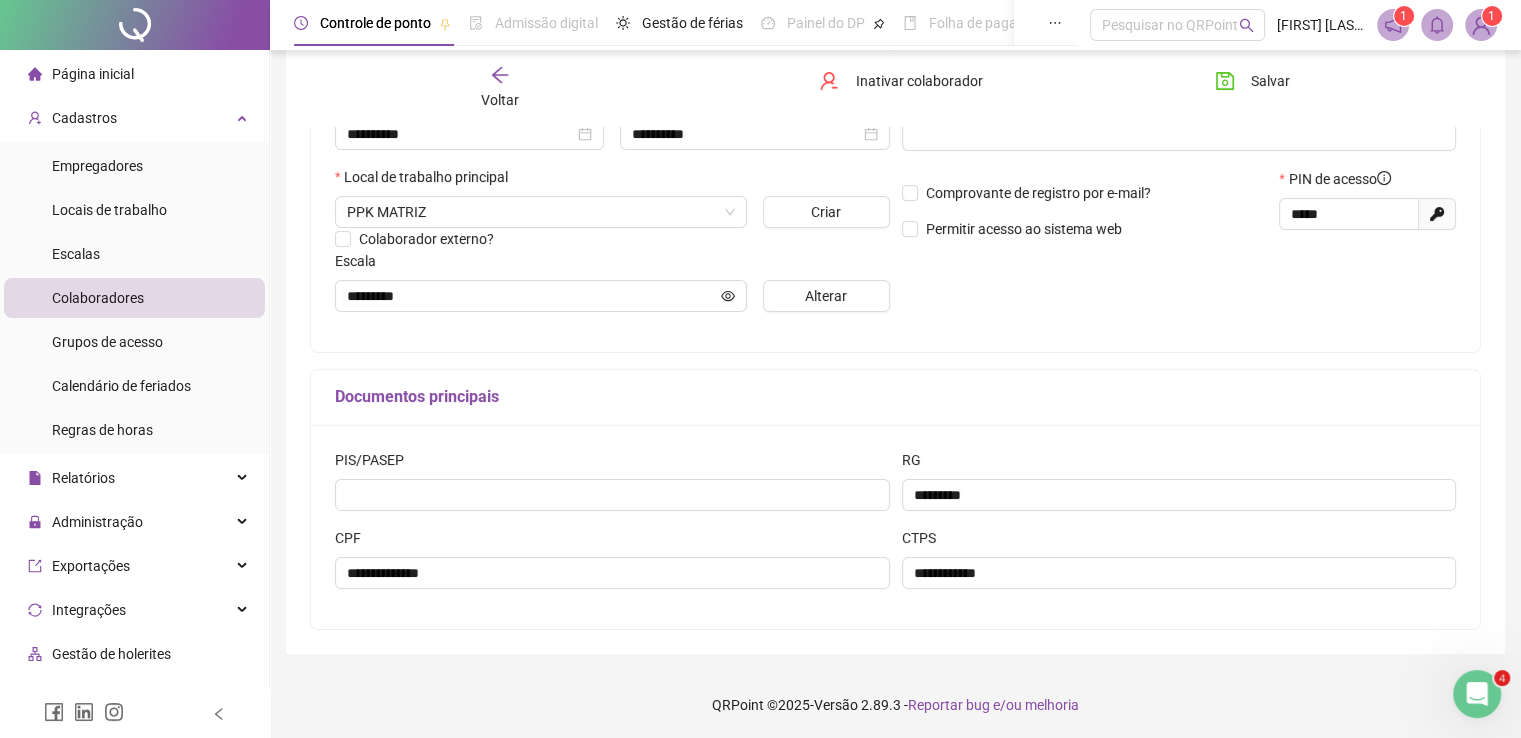 click on "Colaboradores" at bounding box center [134, 298] 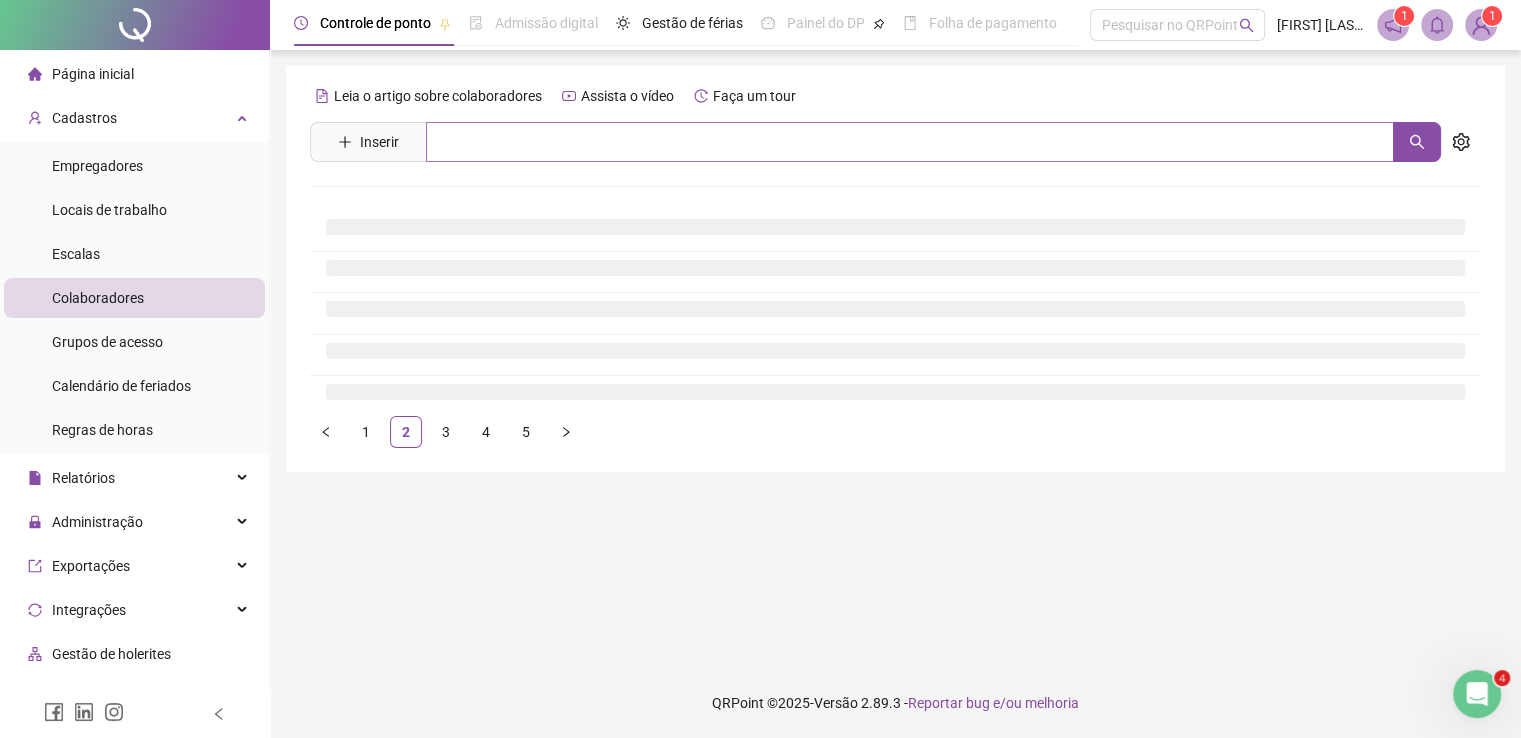 scroll, scrollTop: 0, scrollLeft: 0, axis: both 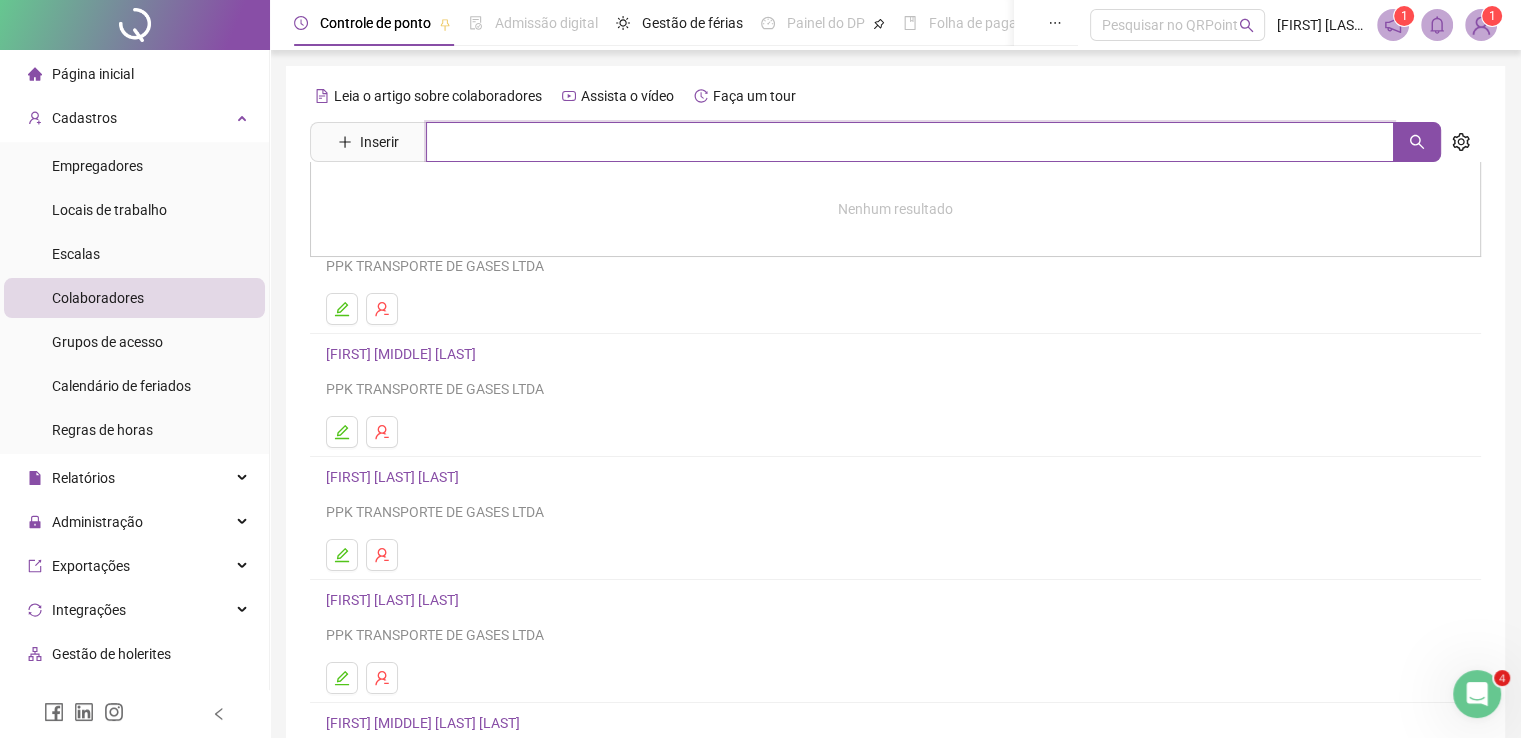 click at bounding box center [910, 142] 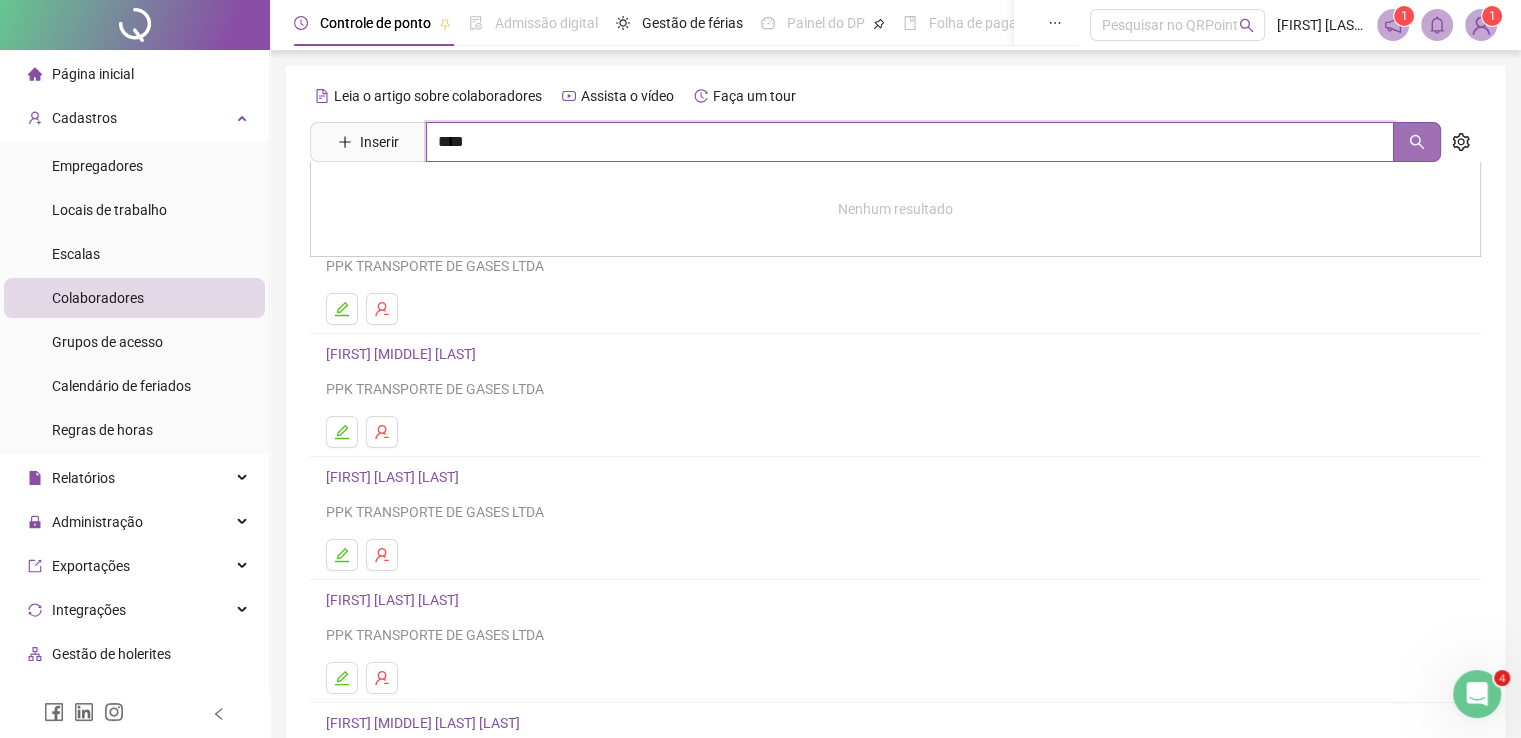 click 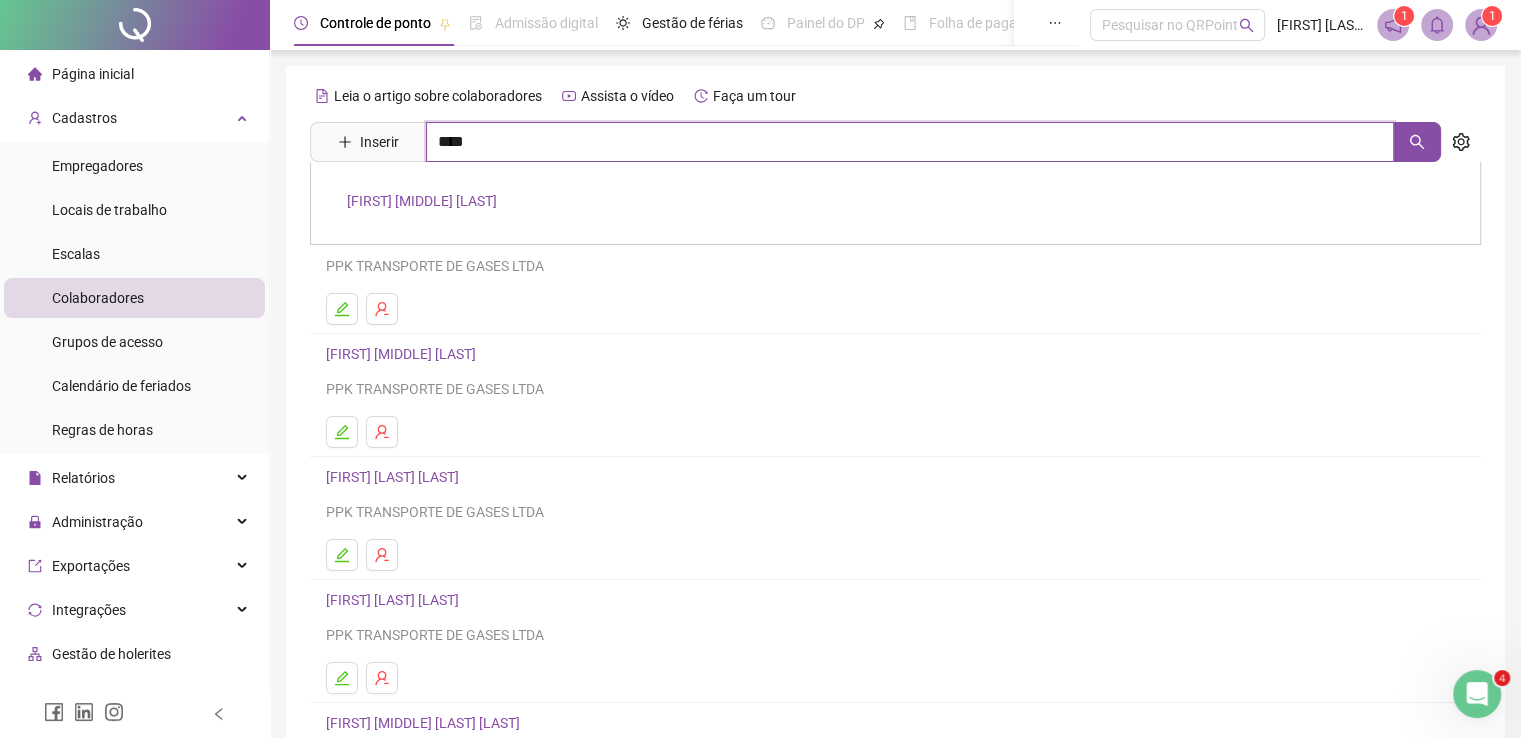 type on "****" 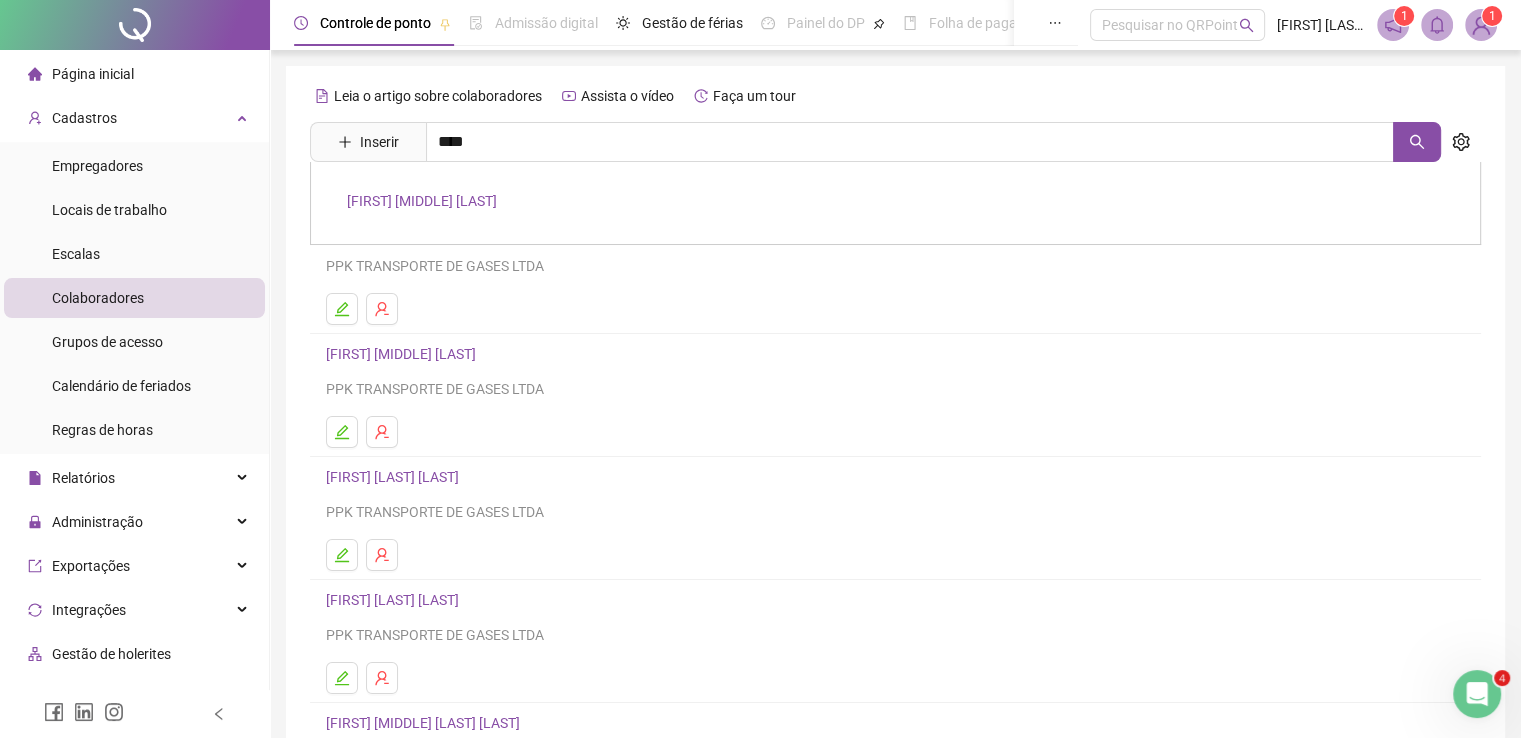 click on "[FIRST] [MIDDLE] [LAST]" at bounding box center [422, 201] 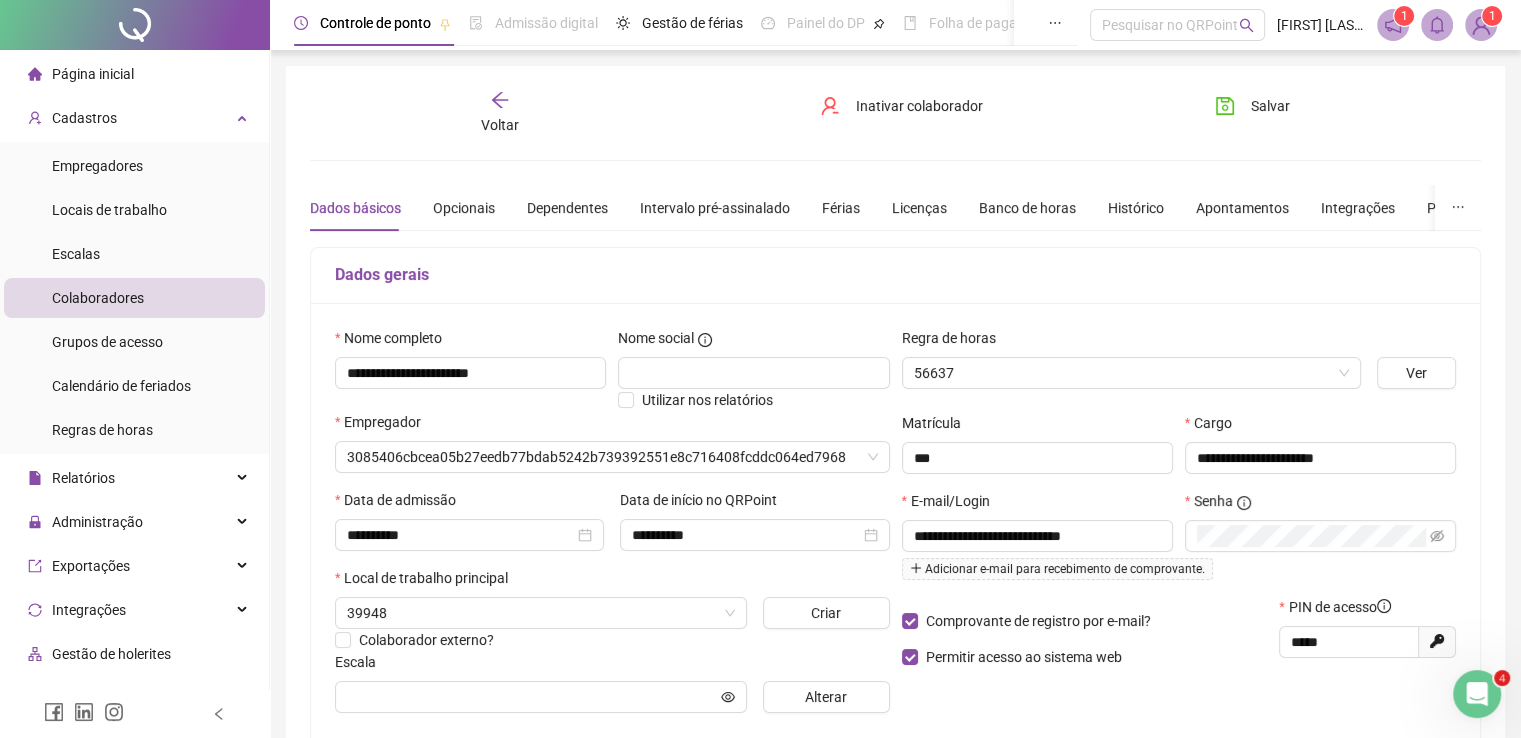 type on "**********" 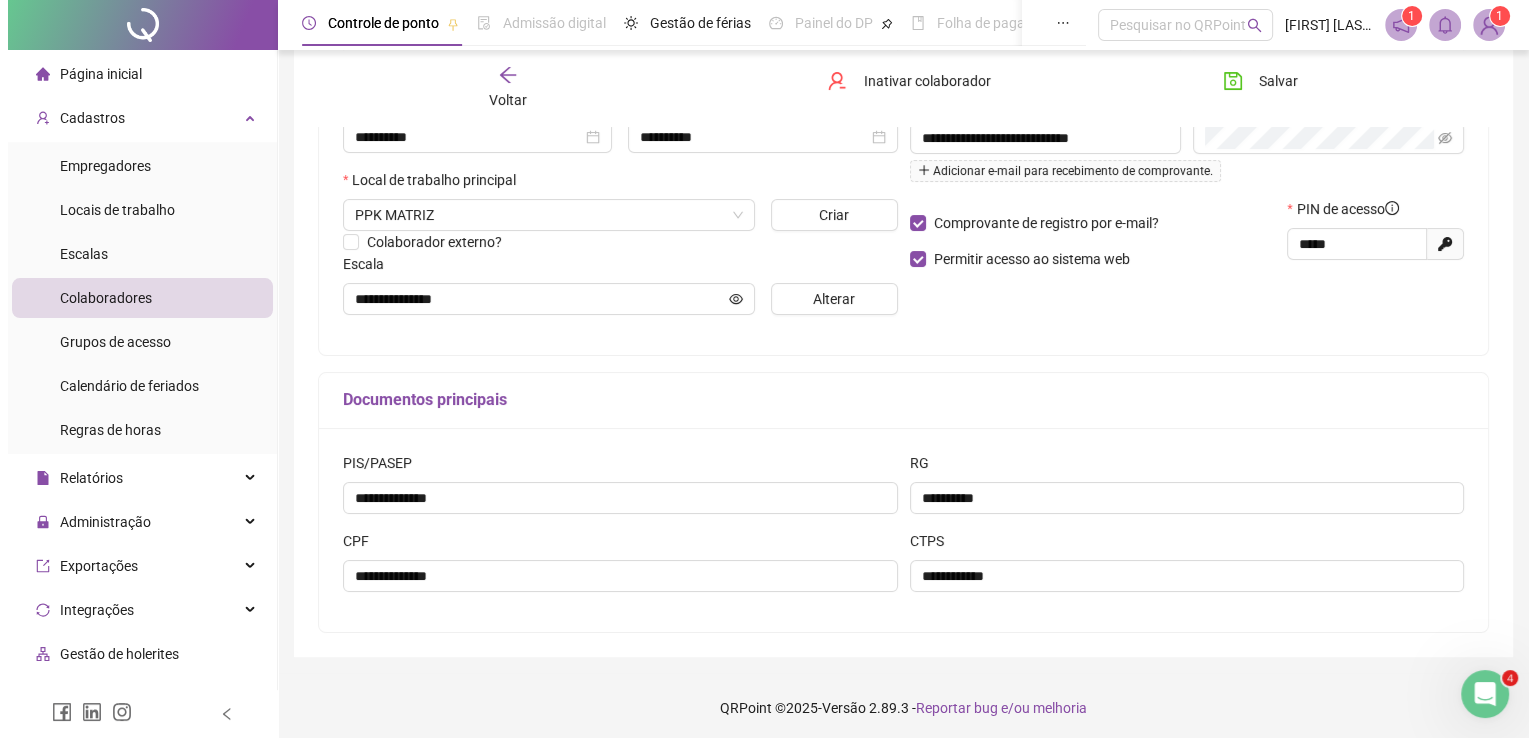 scroll, scrollTop: 400, scrollLeft: 0, axis: vertical 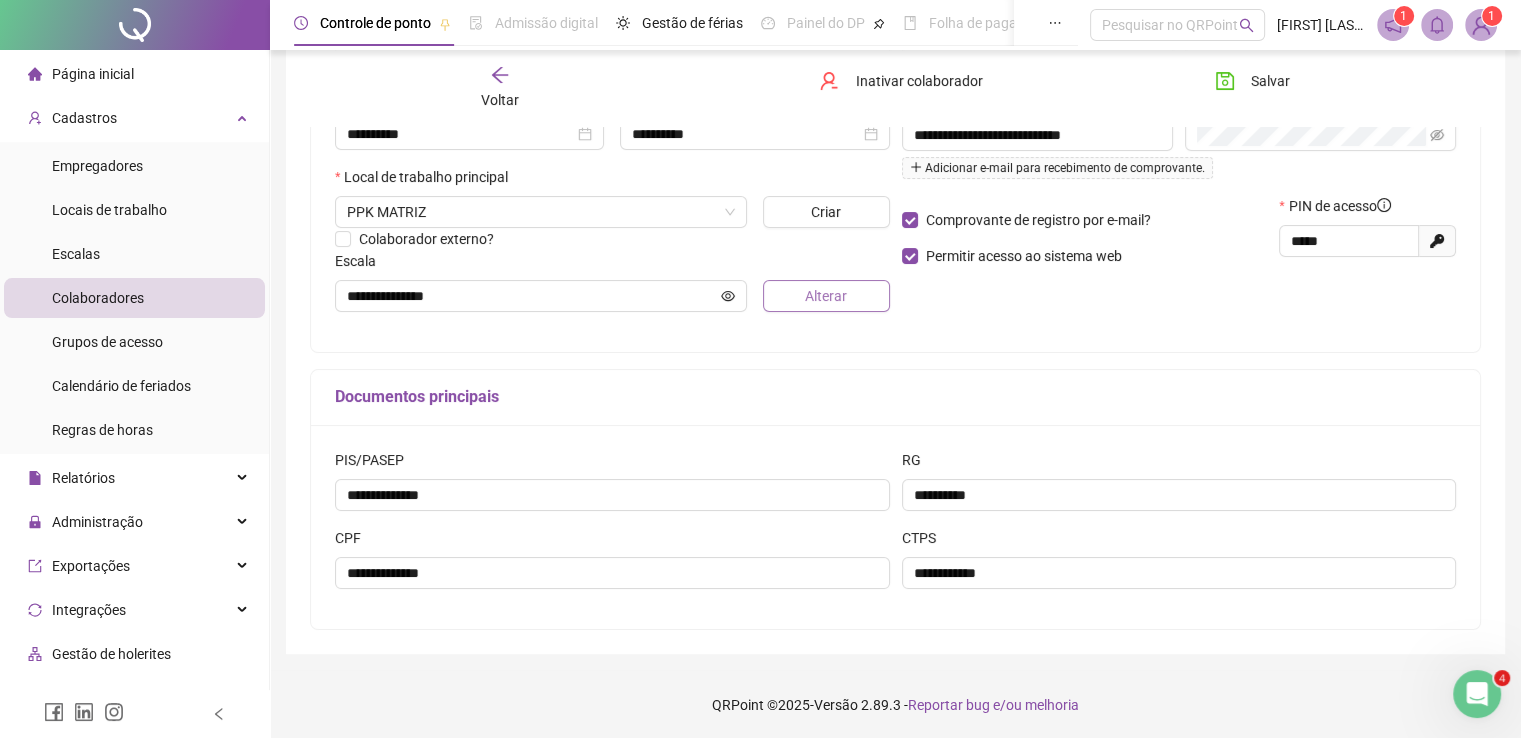 click on "Alterar" at bounding box center (826, 296) 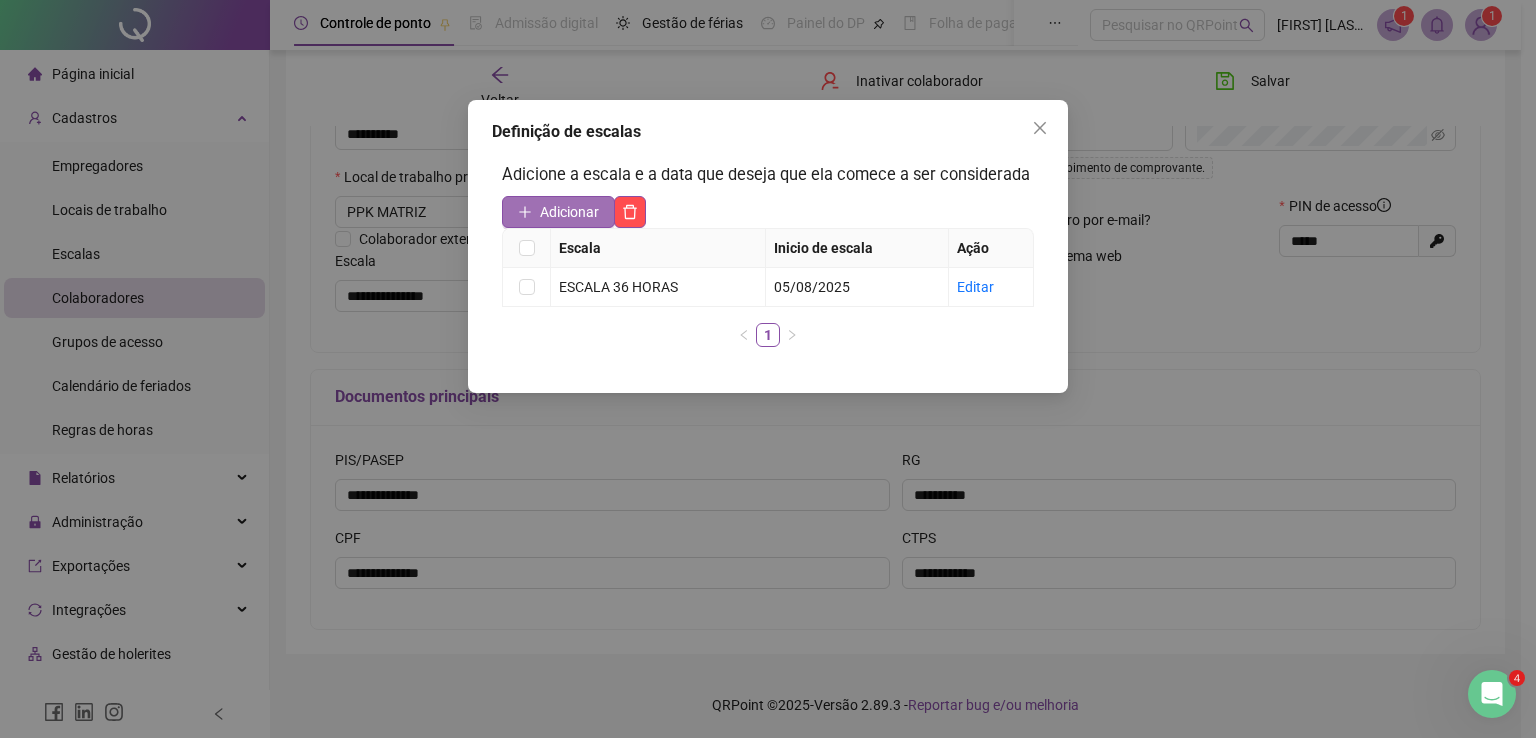 click on "Adicionar" at bounding box center (569, 212) 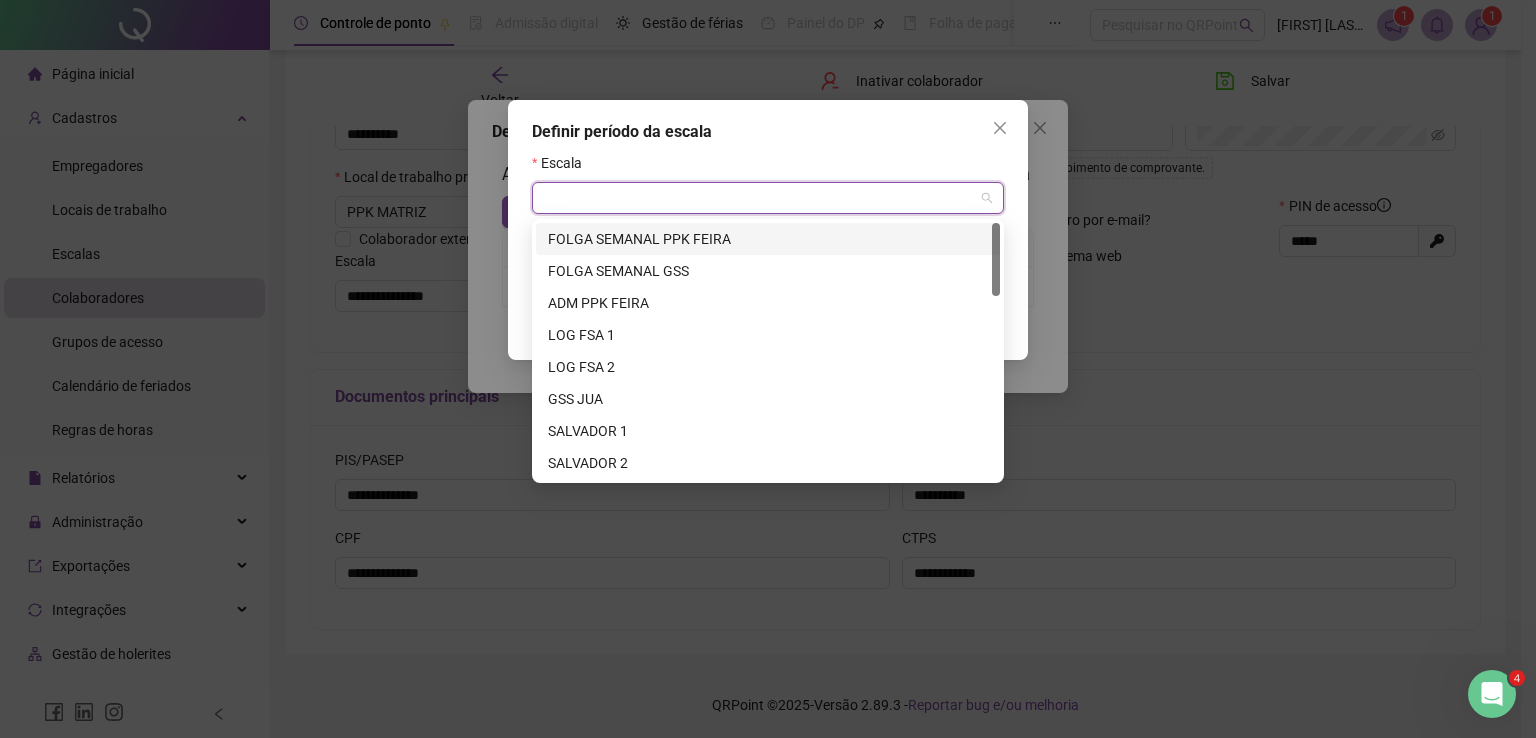 click at bounding box center (759, 198) 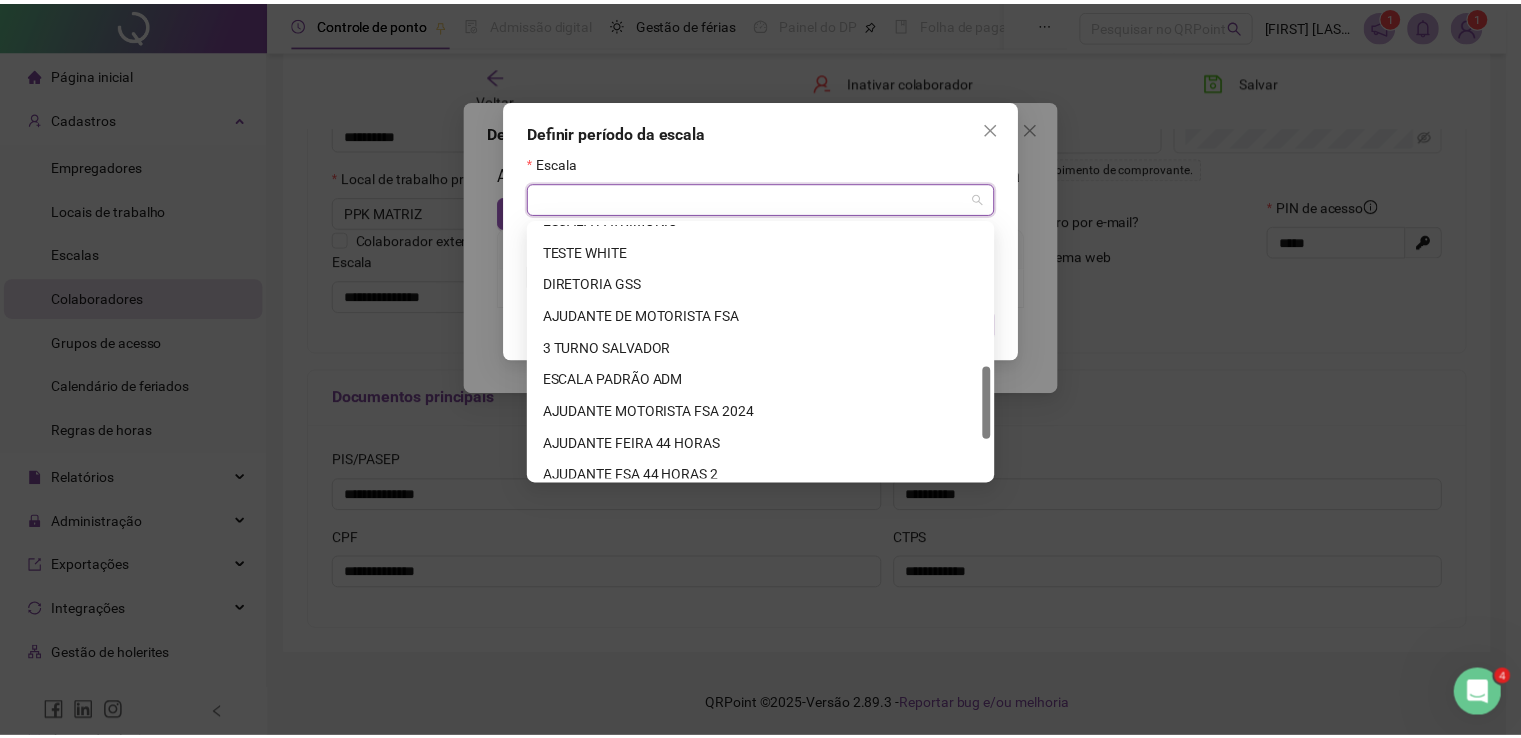 scroll, scrollTop: 640, scrollLeft: 0, axis: vertical 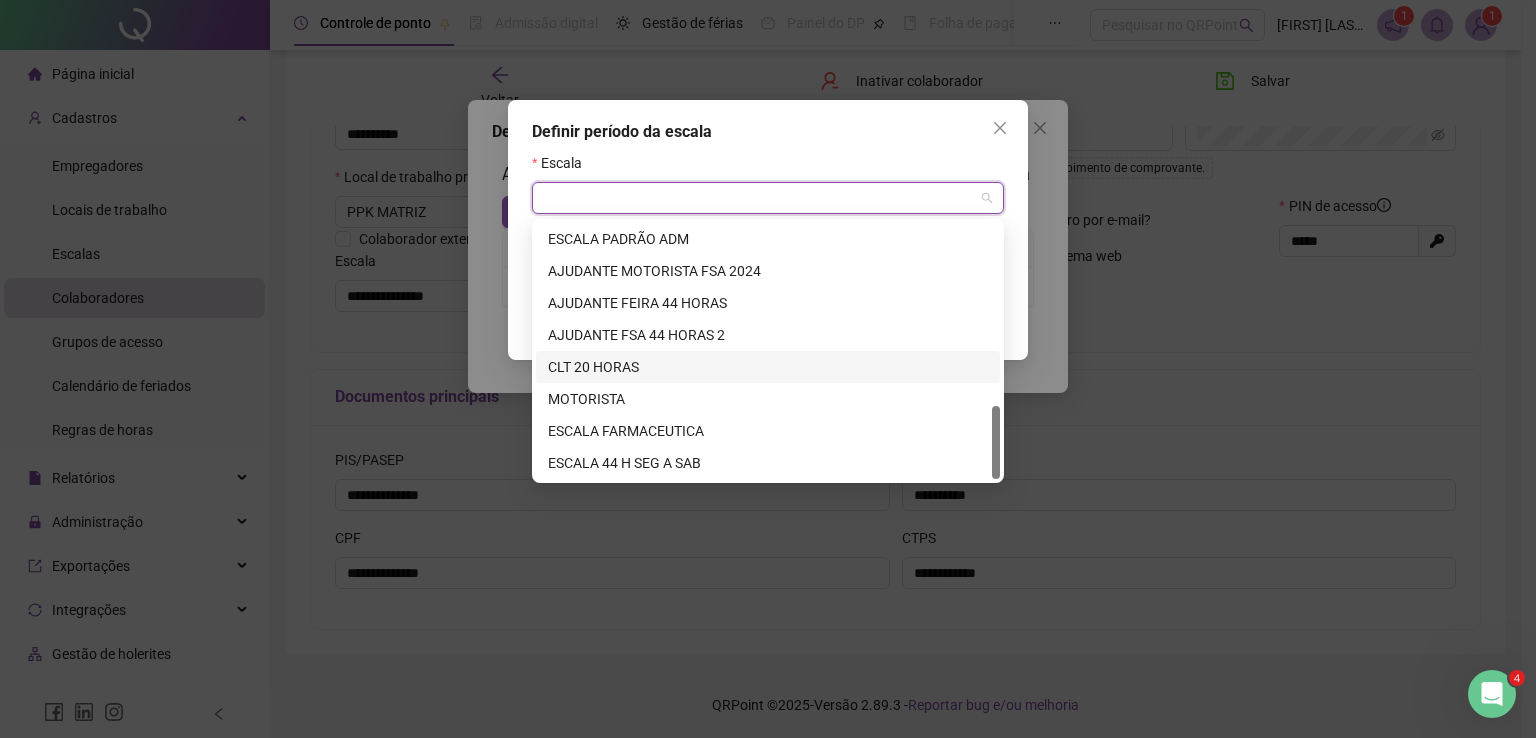 click on "CLT 20 HORAS" at bounding box center (768, 367) 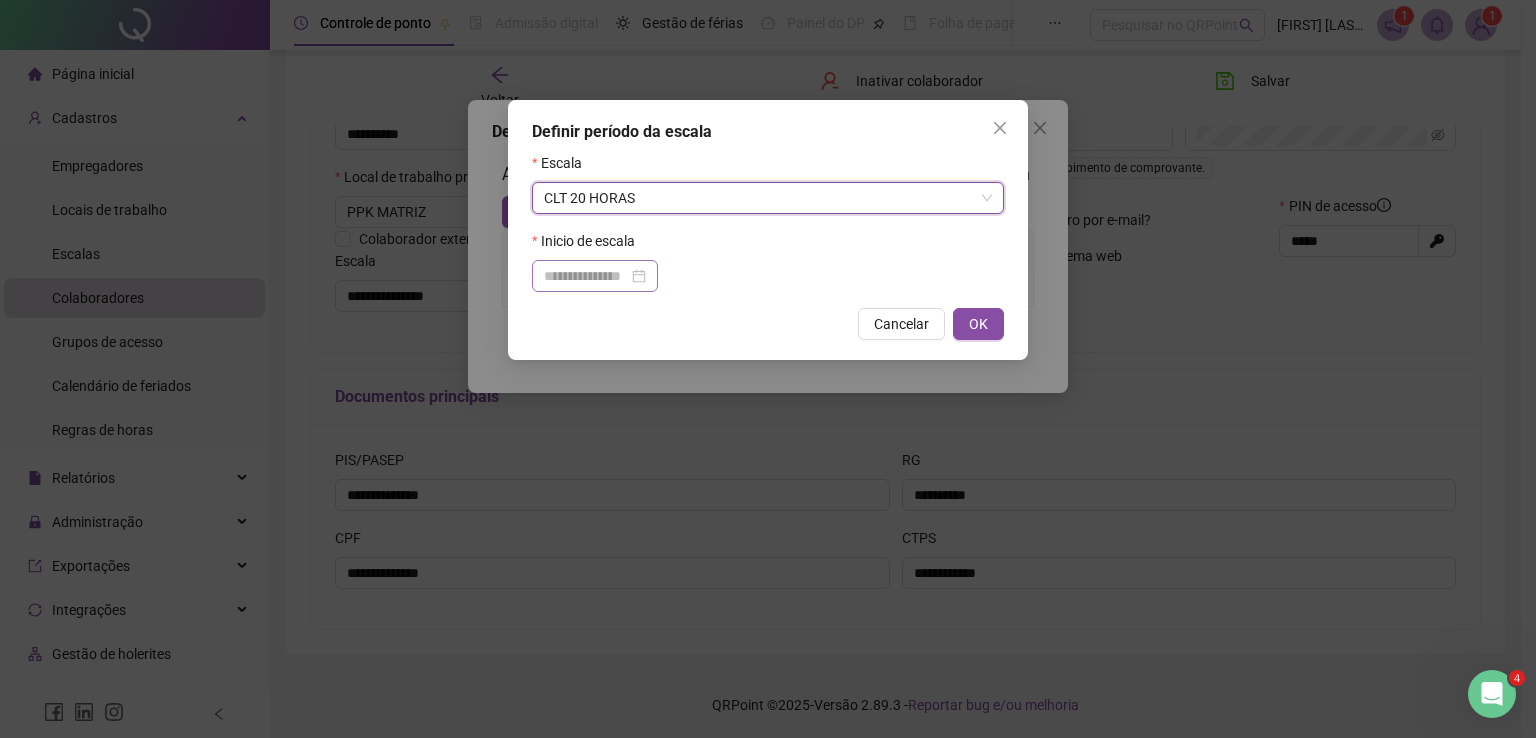 click at bounding box center [595, 276] 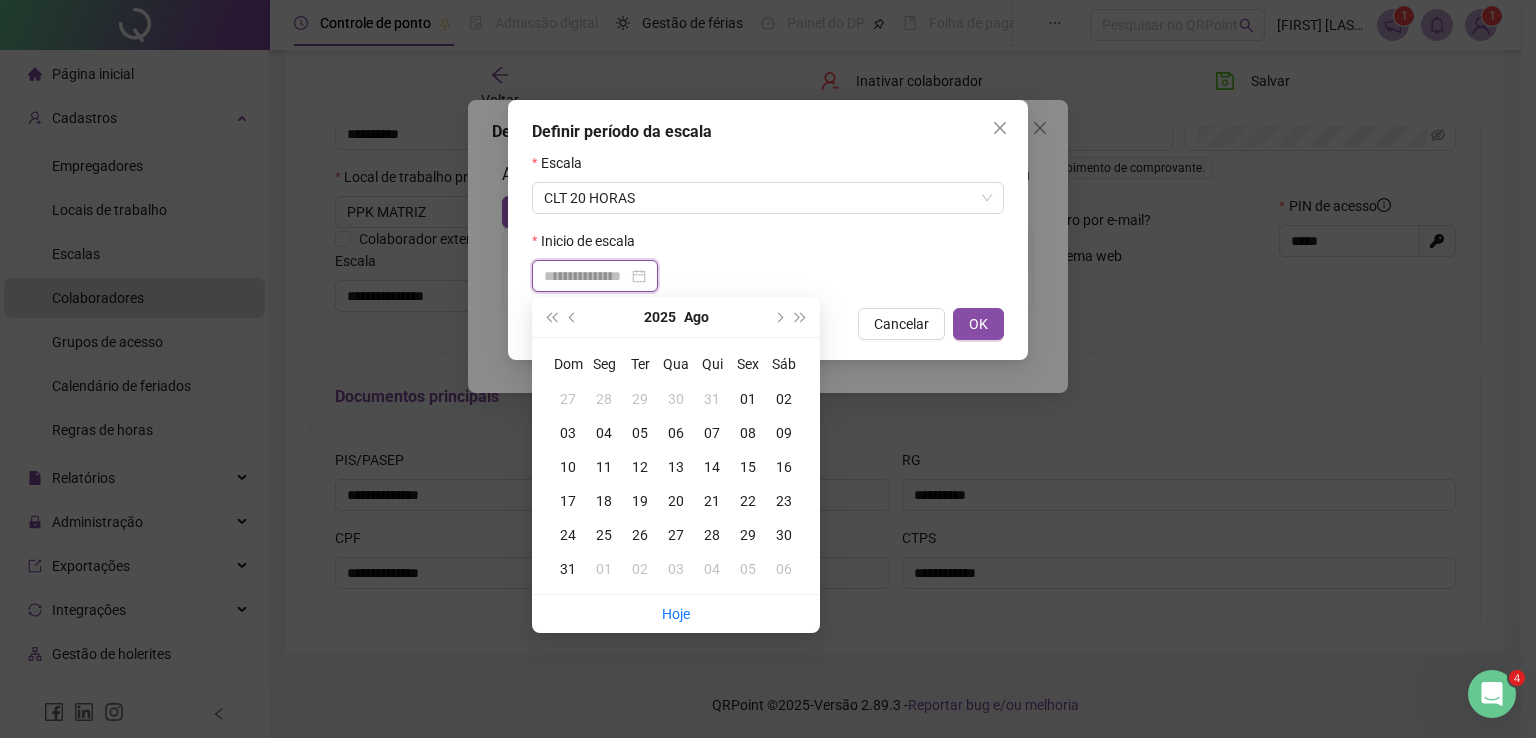click at bounding box center (595, 276) 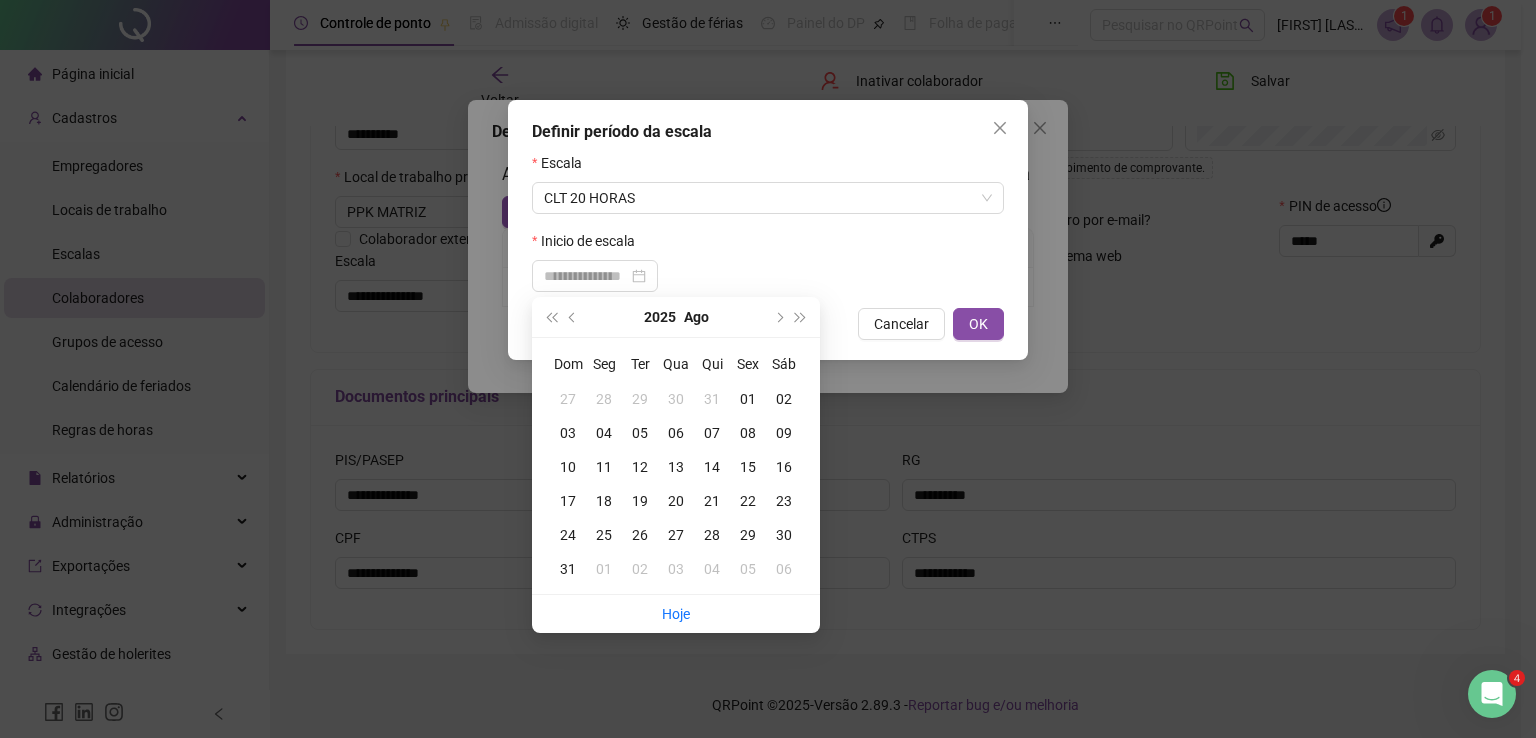 click on "05" at bounding box center [640, 433] 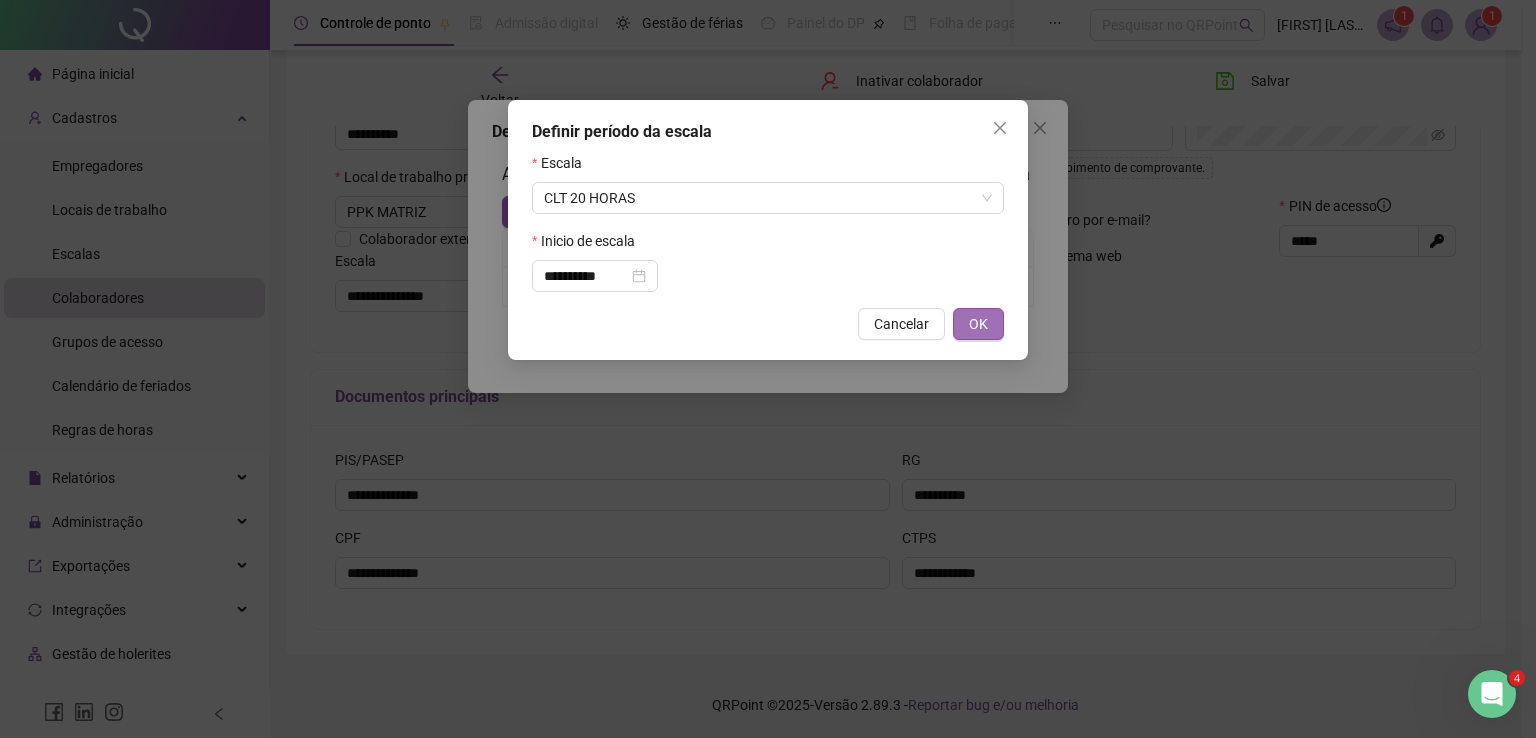 click on "OK" at bounding box center (978, 324) 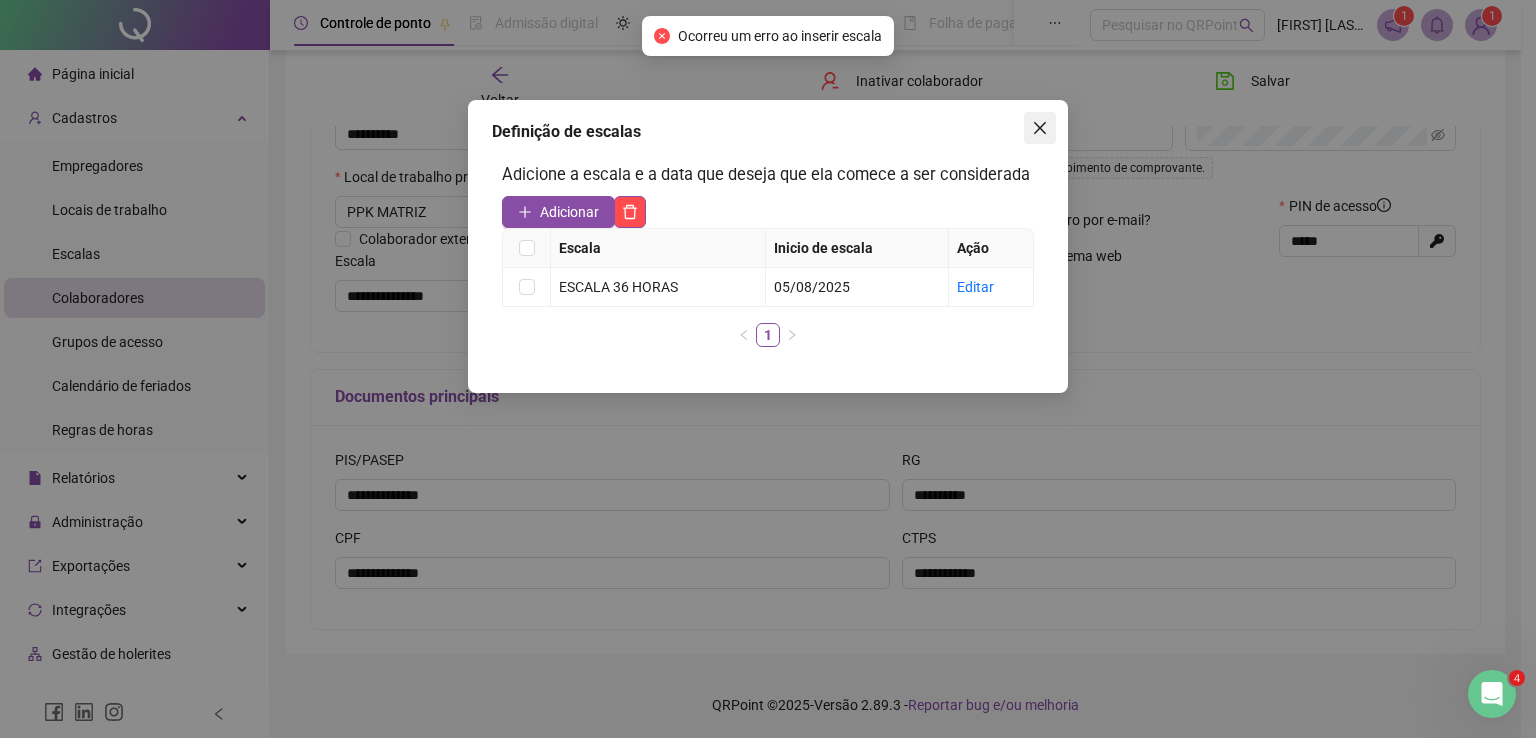 click 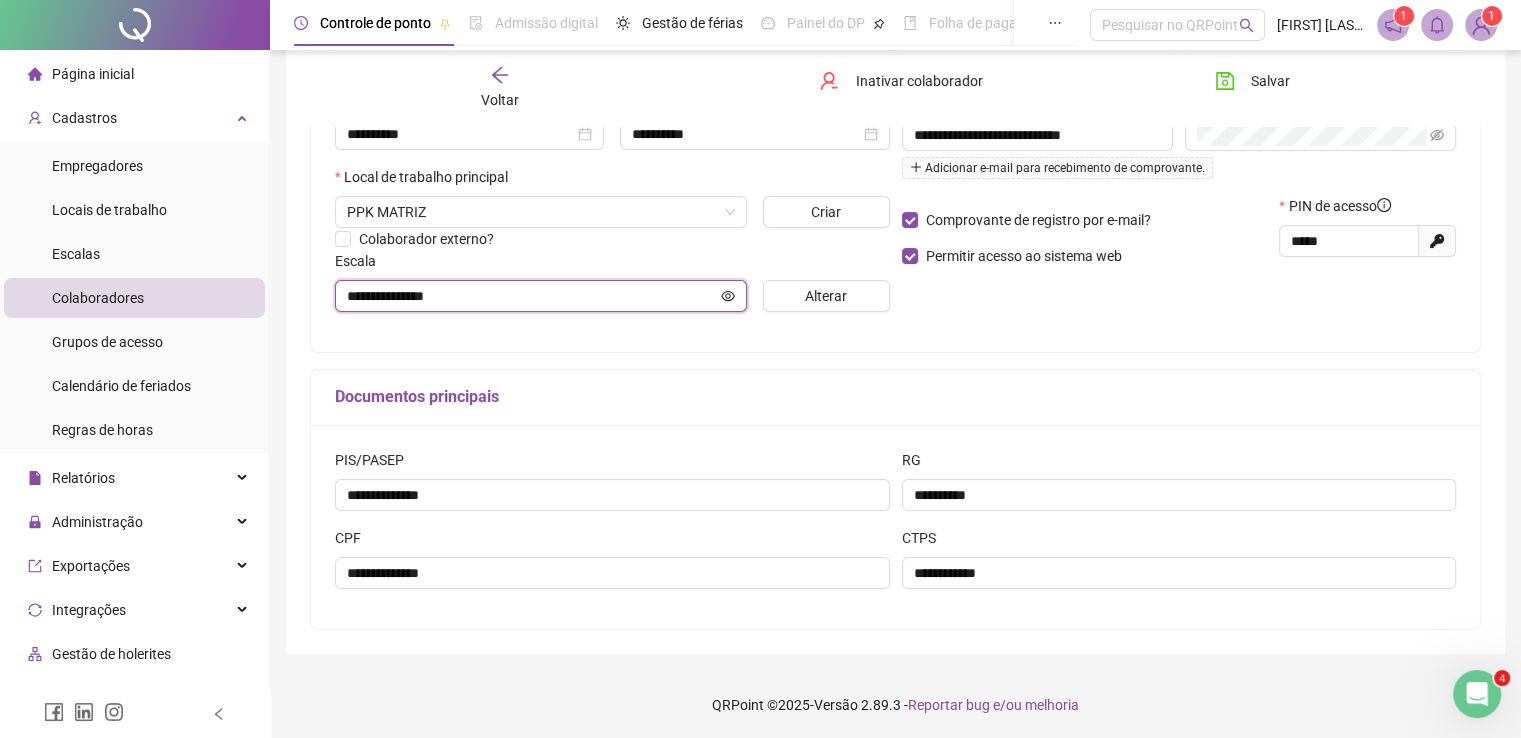click on "**********" at bounding box center [532, 296] 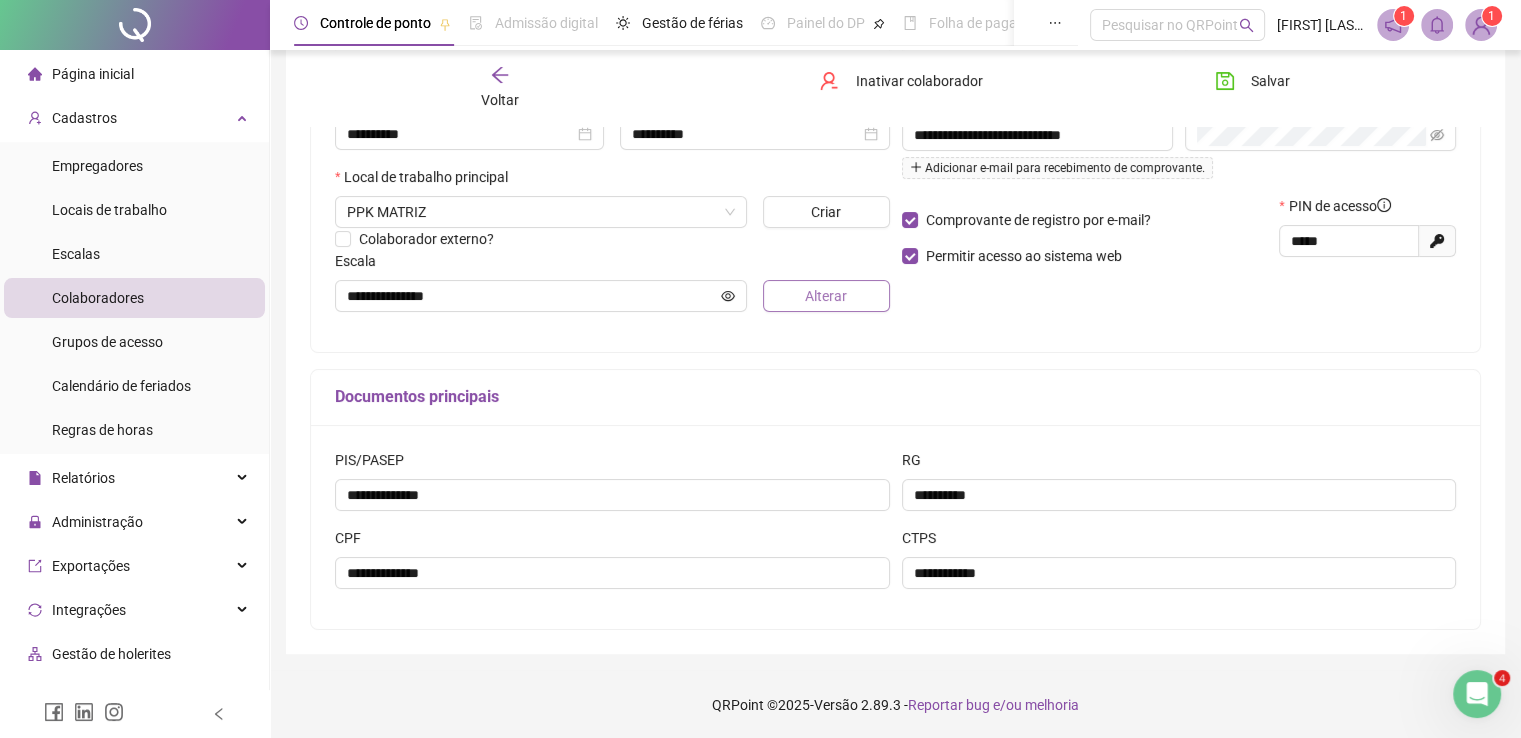 click on "Alterar" at bounding box center [826, 296] 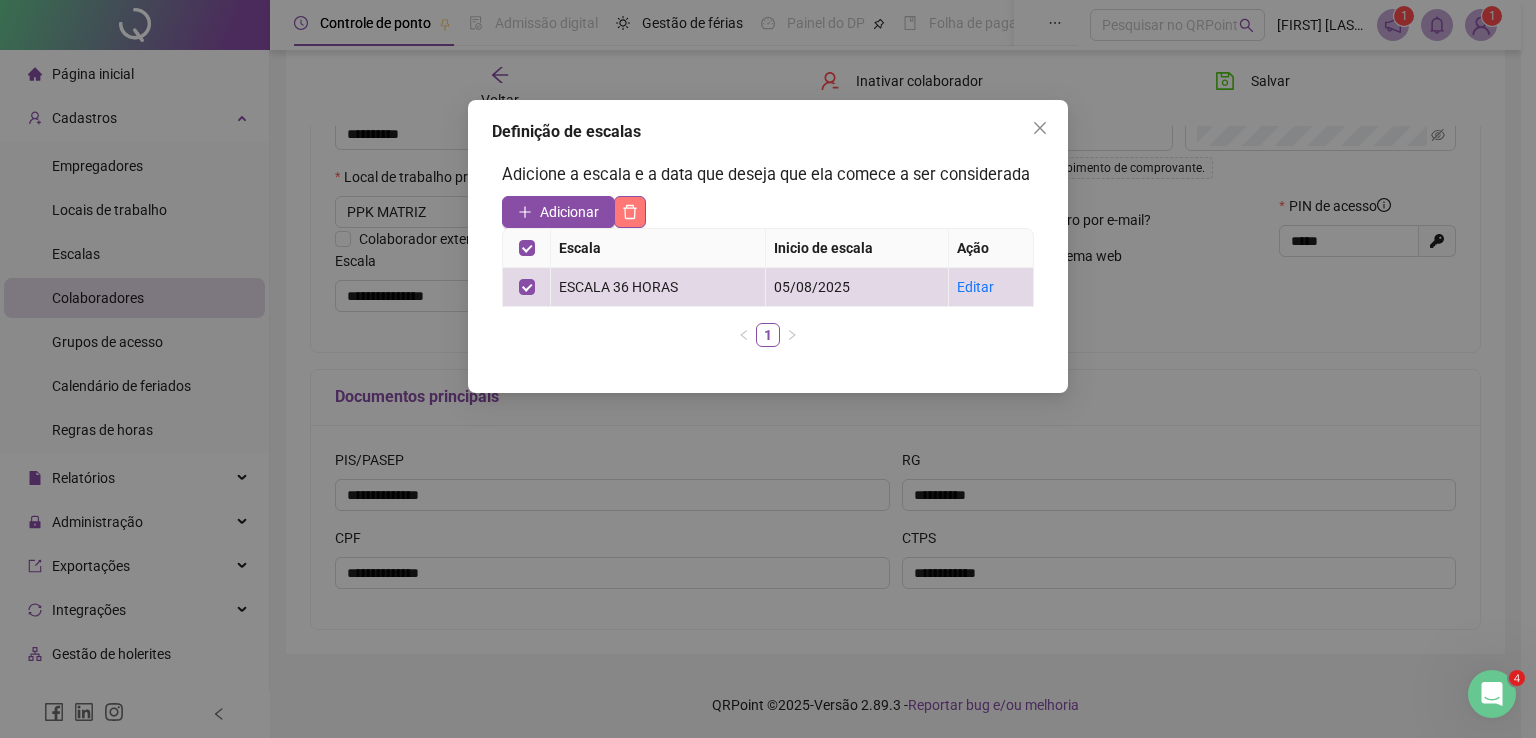 click 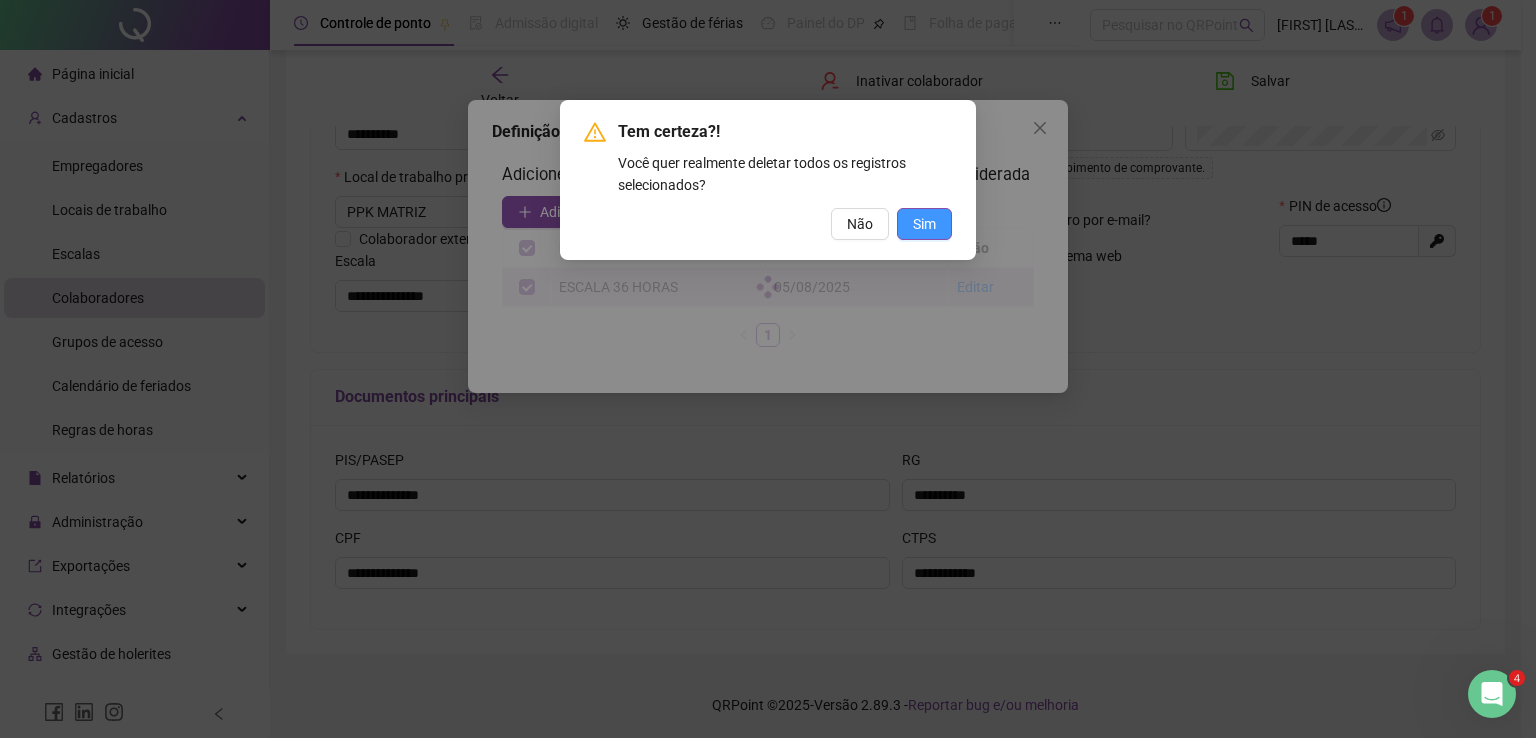 click on "Sim" at bounding box center (924, 224) 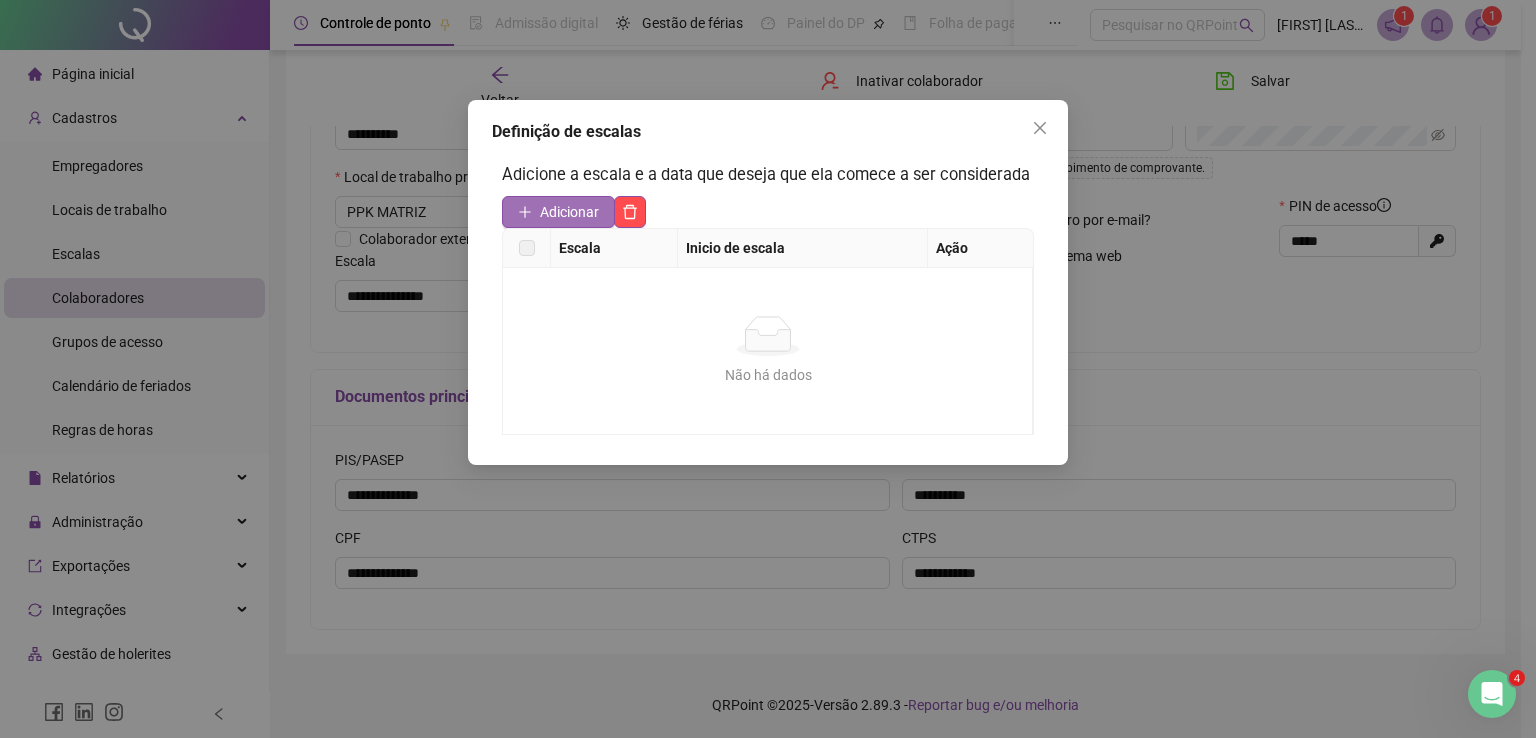 click on "Adicionar" at bounding box center [569, 212] 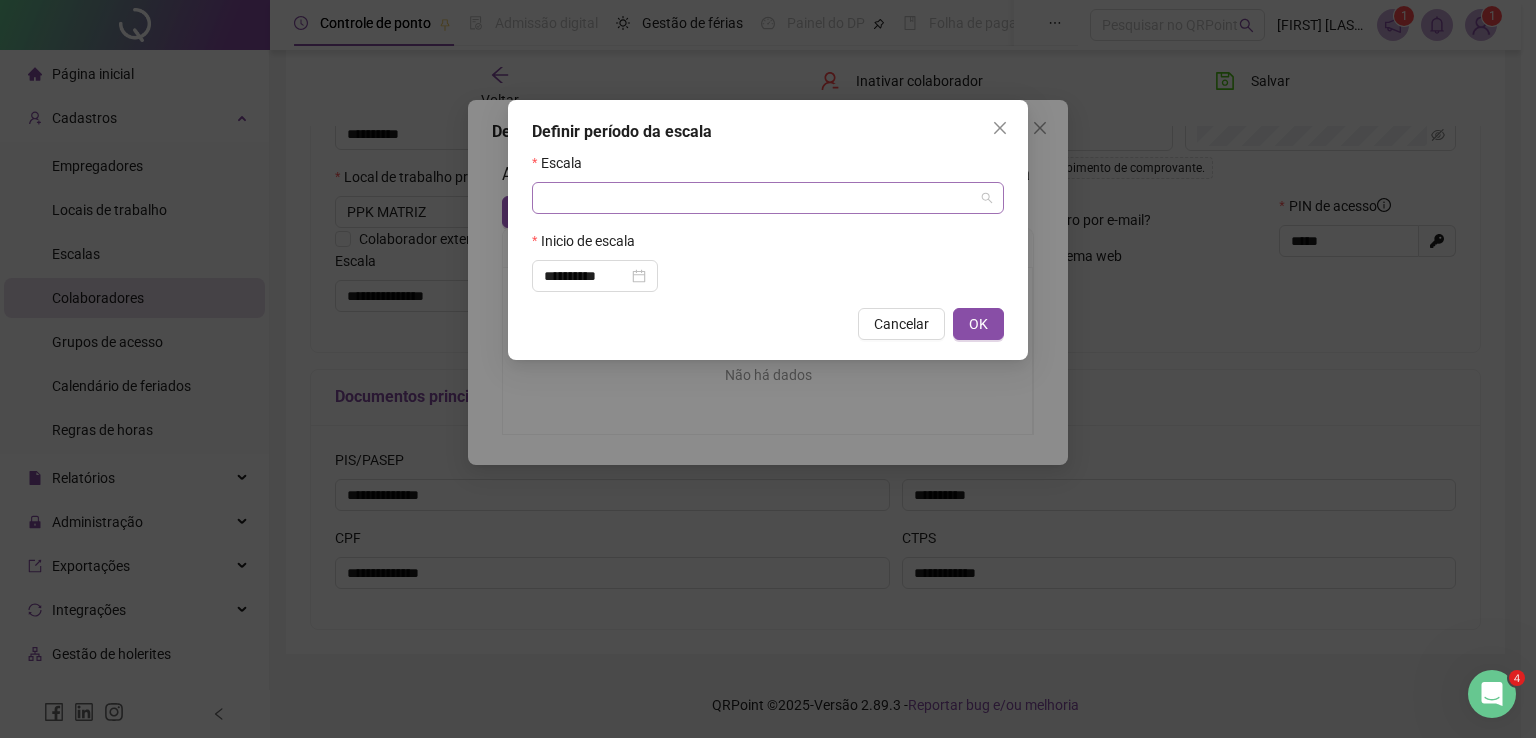 click at bounding box center [759, 198] 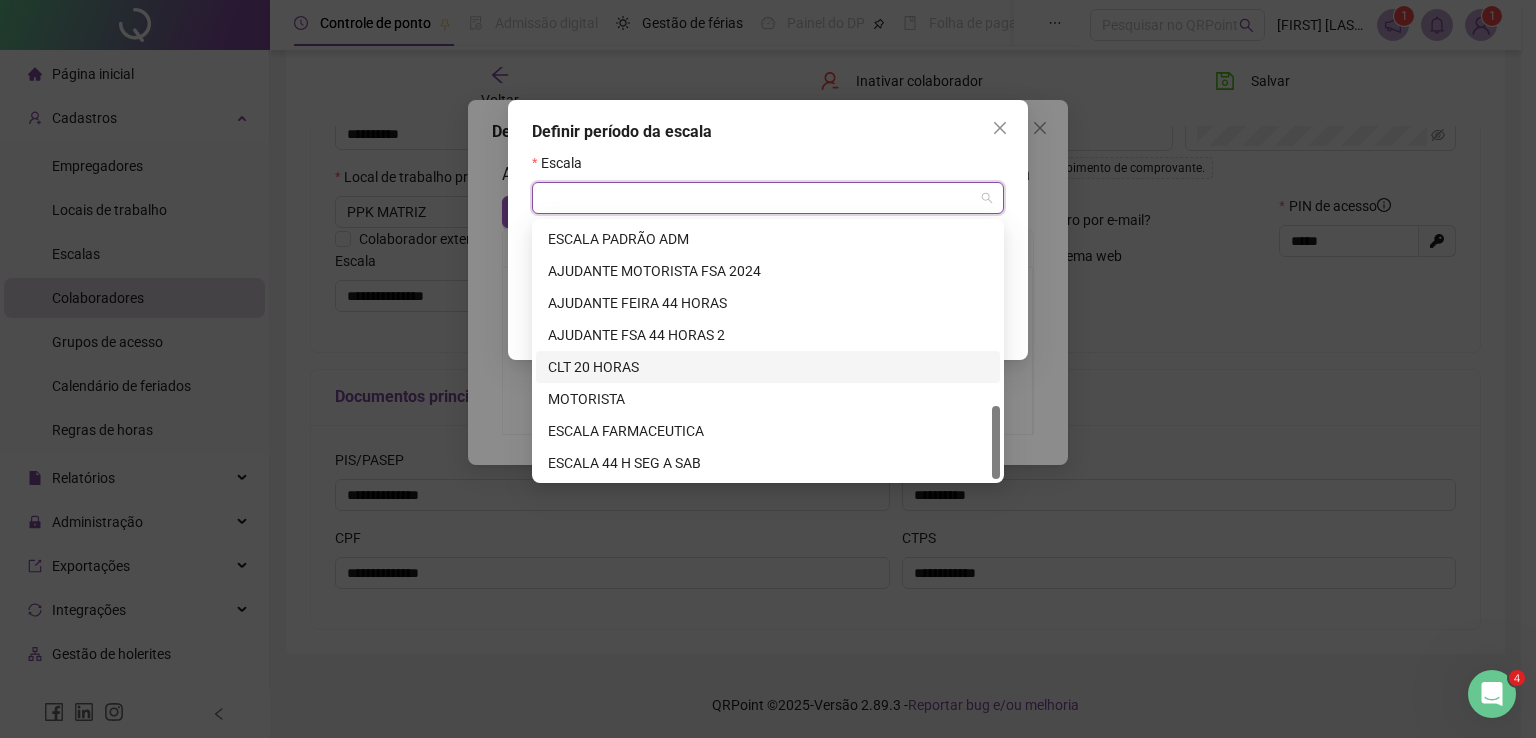 click on "CLT 20 HORAS" at bounding box center [768, 367] 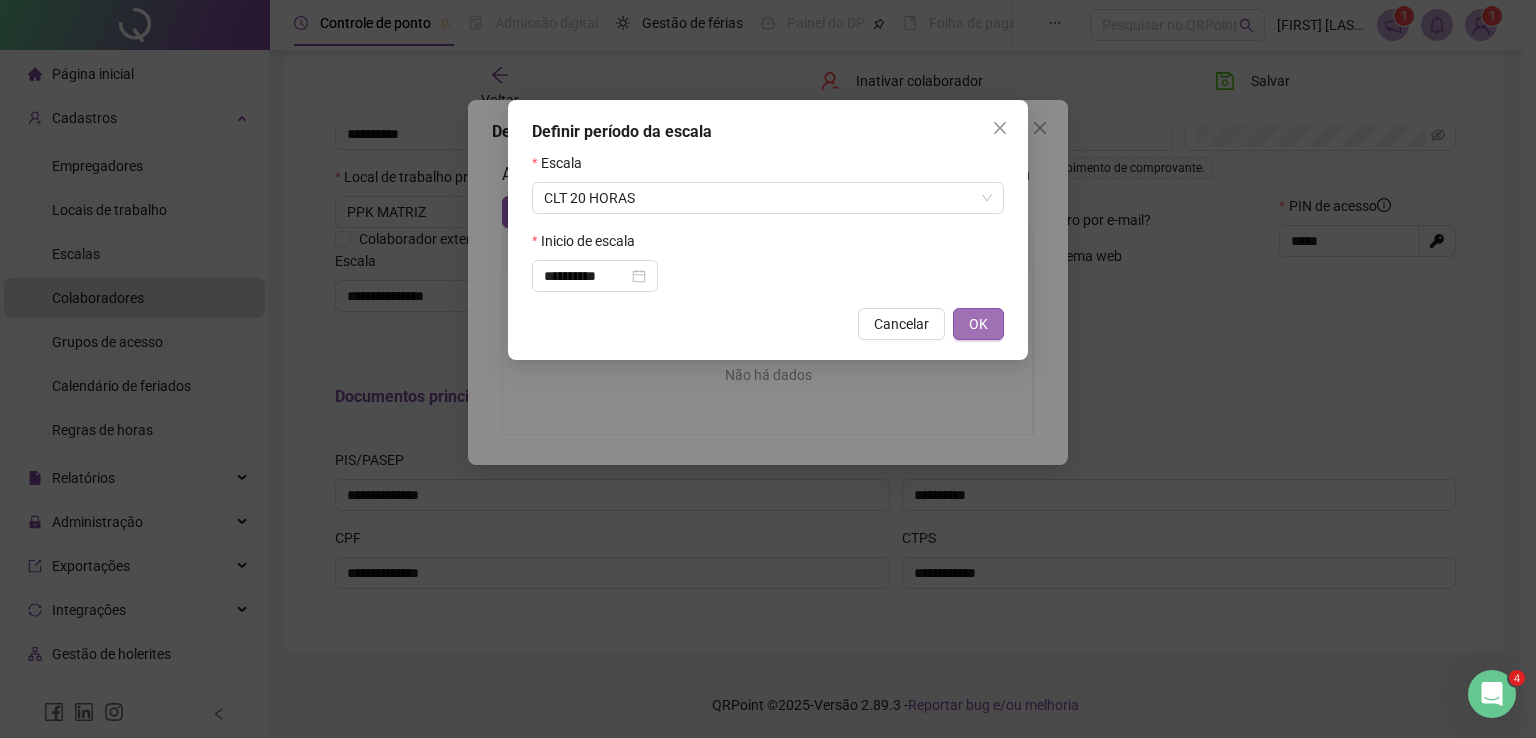 click on "OK" at bounding box center (978, 324) 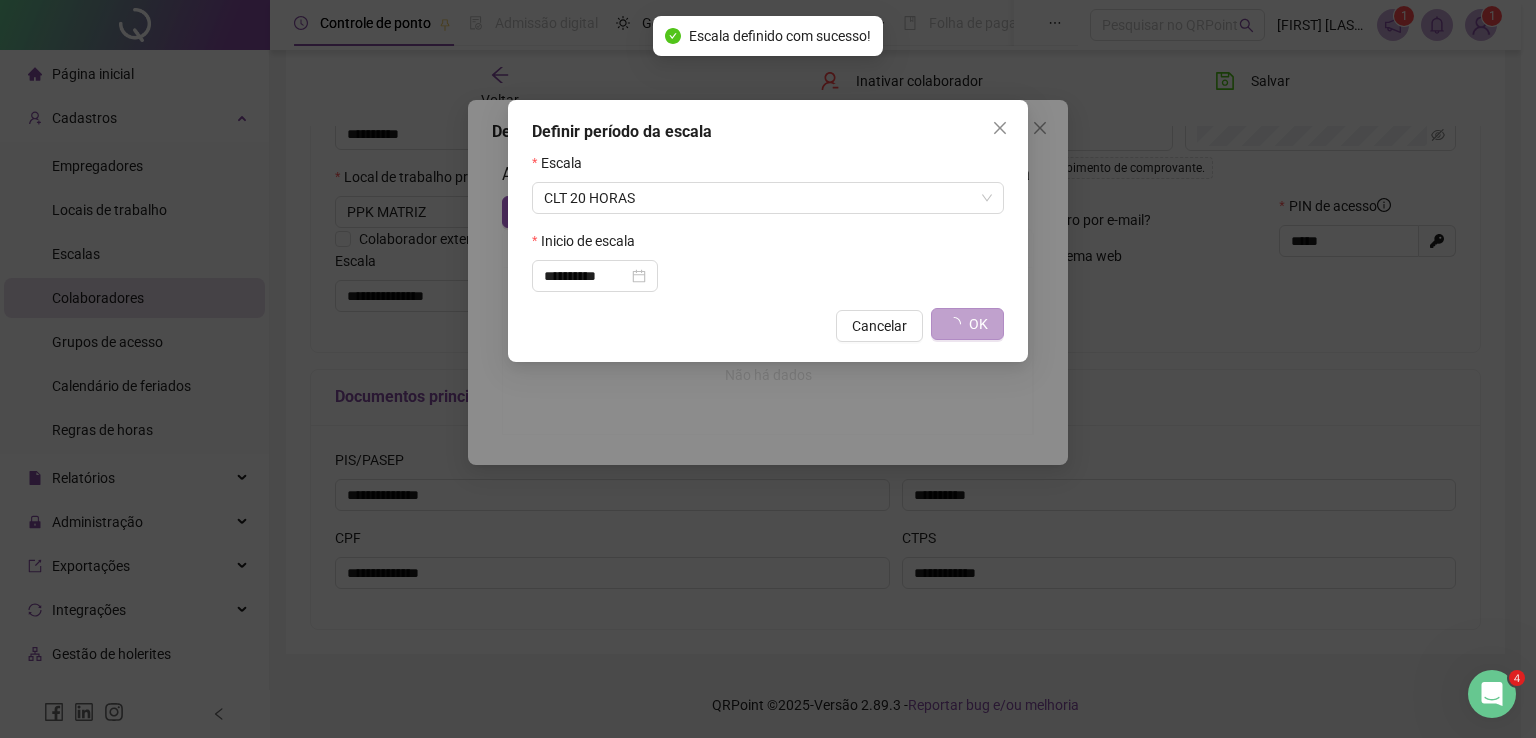 type on "**********" 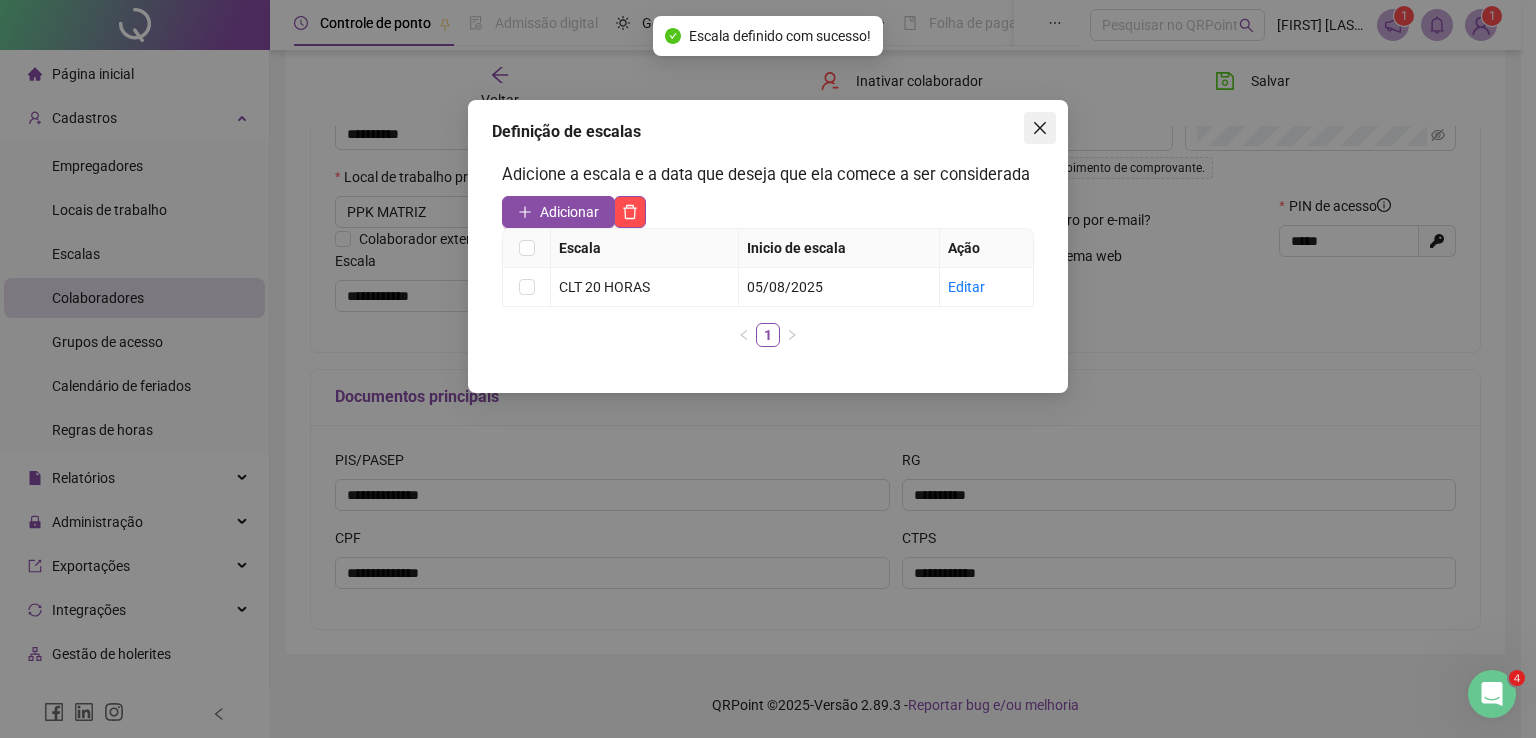 click 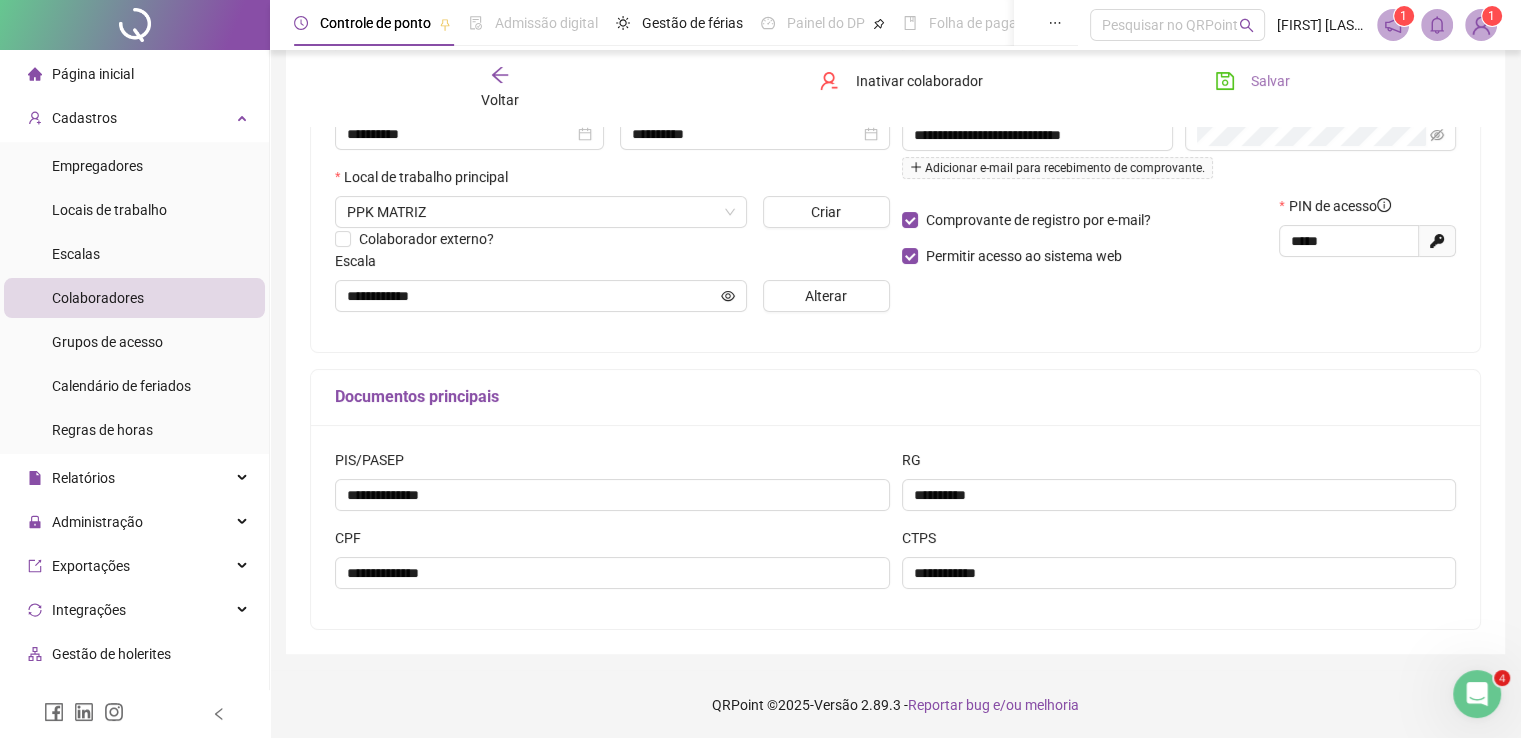 click on "Salvar" at bounding box center (1270, 81) 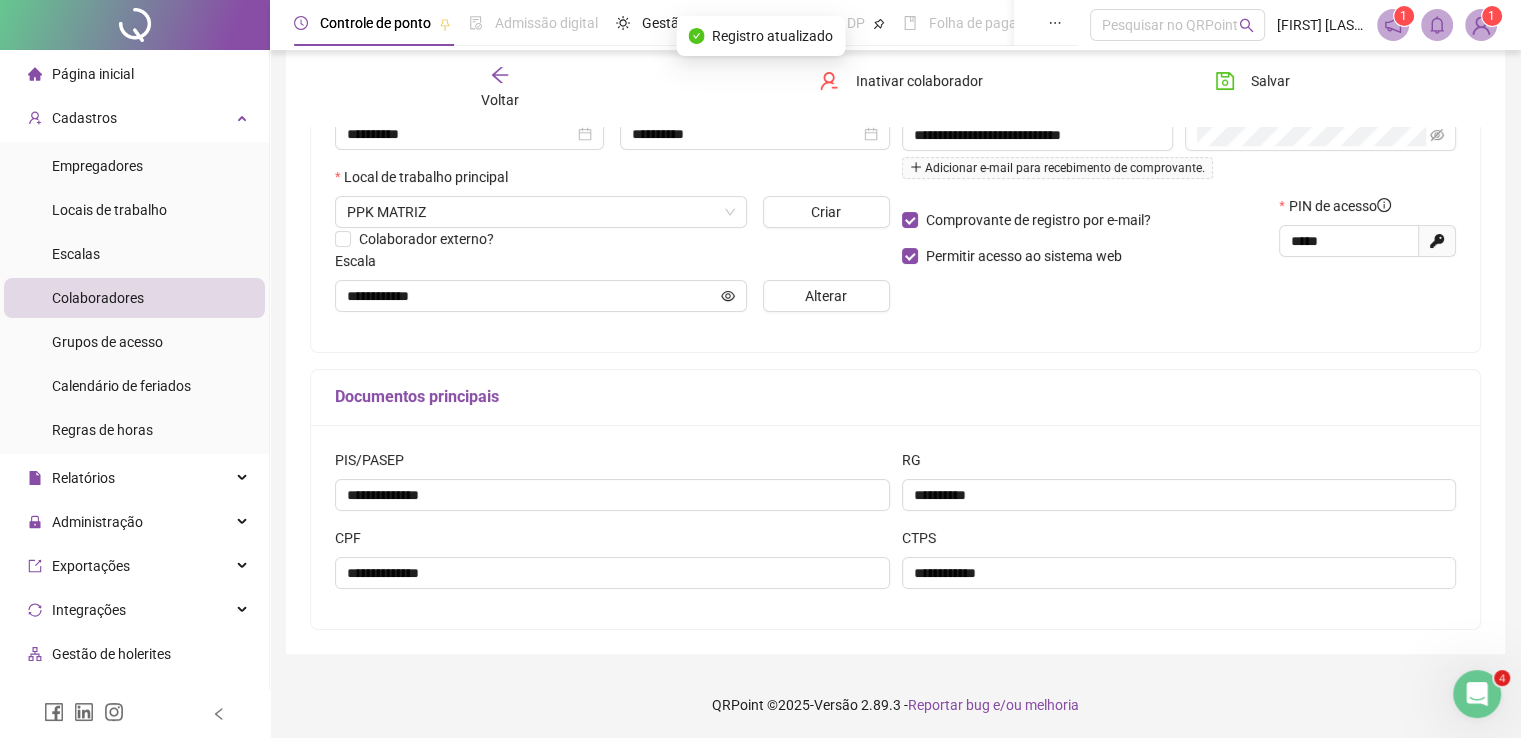 click 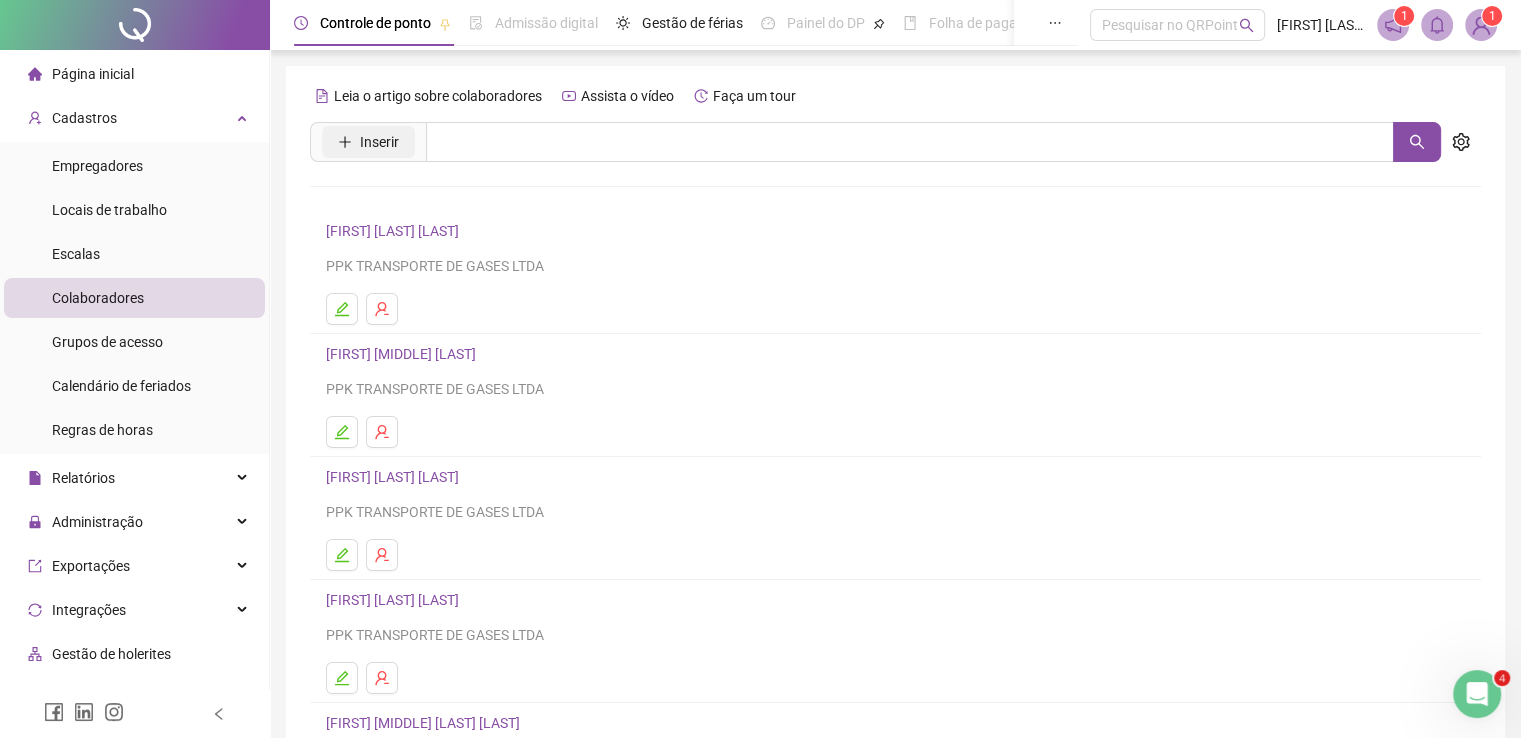 click on "Inserir" at bounding box center (379, 142) 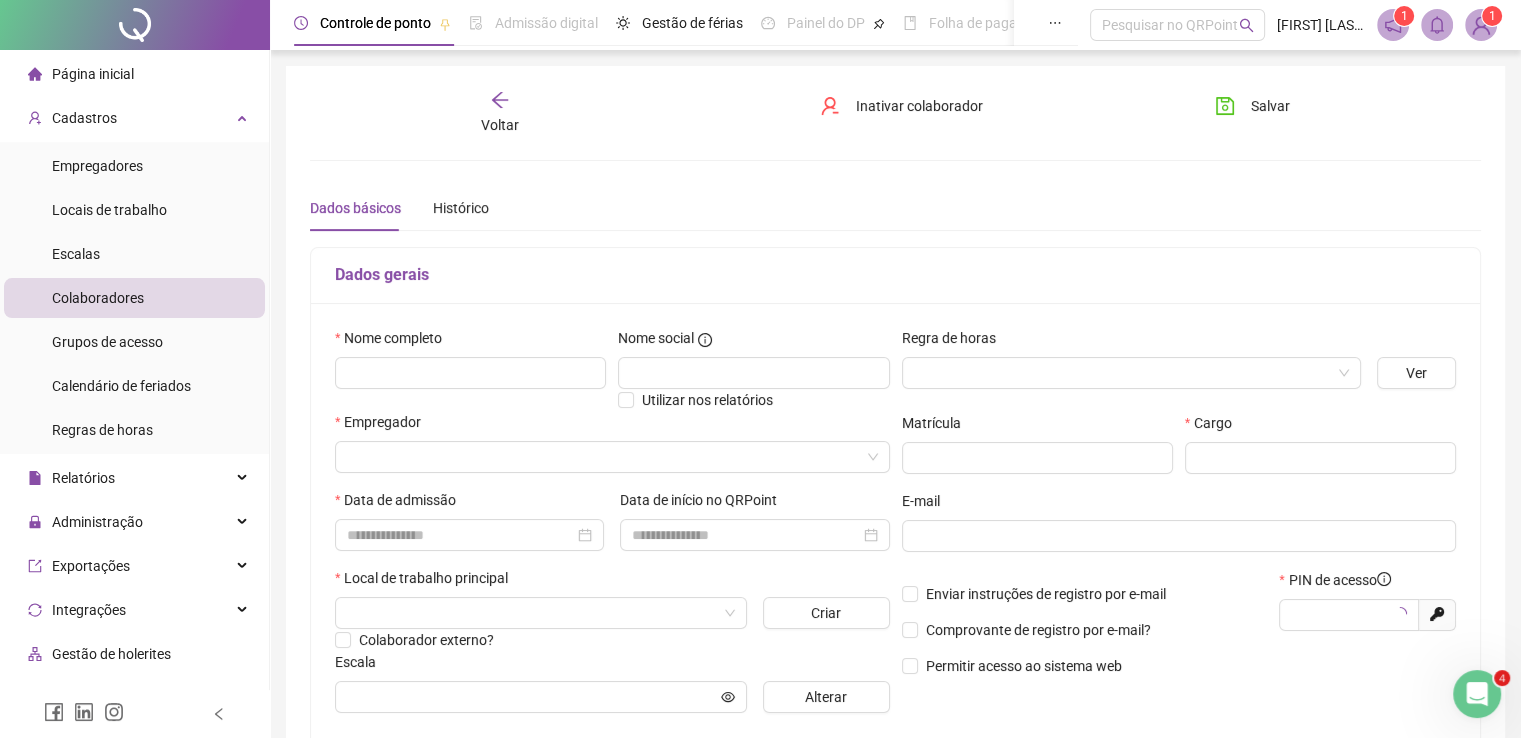 type on "*****" 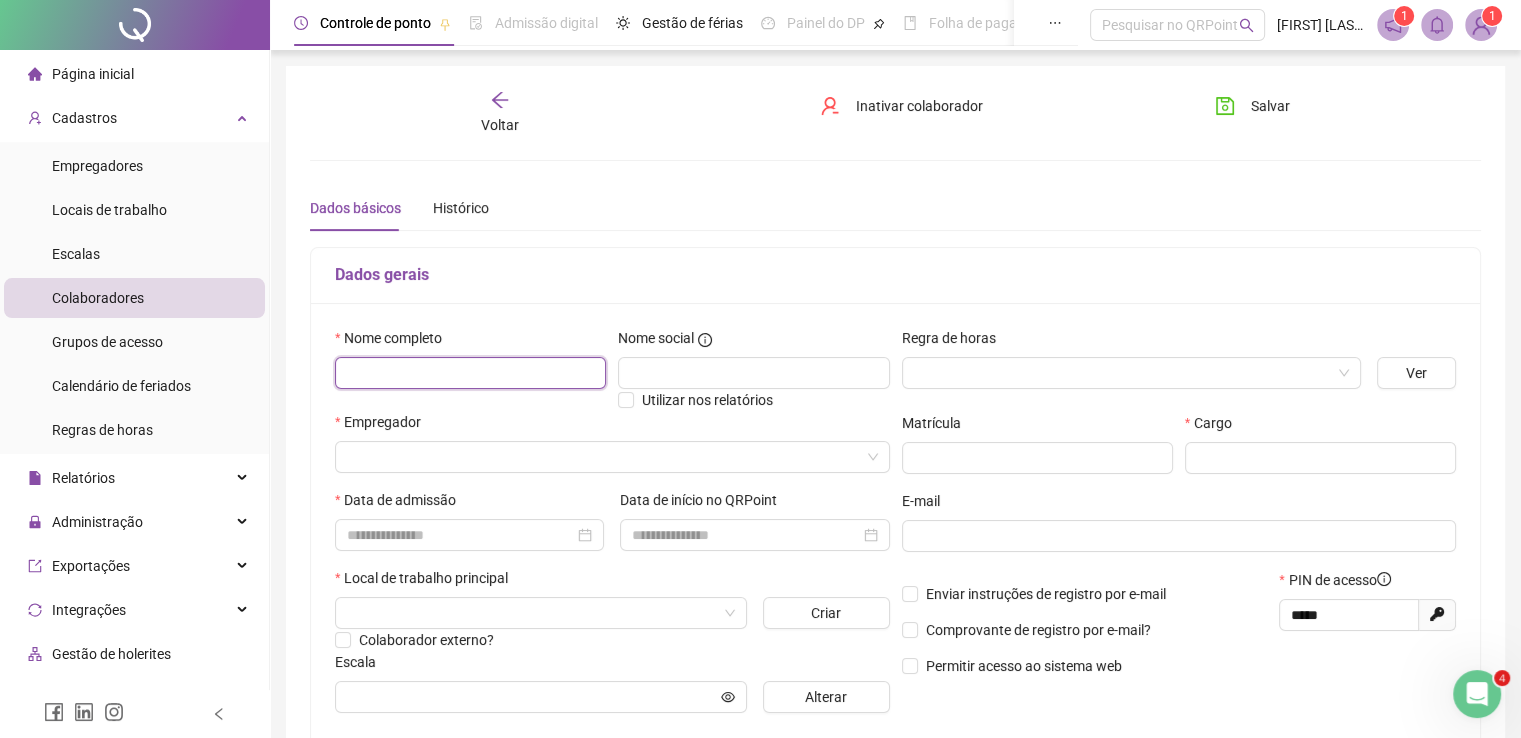 click at bounding box center (470, 373) 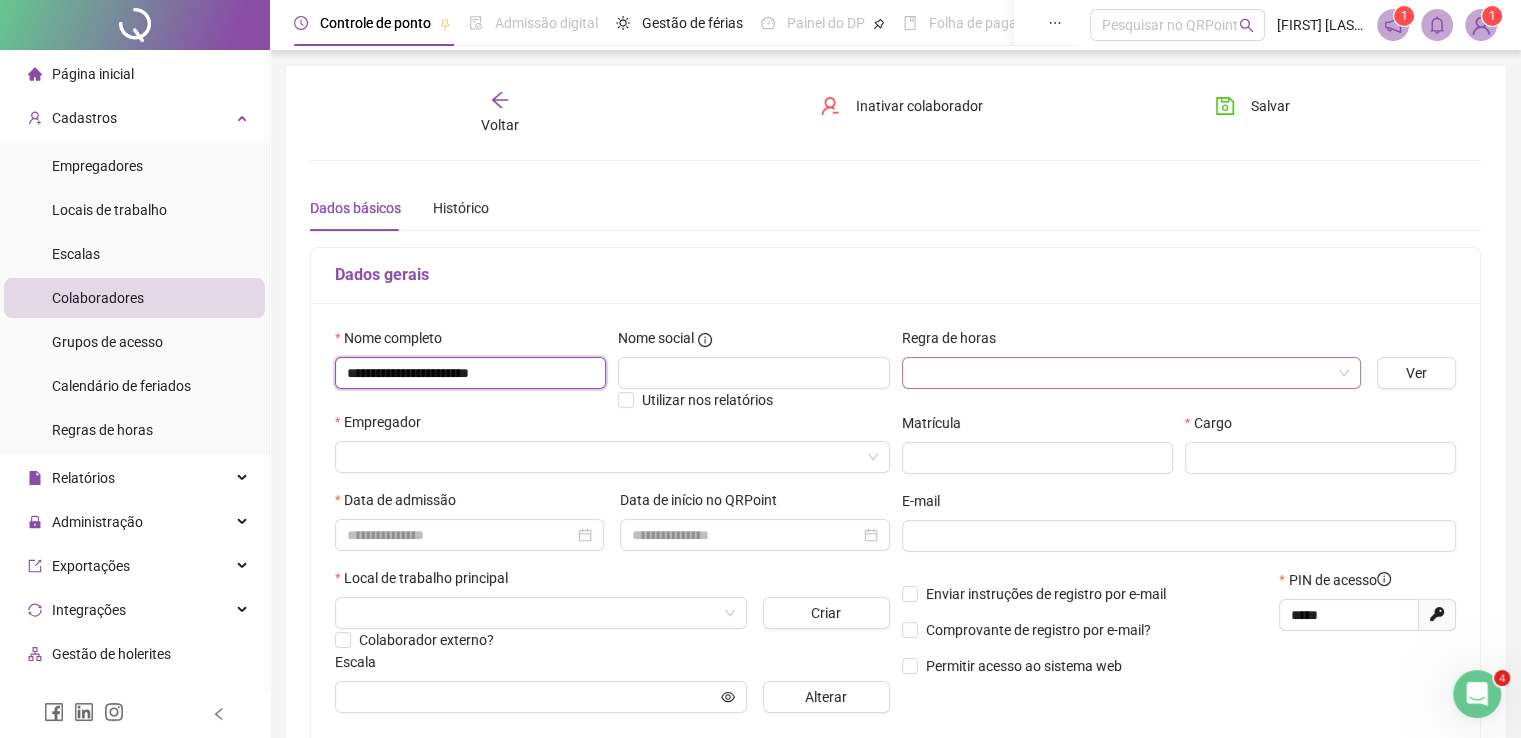 type on "**********" 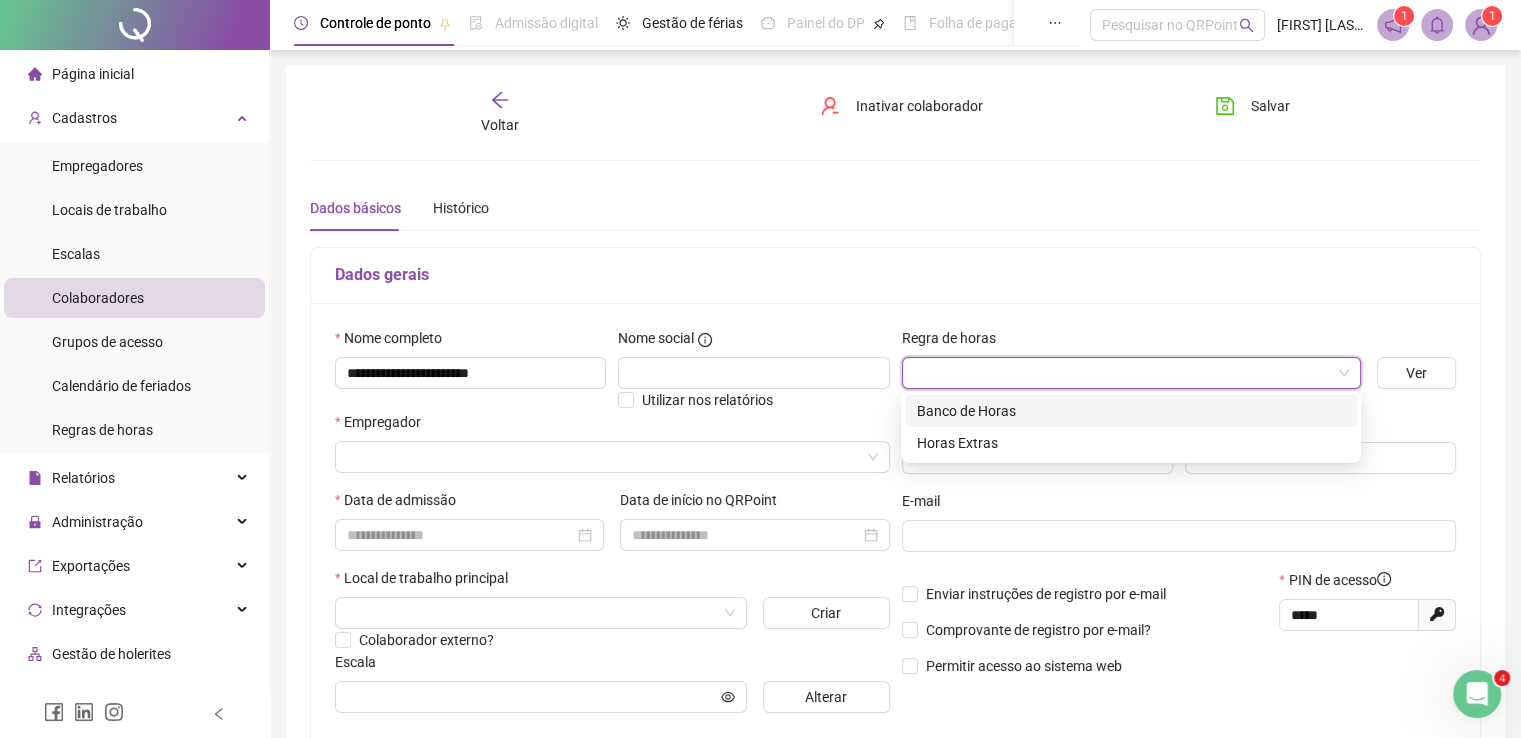 click at bounding box center (1122, 373) 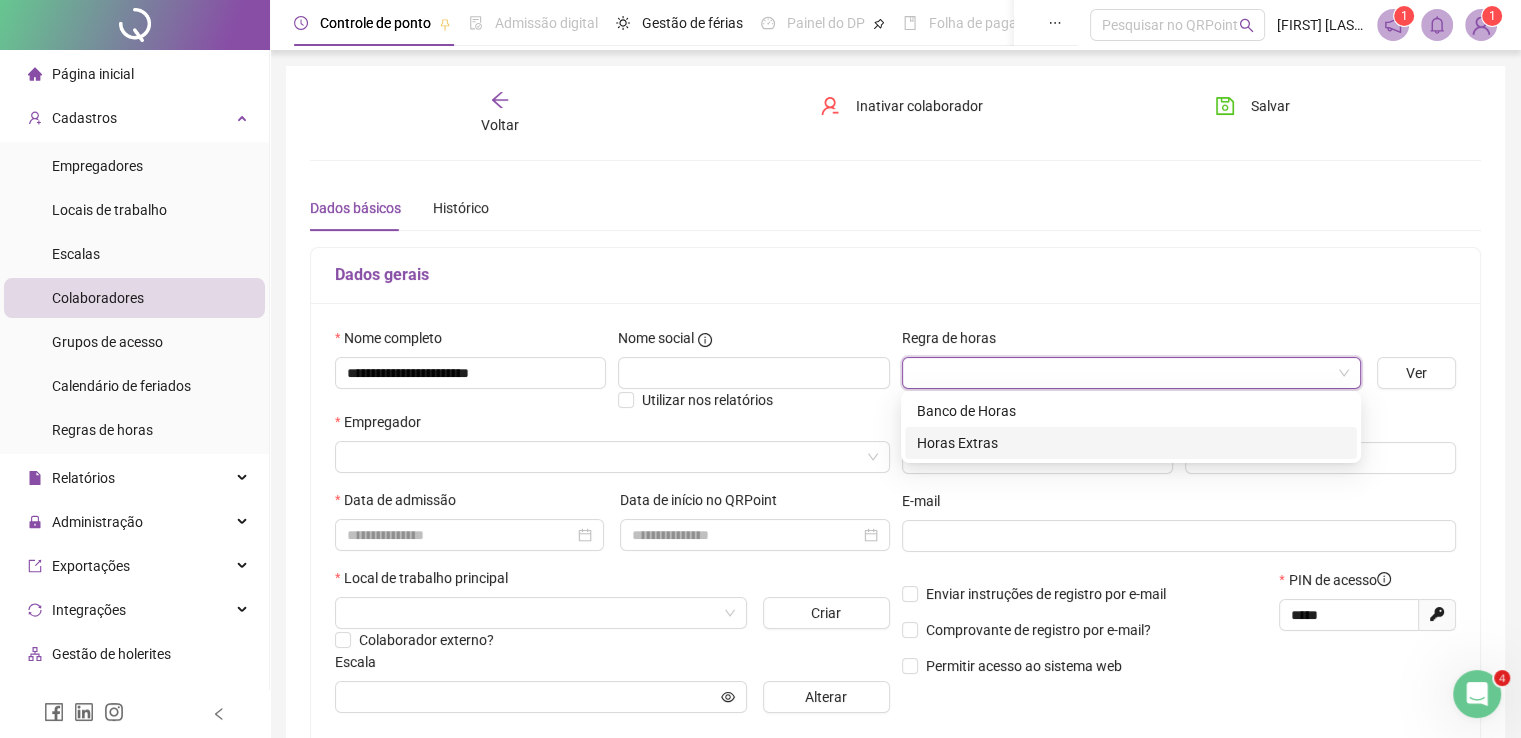 click on "Horas Extras" at bounding box center (1131, 443) 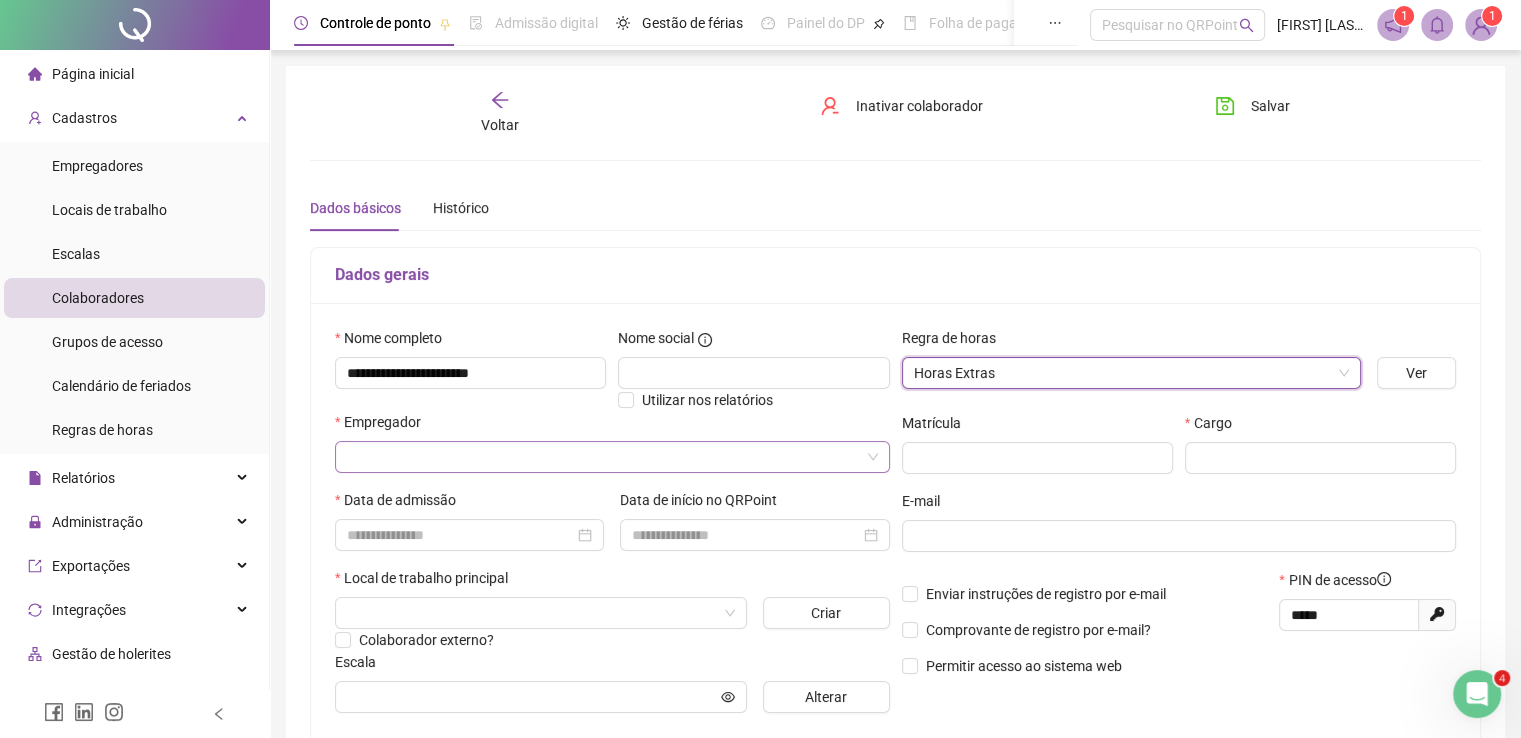 click at bounding box center (603, 457) 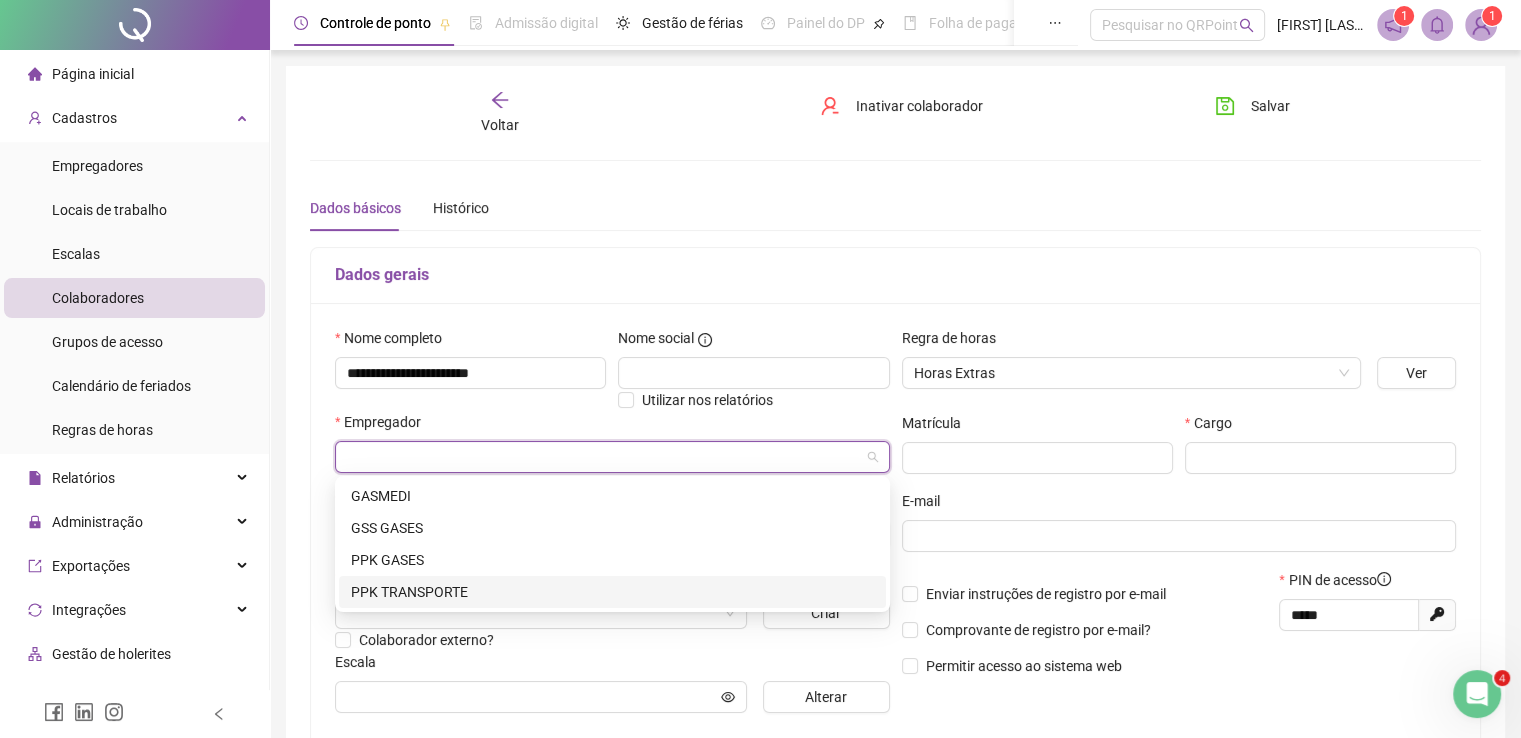 click on "PPK TRANSPORTE" at bounding box center [612, 592] 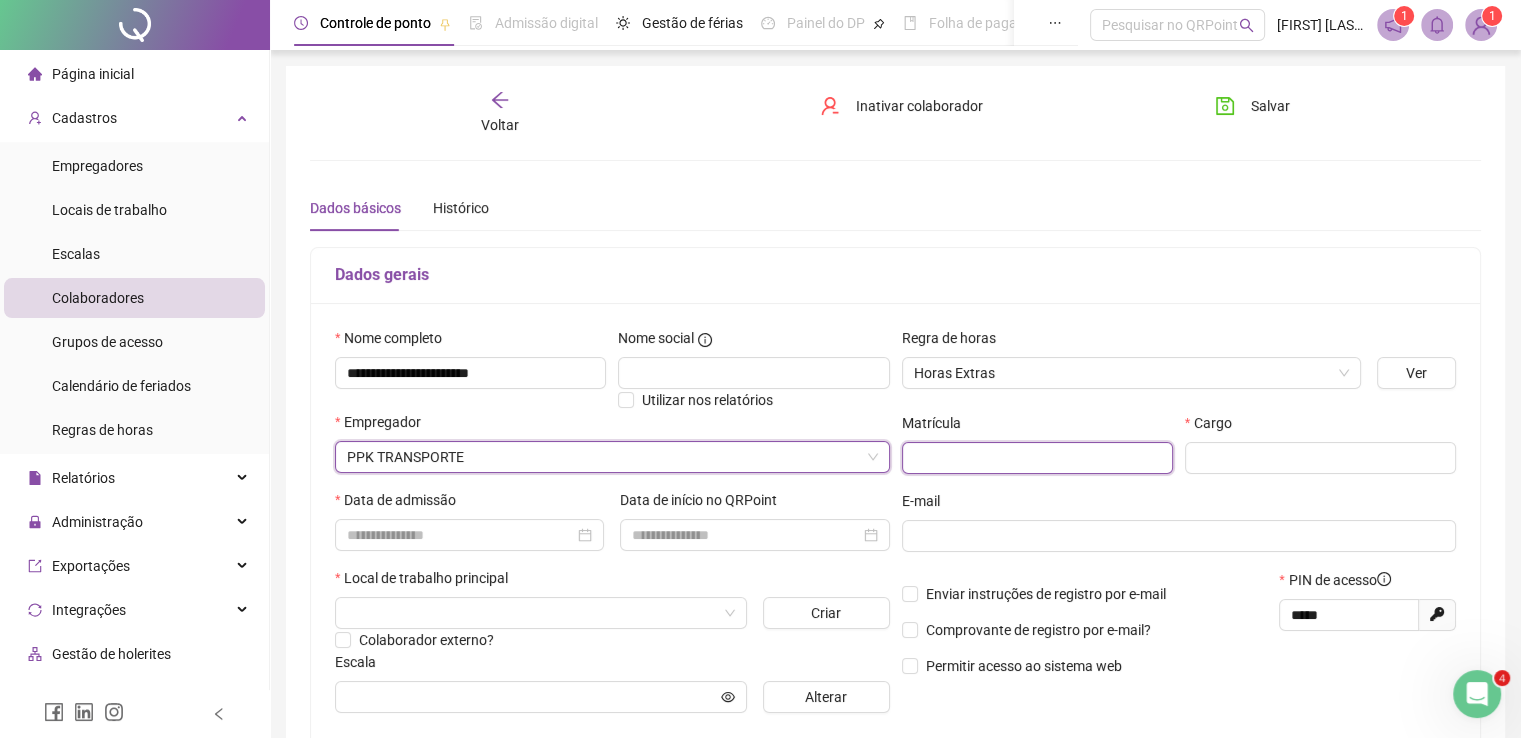 click at bounding box center (1037, 458) 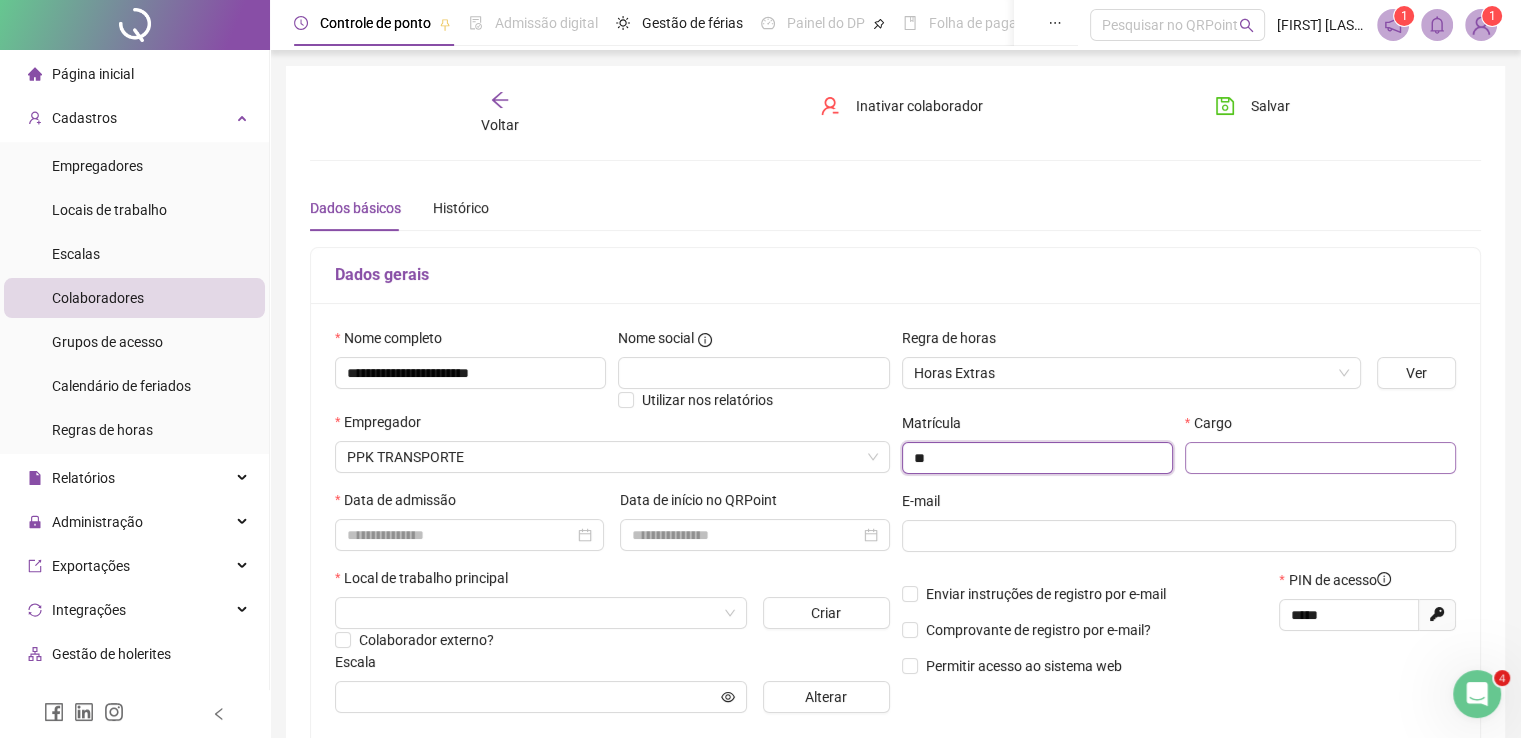type on "**" 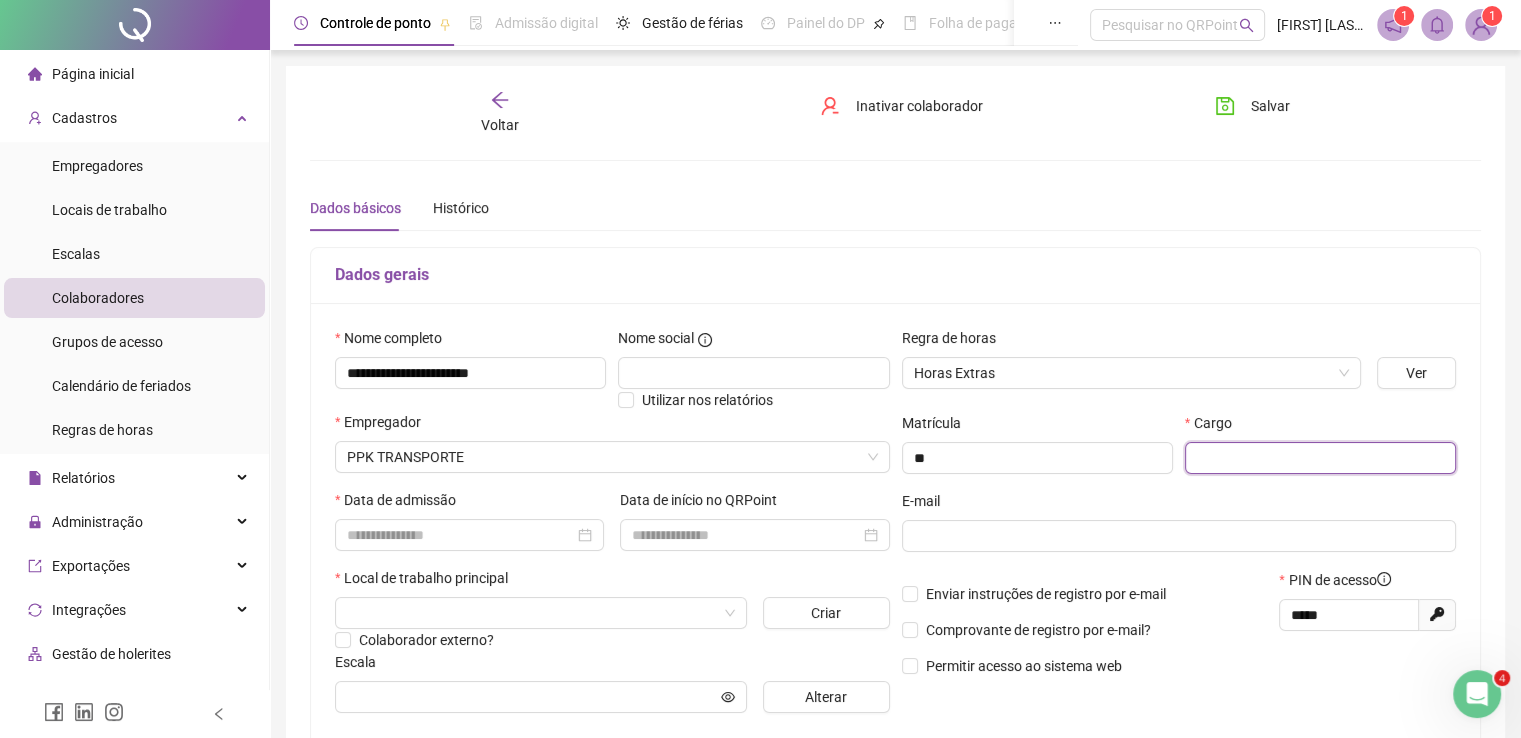 click at bounding box center [1320, 458] 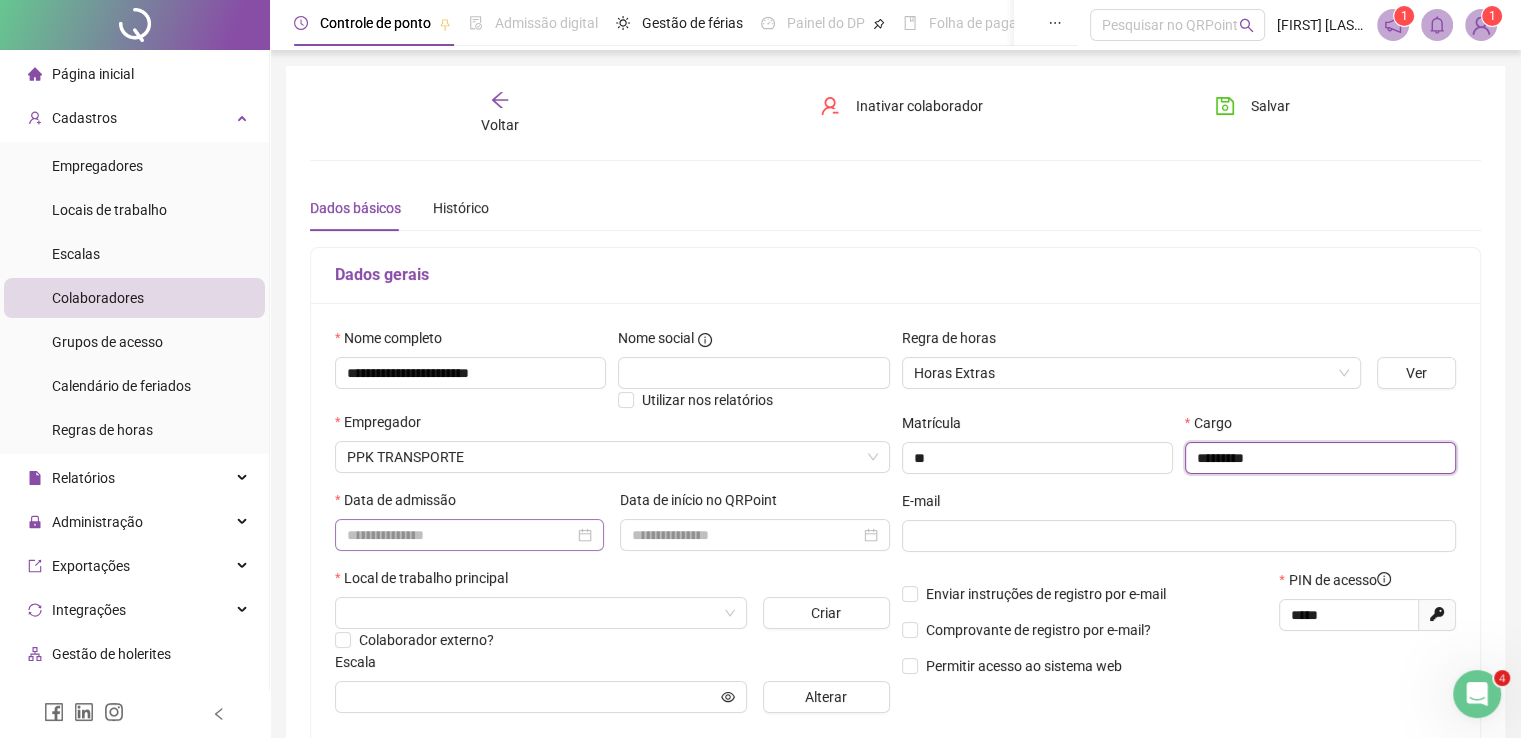 click at bounding box center [469, 535] 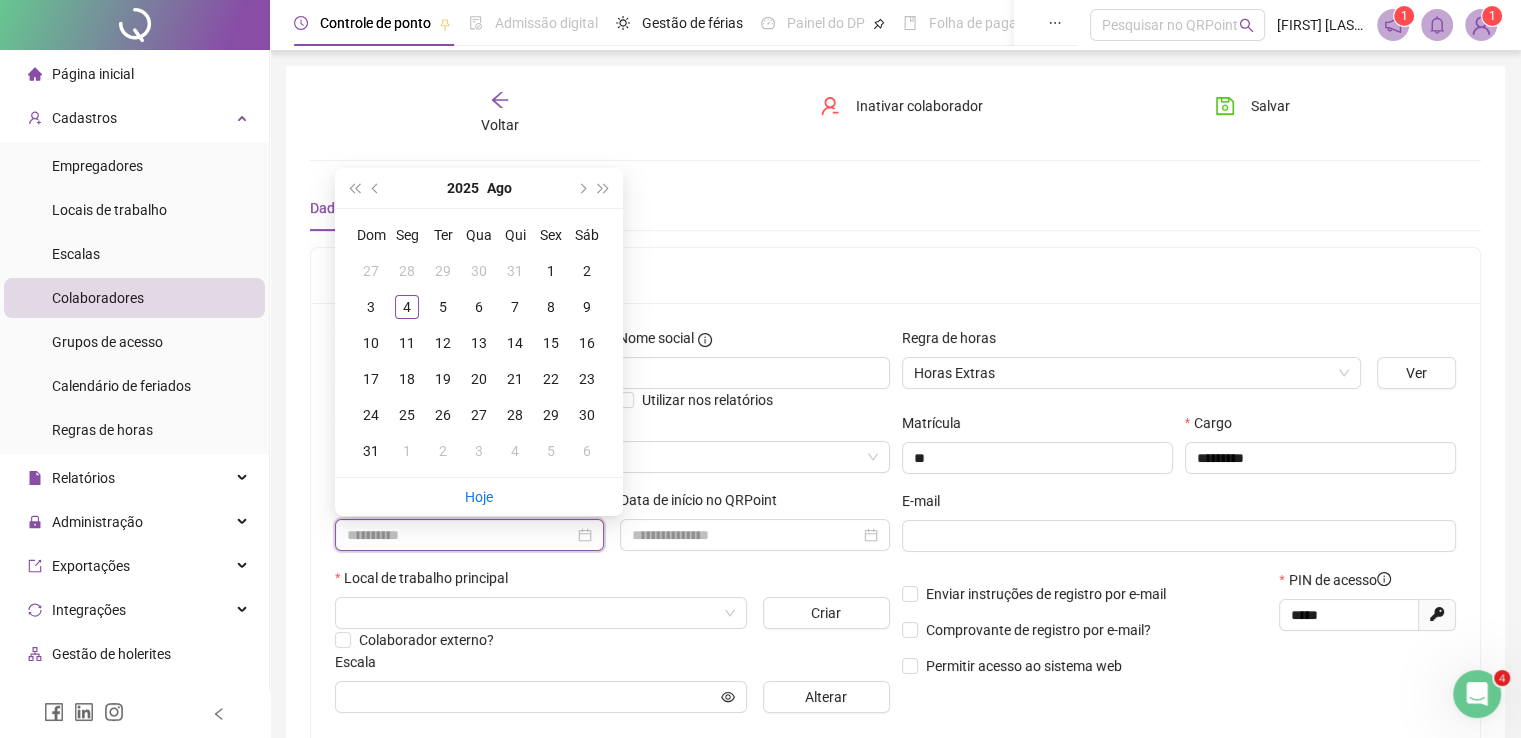 type on "**********" 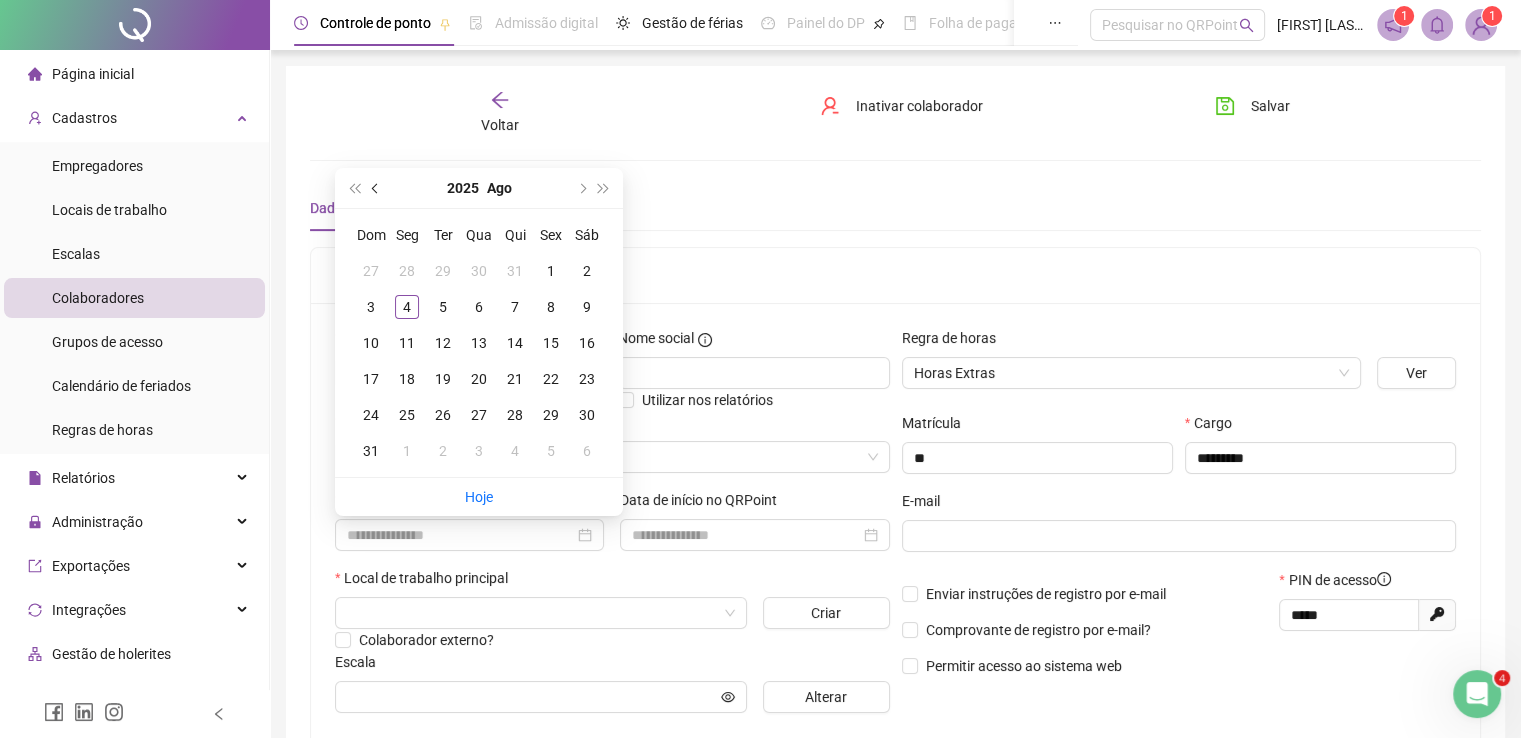 click at bounding box center [377, 188] 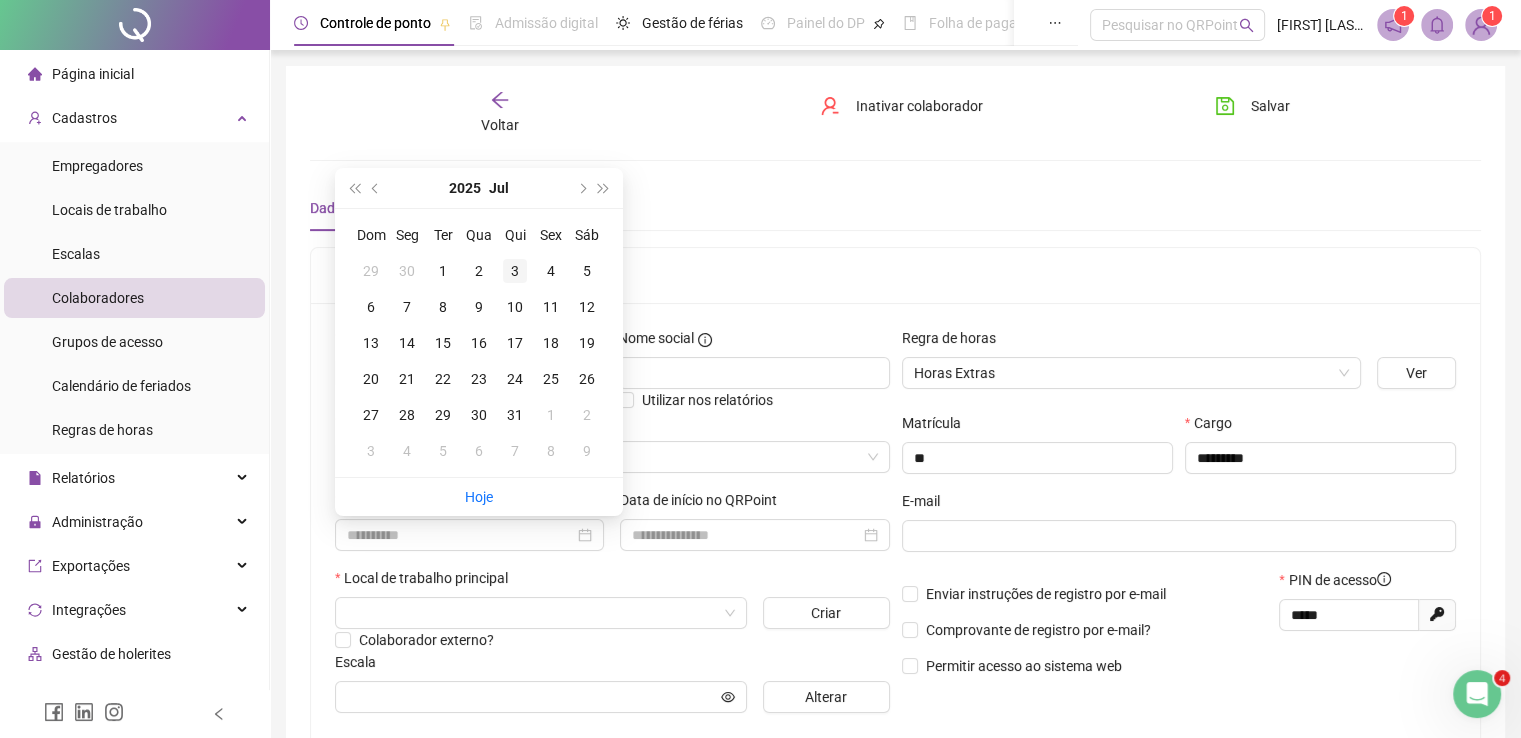 type on "**********" 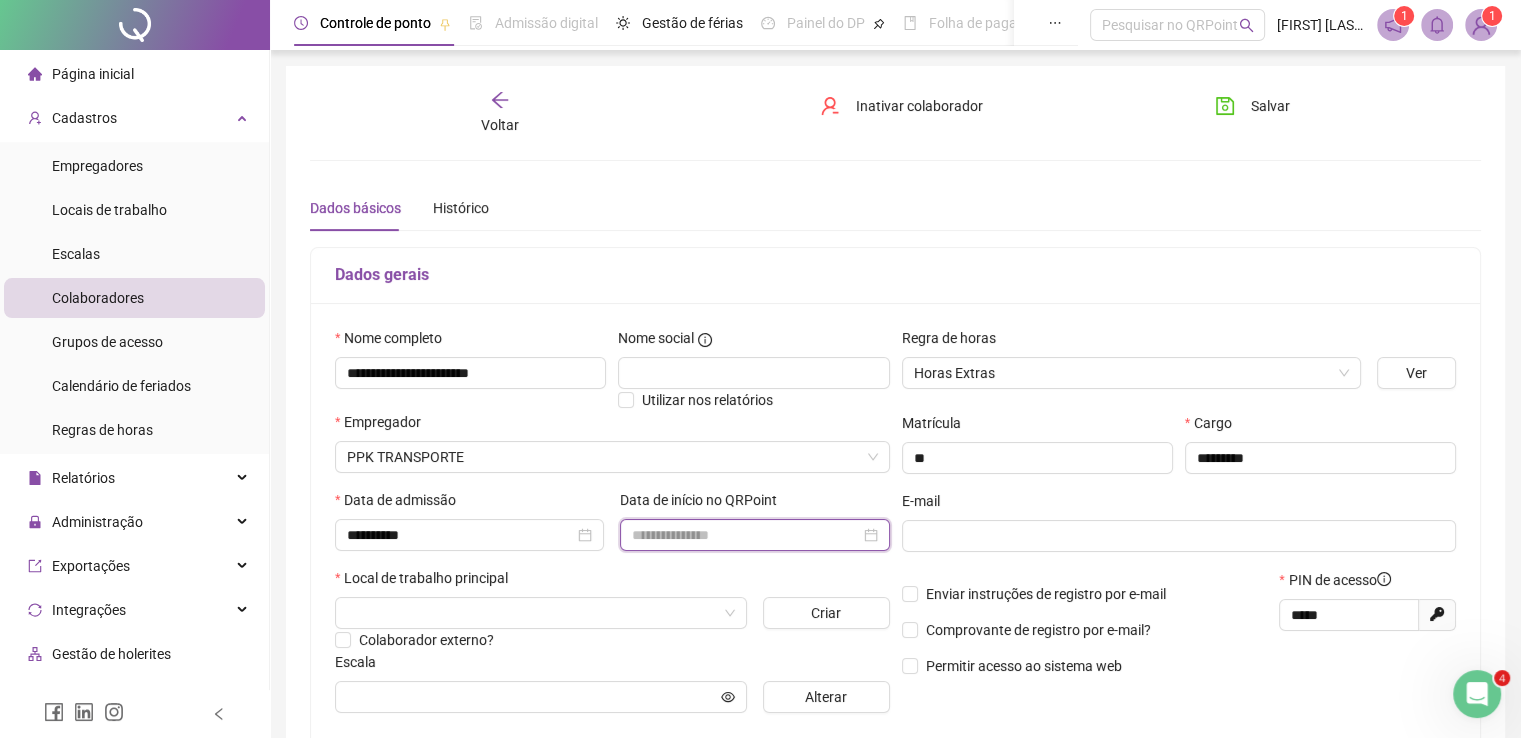 click at bounding box center (745, 535) 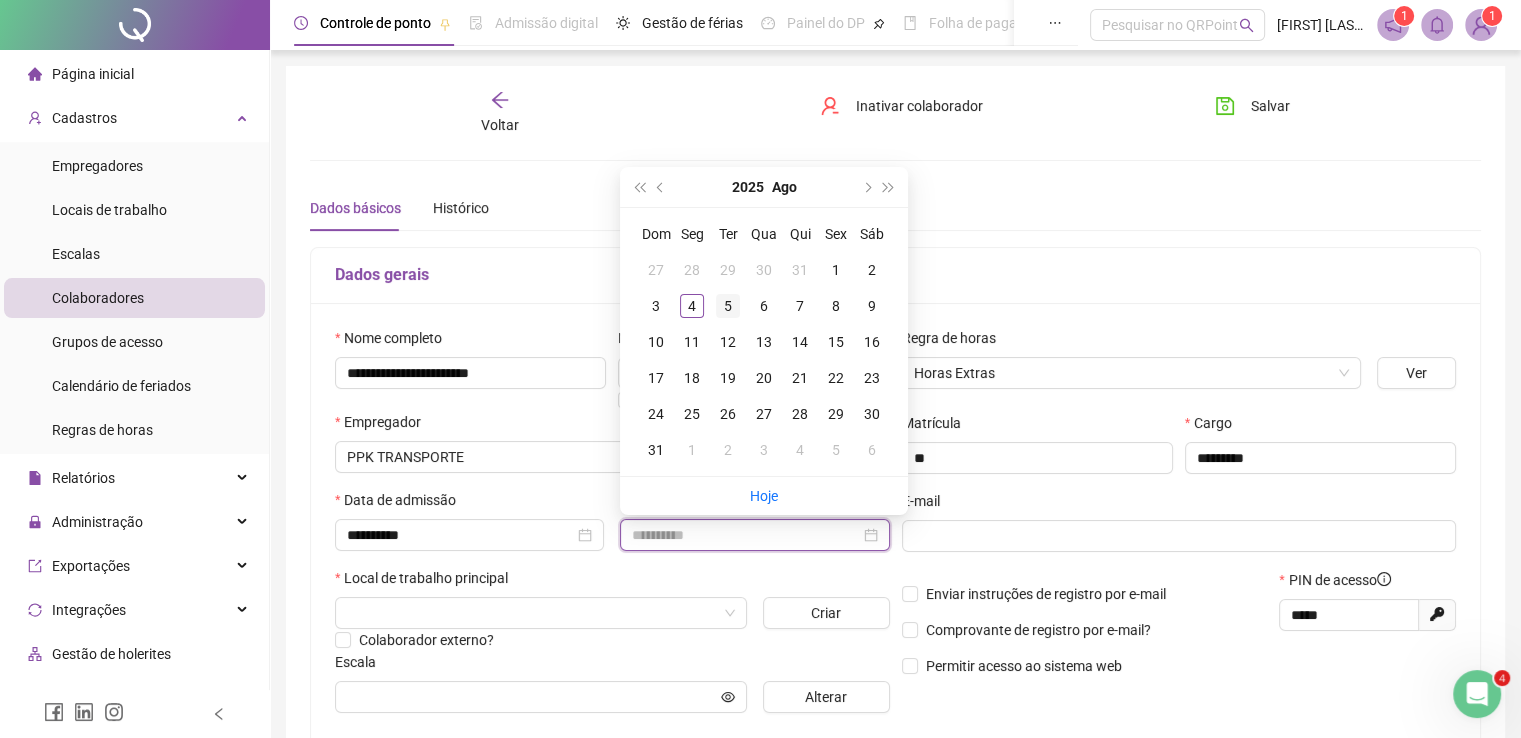 type on "**********" 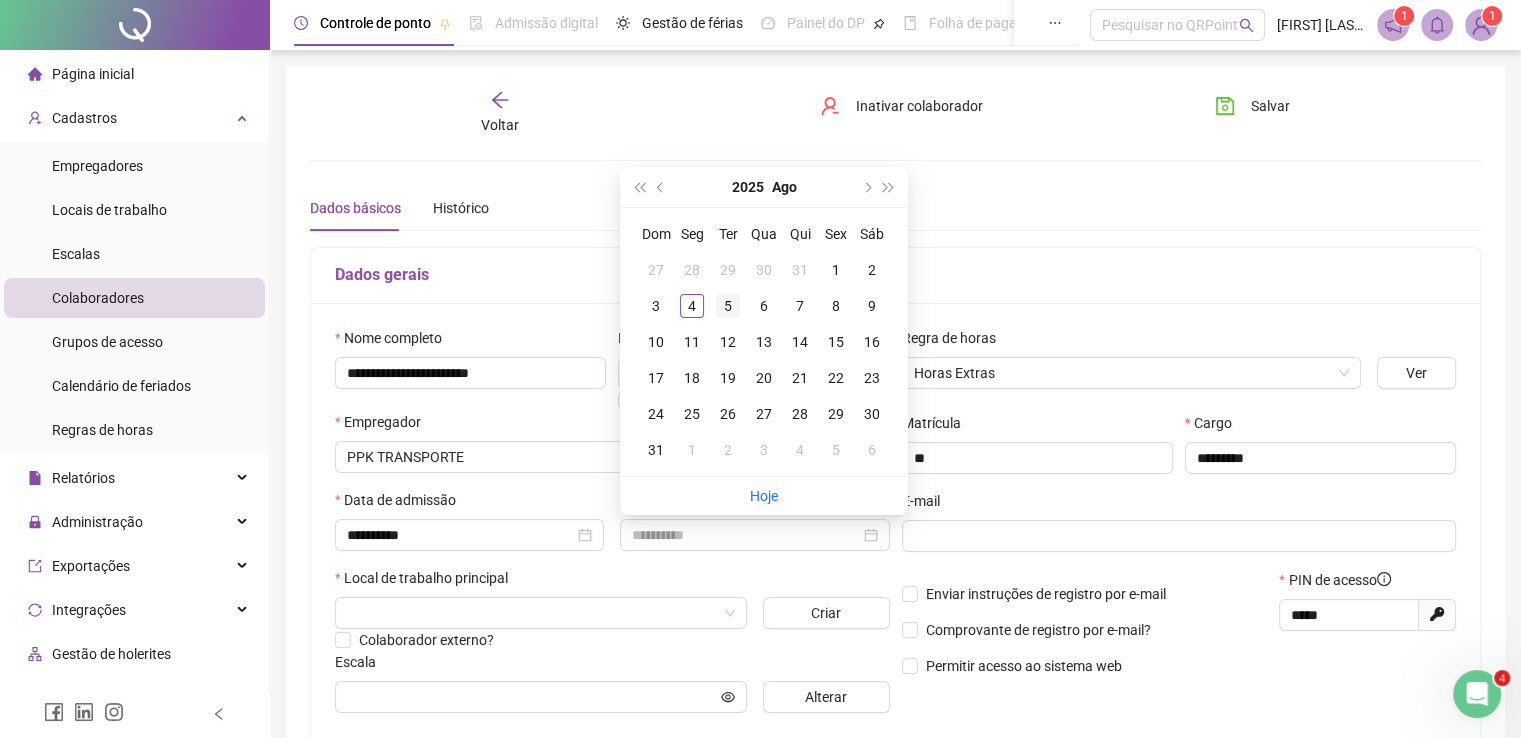 click on "5" at bounding box center [728, 306] 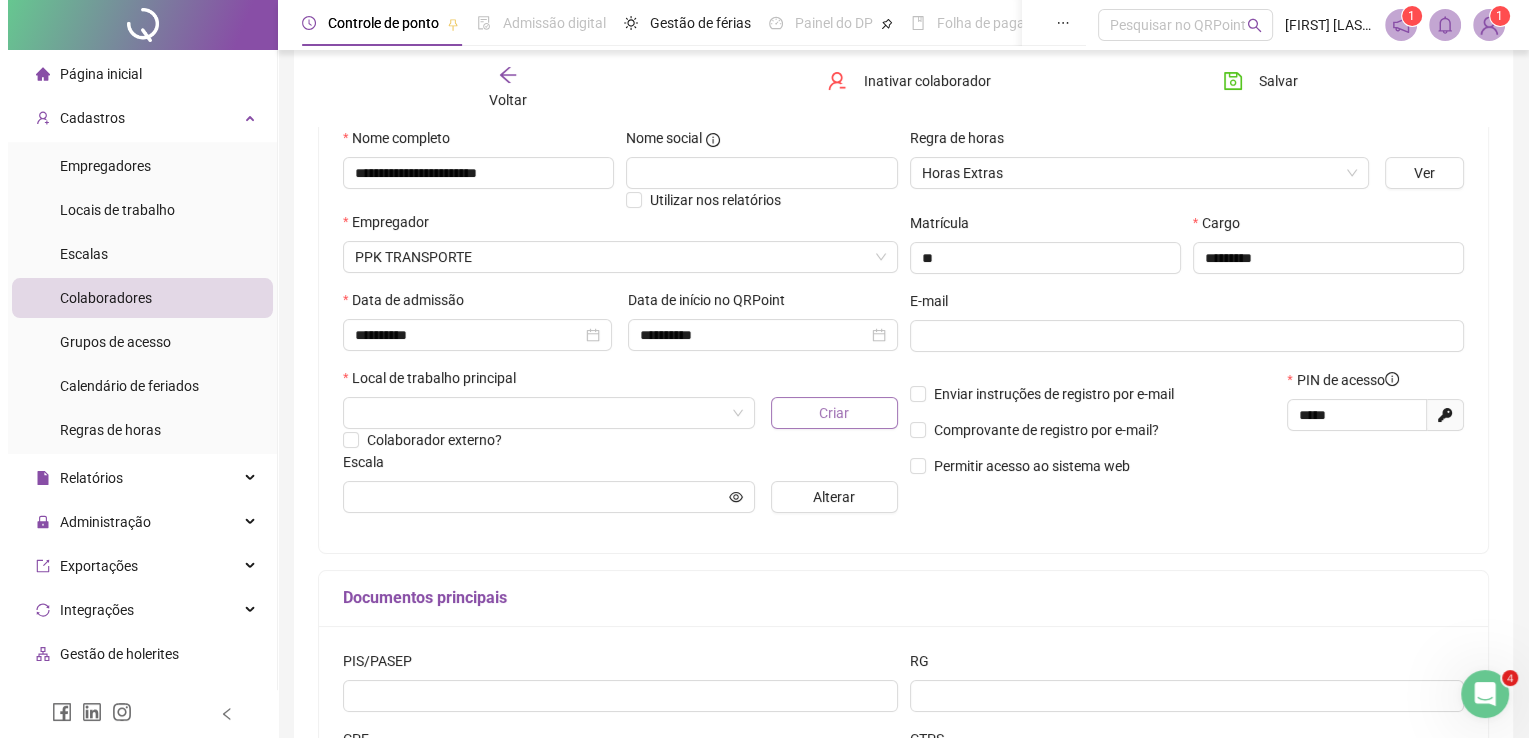 scroll, scrollTop: 200, scrollLeft: 0, axis: vertical 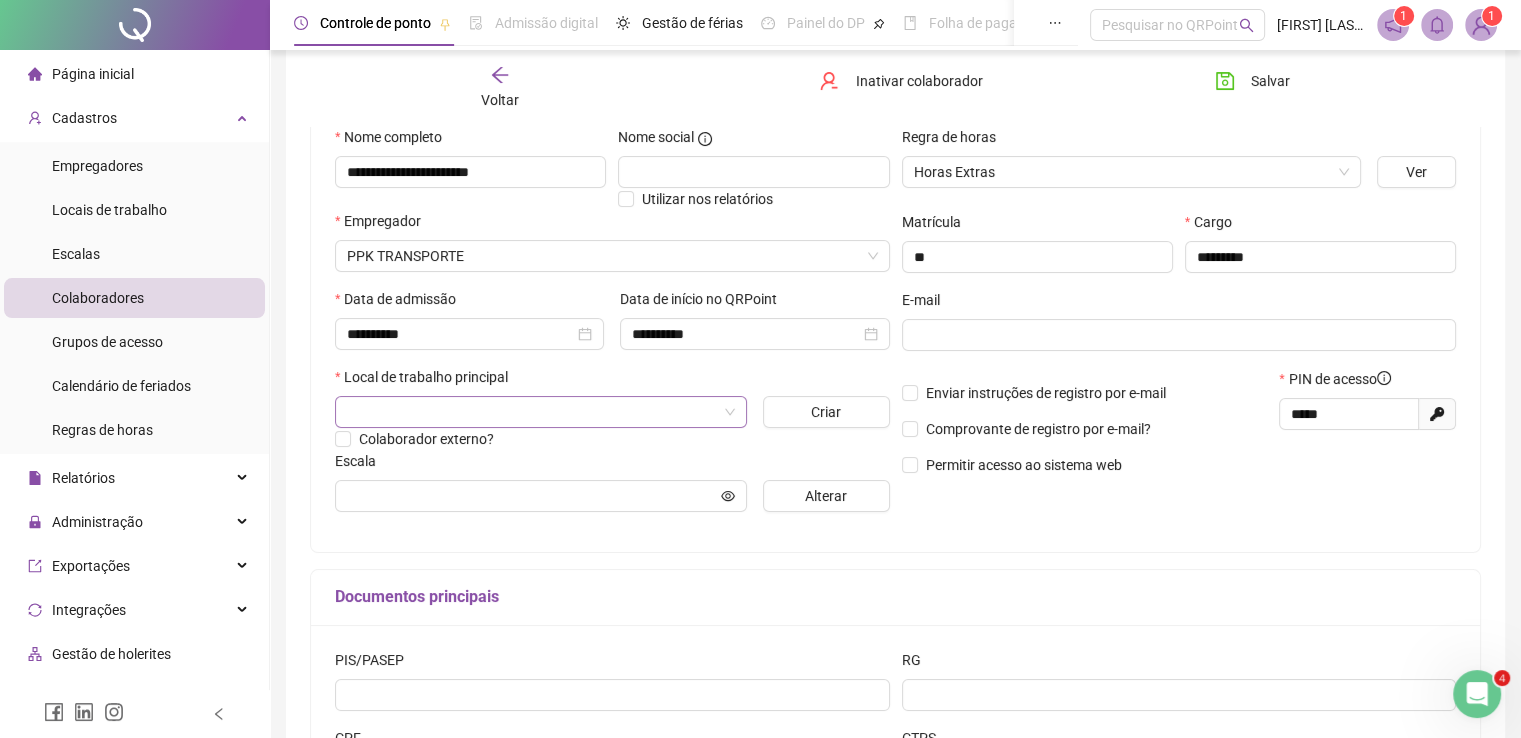 click at bounding box center [532, 412] 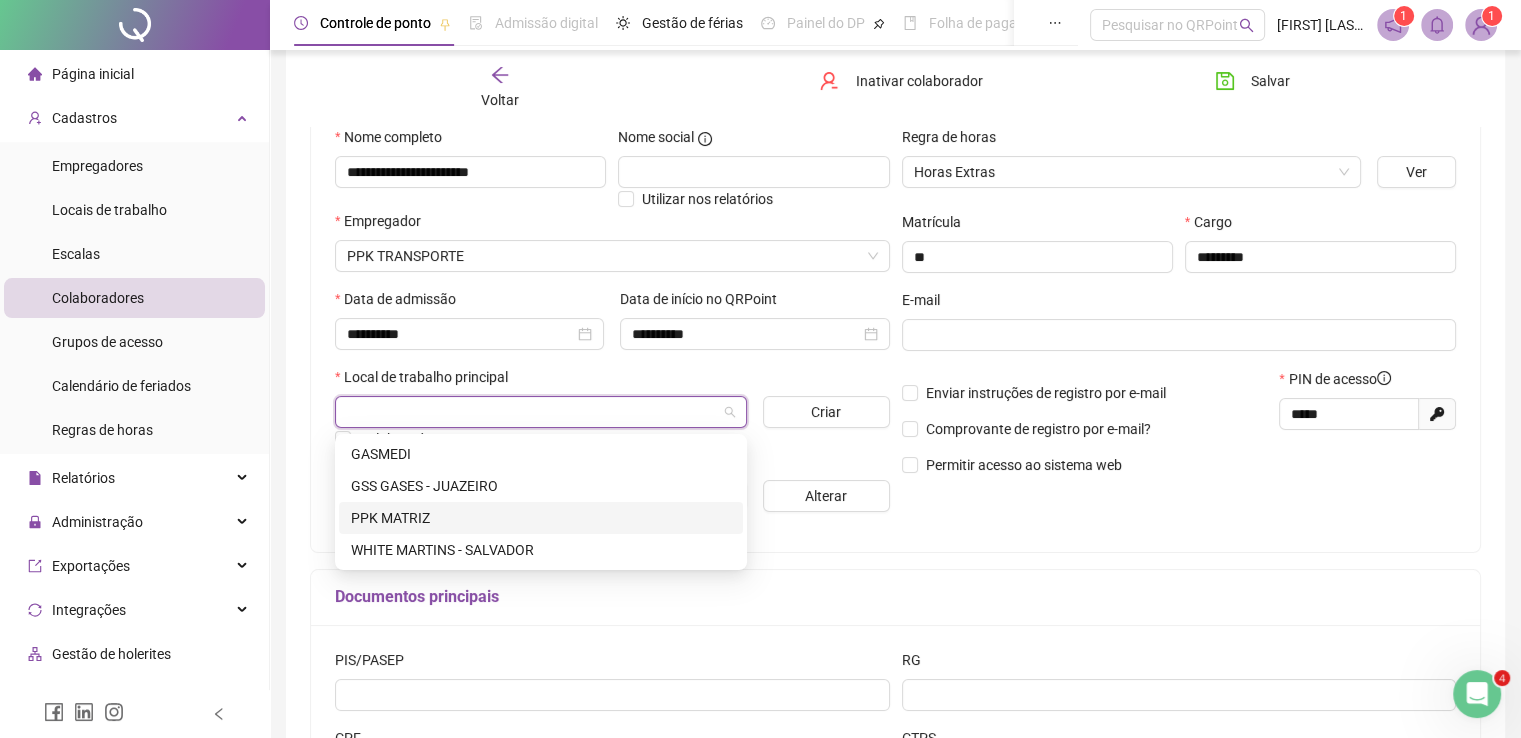 click on "PPK MATRIZ" at bounding box center [541, 518] 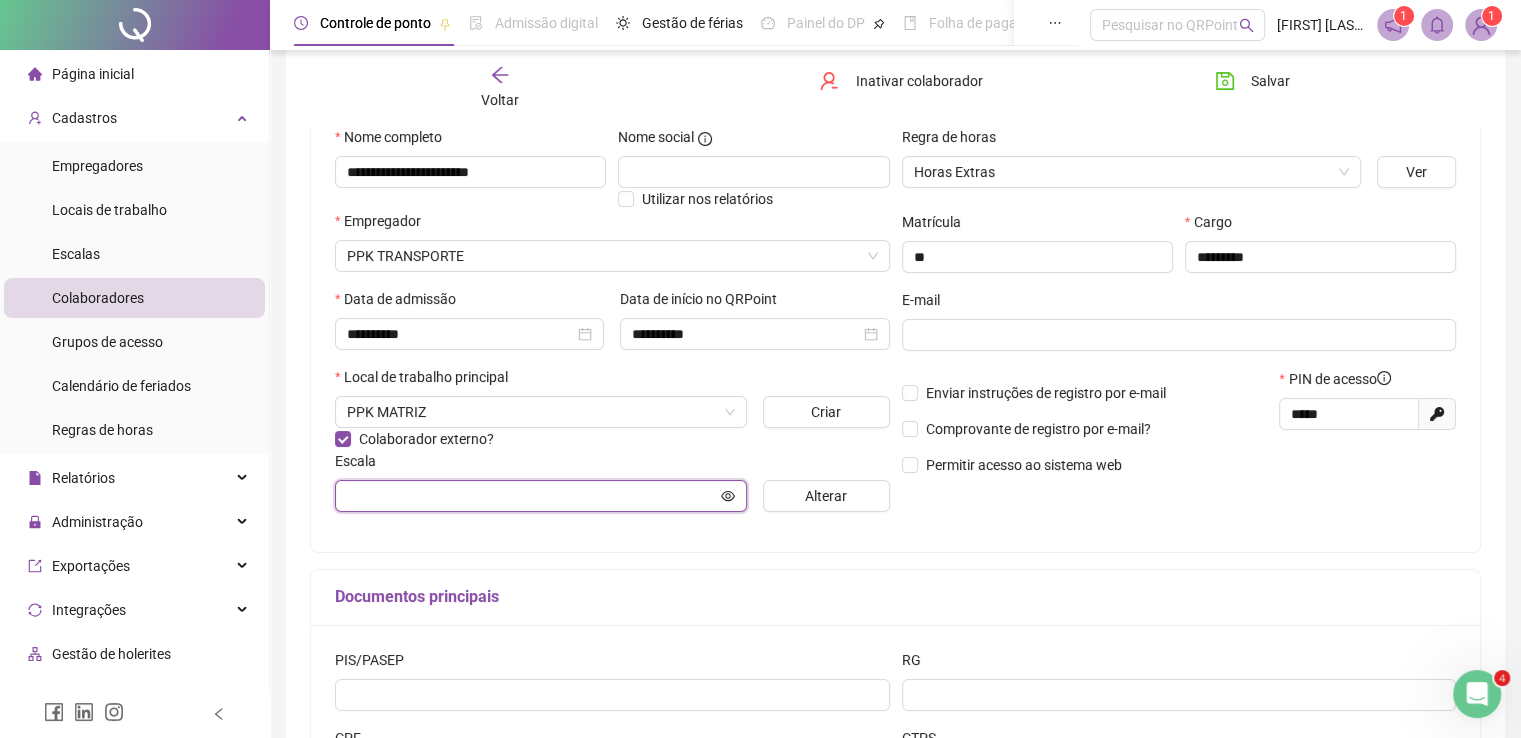 click at bounding box center [532, 496] 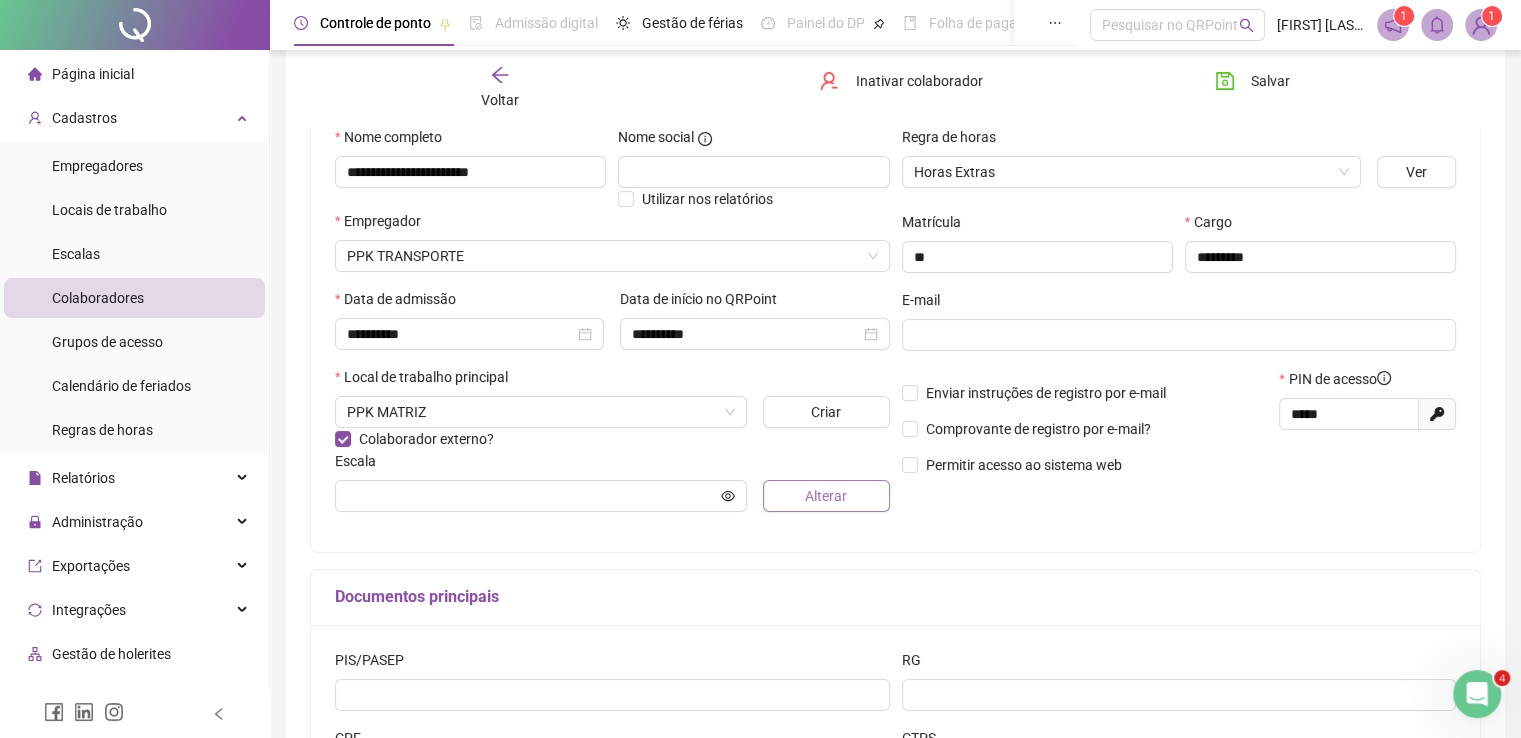 click on "Alterar" at bounding box center (826, 496) 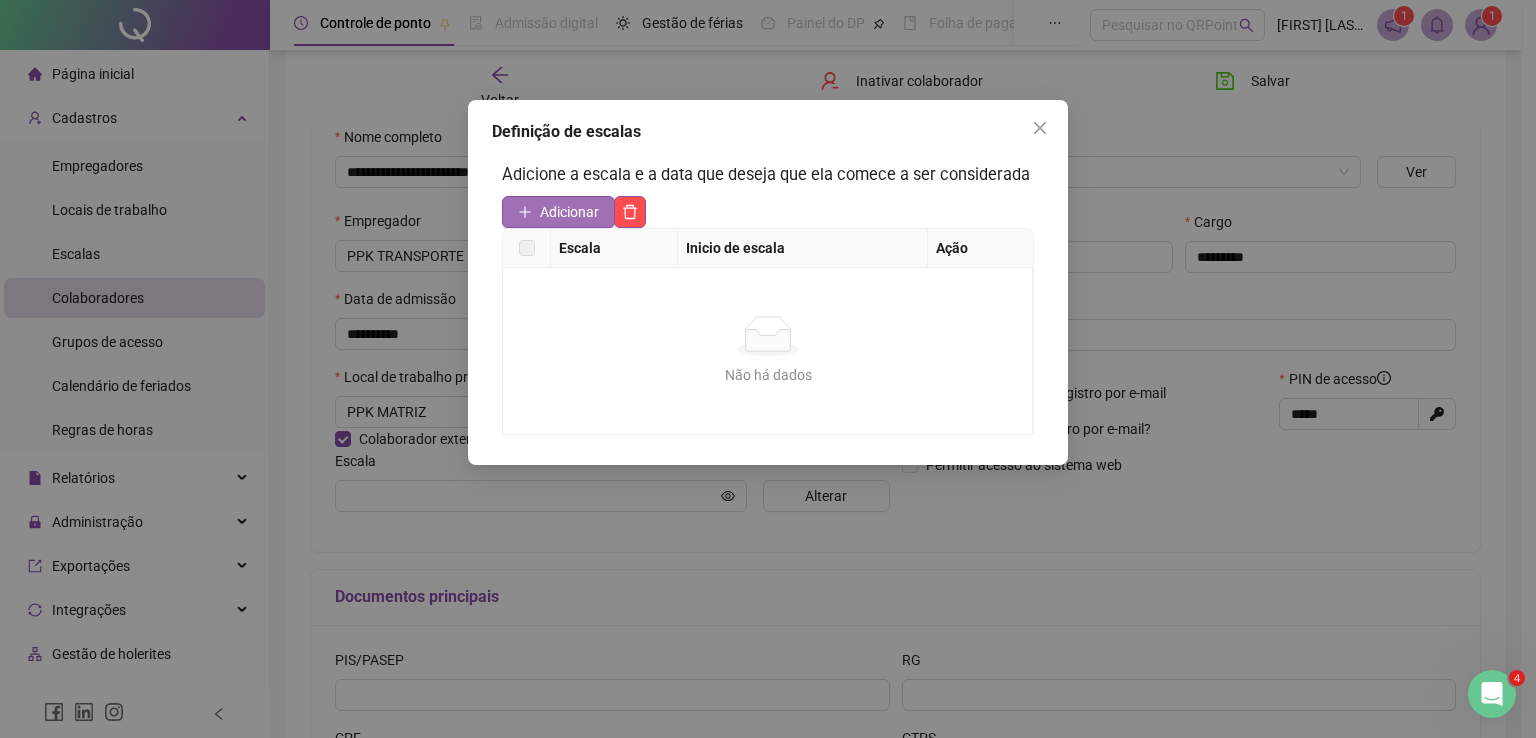 click on "Adicionar" at bounding box center (569, 212) 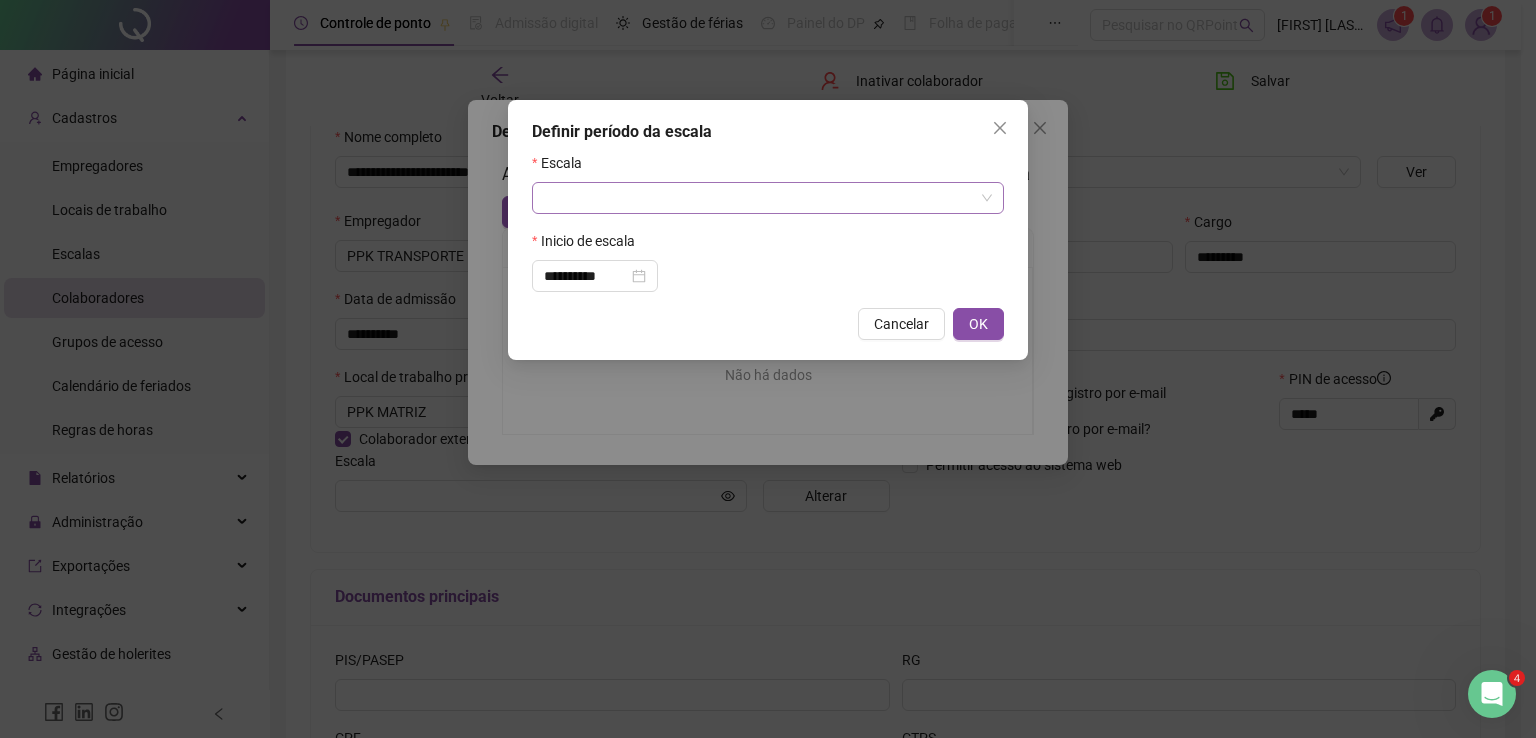 click at bounding box center [759, 198] 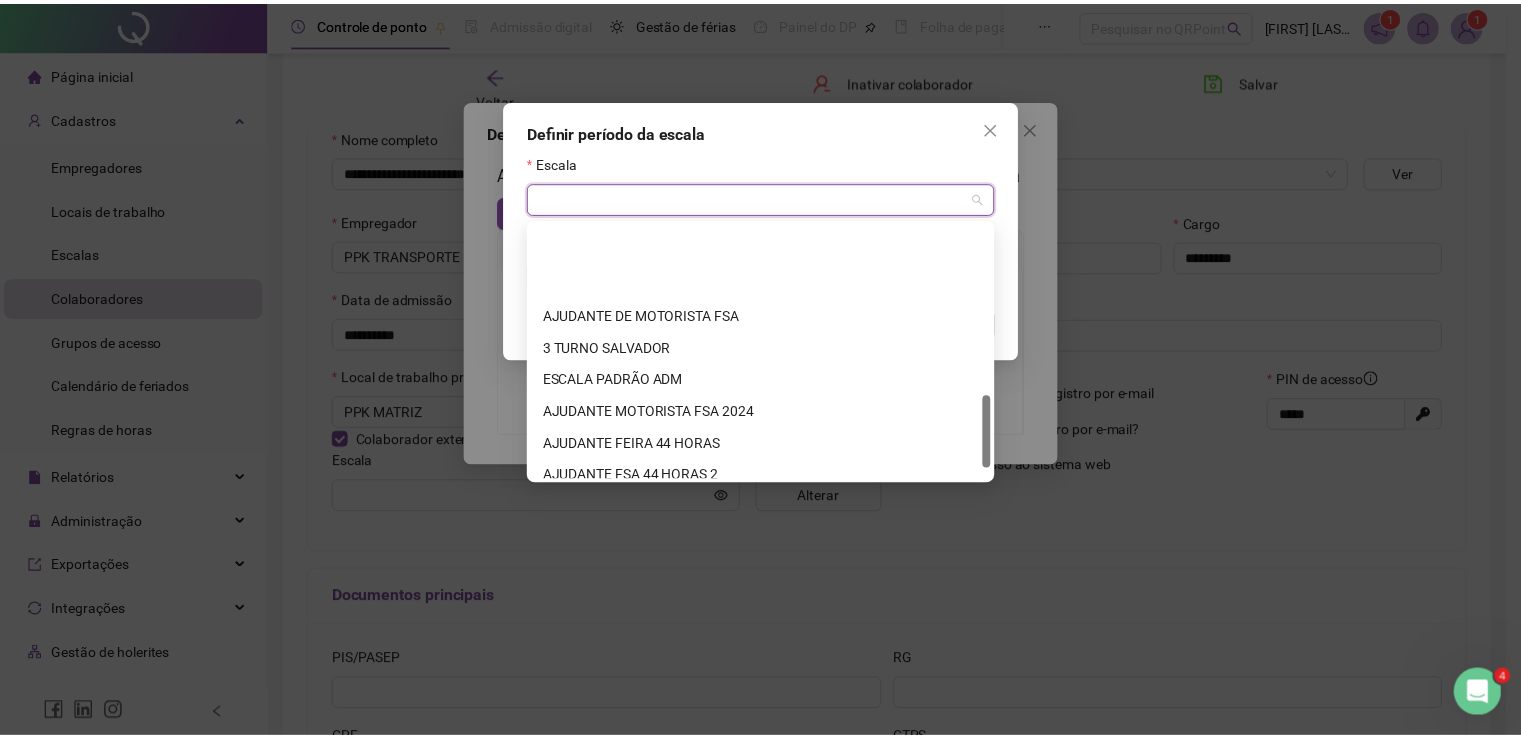 scroll, scrollTop: 640, scrollLeft: 0, axis: vertical 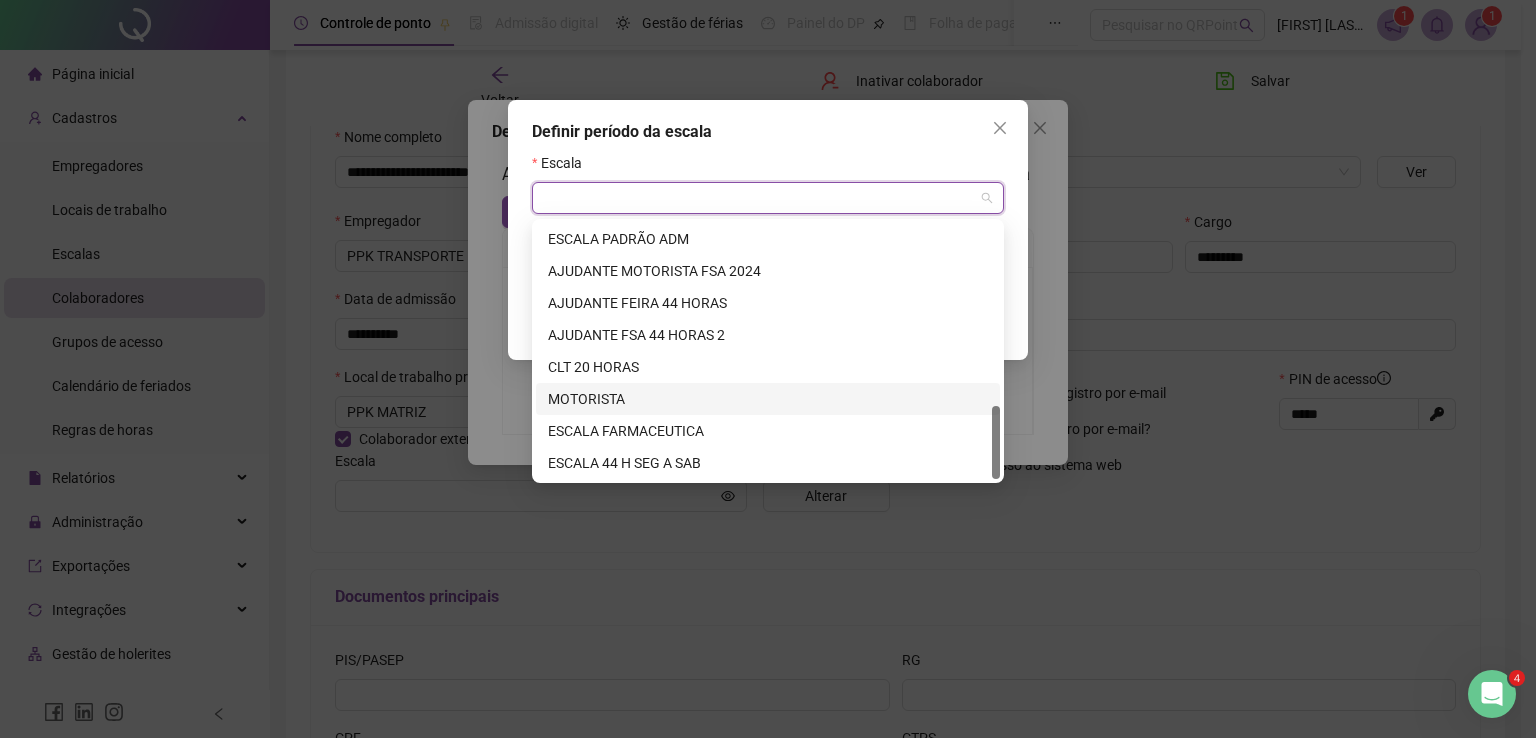 click on "MOTORISTA" at bounding box center [768, 399] 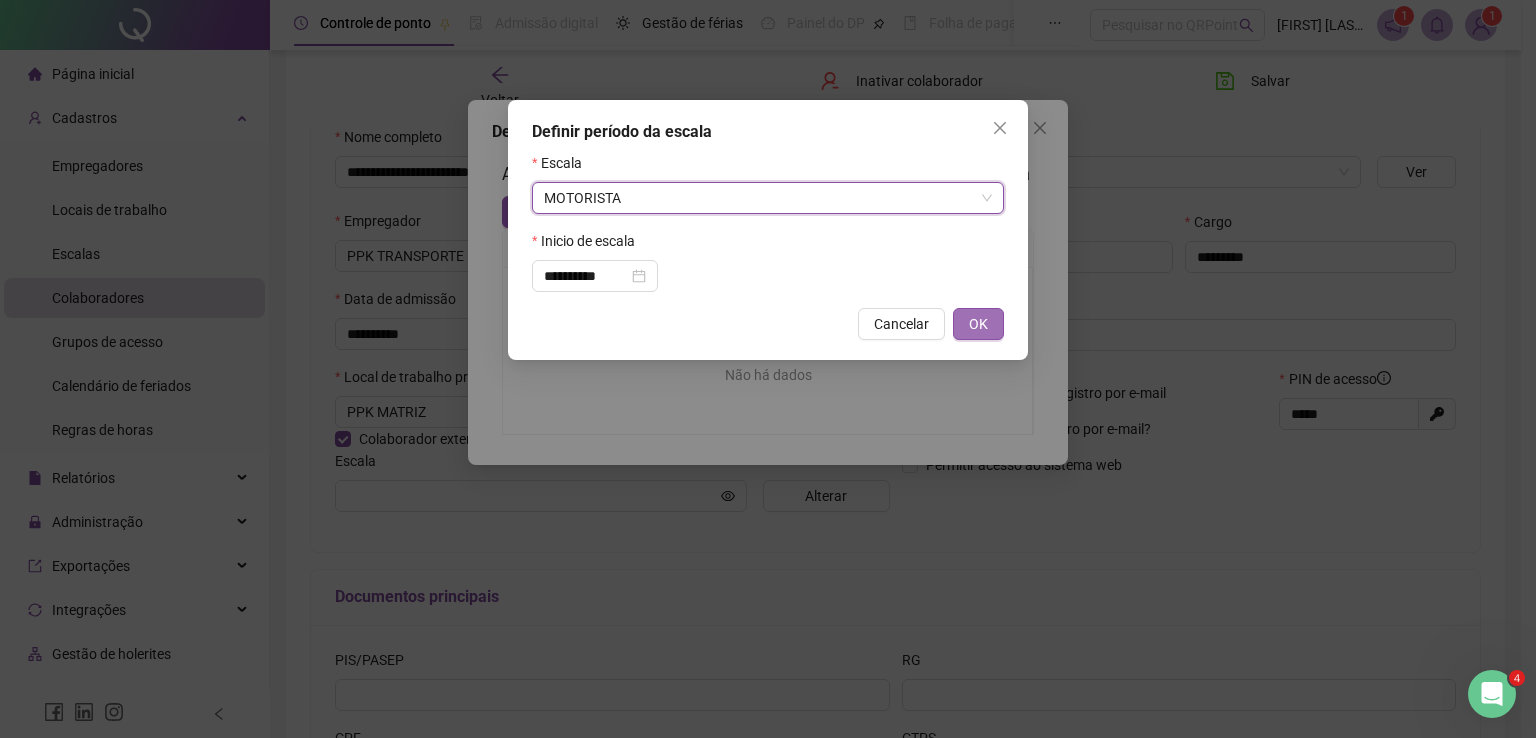 click on "OK" at bounding box center [978, 324] 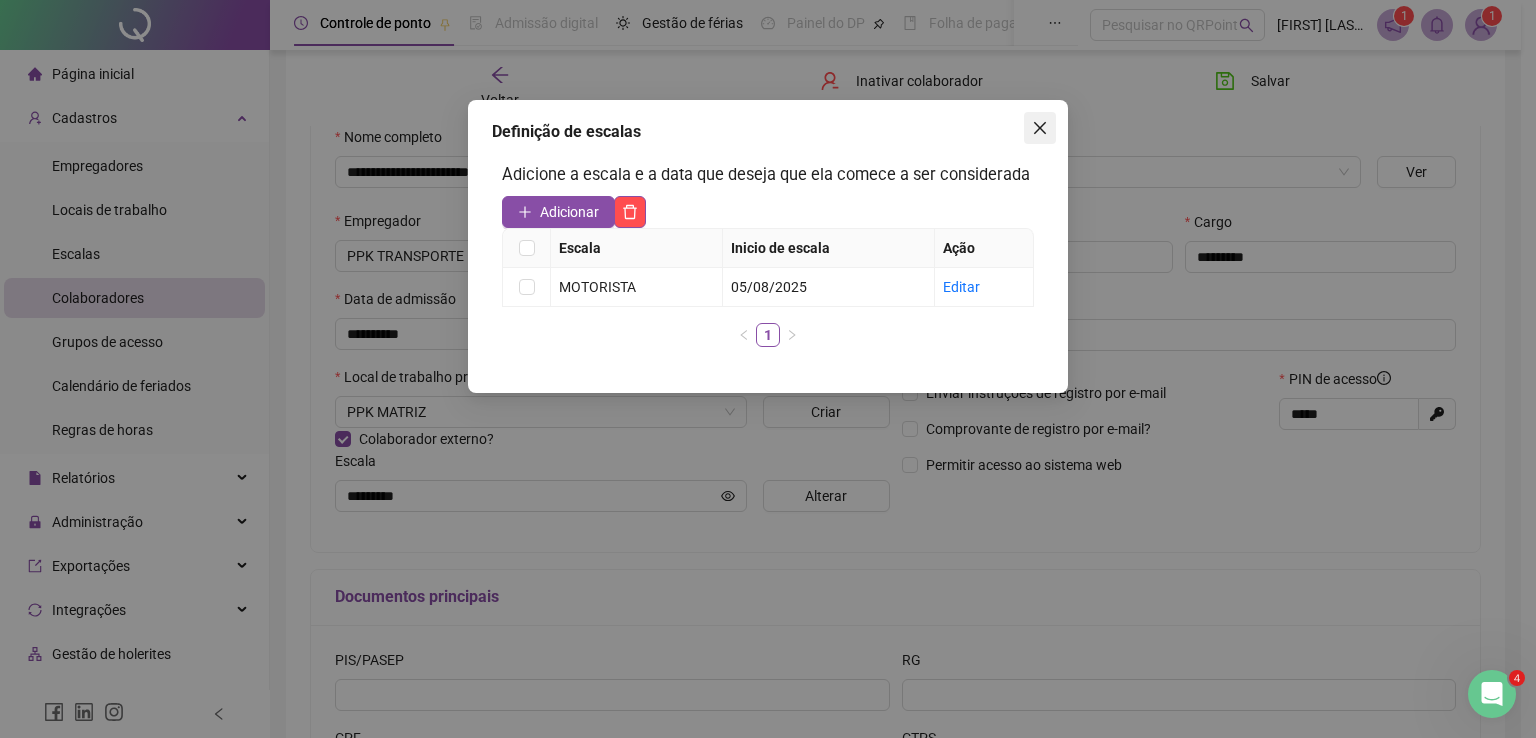 click at bounding box center [1040, 128] 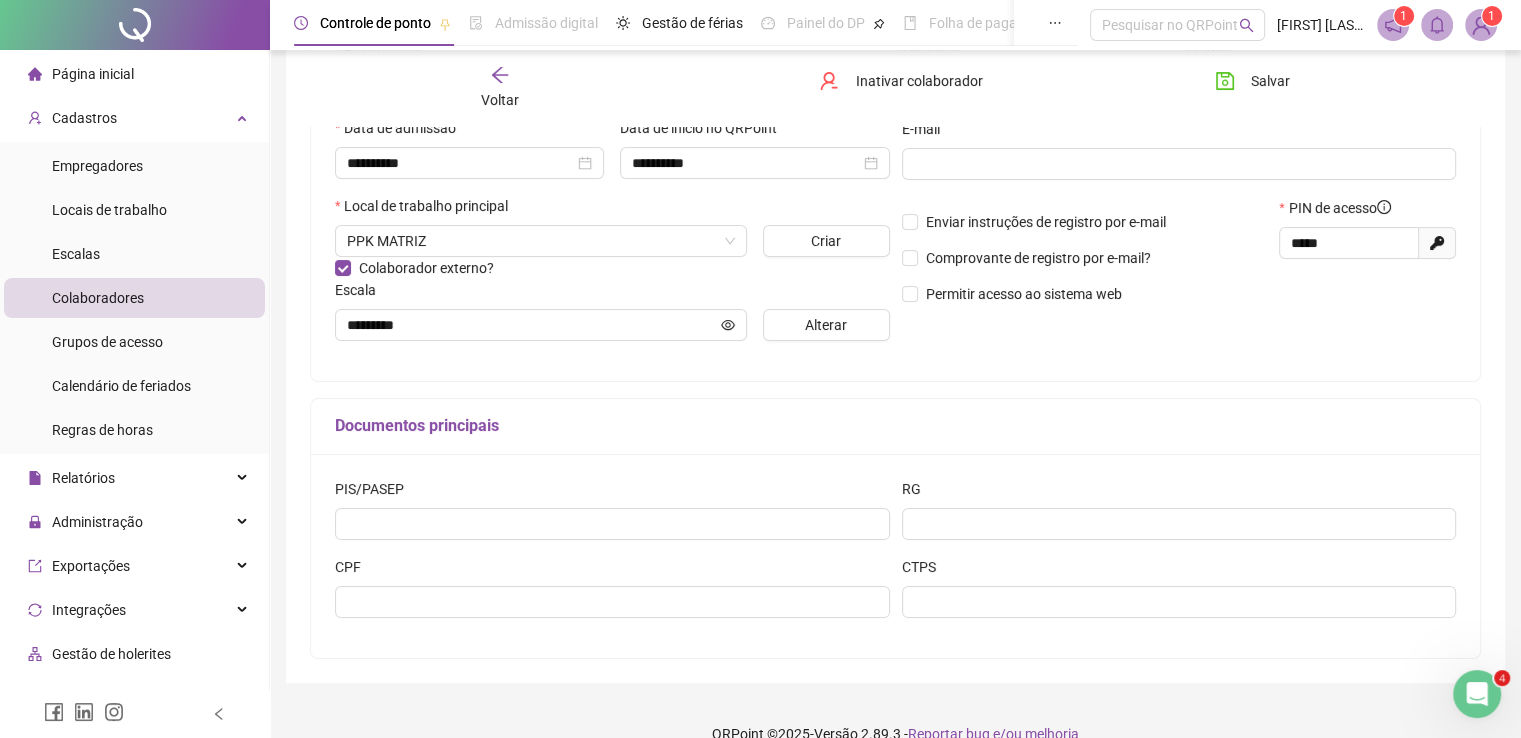 scroll, scrollTop: 400, scrollLeft: 0, axis: vertical 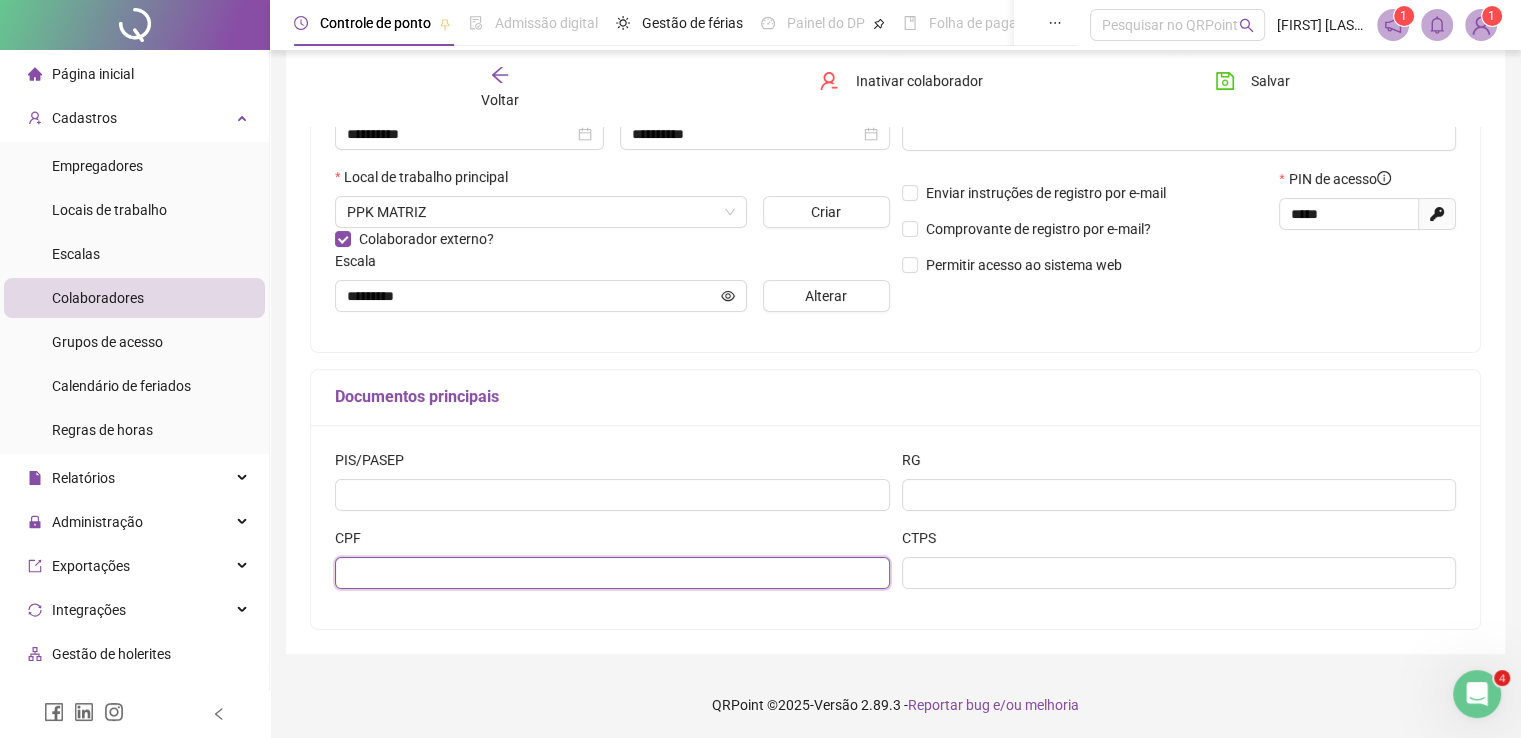 click at bounding box center [612, 573] 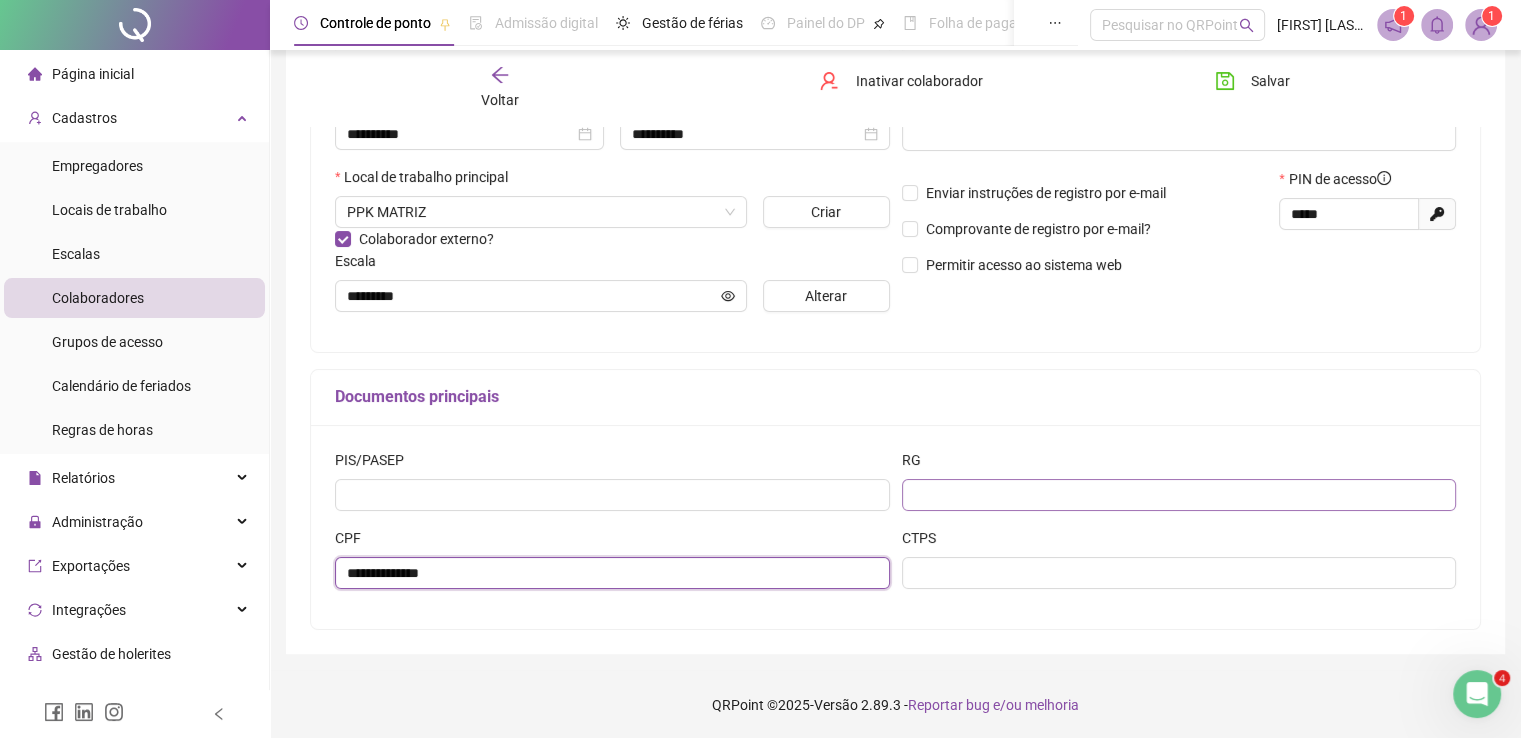 type on "**********" 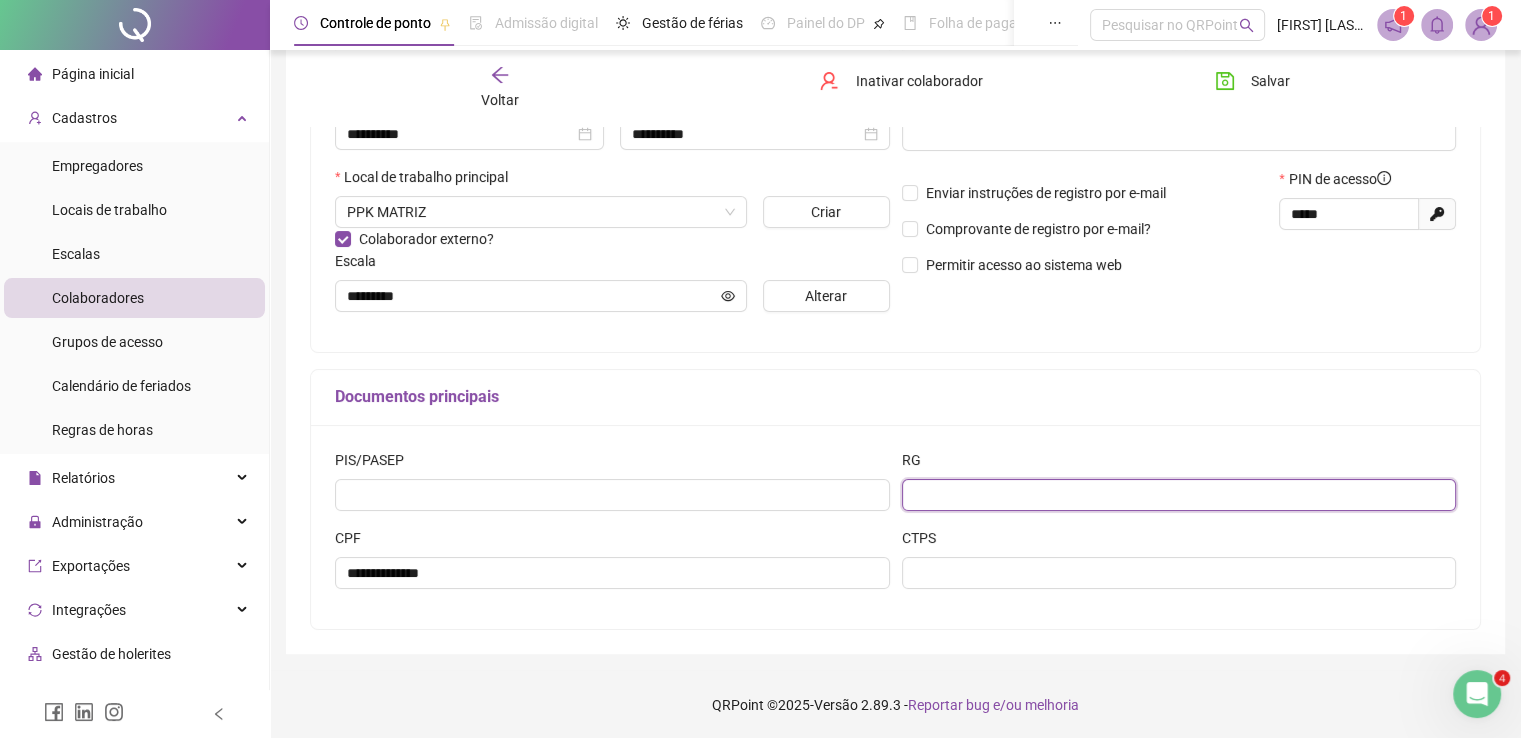 click at bounding box center (1179, 495) 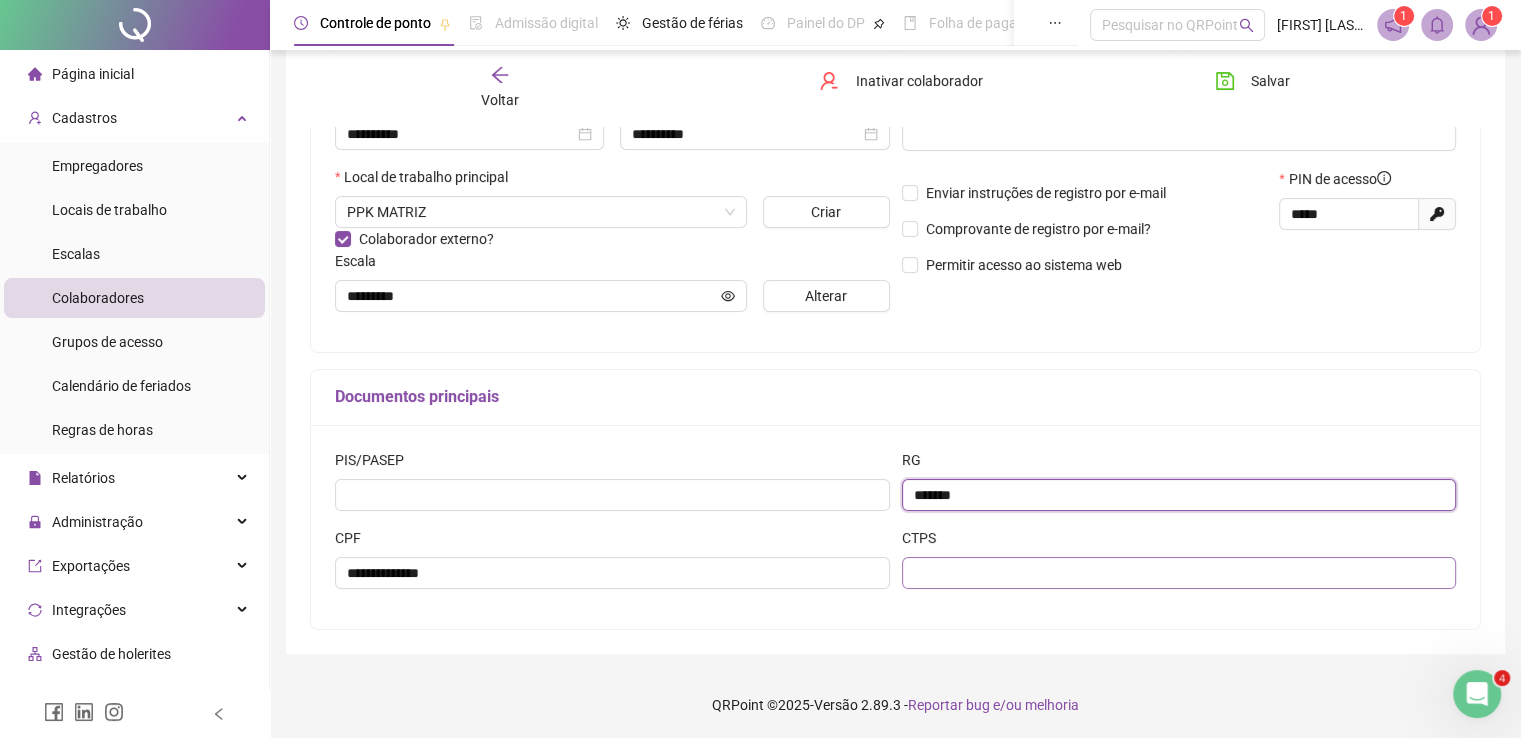 type on "*******" 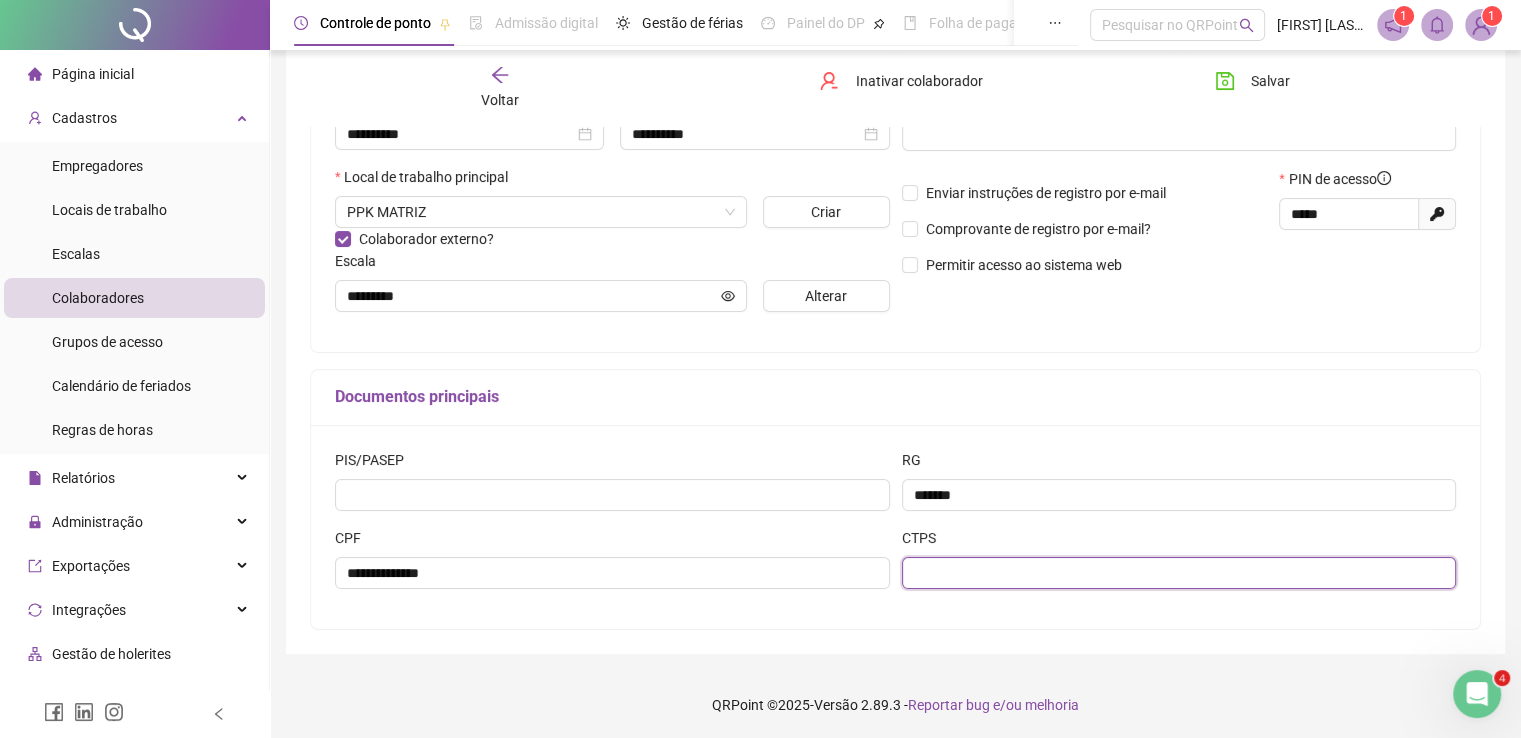 click at bounding box center (1179, 573) 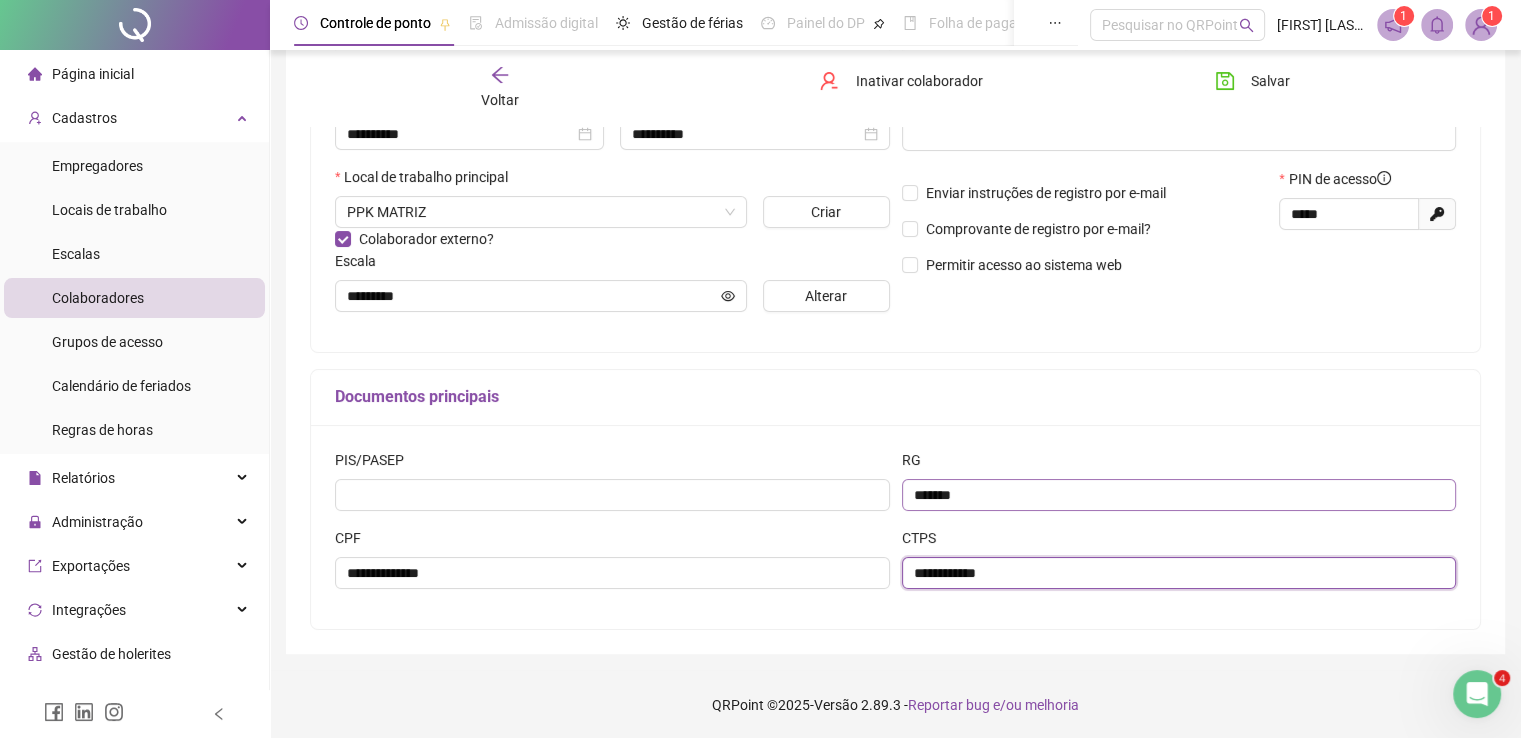 type on "**********" 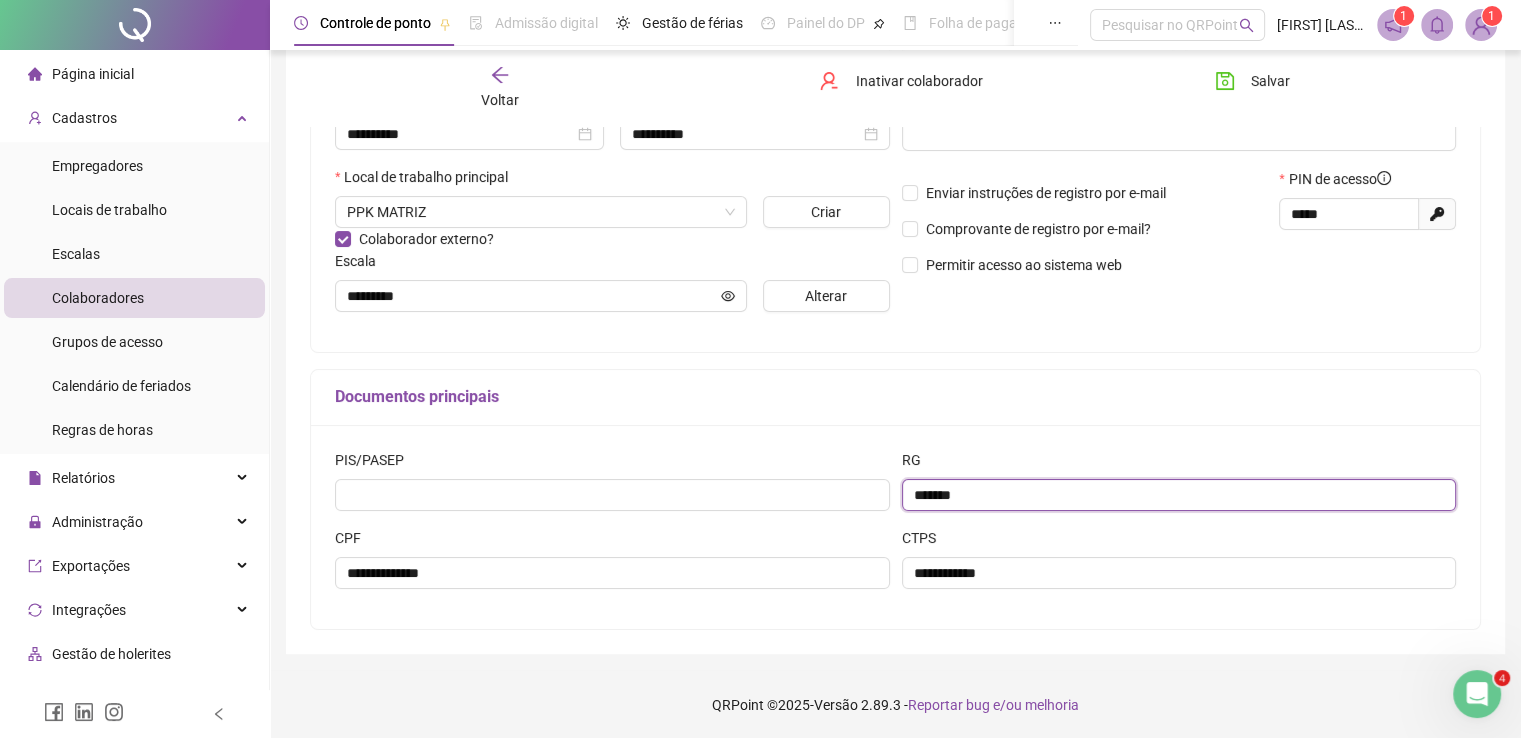 drag, startPoint x: 1023, startPoint y: 482, endPoint x: 892, endPoint y: 494, distance: 131.54848 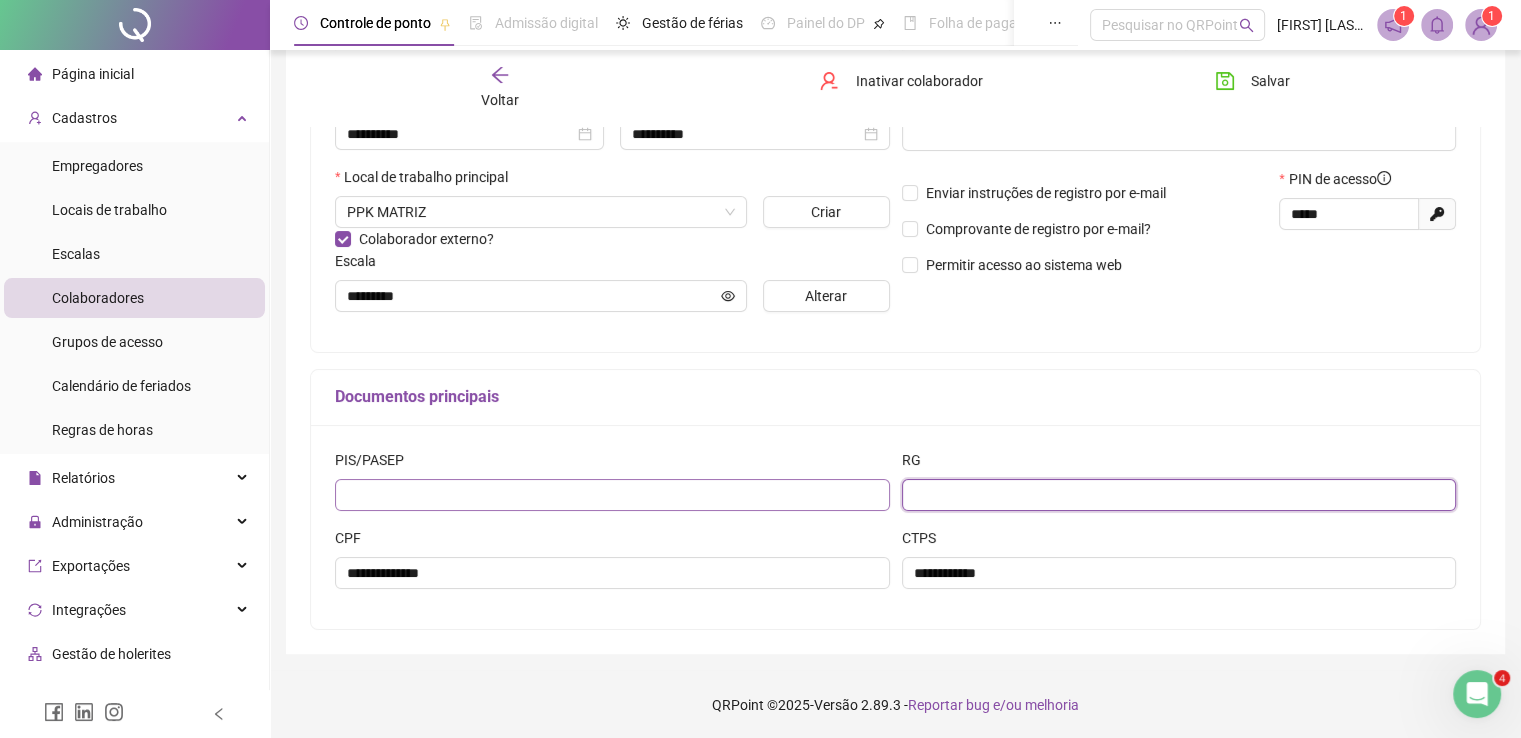 type 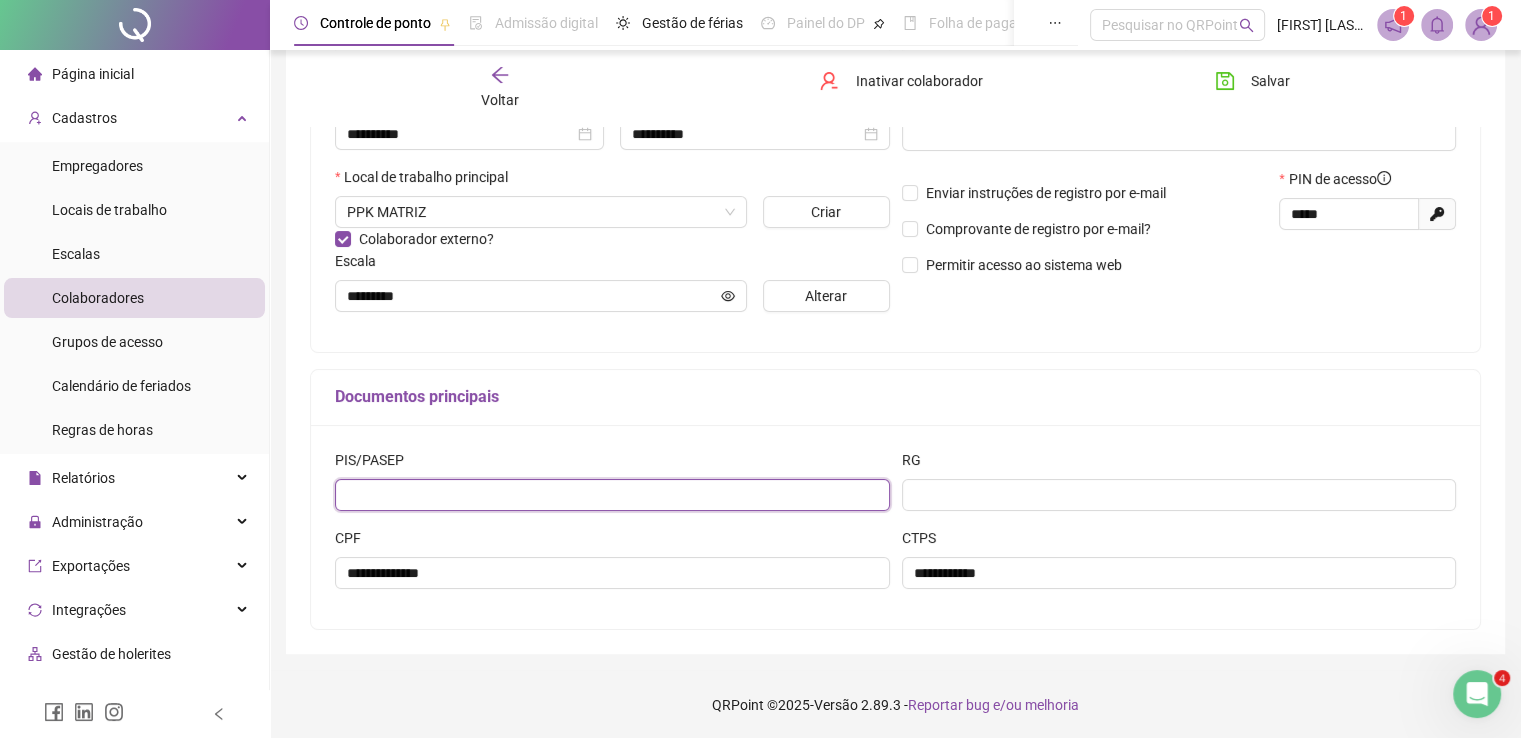 click at bounding box center (612, 495) 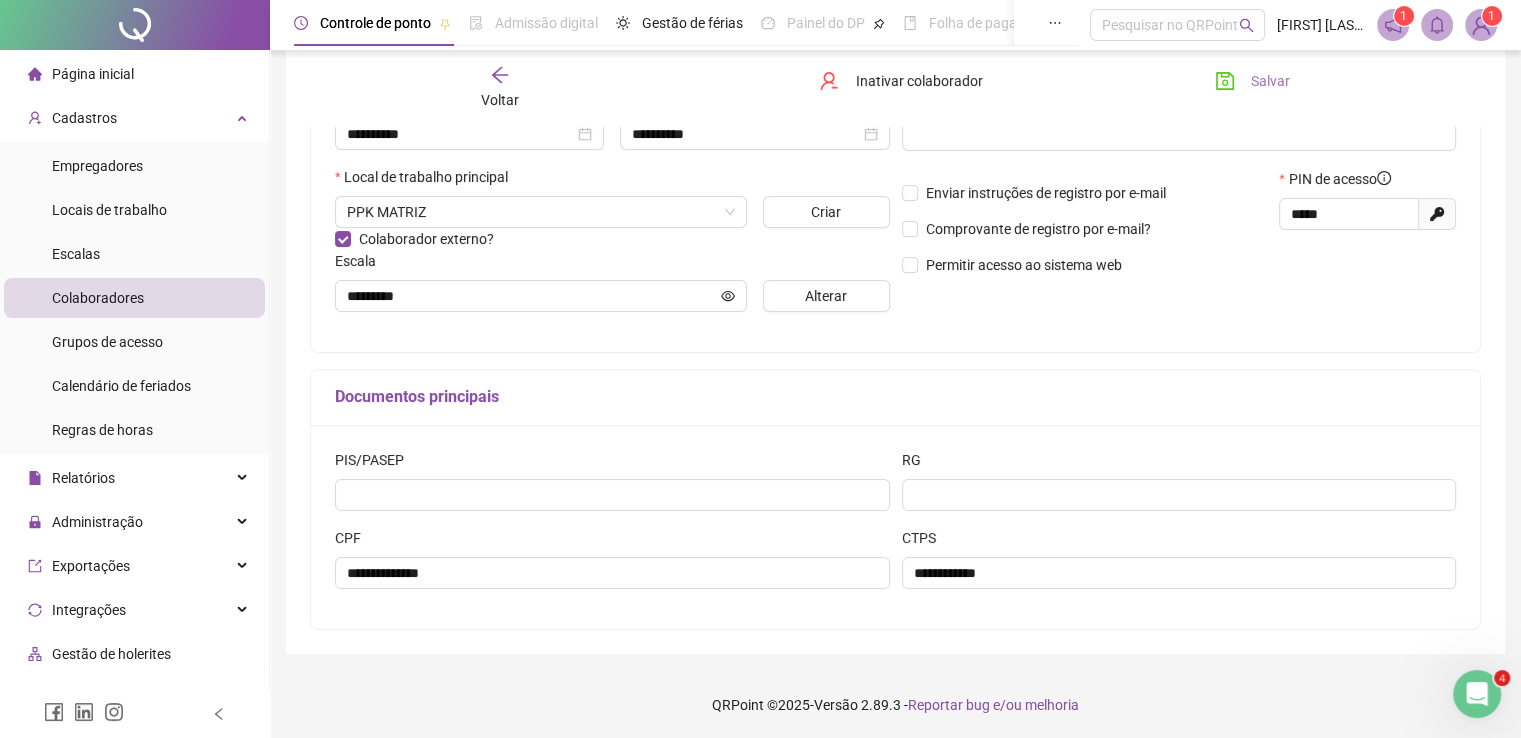 click on "Salvar" at bounding box center (1252, 81) 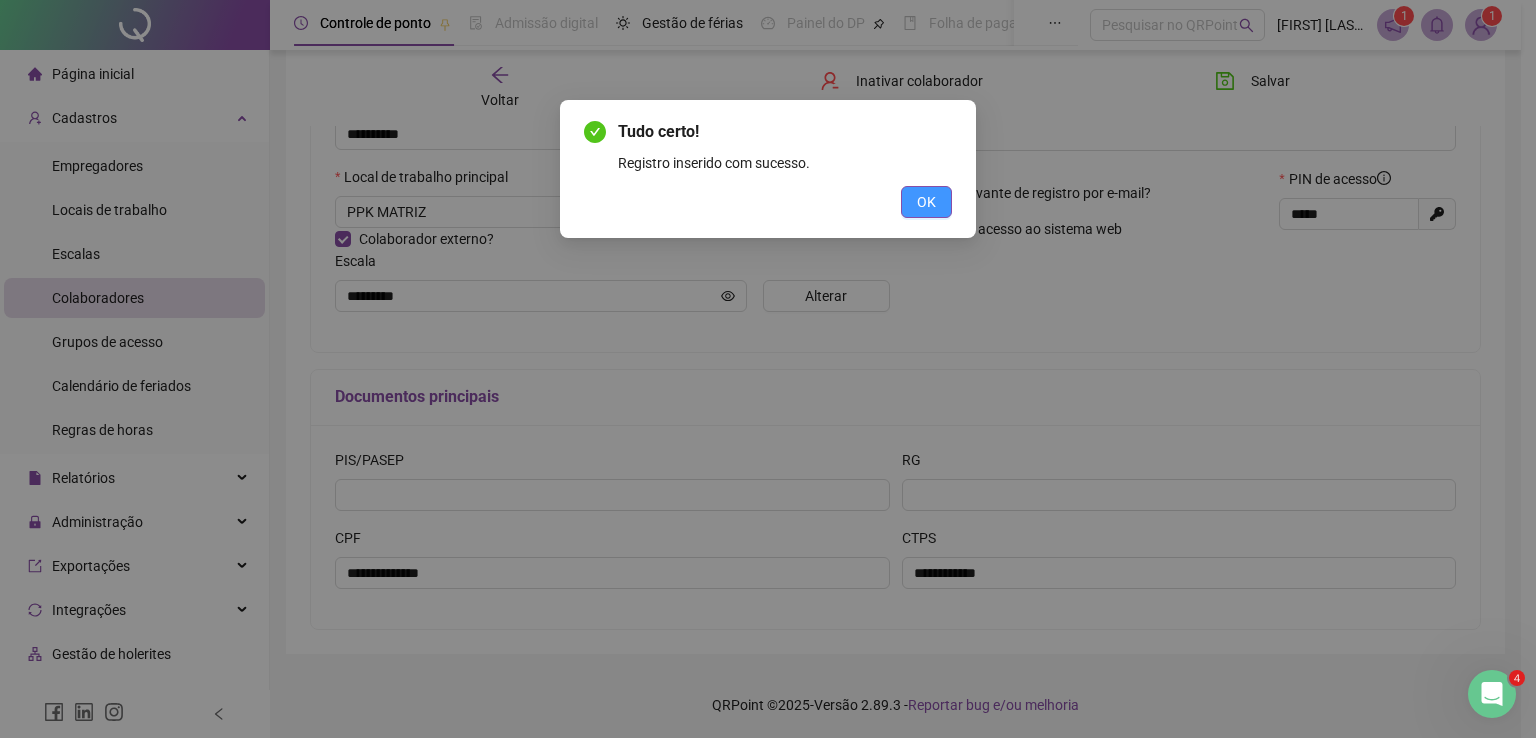 click on "OK" at bounding box center (926, 202) 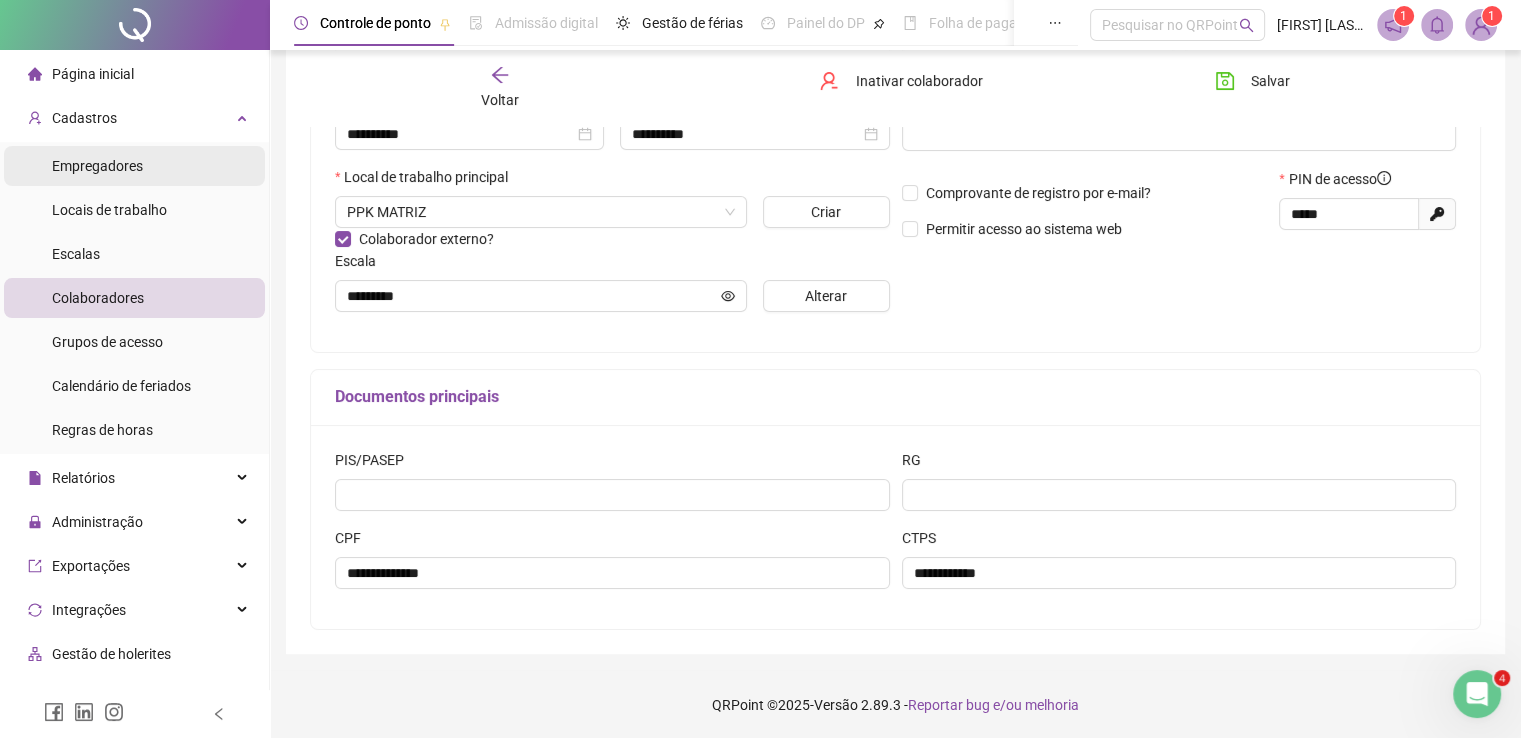 click on "Empregadores" at bounding box center [97, 166] 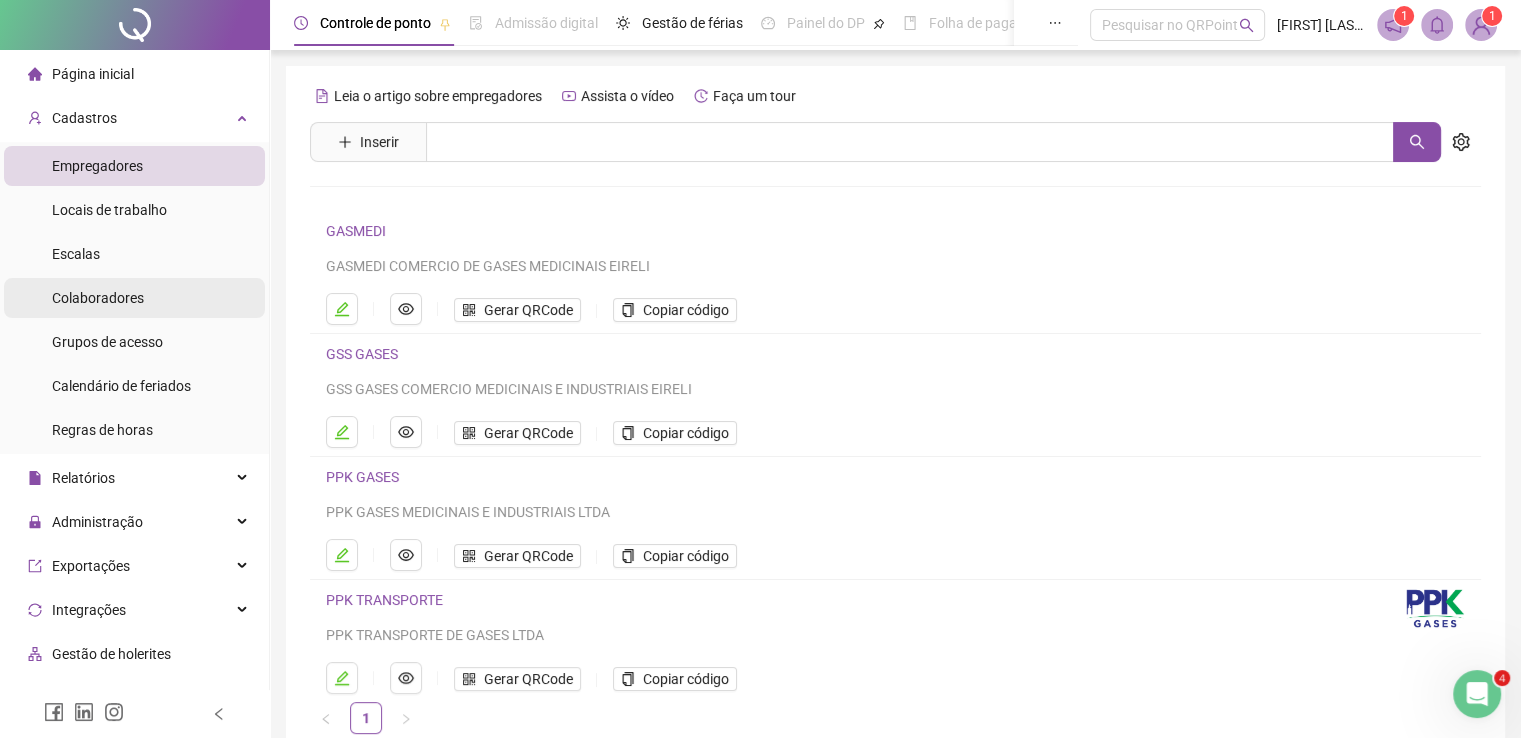 click on "Colaboradores" at bounding box center (98, 298) 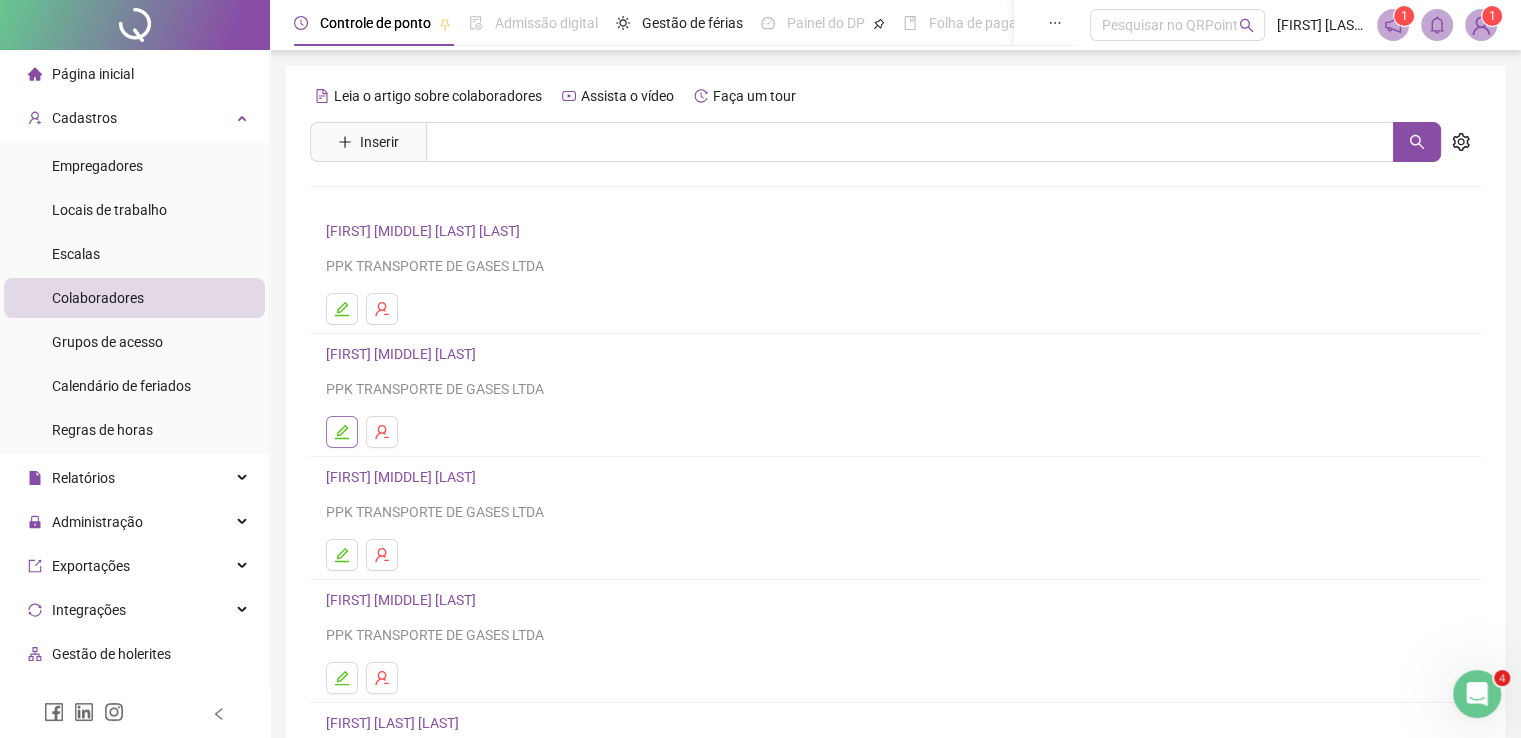 click 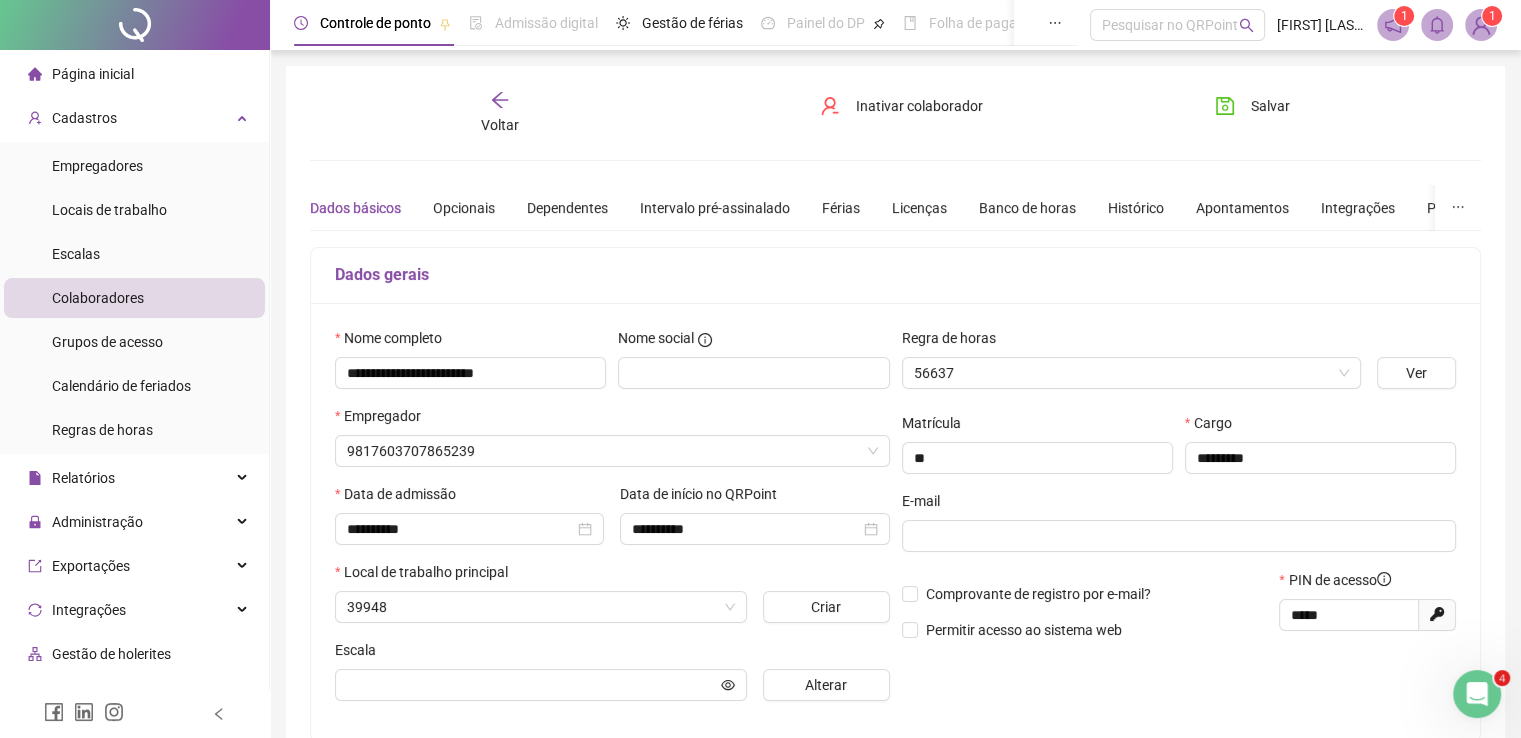 type on "*********" 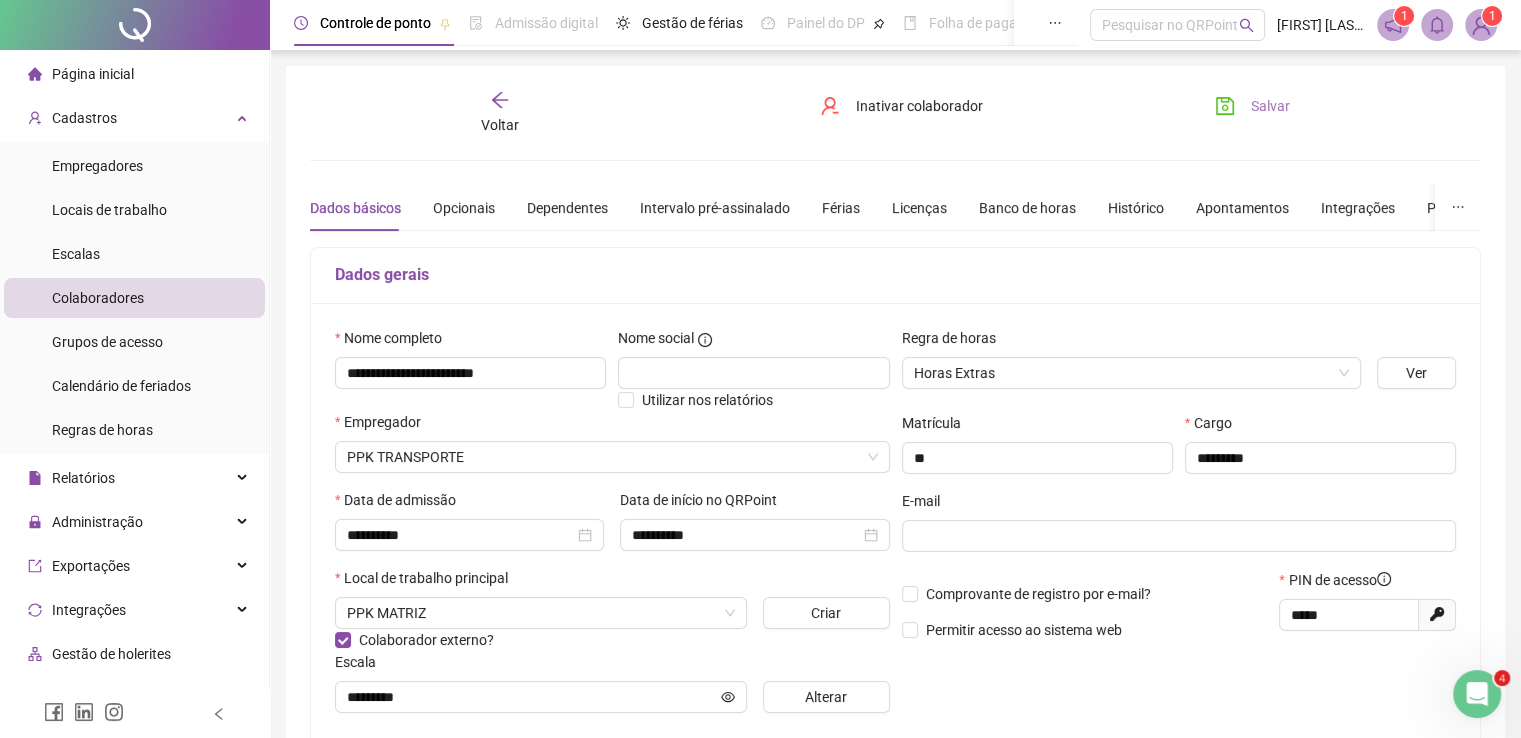 click on "Salvar" at bounding box center [1252, 106] 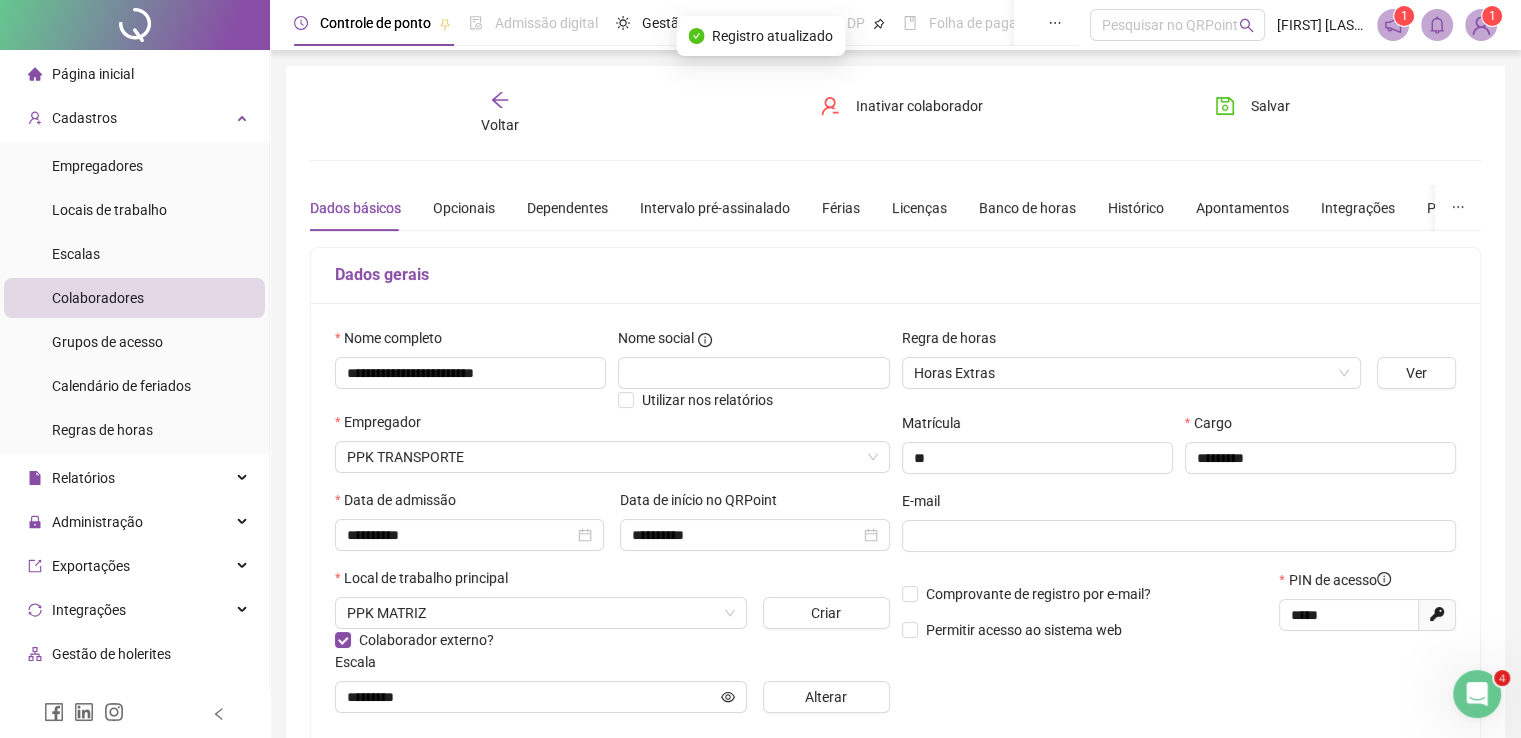 click on "Página inicial" at bounding box center [93, 74] 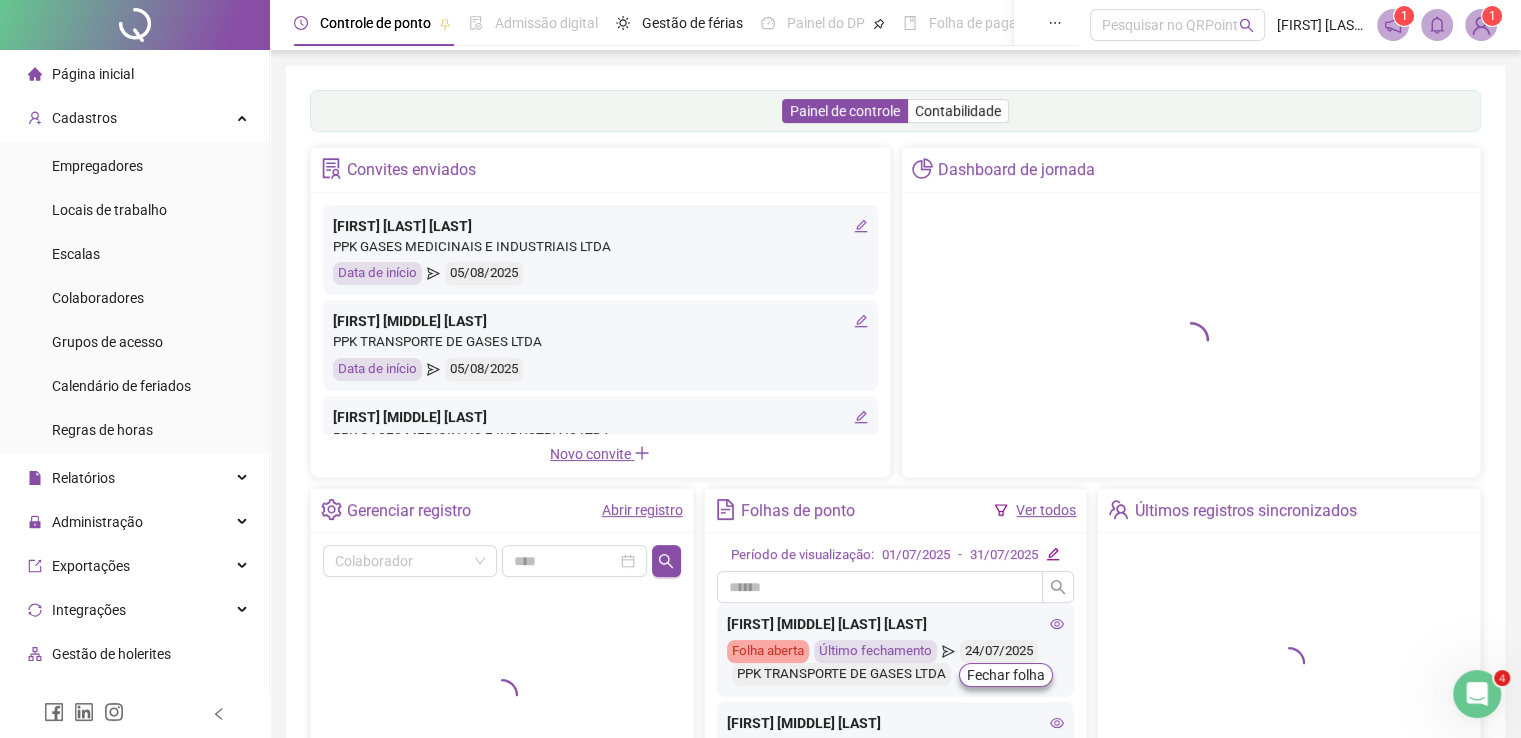 click on "Colaboradores" at bounding box center [98, 298] 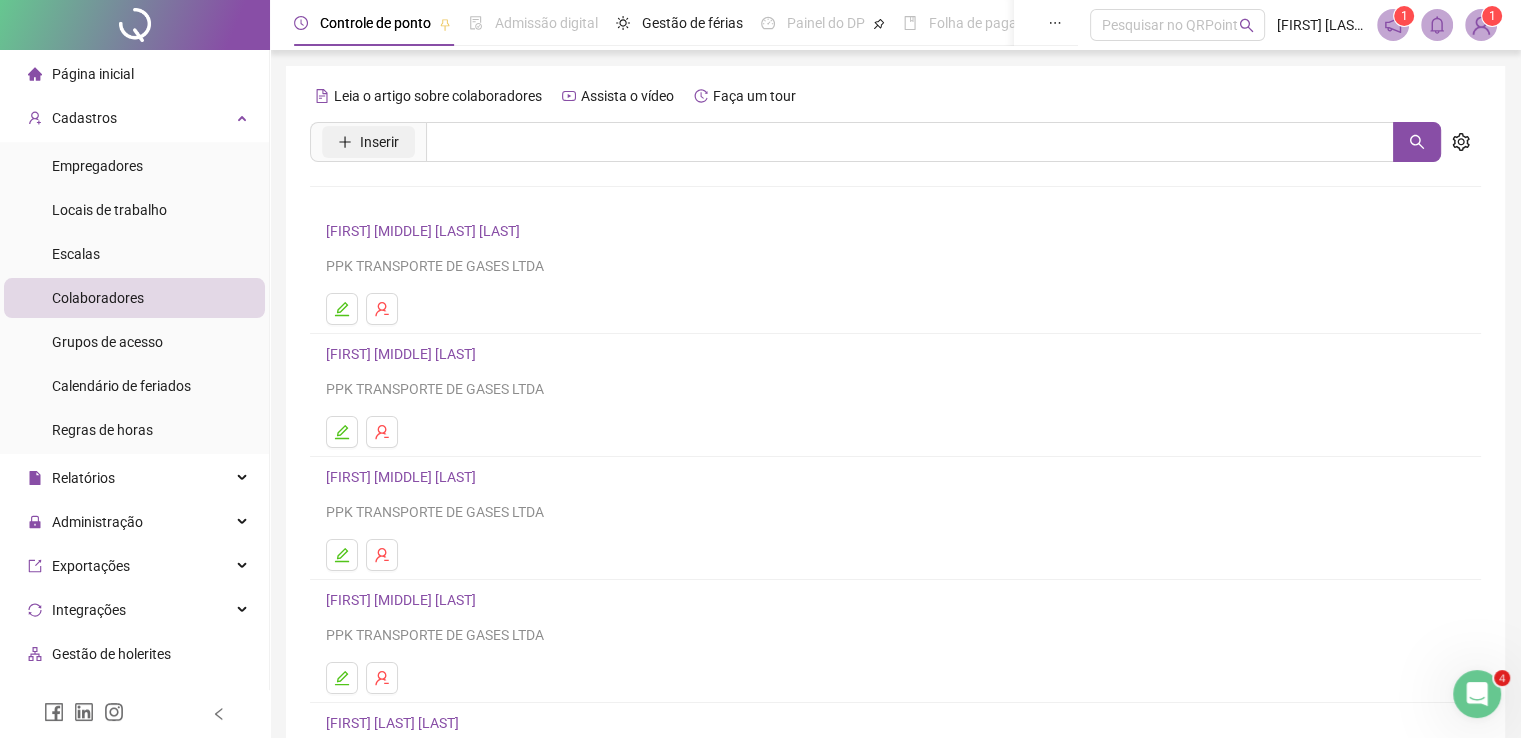 click on "Inserir" at bounding box center (379, 142) 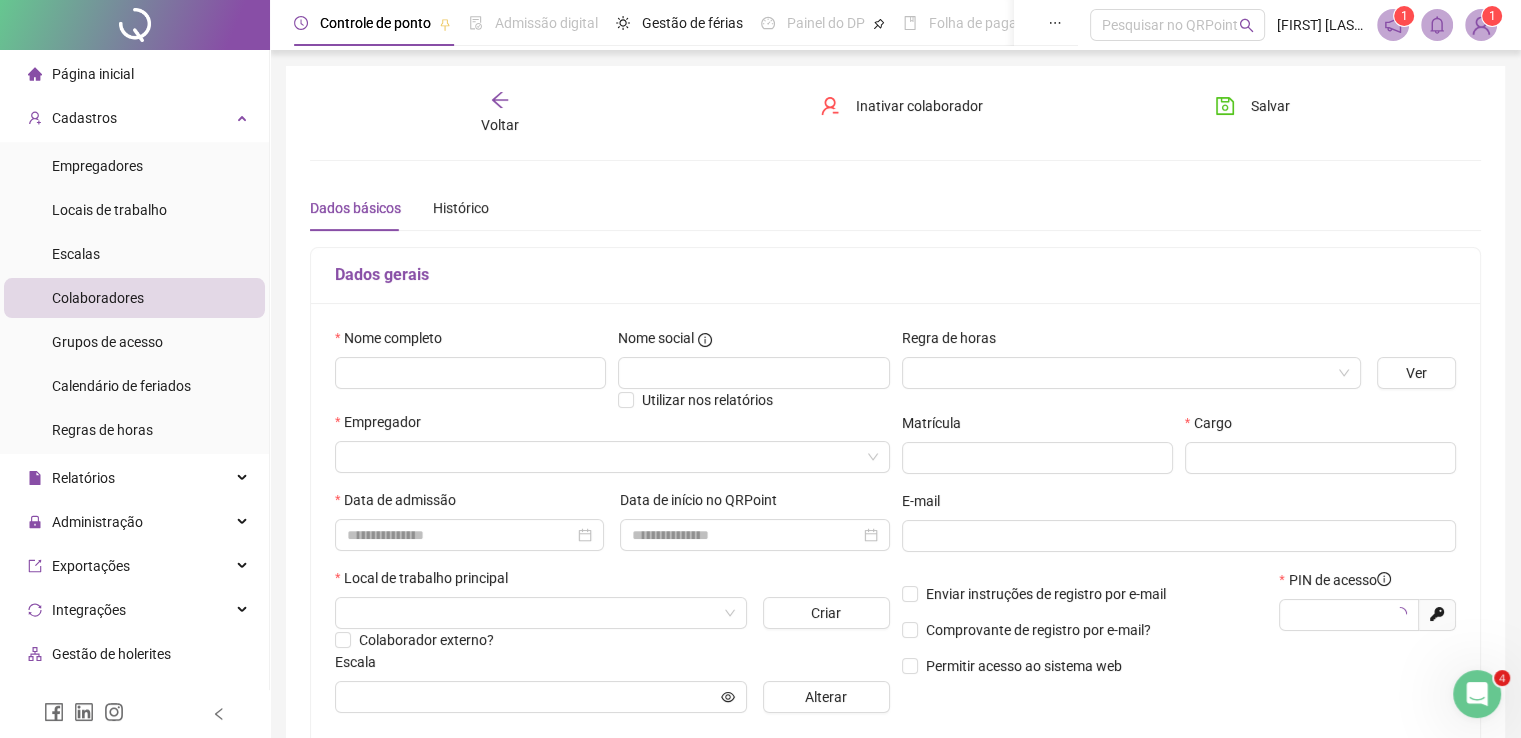 type on "*****" 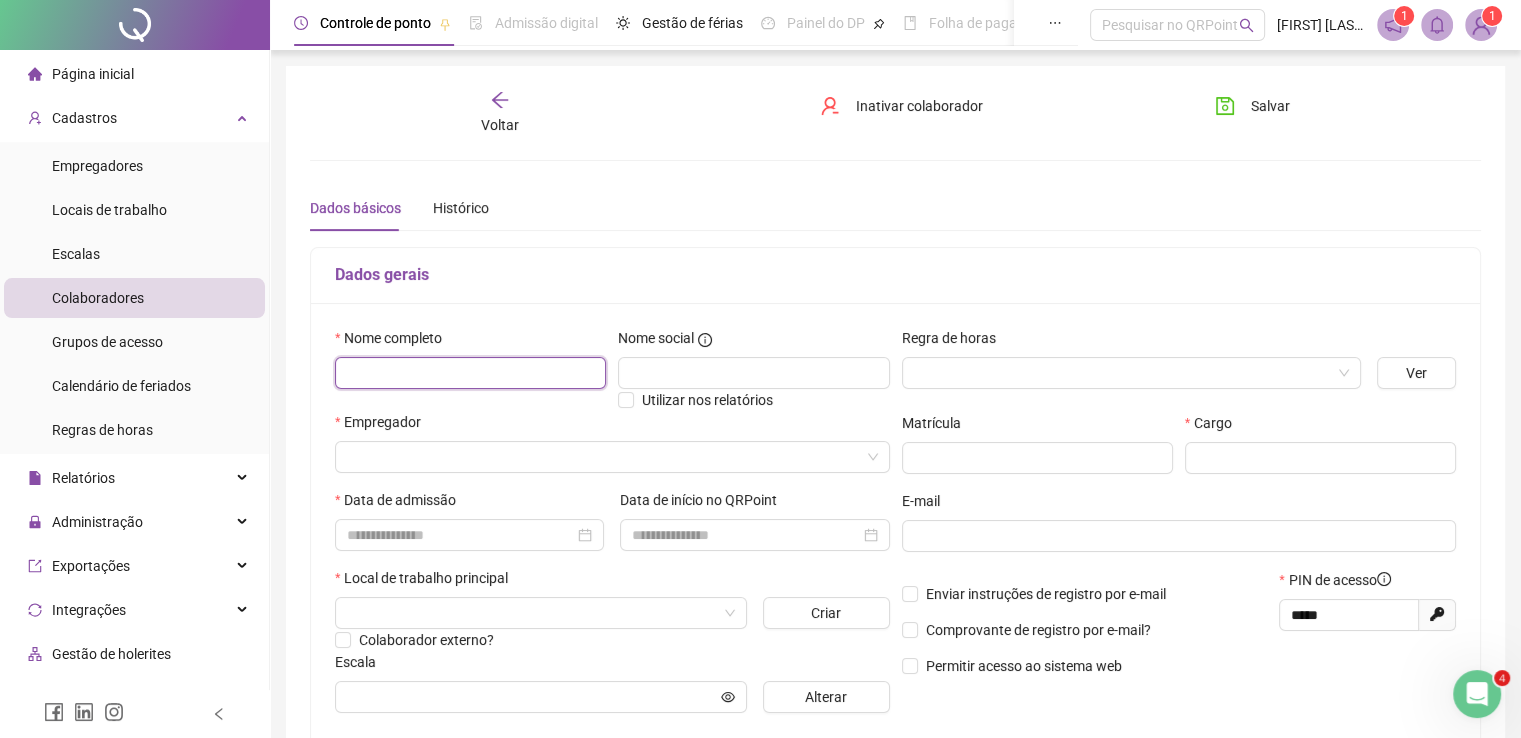 click at bounding box center (470, 373) 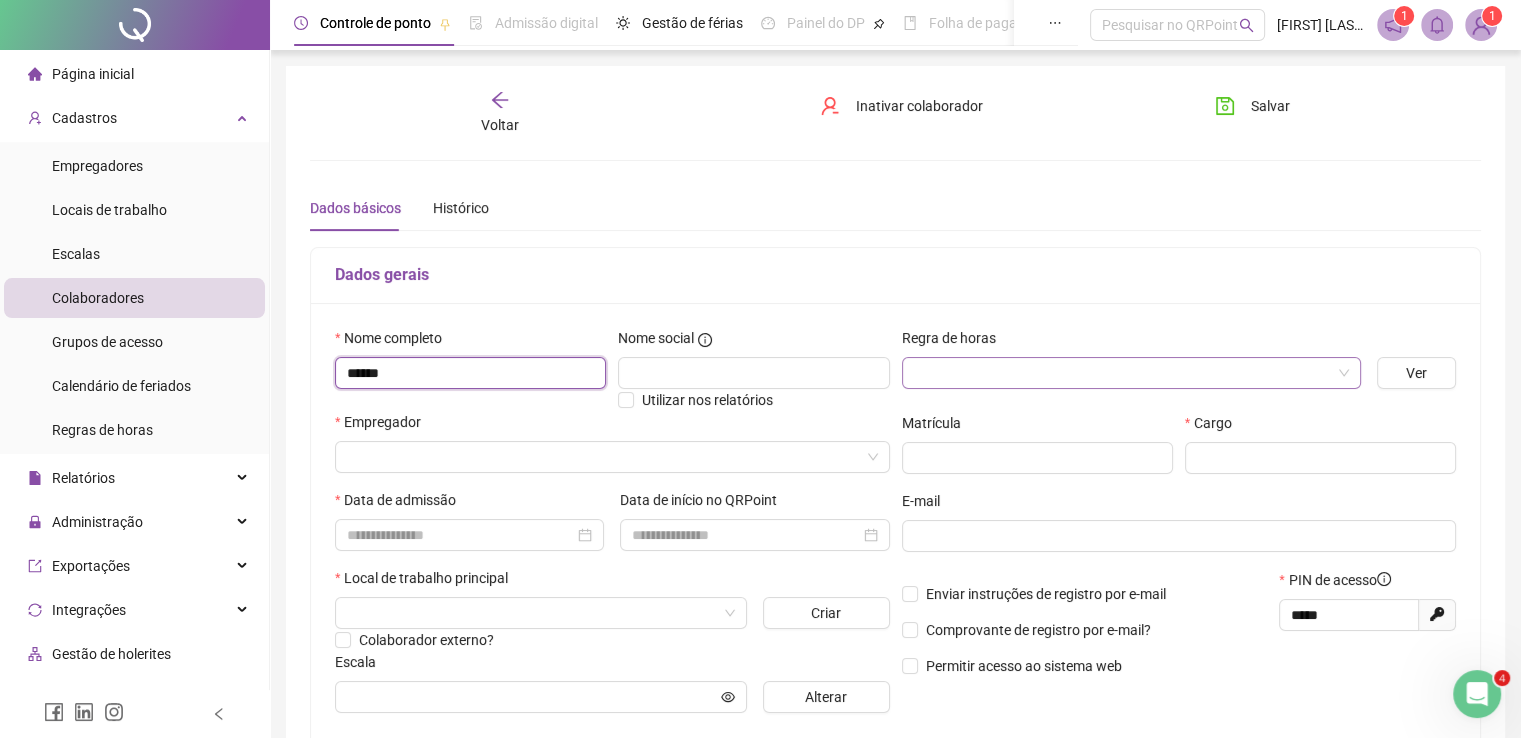 type on "******" 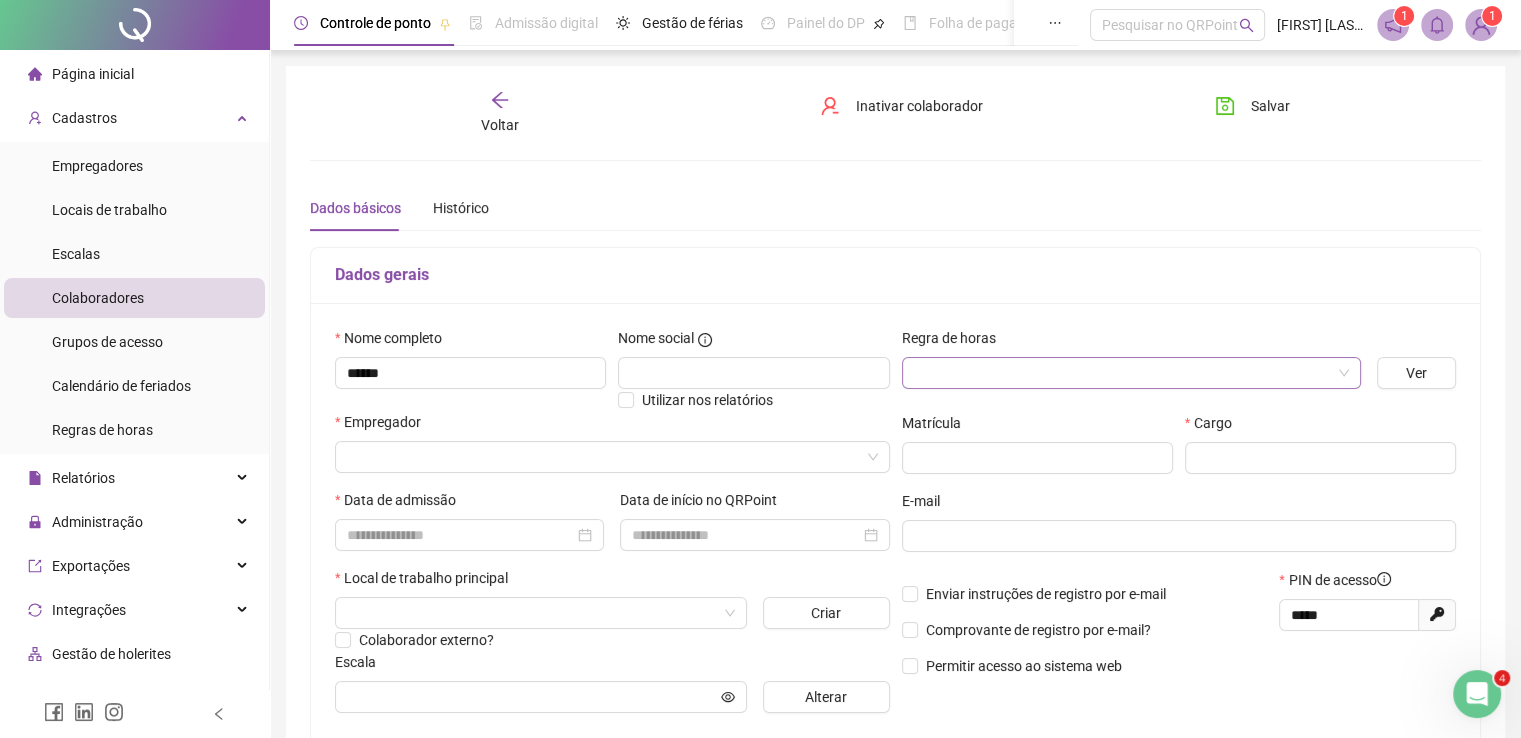 click at bounding box center [1122, 373] 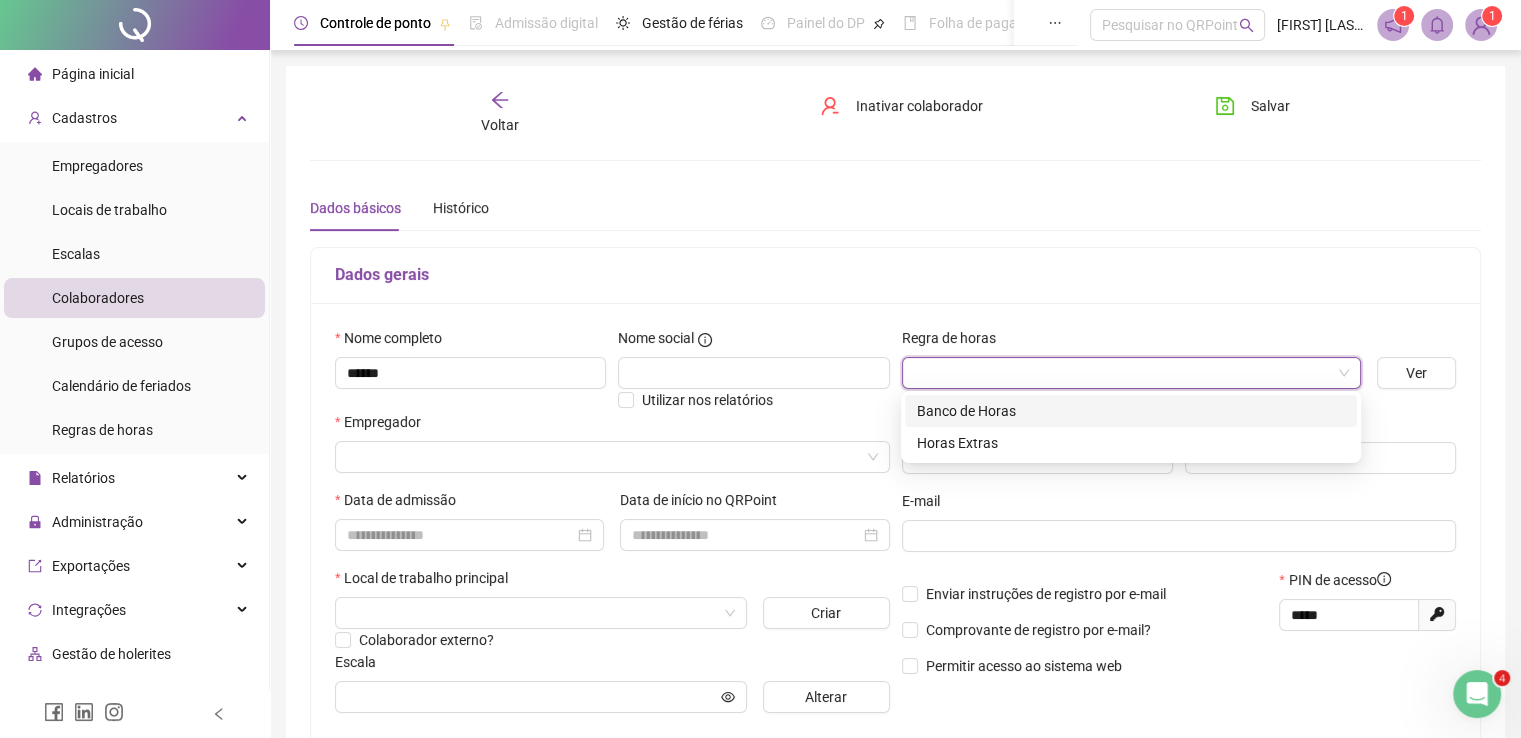click on "Banco de Horas" at bounding box center (1131, 411) 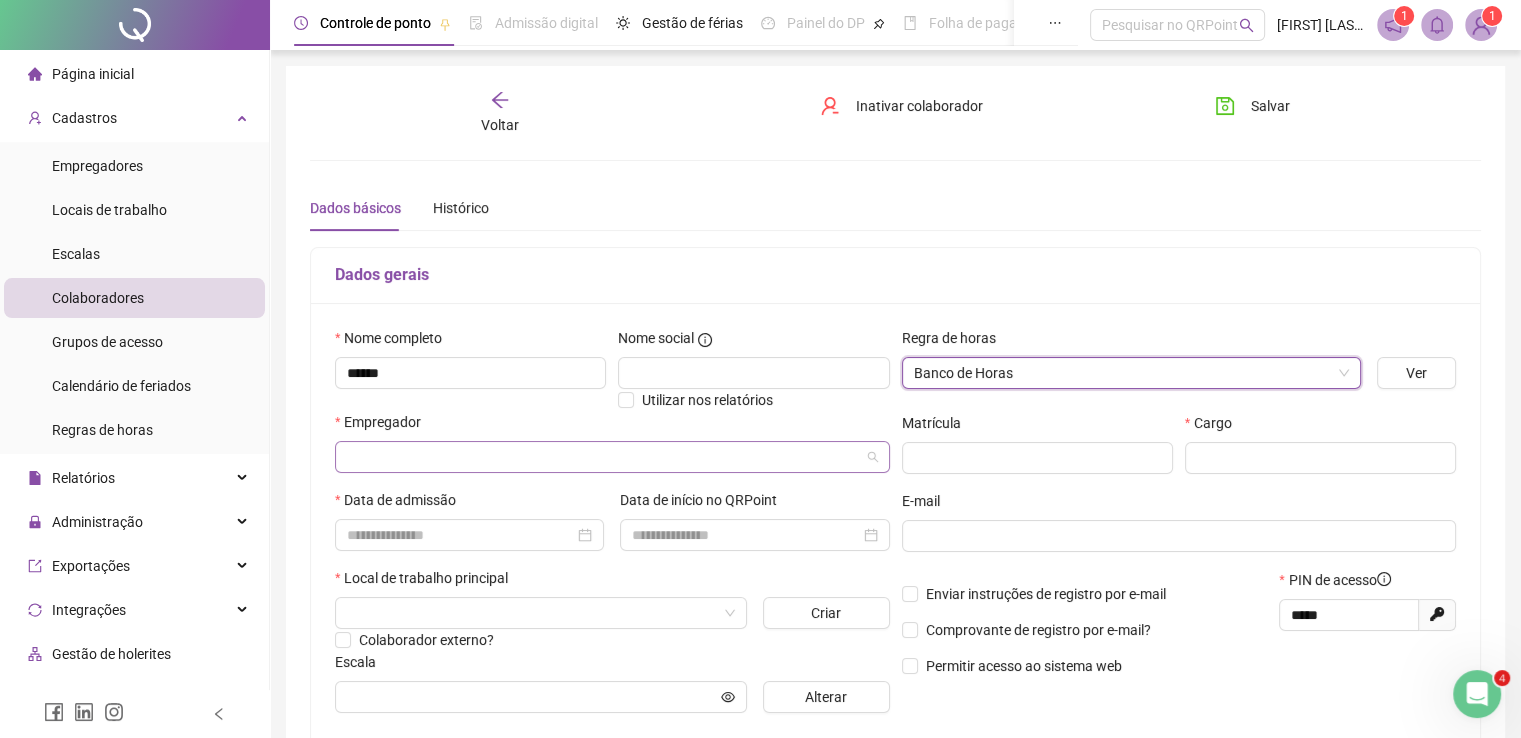click at bounding box center (603, 457) 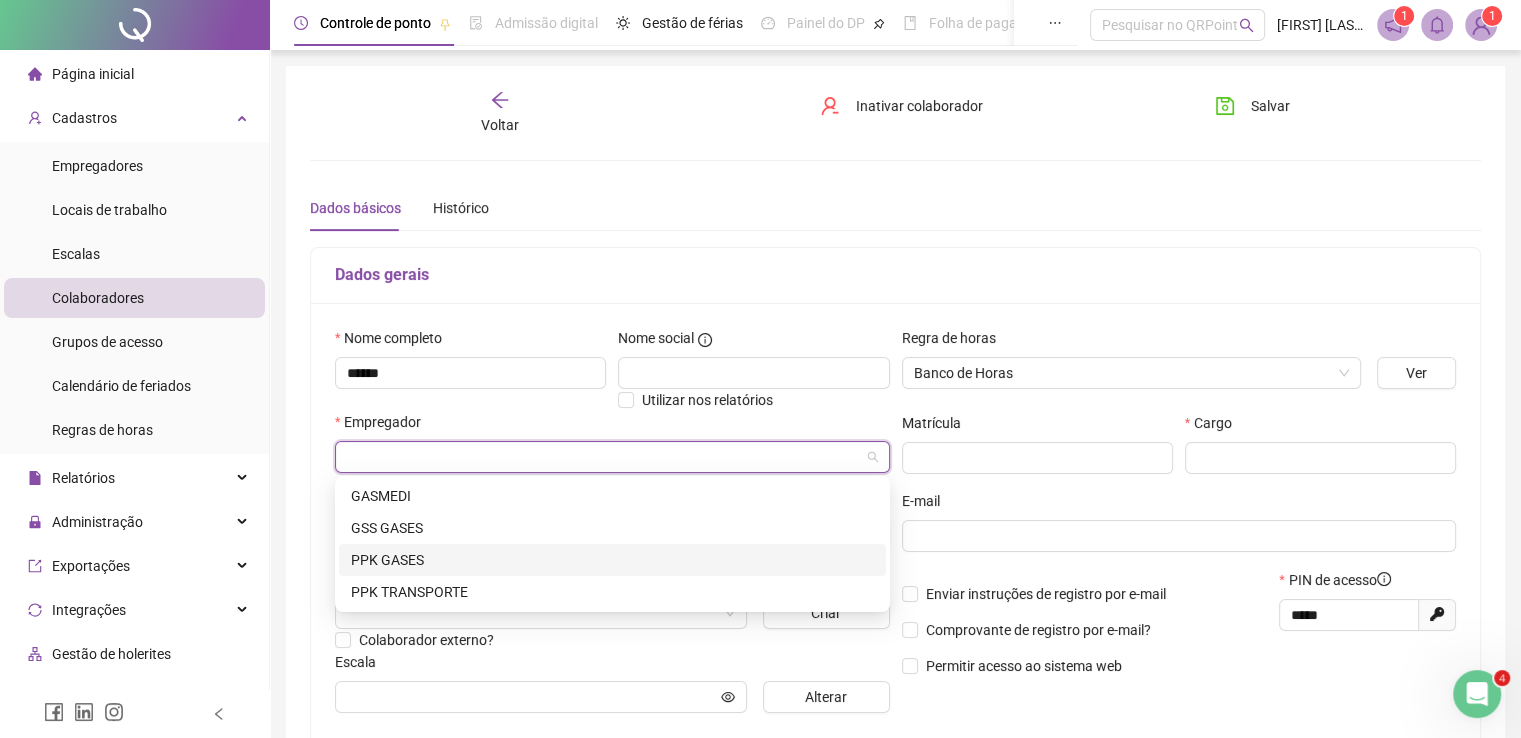 click on "PPK GASES" at bounding box center [612, 560] 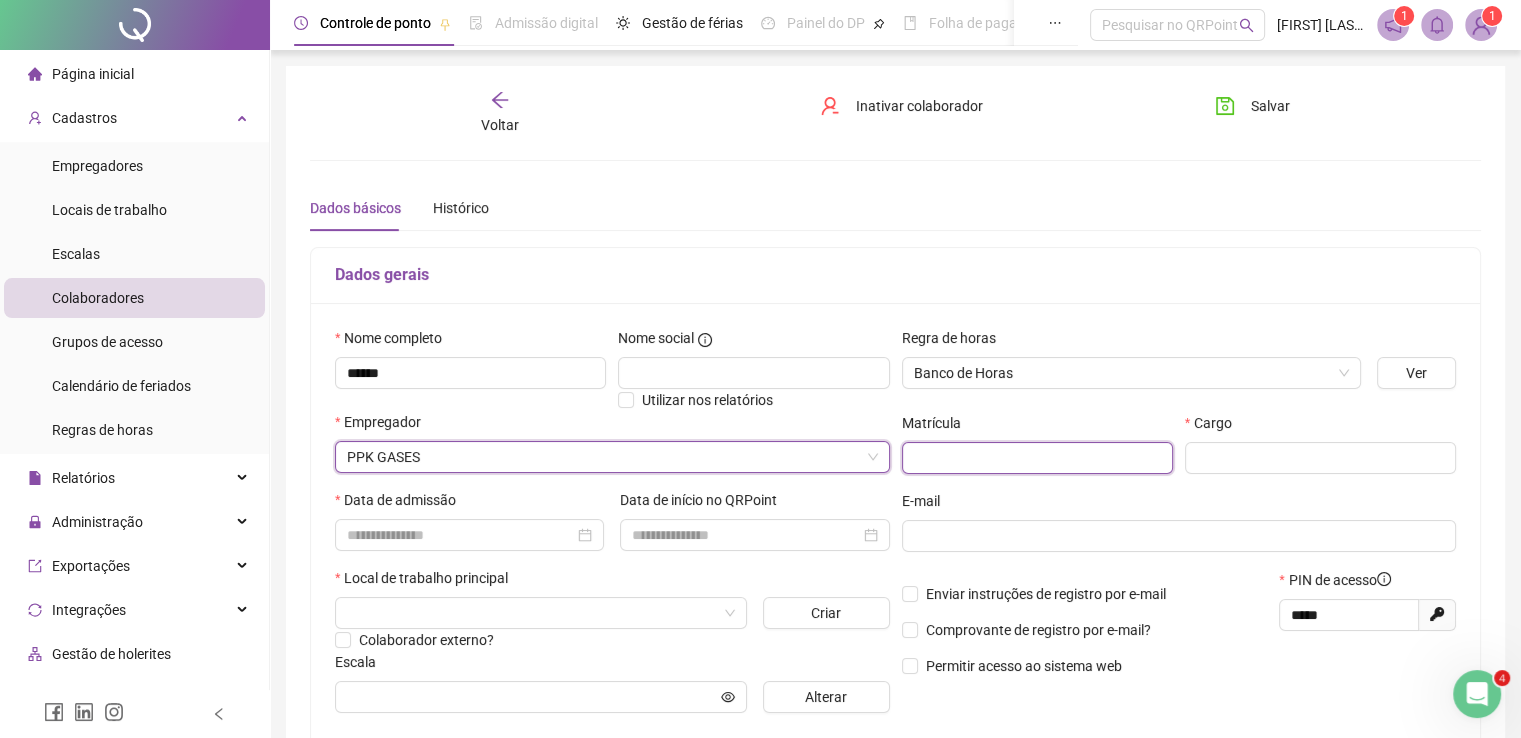 click at bounding box center (1037, 458) 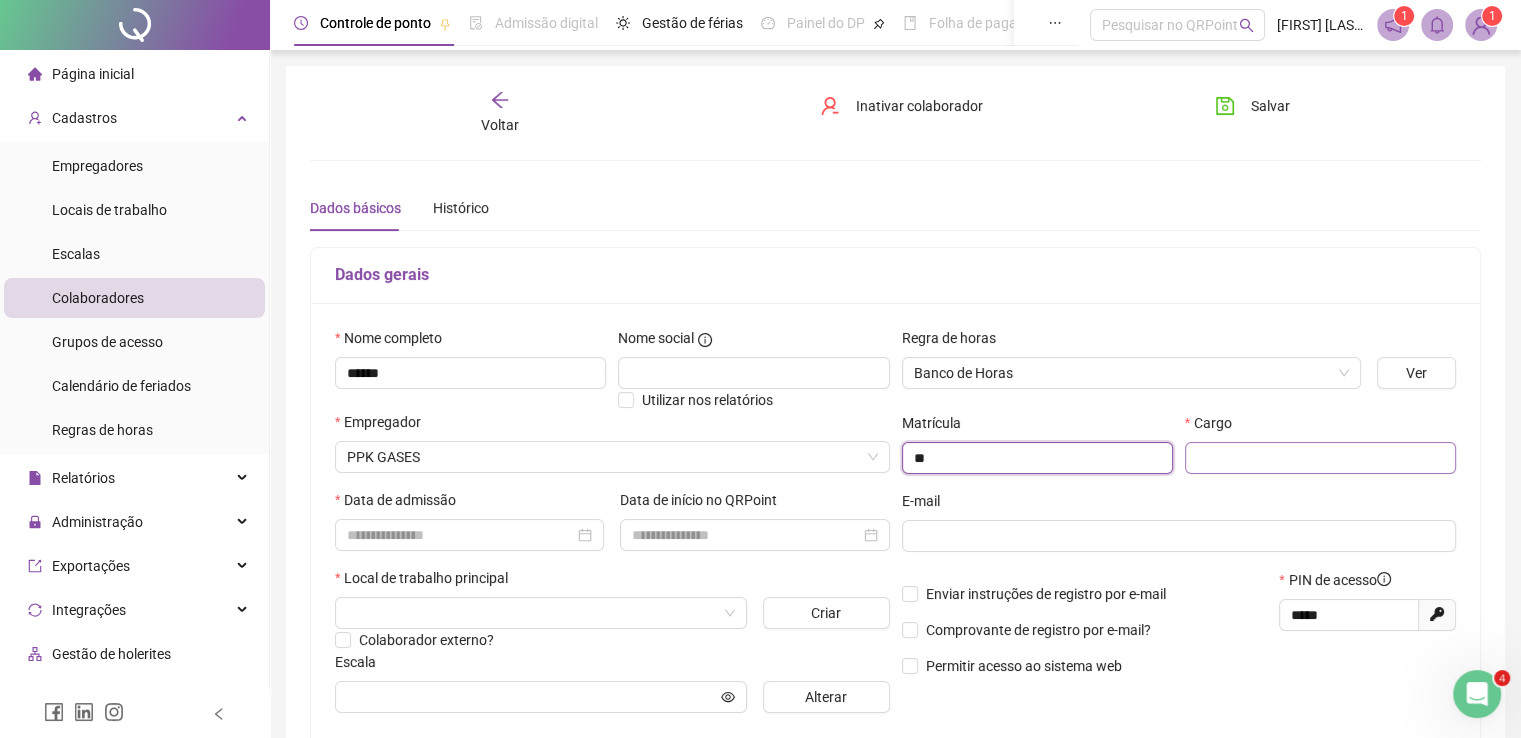 type on "**" 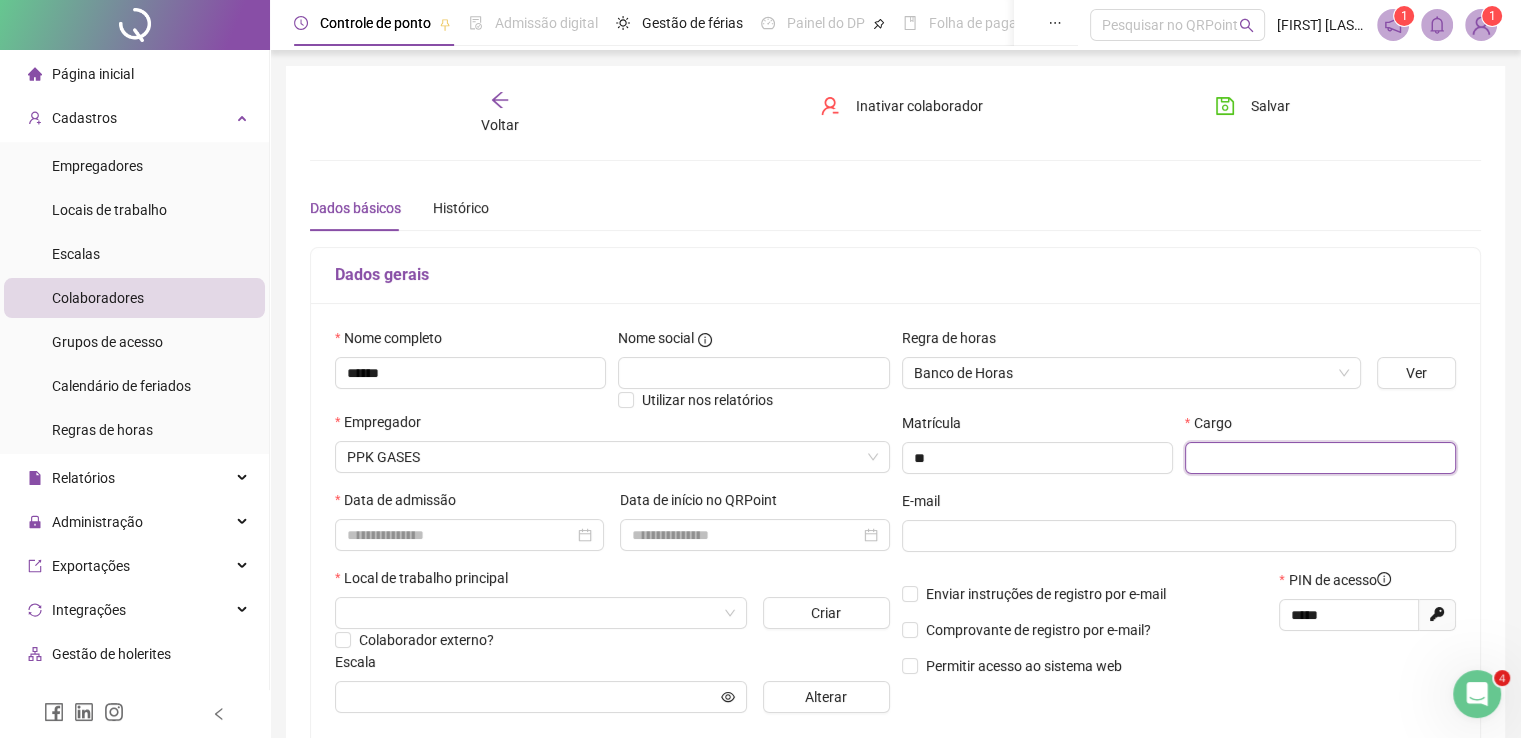 click at bounding box center [1320, 458] 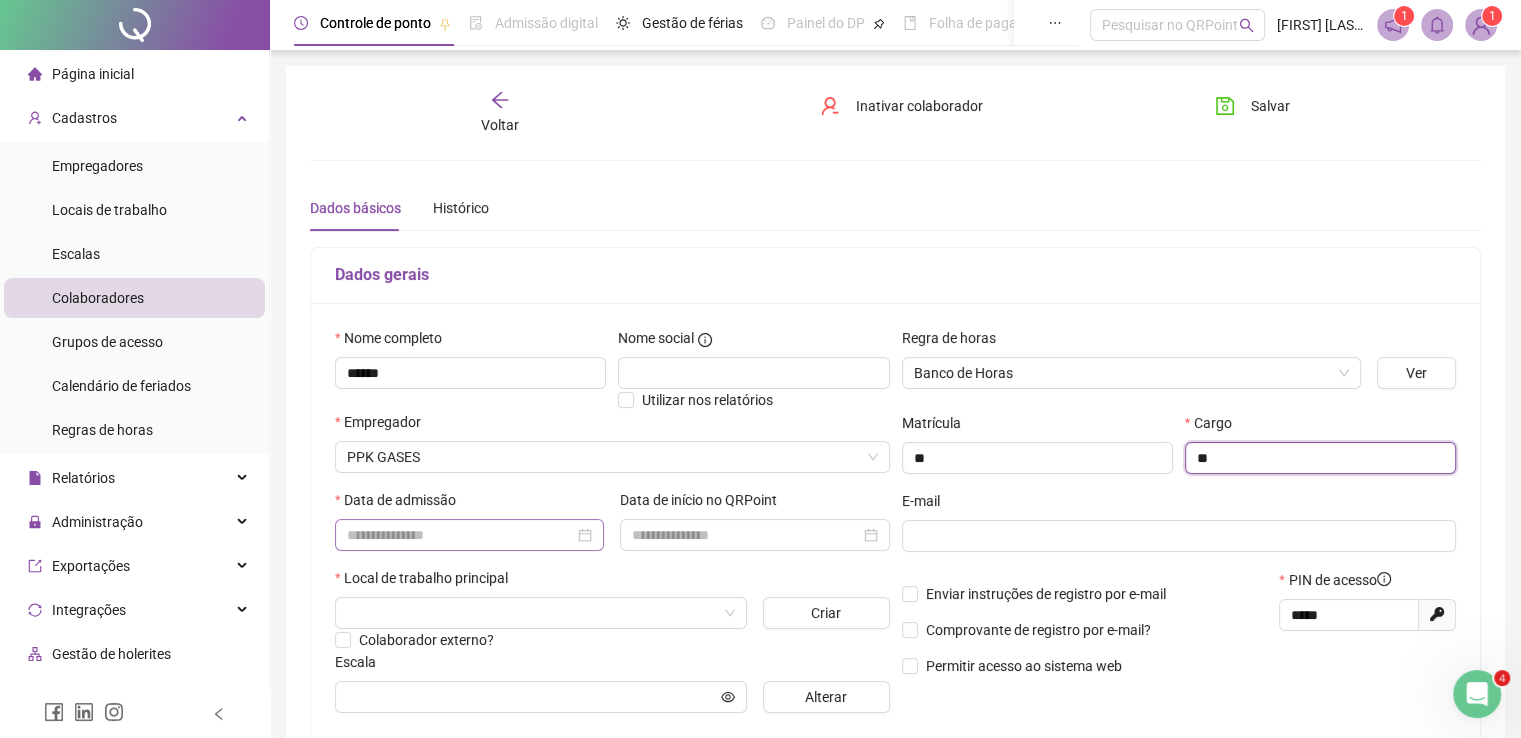 click at bounding box center [469, 535] 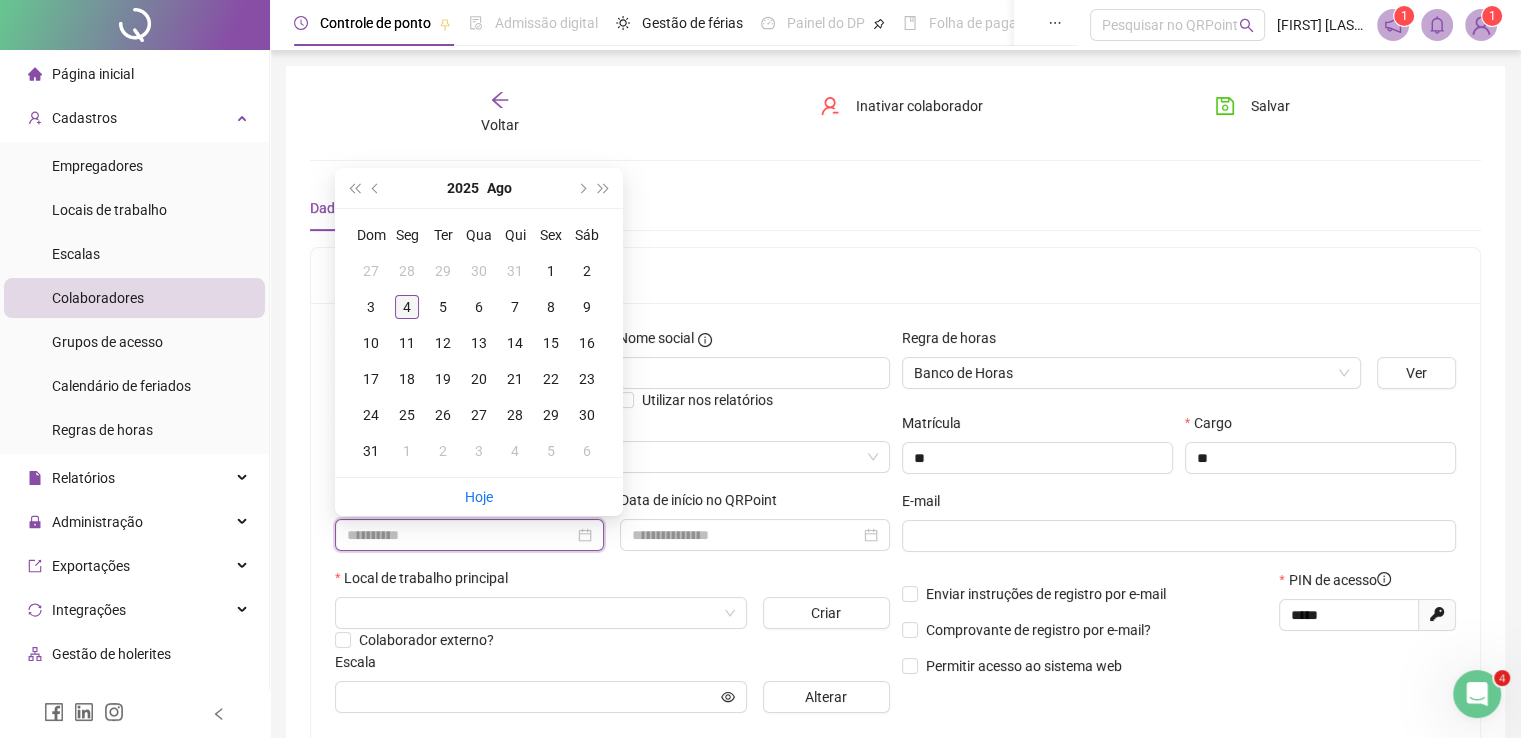 type on "**********" 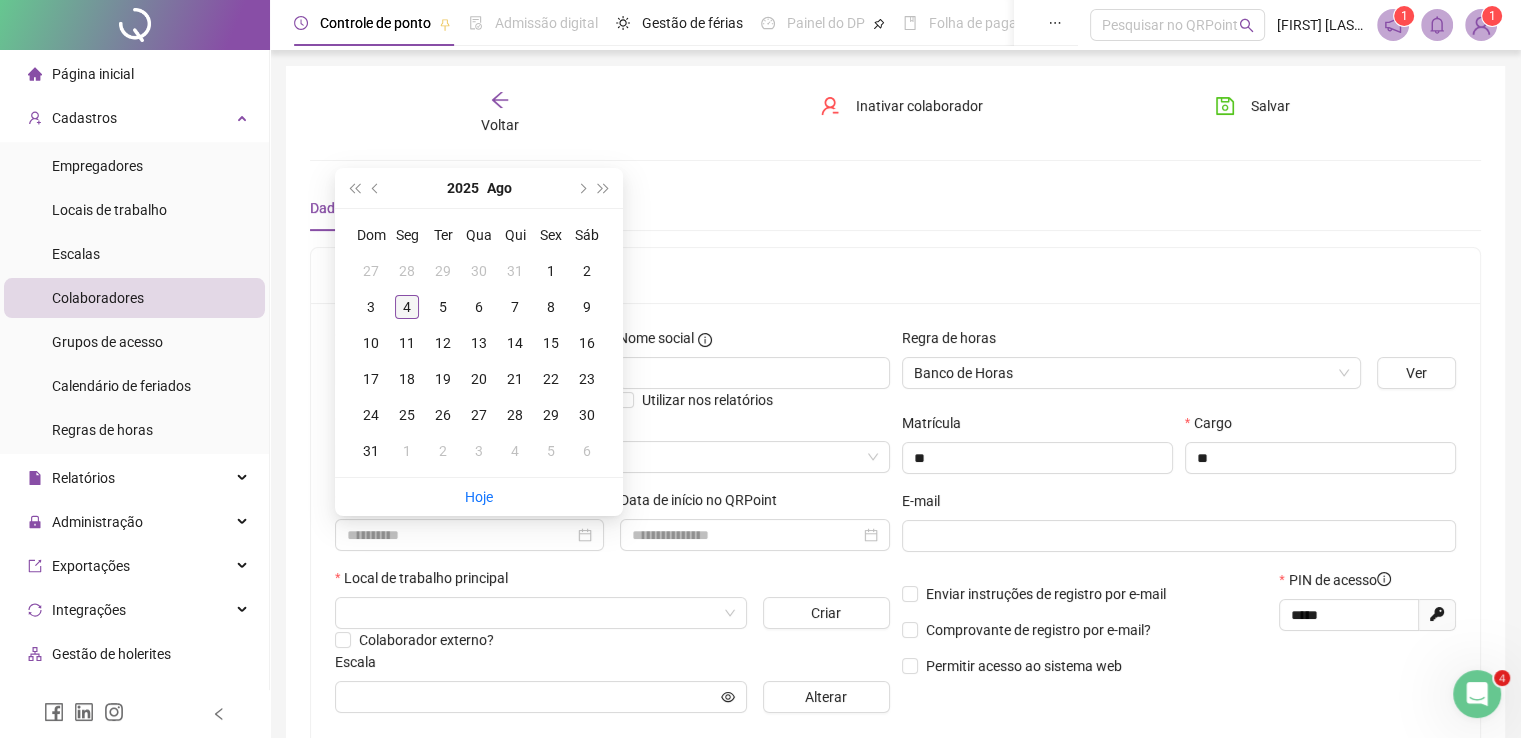 click on "4" at bounding box center (407, 307) 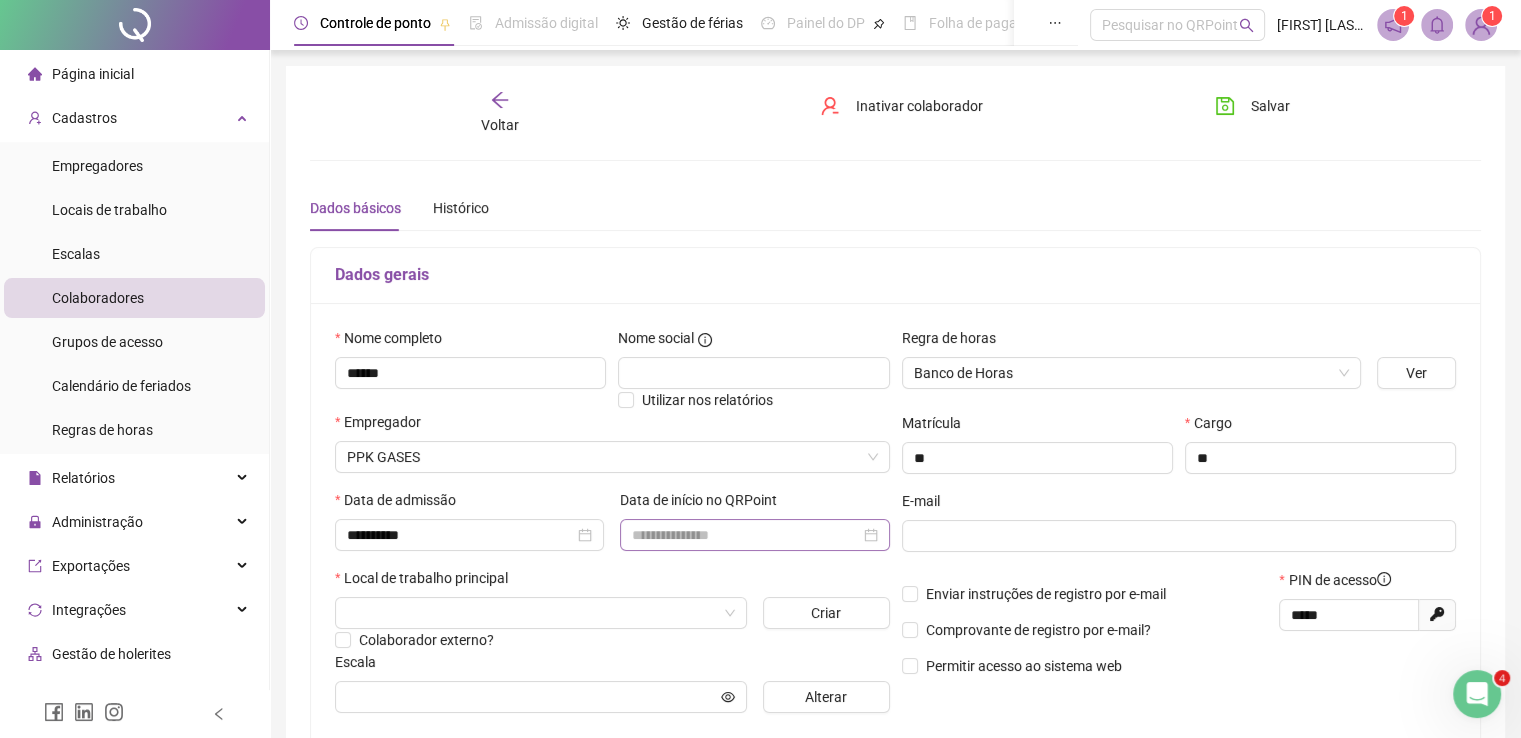 click at bounding box center [754, 535] 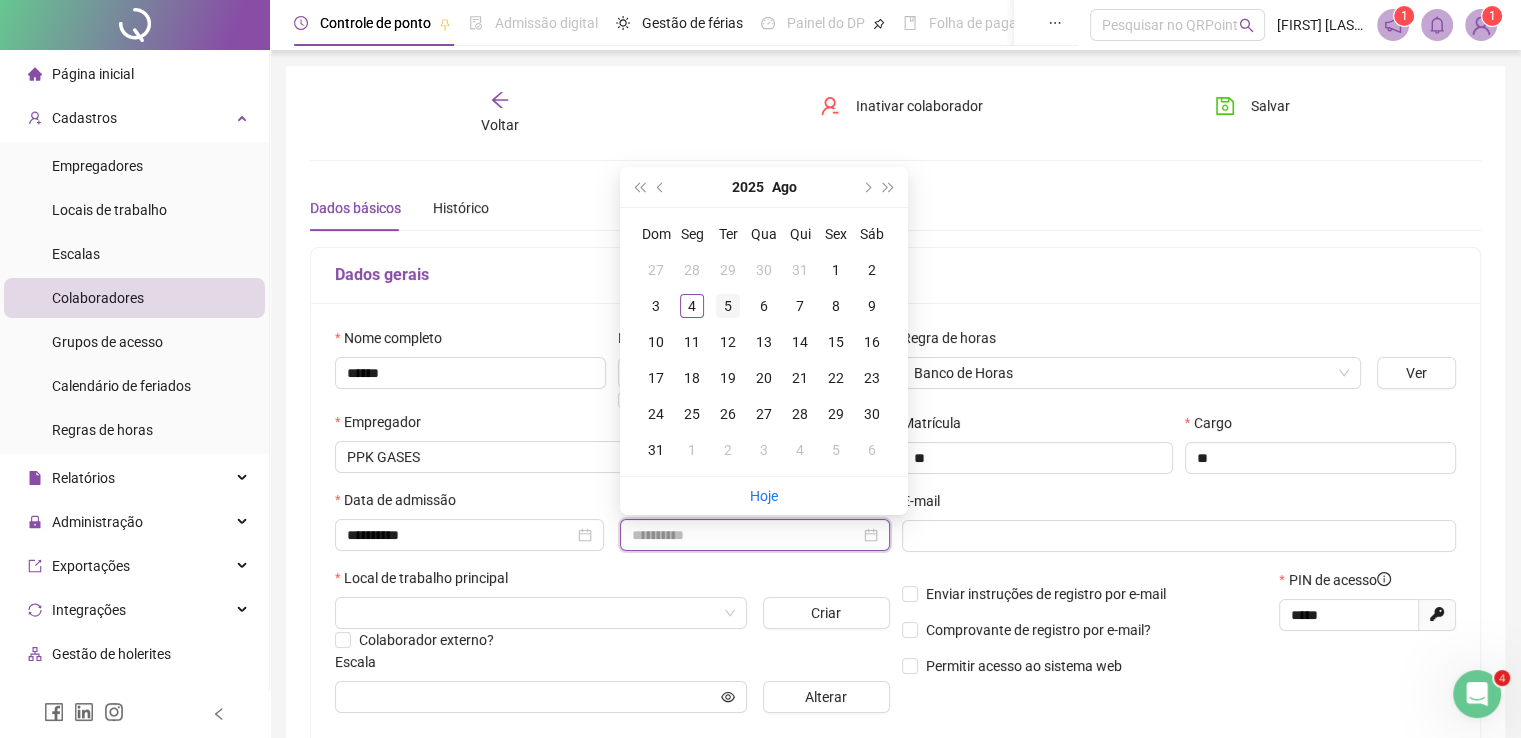 type on "**********" 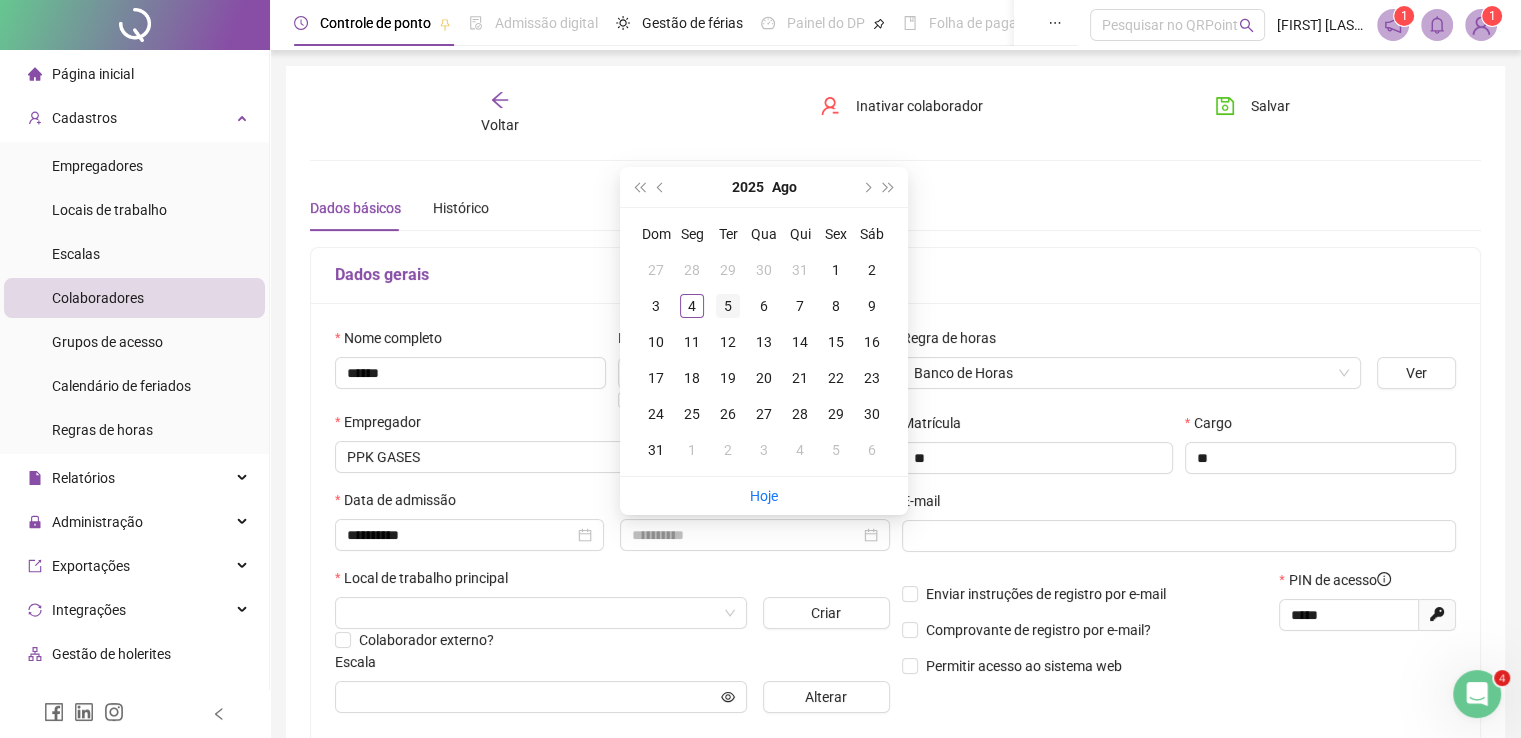 click on "5" at bounding box center [728, 306] 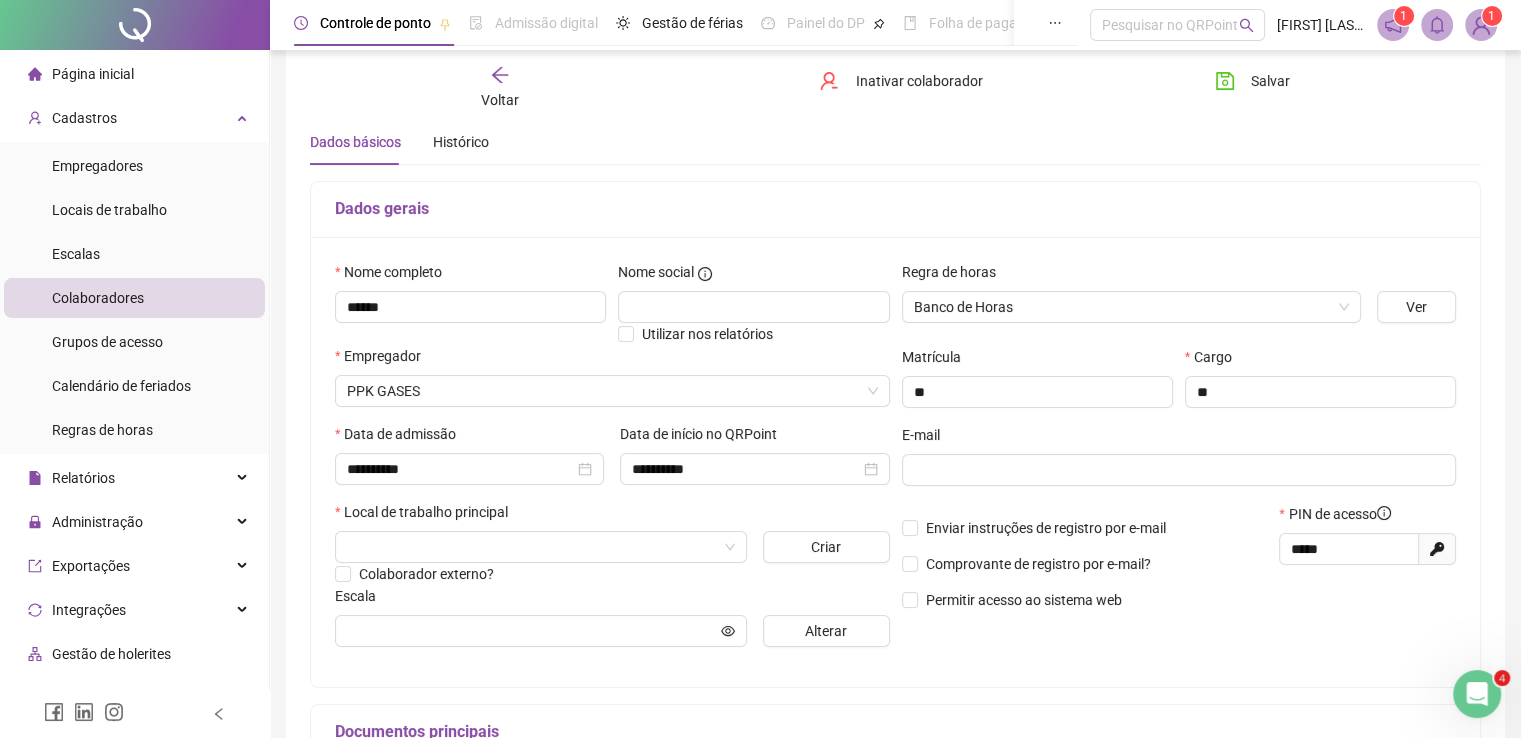 scroll, scrollTop: 100, scrollLeft: 0, axis: vertical 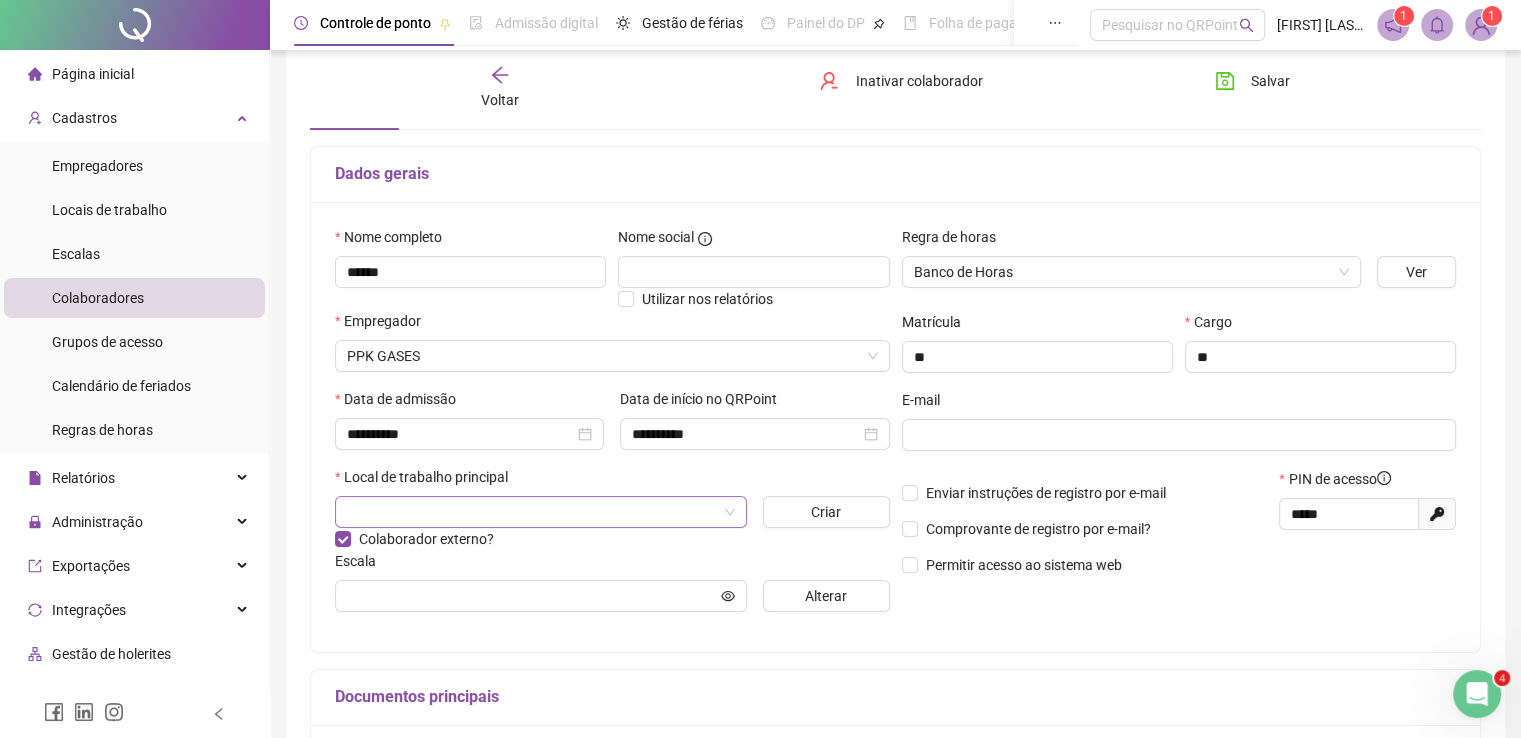 click at bounding box center (532, 512) 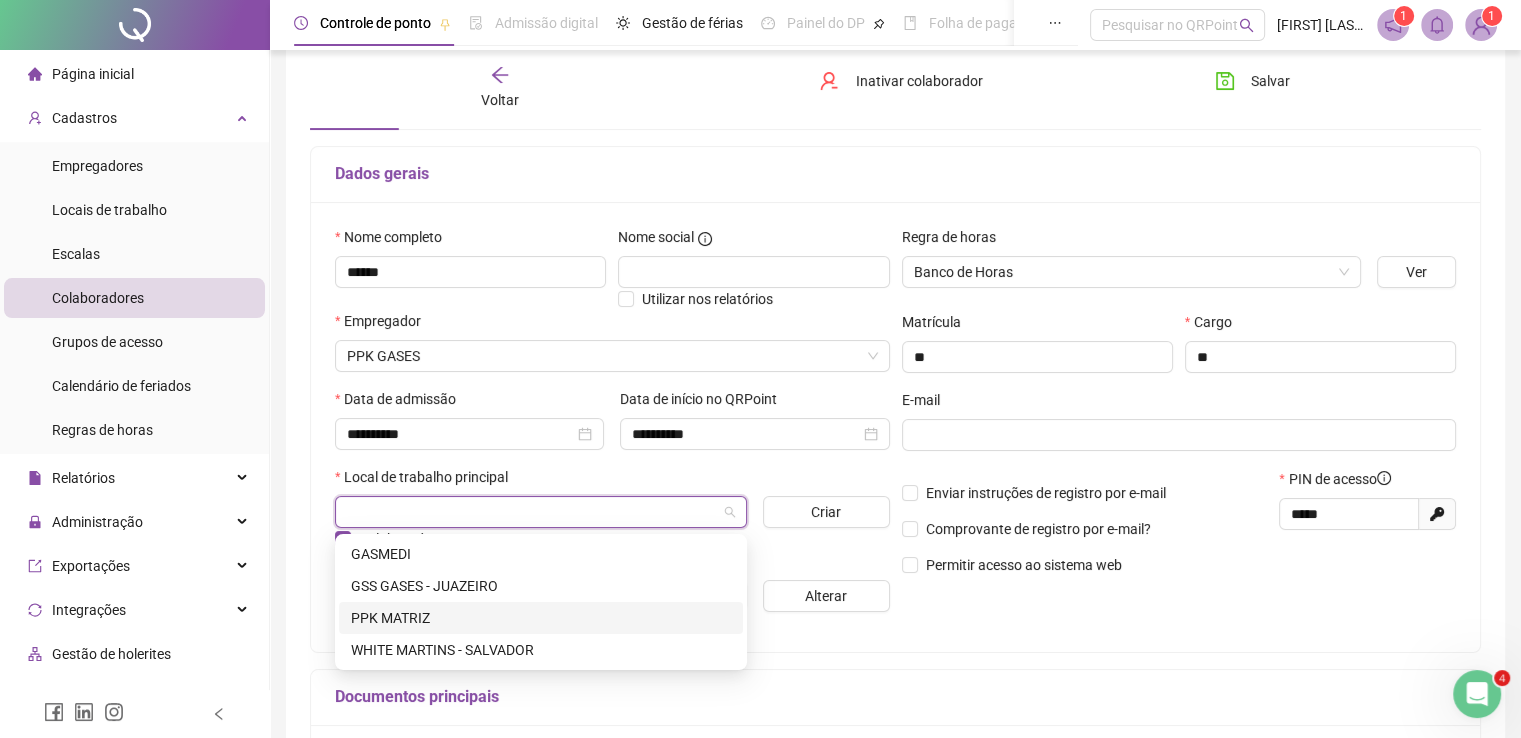 click on "PPK MATRIZ" at bounding box center [541, 618] 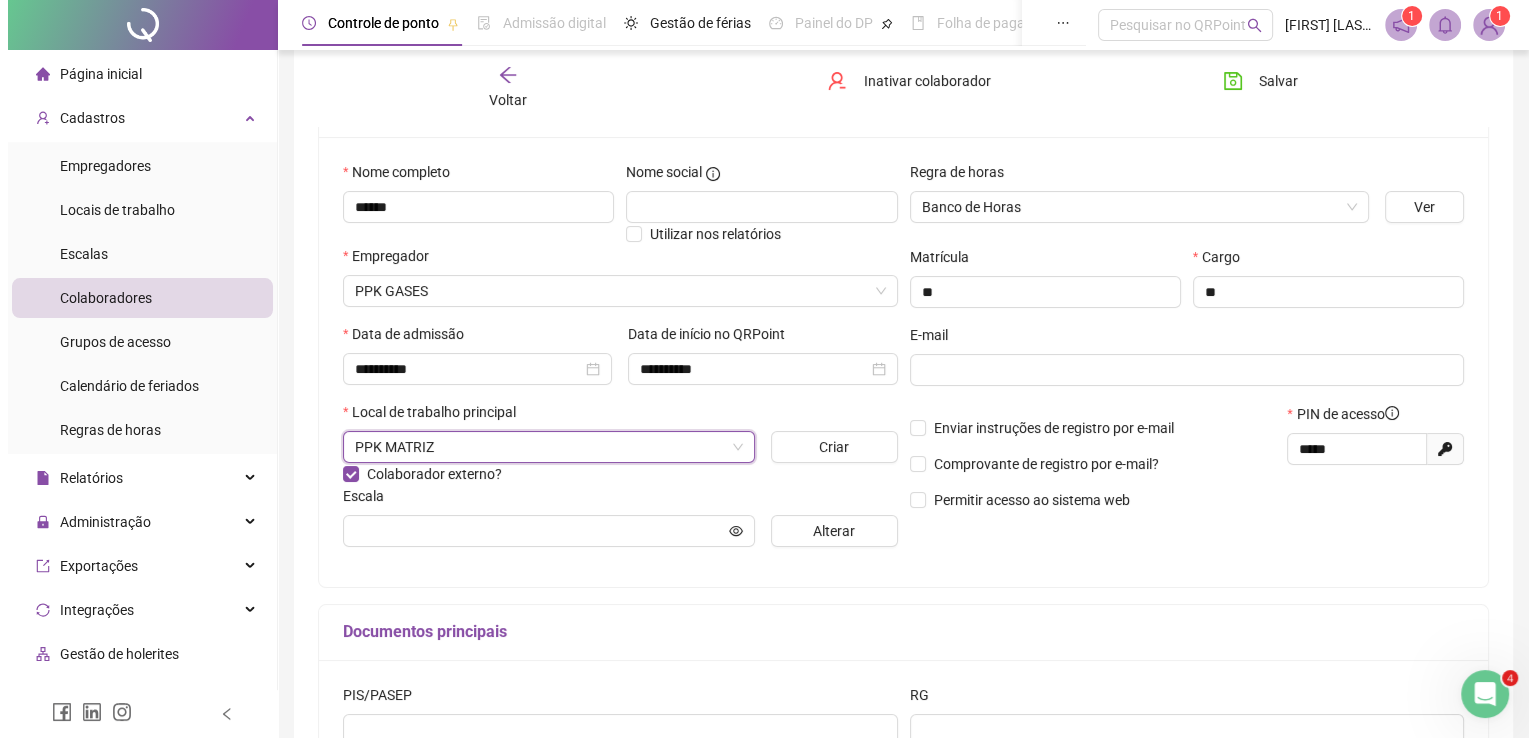 scroll, scrollTop: 200, scrollLeft: 0, axis: vertical 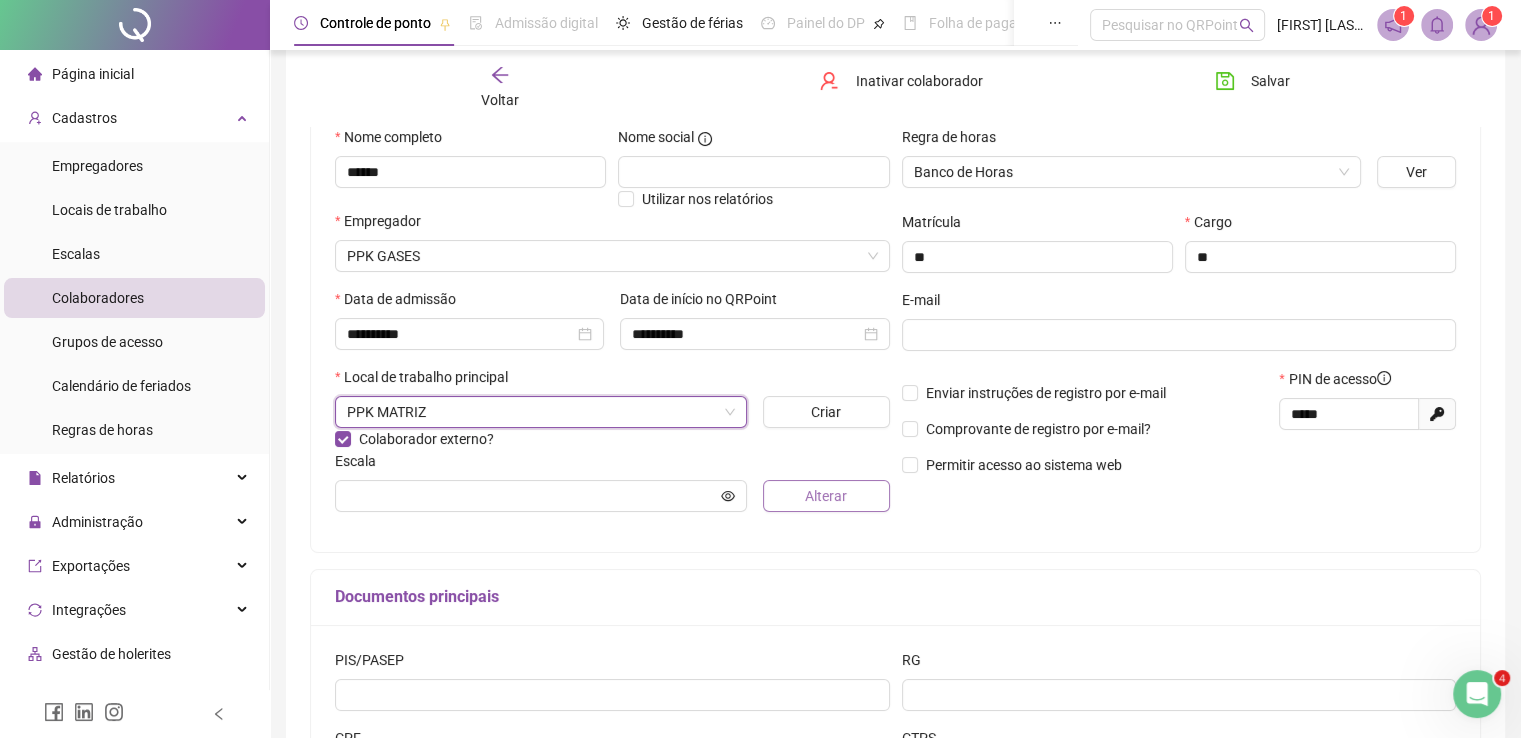 click on "Alterar" at bounding box center (826, 496) 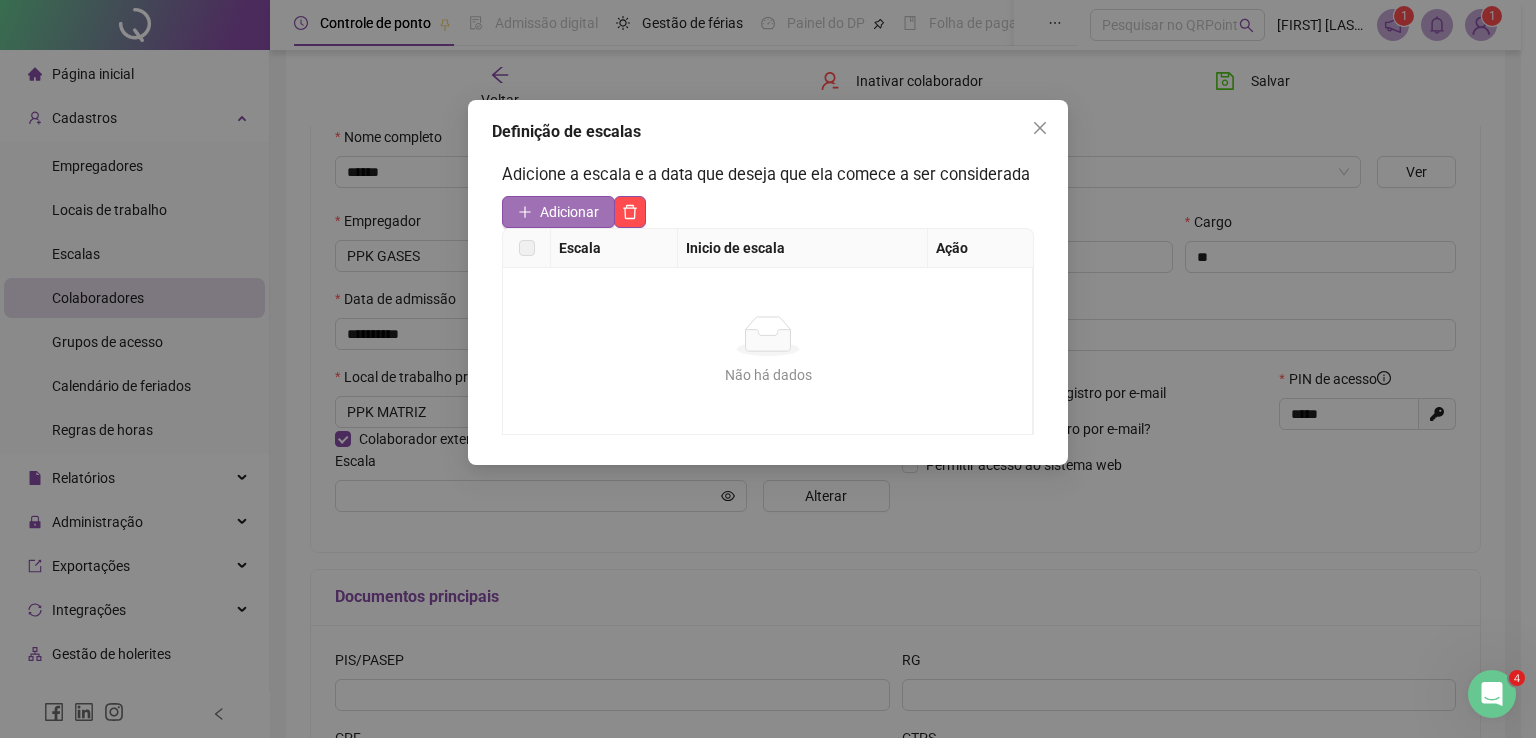 click on "Adicionar" at bounding box center [569, 212] 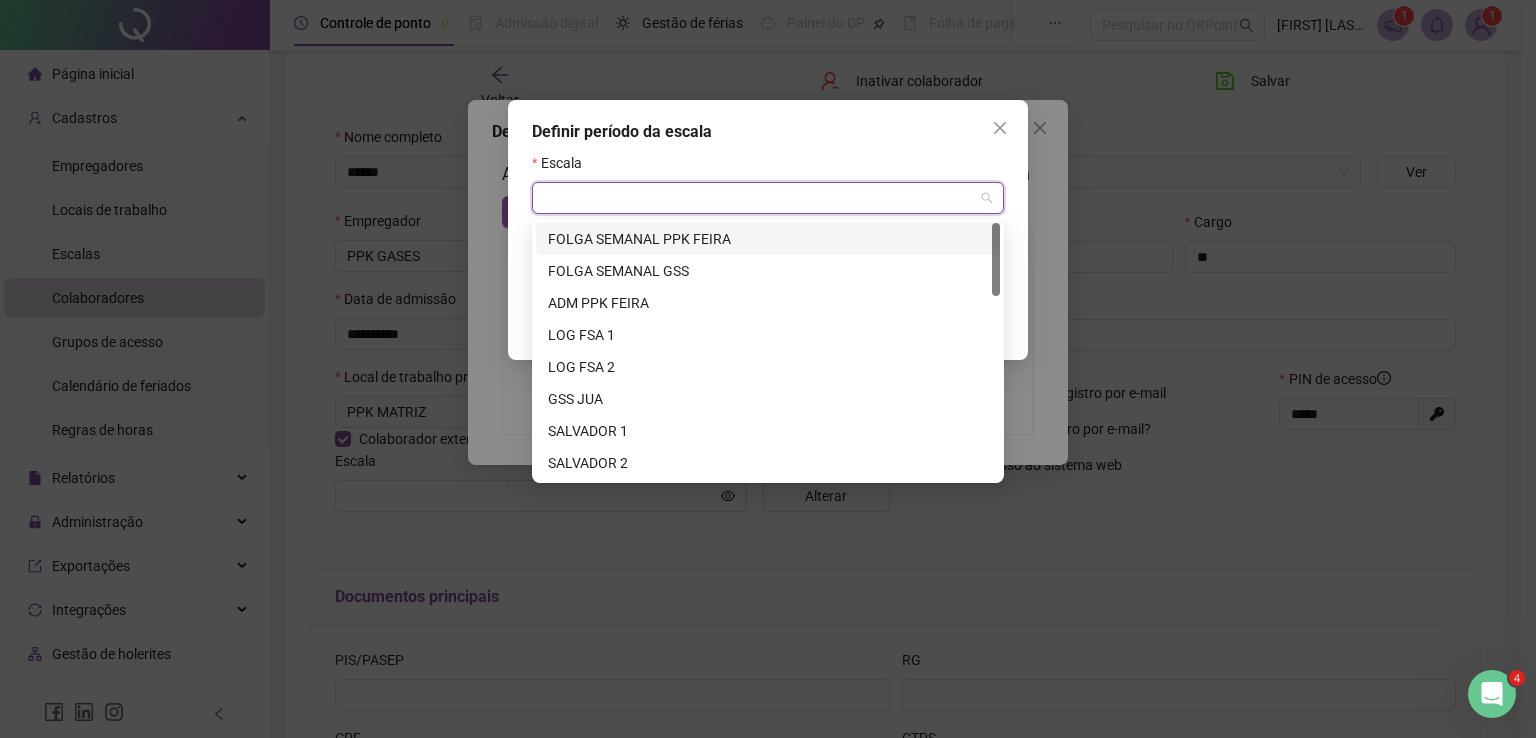 click at bounding box center [759, 198] 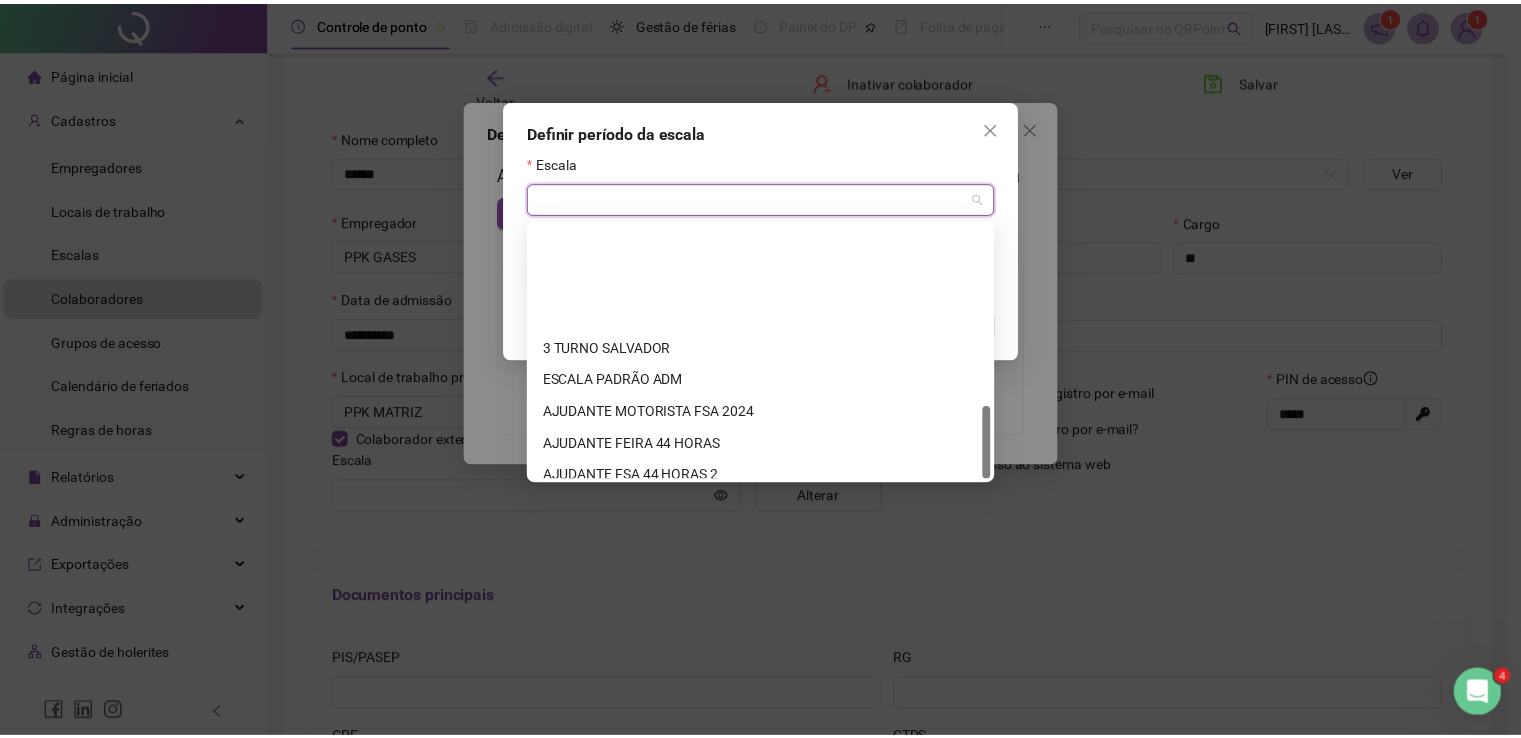 scroll, scrollTop: 640, scrollLeft: 0, axis: vertical 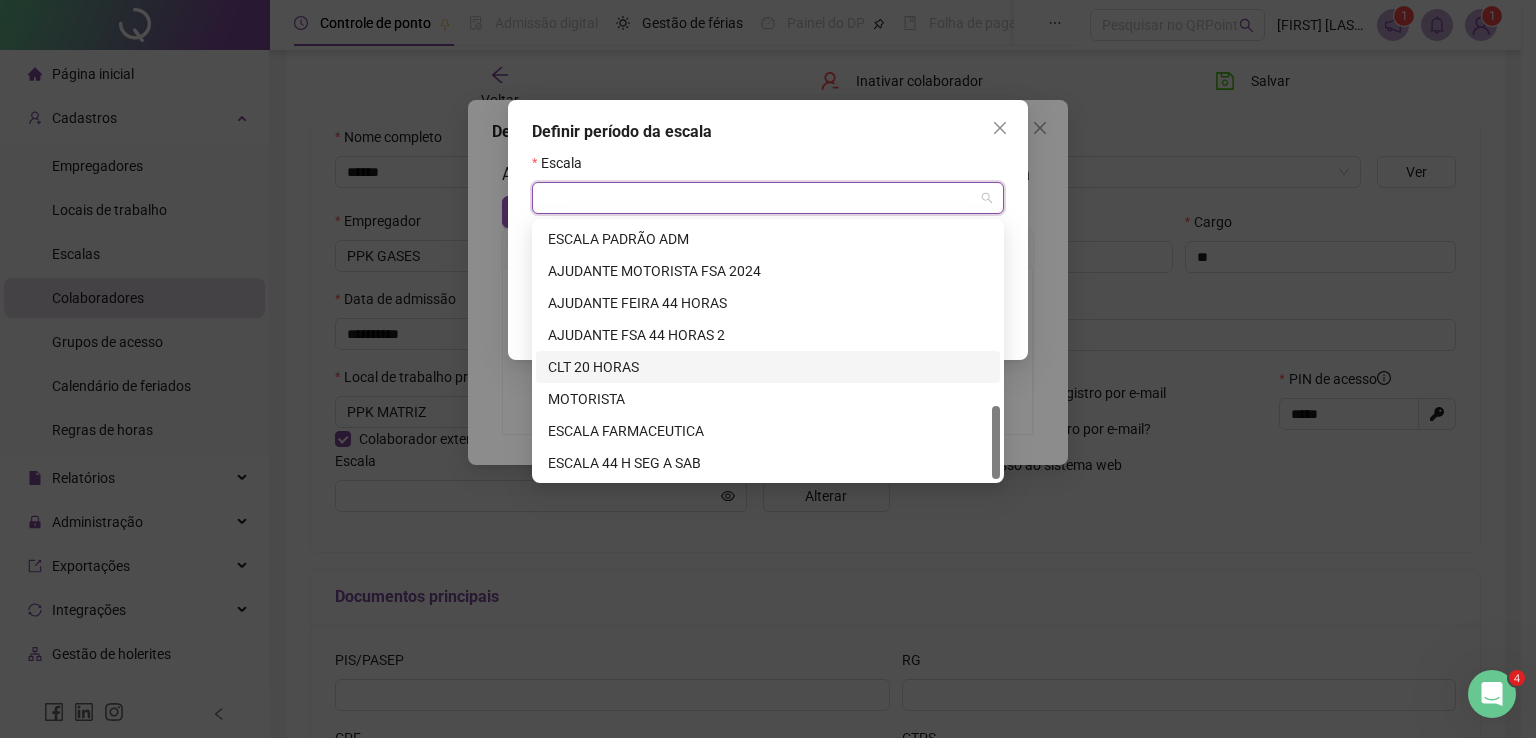 click on "CLT 20 HORAS" at bounding box center (768, 367) 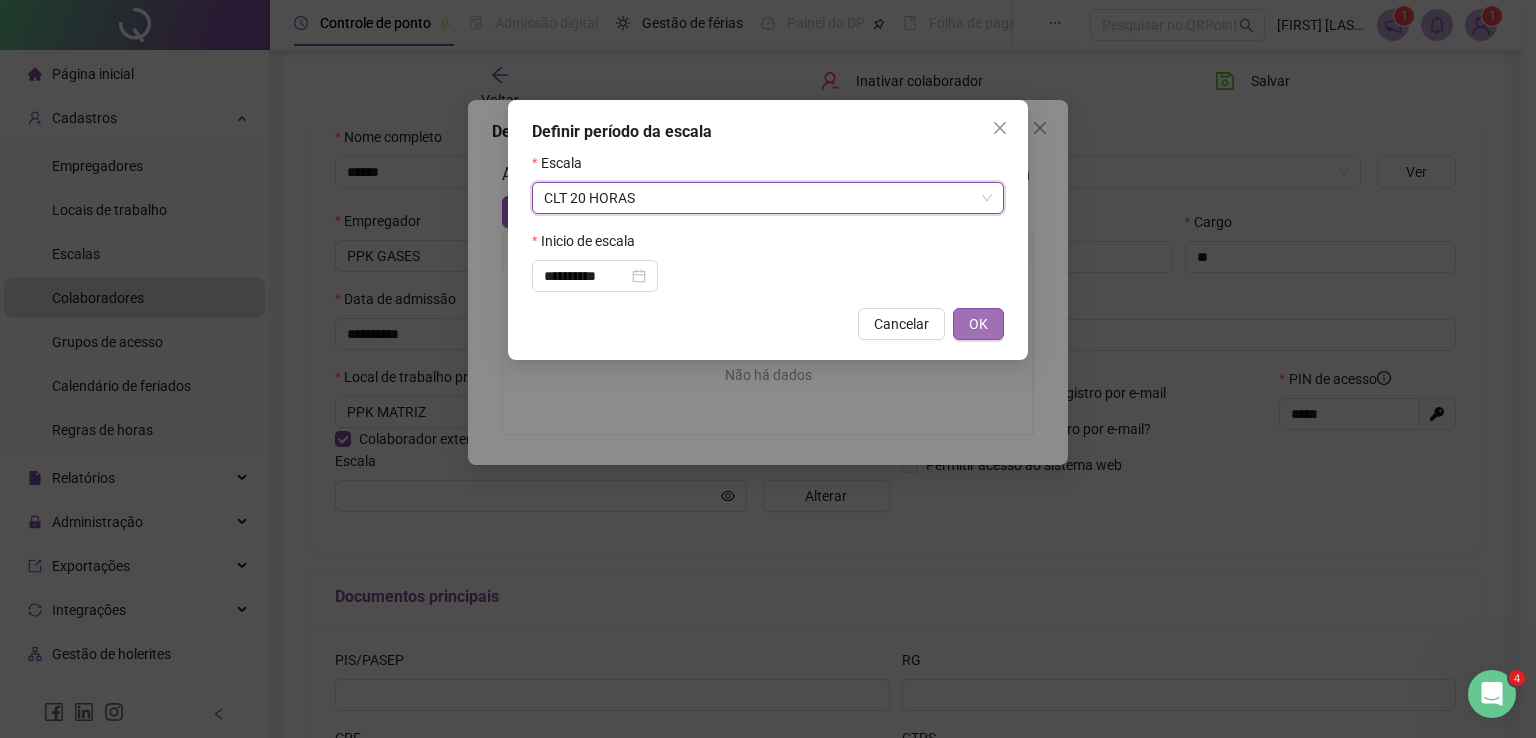 click on "OK" at bounding box center [978, 324] 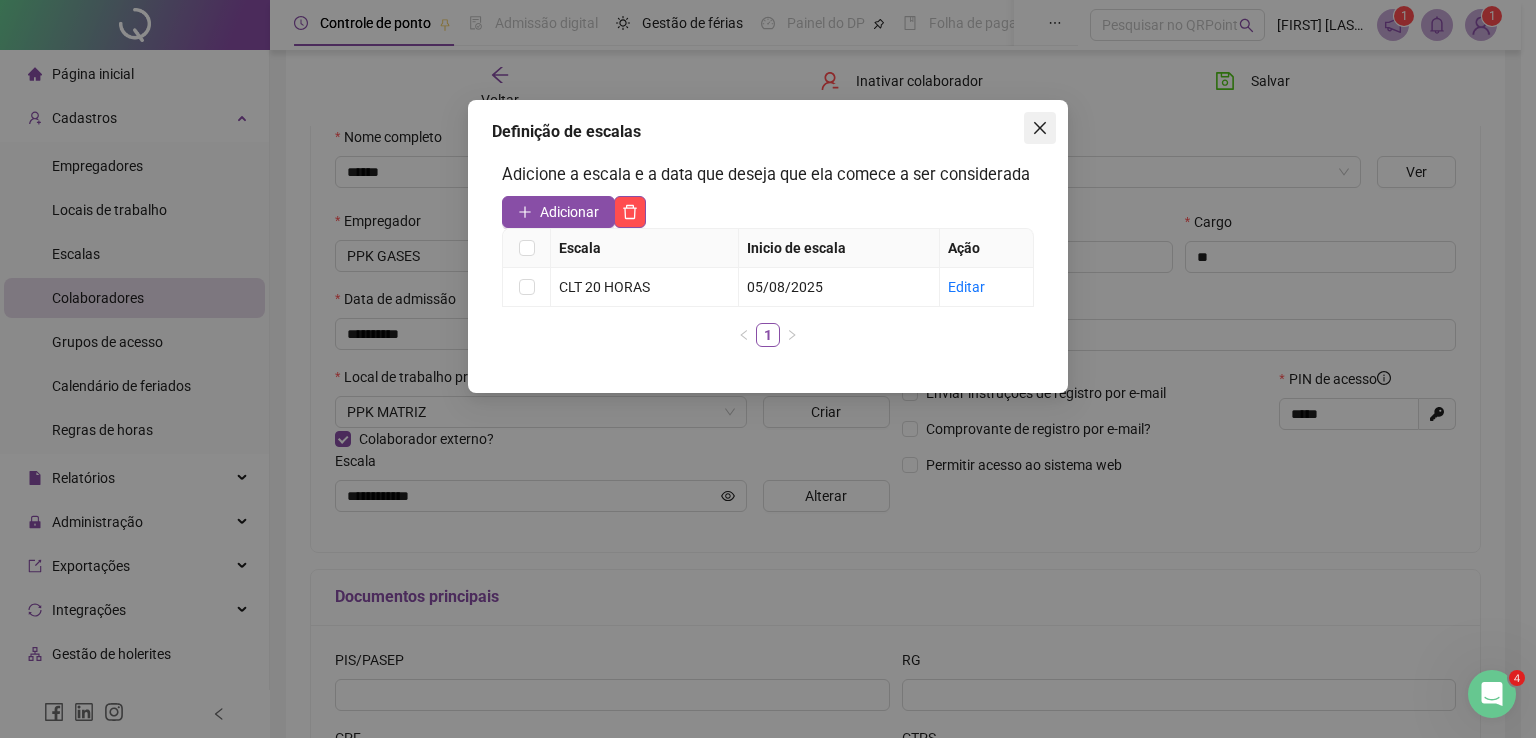 click 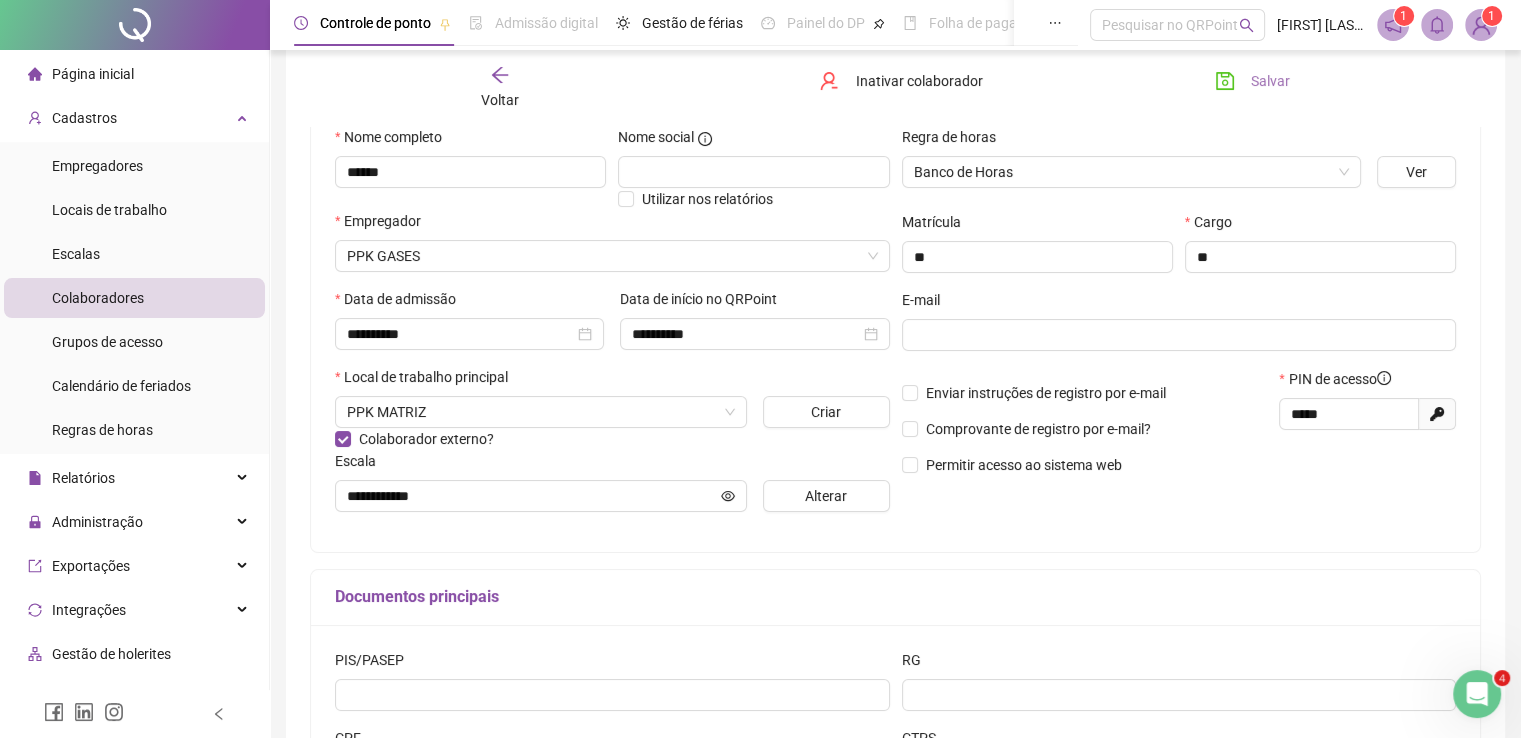 click on "Salvar" at bounding box center [1270, 81] 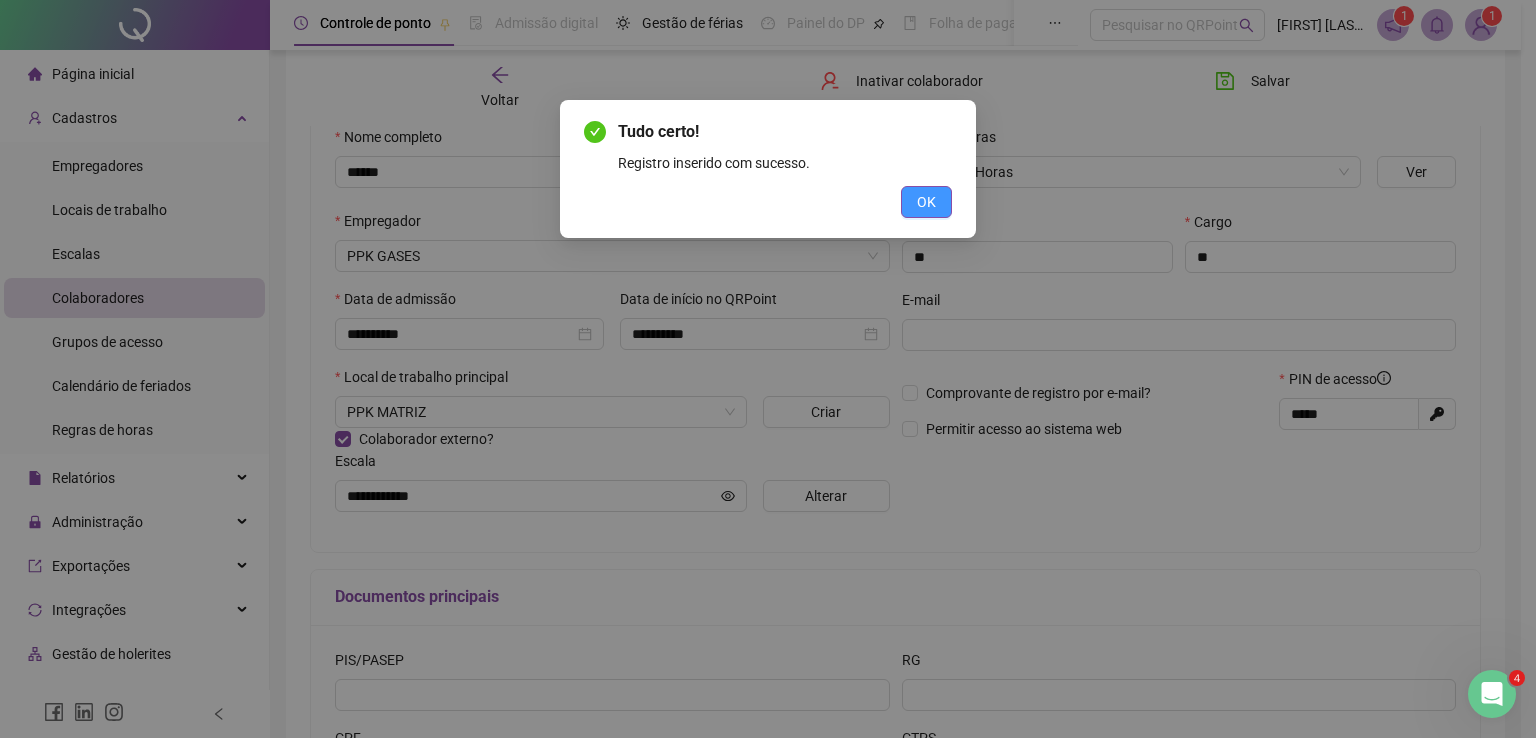 click on "OK" at bounding box center (926, 202) 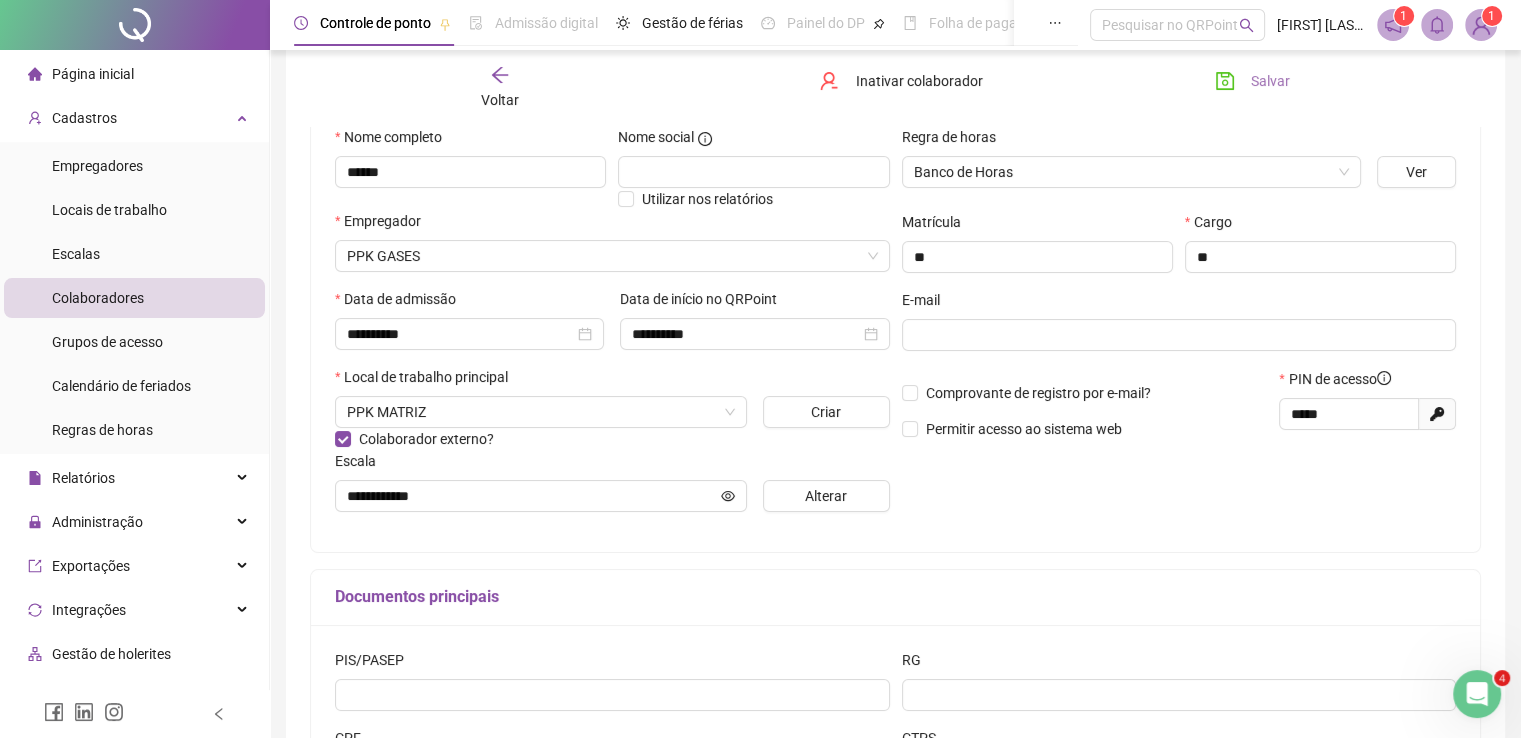 click on "Salvar" at bounding box center [1270, 81] 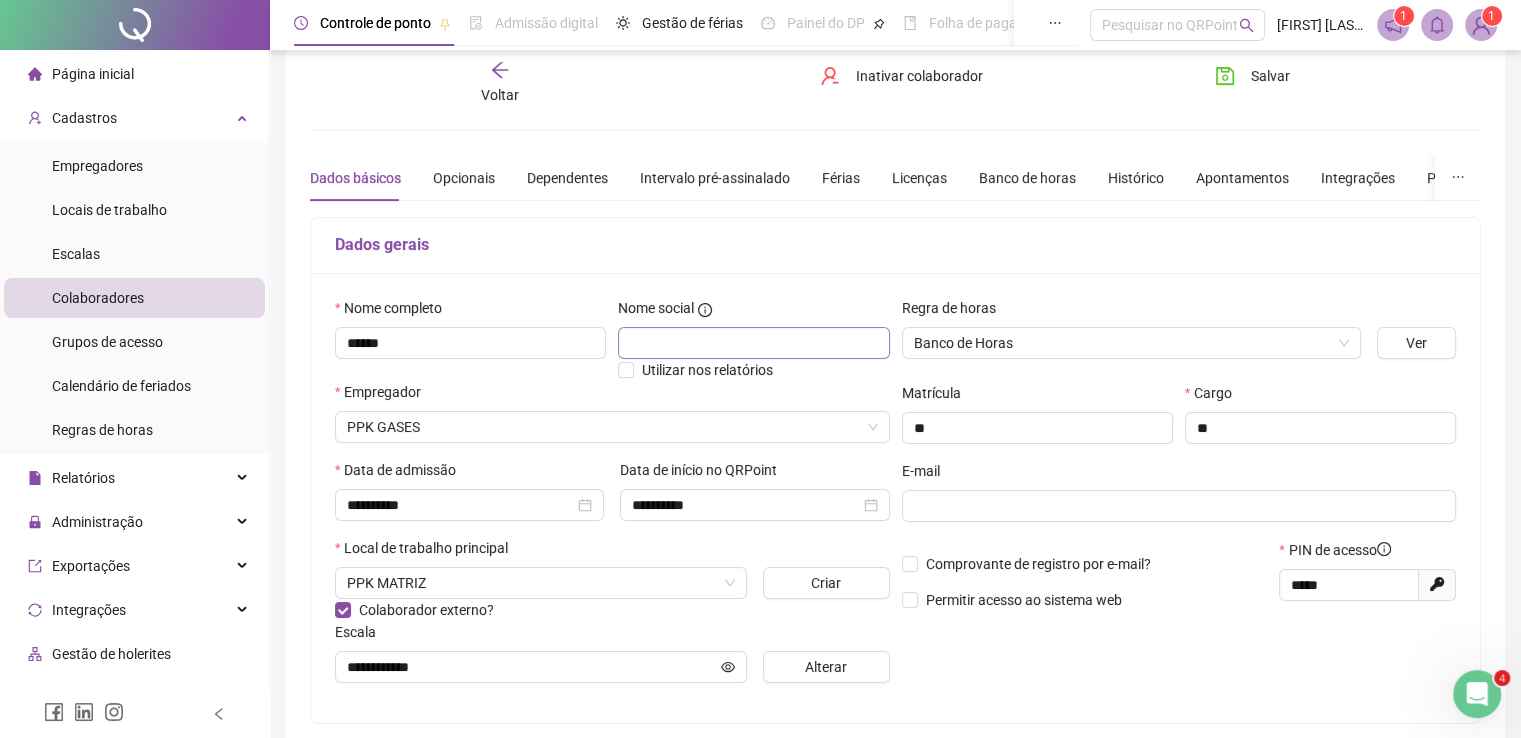 scroll, scrollTop: 0, scrollLeft: 0, axis: both 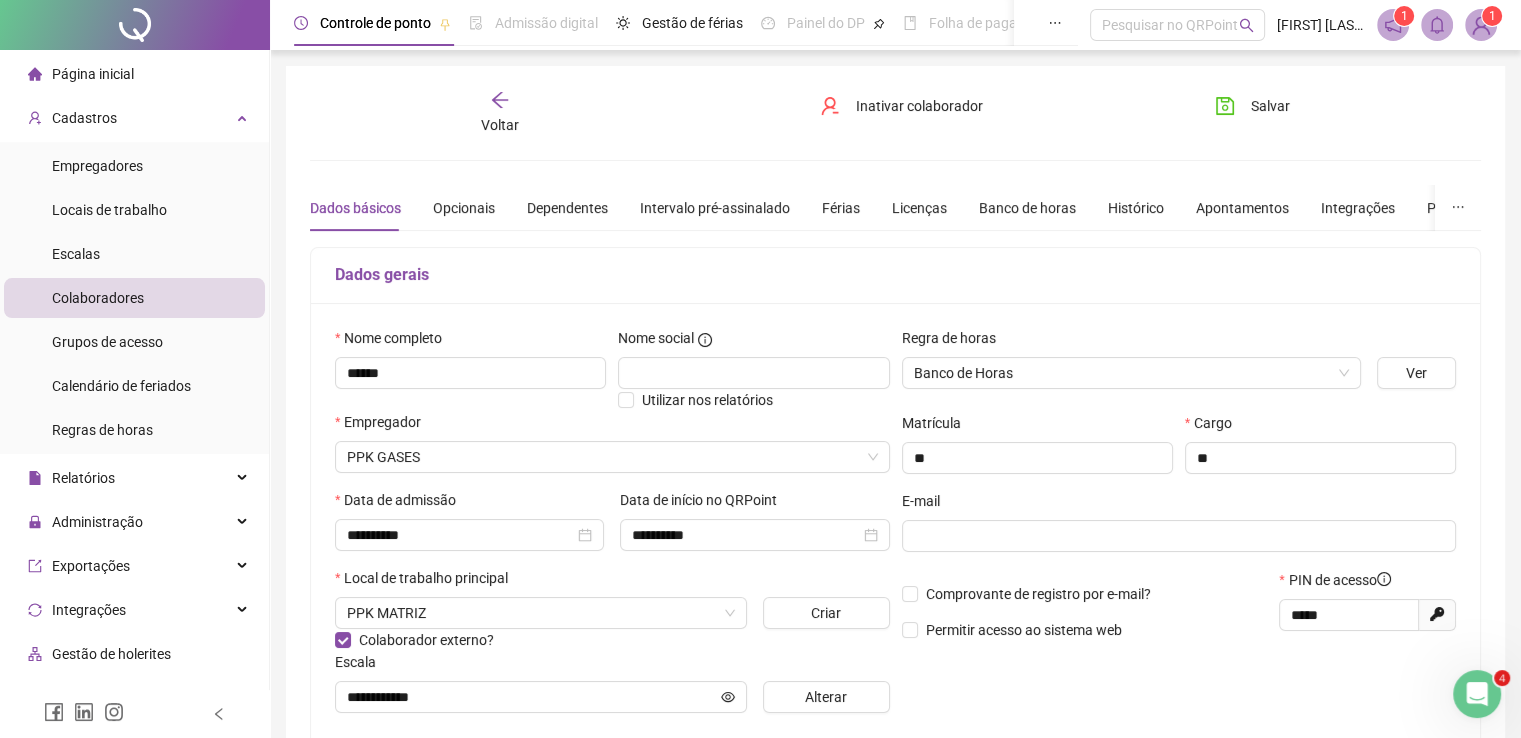 click on "Voltar" at bounding box center [500, 113] 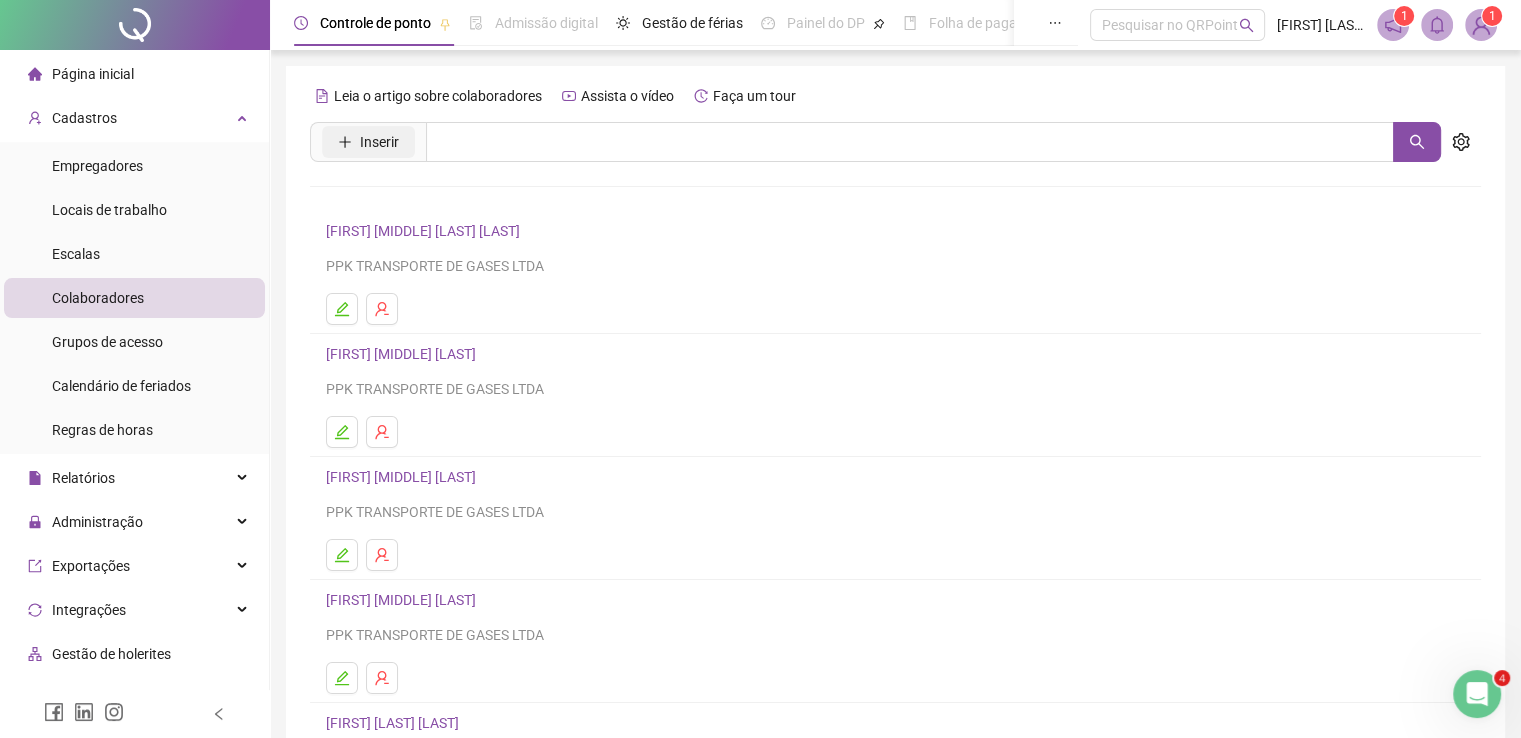 click on "Inserir" at bounding box center [379, 142] 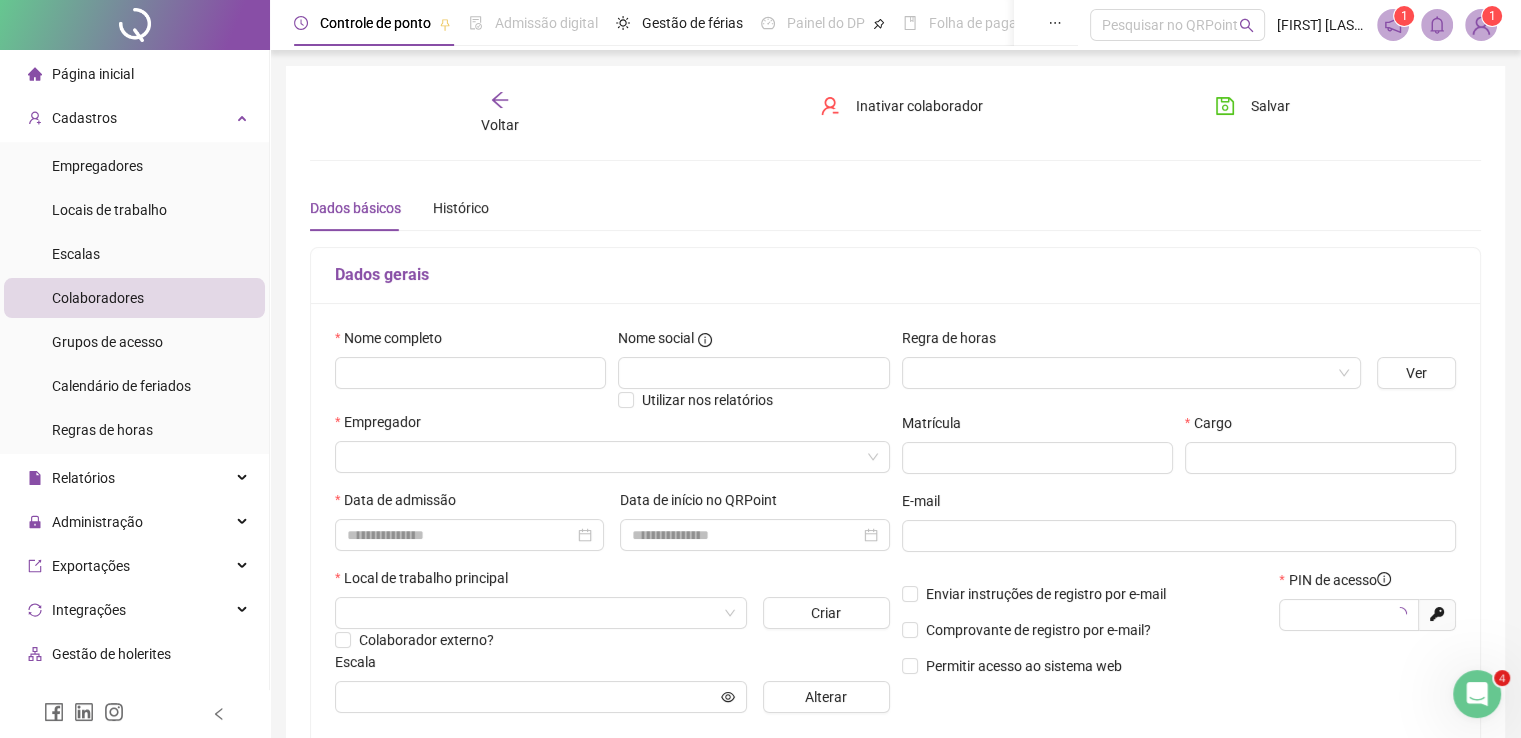 type on "*****" 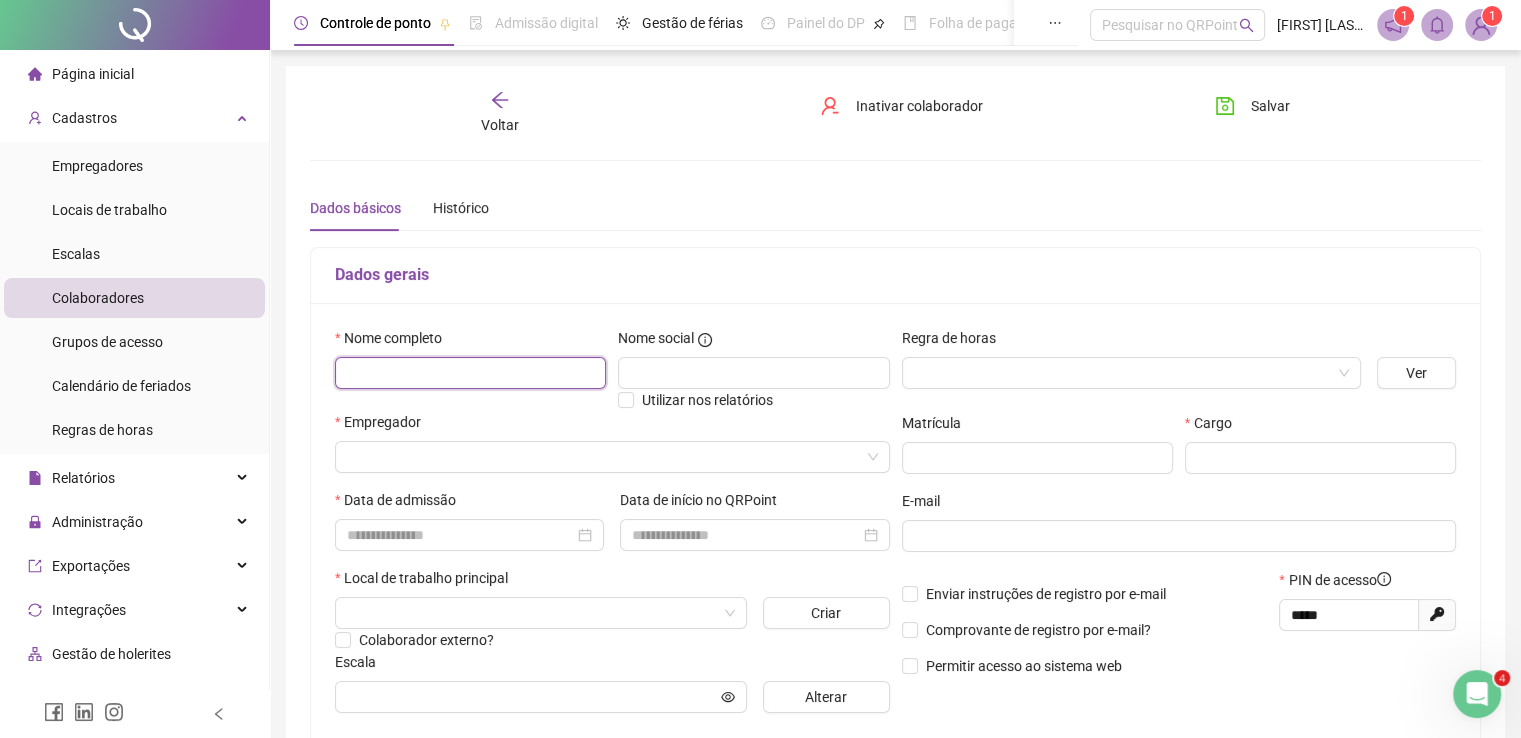 click at bounding box center (470, 373) 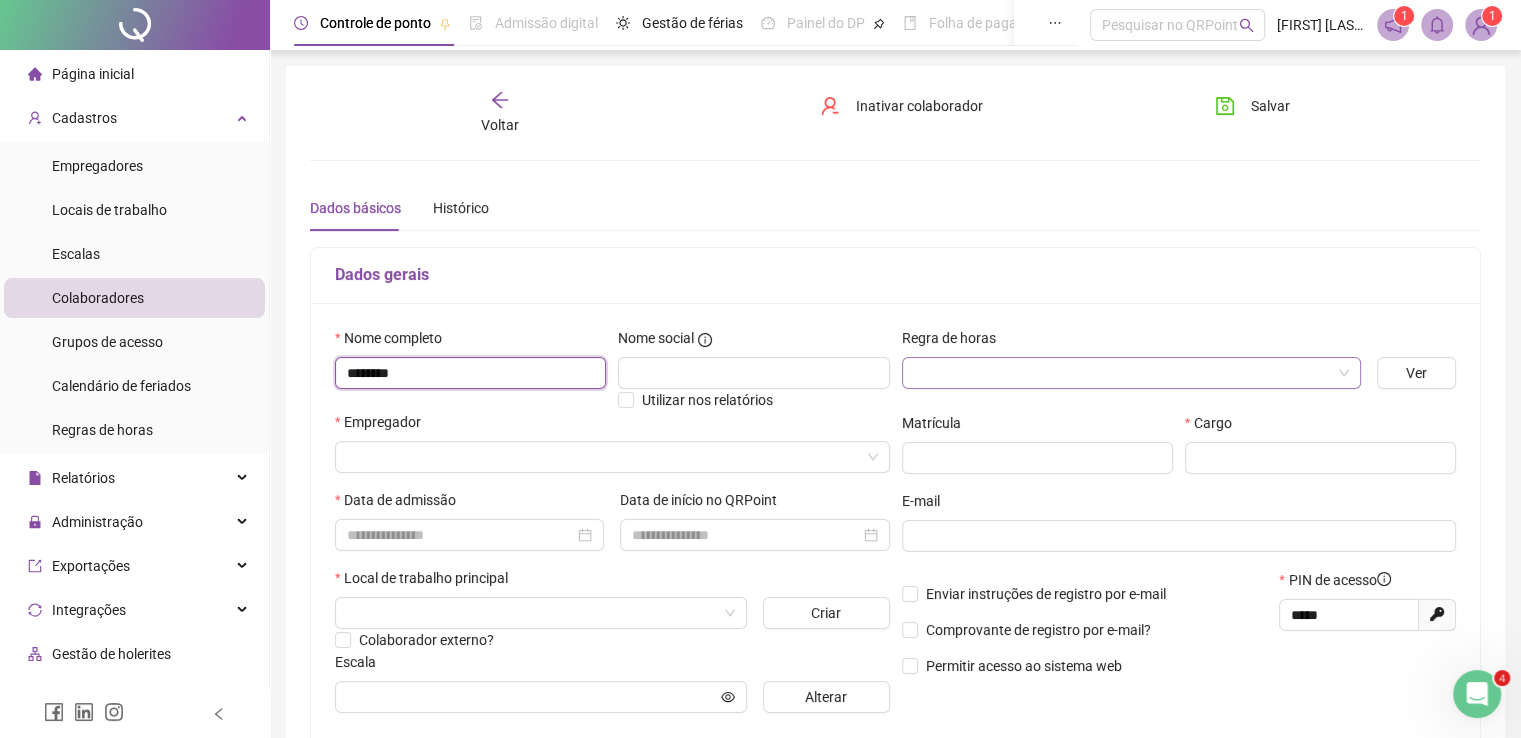 type on "*******" 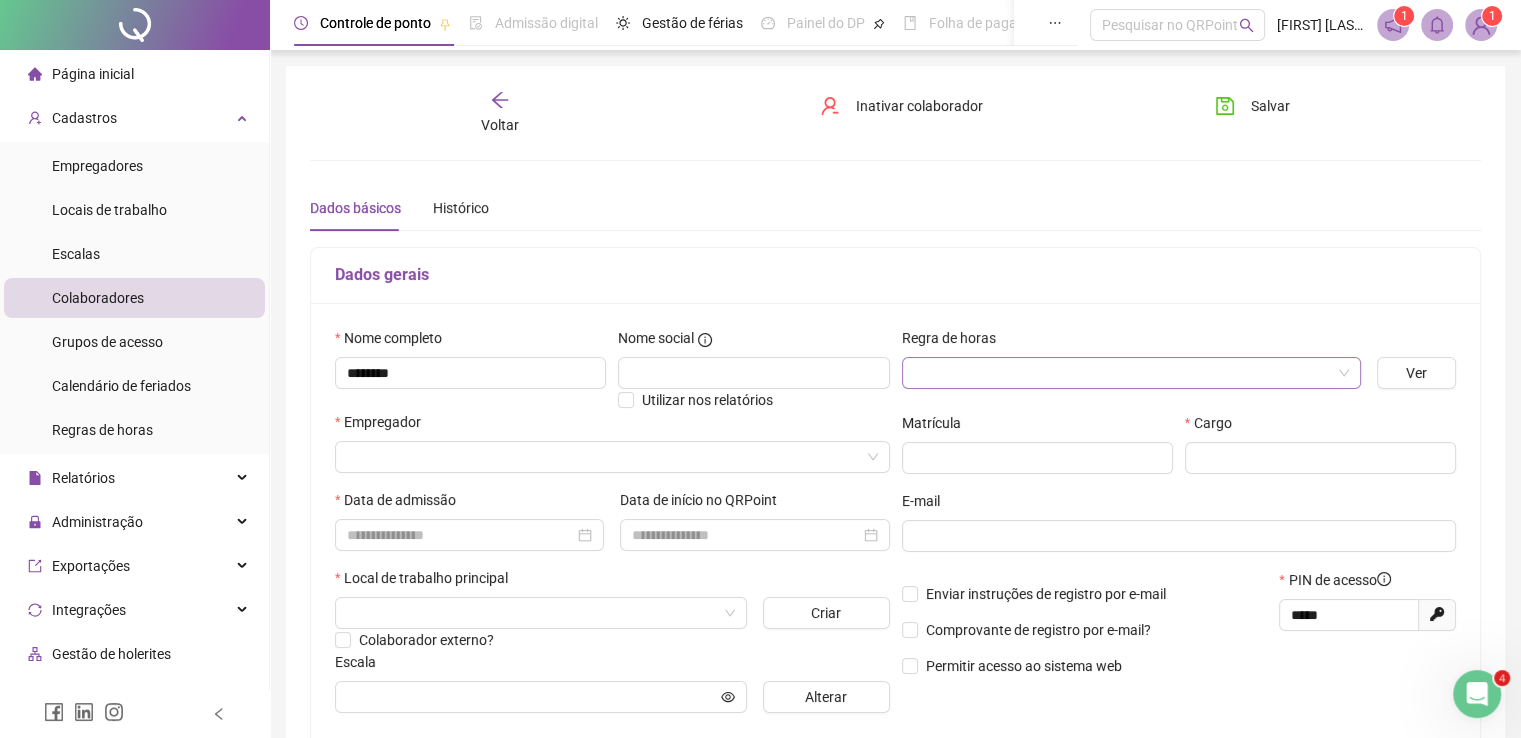 click at bounding box center [1122, 373] 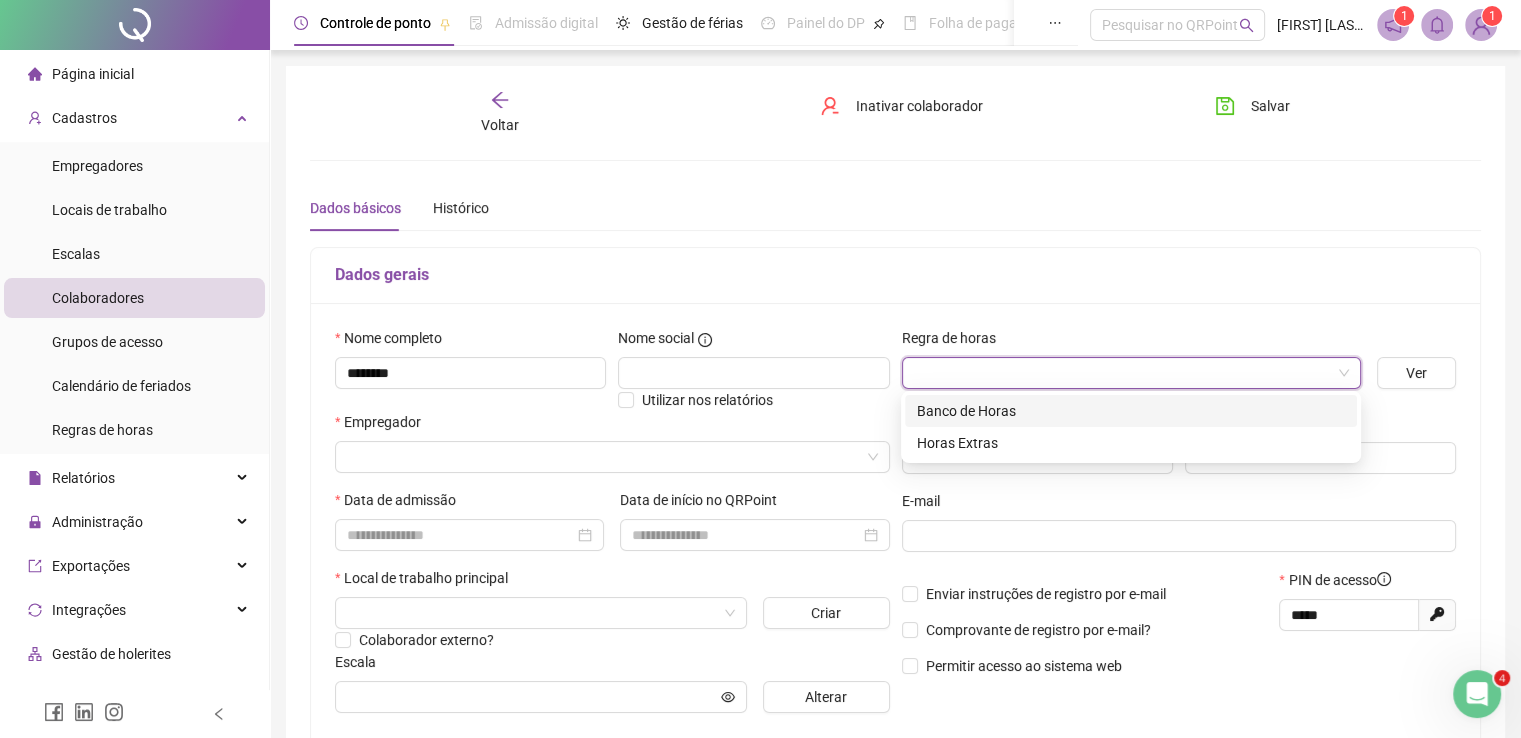 click on "Banco de Horas" at bounding box center (1131, 411) 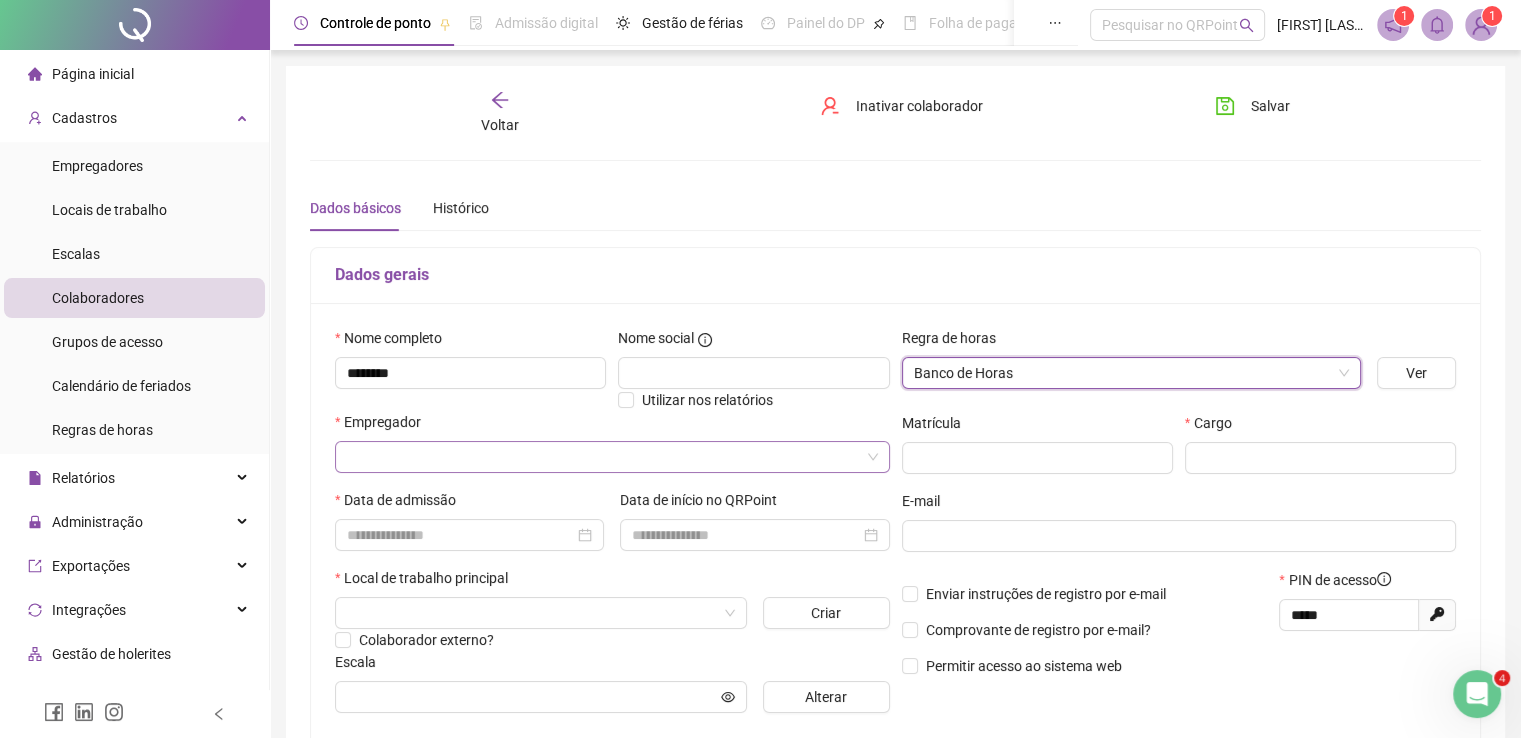 click at bounding box center (603, 457) 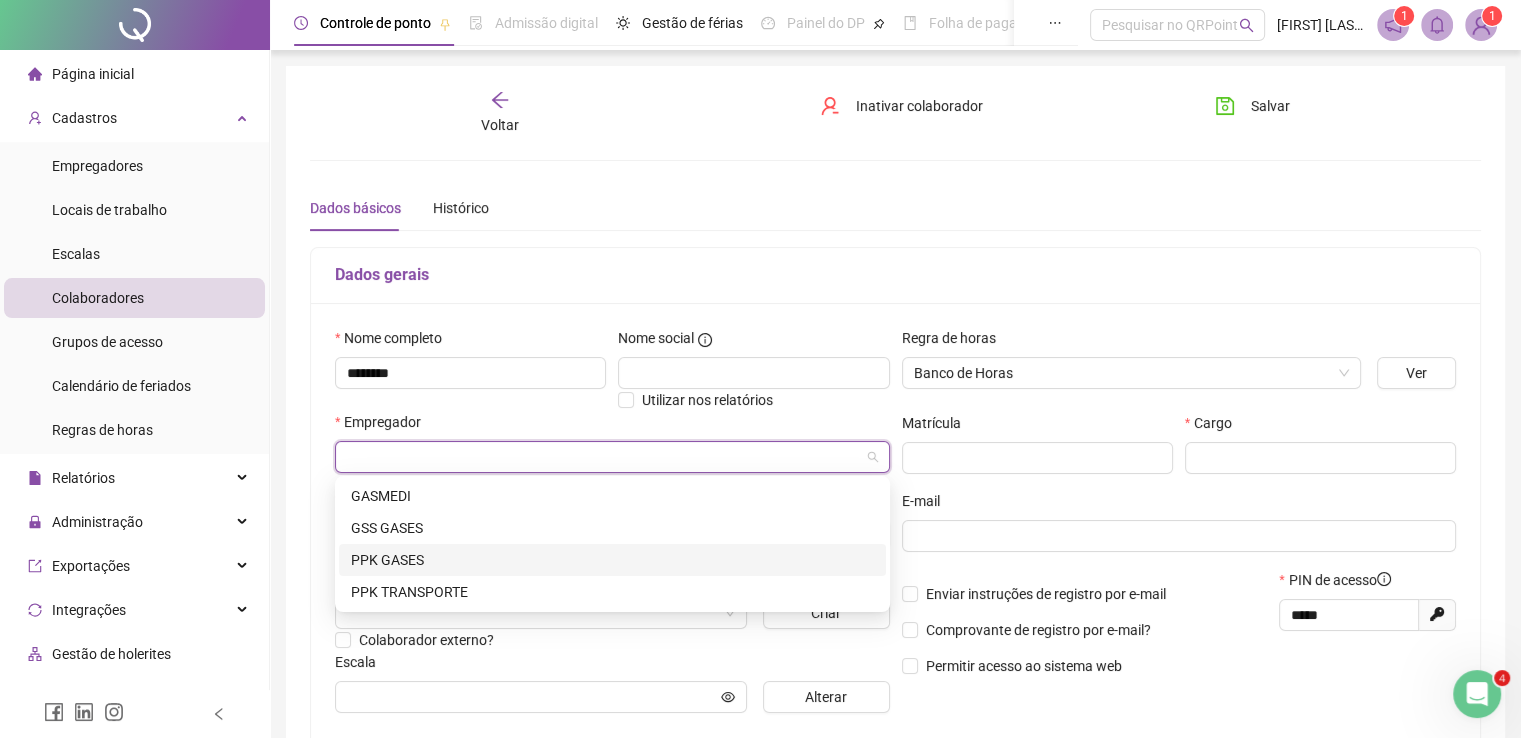 click on "PPK GASES" at bounding box center [612, 560] 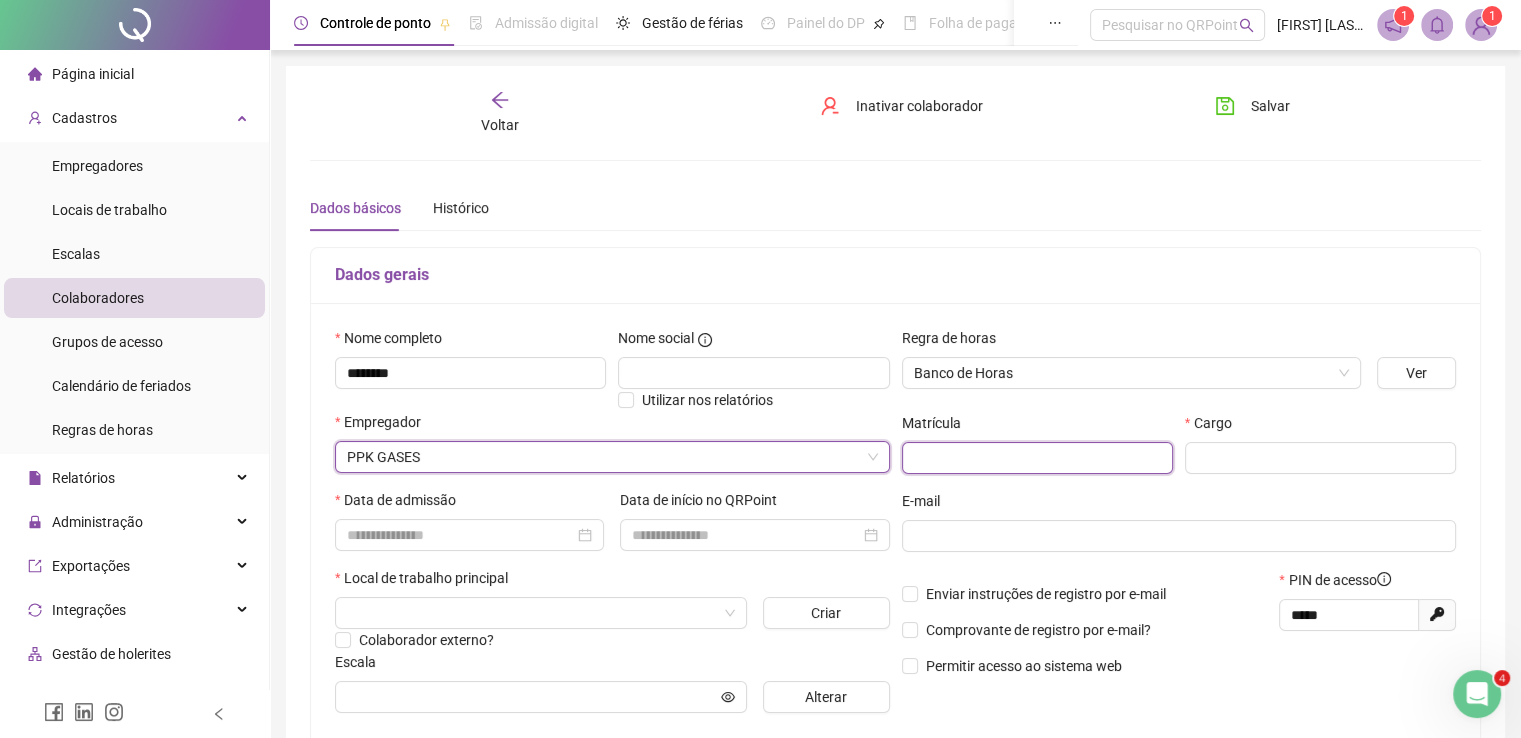 click at bounding box center [1037, 458] 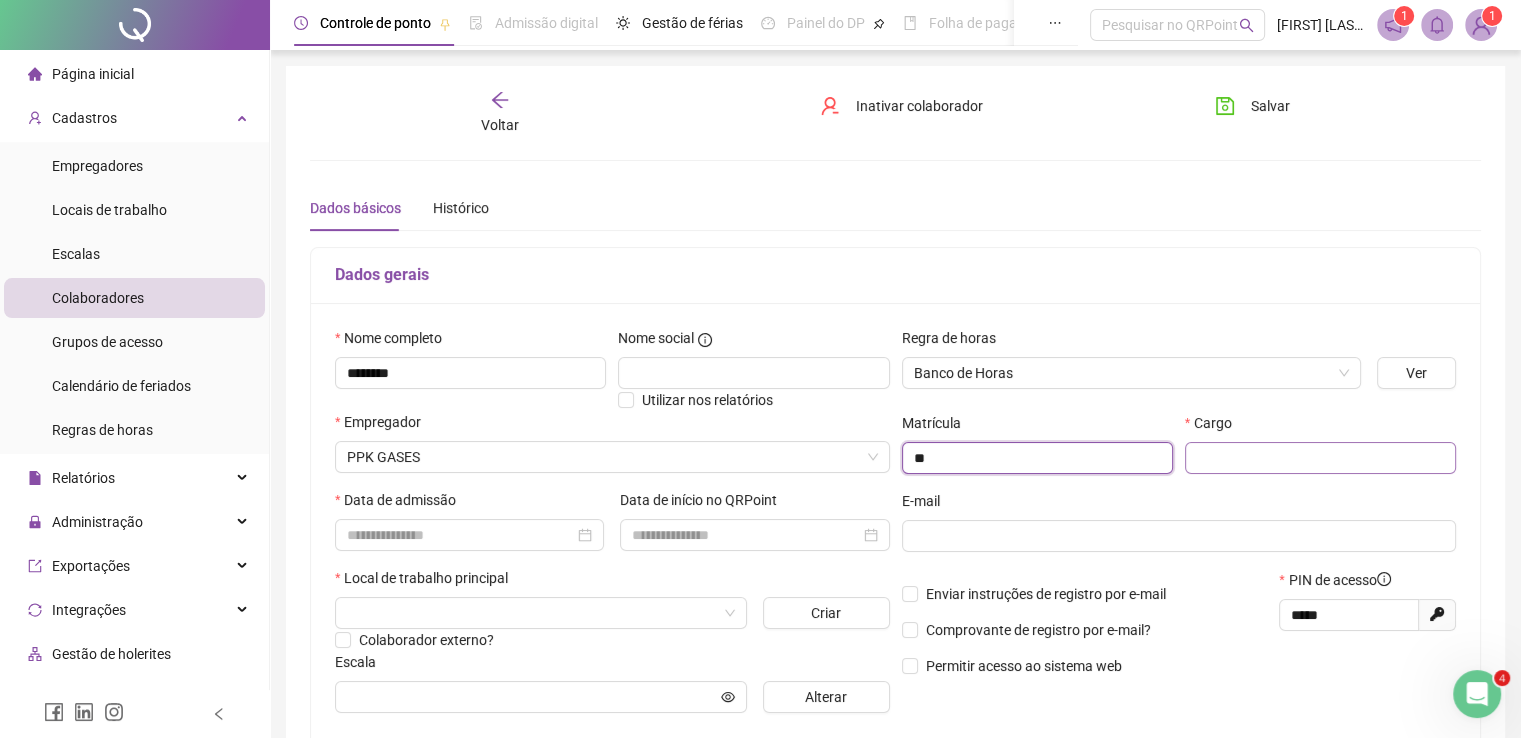 type on "**" 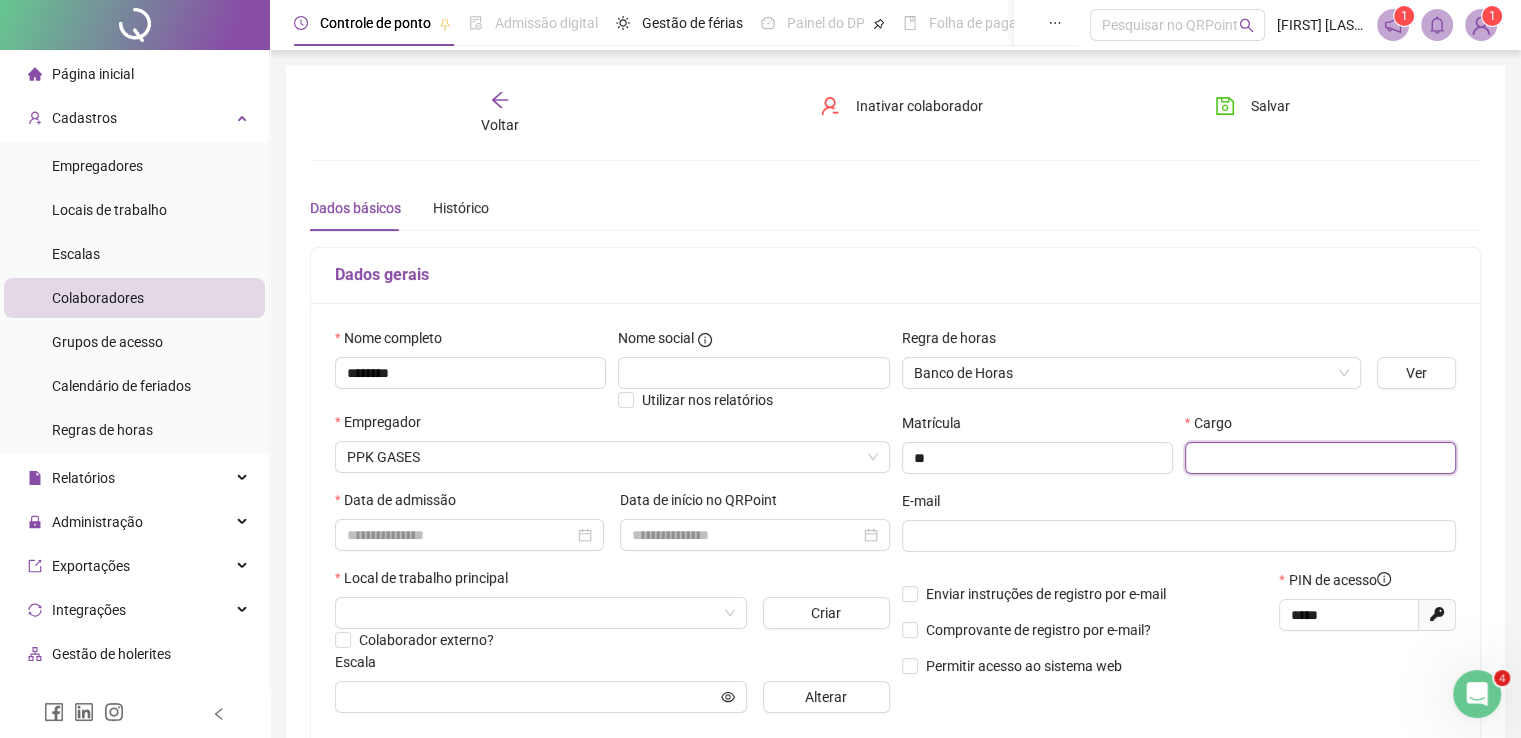 click at bounding box center [1320, 458] 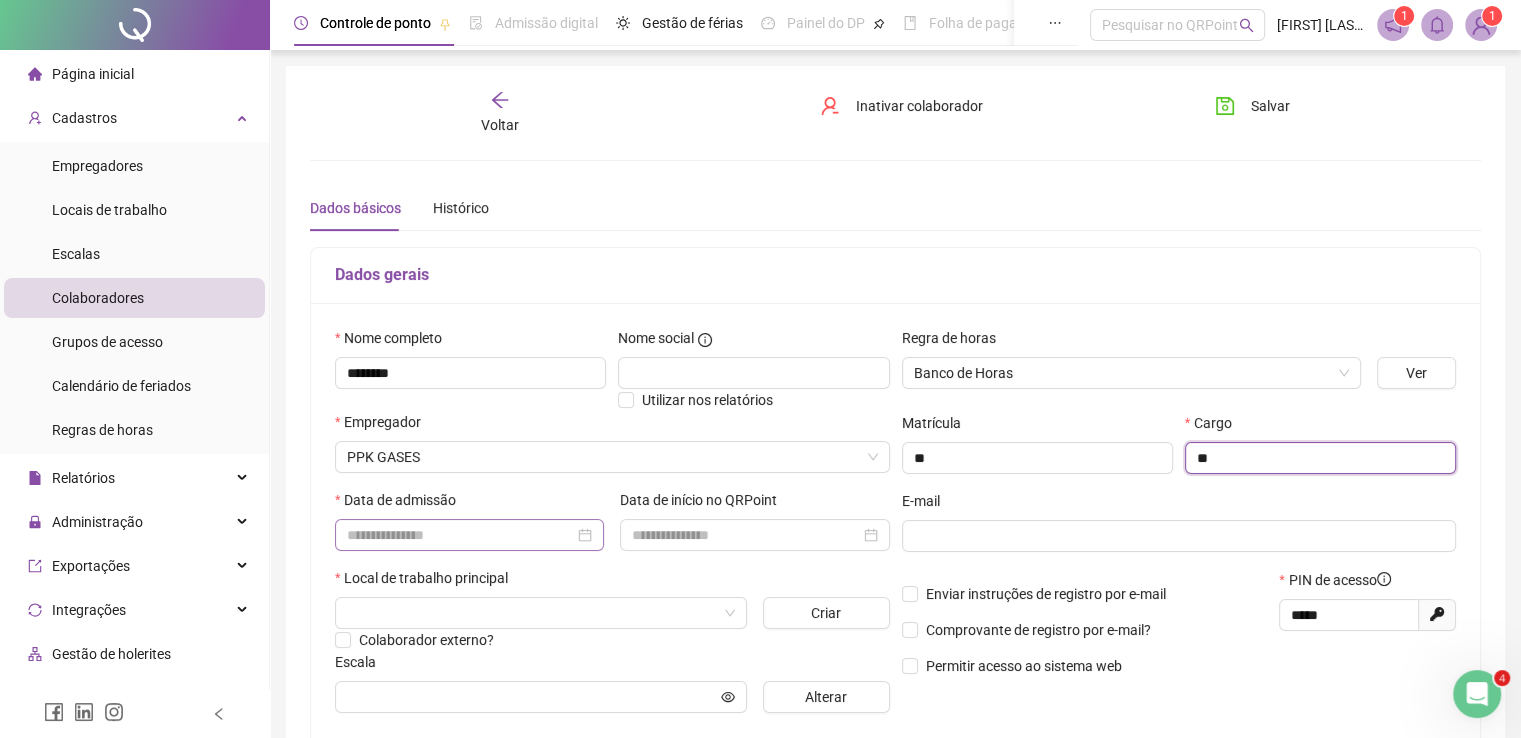 click at bounding box center (469, 535) 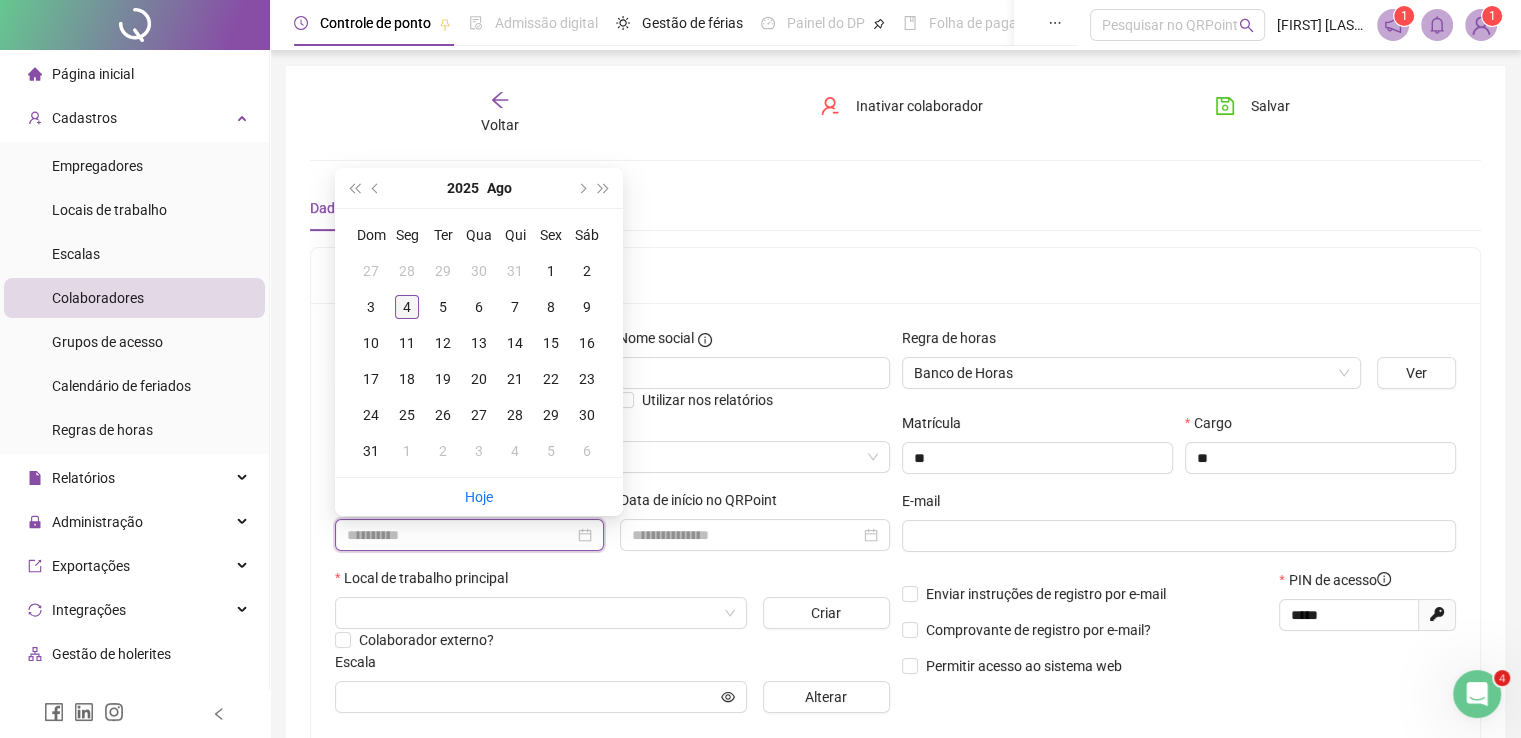 type on "**********" 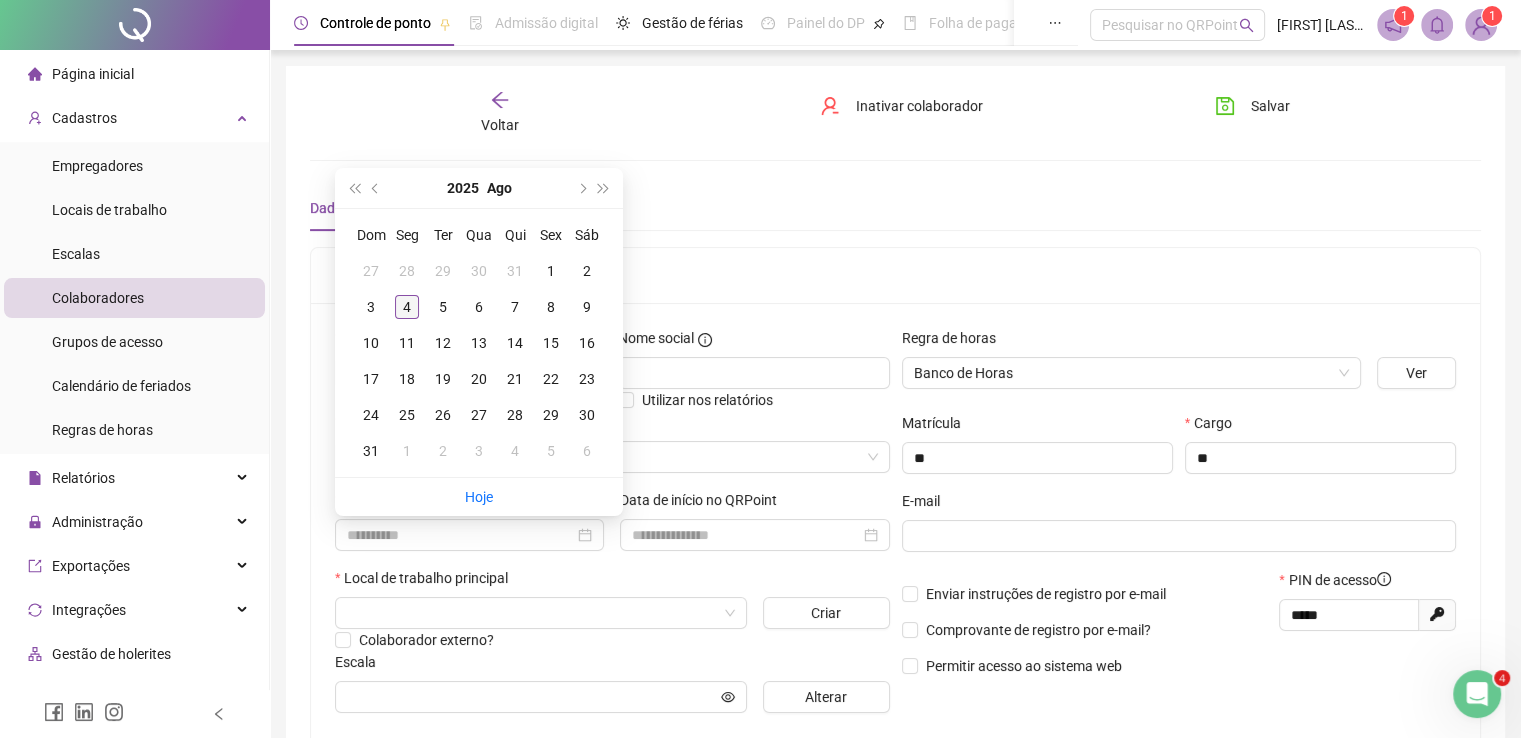 click on "4" at bounding box center [407, 307] 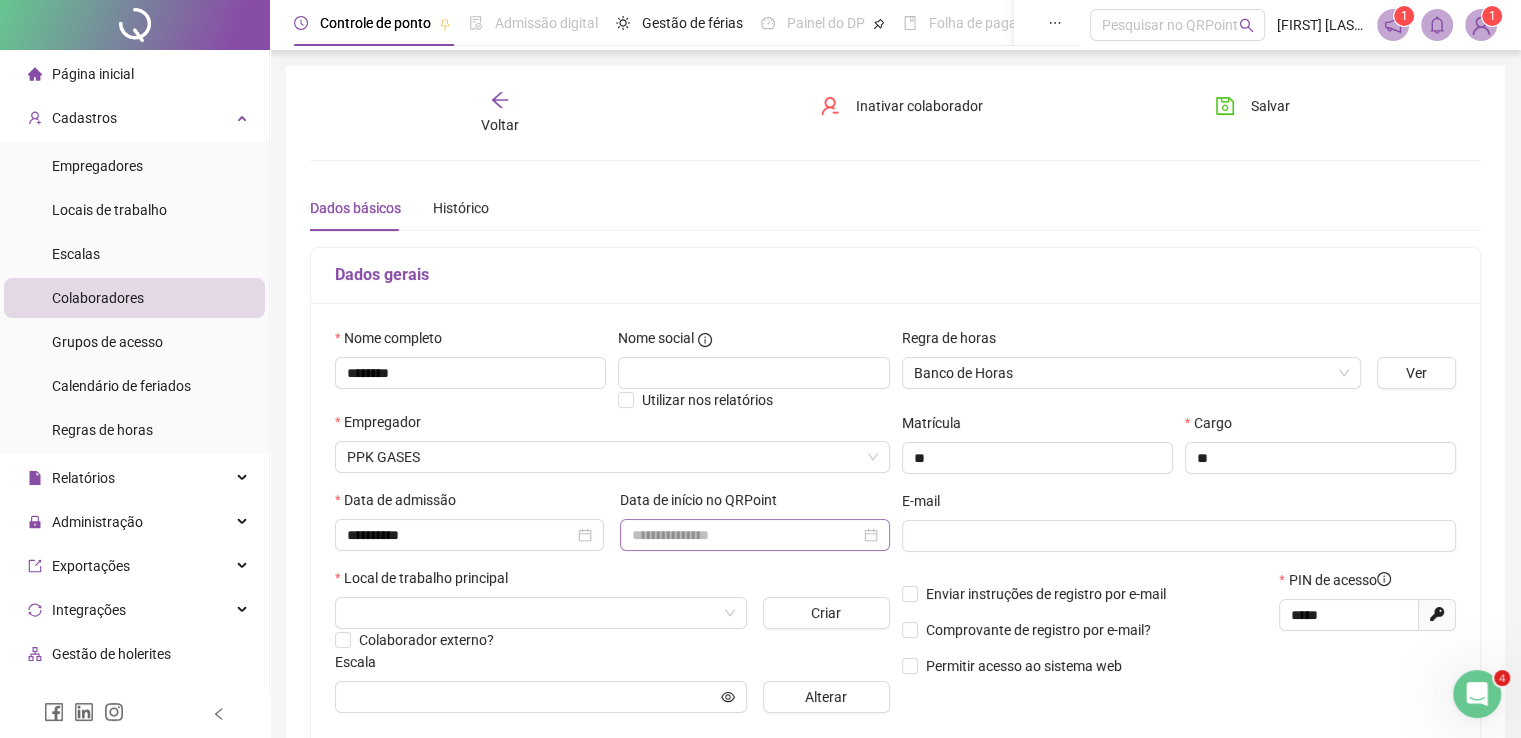 click at bounding box center (754, 535) 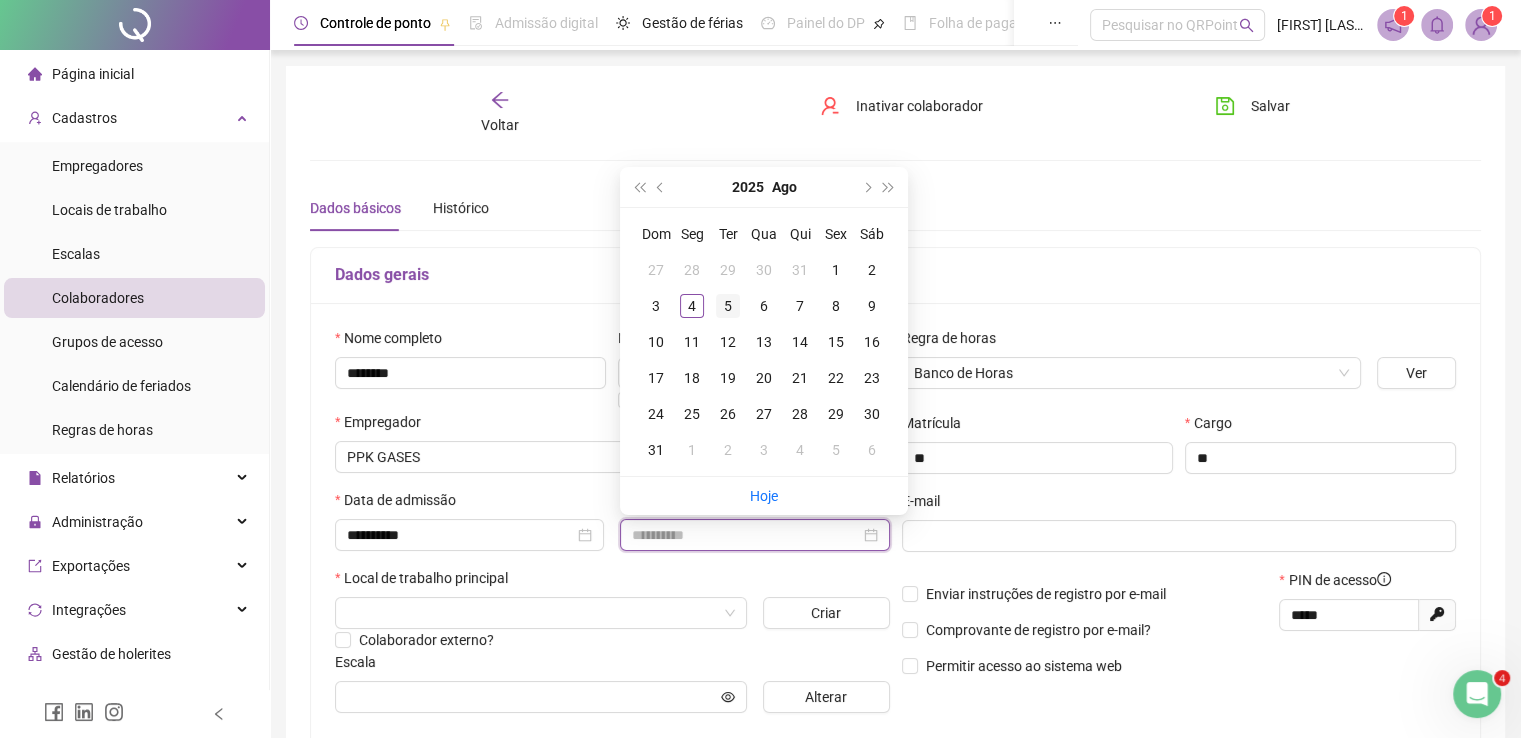 type on "**********" 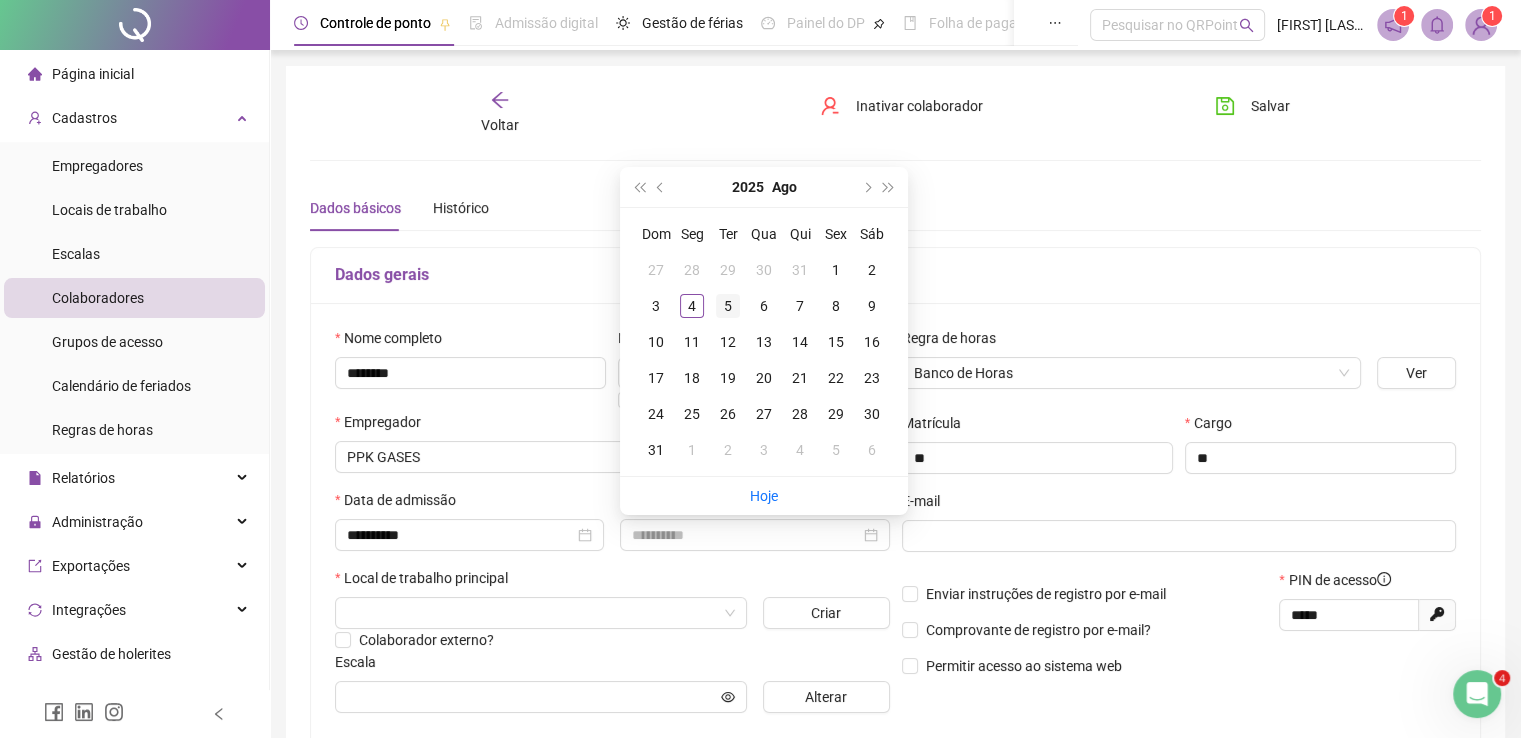 click on "5" at bounding box center [728, 306] 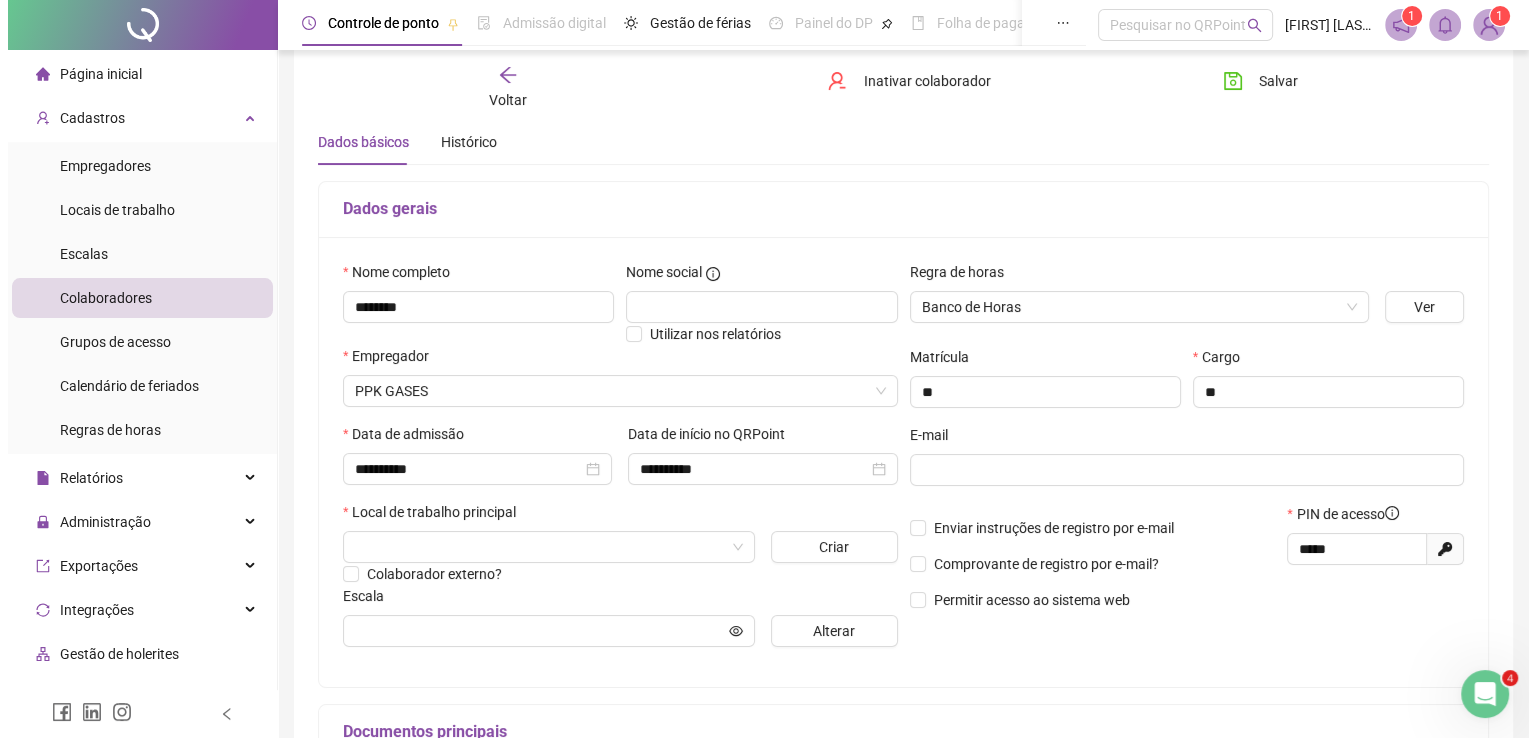 scroll, scrollTop: 100, scrollLeft: 0, axis: vertical 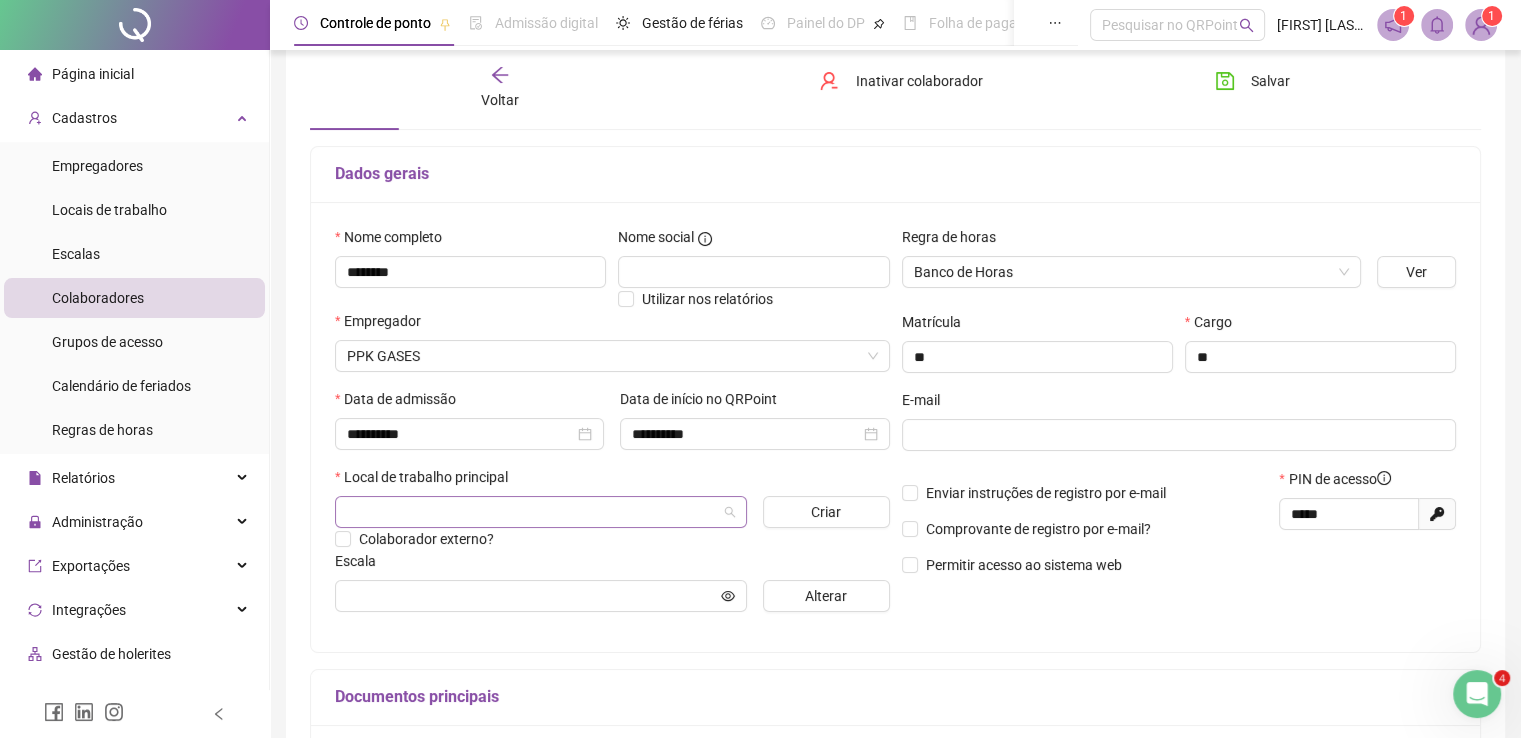 click at bounding box center [532, 512] 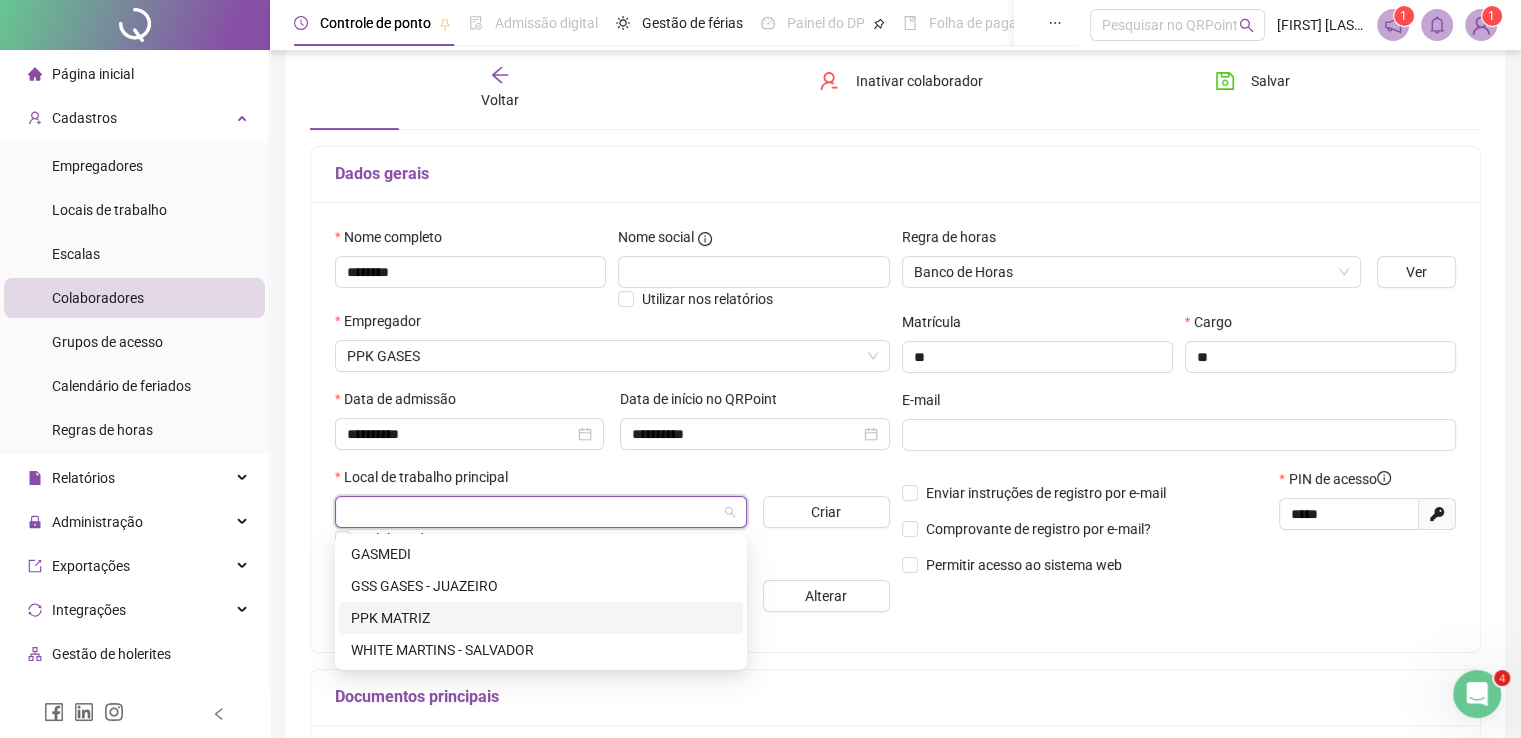 click on "PPK MATRIZ" at bounding box center [541, 618] 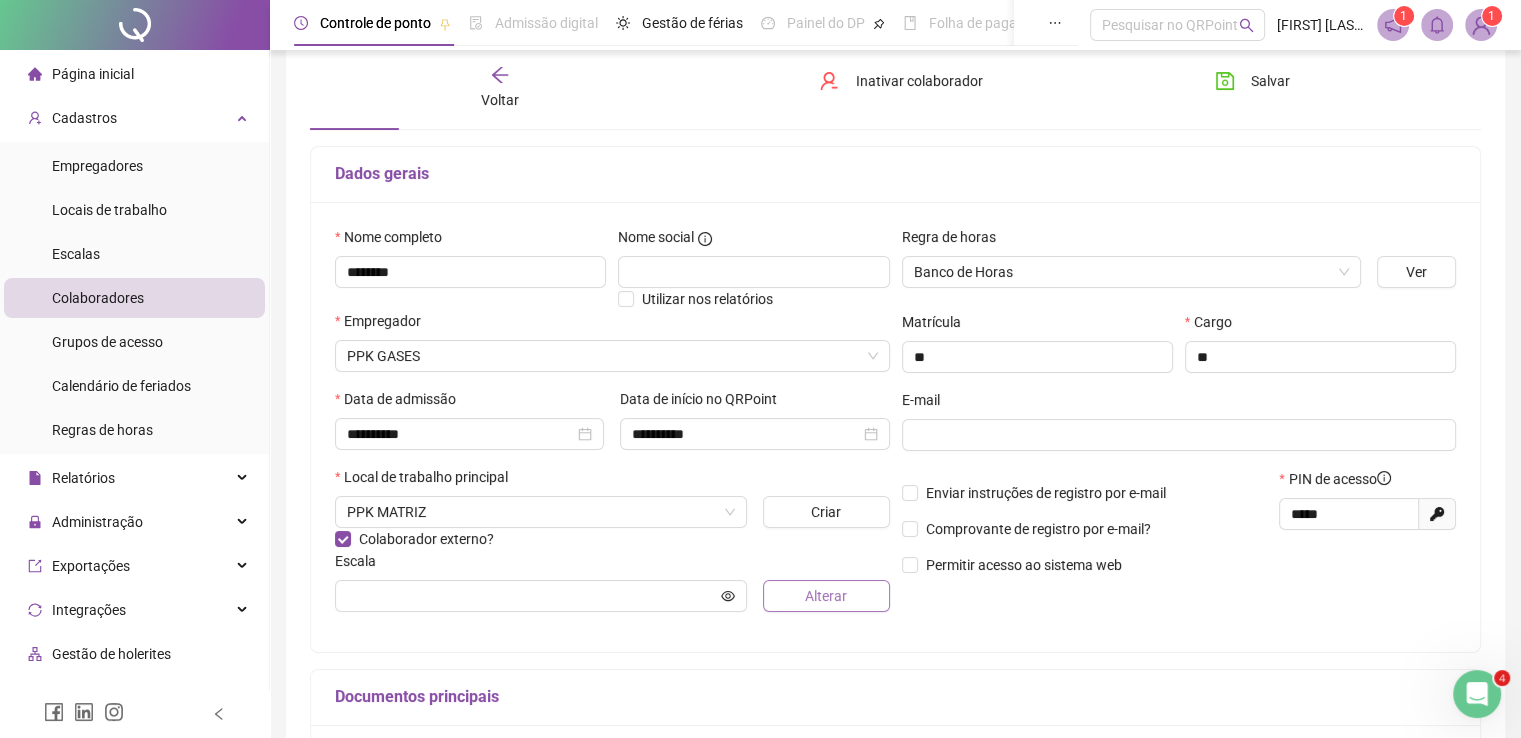 click on "Alterar" at bounding box center (826, 596) 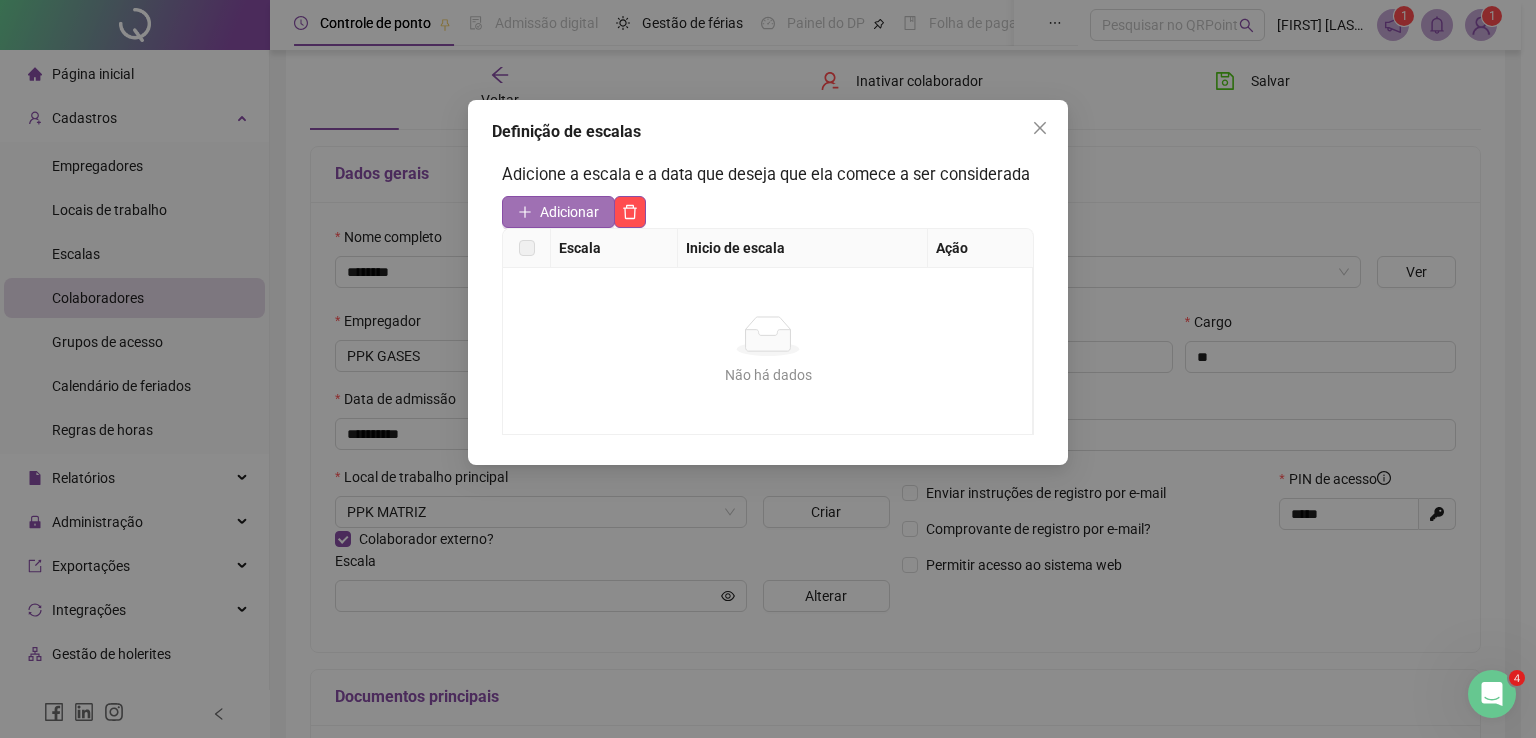 click on "Adicionar" at bounding box center (569, 212) 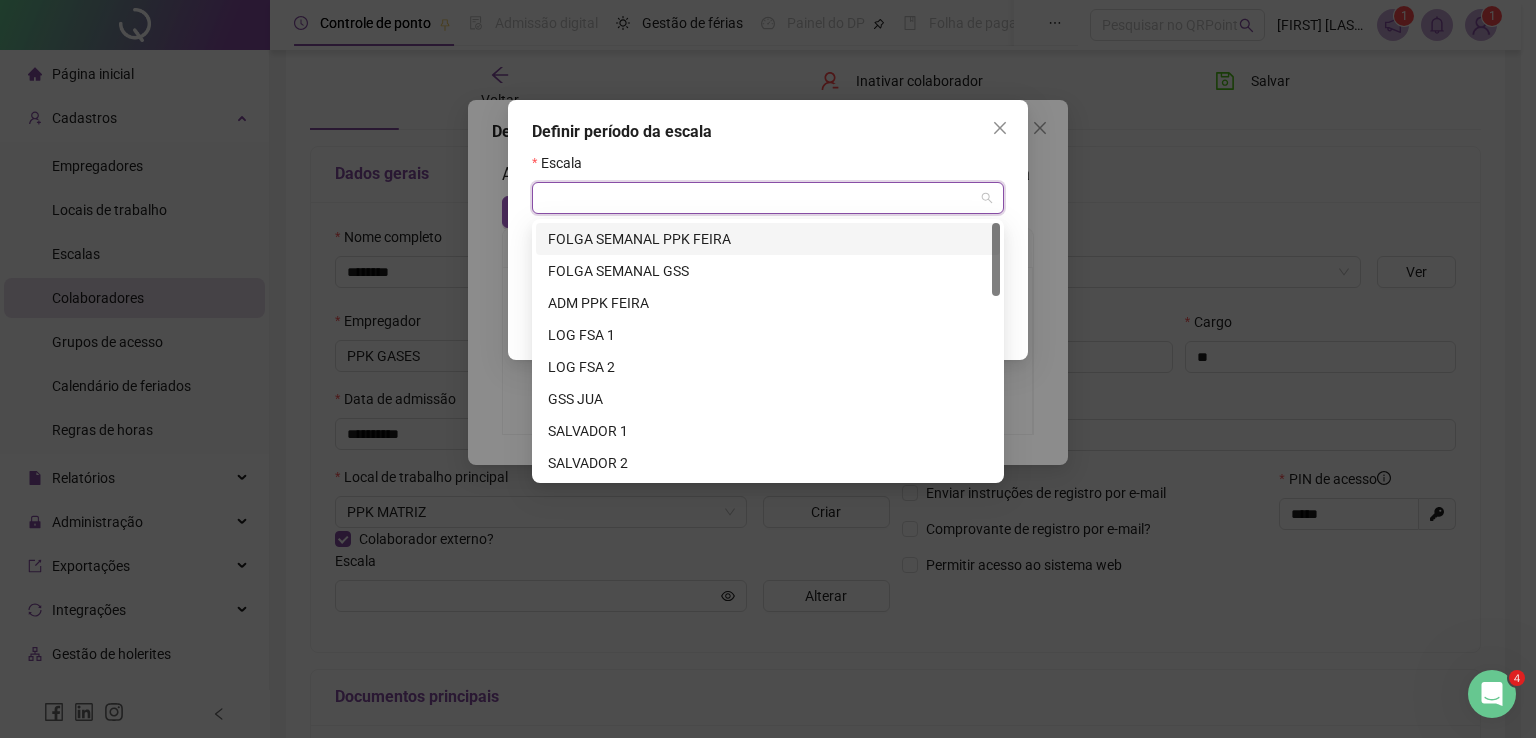 click at bounding box center (759, 198) 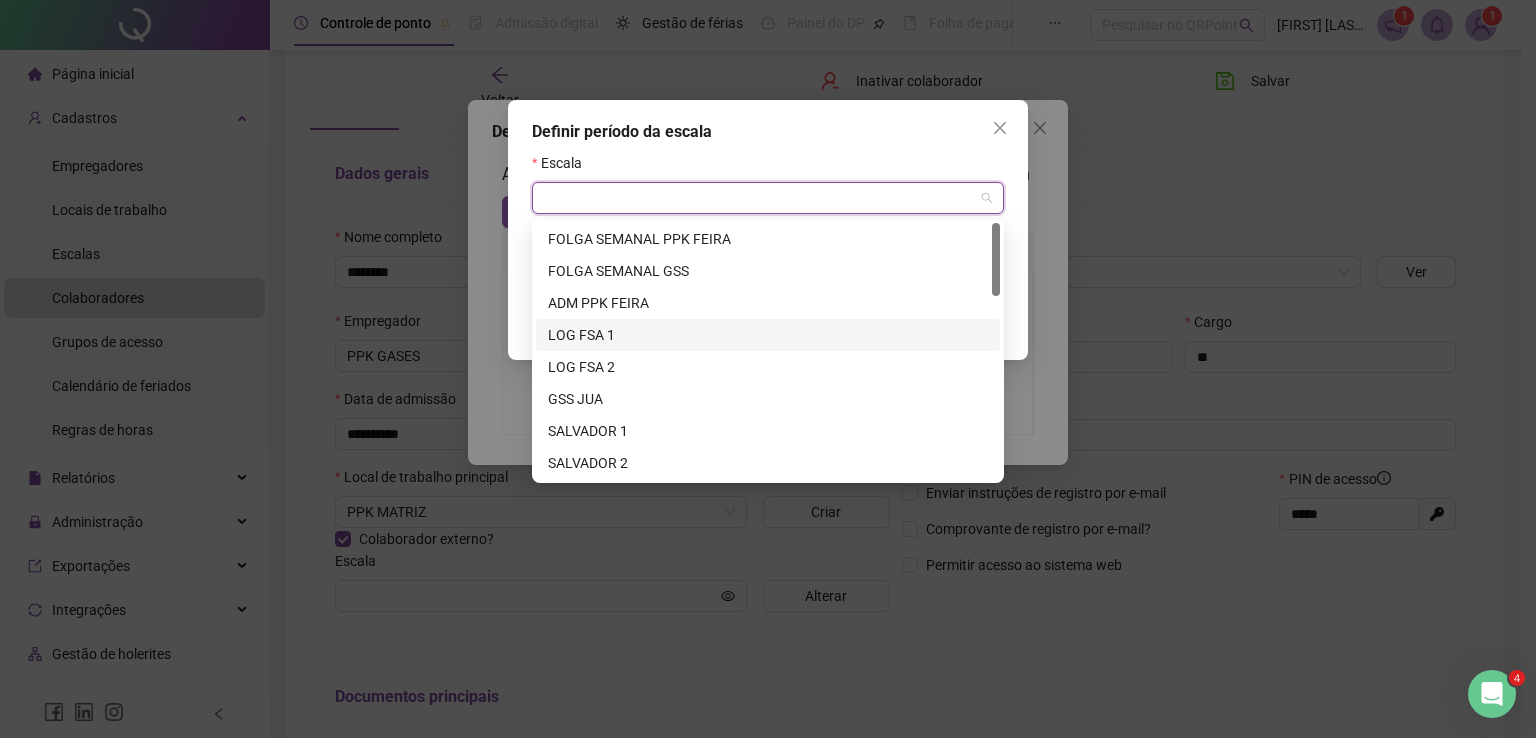 drag, startPoint x: 1000, startPoint y: 266, endPoint x: 991, endPoint y: 325, distance: 59.682495 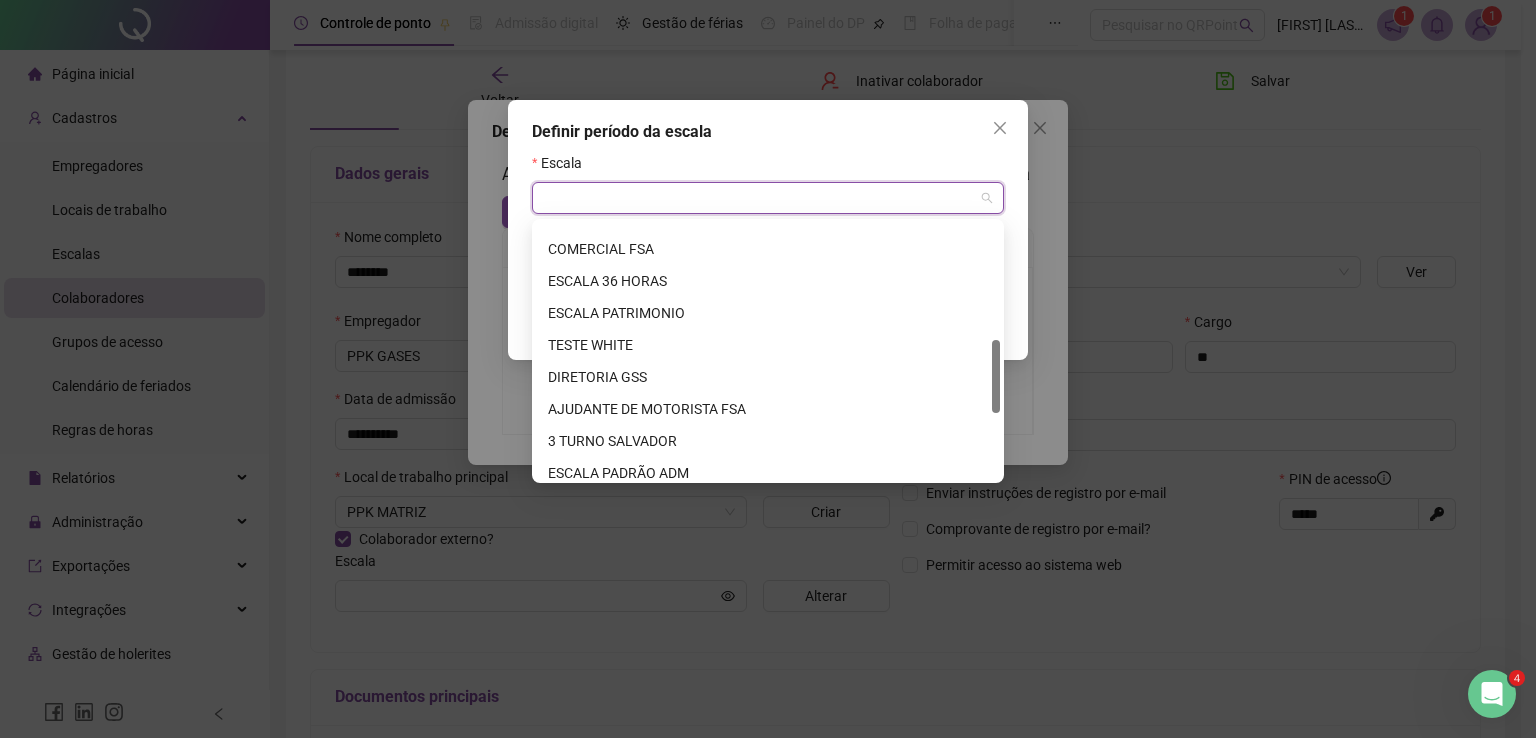 scroll, scrollTop: 410, scrollLeft: 0, axis: vertical 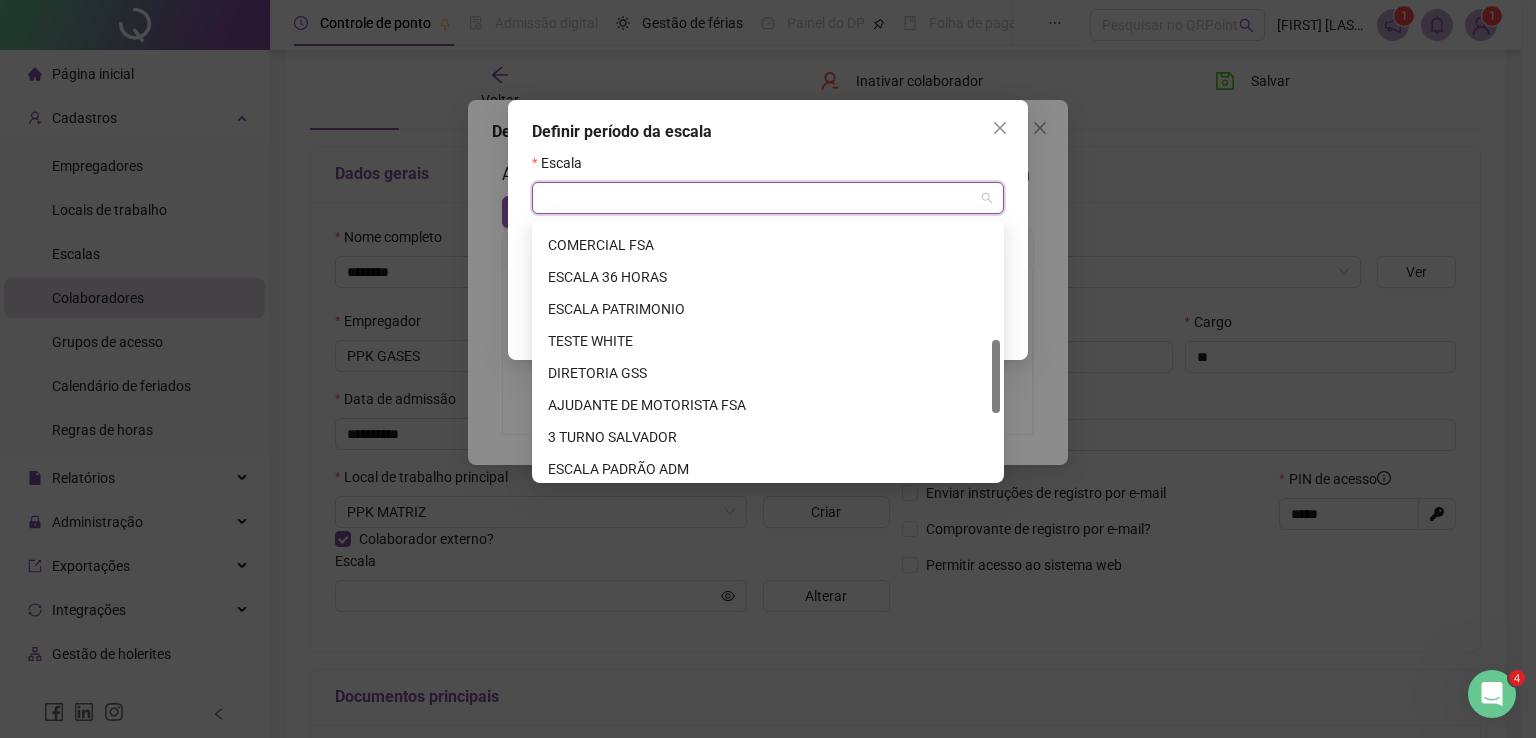 drag, startPoint x: 997, startPoint y: 275, endPoint x: 988, endPoint y: 392, distance: 117.34564 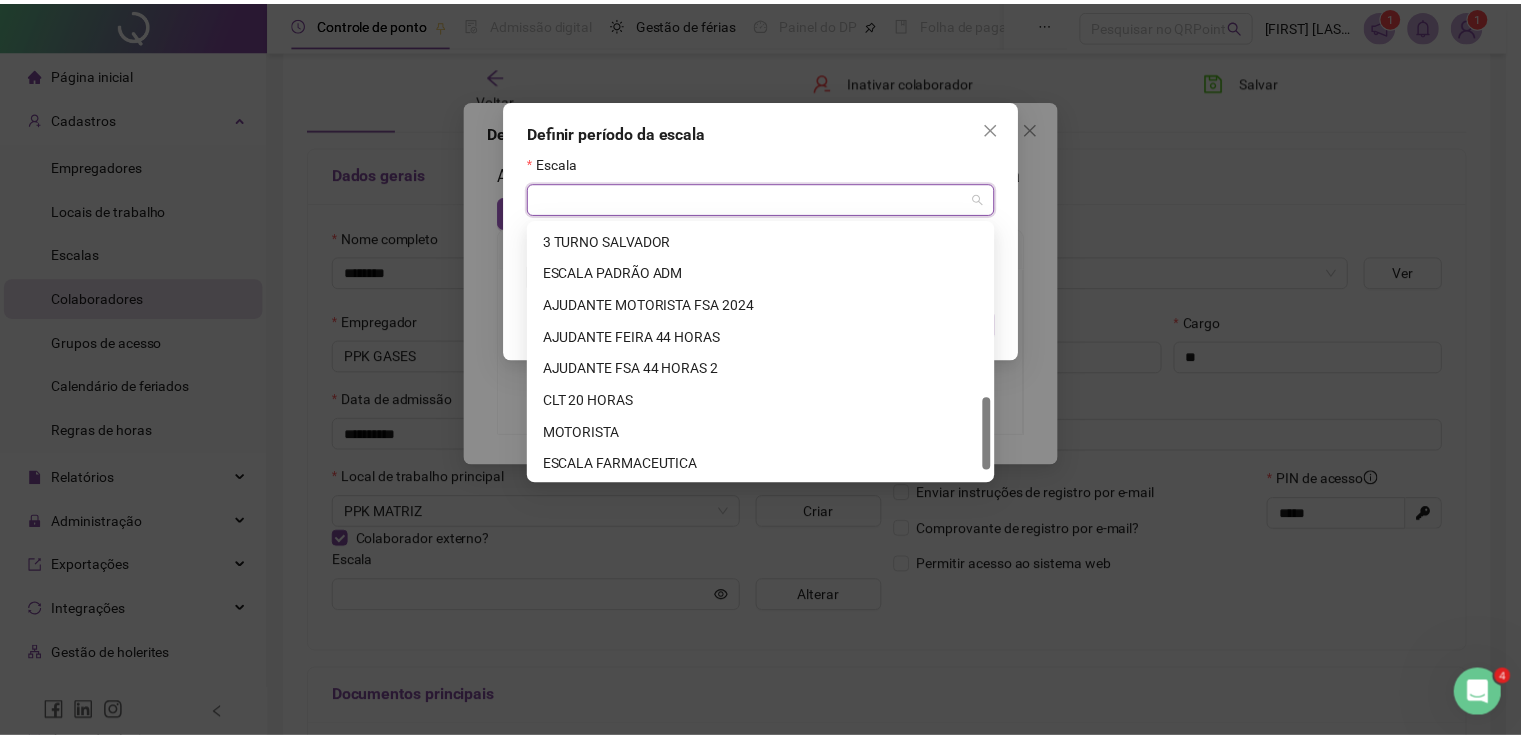 scroll, scrollTop: 614, scrollLeft: 0, axis: vertical 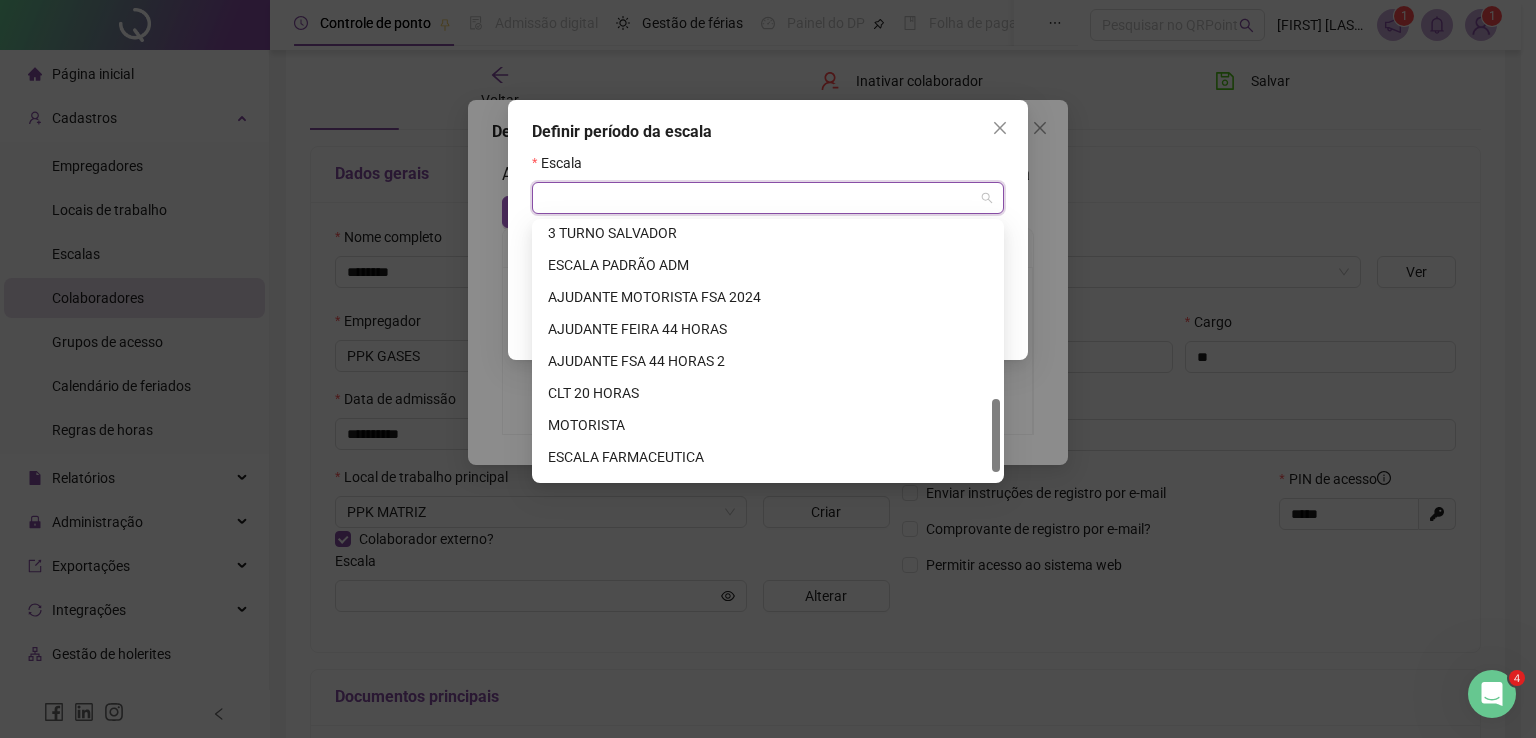 drag, startPoint x: 993, startPoint y: 381, endPoint x: 991, endPoint y: 439, distance: 58.034473 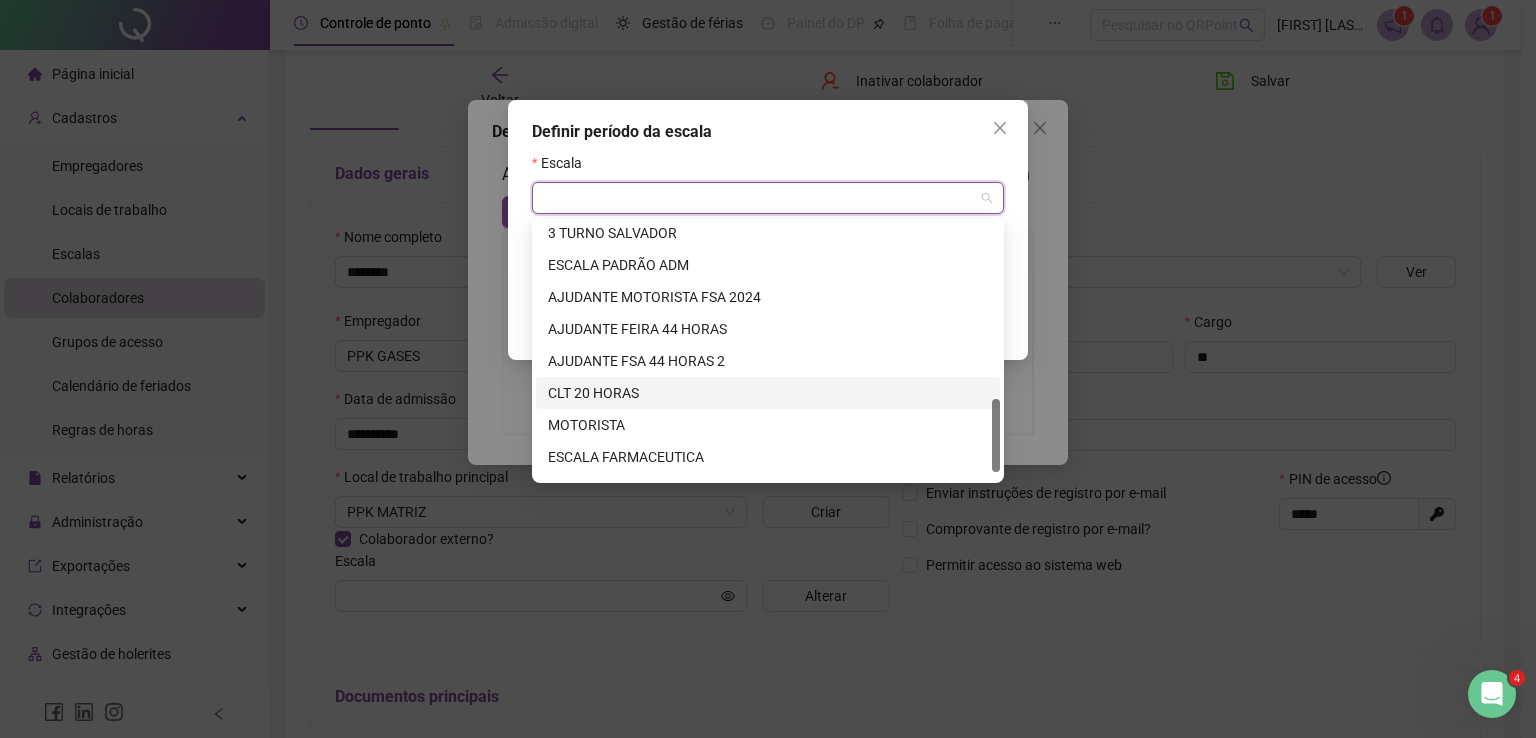 click on "CLT 20 HORAS" at bounding box center (768, 393) 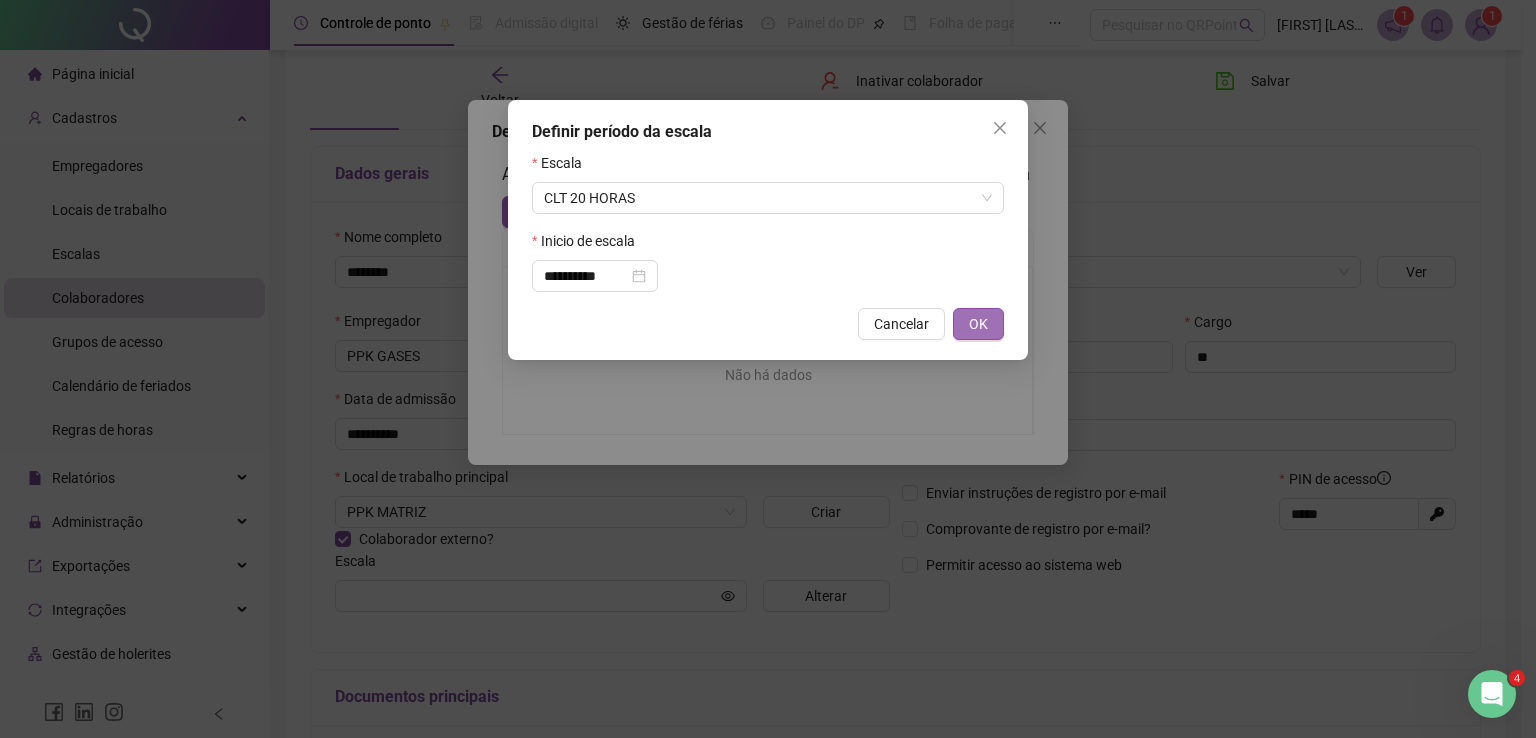 click on "OK" at bounding box center [978, 324] 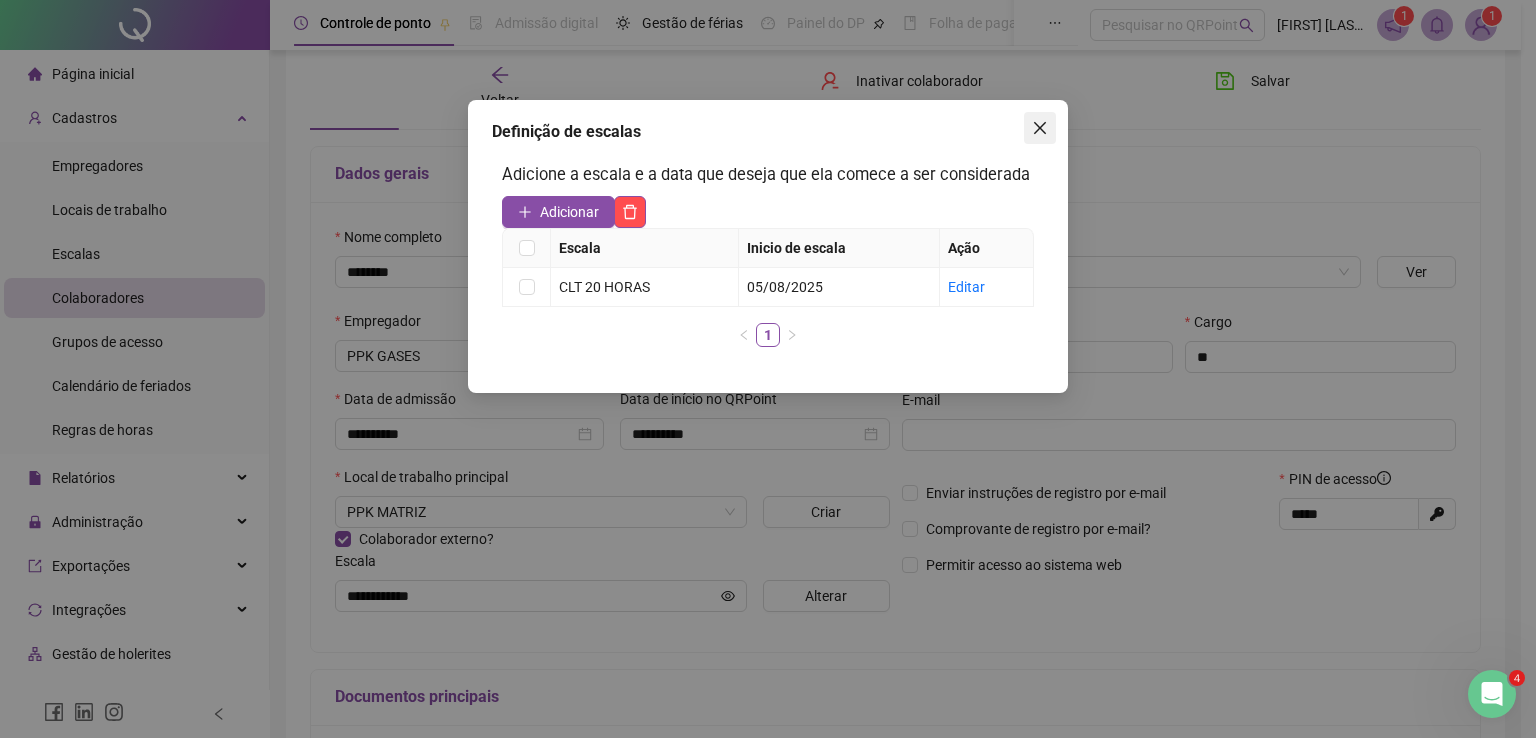 click 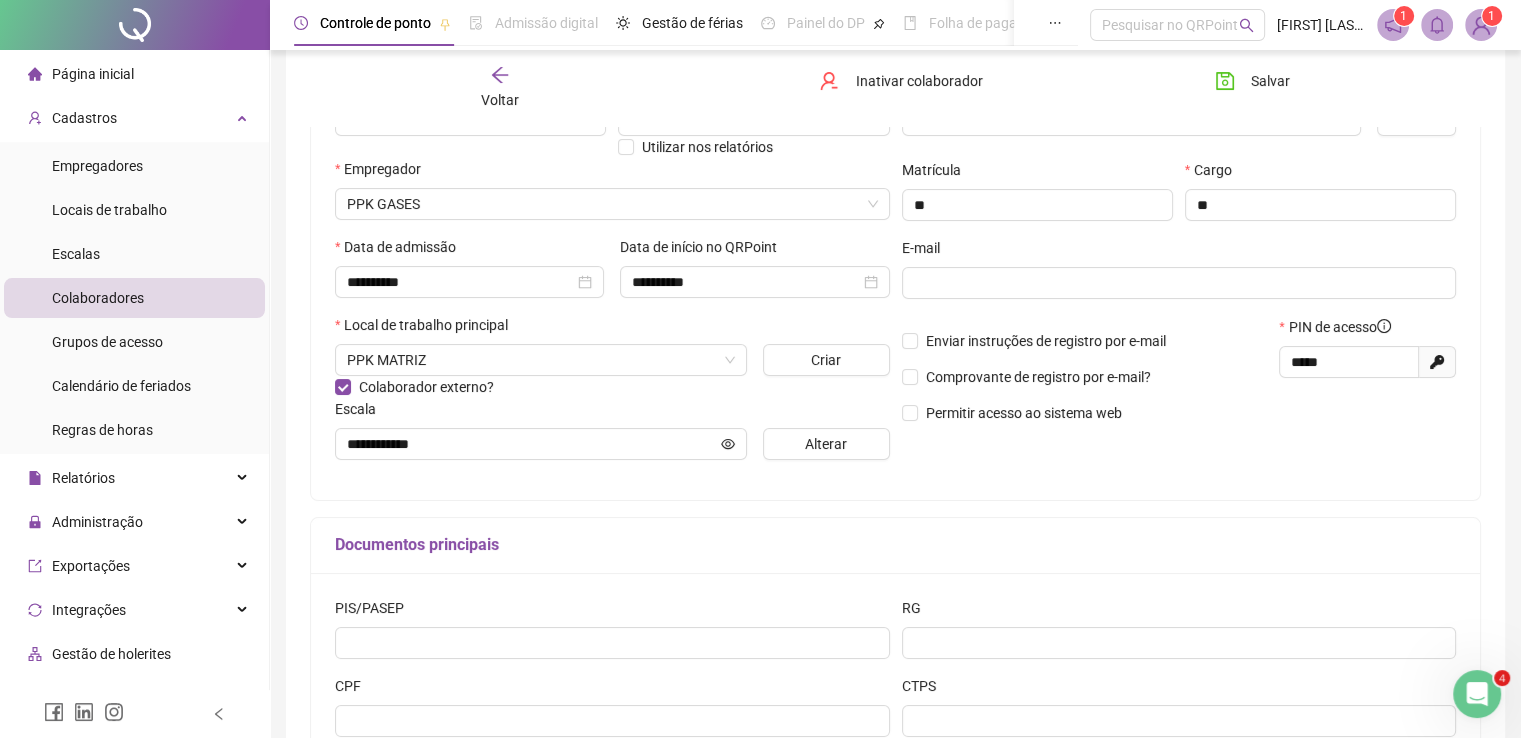 scroll, scrollTop: 200, scrollLeft: 0, axis: vertical 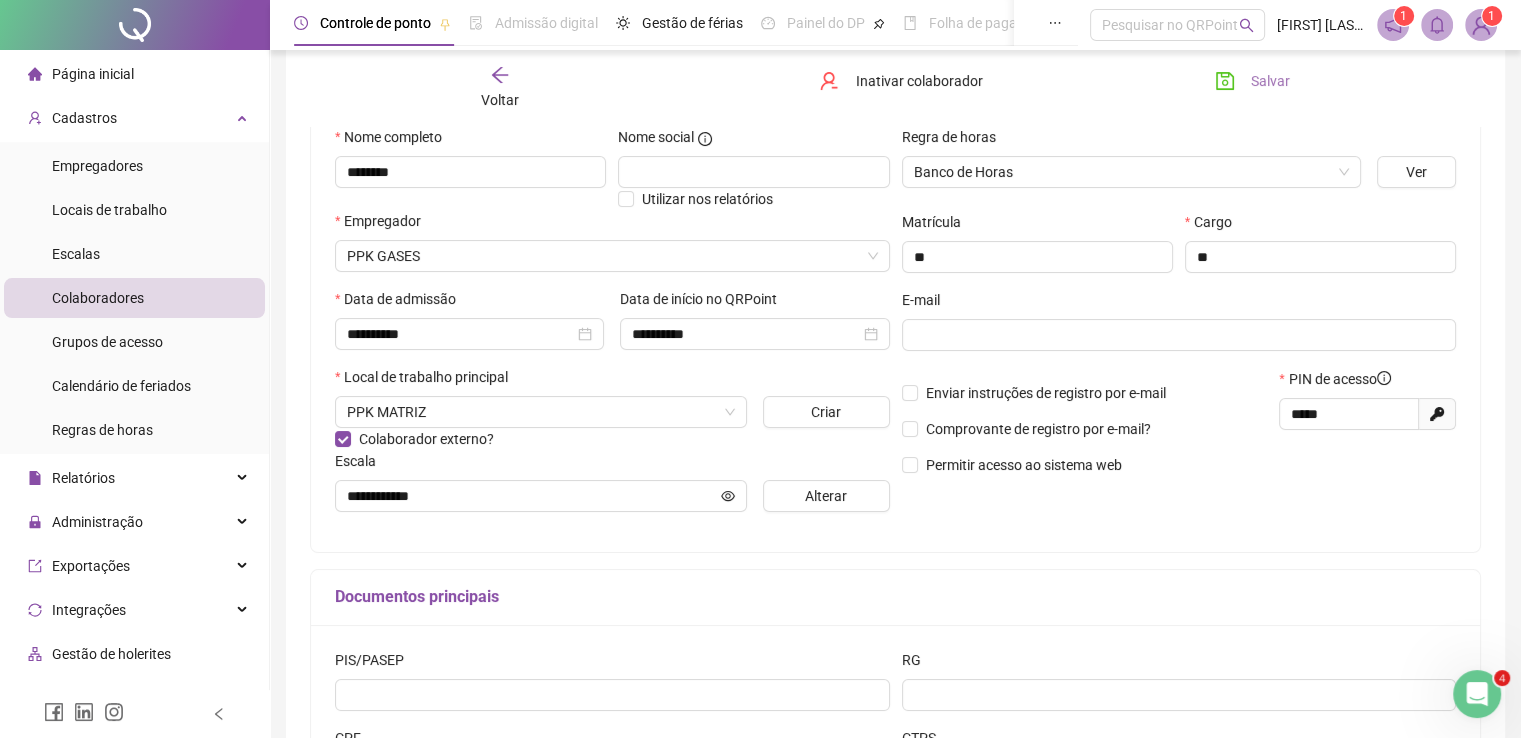 click on "Salvar" at bounding box center [1252, 81] 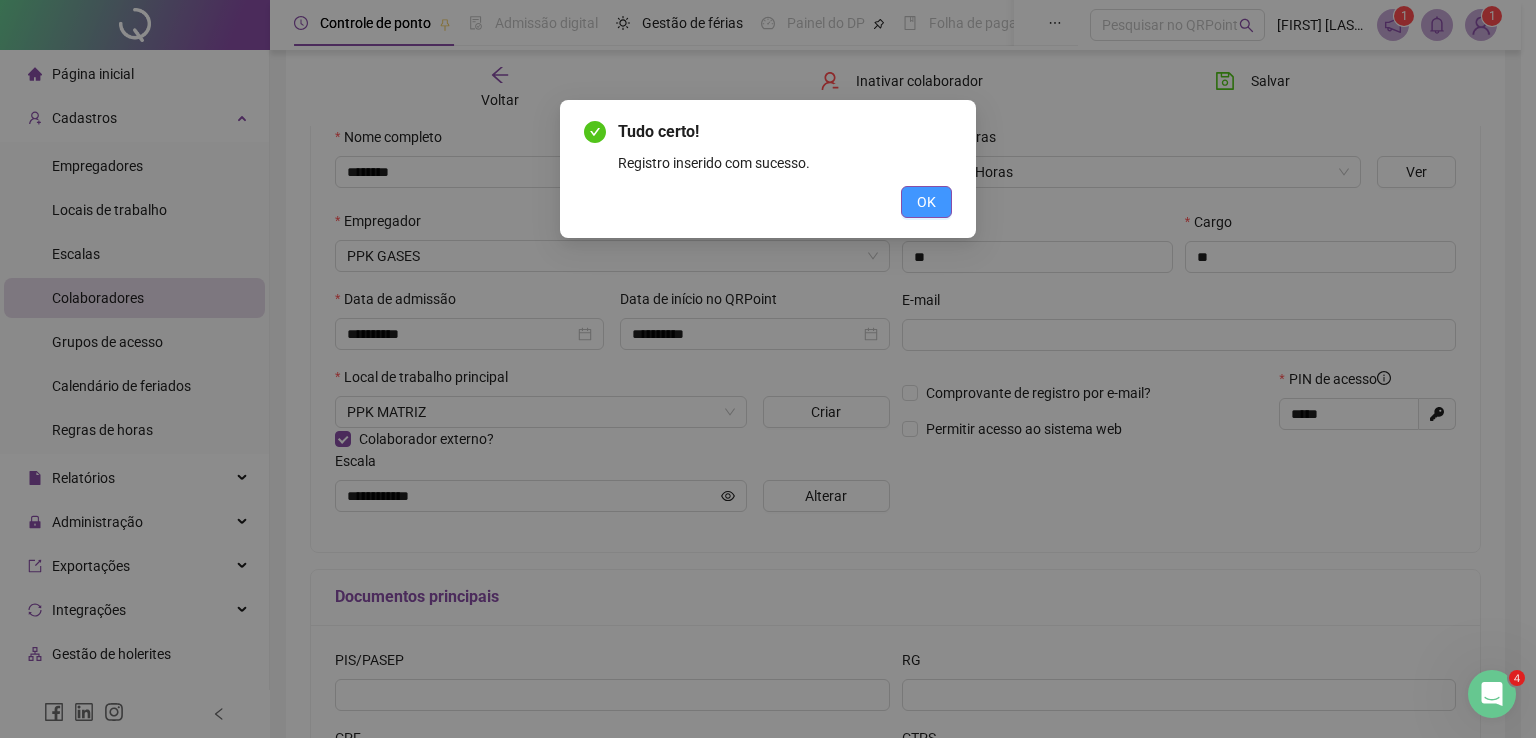 click on "OK" at bounding box center (926, 202) 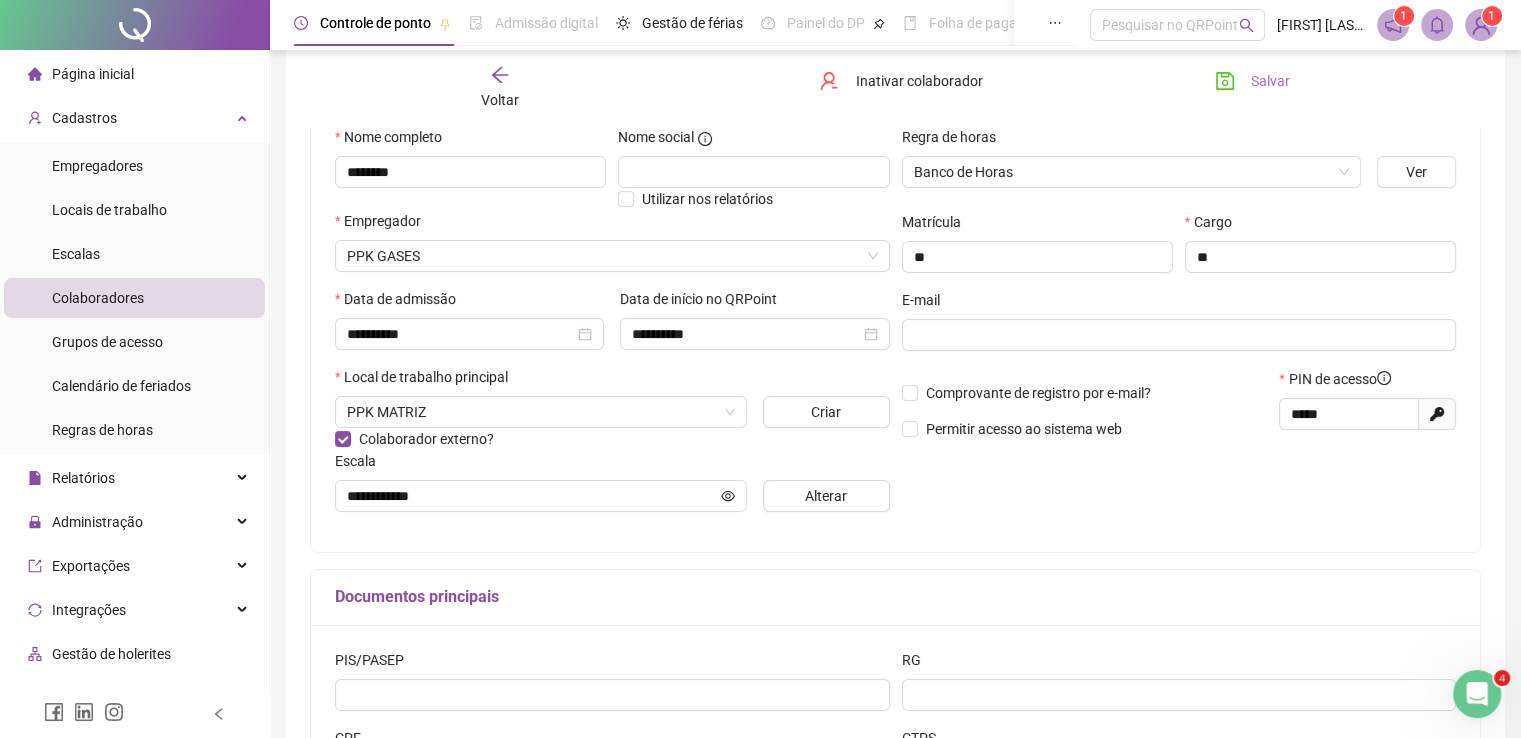 click on "Salvar" at bounding box center (1270, 81) 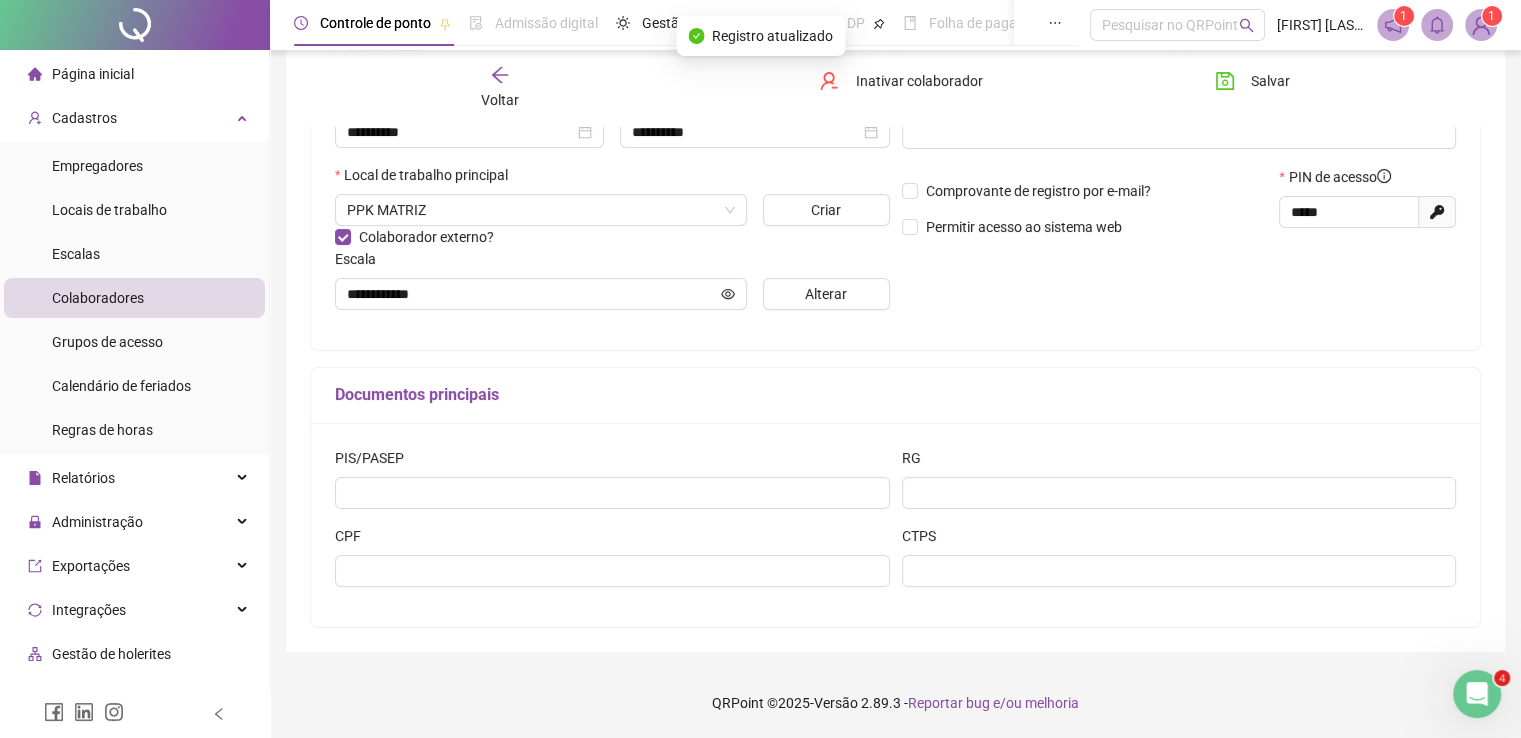 scroll, scrollTop: 0, scrollLeft: 0, axis: both 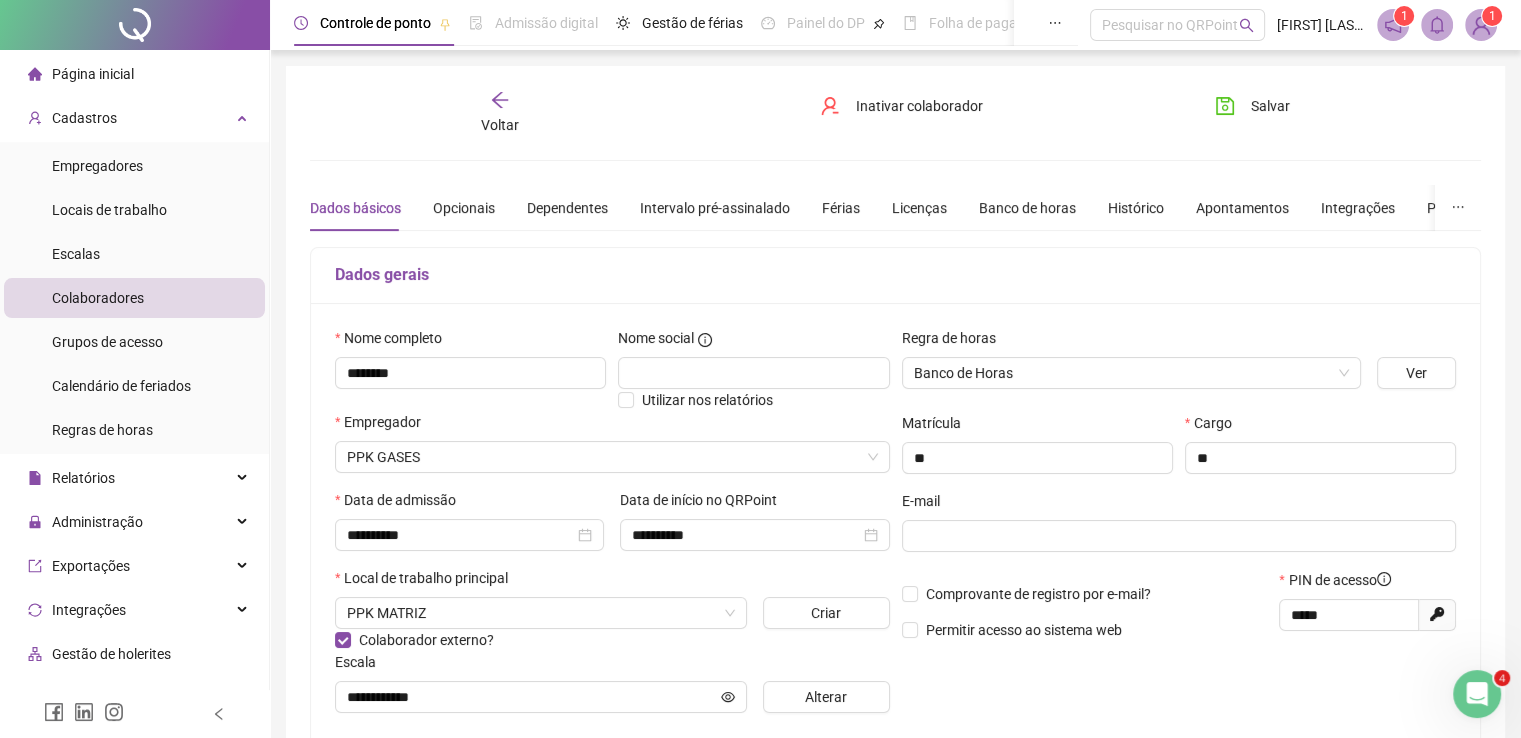 click on "Página inicial" at bounding box center (93, 74) 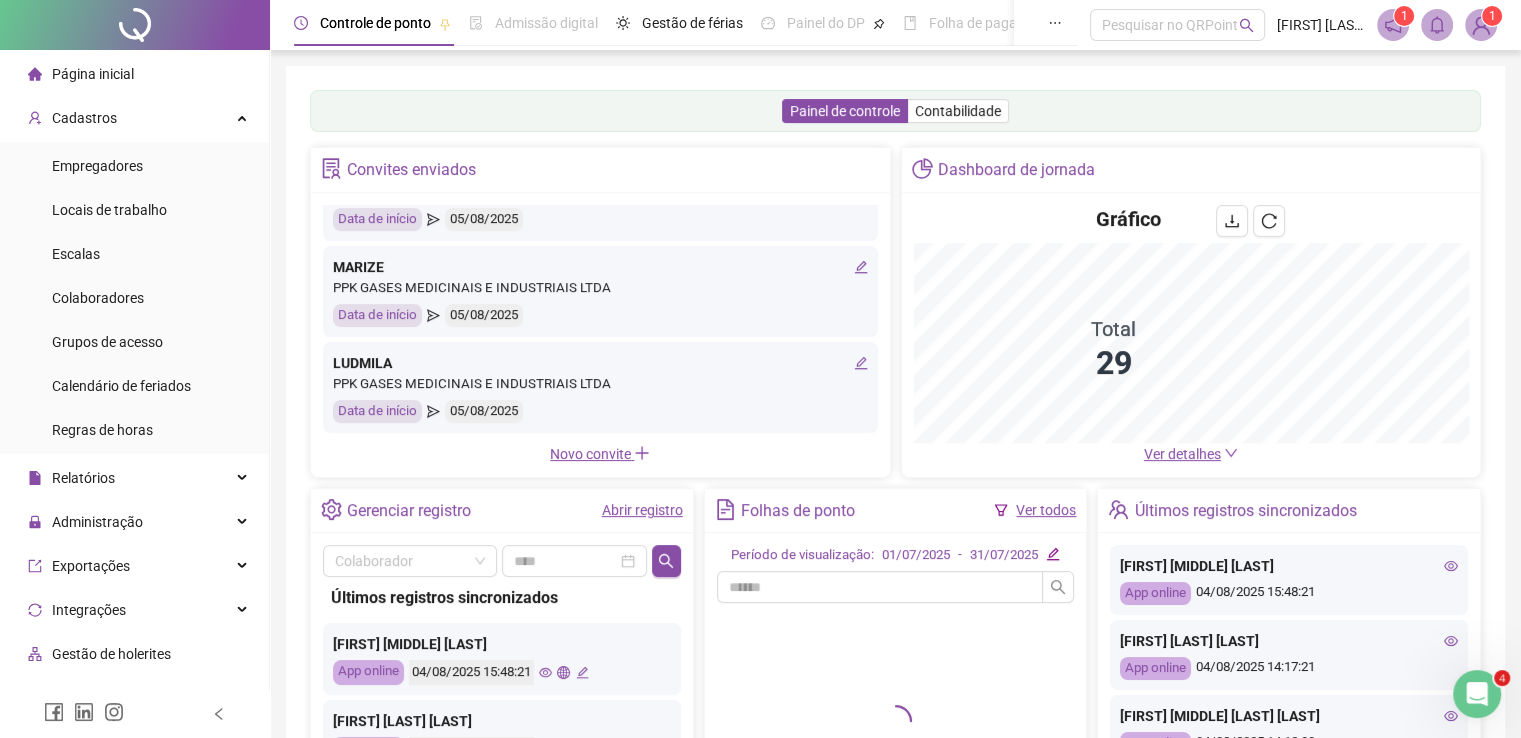 scroll, scrollTop: 0, scrollLeft: 0, axis: both 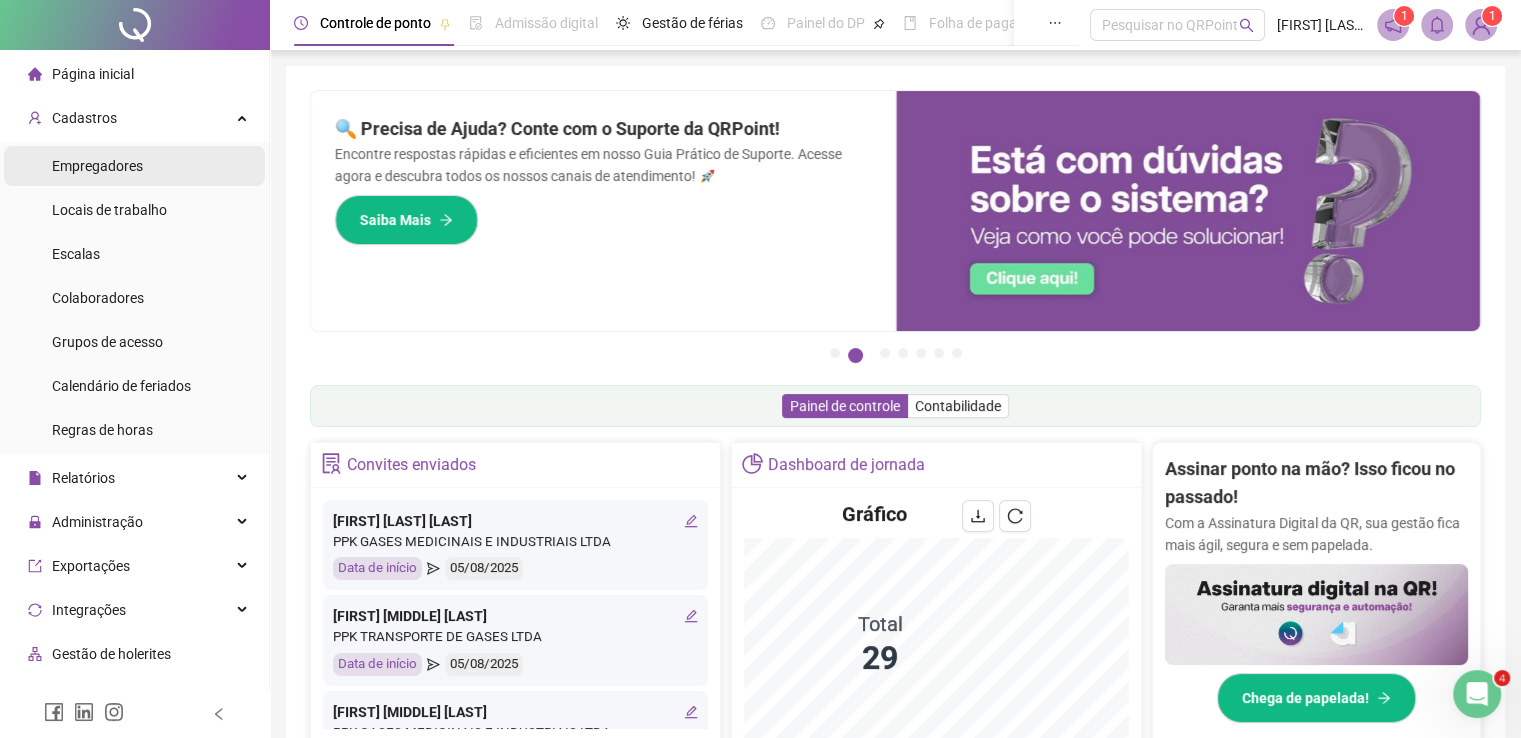 click on "Cadastros" at bounding box center (84, 118) 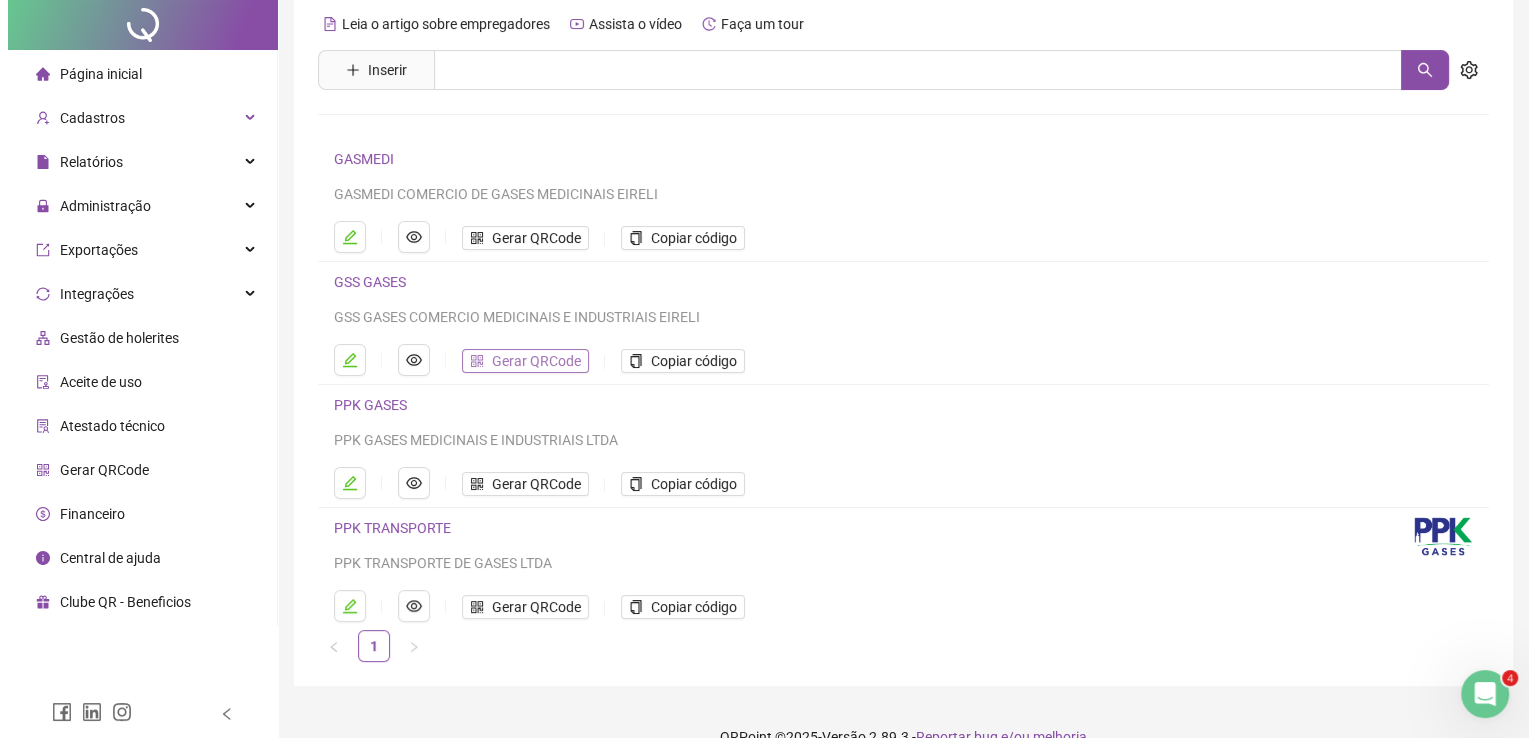 scroll, scrollTop: 105, scrollLeft: 0, axis: vertical 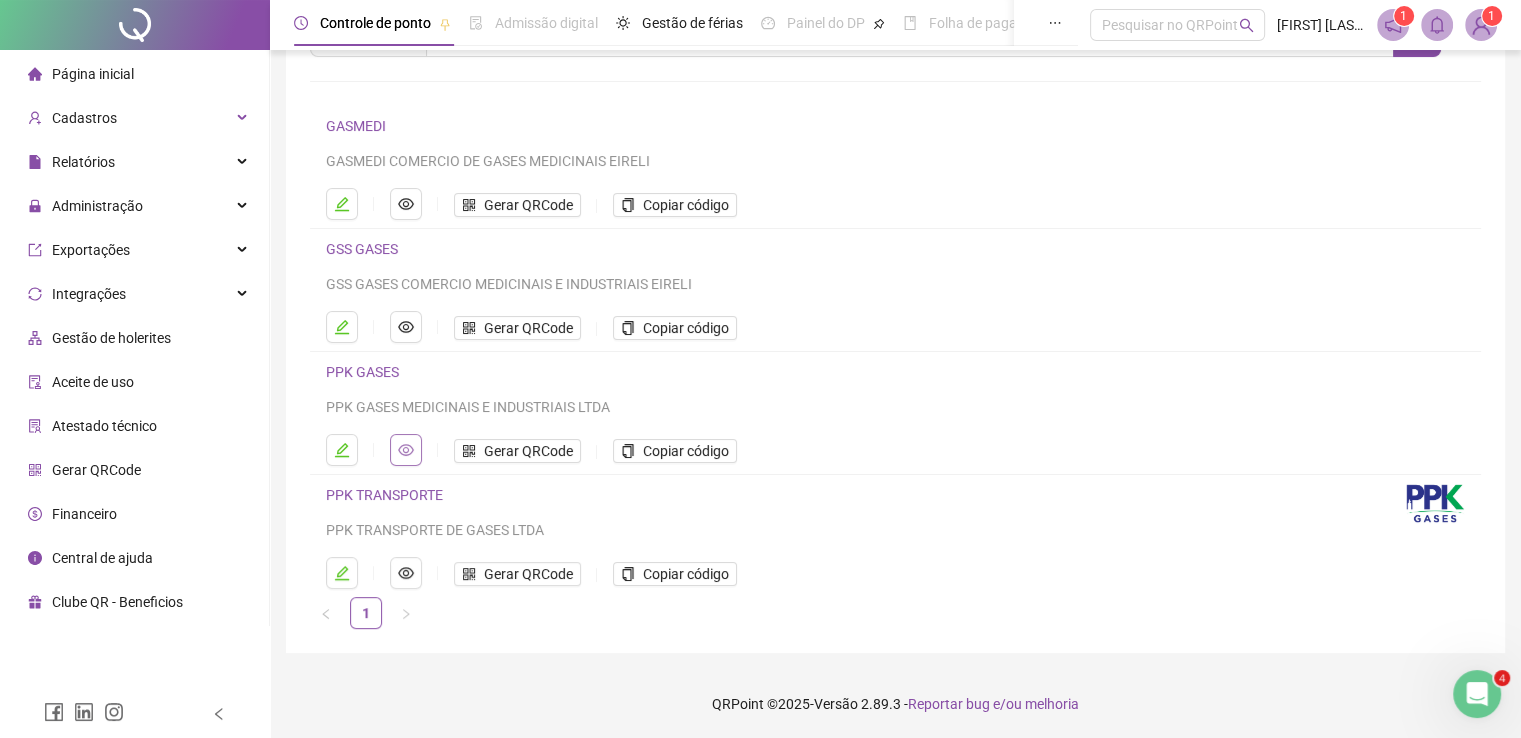 click at bounding box center [406, 450] 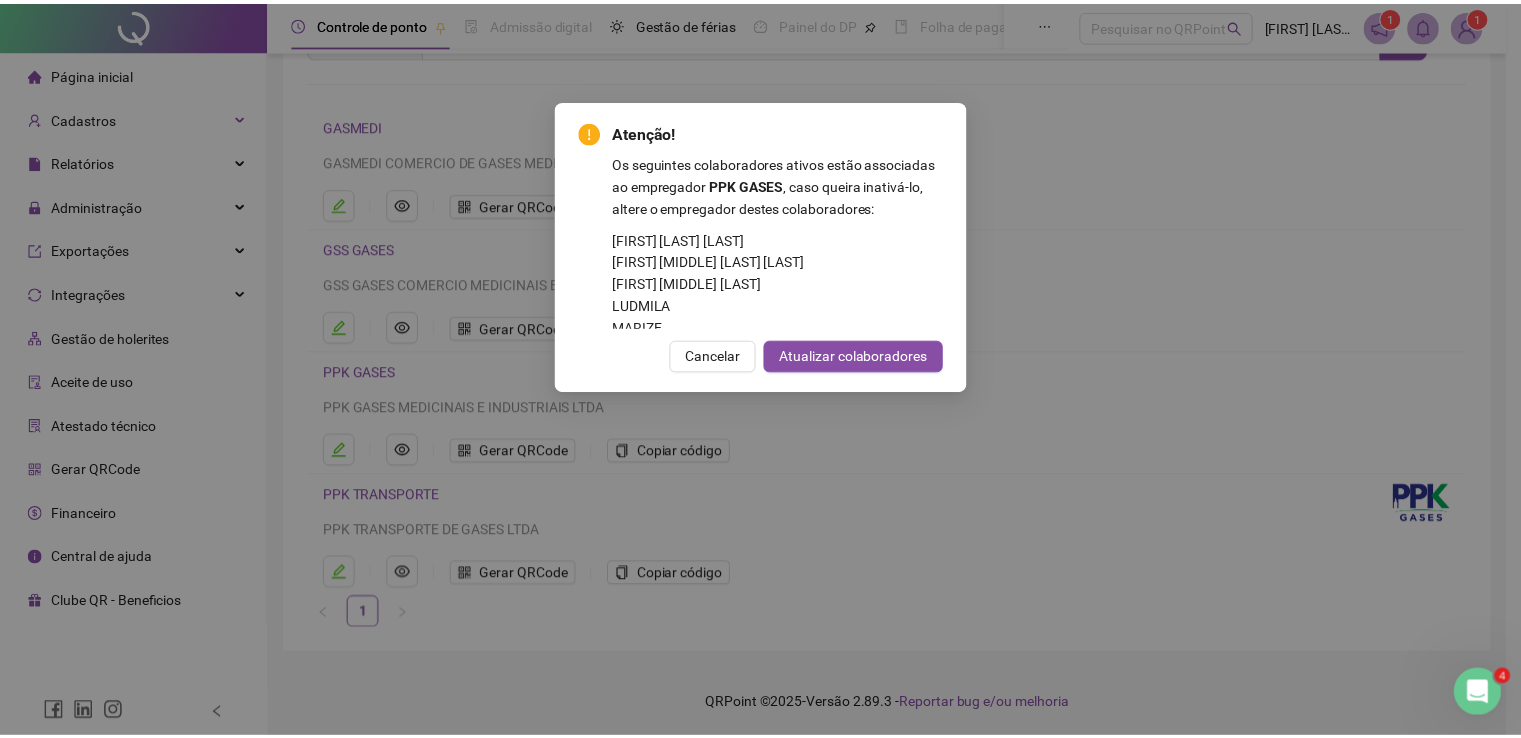 scroll, scrollTop: 69, scrollLeft: 0, axis: vertical 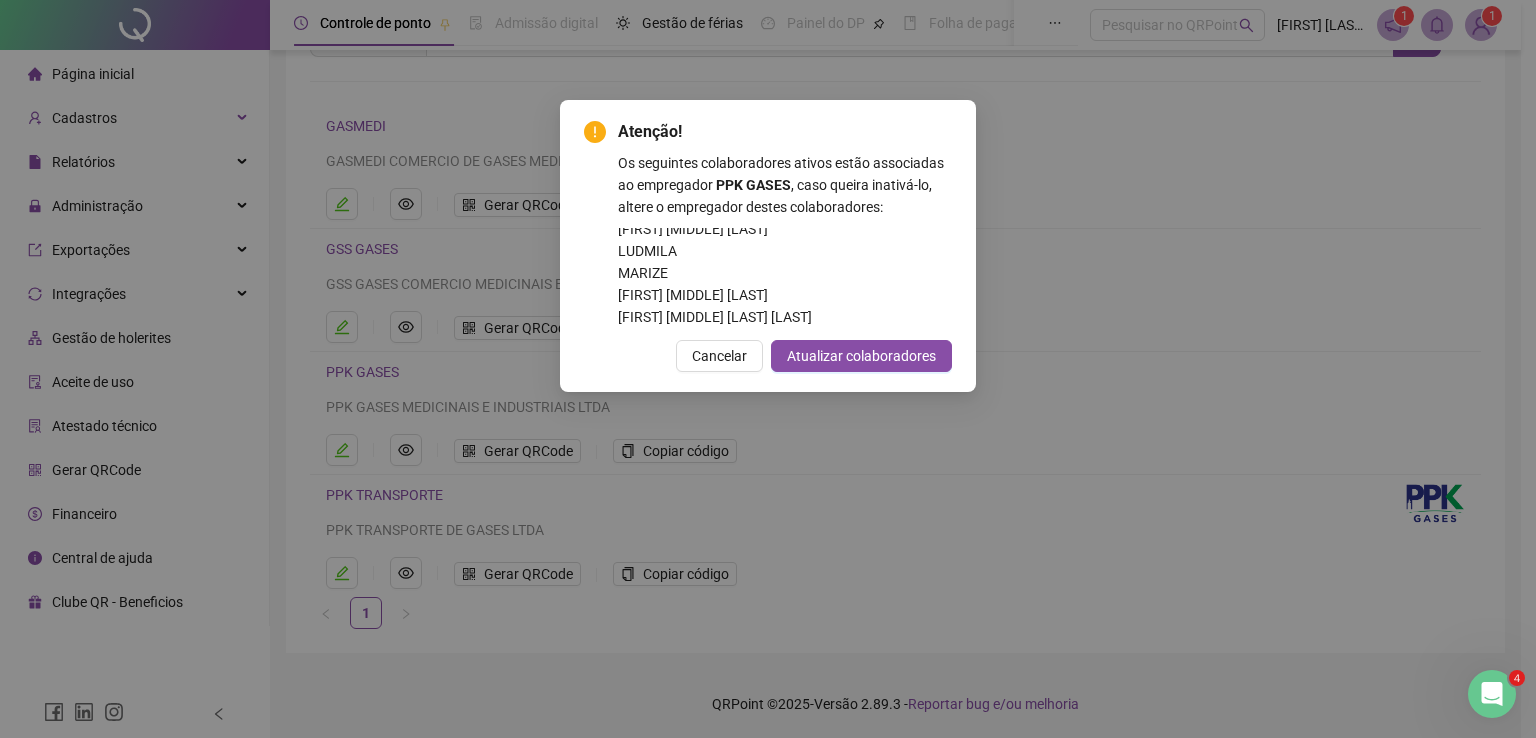 drag, startPoint x: 737, startPoint y: 362, endPoint x: 712, endPoint y: 368, distance: 25.70992 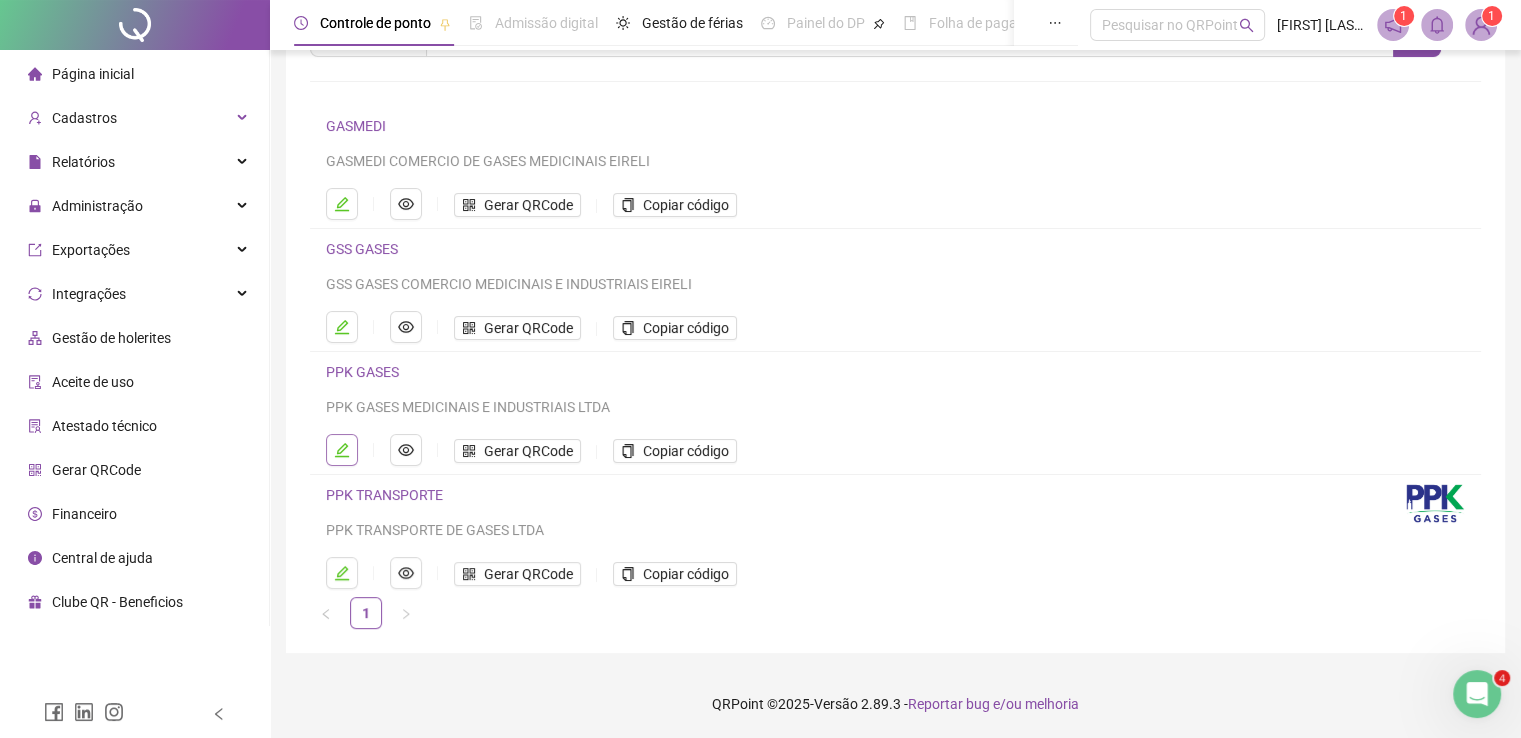 click 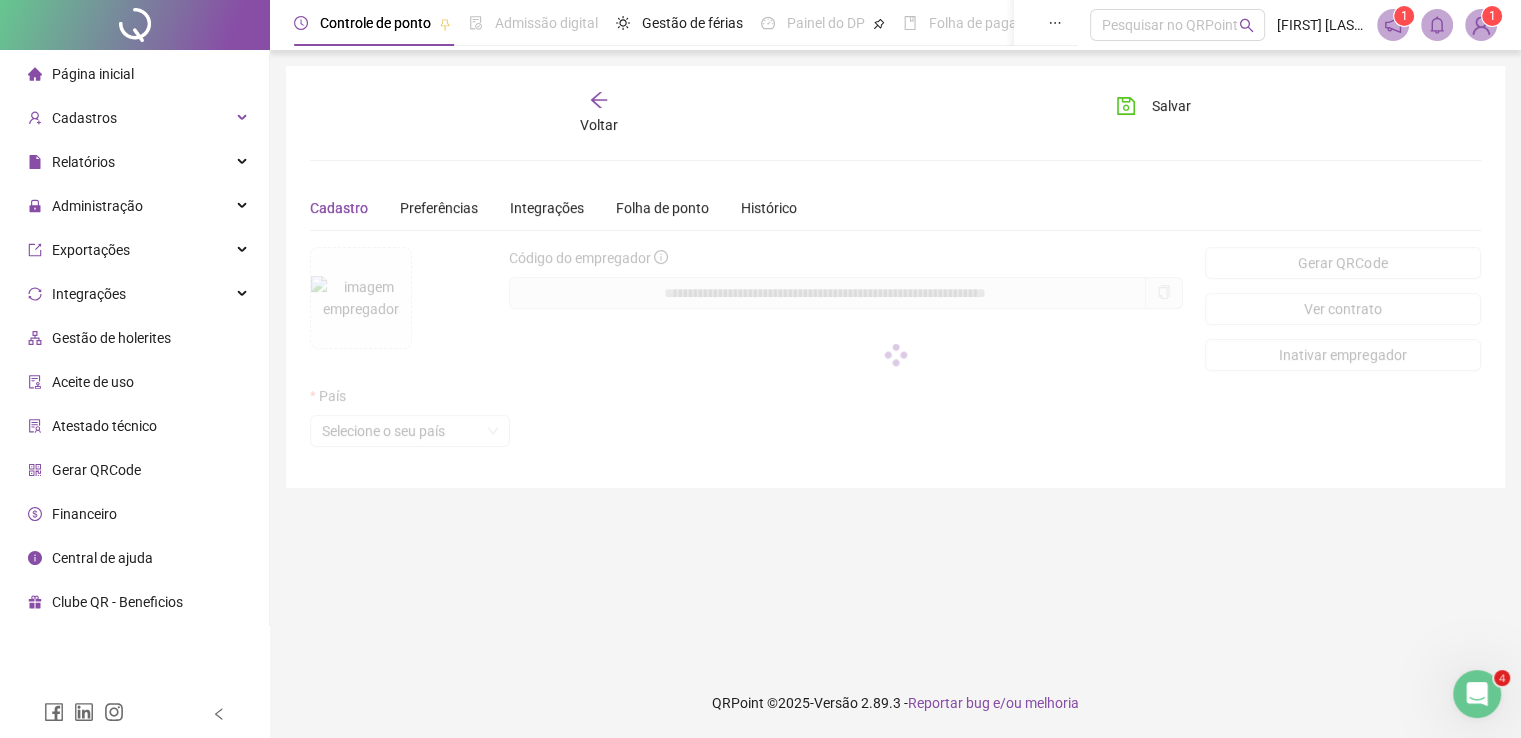 scroll, scrollTop: 0, scrollLeft: 0, axis: both 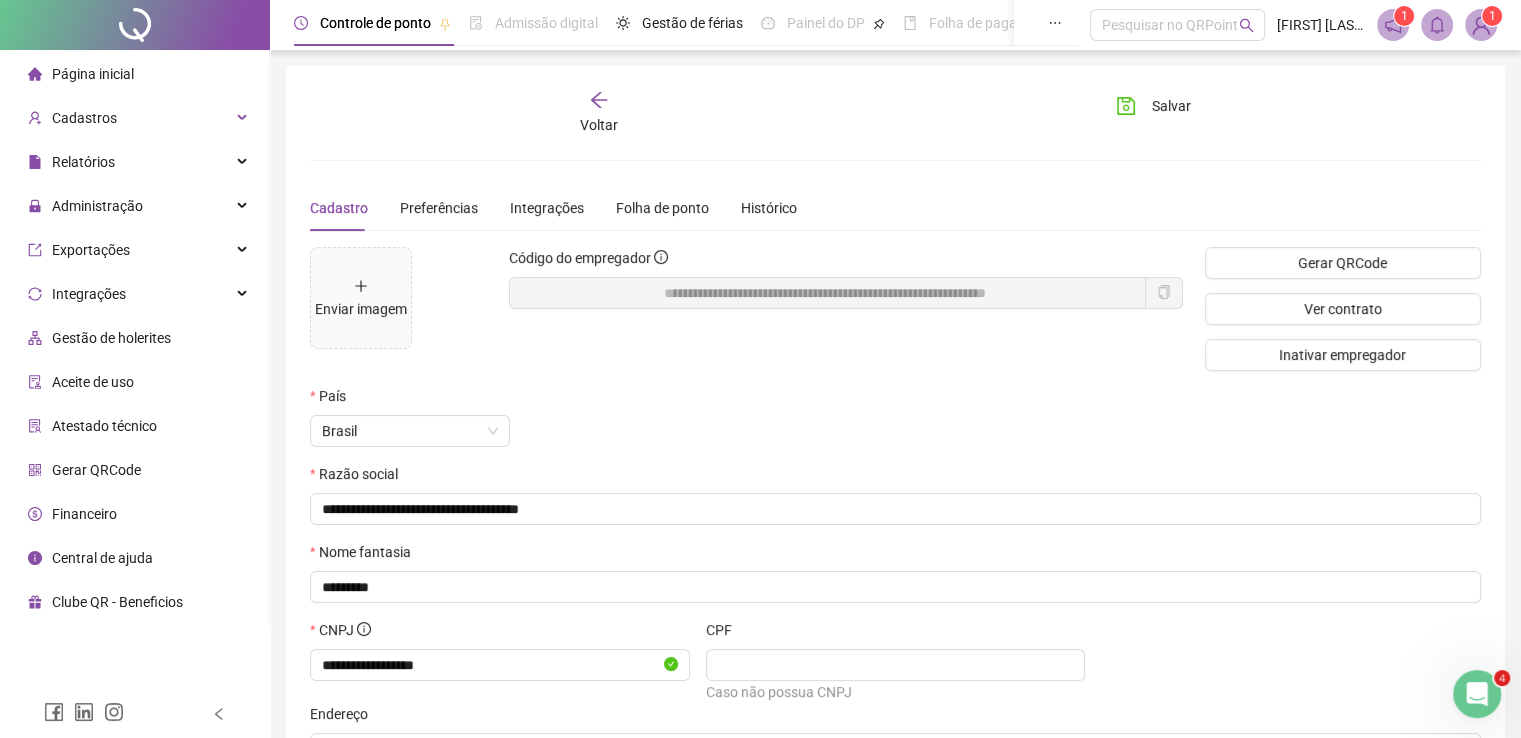 click on "País" at bounding box center (796, 400) 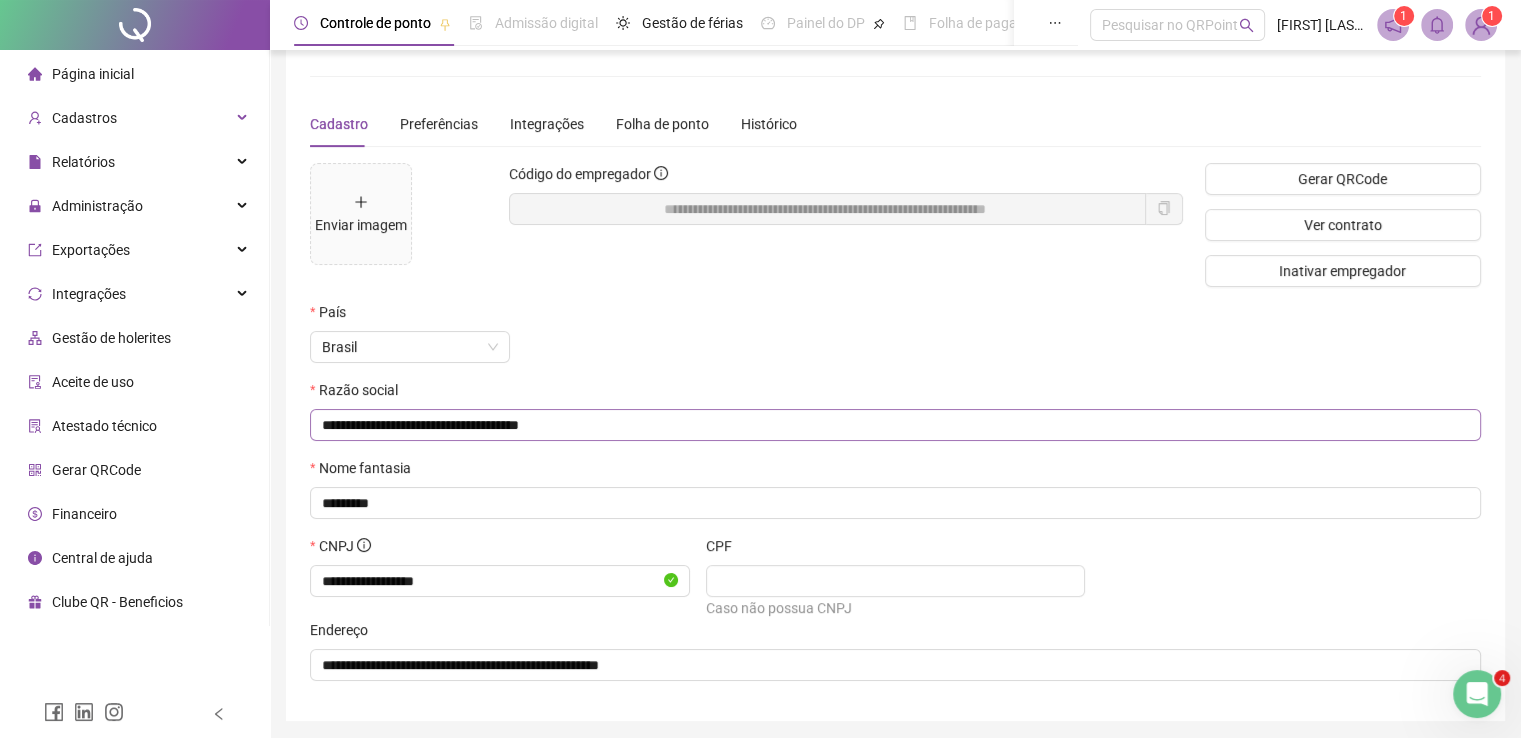 scroll, scrollTop: 0, scrollLeft: 0, axis: both 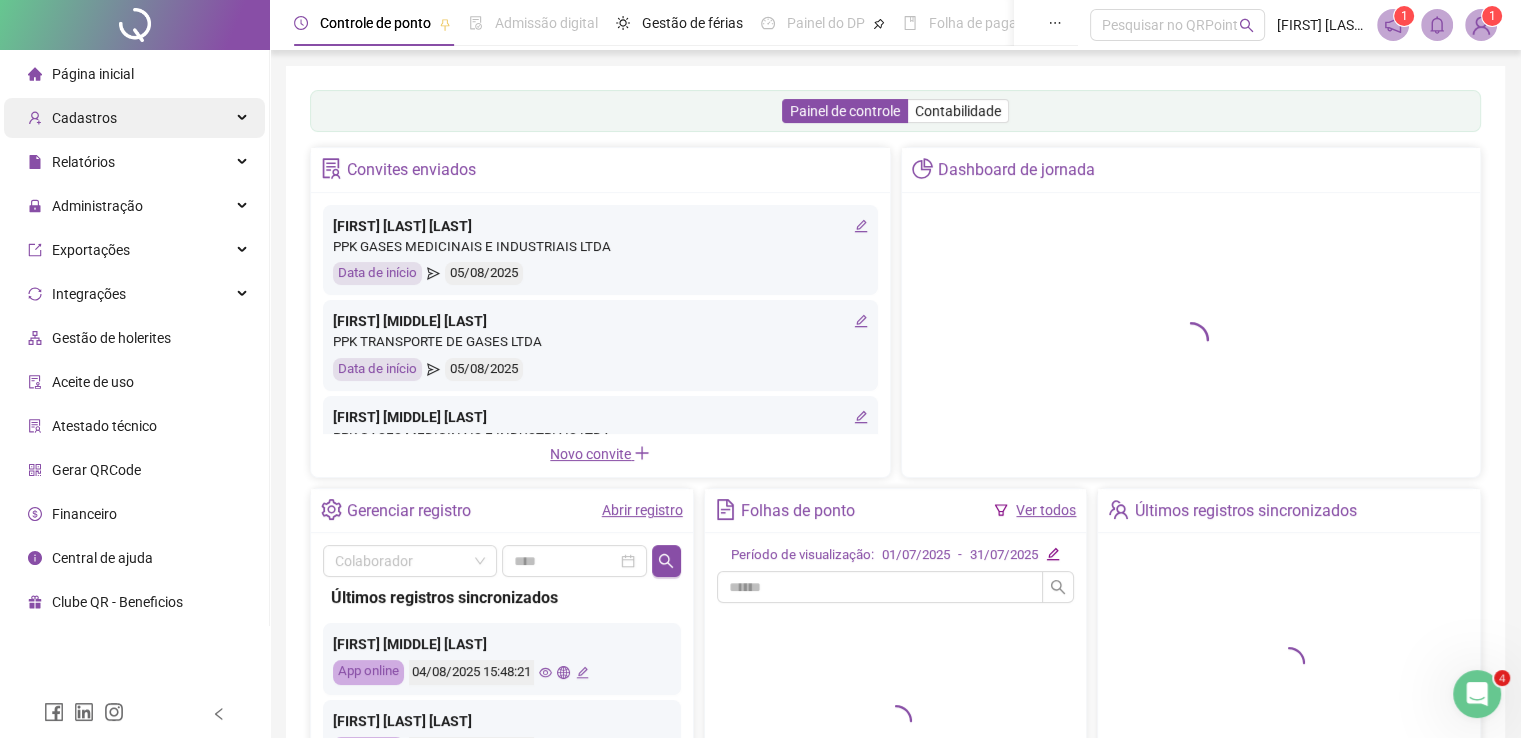 click on "Cadastros" at bounding box center (84, 118) 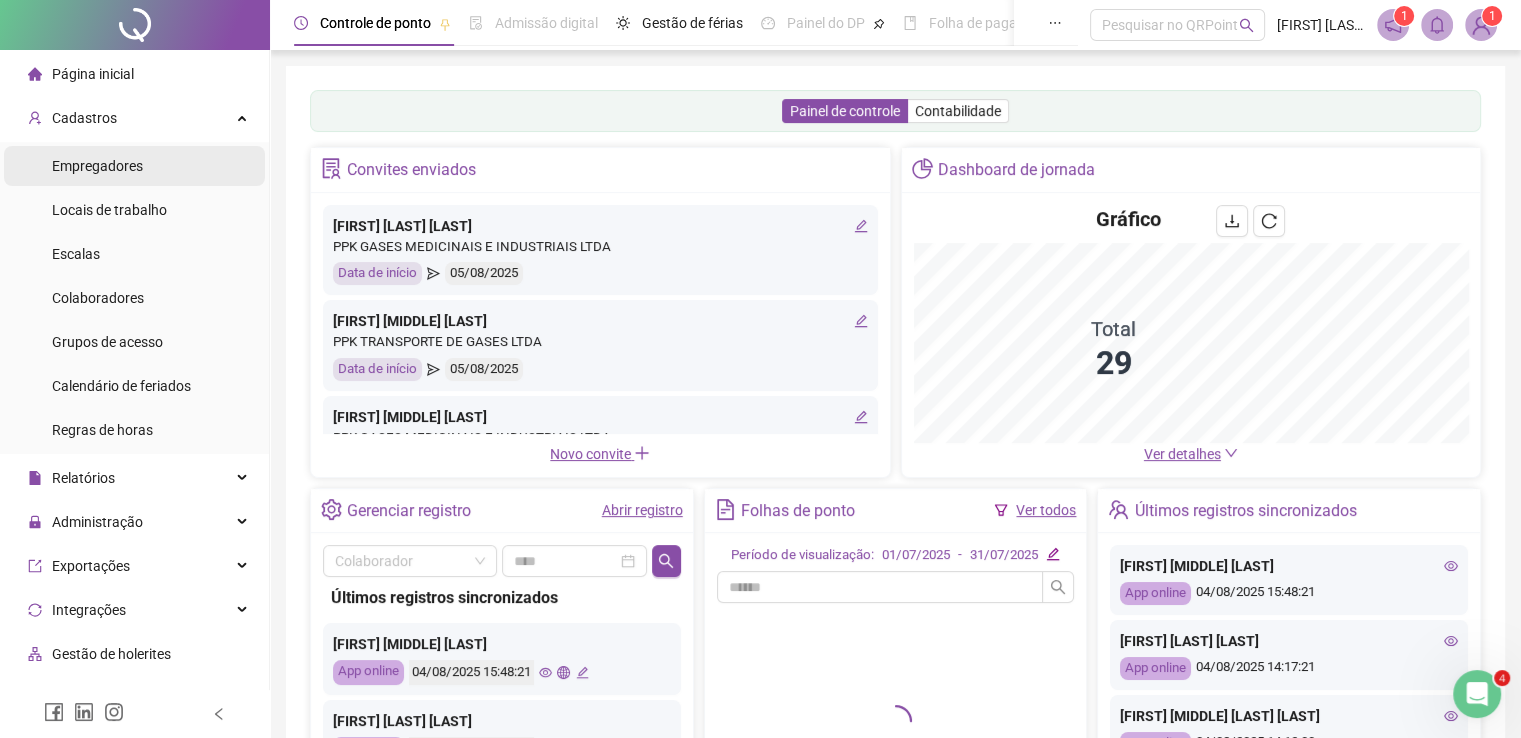 click on "Empregadores" at bounding box center [134, 166] 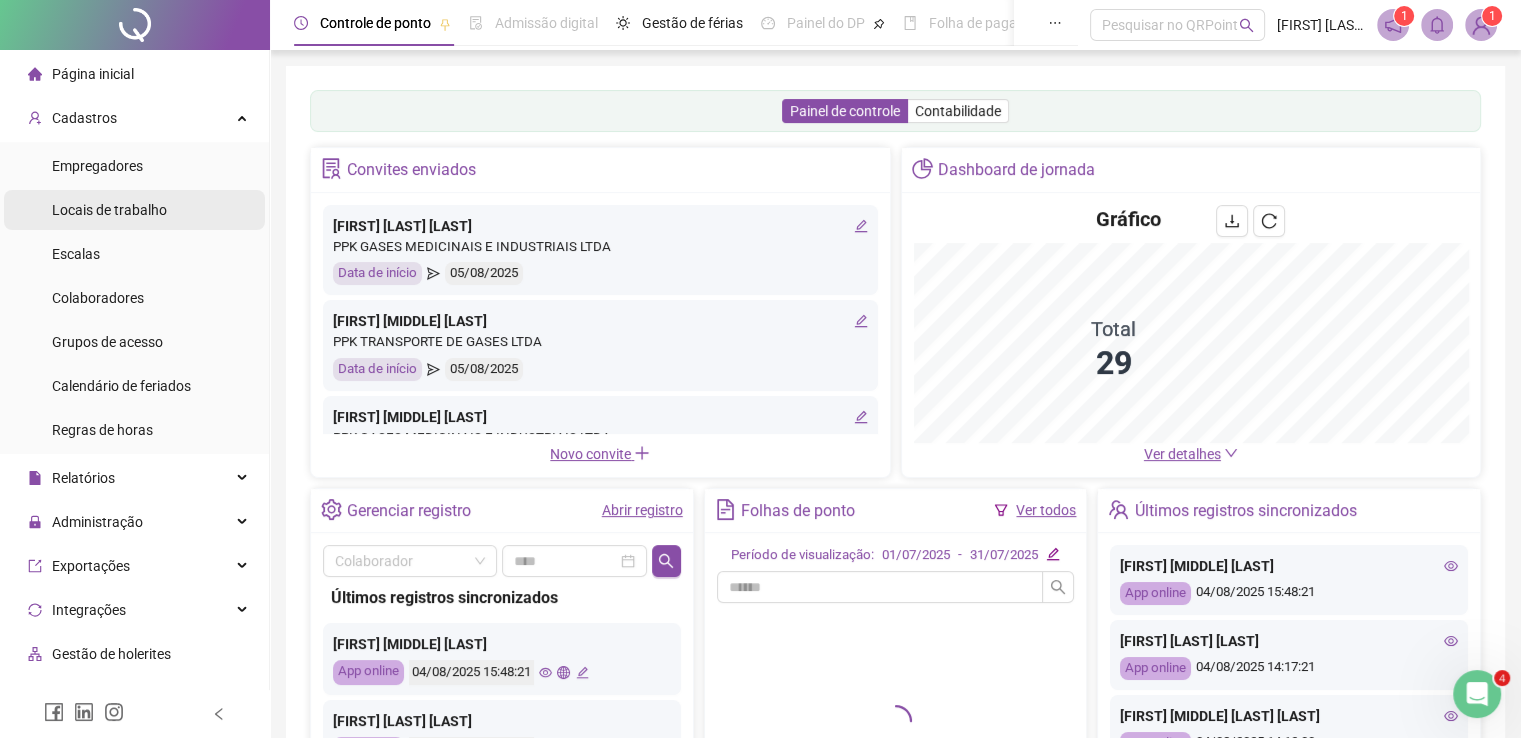 click on "Empregadores" at bounding box center [97, 166] 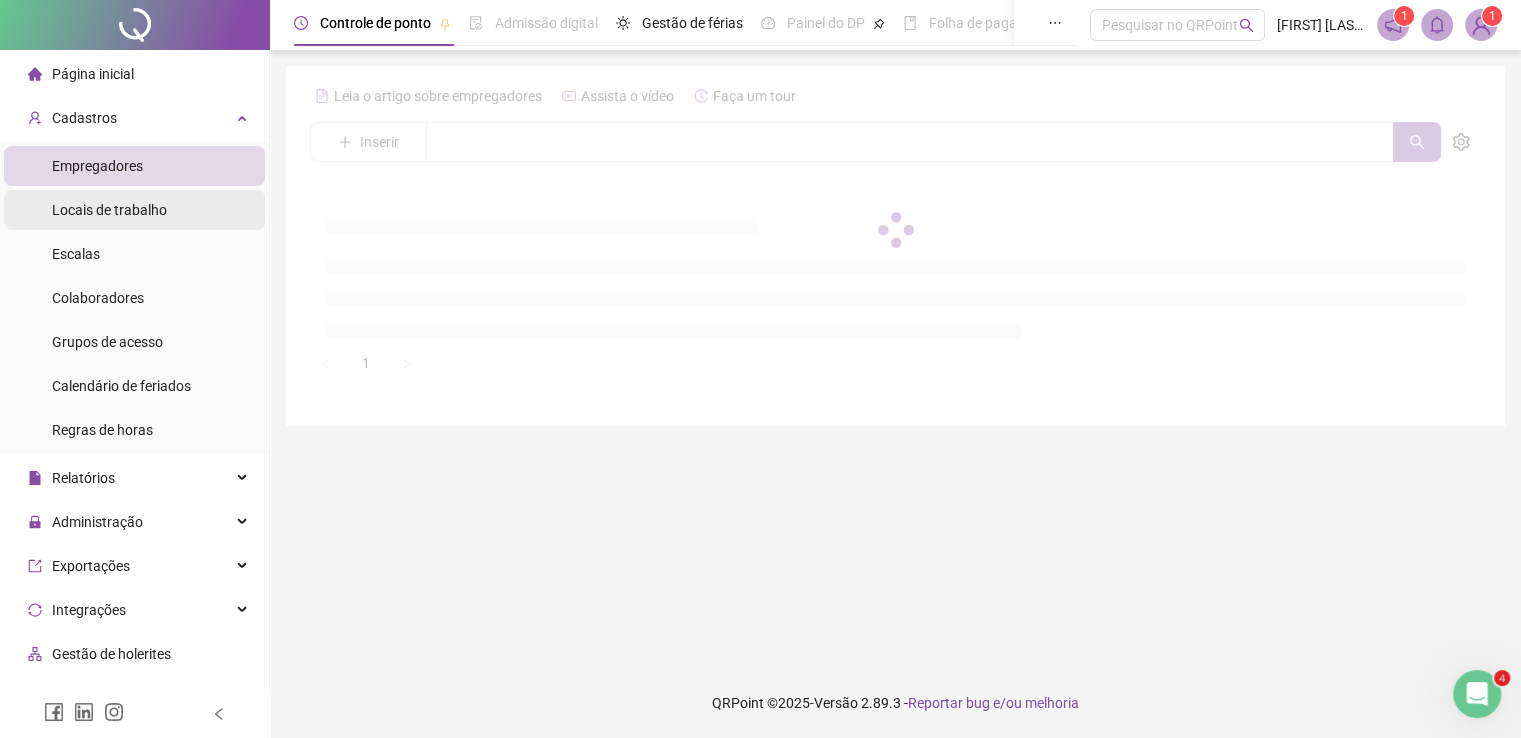 click on "Locais de trabalho" at bounding box center (109, 210) 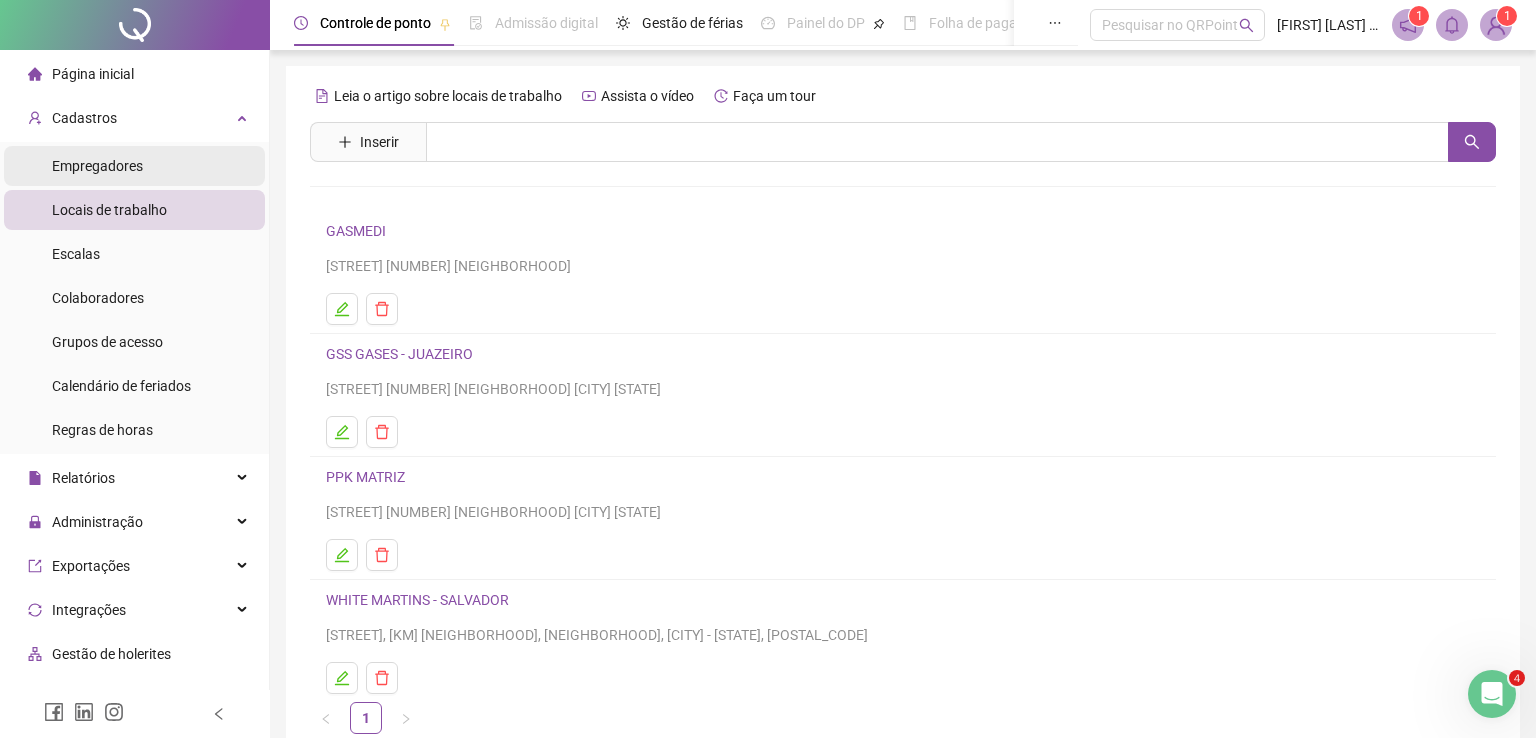 click on "Empregadores" at bounding box center (97, 166) 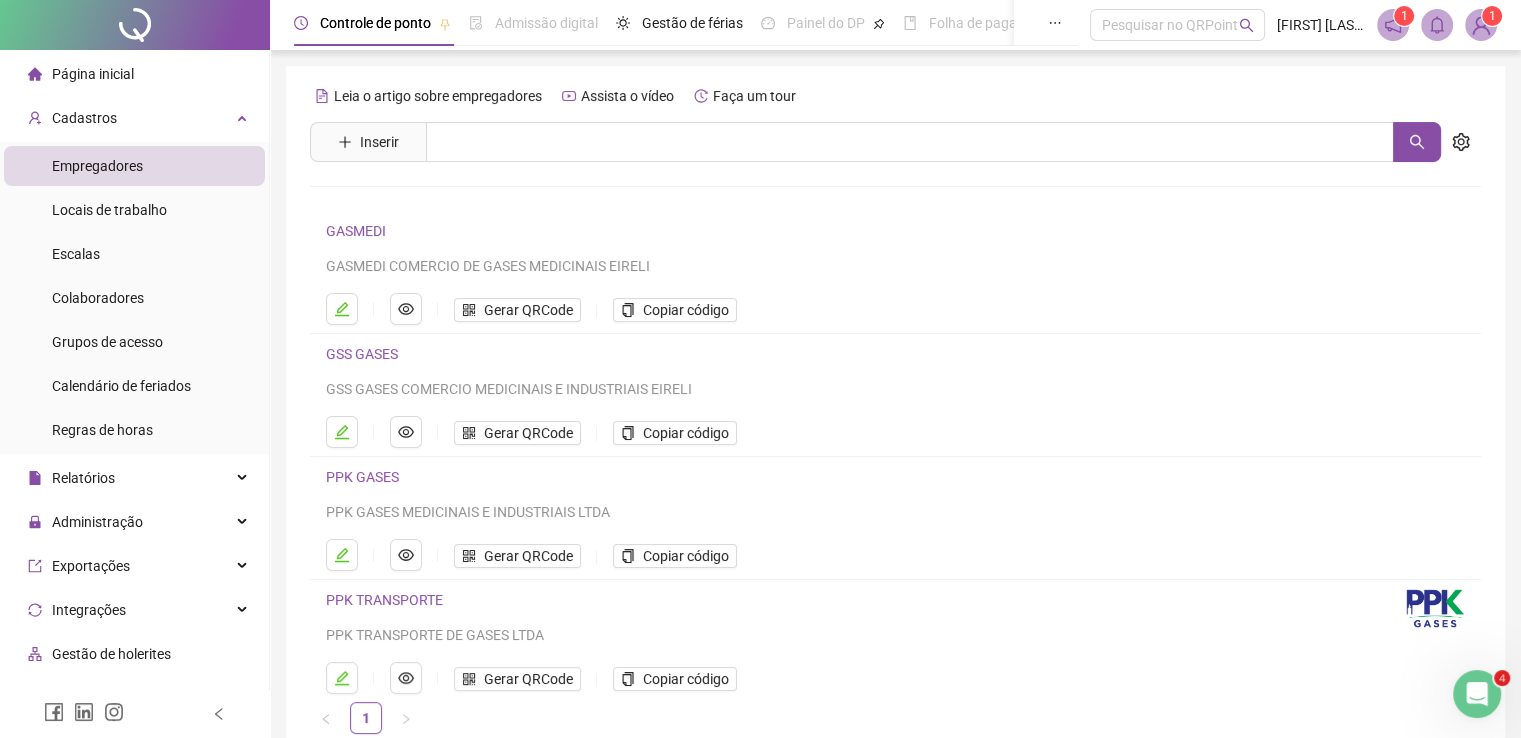 click on "PPK GASES" at bounding box center [362, 477] 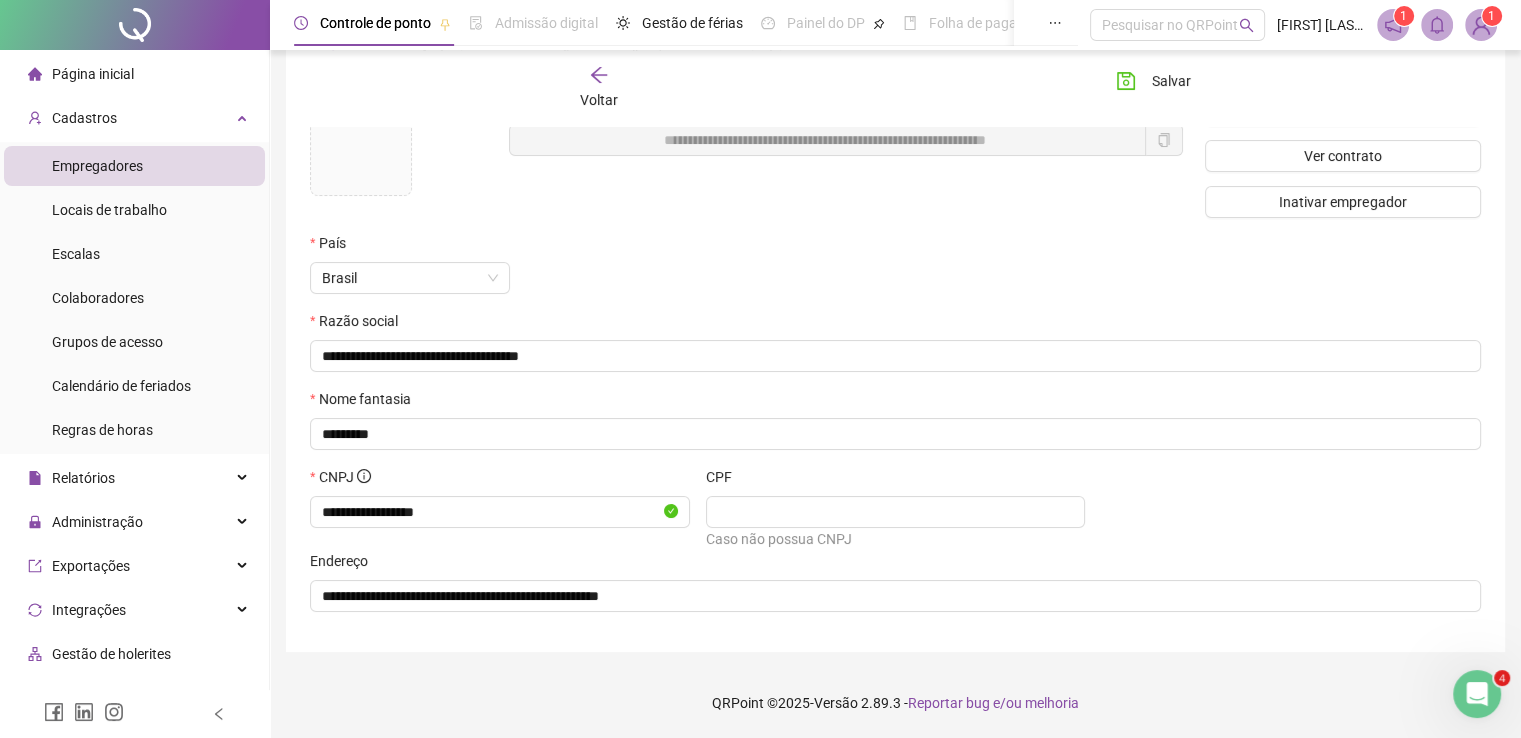 scroll, scrollTop: 0, scrollLeft: 0, axis: both 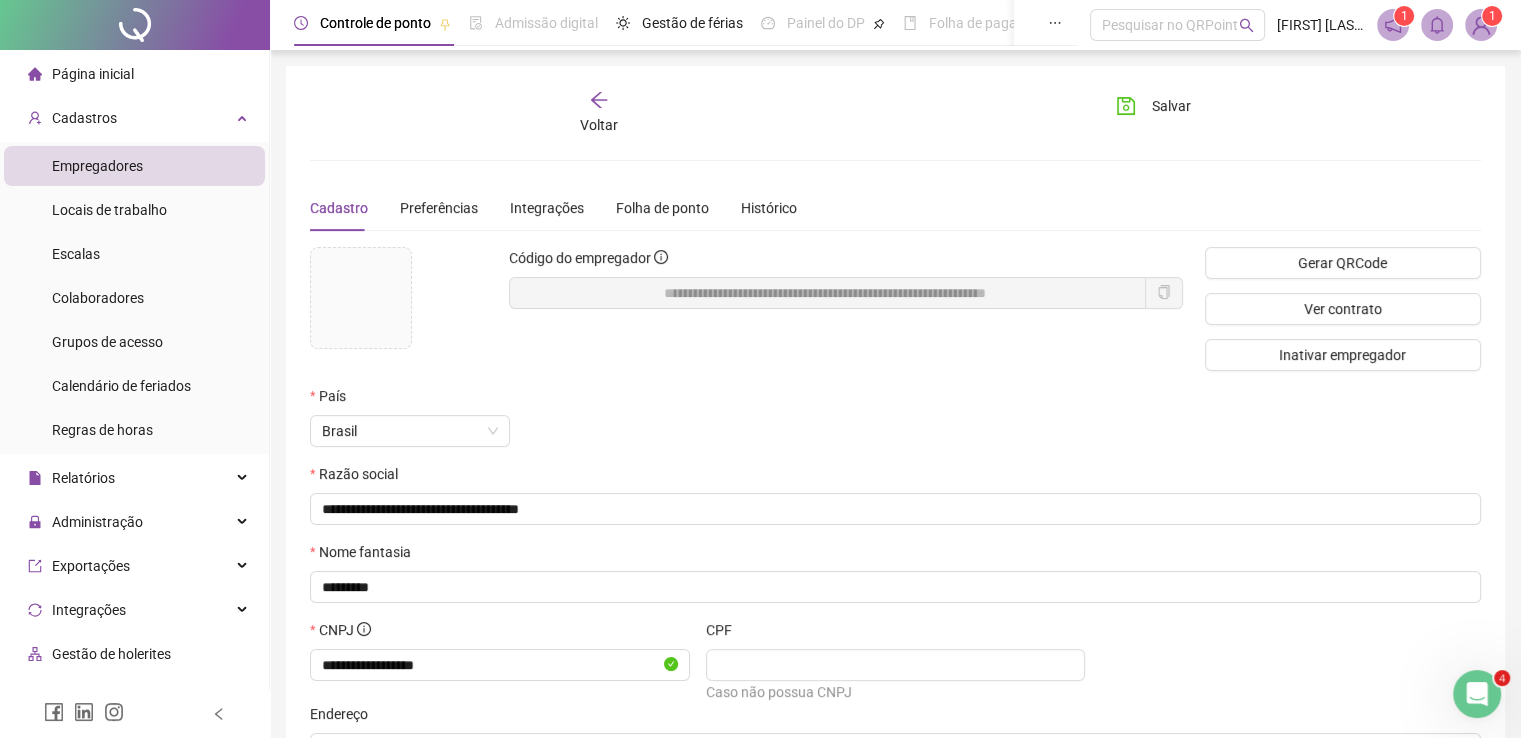 click on "**********" at bounding box center [827, 293] 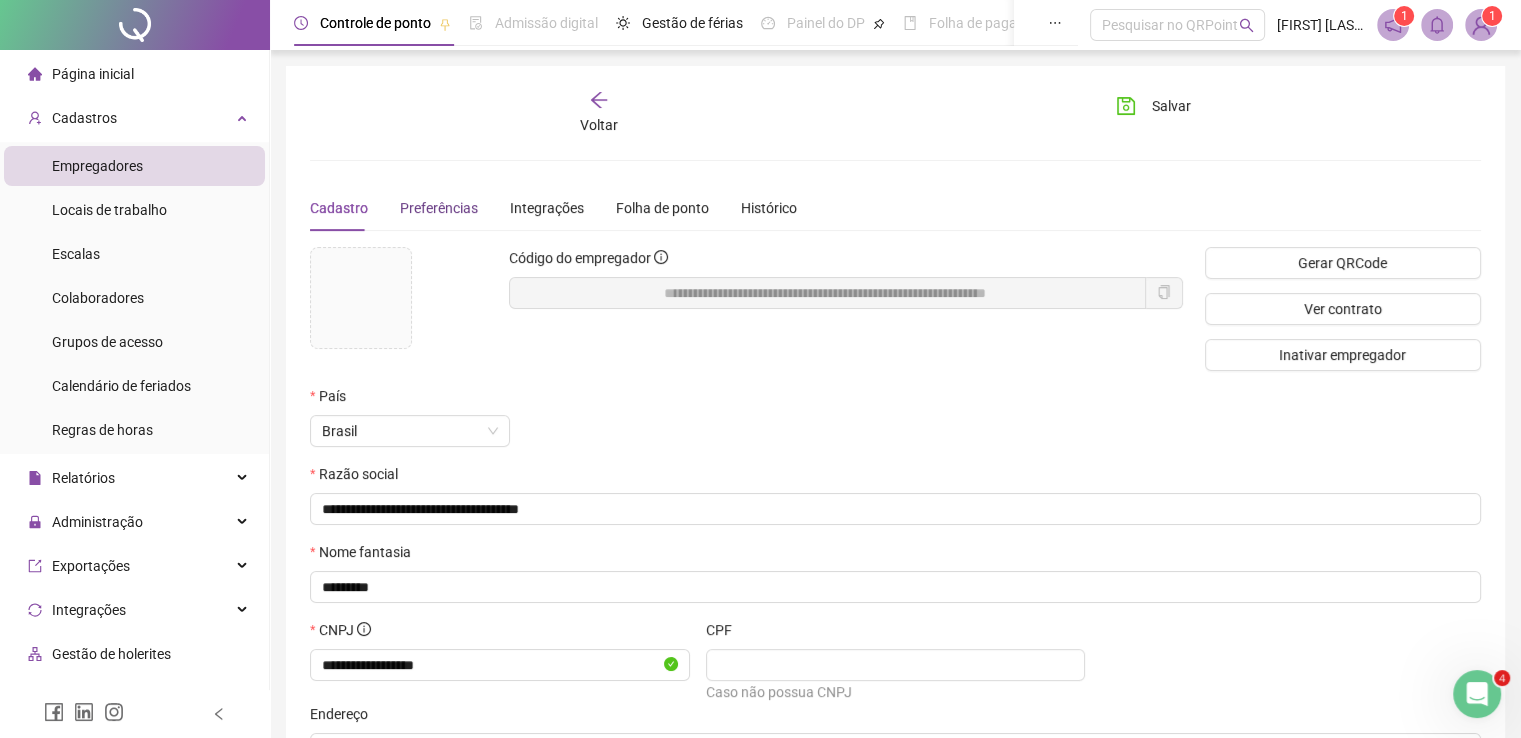 click on "Preferências" at bounding box center (439, 208) 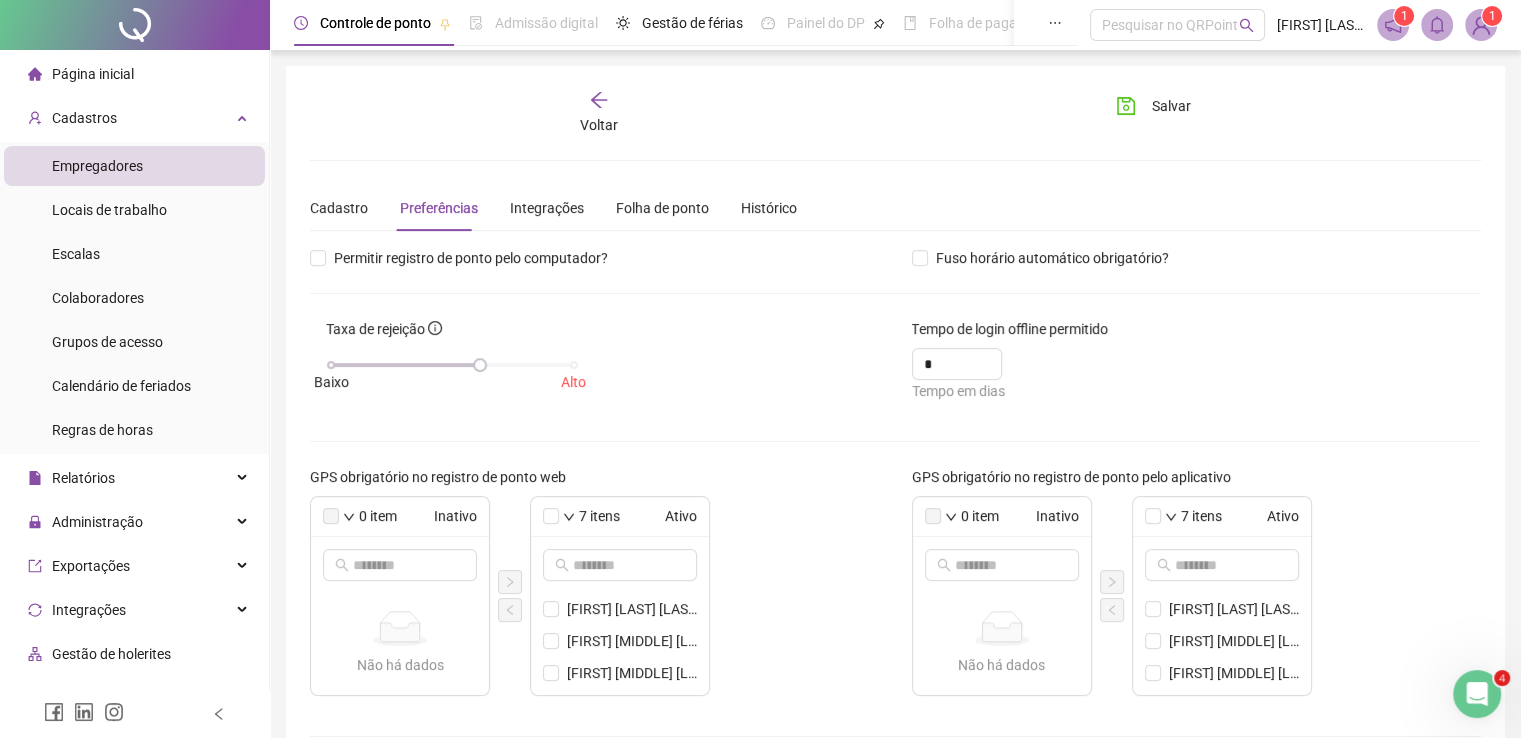 click on "Empregadores" at bounding box center (97, 166) 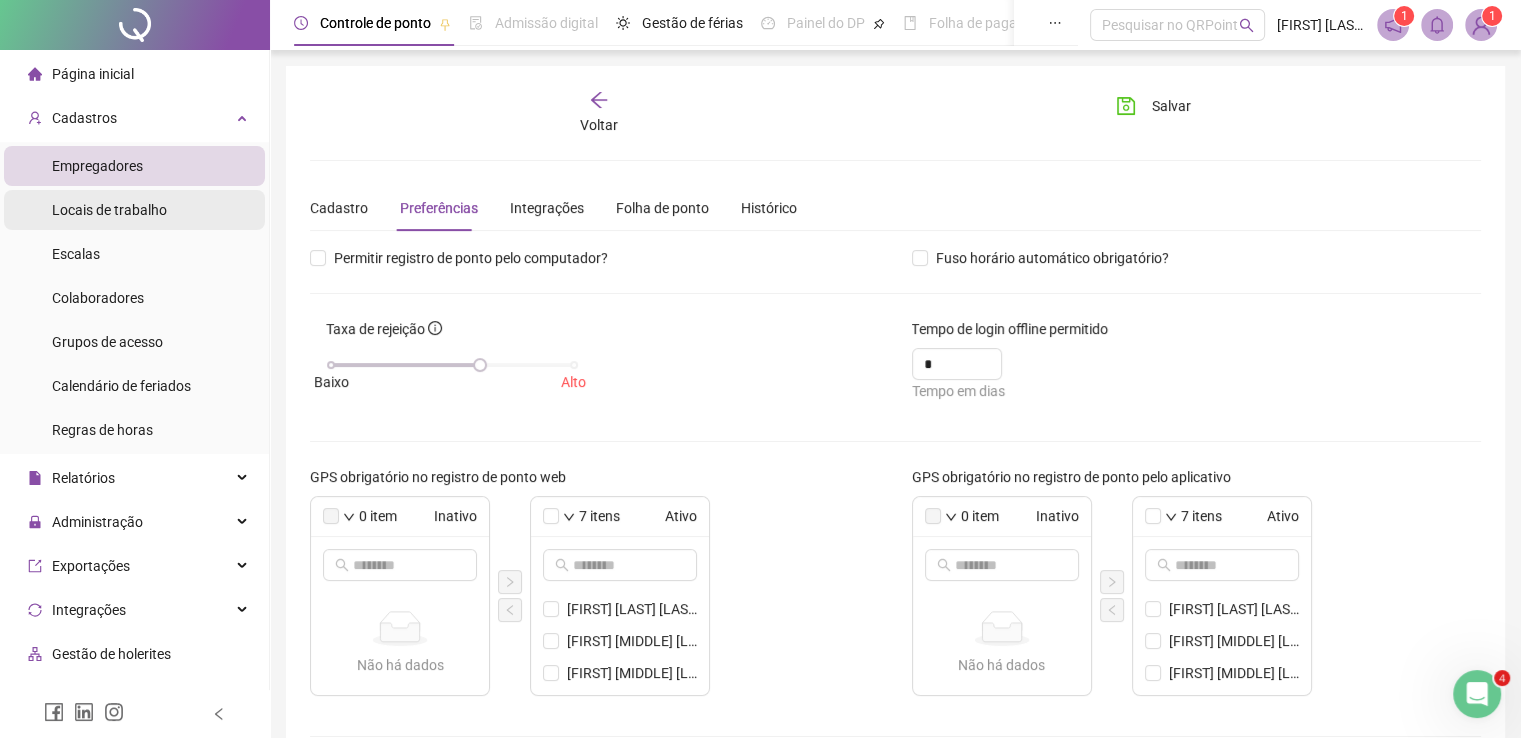 click on "Locais de trabalho" at bounding box center (109, 210) 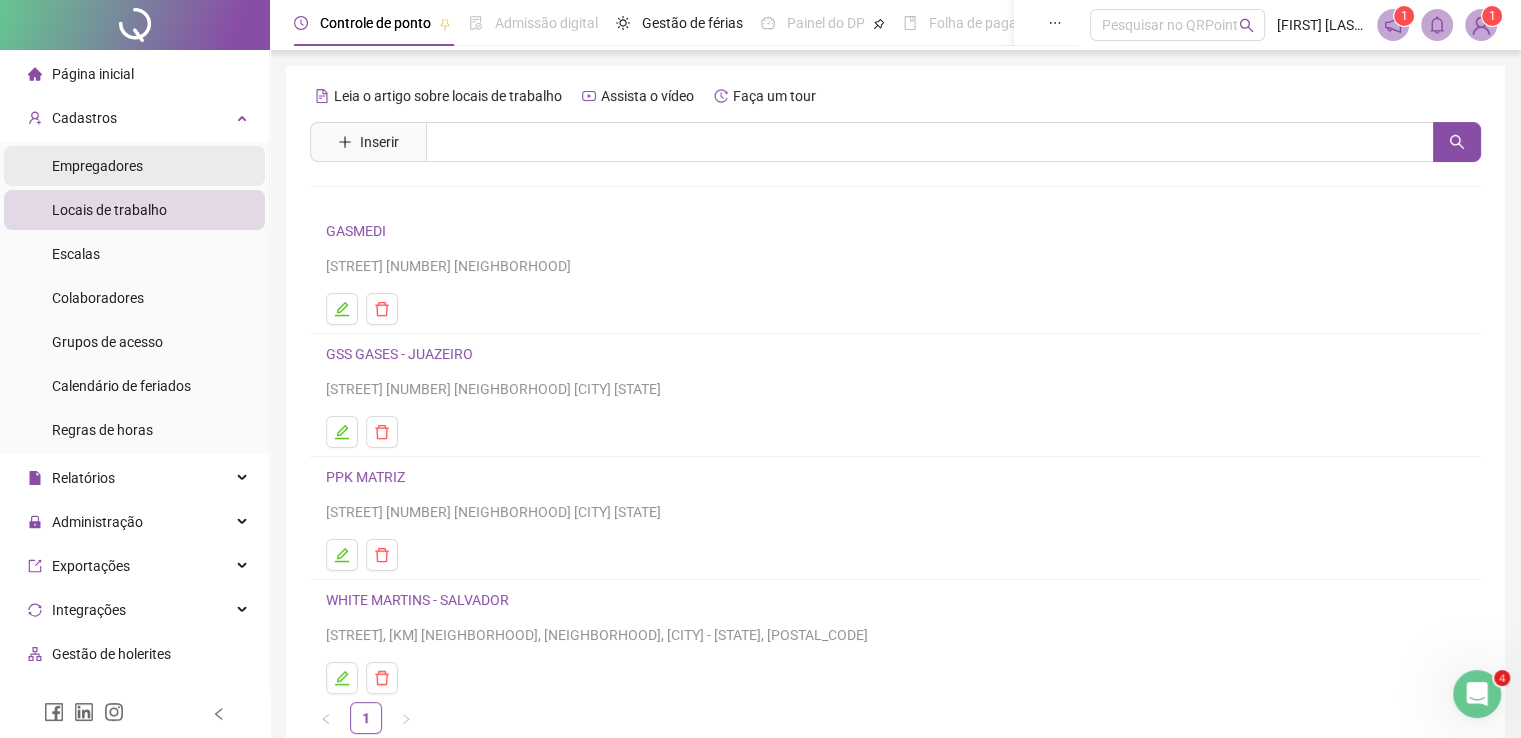 click on "Empregadores" at bounding box center (97, 166) 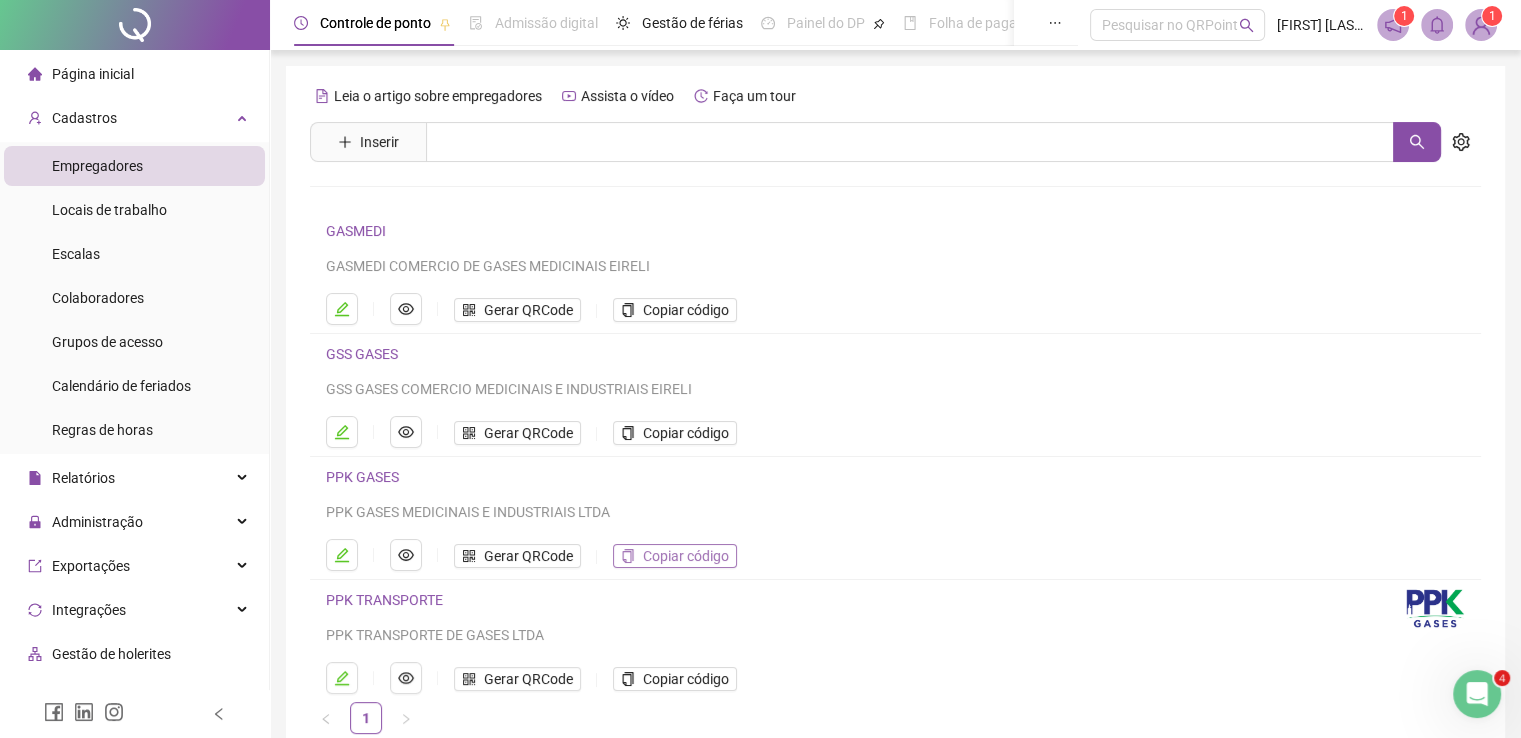 click on "Copiar código" at bounding box center (686, 556) 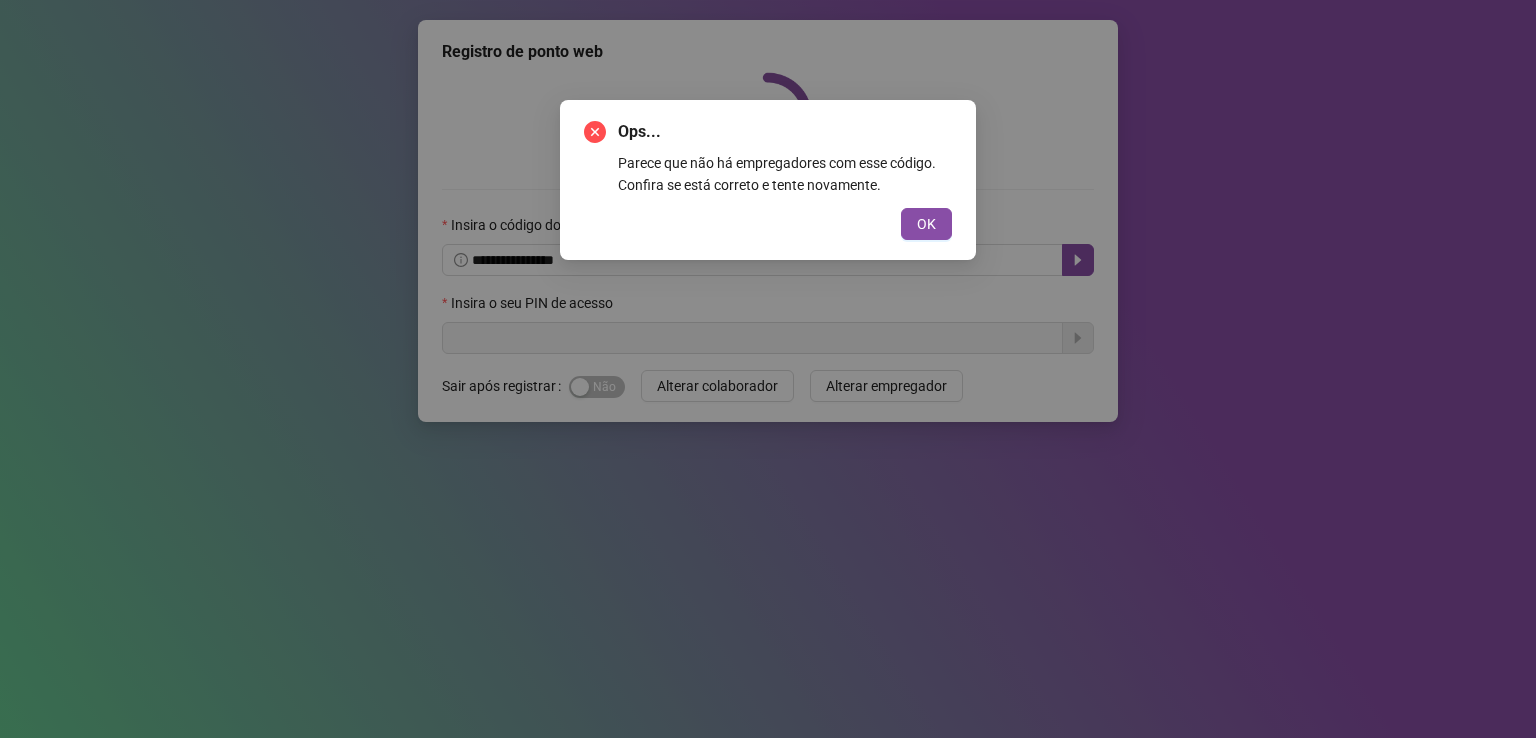 scroll, scrollTop: 0, scrollLeft: 0, axis: both 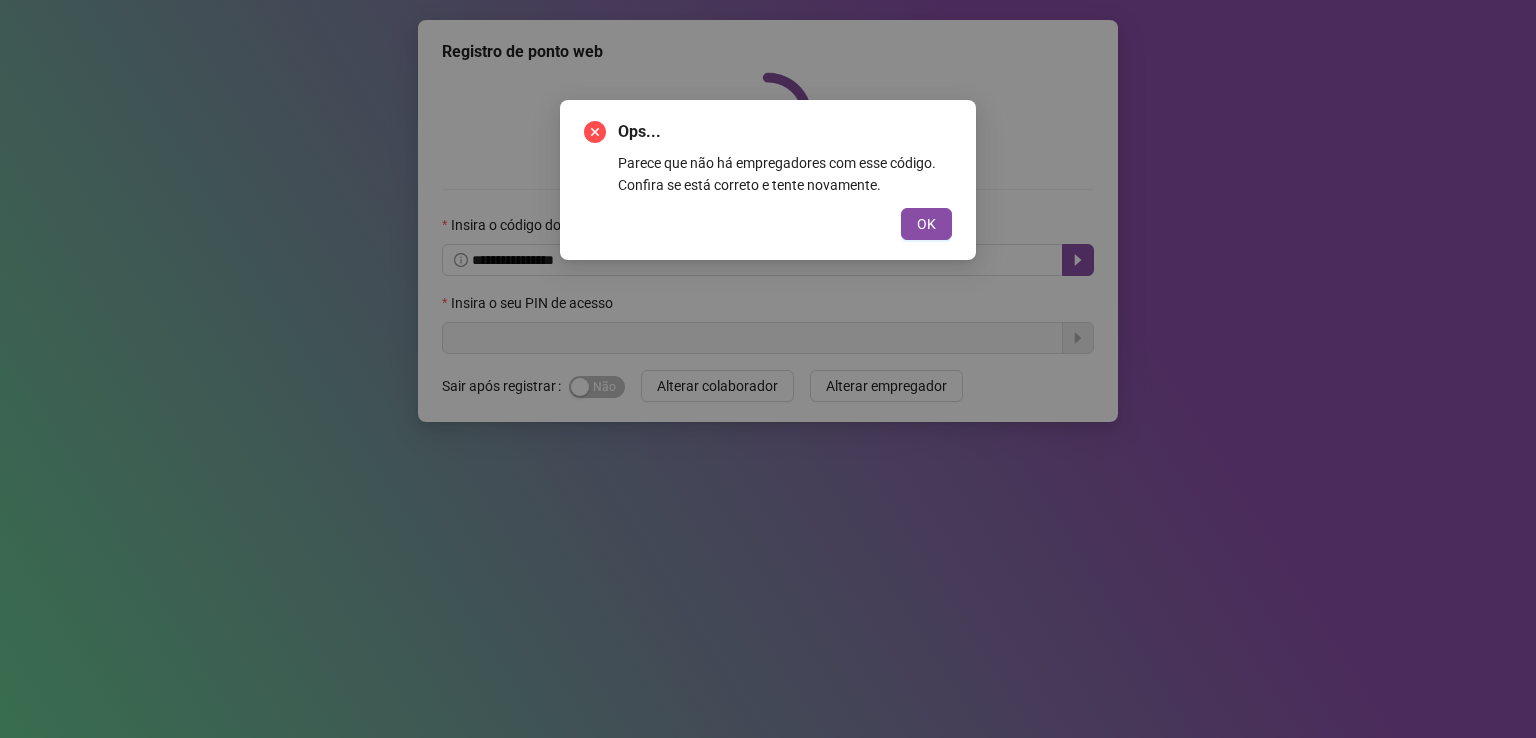drag, startPoint x: 944, startPoint y: 223, endPoint x: 346, endPoint y: 182, distance: 599.4039 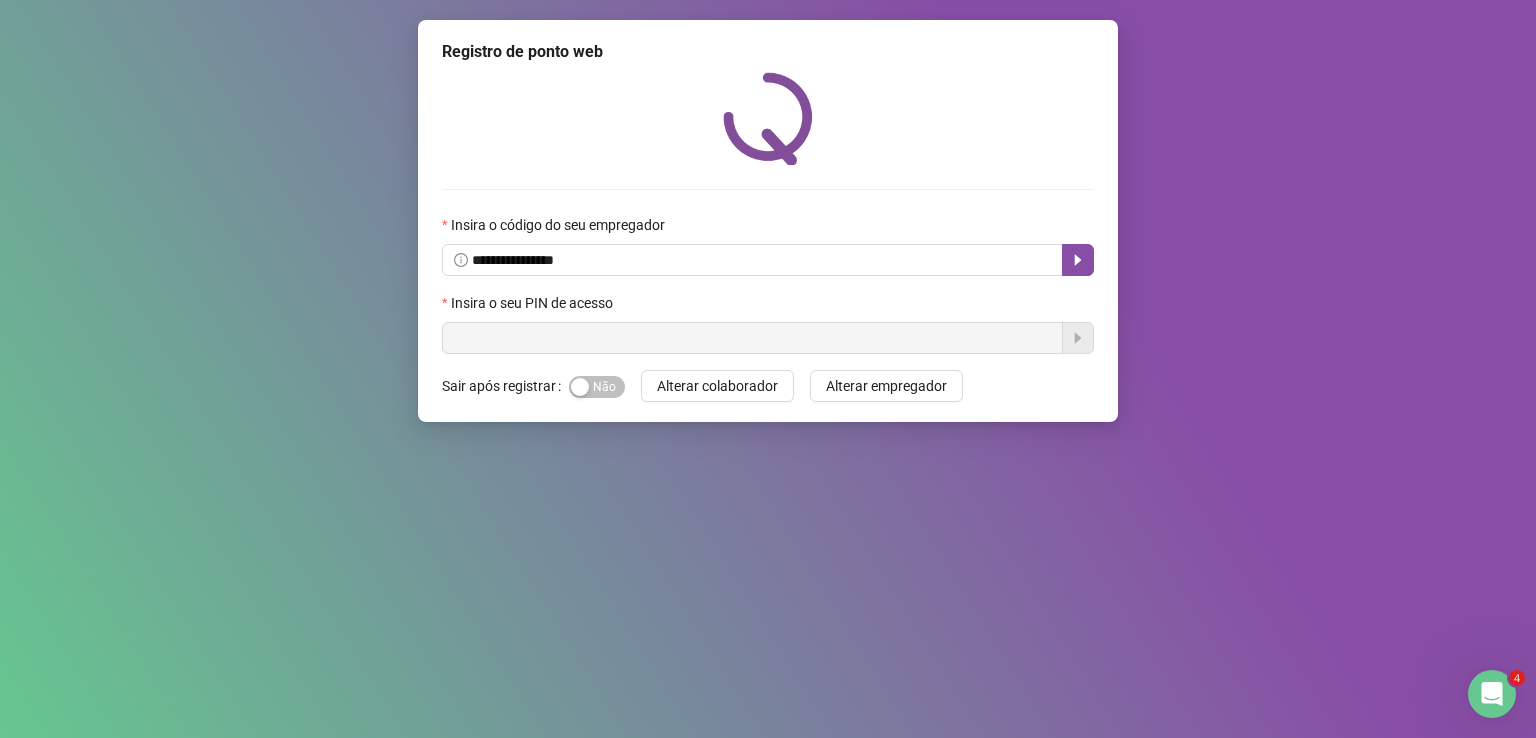 scroll, scrollTop: 0, scrollLeft: 0, axis: both 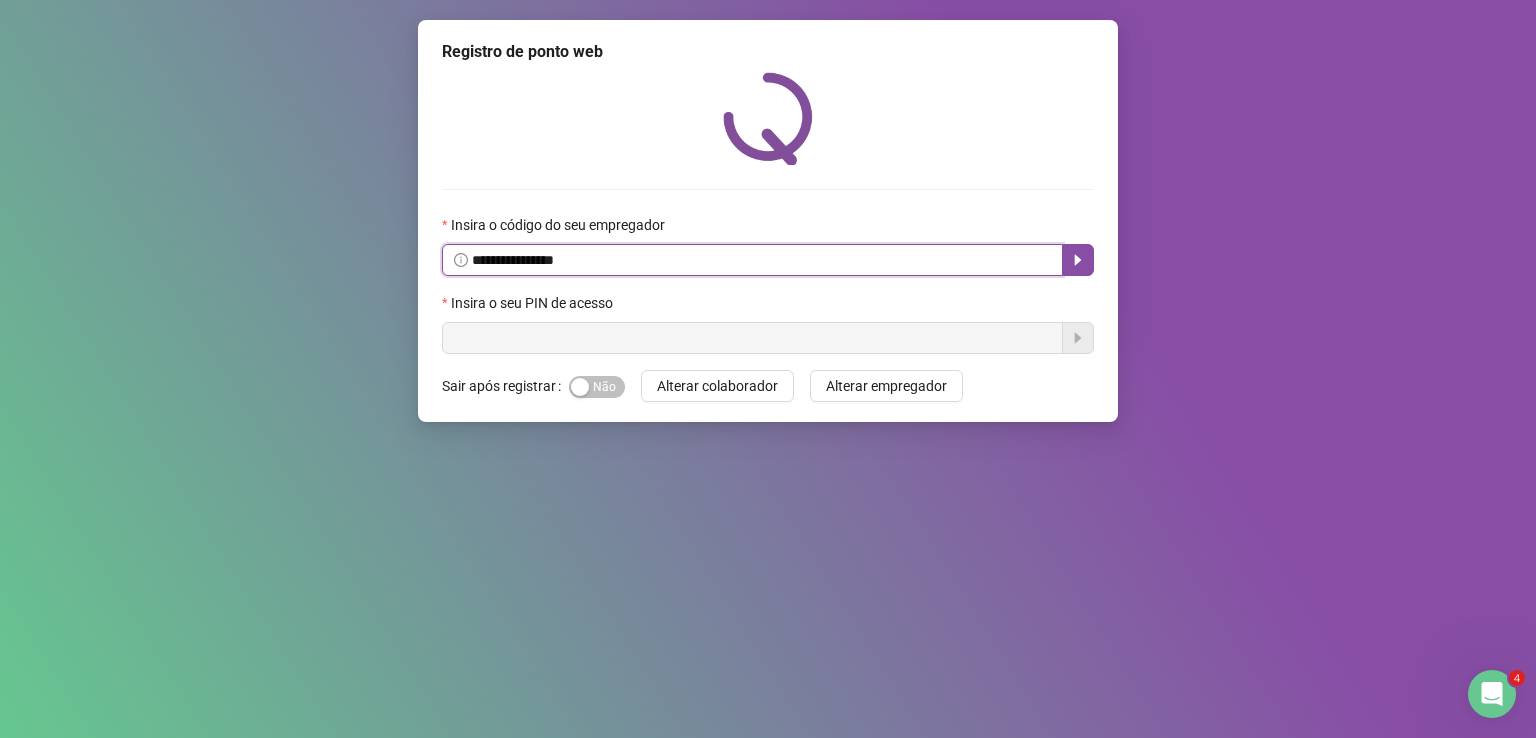 drag, startPoint x: 549, startPoint y: 255, endPoint x: 451, endPoint y: 257, distance: 98.02041 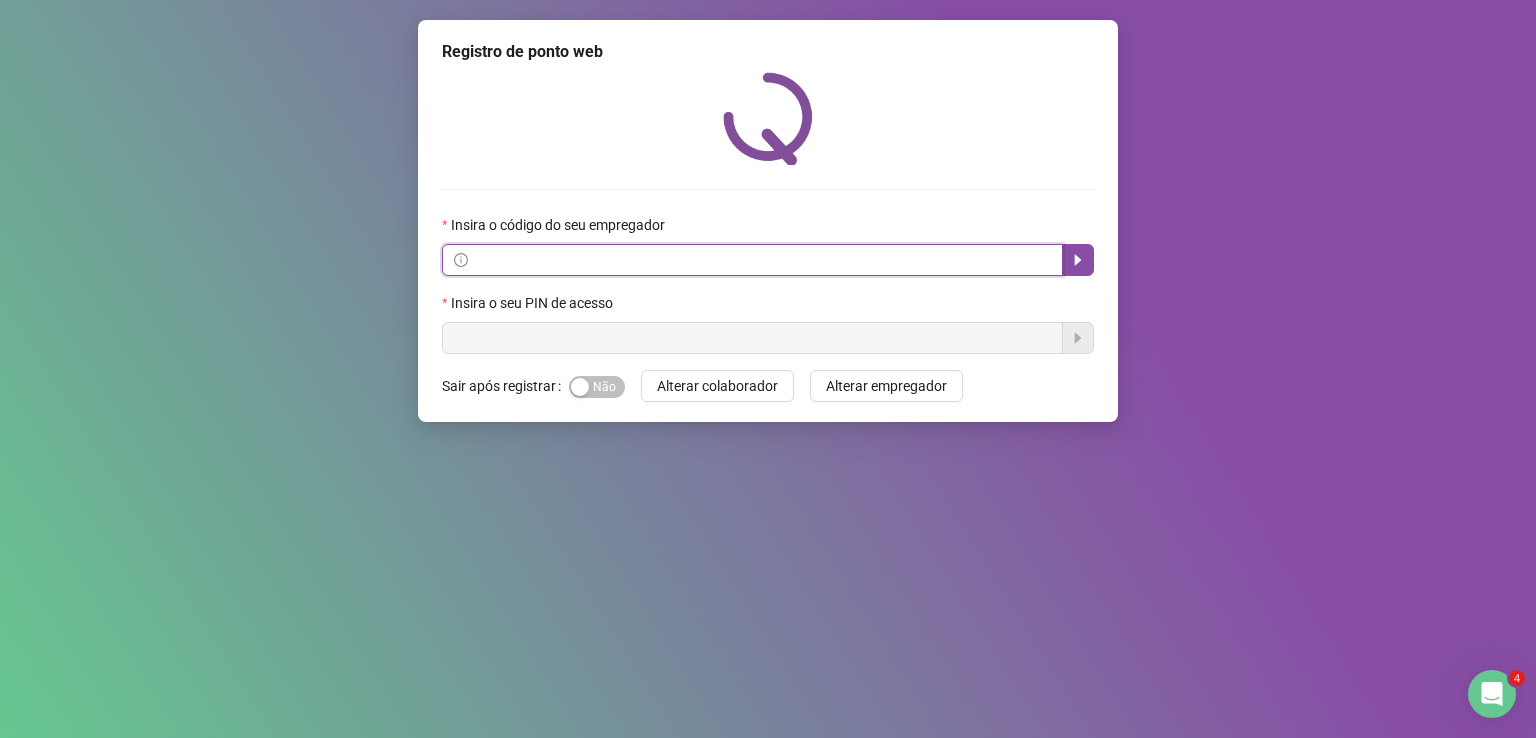 paste on "**********" 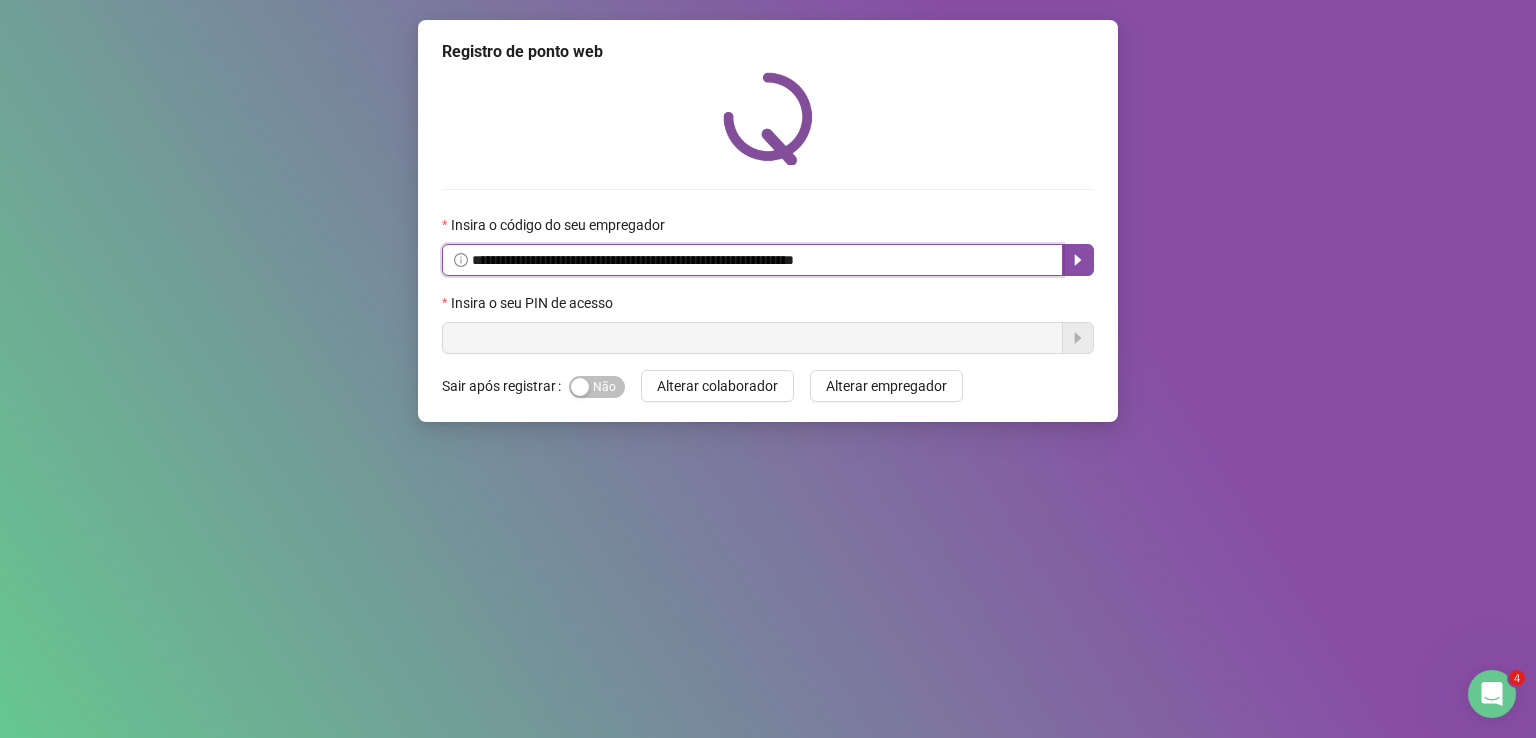 type on "**********" 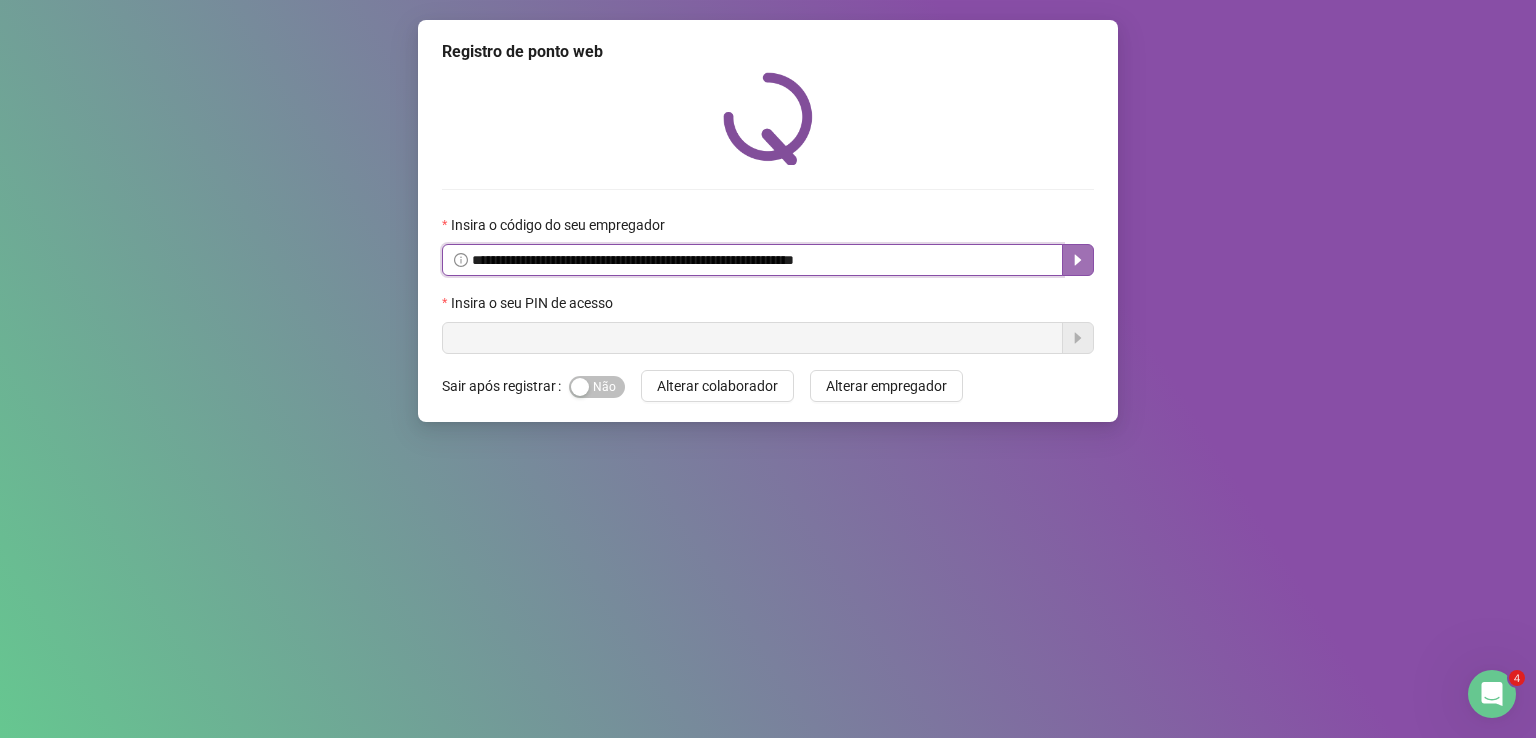 click 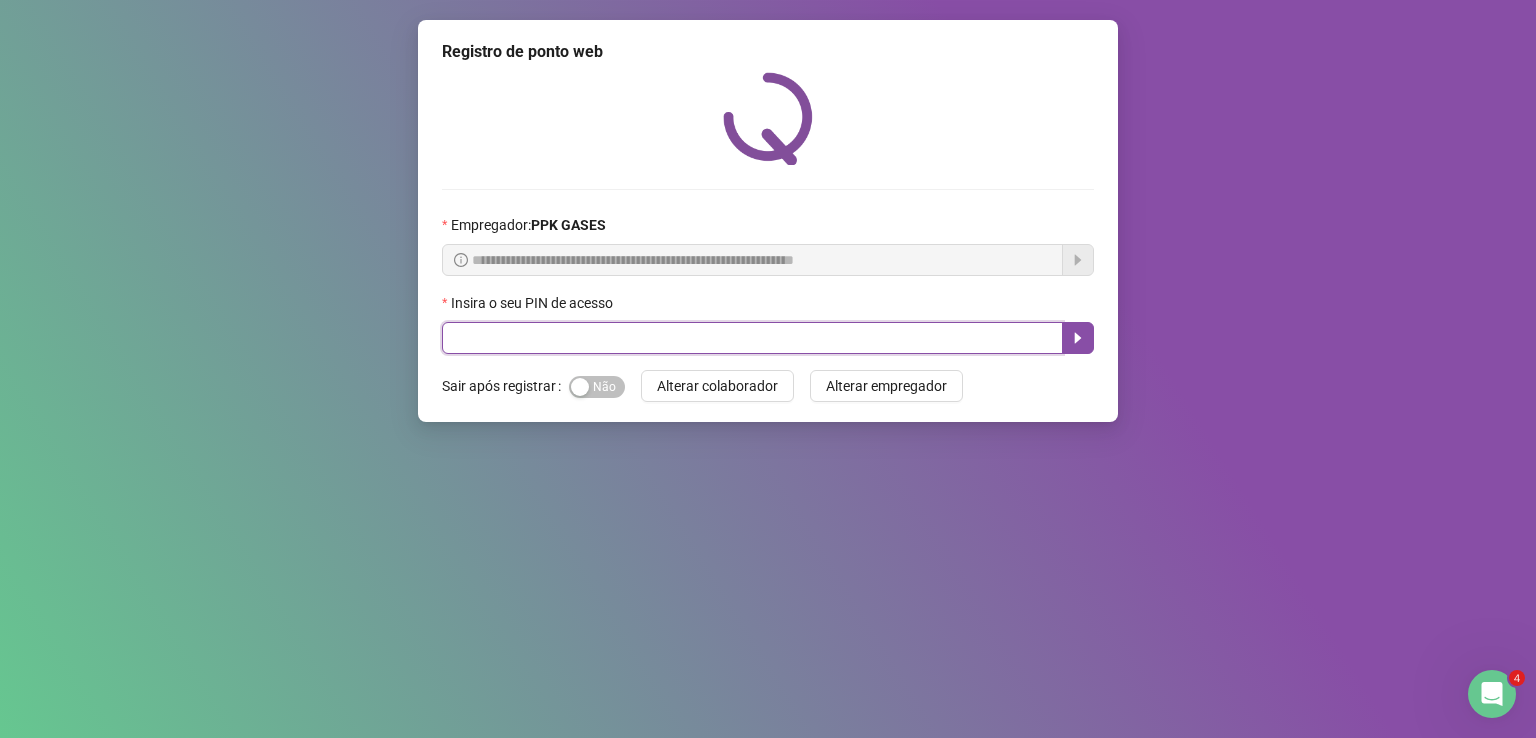 click at bounding box center [752, 338] 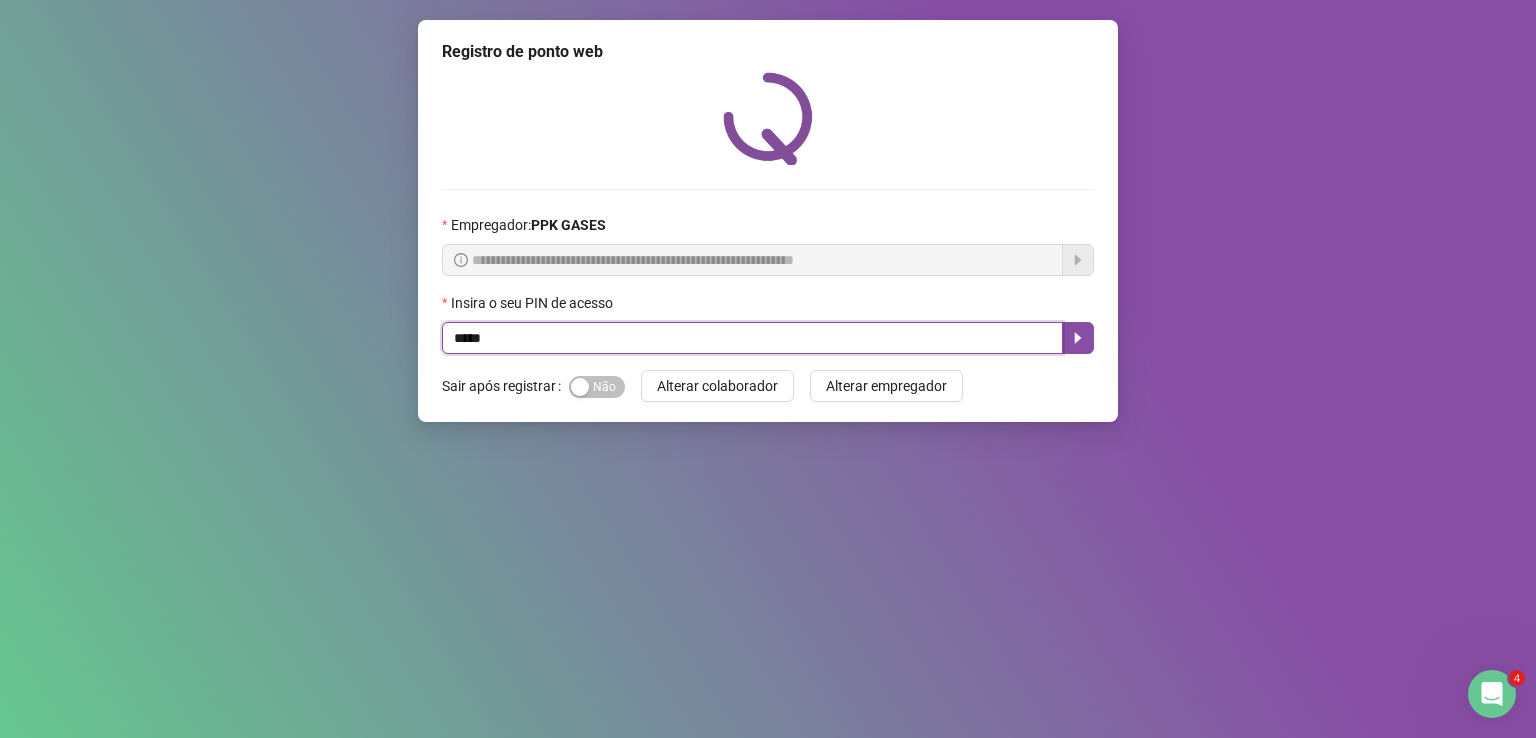 type on "*****" 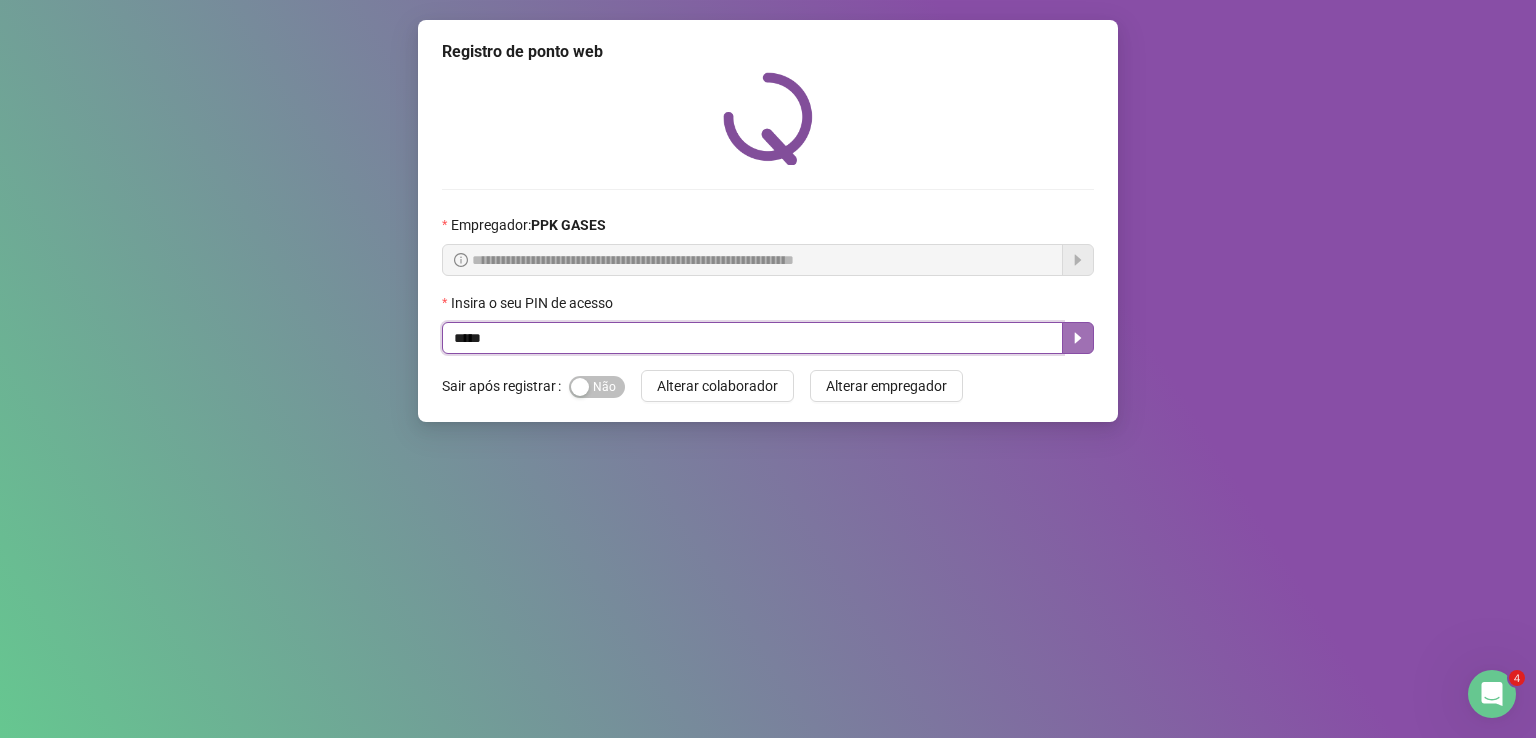 click 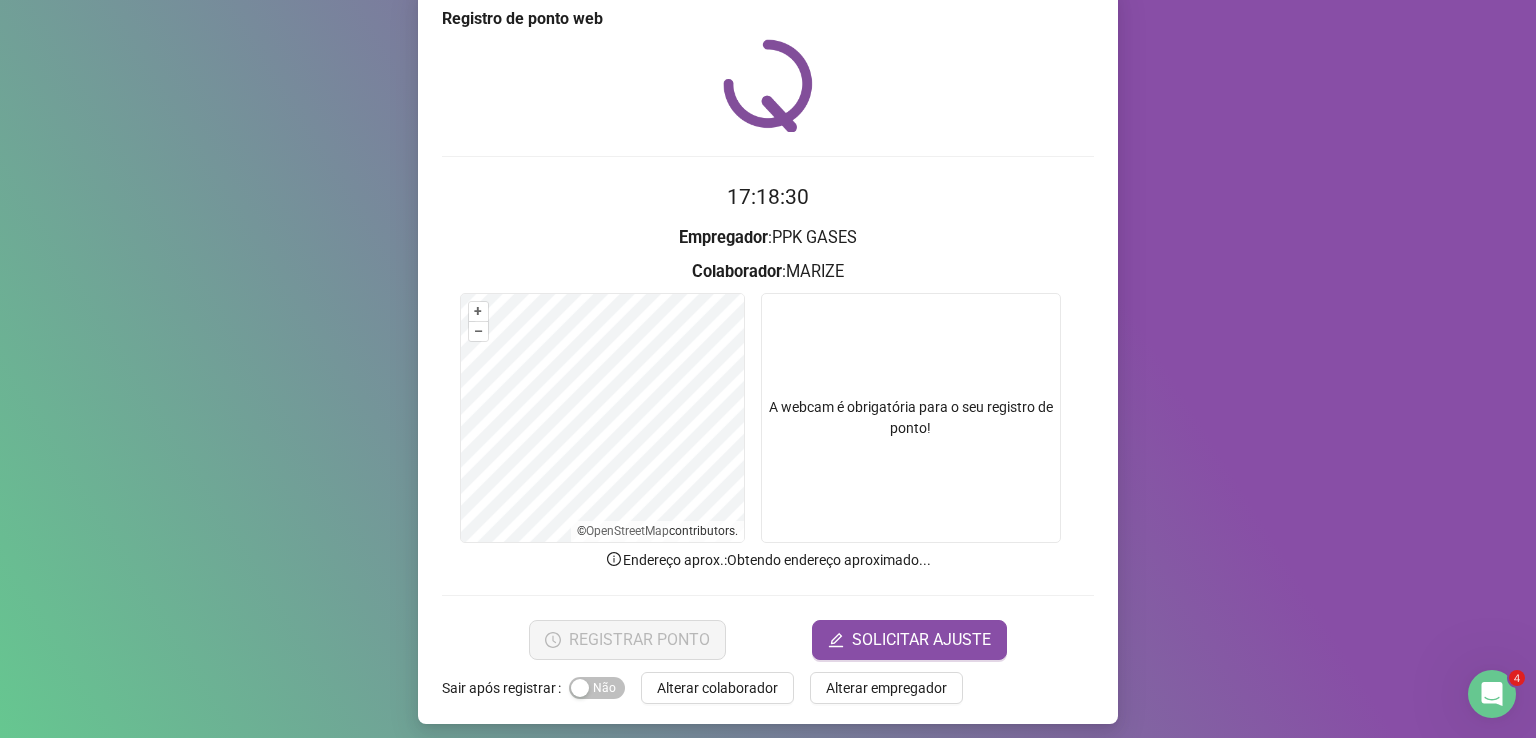 scroll, scrollTop: 41, scrollLeft: 0, axis: vertical 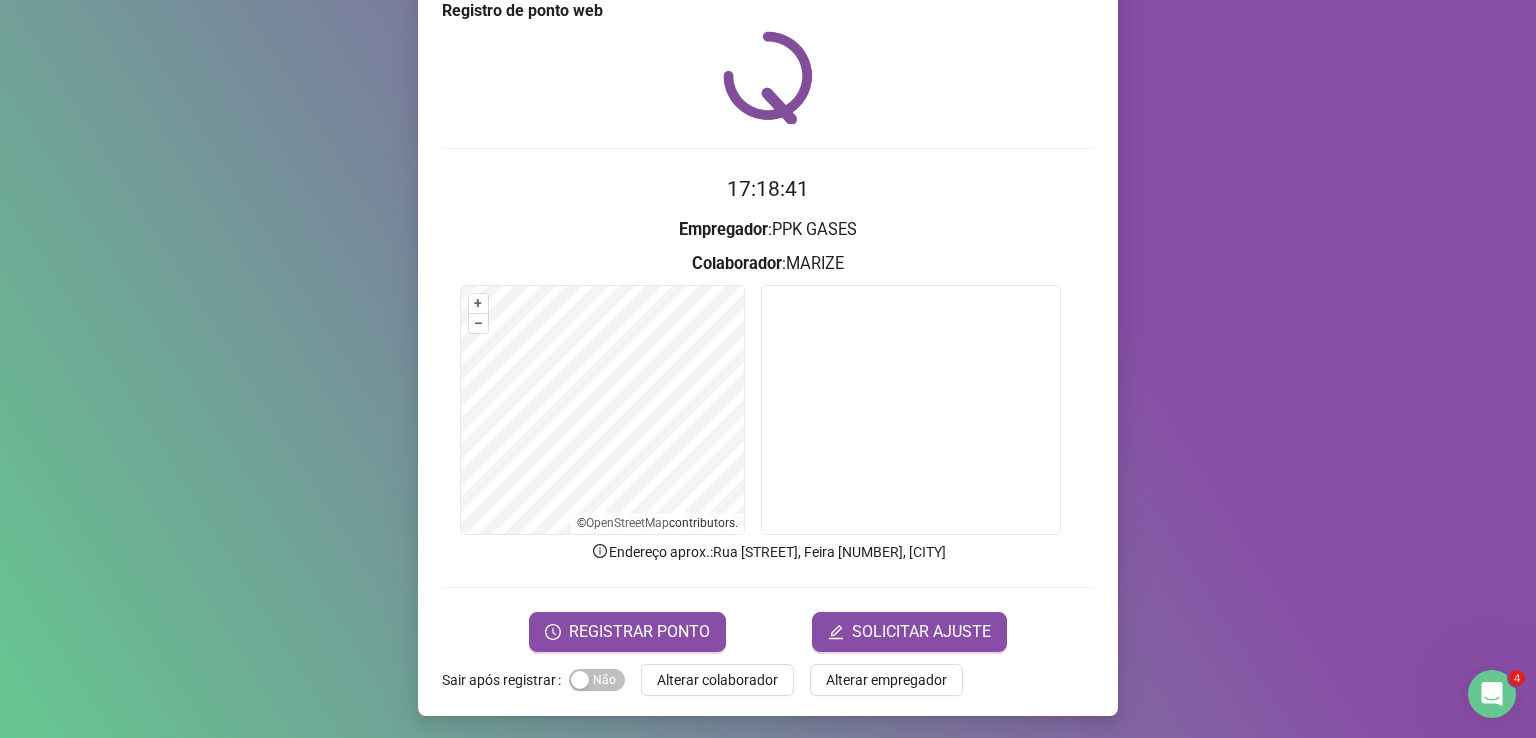 click on "Registro de ponto web 17:18:41 Empregador :  PPK GASES Colaborador :  MARIZE + – ⇧ › ©  OpenStreetMap  contributors. Endereço aprox. :  Rua B, Feira V, Feira de Santana REGISTRAR PONTO SOLICITAR AJUSTE Sair após registrar Sim Não Alterar colaborador Alterar empregador" at bounding box center [768, 369] 